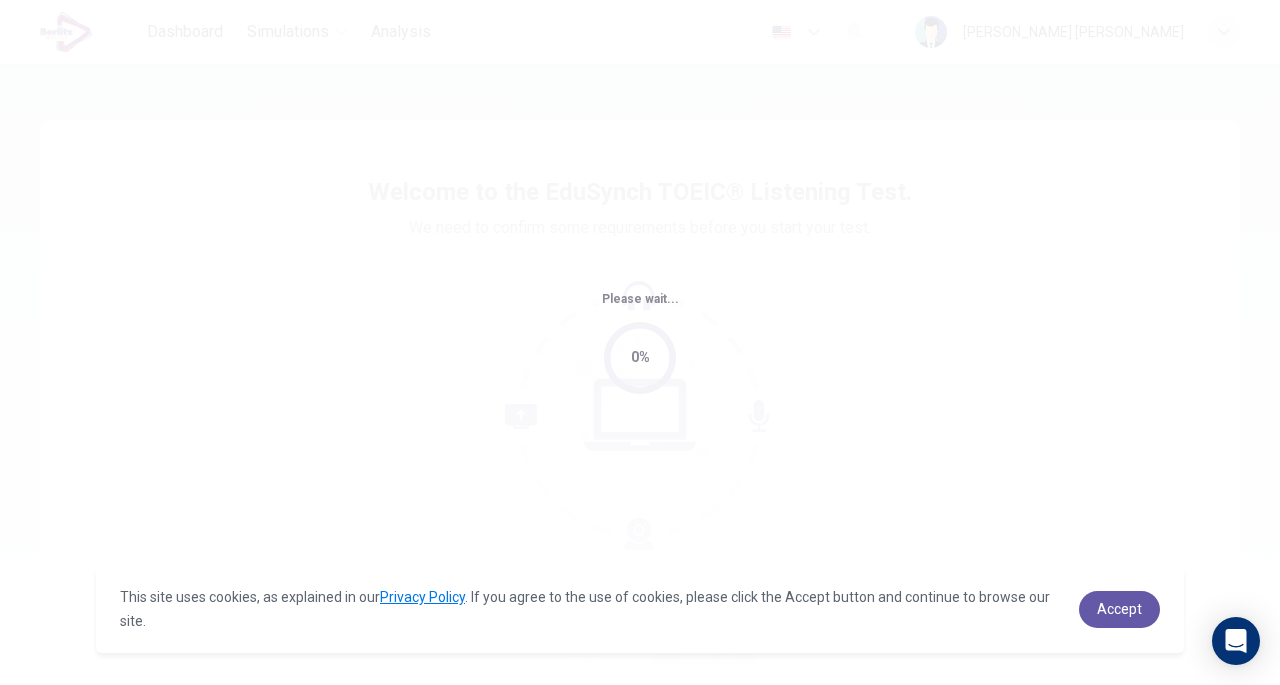 scroll, scrollTop: 0, scrollLeft: 0, axis: both 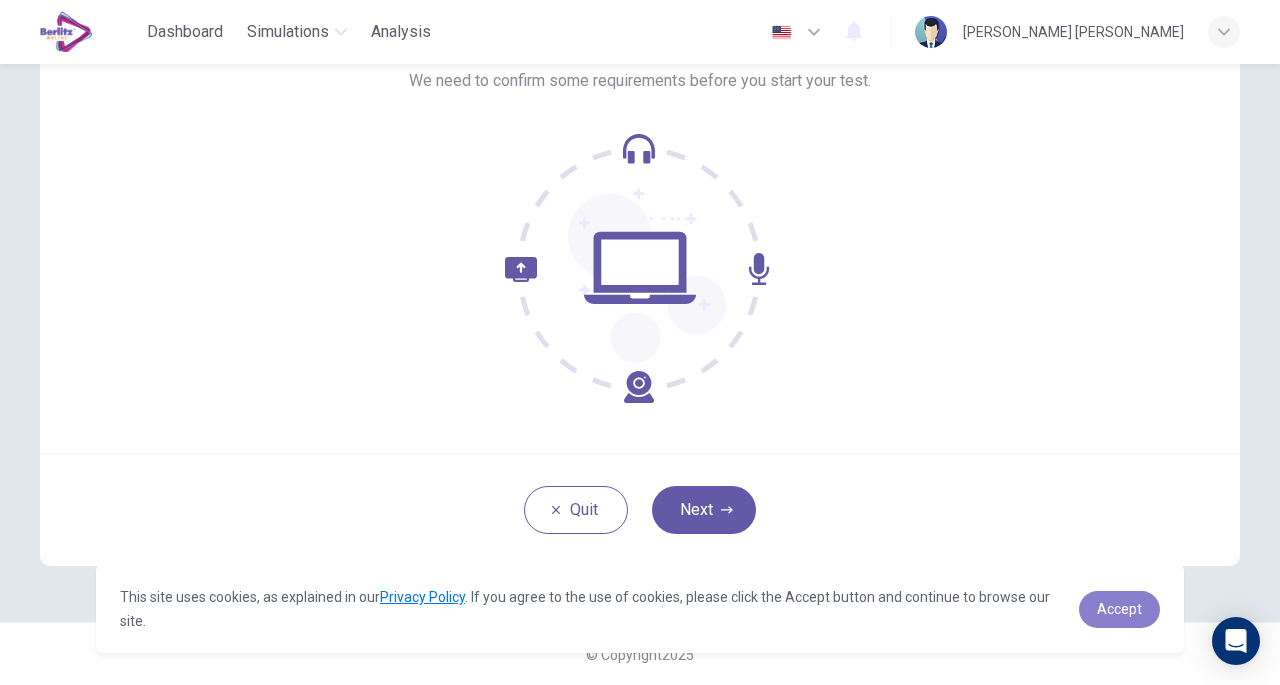 click on "Accept" at bounding box center (1119, 609) 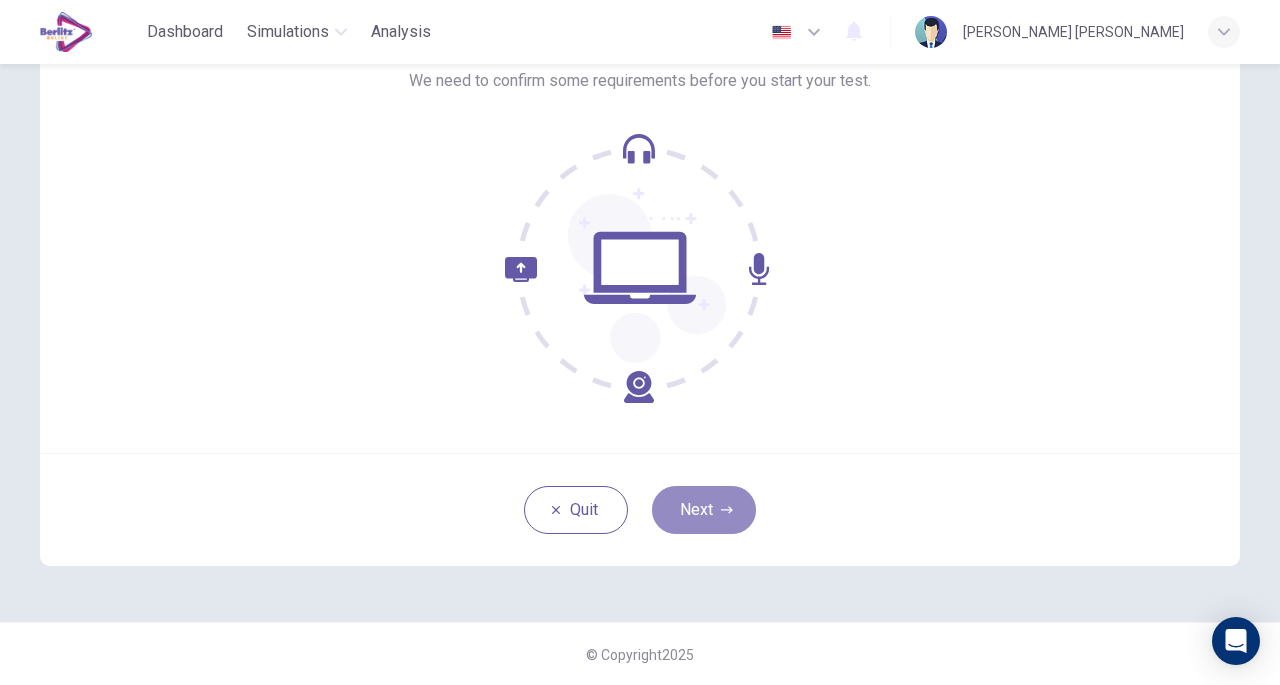 click on "Next" at bounding box center (704, 510) 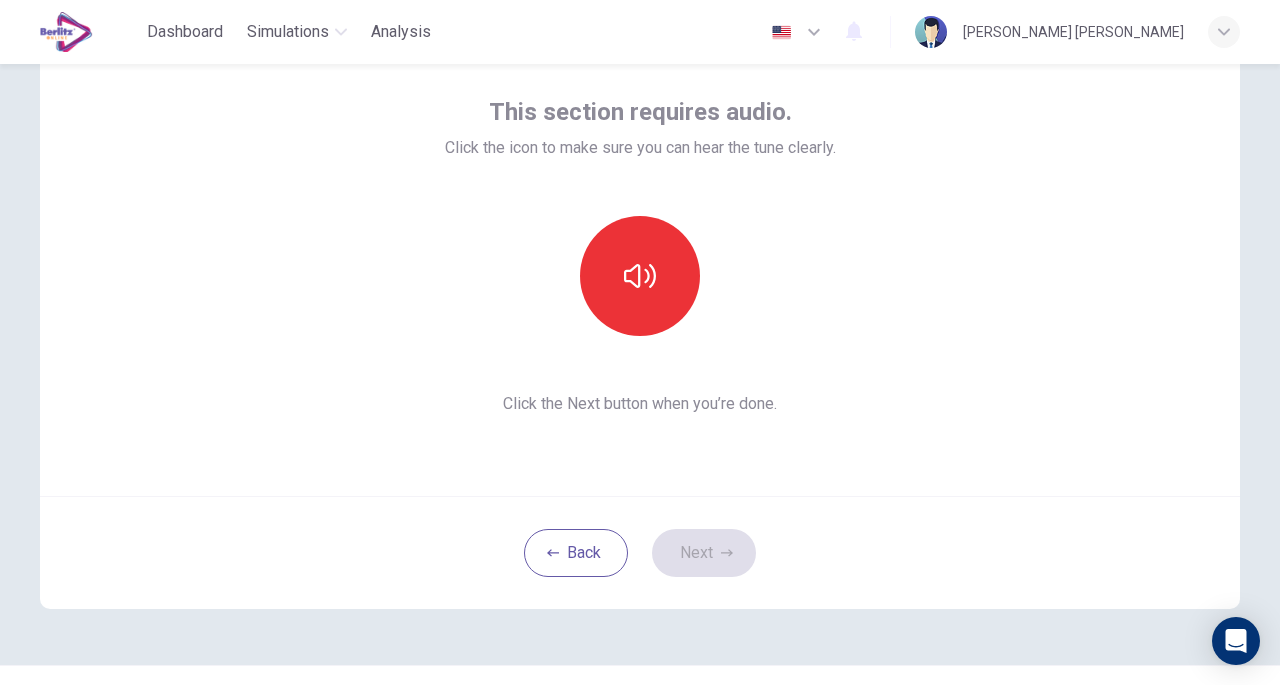 scroll, scrollTop: 98, scrollLeft: 0, axis: vertical 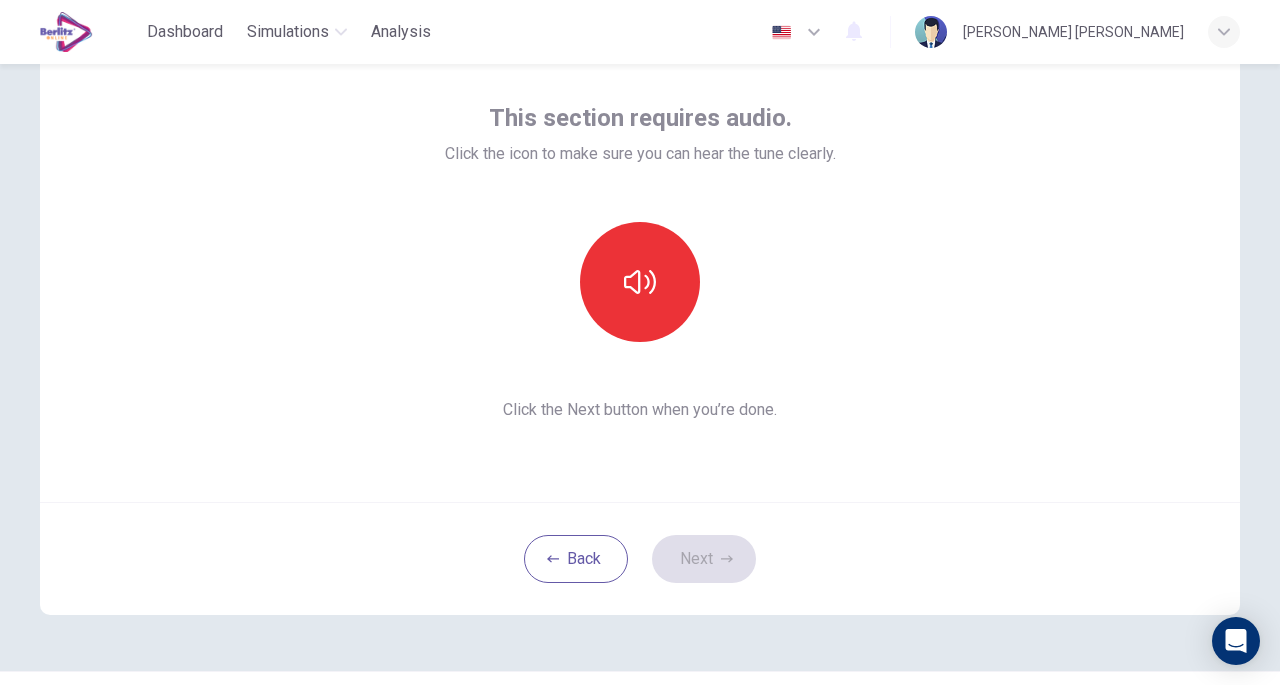click at bounding box center [640, 282] 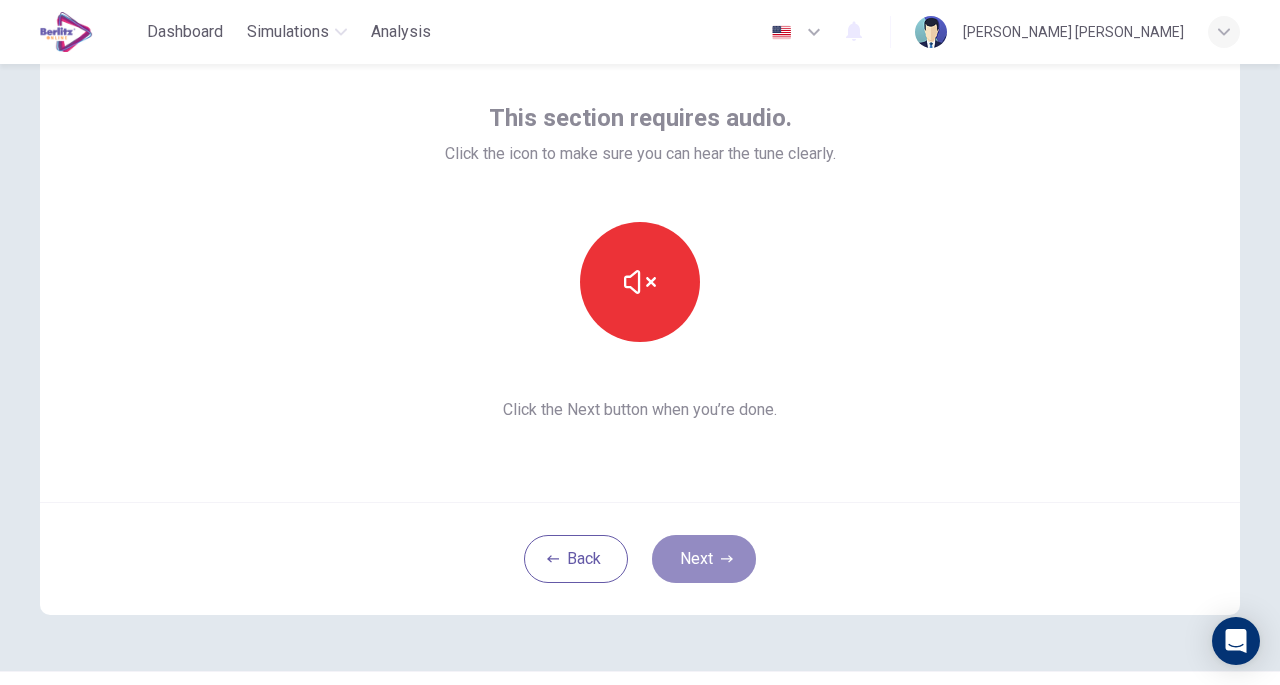 click on "Next" at bounding box center (704, 559) 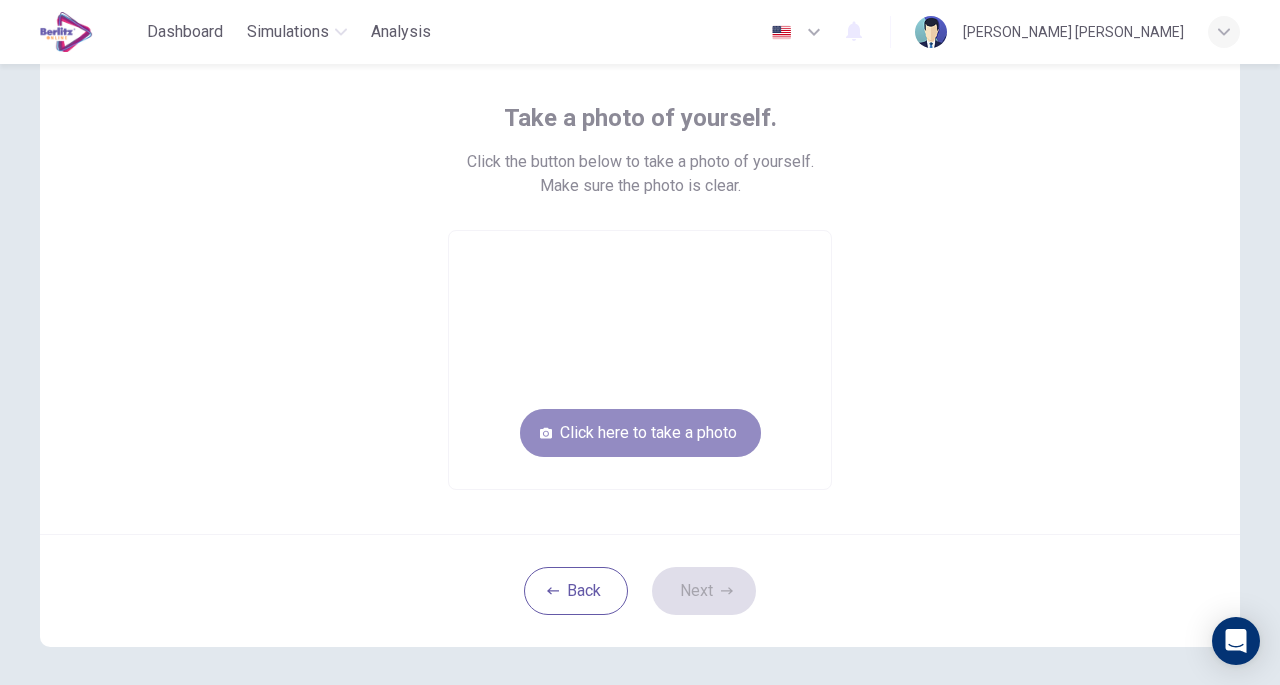 click on "Click here to take a photo" at bounding box center (640, 433) 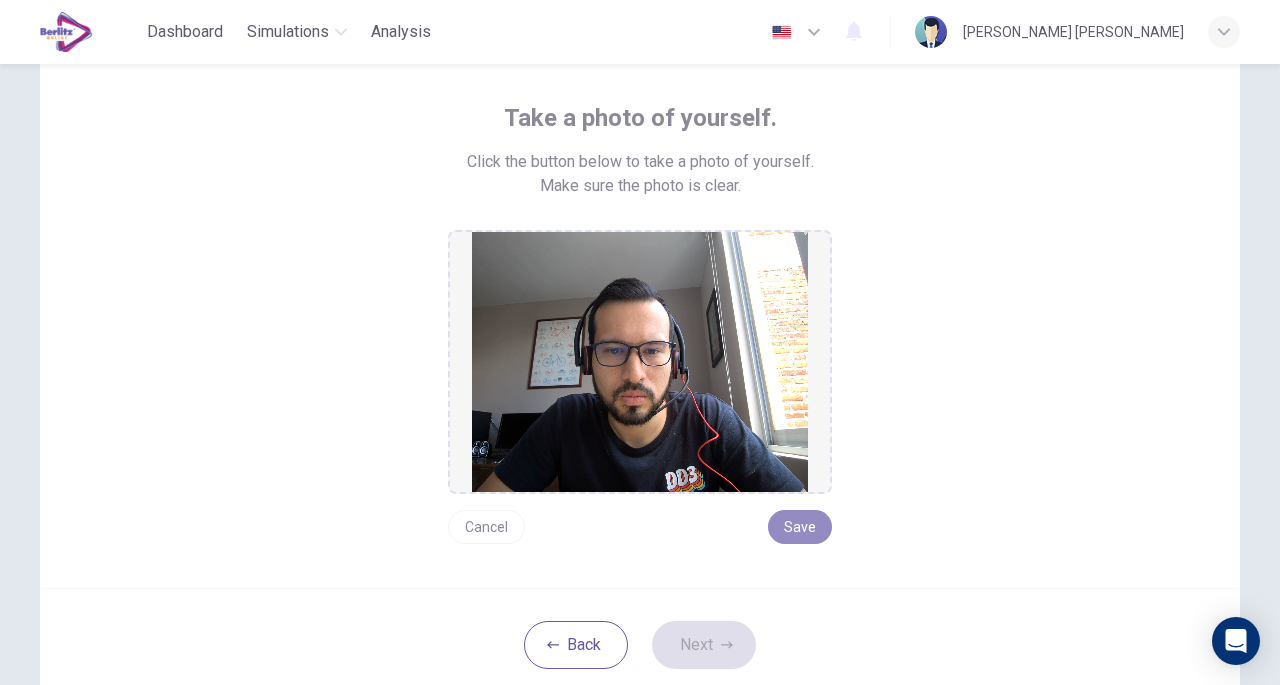 click on "Save" at bounding box center [800, 527] 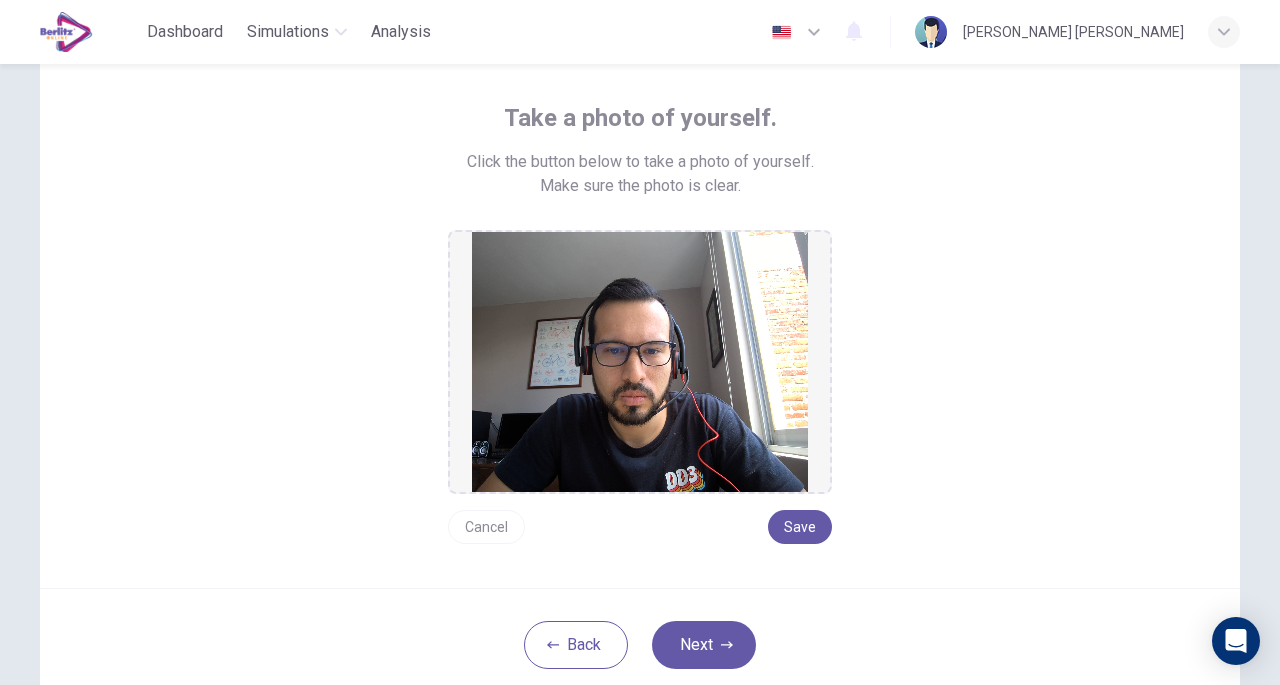 click on "Next" at bounding box center [704, 645] 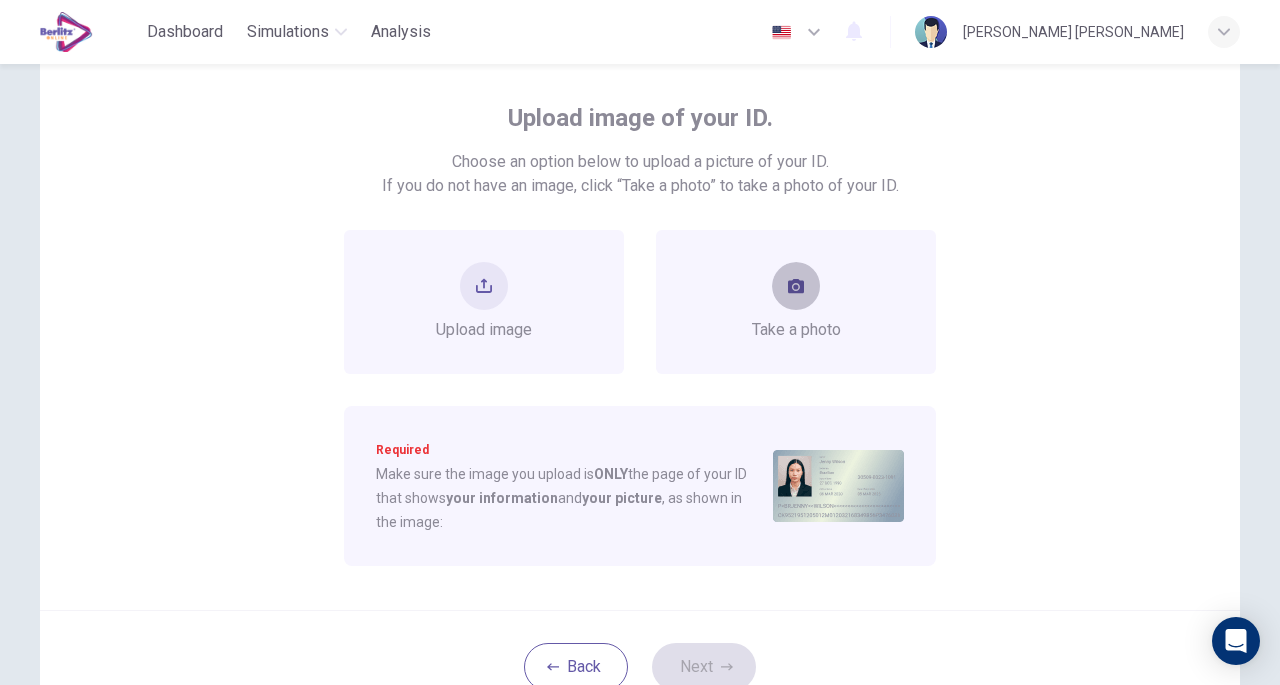 click at bounding box center (796, 286) 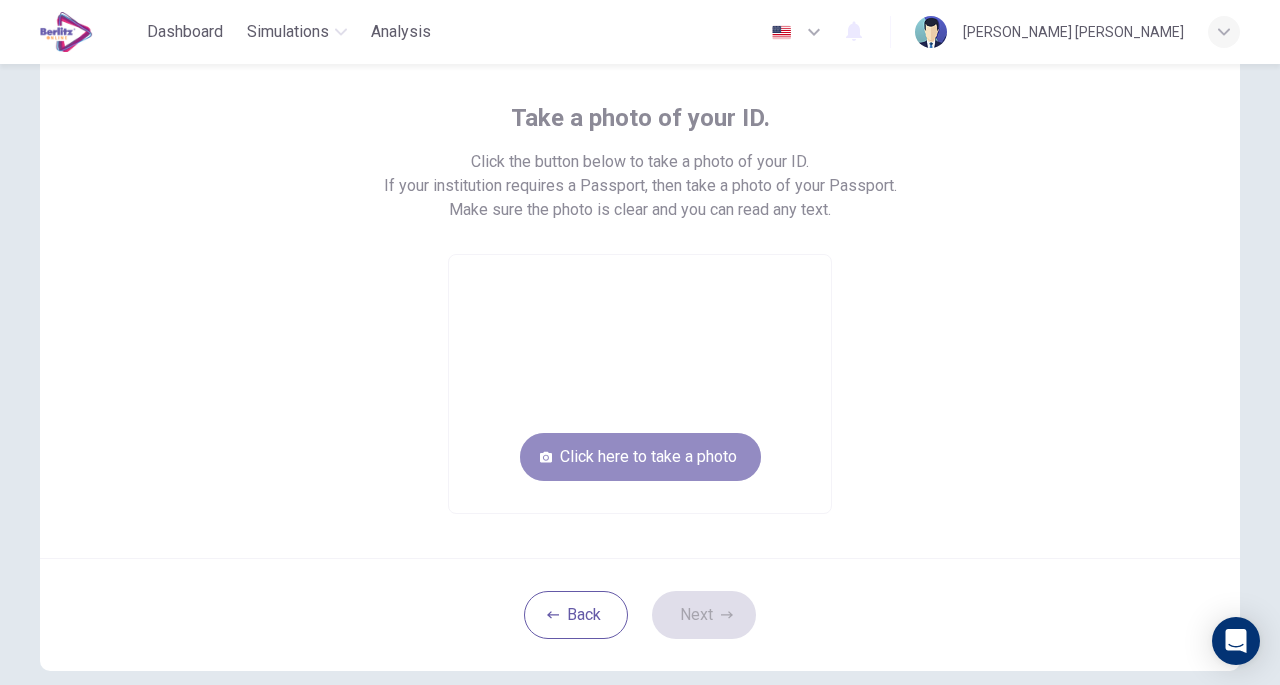 click on "Click here to take a photo" at bounding box center [640, 457] 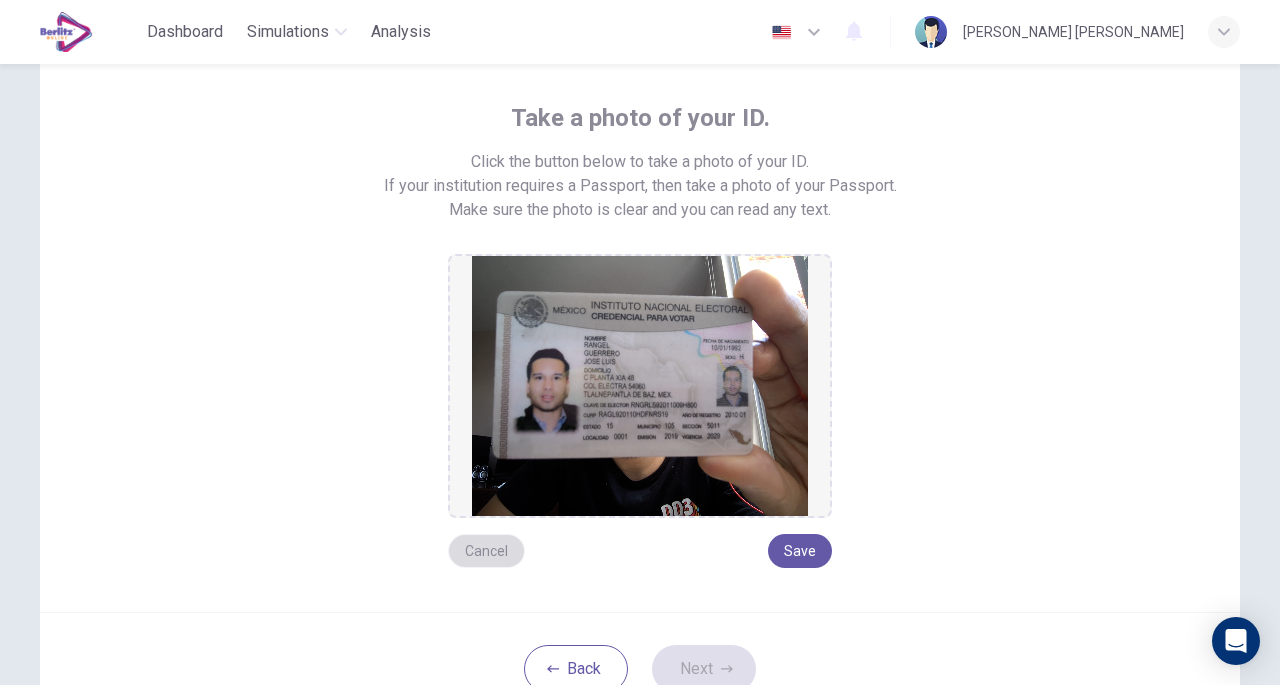 click on "Cancel" at bounding box center (486, 551) 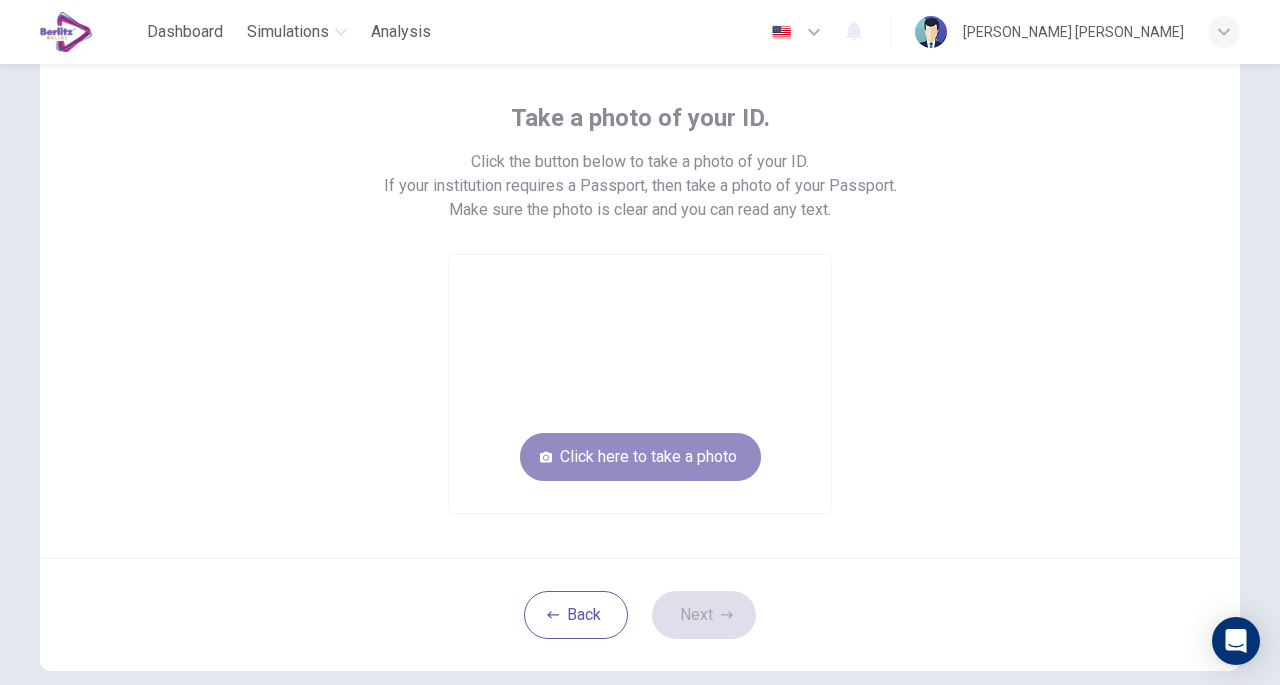 click on "Click here to take a photo" at bounding box center (640, 457) 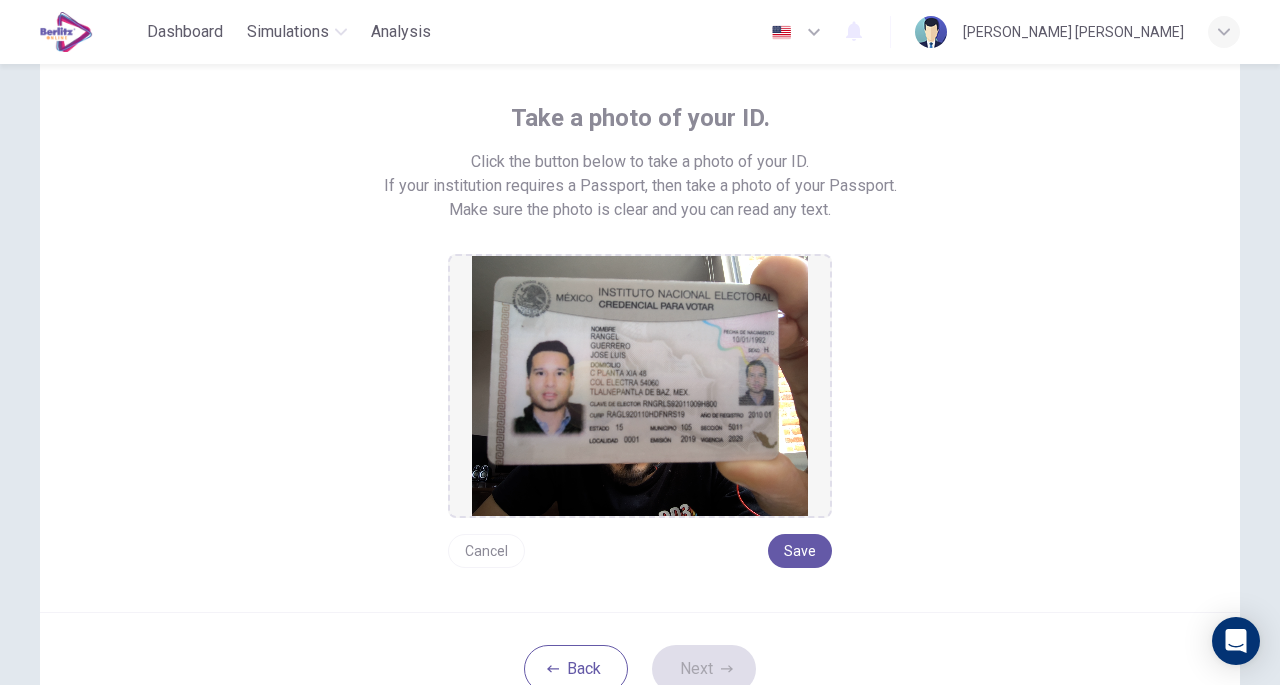 click on "Save" at bounding box center [800, 551] 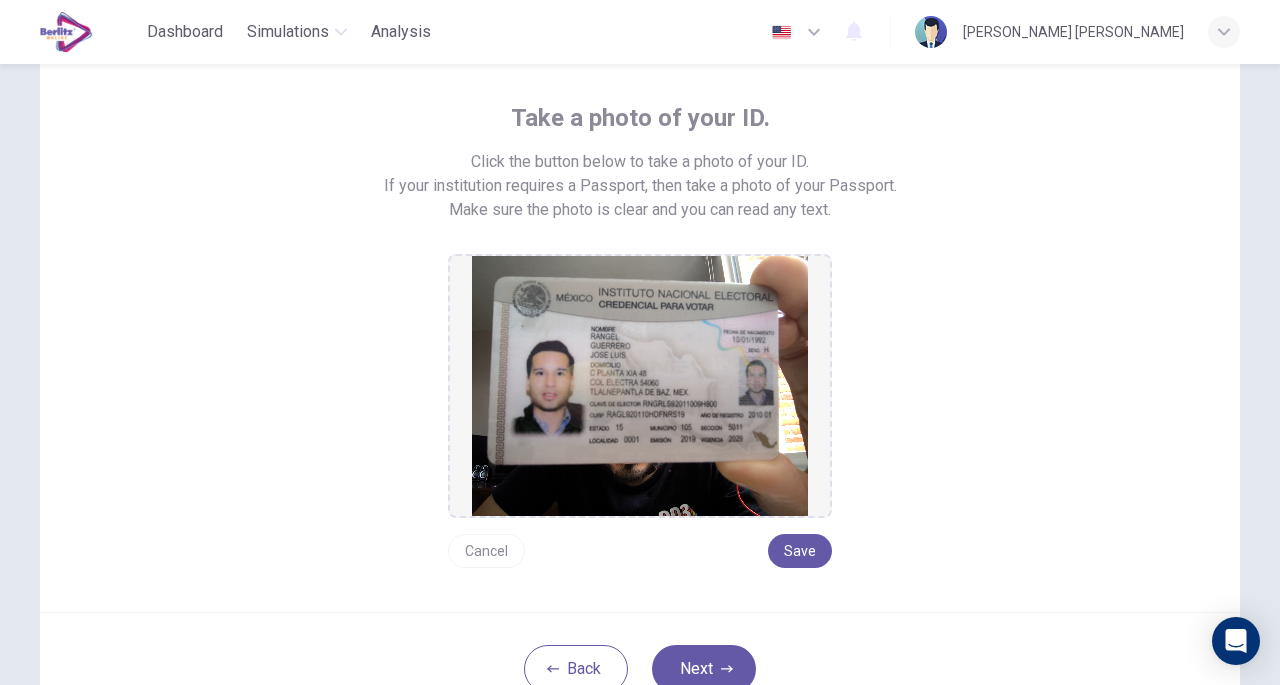 scroll, scrollTop: 210, scrollLeft: 0, axis: vertical 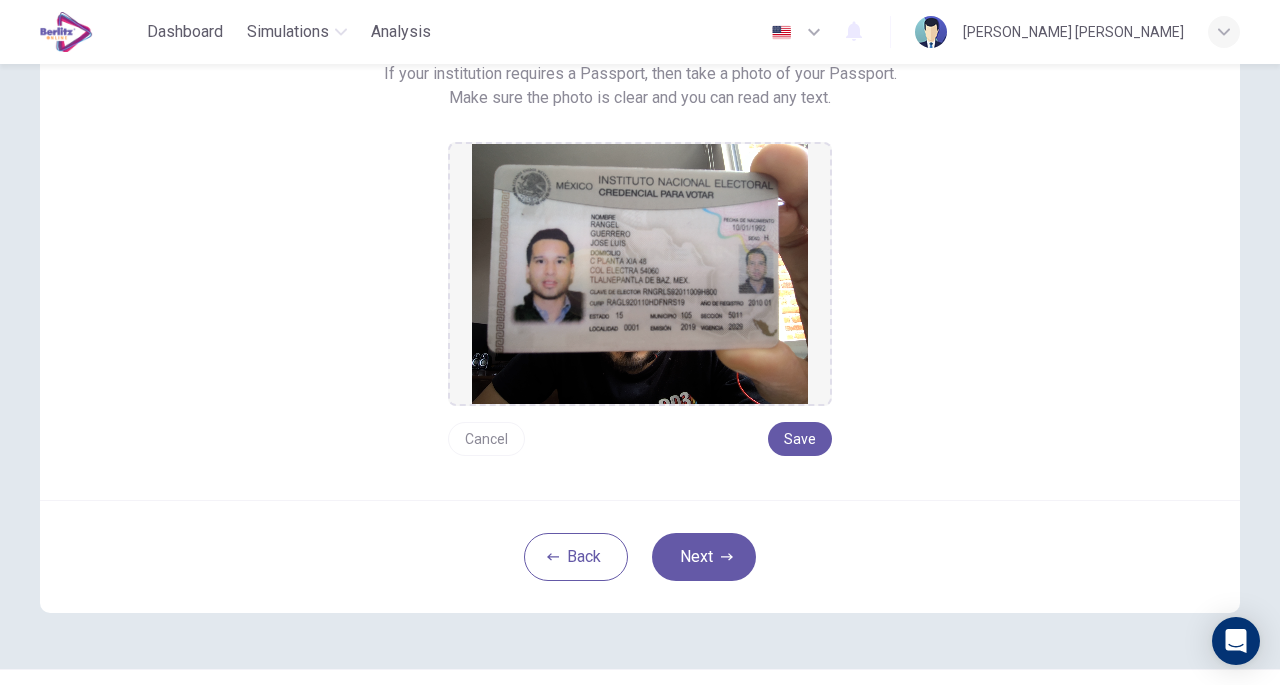 click on "Cancel" at bounding box center (486, 439) 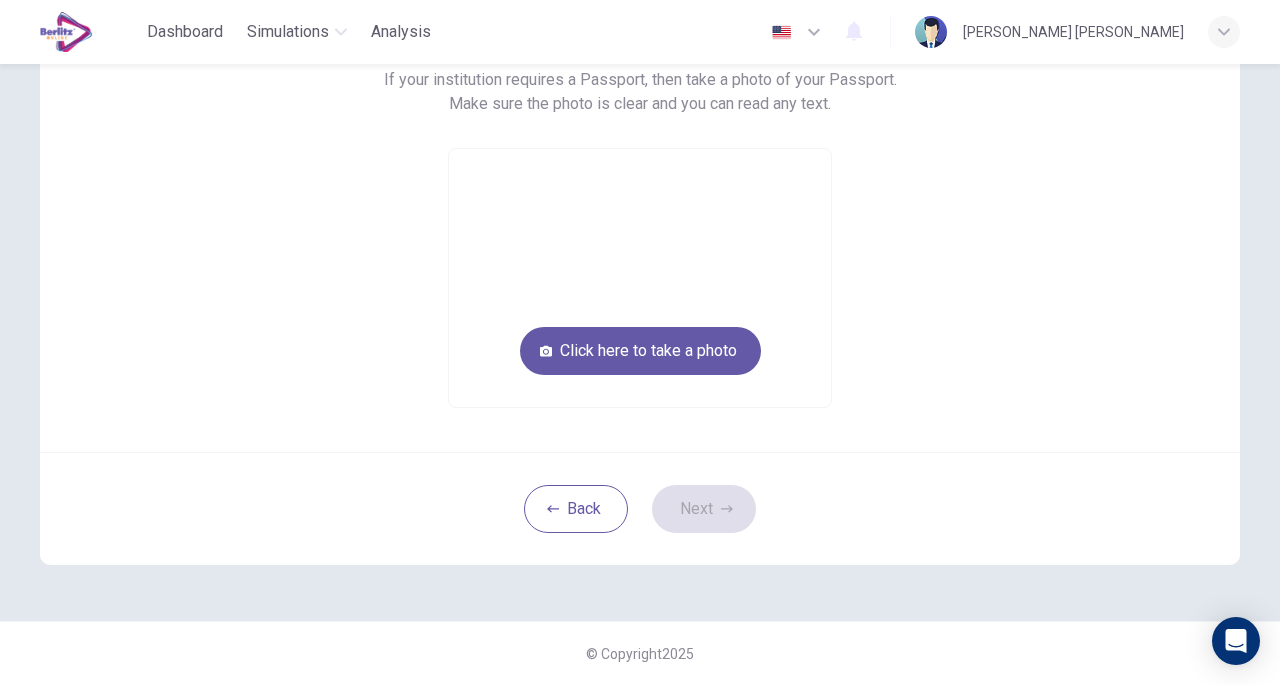 scroll, scrollTop: 203, scrollLeft: 0, axis: vertical 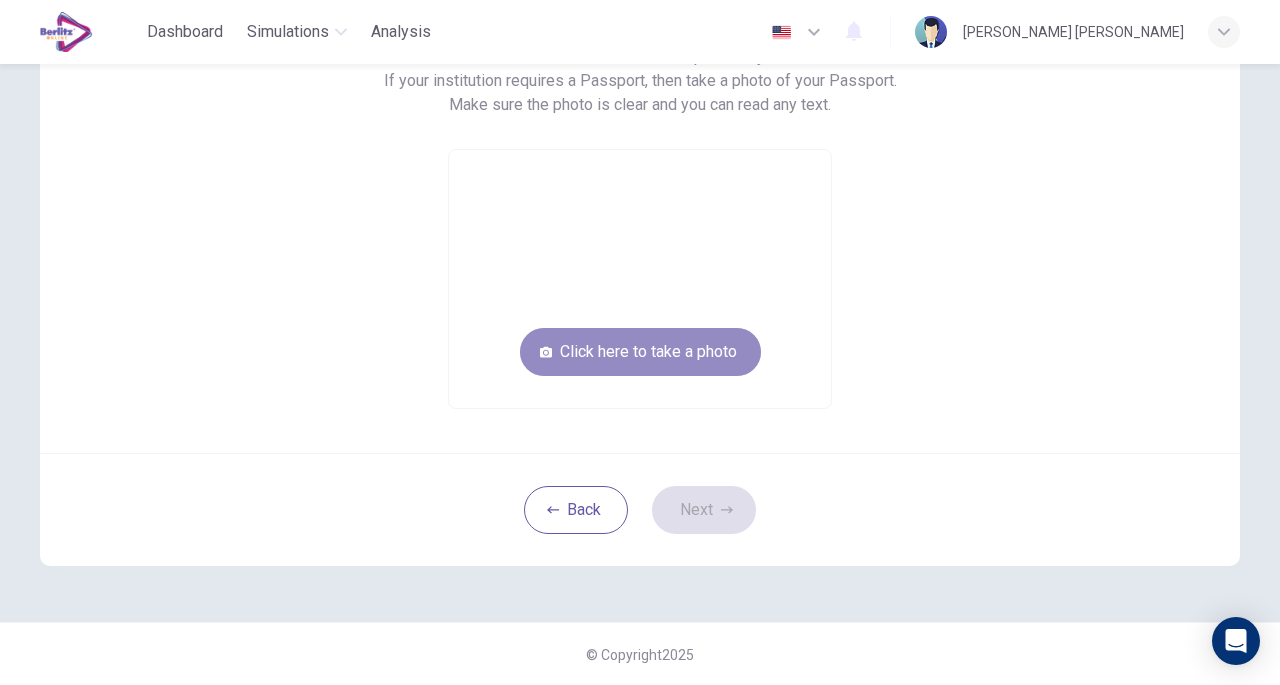 click on "Click here to take a photo" at bounding box center [640, 352] 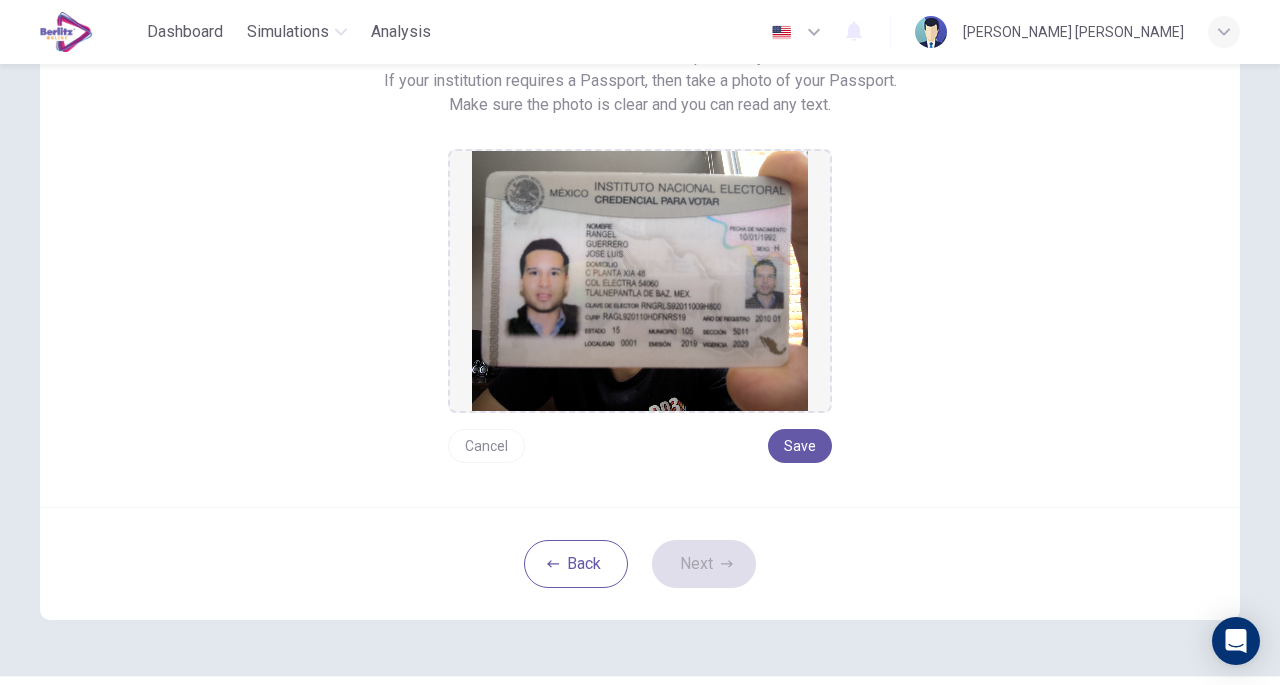 click on "Save" at bounding box center (800, 446) 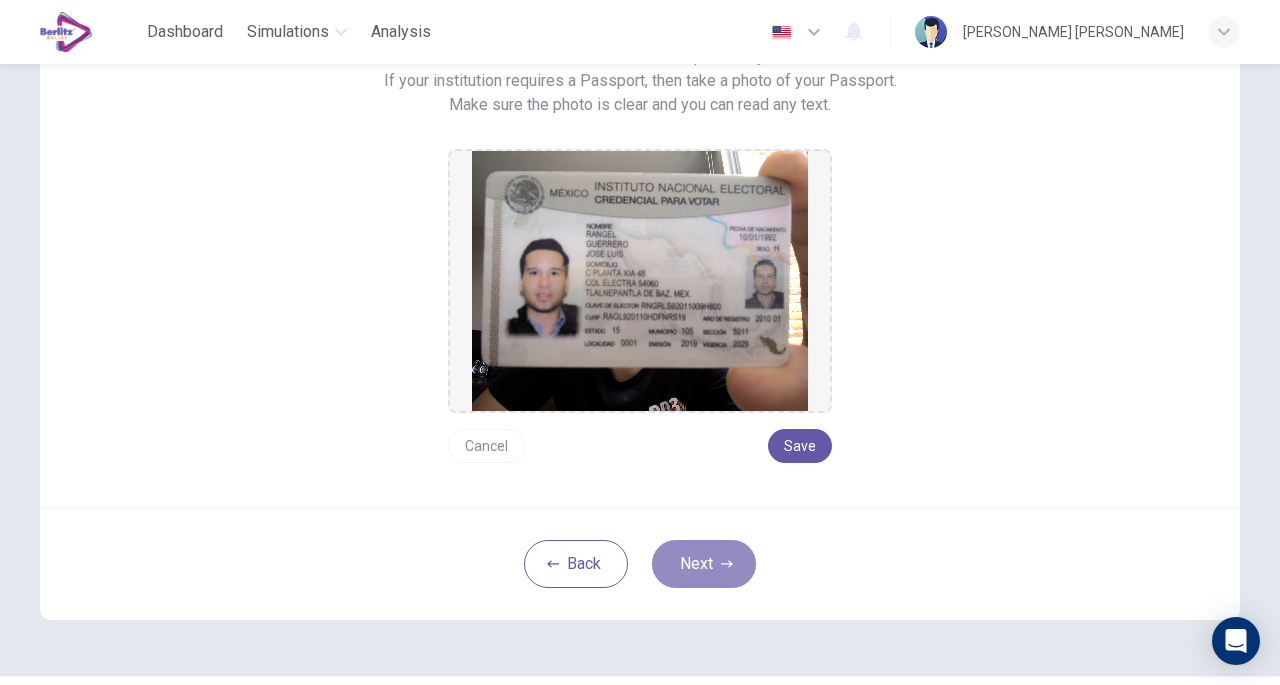 click on "Next" at bounding box center [704, 564] 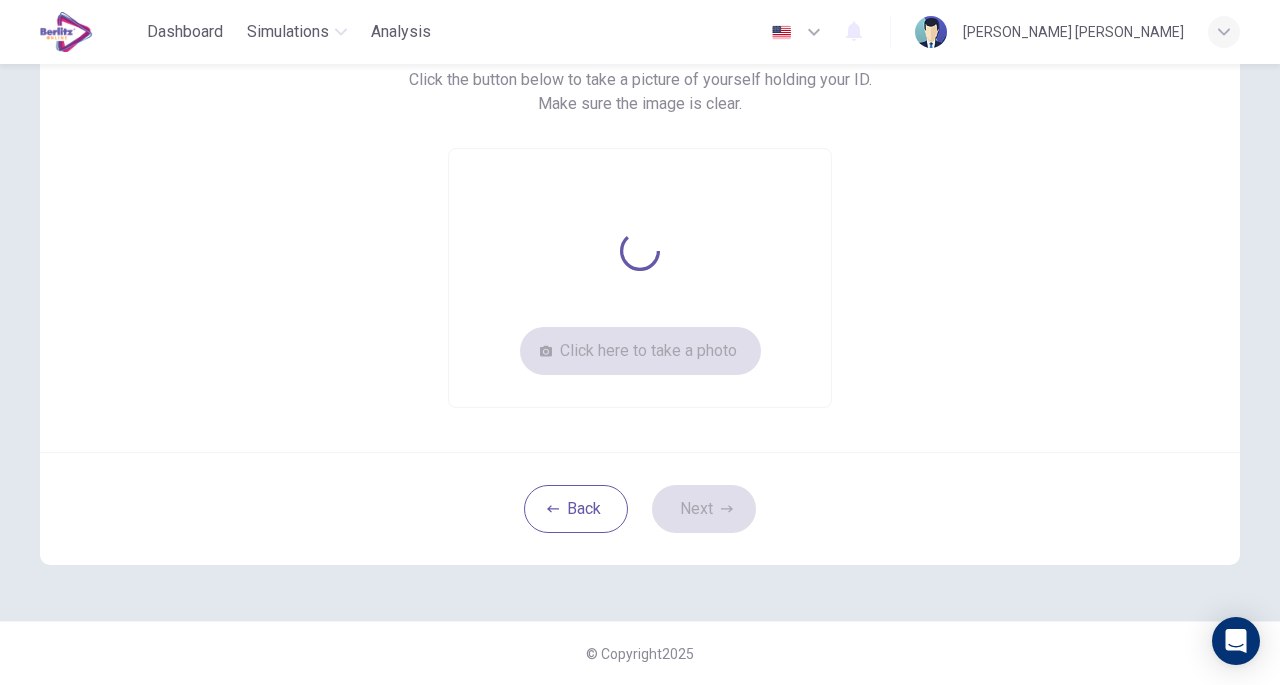 scroll, scrollTop: 179, scrollLeft: 0, axis: vertical 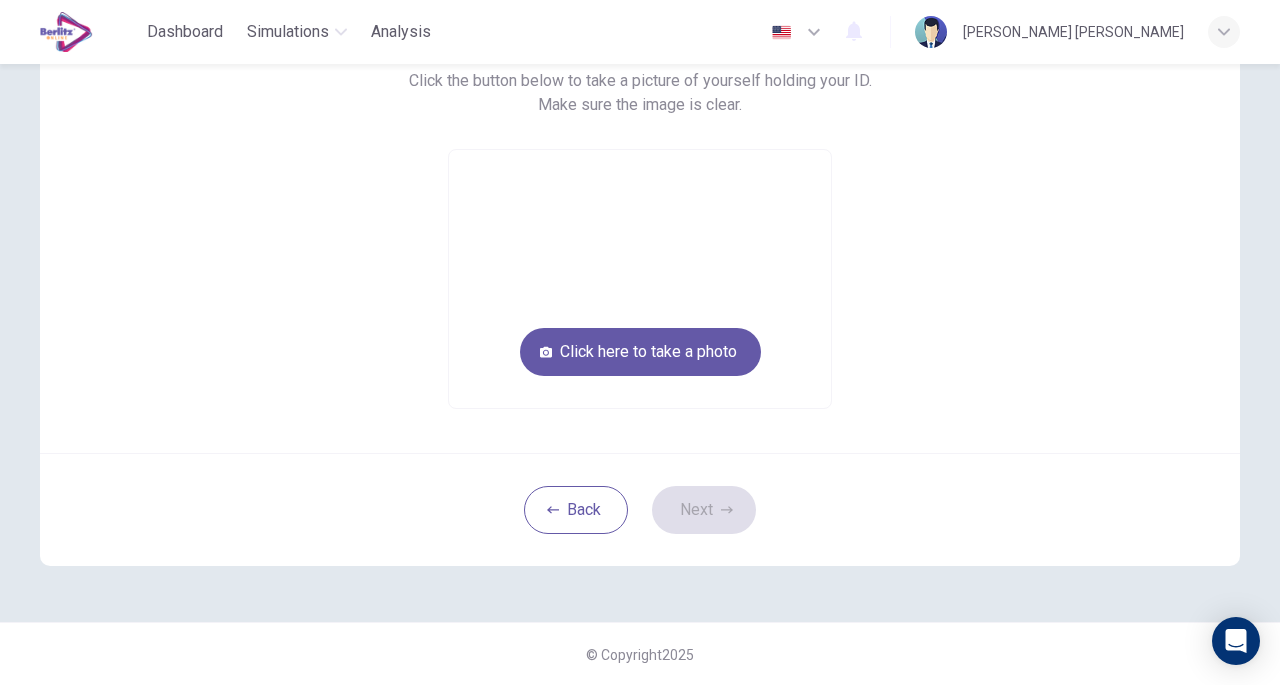 click on "Click here to take a photo" at bounding box center [640, 352] 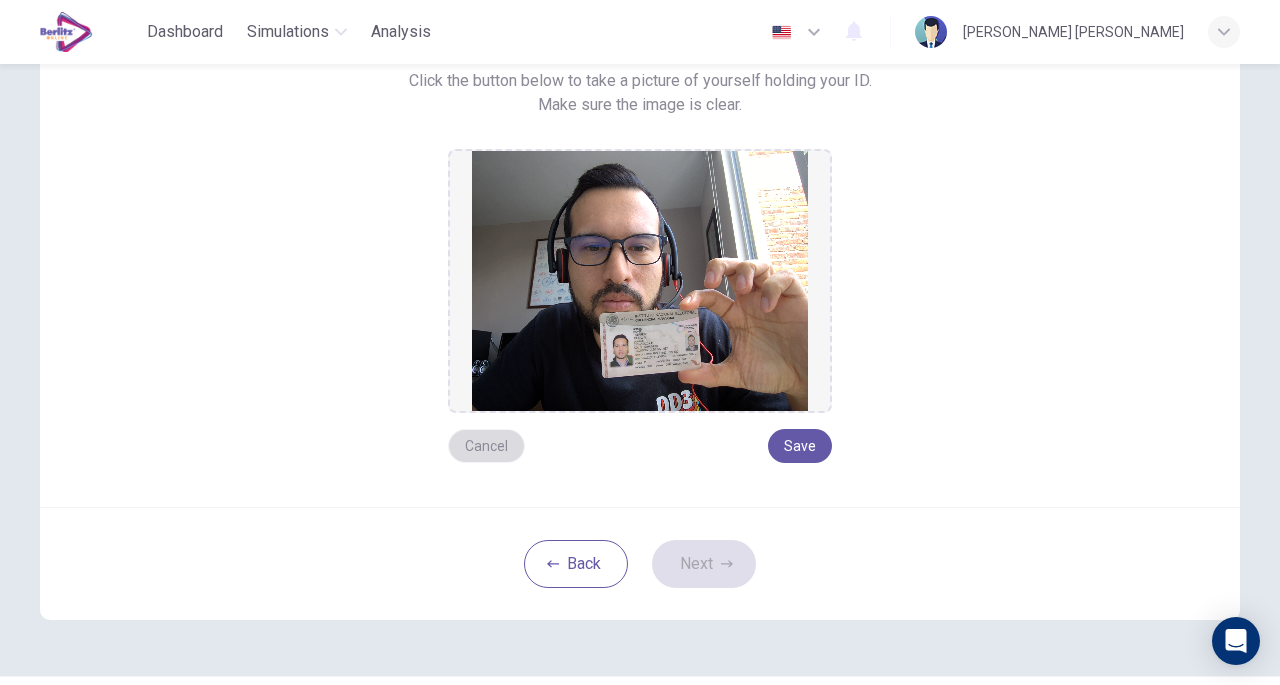 click on "Cancel" at bounding box center [486, 446] 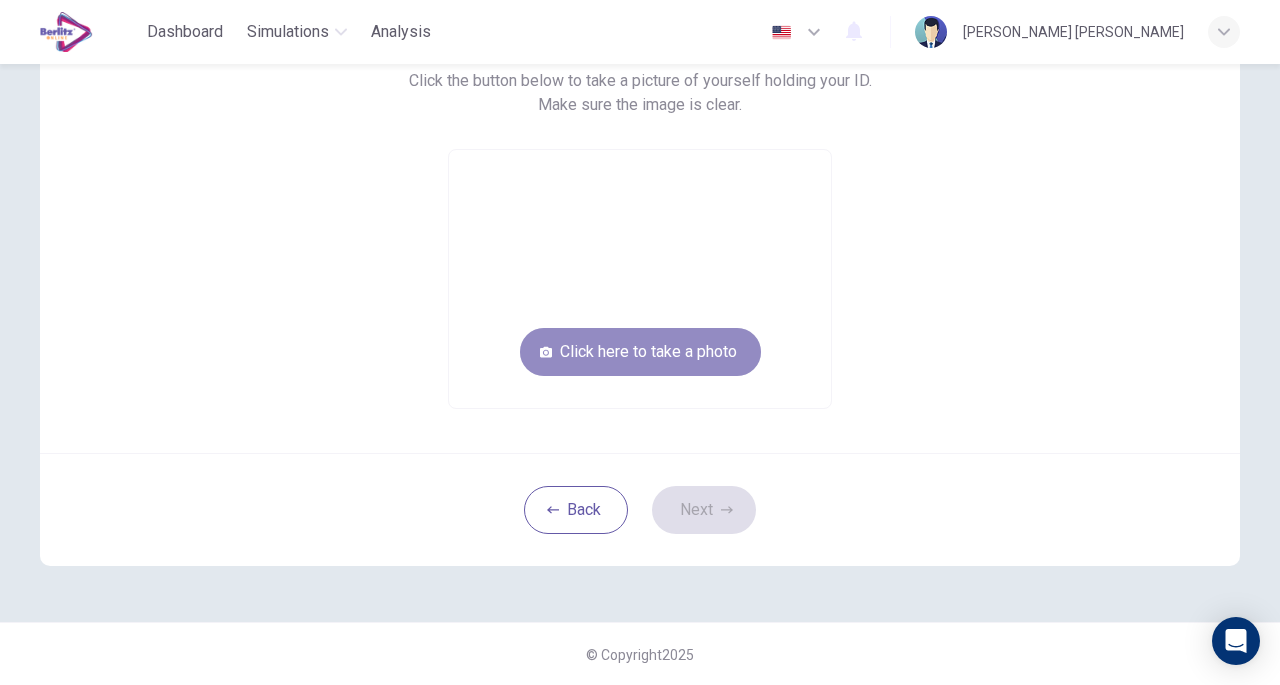 click on "Click here to take a photo" at bounding box center [640, 352] 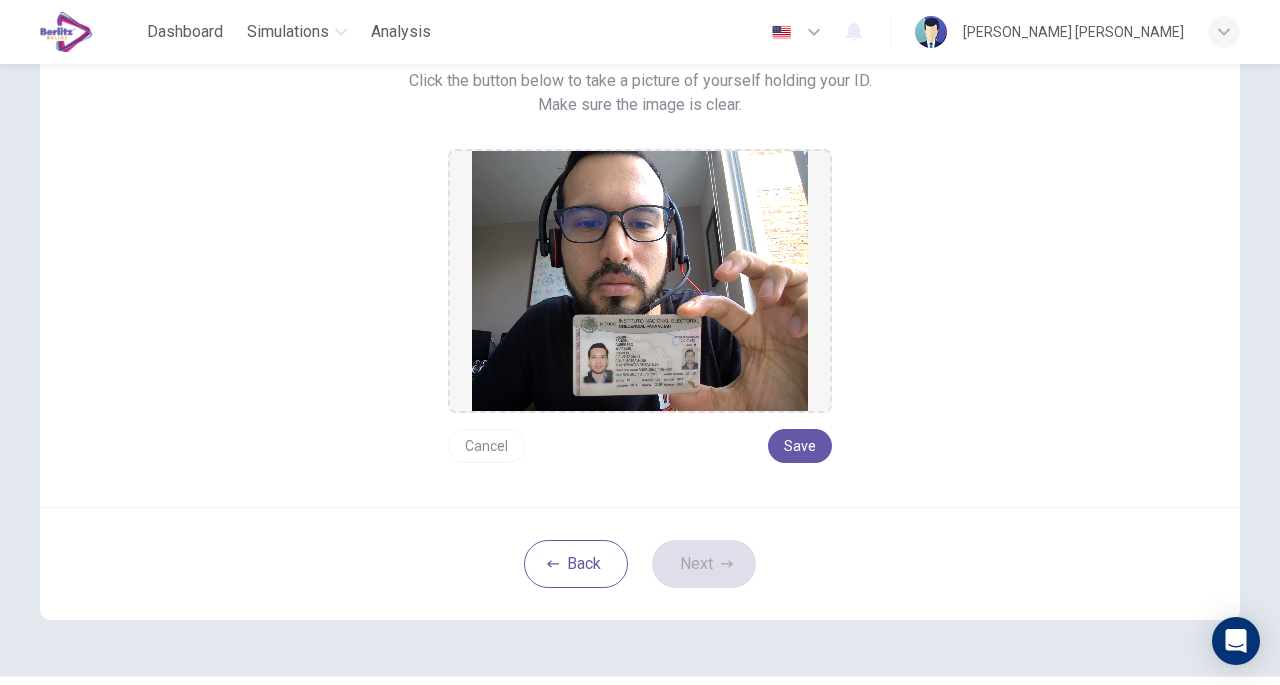 click on "Save" at bounding box center [800, 446] 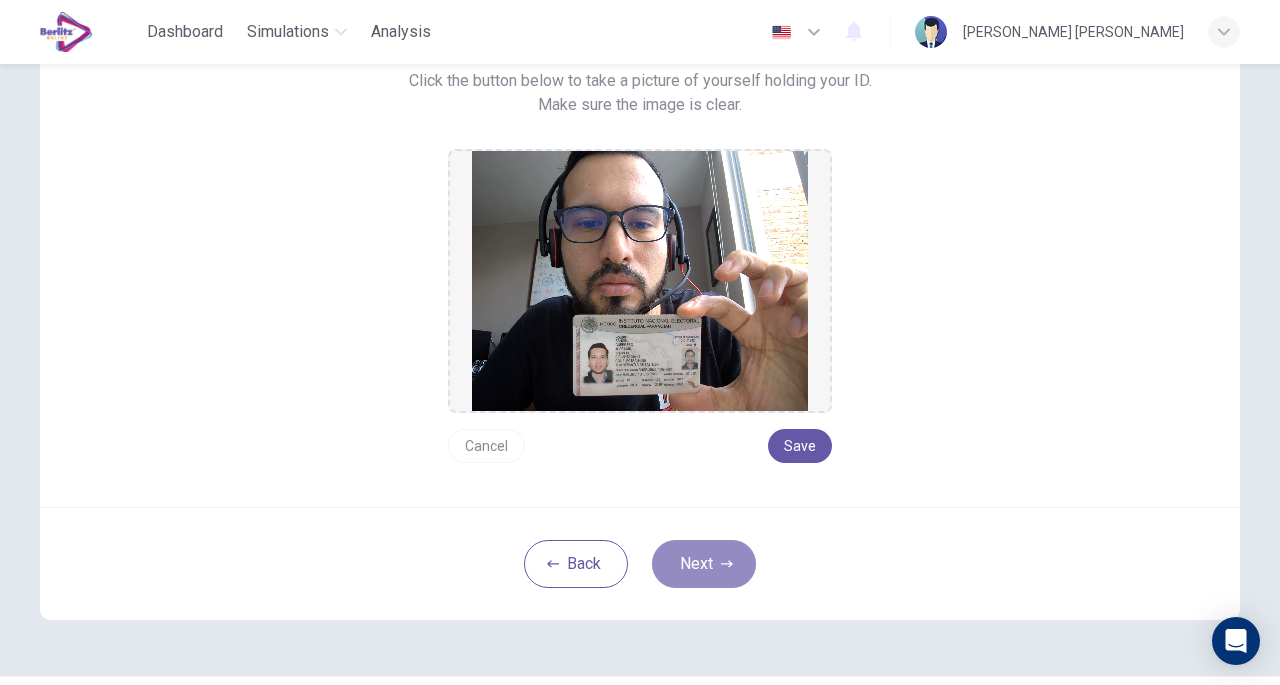 click on "Next" at bounding box center (704, 564) 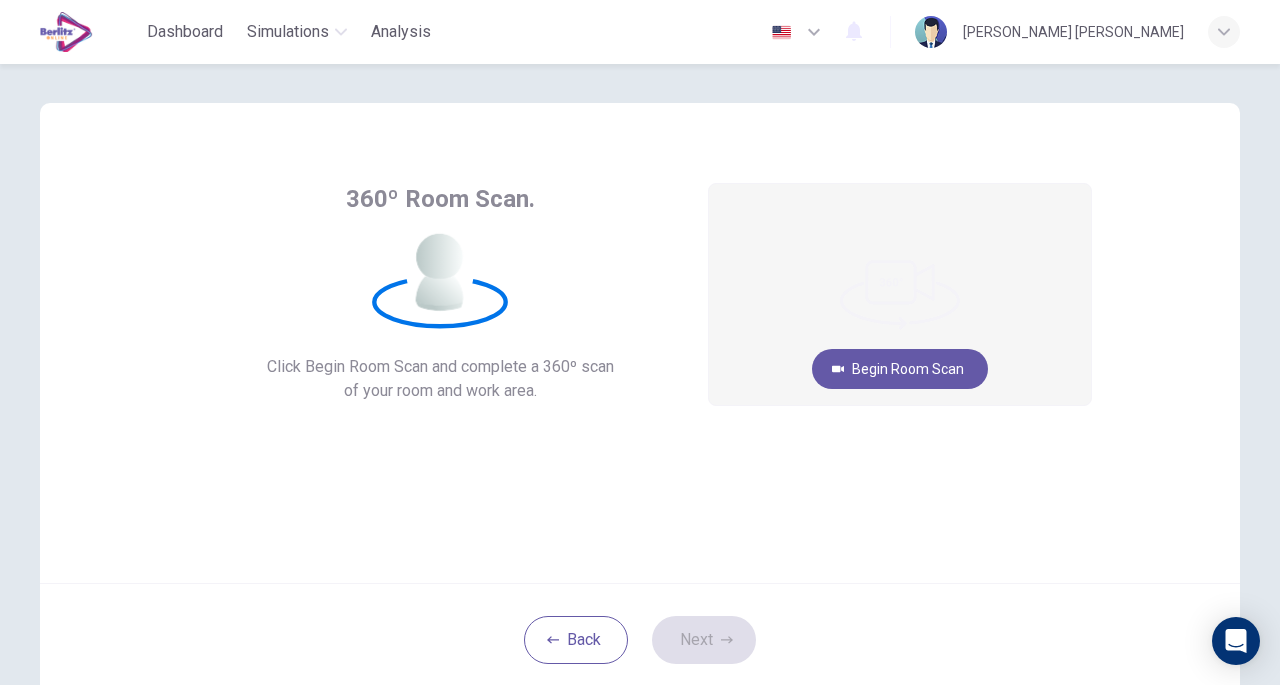 scroll, scrollTop: 12, scrollLeft: 0, axis: vertical 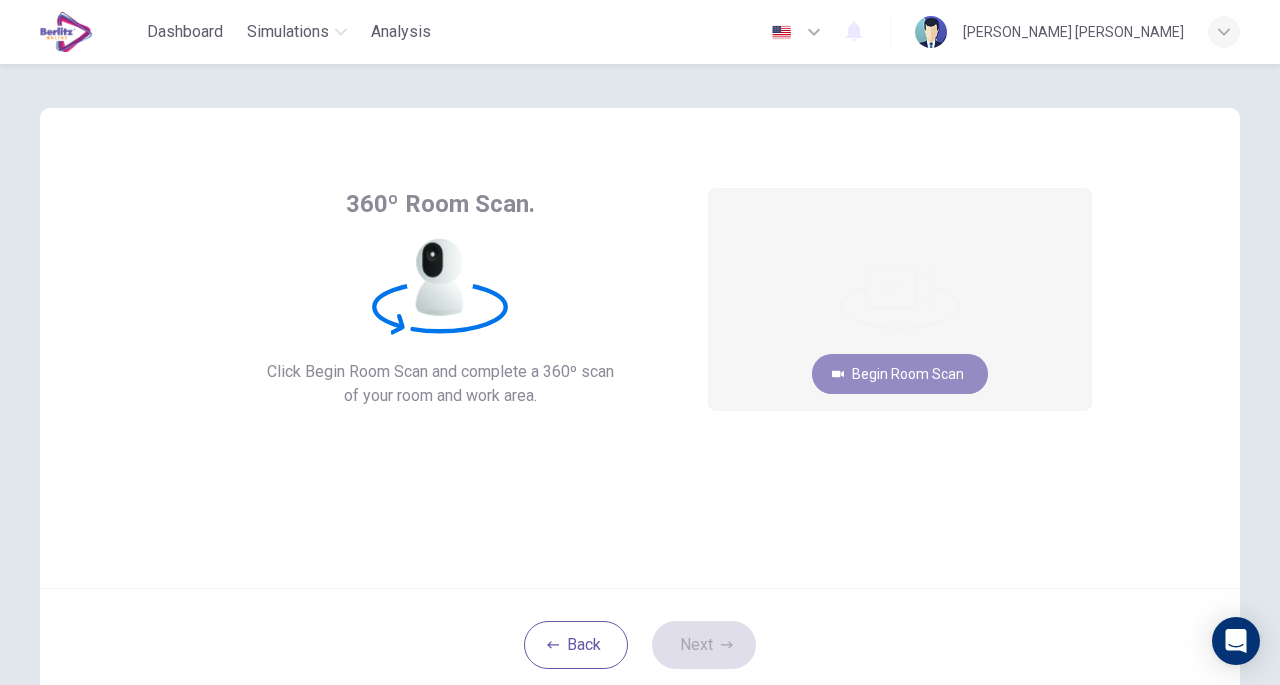 click on "Begin Room Scan" at bounding box center (900, 374) 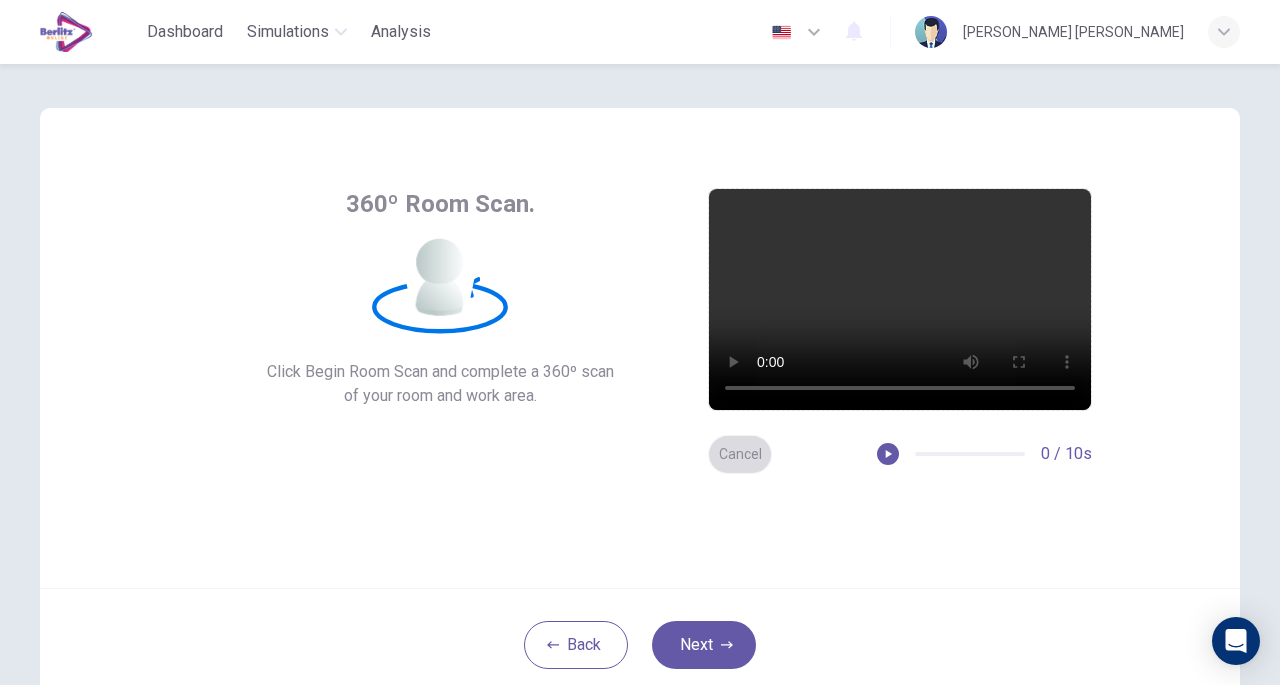 click on "Cancel" at bounding box center [740, 454] 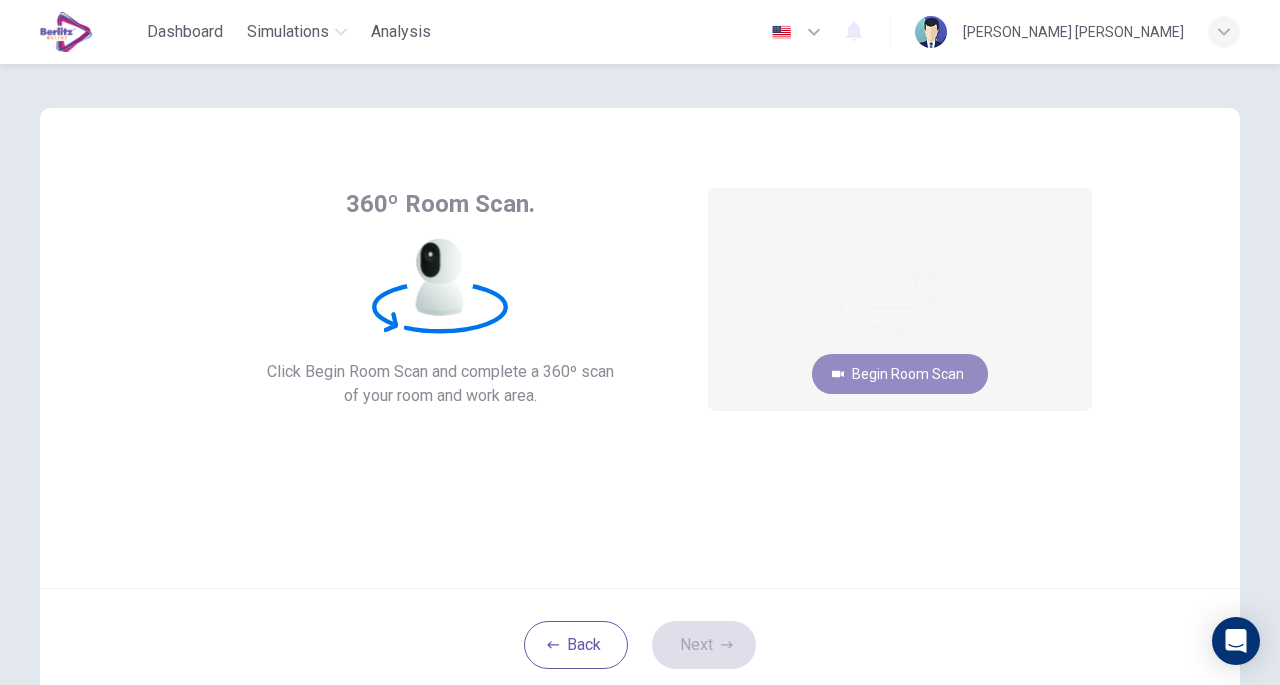 click on "Begin Room Scan" at bounding box center (900, 374) 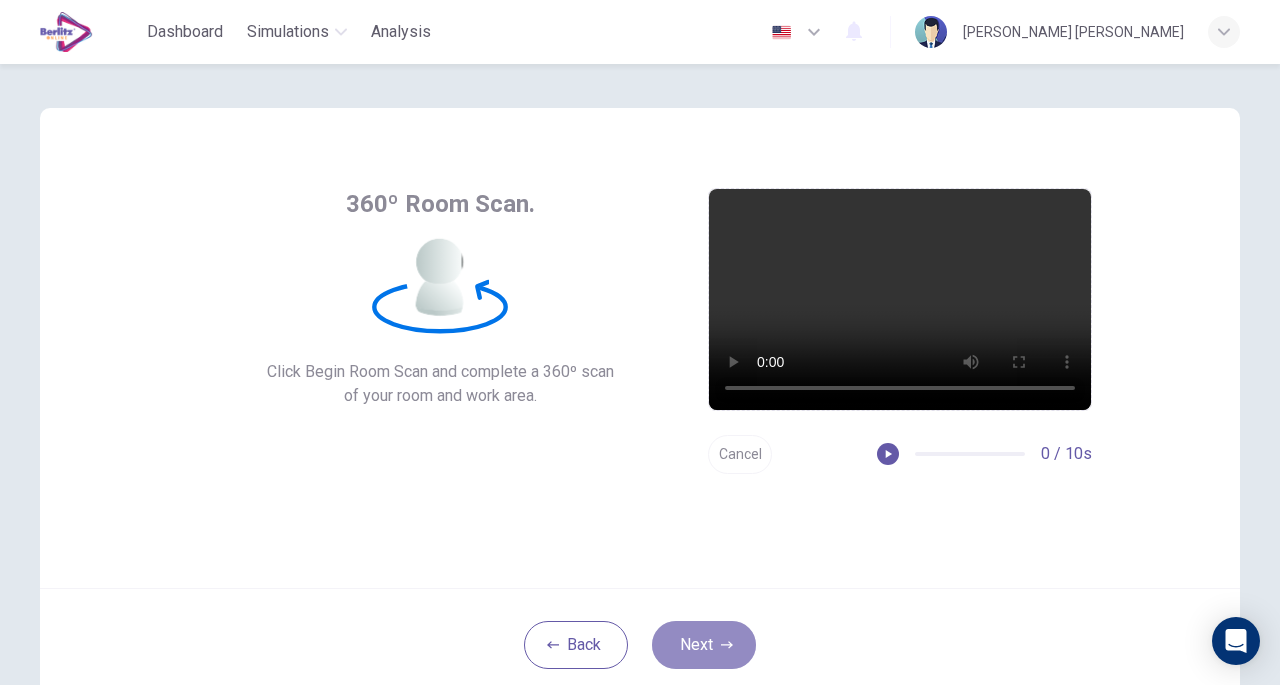 click on "Next" at bounding box center (704, 645) 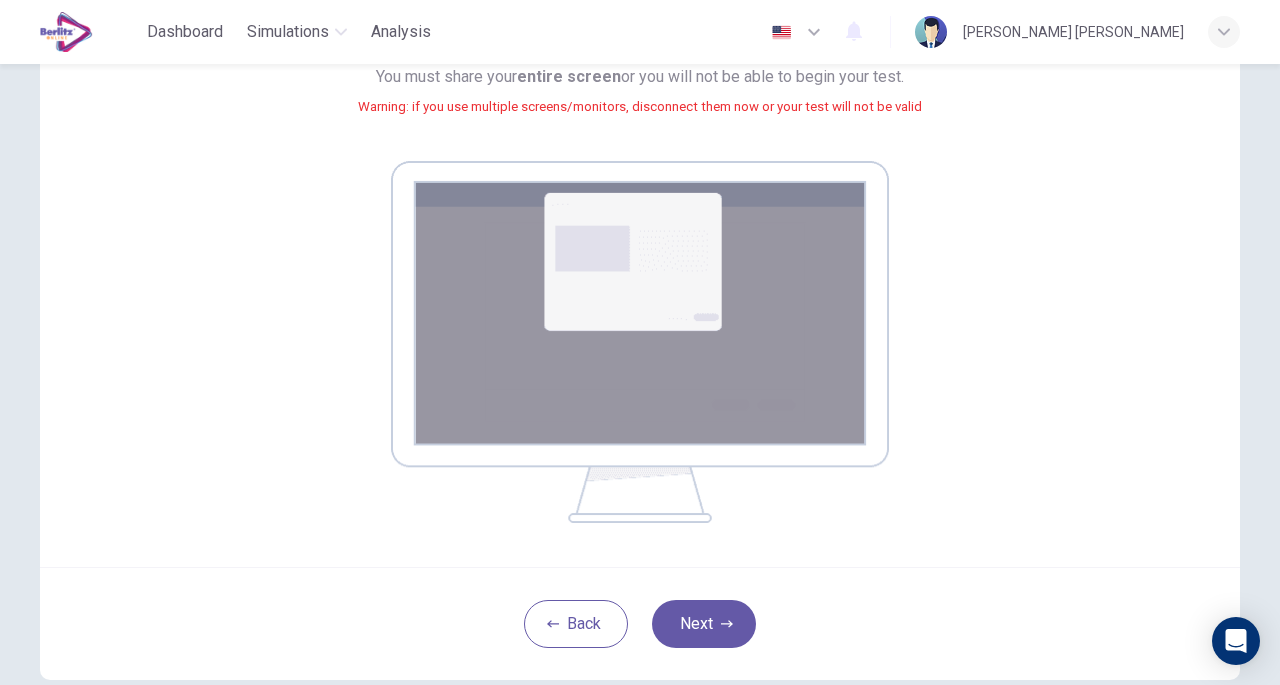 scroll, scrollTop: 239, scrollLeft: 0, axis: vertical 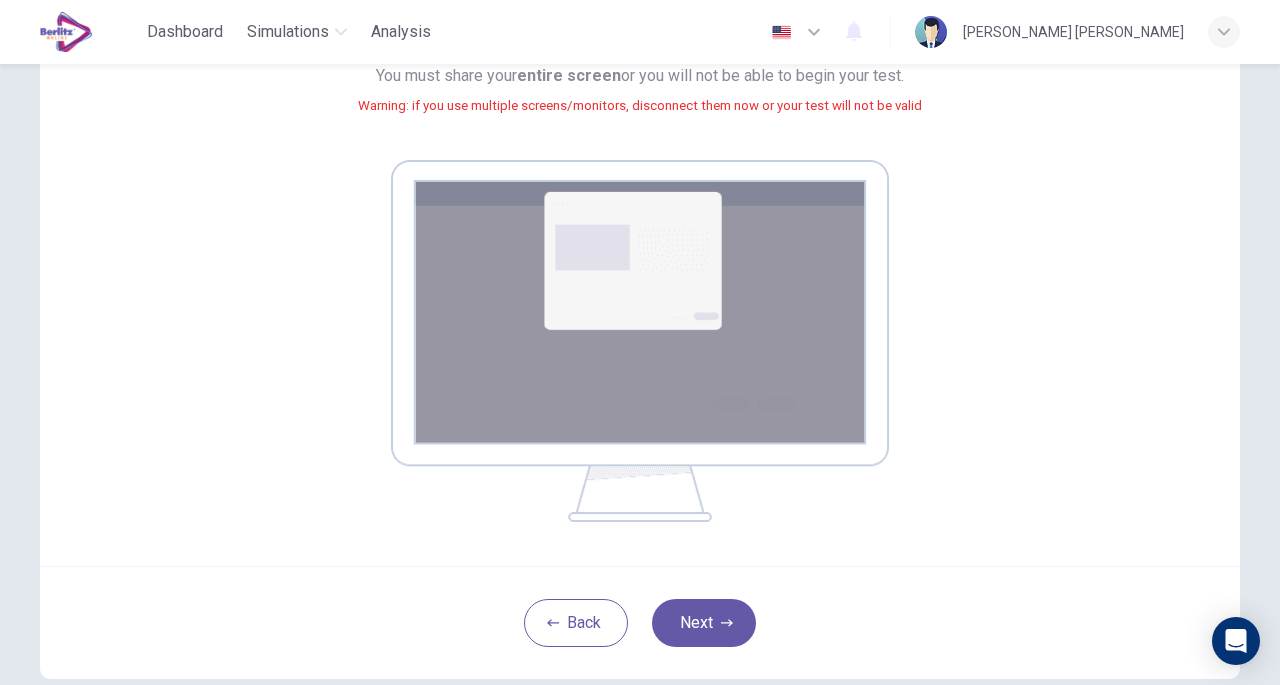 click on "Next" at bounding box center [704, 623] 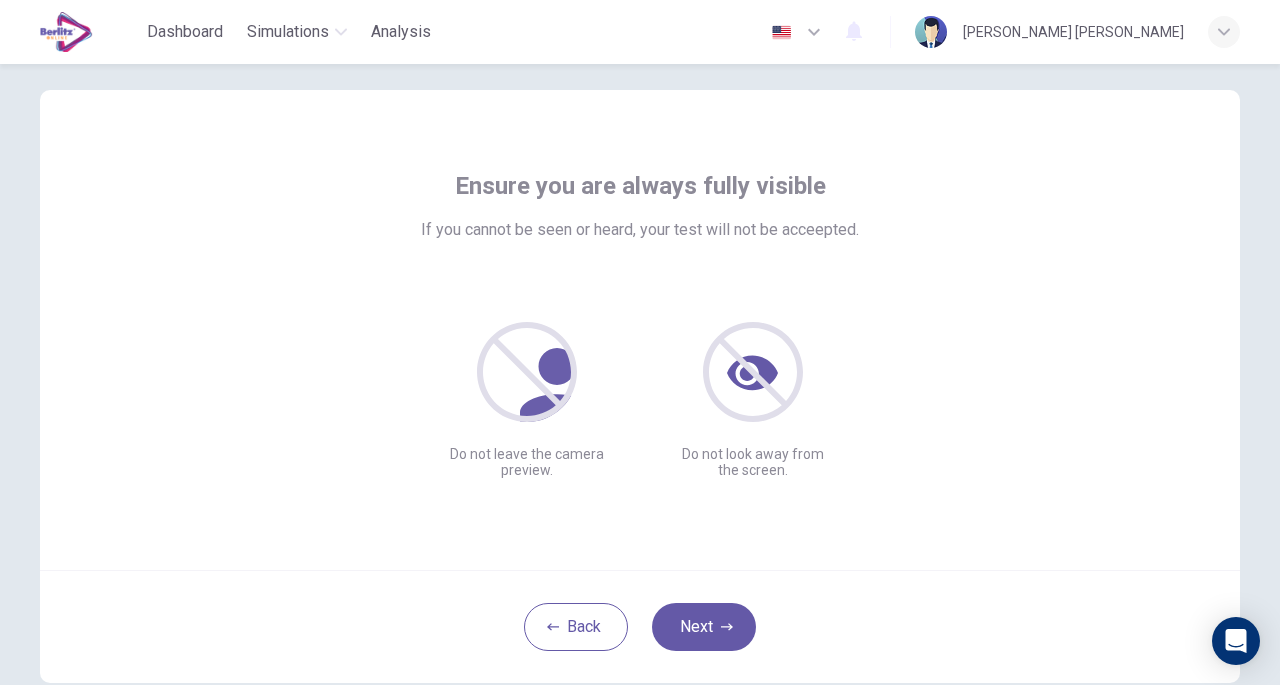 scroll, scrollTop: 101, scrollLeft: 0, axis: vertical 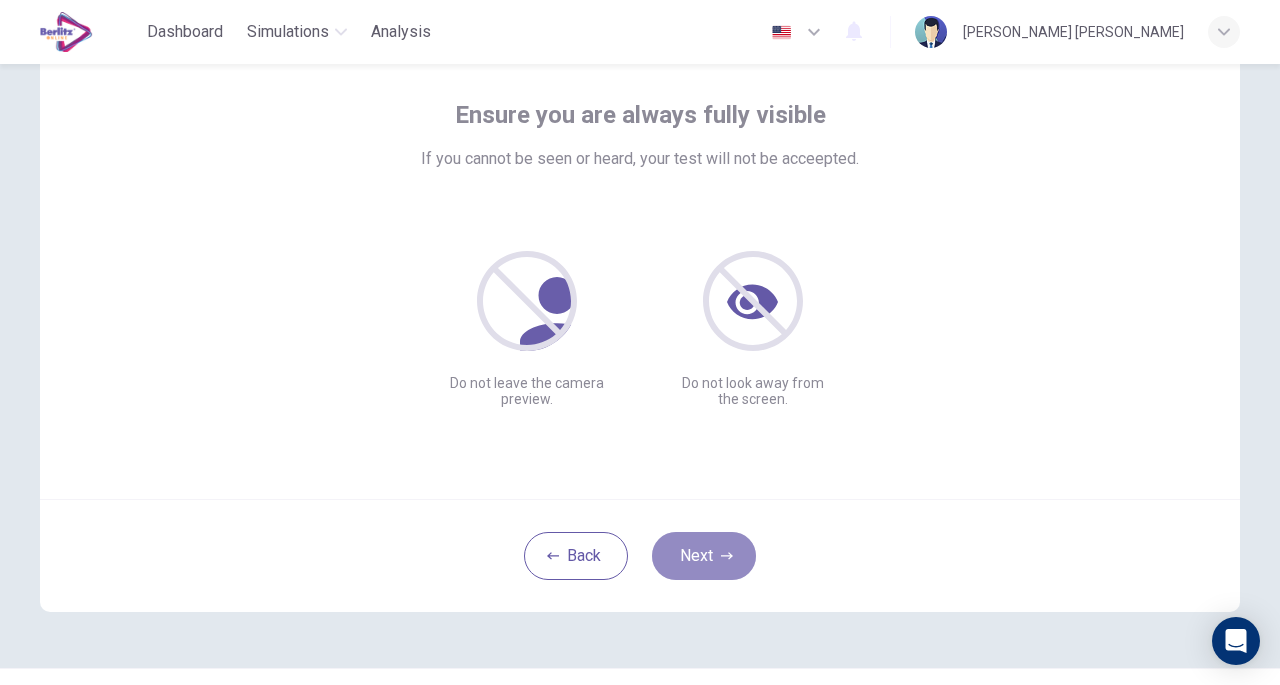 click on "Next" at bounding box center [704, 556] 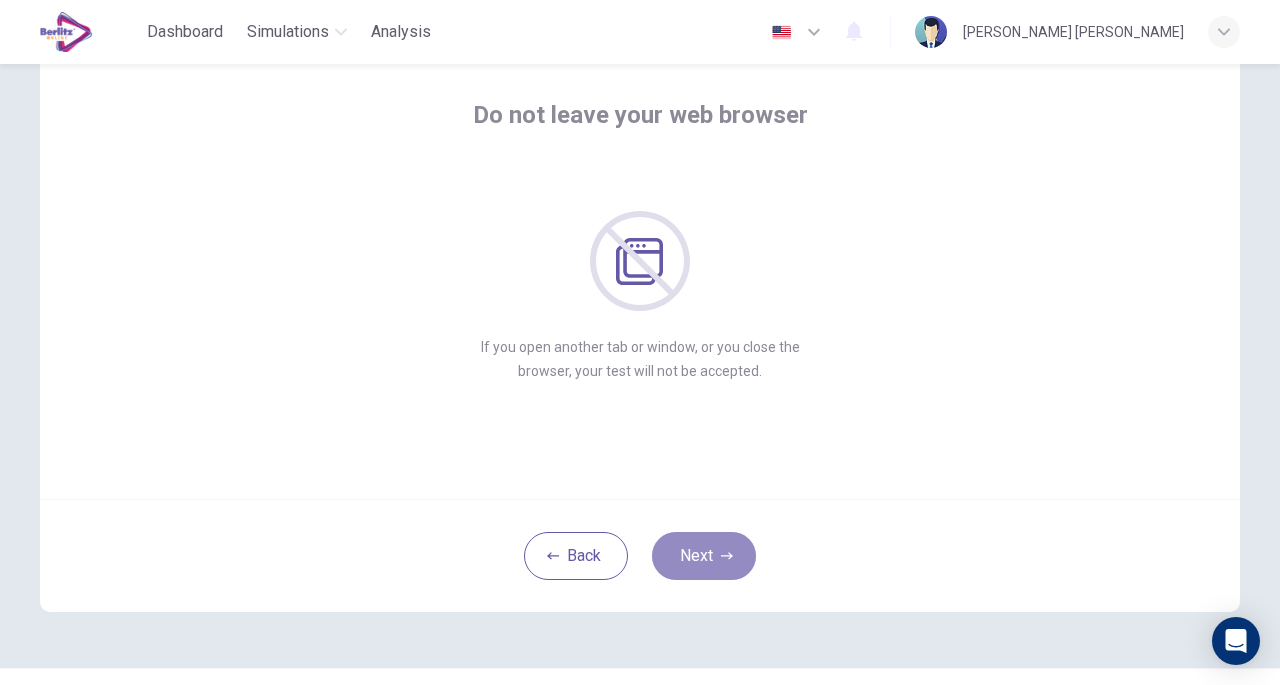 click on "Next" at bounding box center [704, 556] 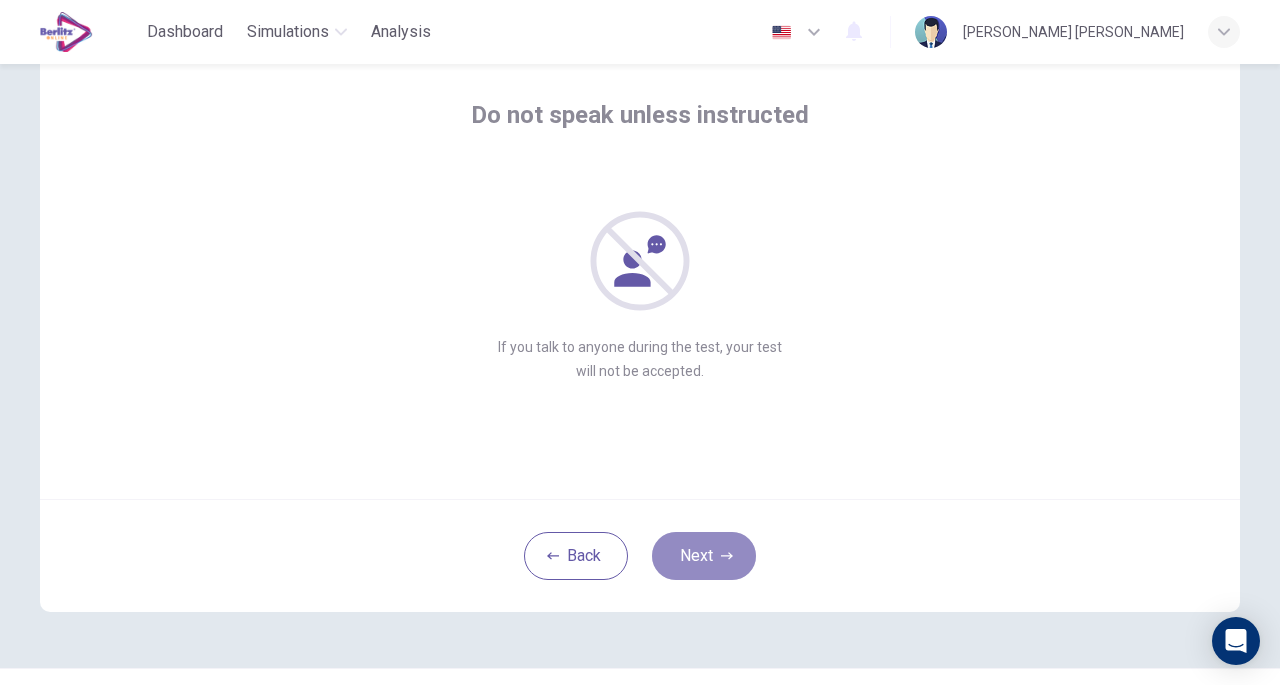 click on "Next" at bounding box center (704, 556) 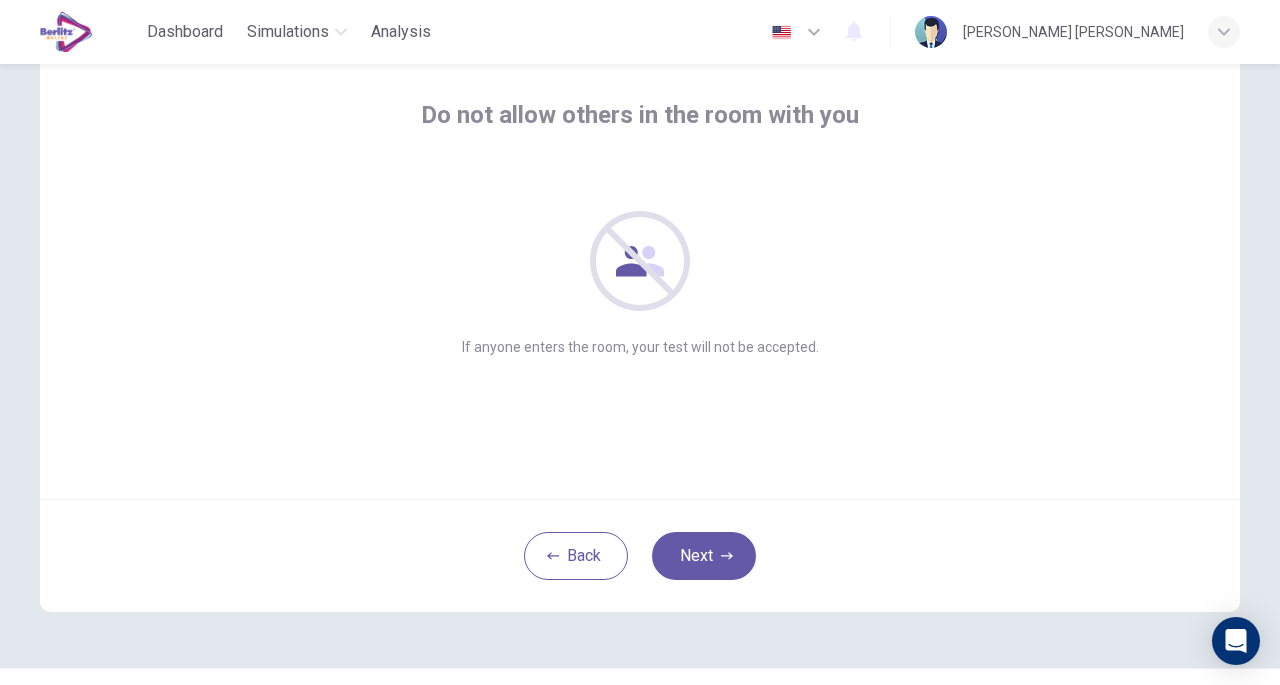 type 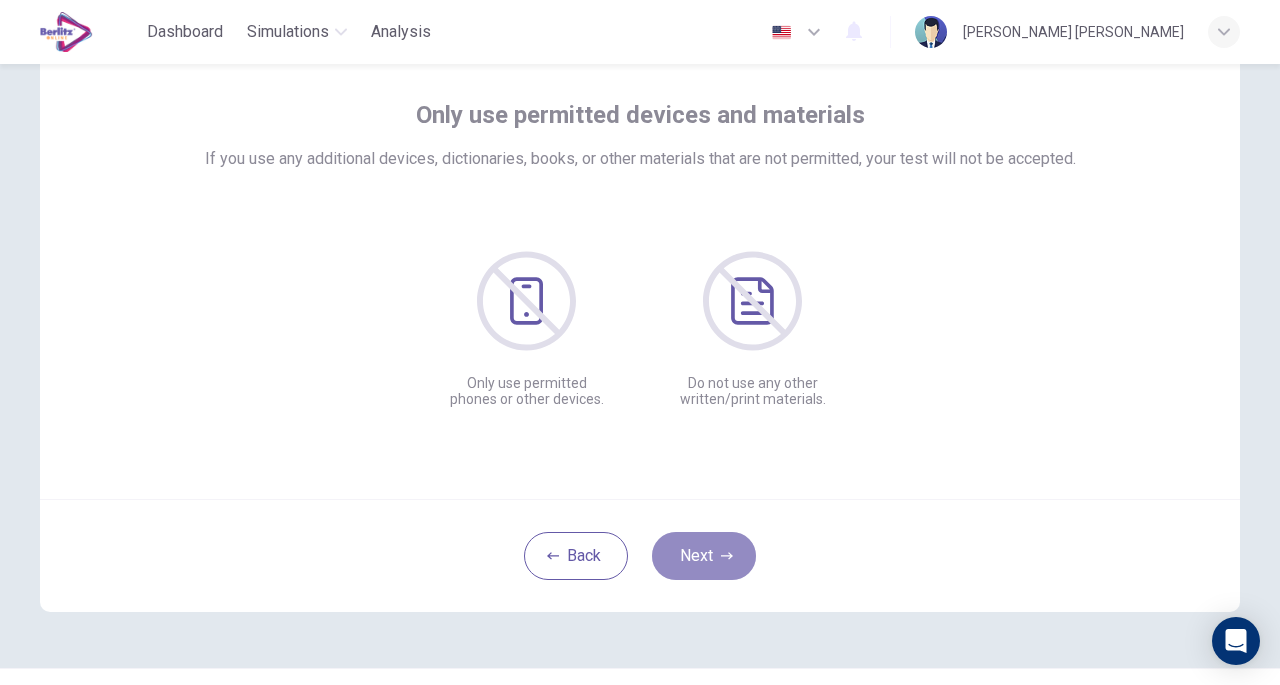 click on "Next" at bounding box center [704, 556] 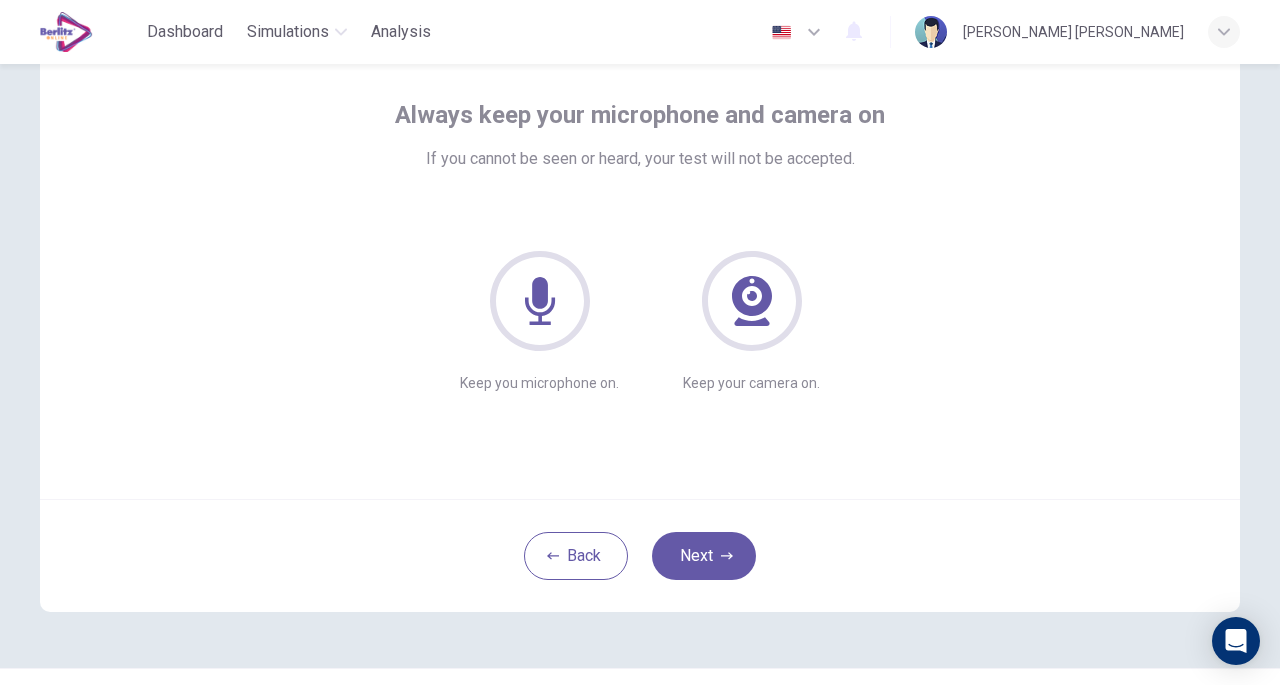 click on "Next" at bounding box center [704, 556] 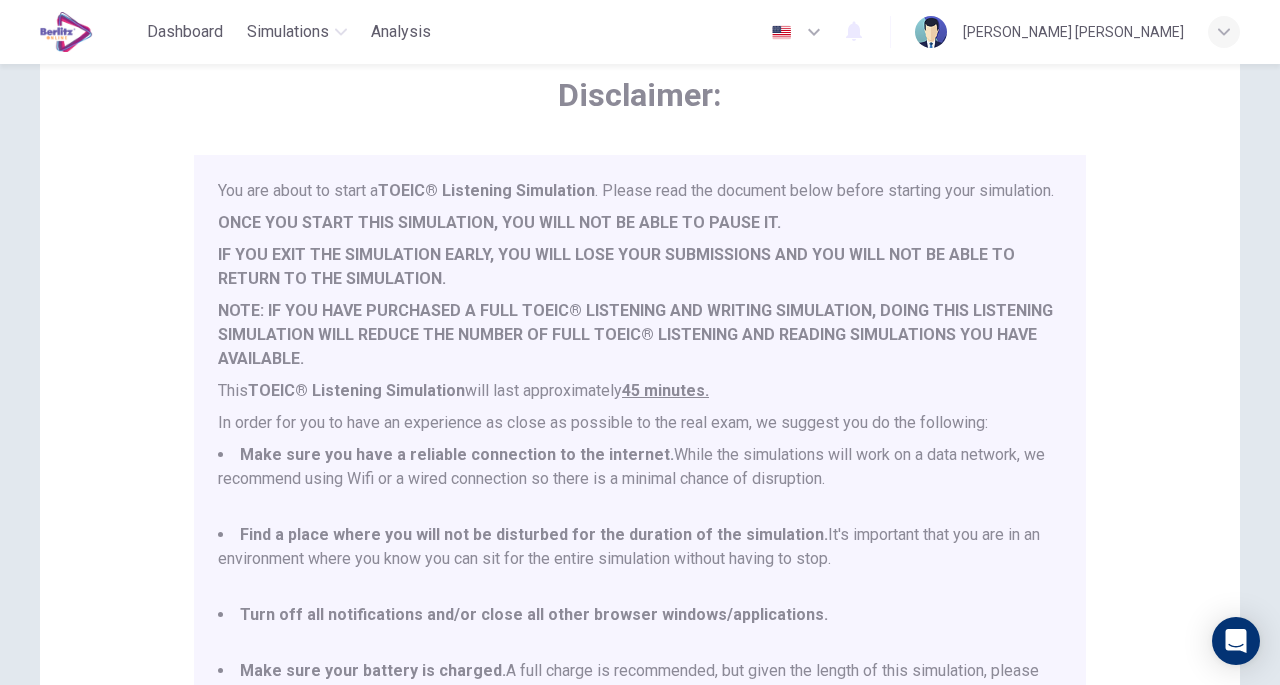 scroll, scrollTop: 52, scrollLeft: 0, axis: vertical 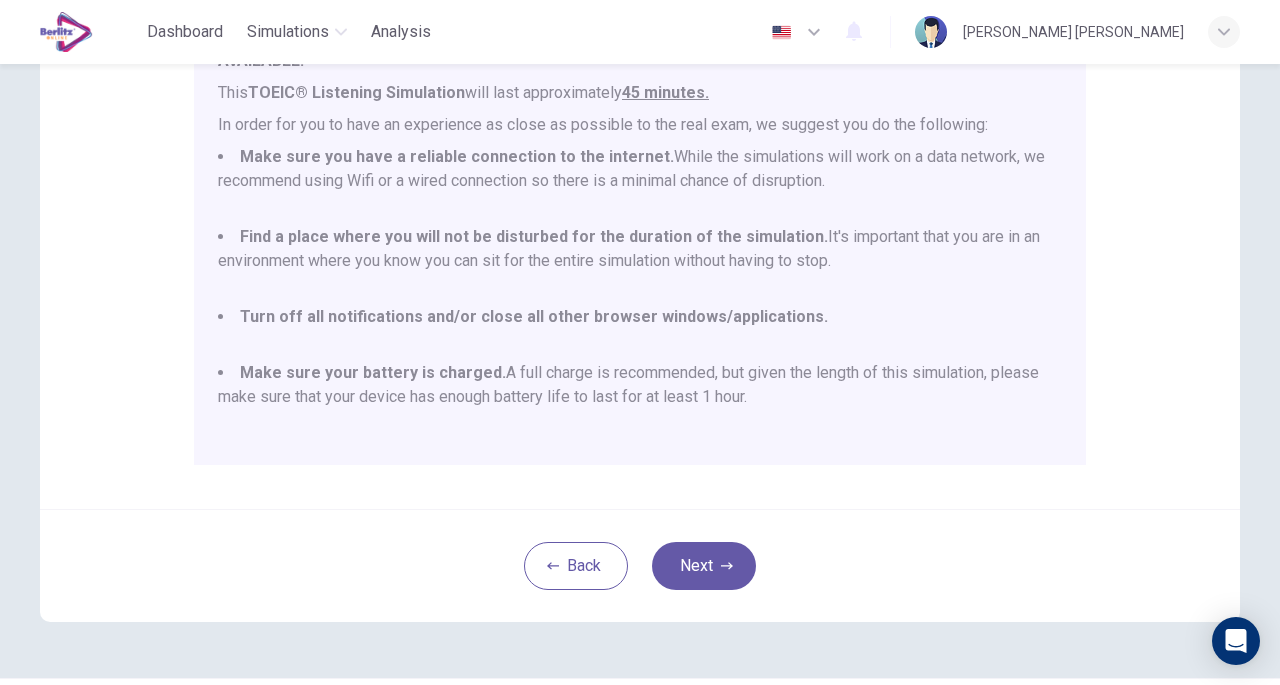click on "Next" at bounding box center [704, 566] 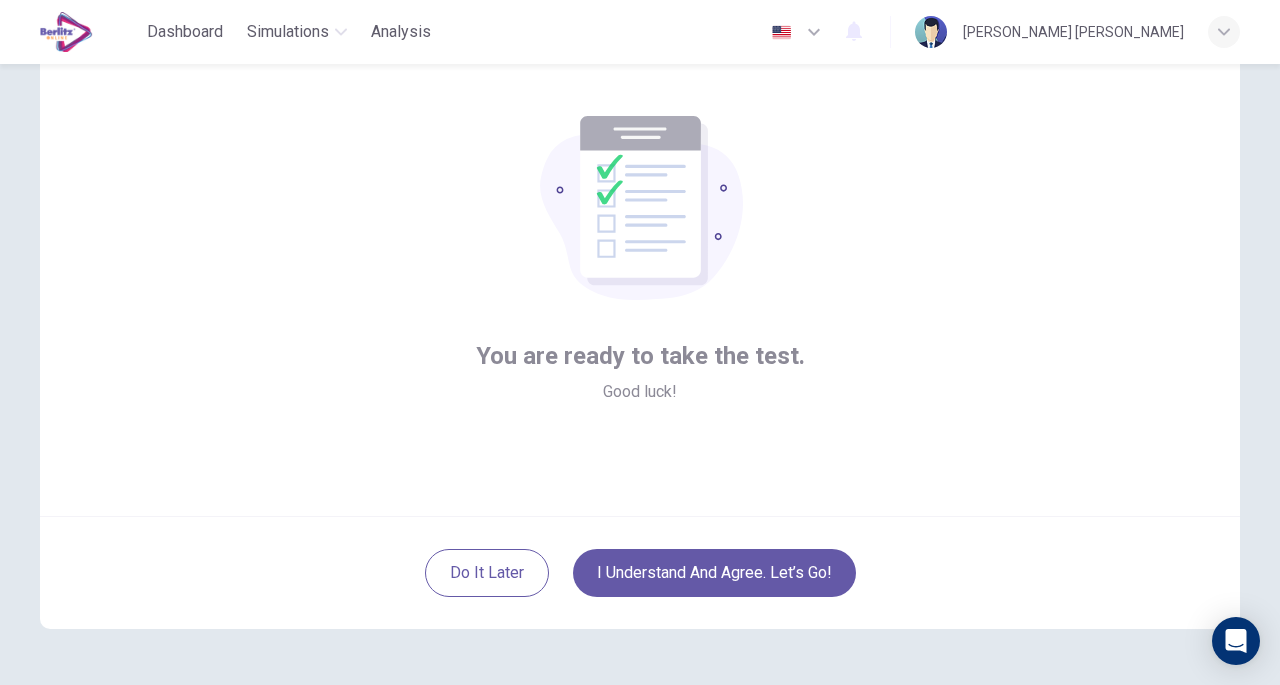 scroll, scrollTop: 147, scrollLeft: 0, axis: vertical 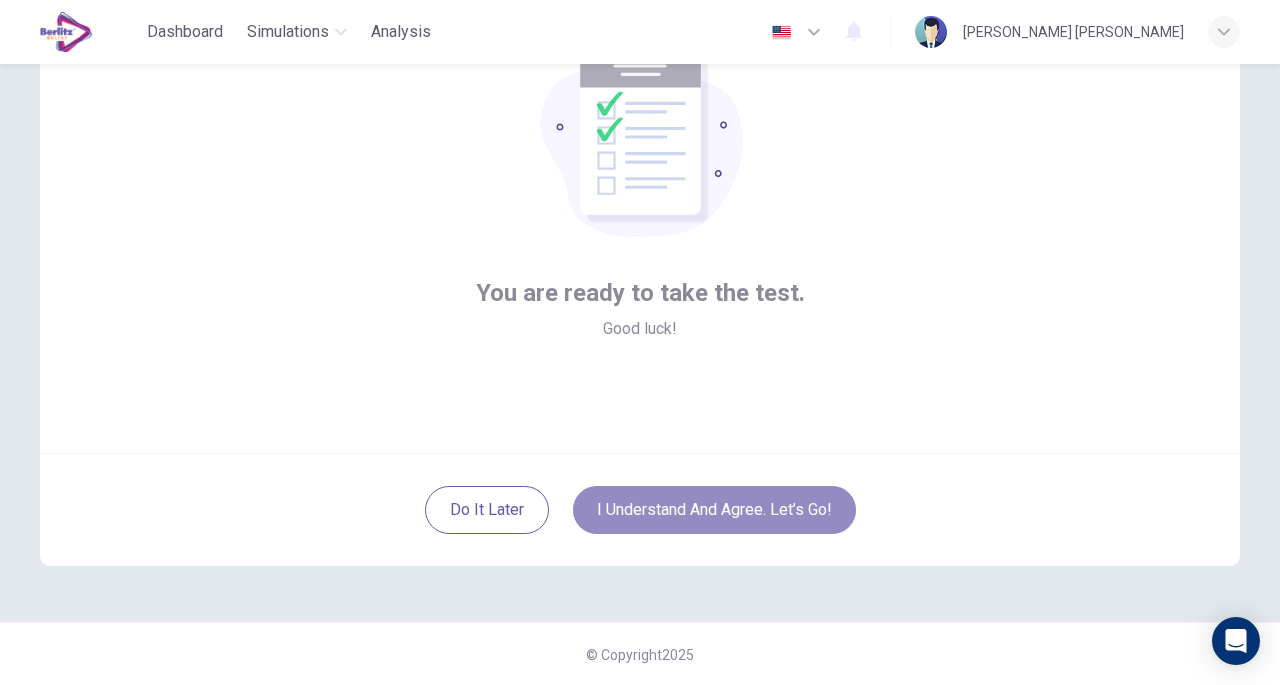 click on "I understand and agree. Let’s go!" at bounding box center (714, 510) 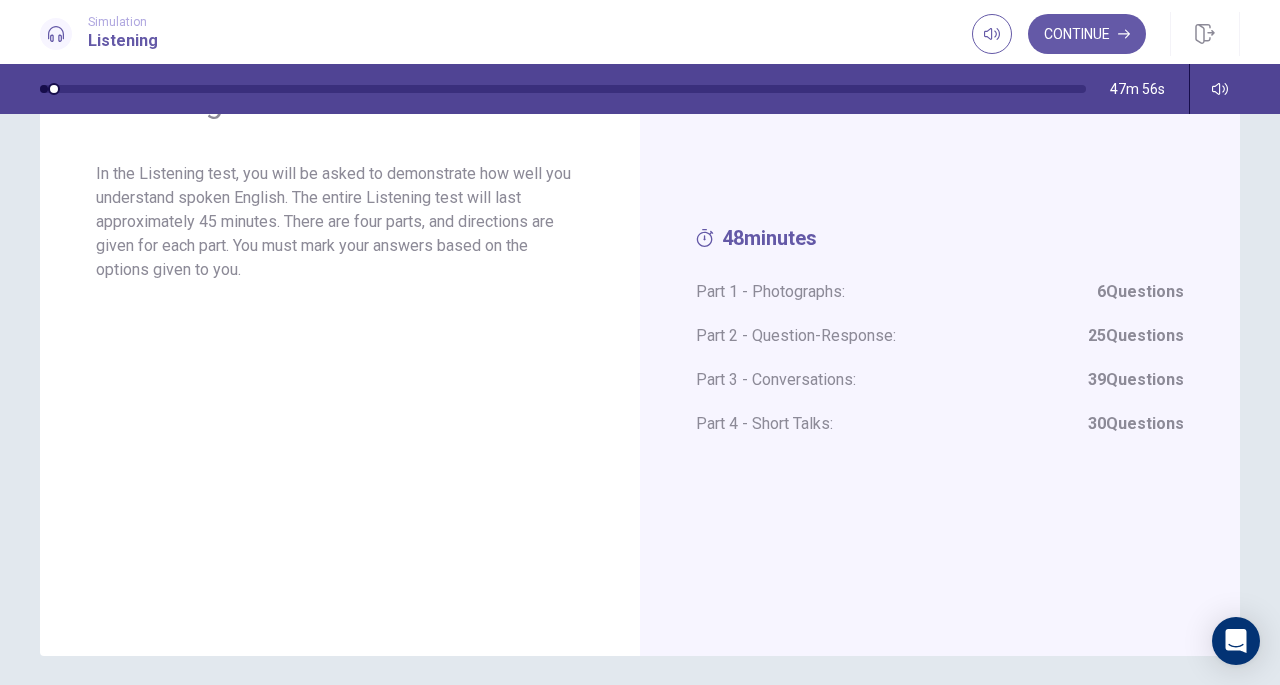 scroll, scrollTop: 126, scrollLeft: 0, axis: vertical 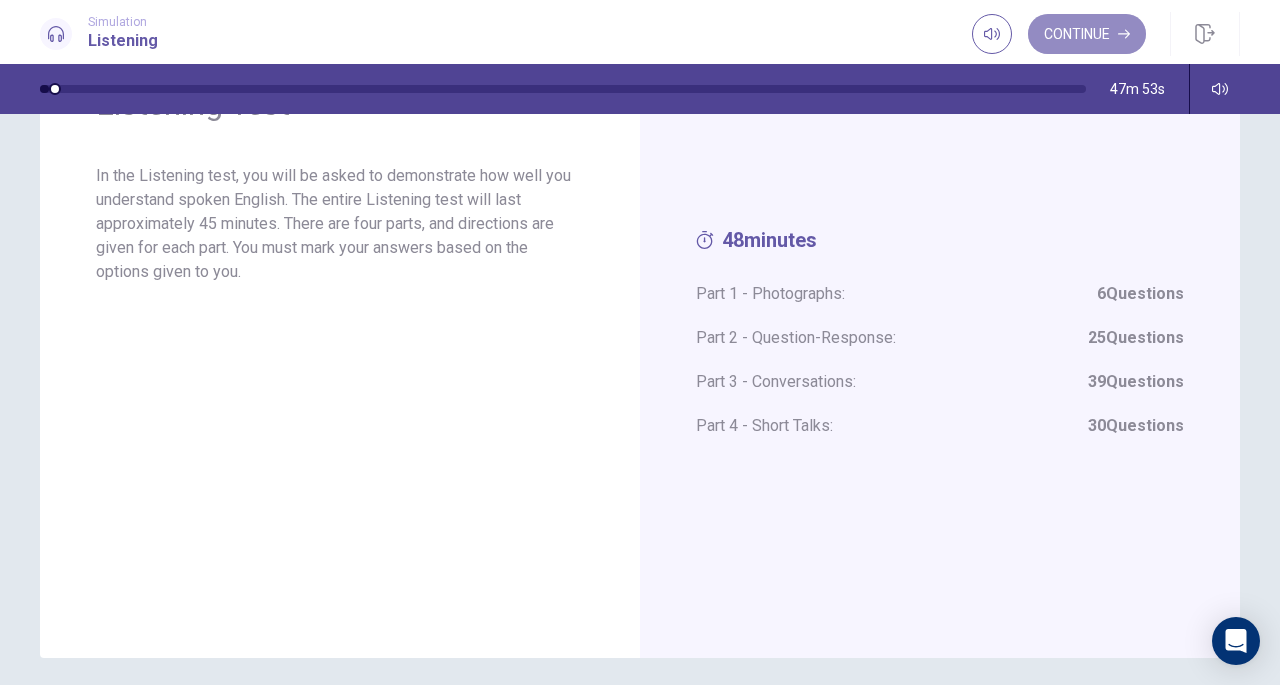 click on "Continue" at bounding box center [1087, 34] 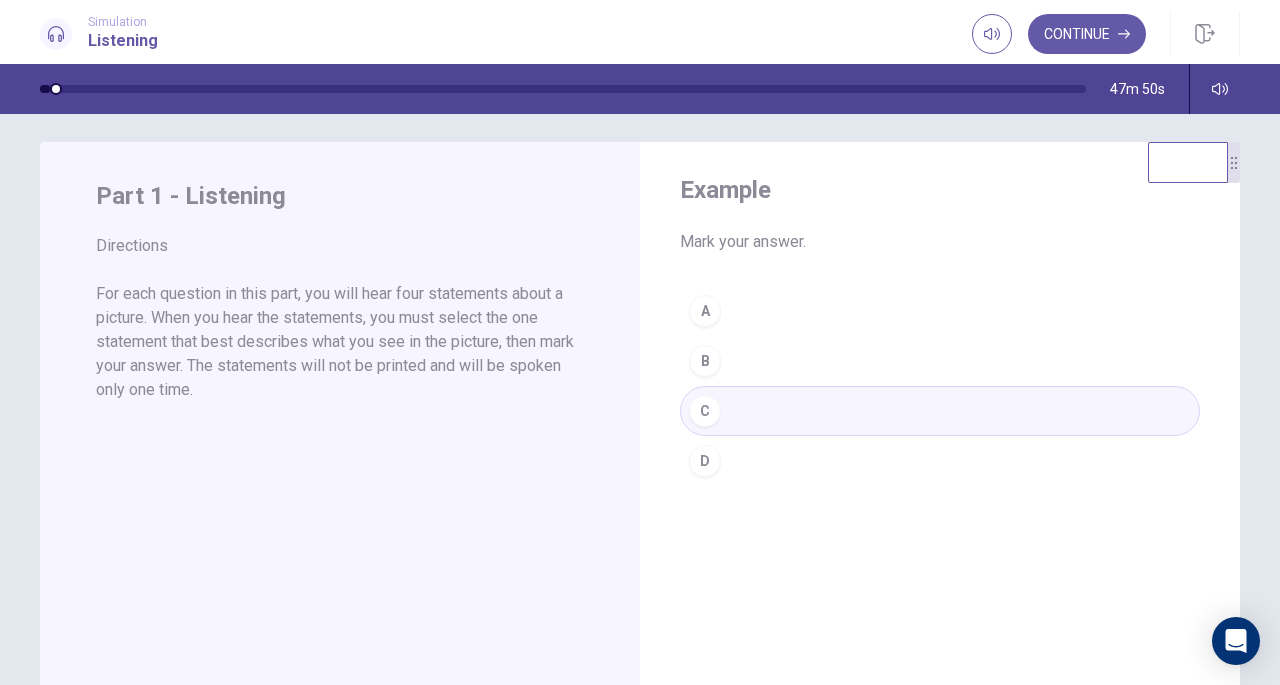 scroll, scrollTop: 10, scrollLeft: 0, axis: vertical 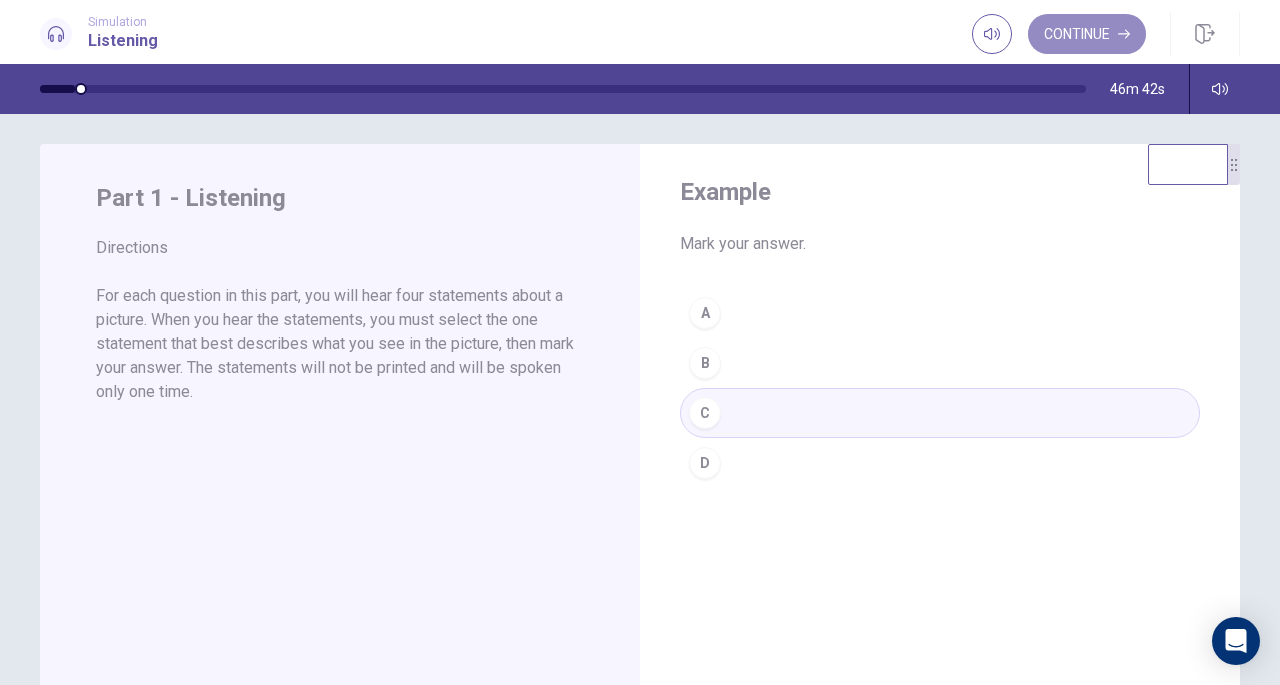 click on "Continue" at bounding box center [1087, 34] 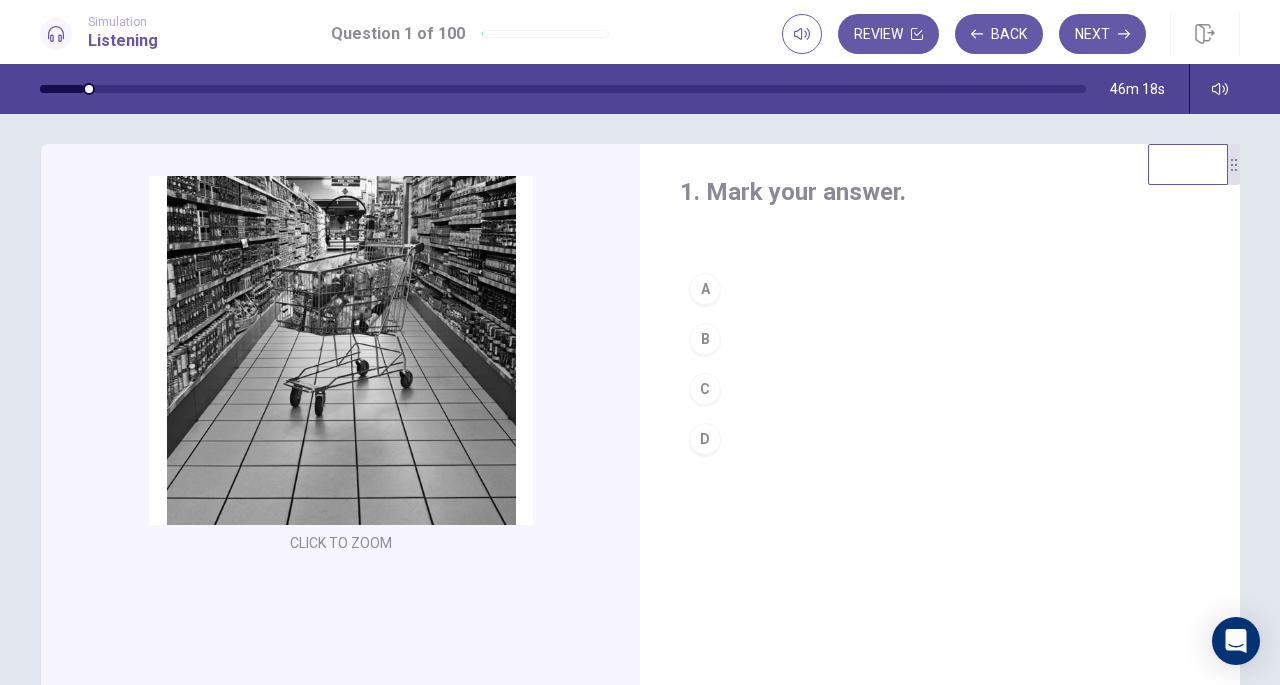 click on "Click to Zoom" at bounding box center (341, 366) 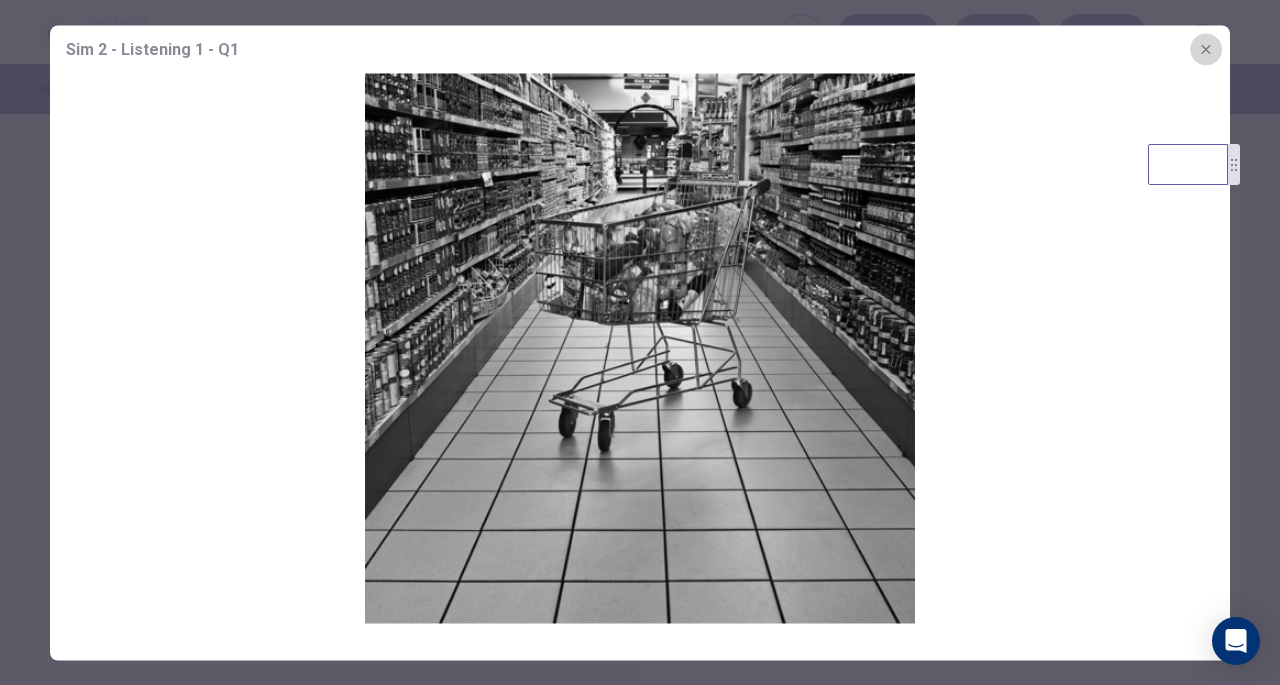 click 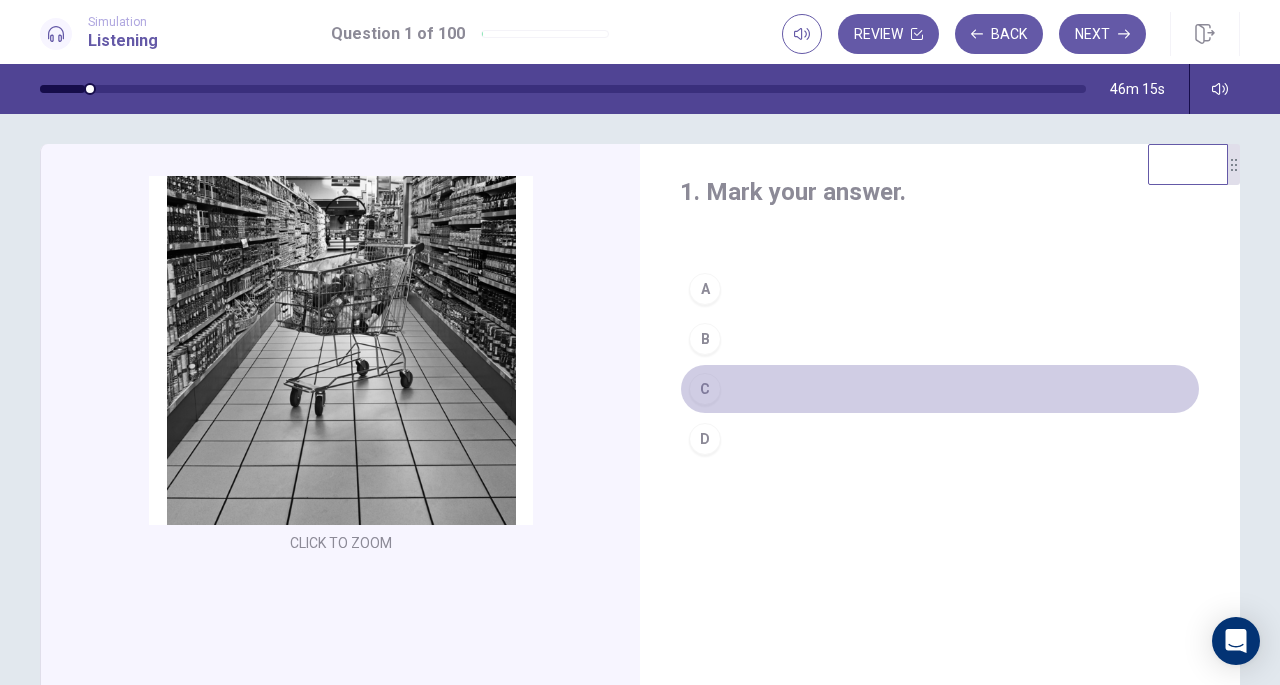 click on "C" at bounding box center (940, 389) 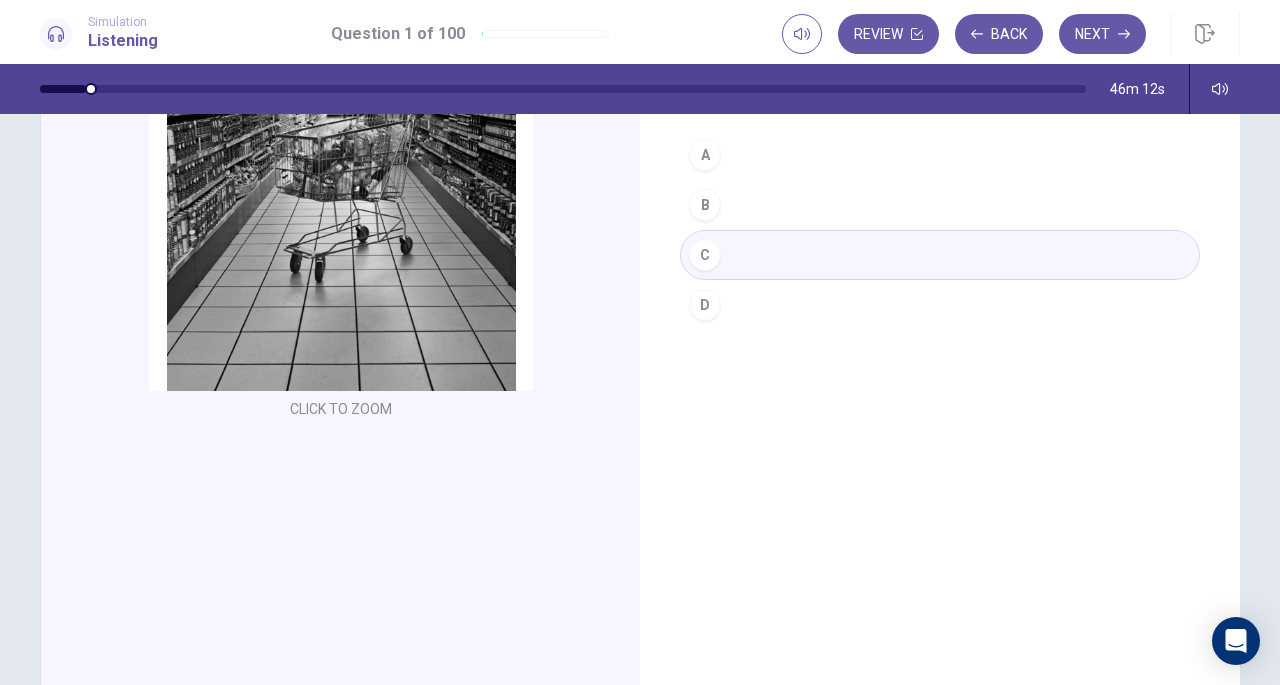 scroll, scrollTop: 144, scrollLeft: 0, axis: vertical 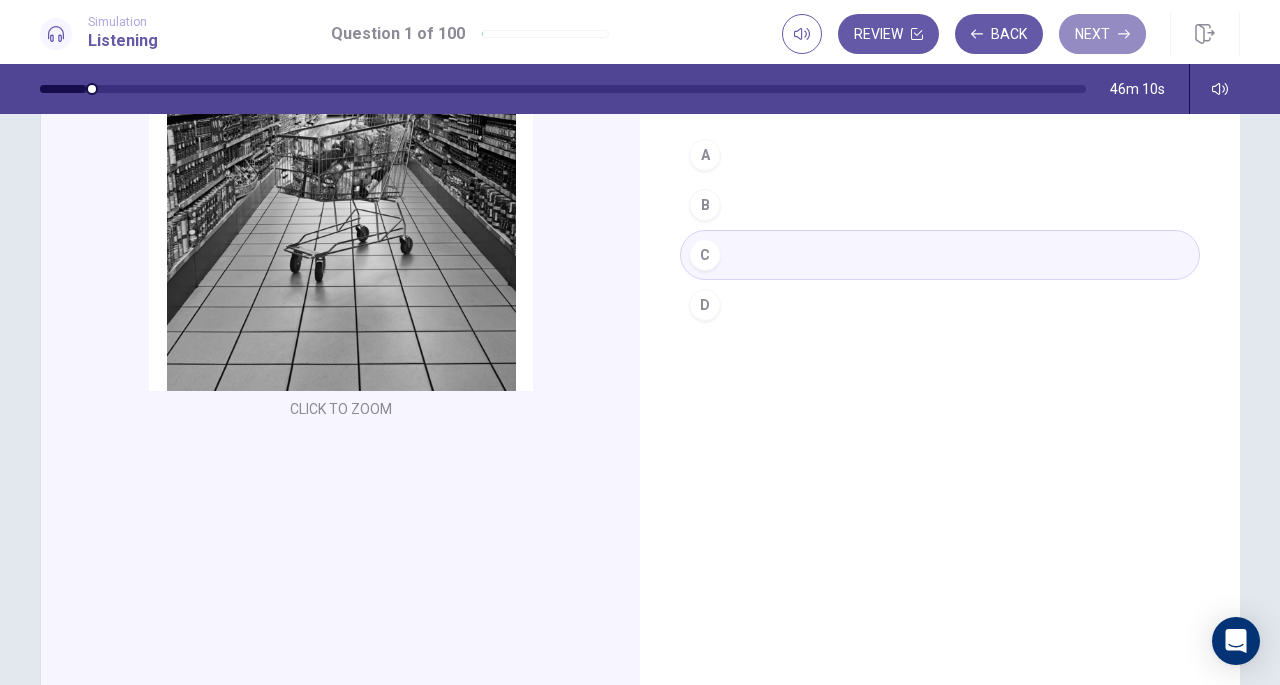 click on "Next" at bounding box center (1102, 34) 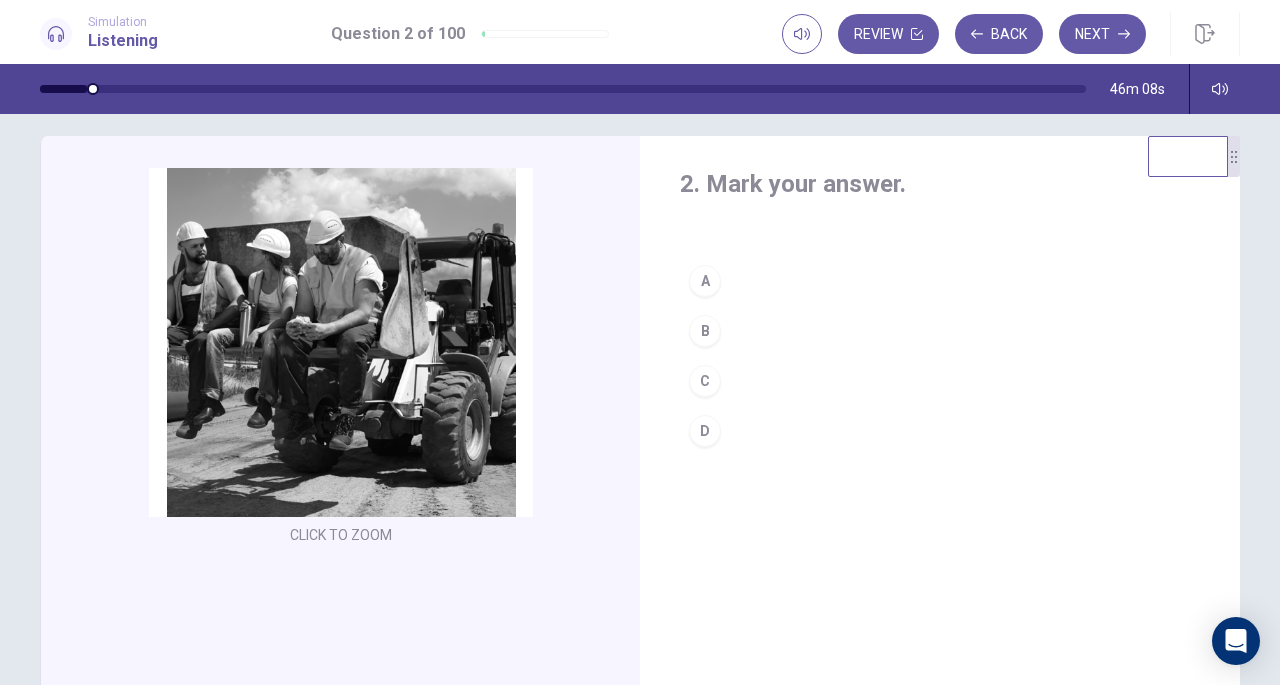 scroll, scrollTop: 16, scrollLeft: 0, axis: vertical 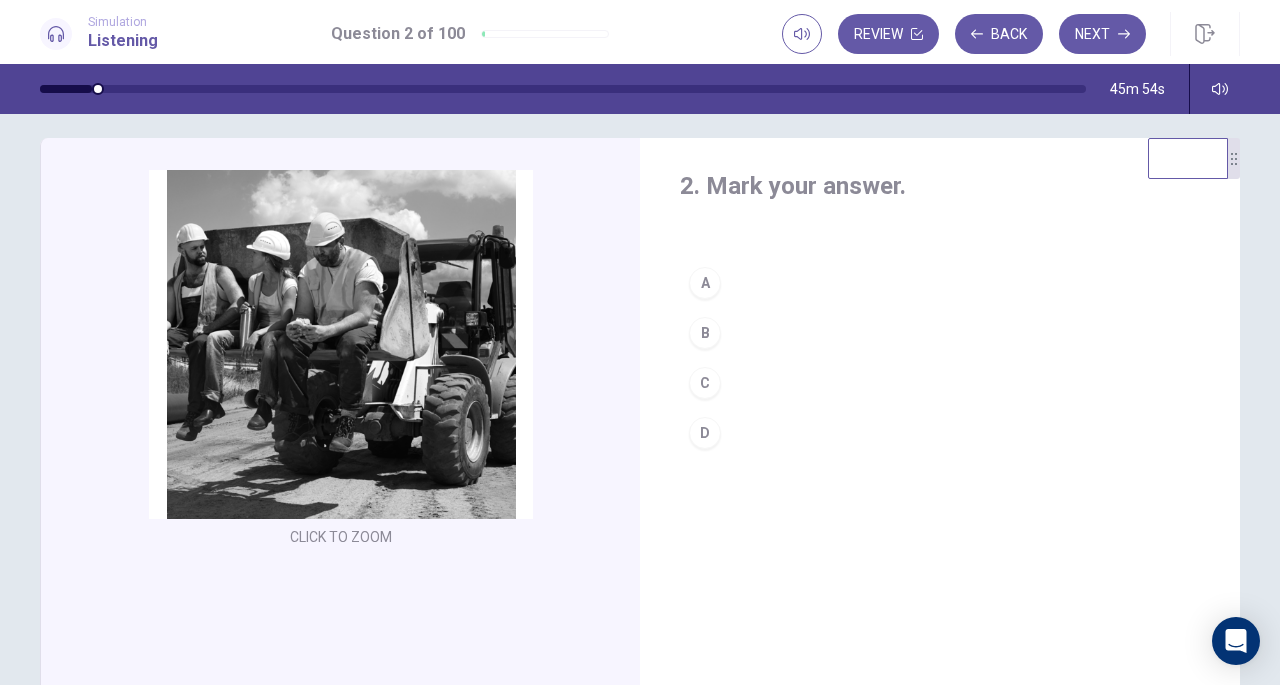 click on "D" at bounding box center [705, 433] 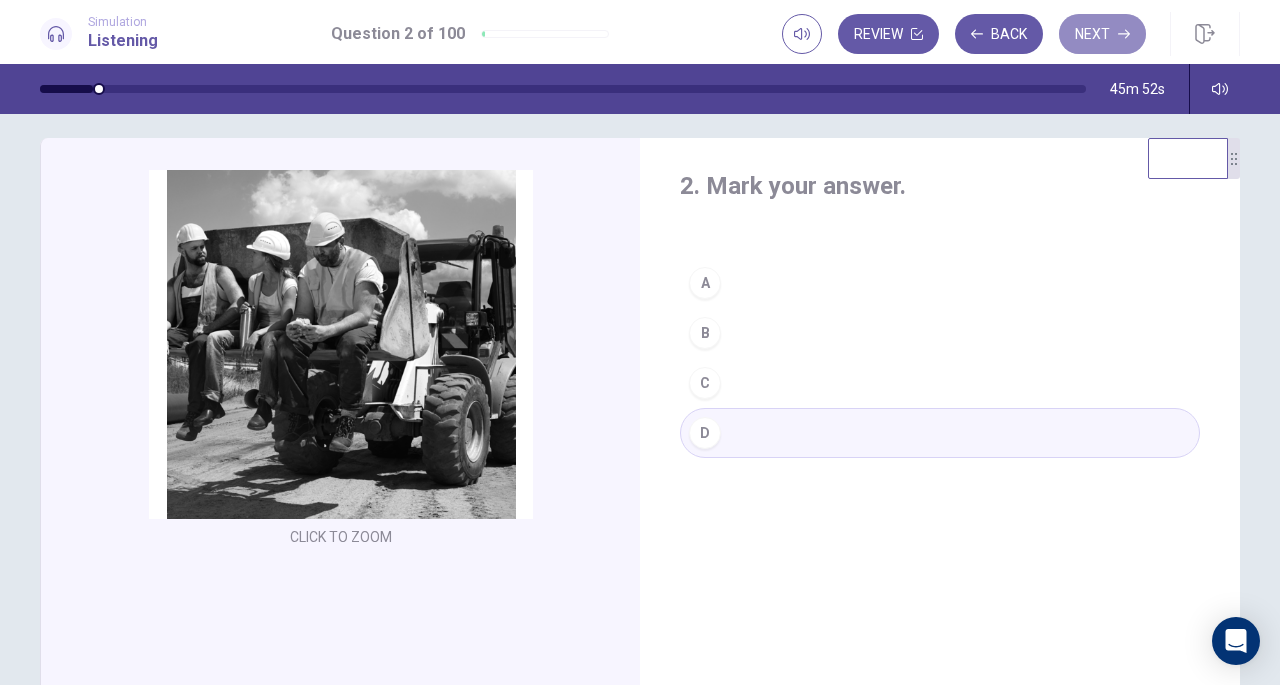 click on "Next" at bounding box center (1102, 34) 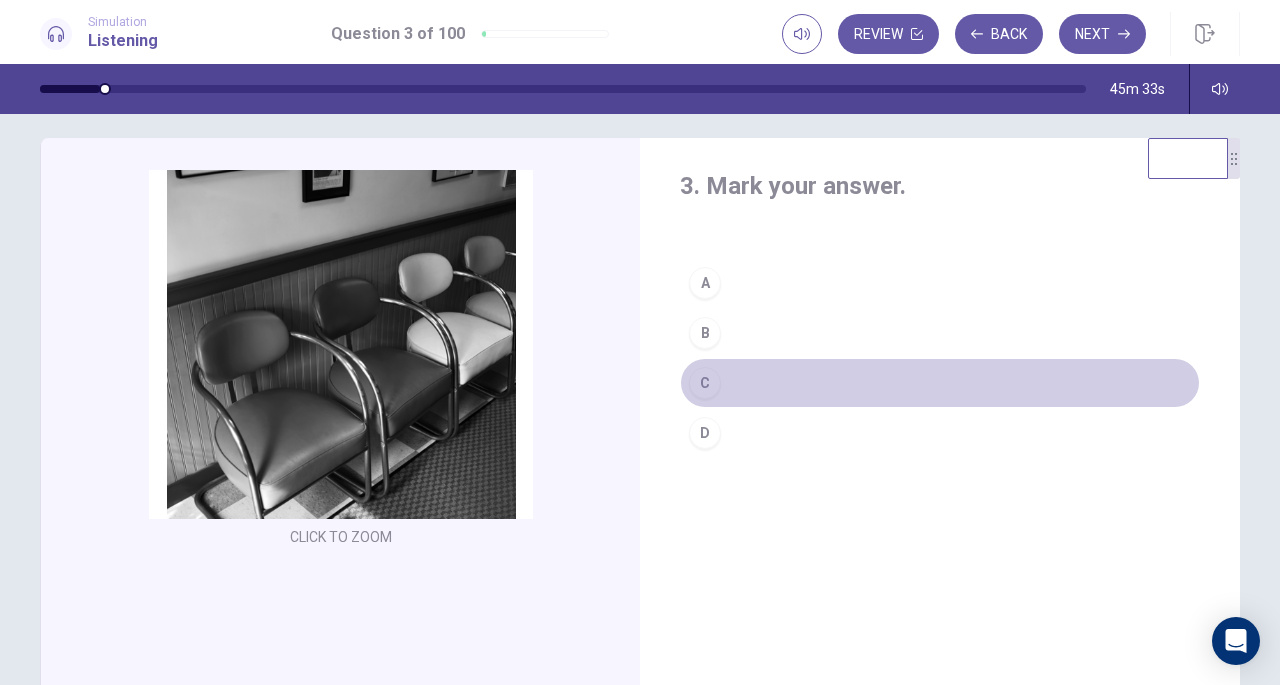 click on "C" at bounding box center [940, 383] 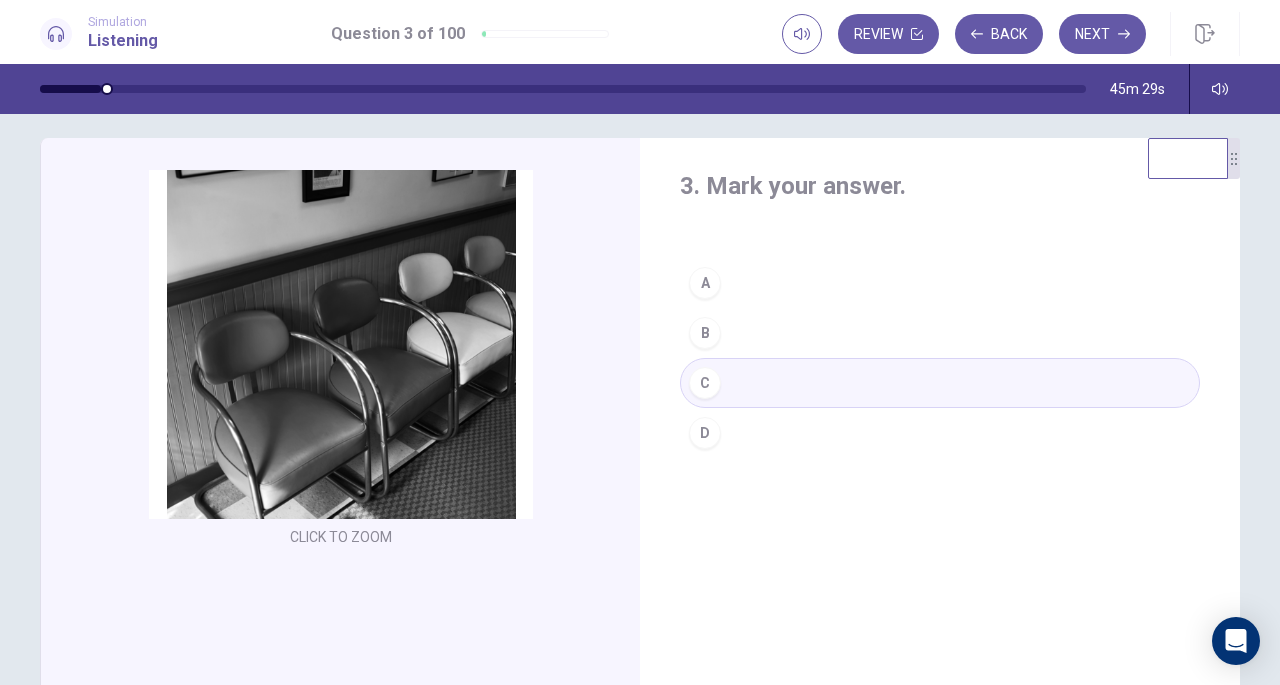 click on "Next" at bounding box center (1102, 34) 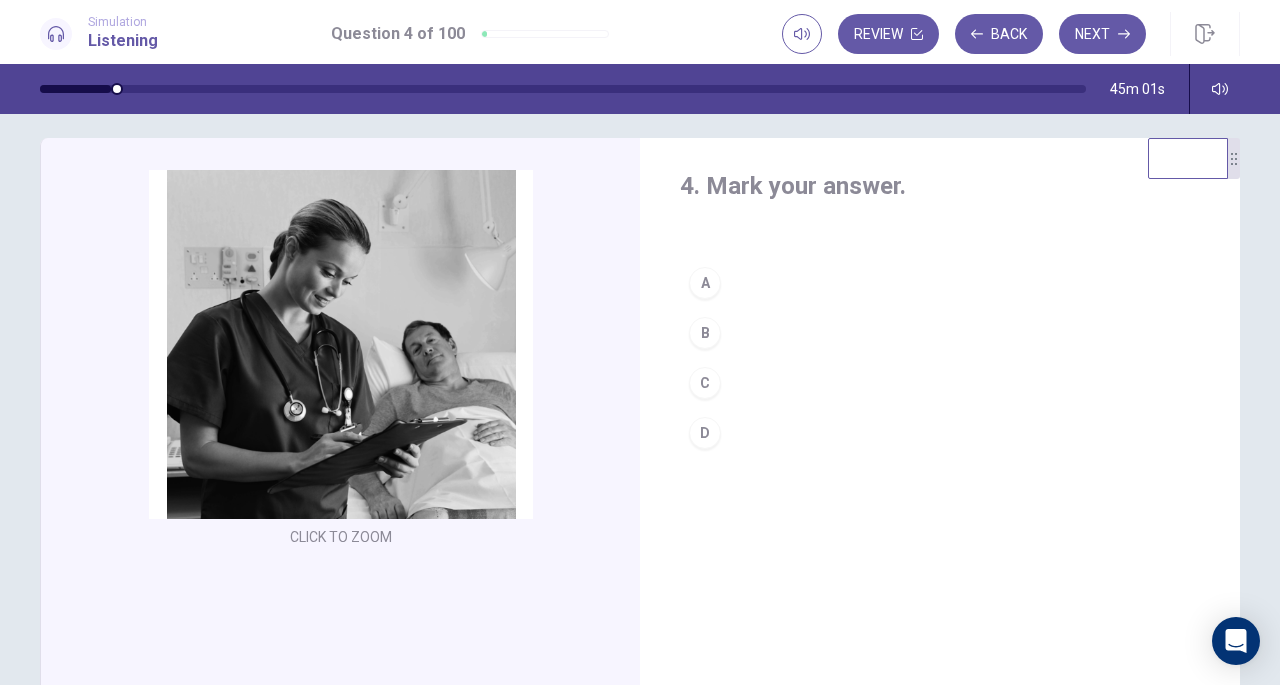 click on "Click to Zoom" at bounding box center [341, 361] 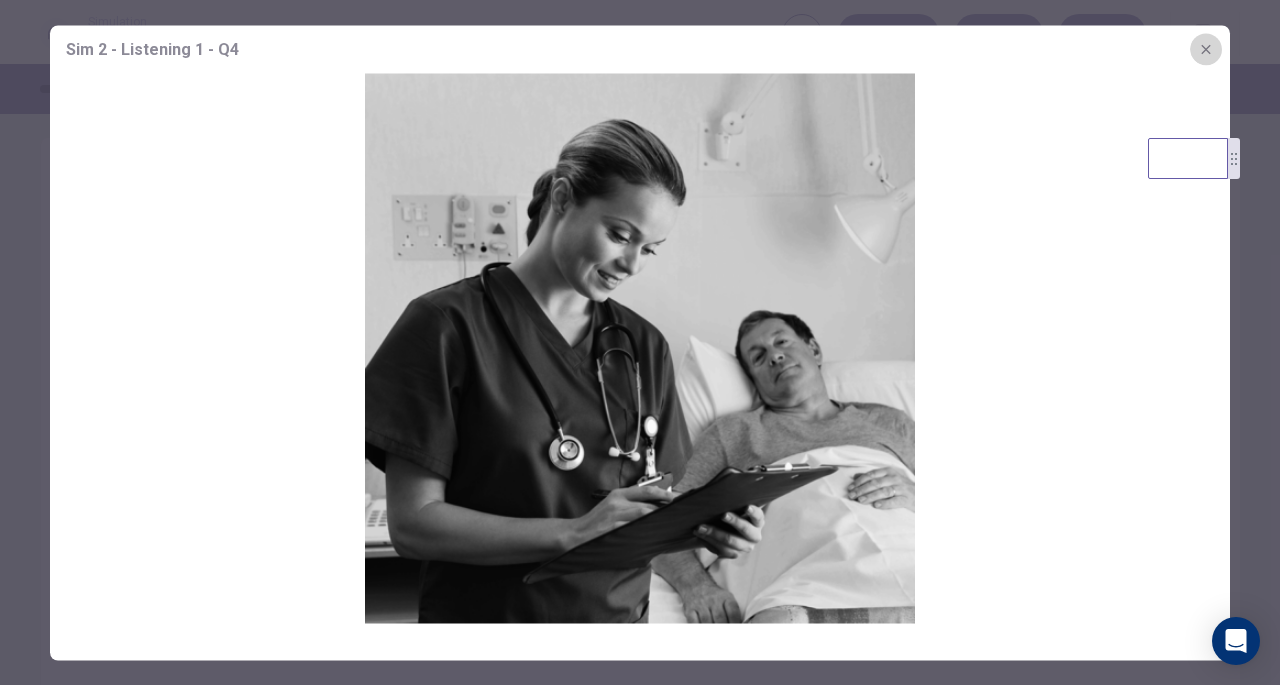 click at bounding box center (1206, 49) 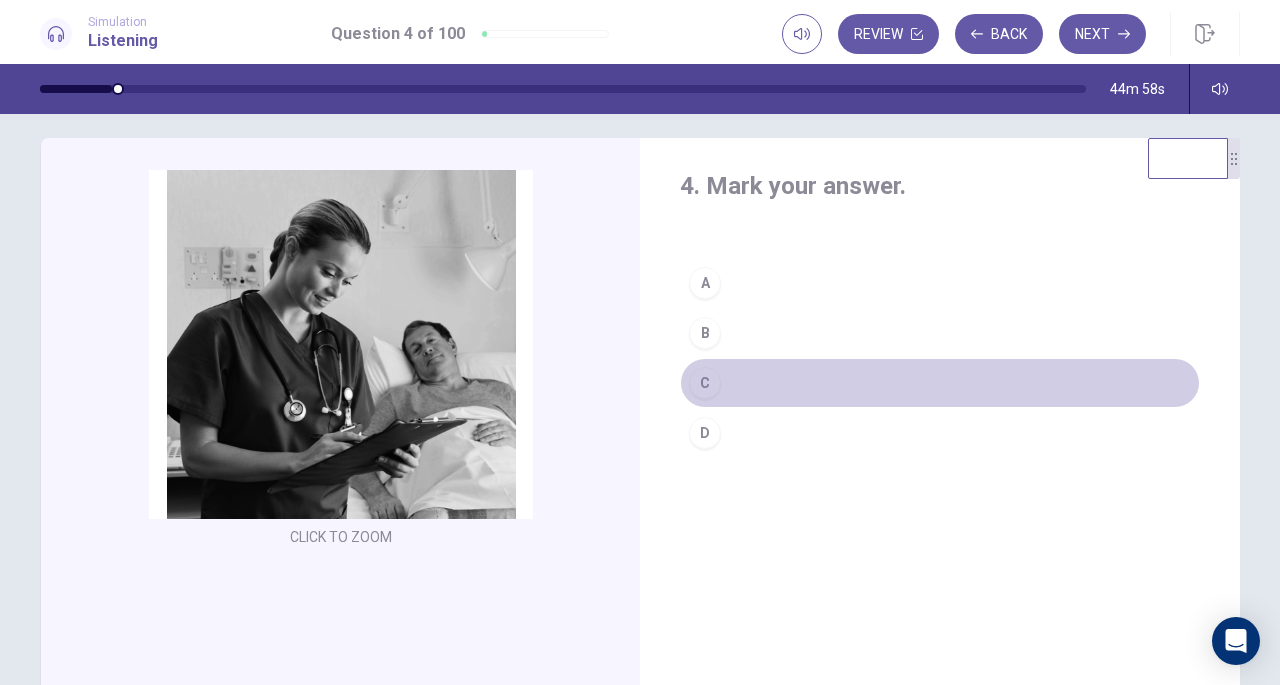 click on "C" at bounding box center (940, 383) 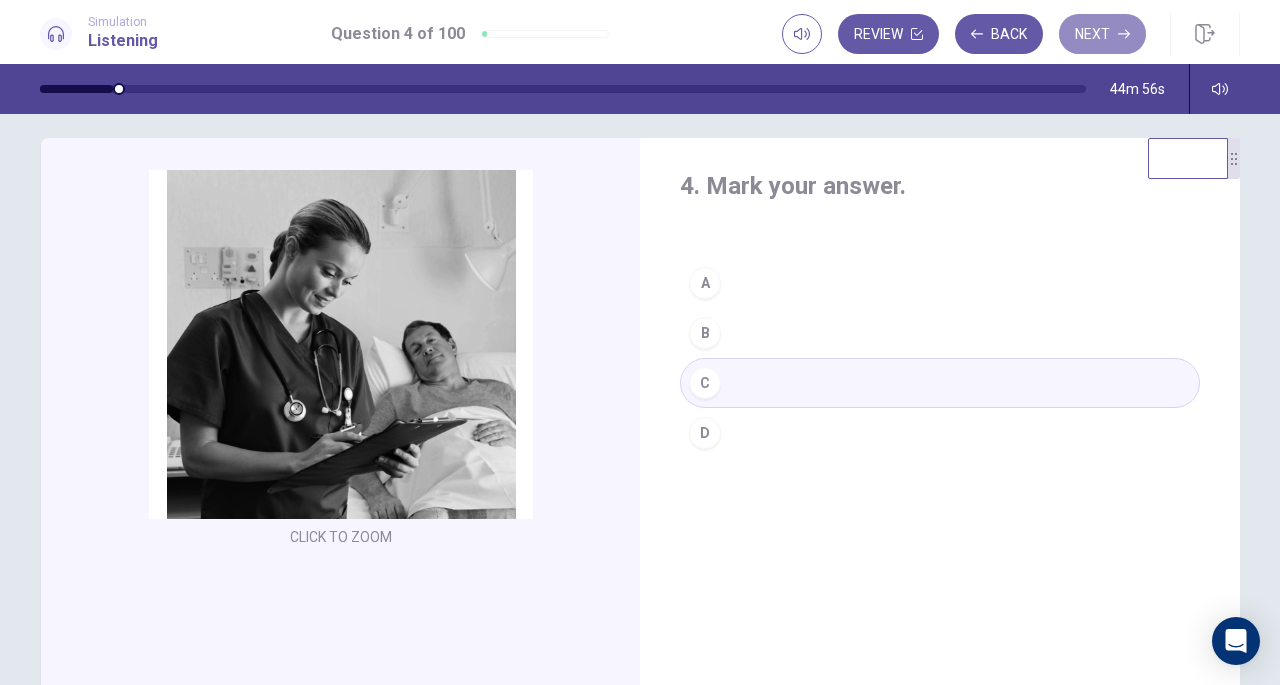 click on "Next" at bounding box center (1102, 34) 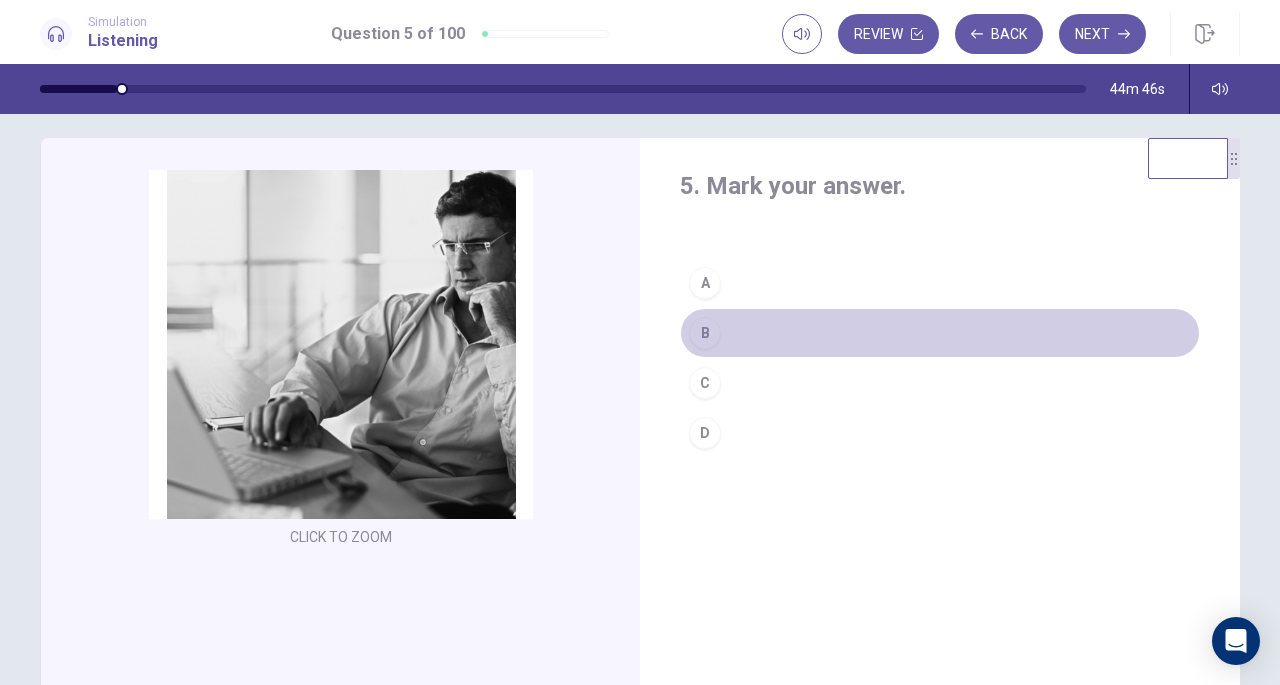 click on "B" at bounding box center (940, 333) 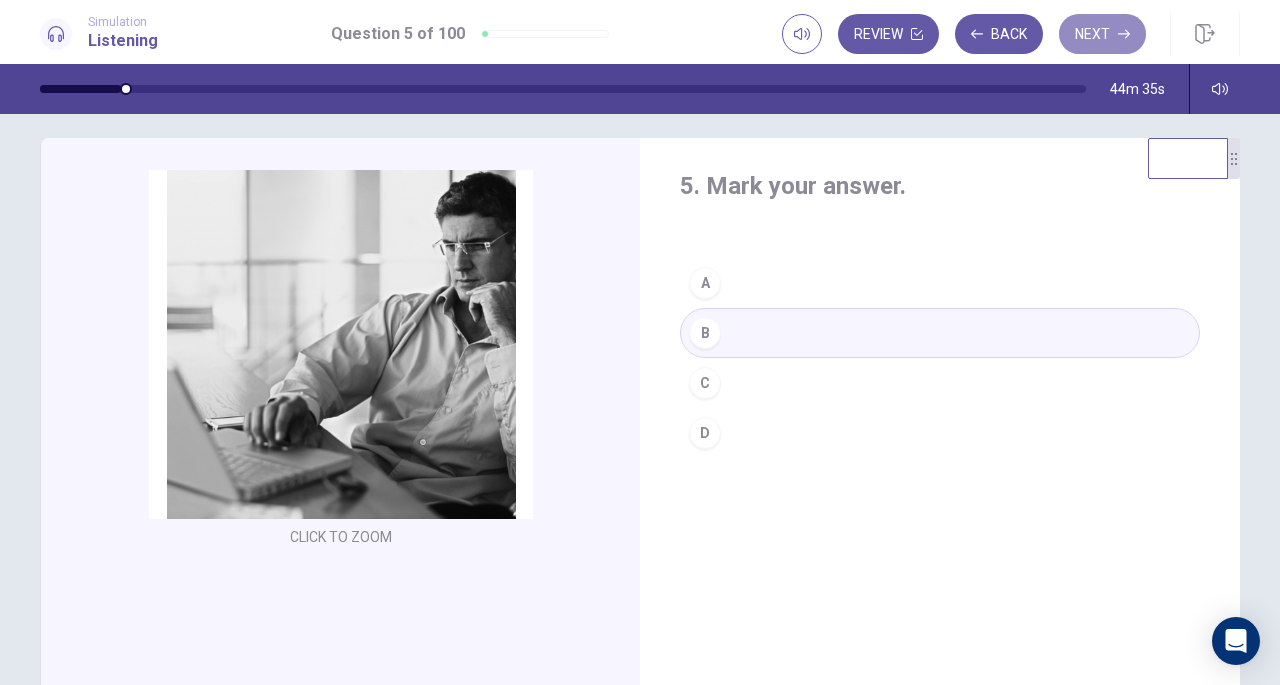 click on "Next" at bounding box center [1102, 34] 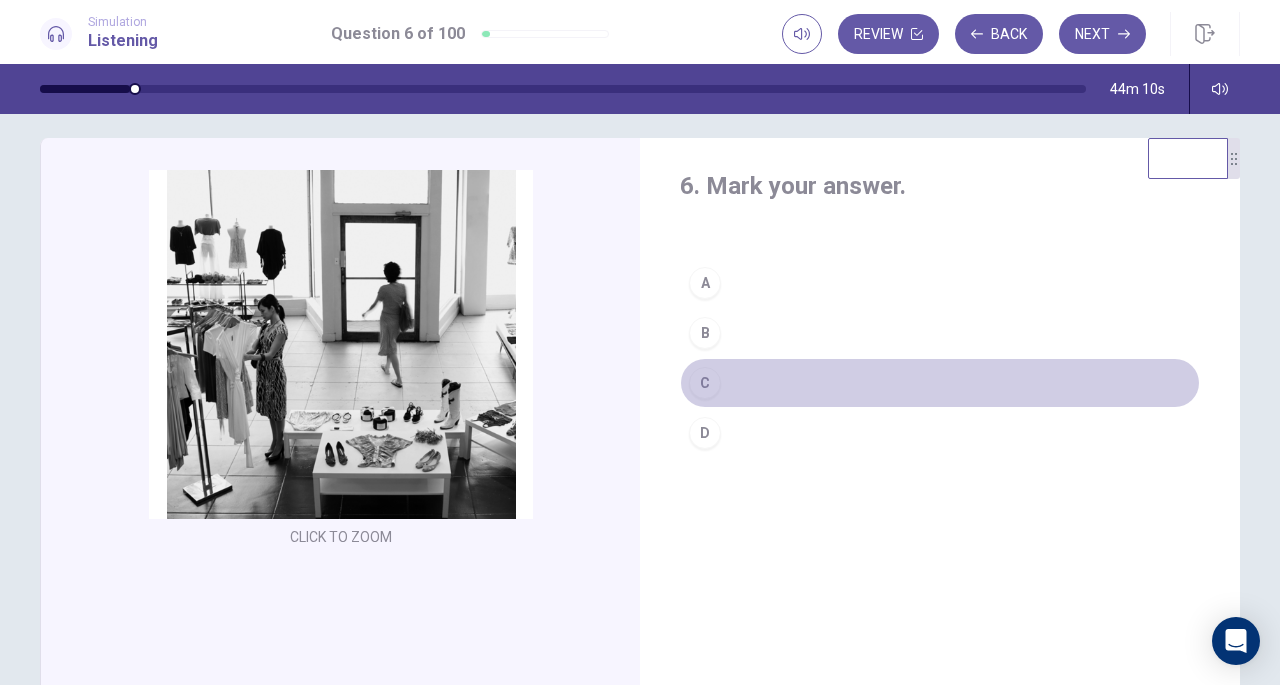 click on "C" at bounding box center [705, 383] 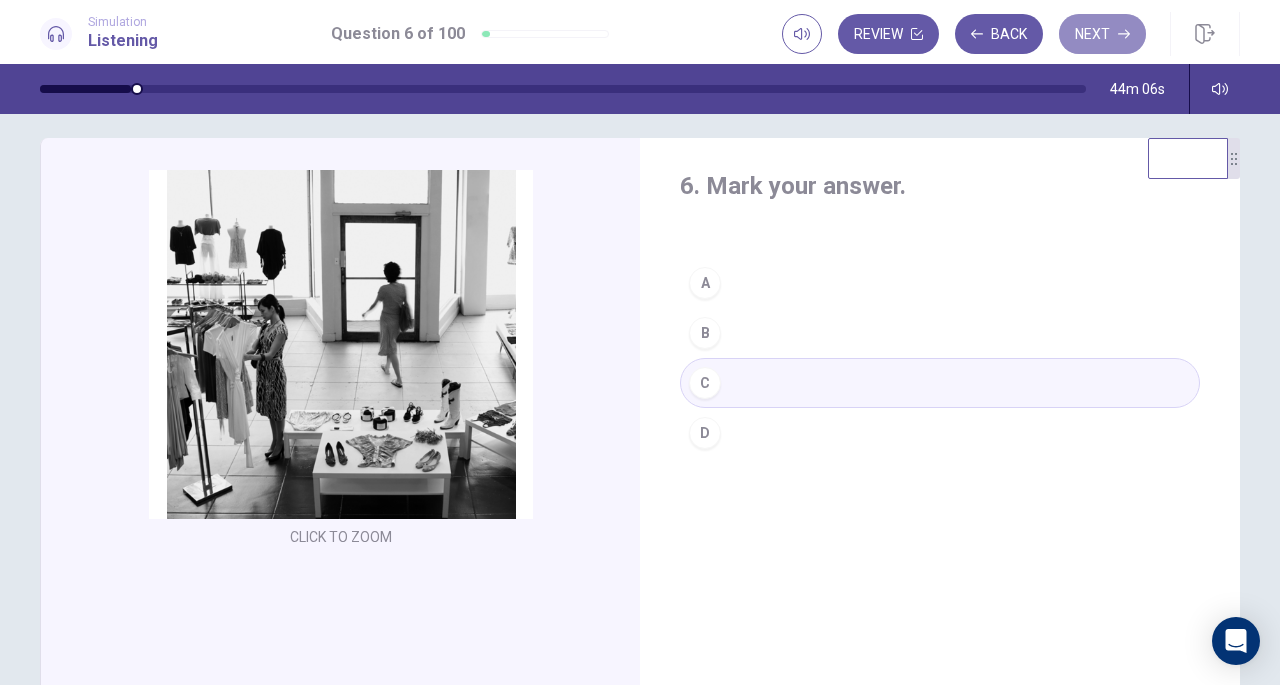 click on "Next" at bounding box center (1102, 34) 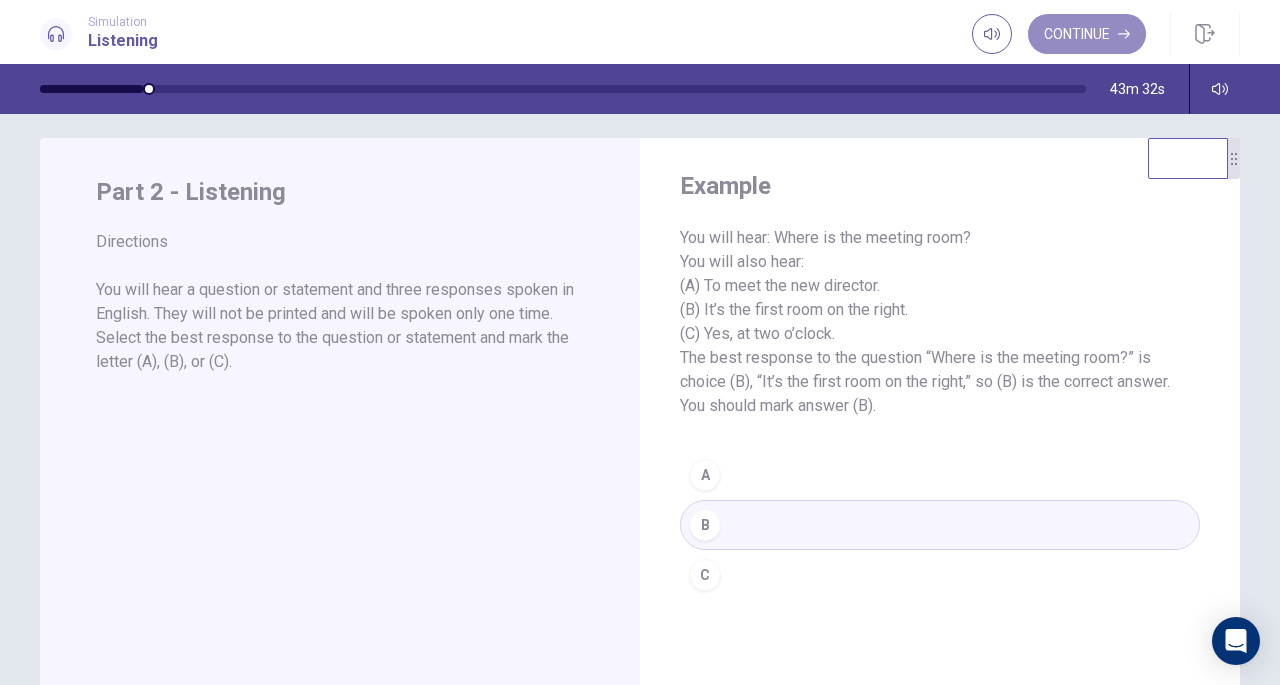click on "Continue" at bounding box center [1087, 34] 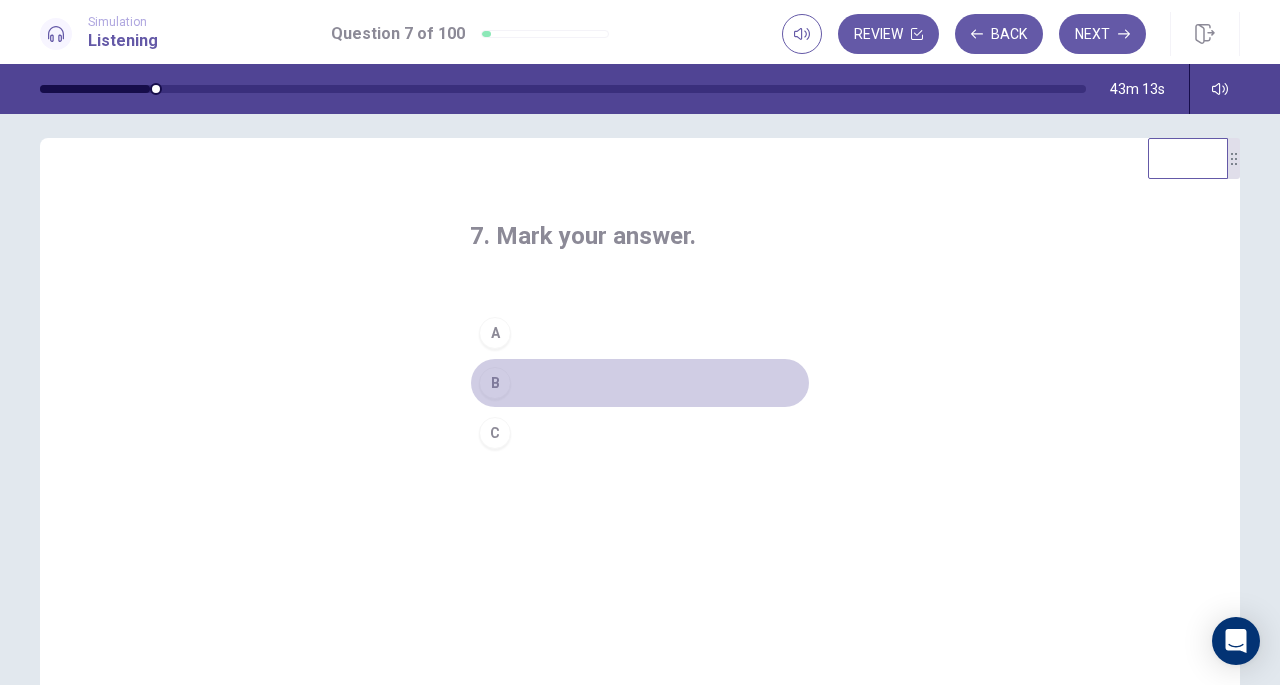 click on "B" at bounding box center [640, 383] 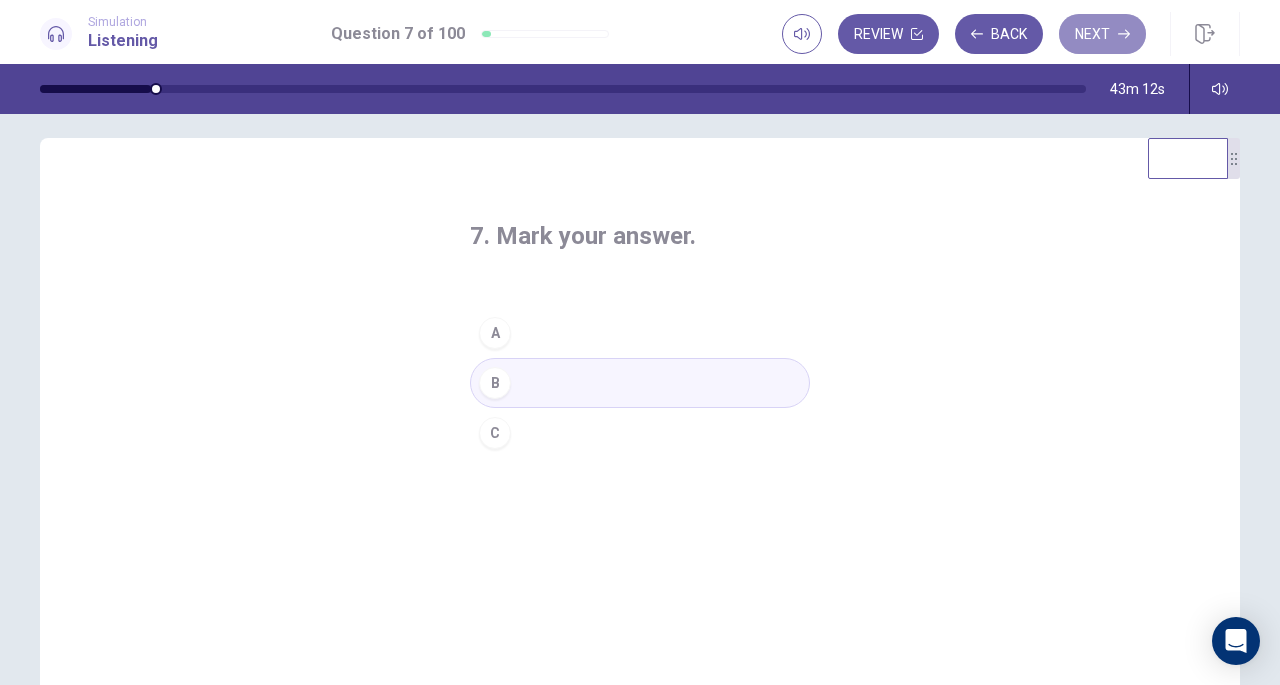 click on "Next" at bounding box center (1102, 34) 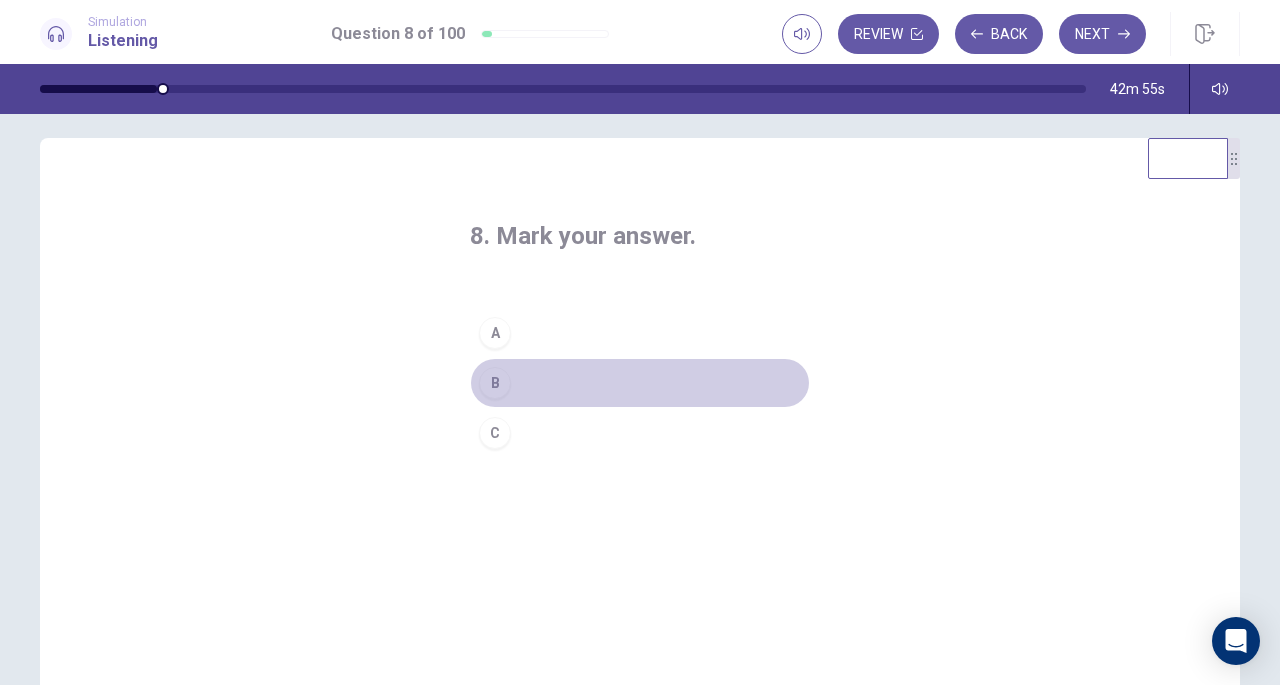 click on "B" at bounding box center [640, 383] 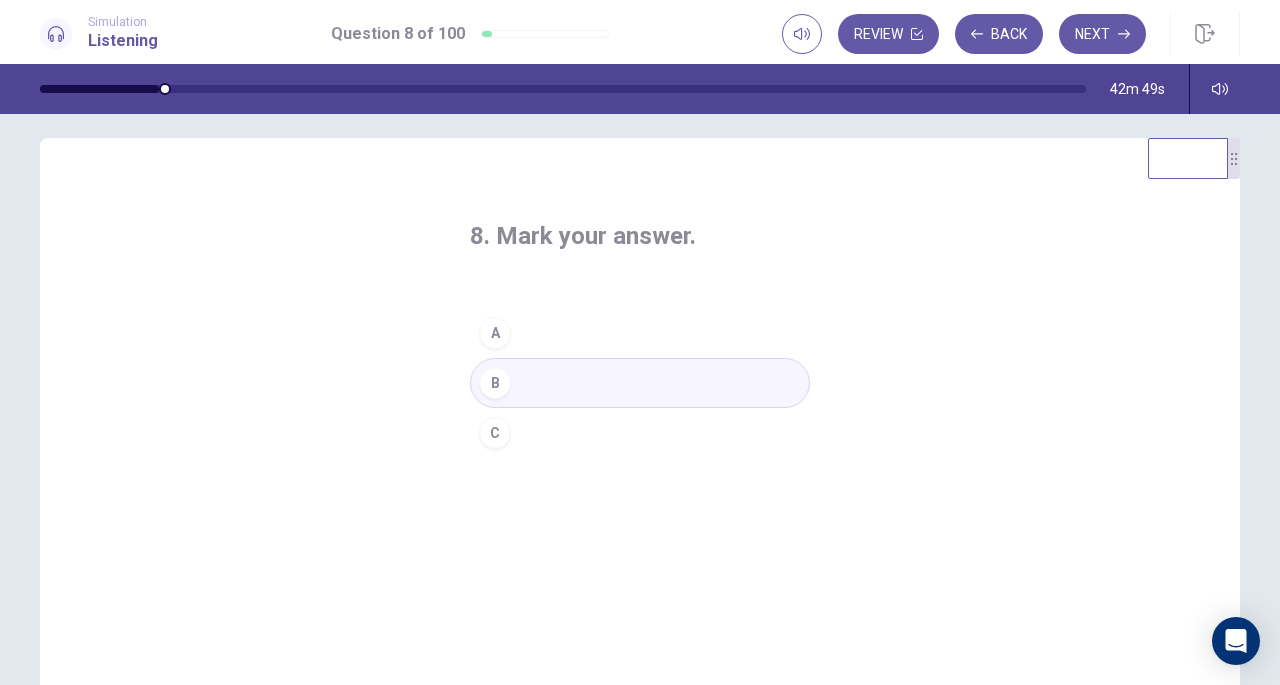 click on "Next" at bounding box center [1102, 34] 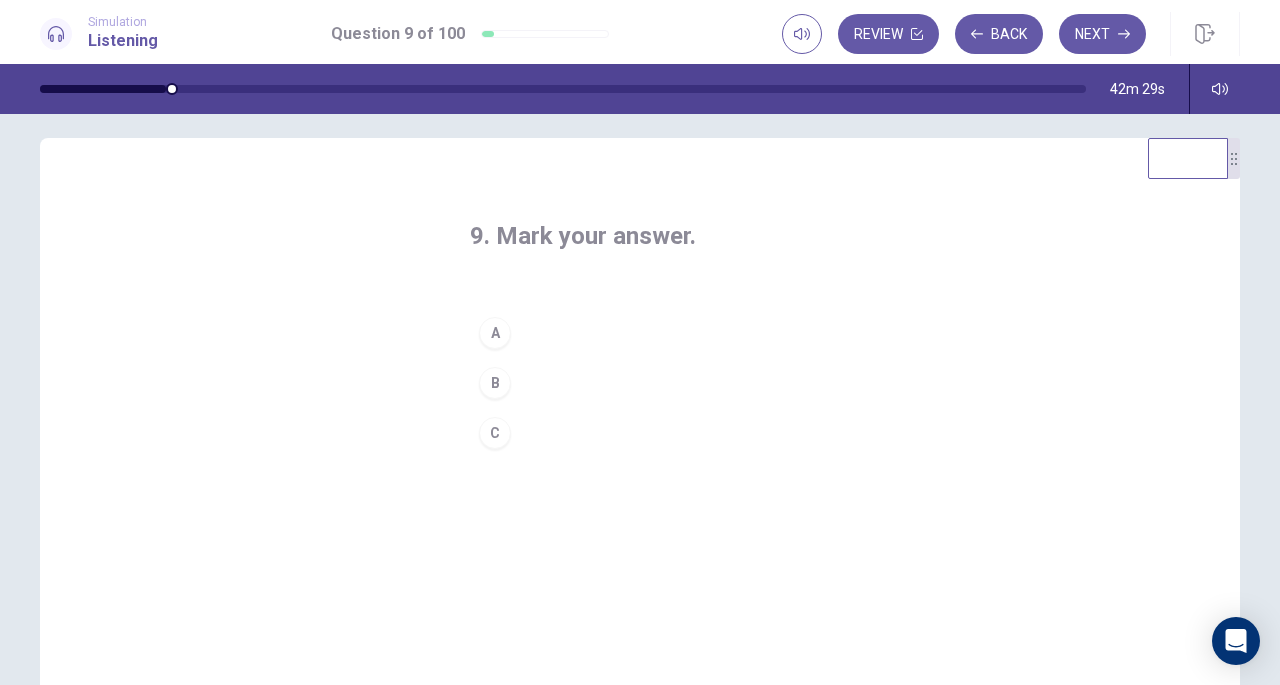 click on "A" at bounding box center (640, 333) 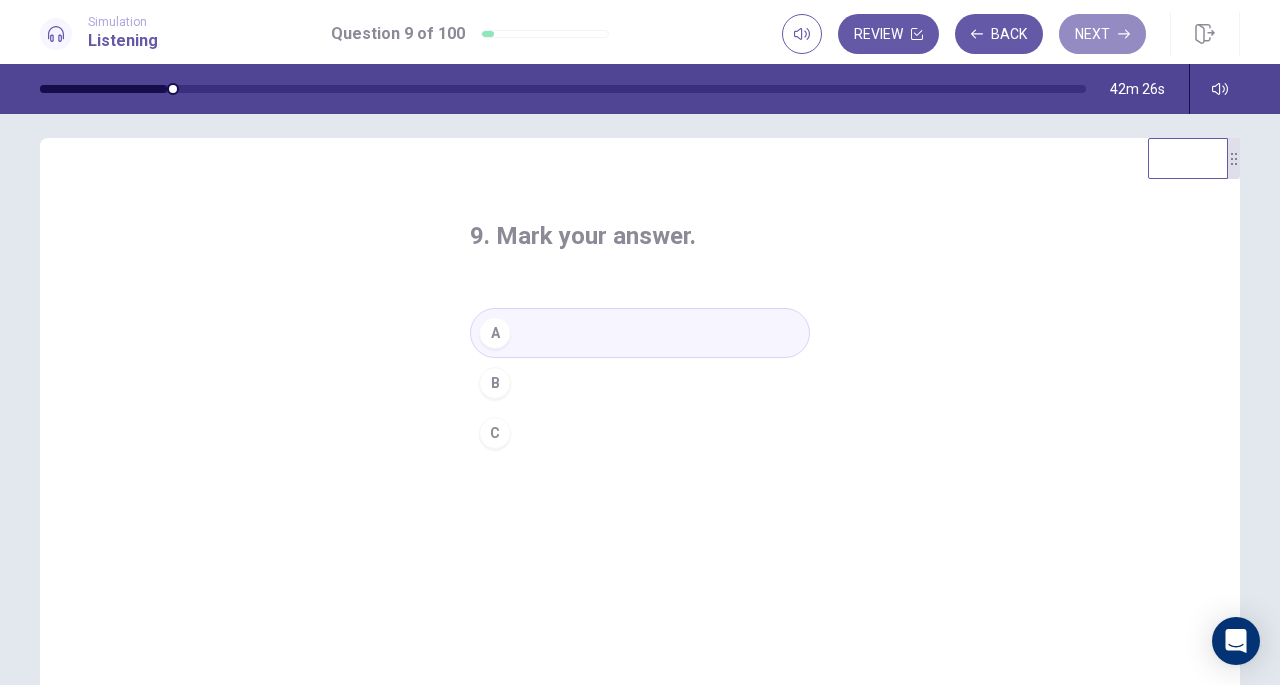 click 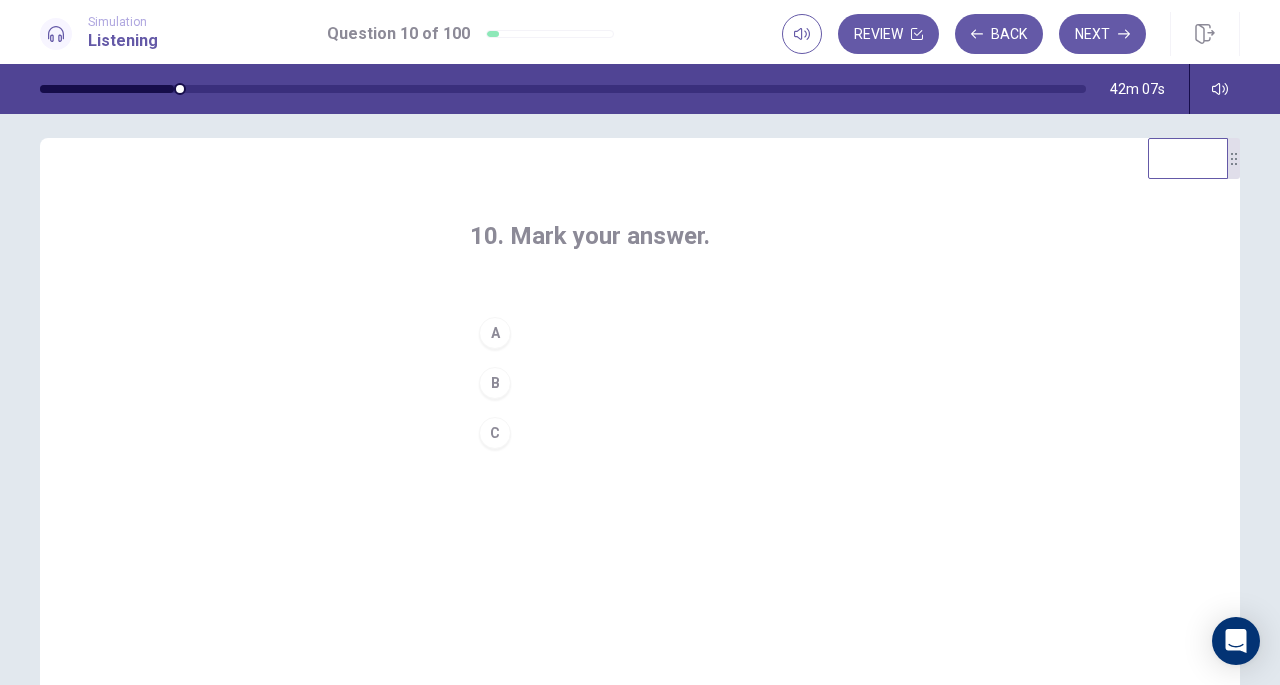 click on "C" at bounding box center [640, 433] 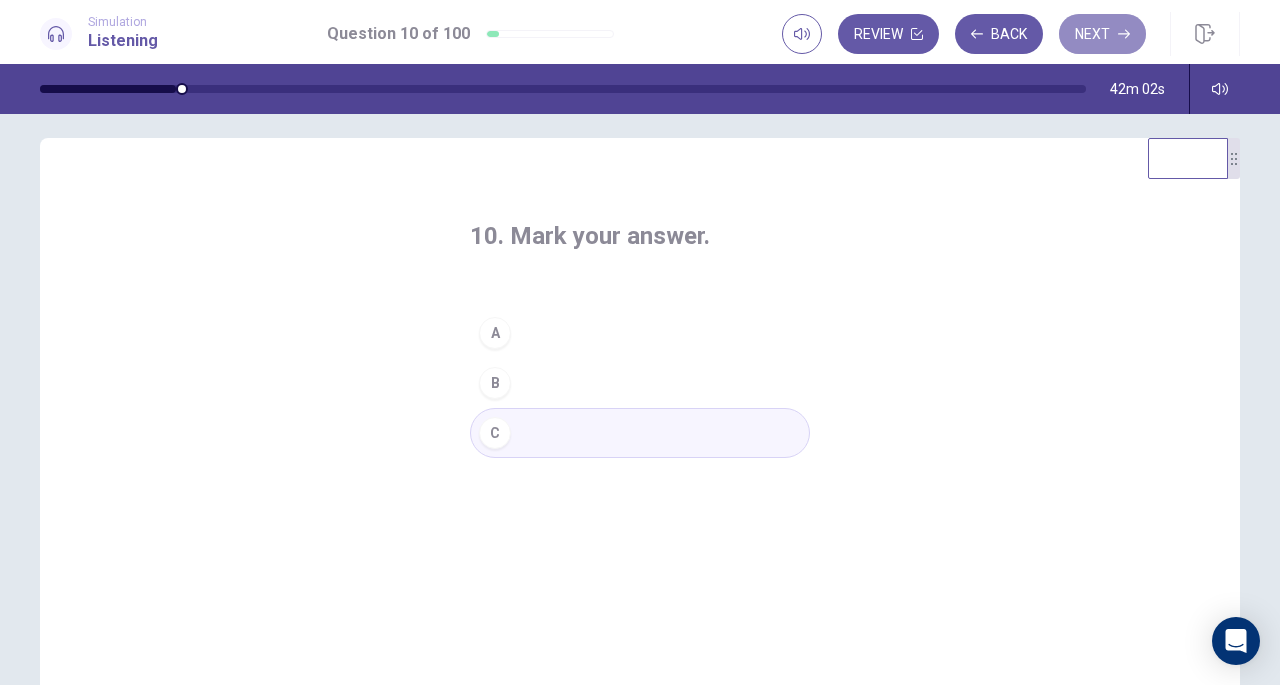 click on "Next" at bounding box center [1102, 34] 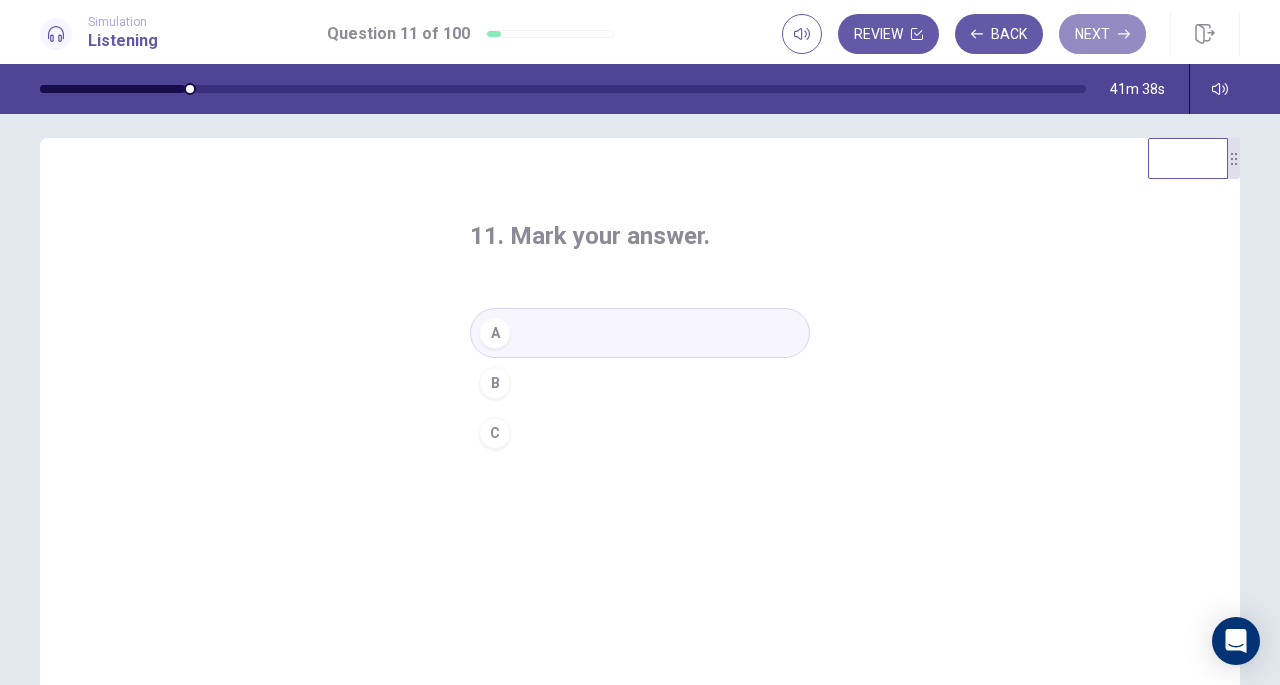 click on "Next" at bounding box center (1102, 34) 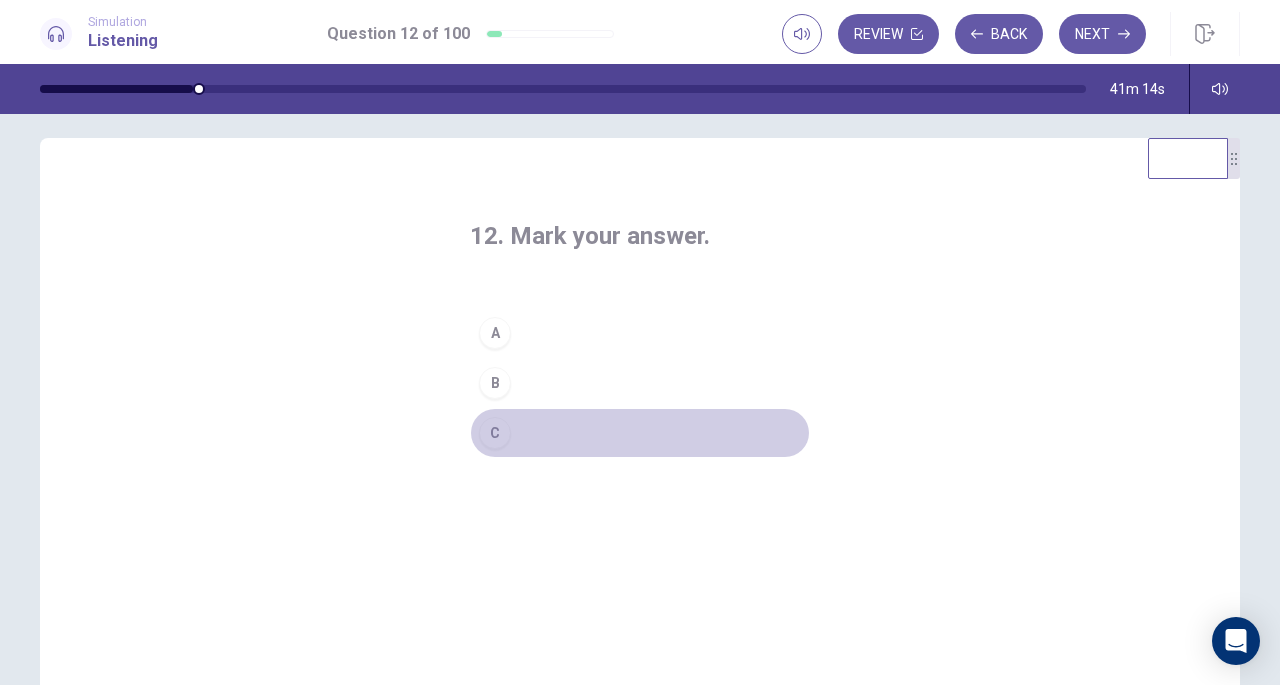 click on "C" at bounding box center (640, 433) 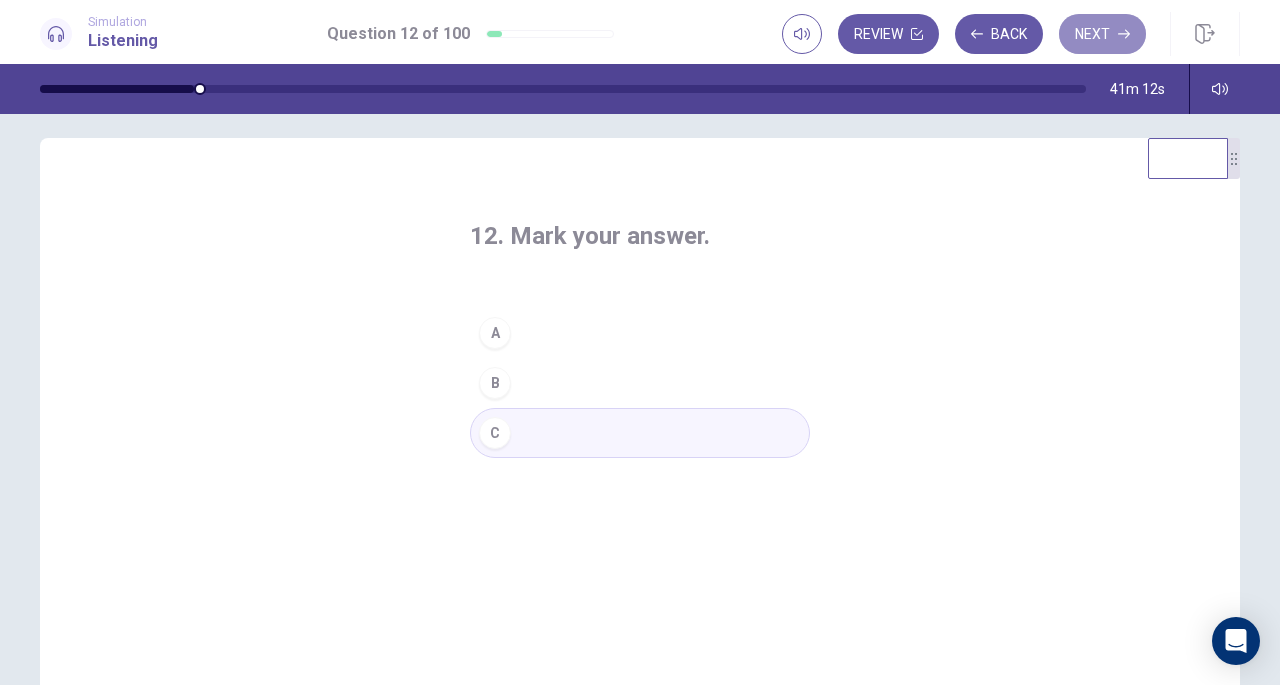click on "Next" at bounding box center [1102, 34] 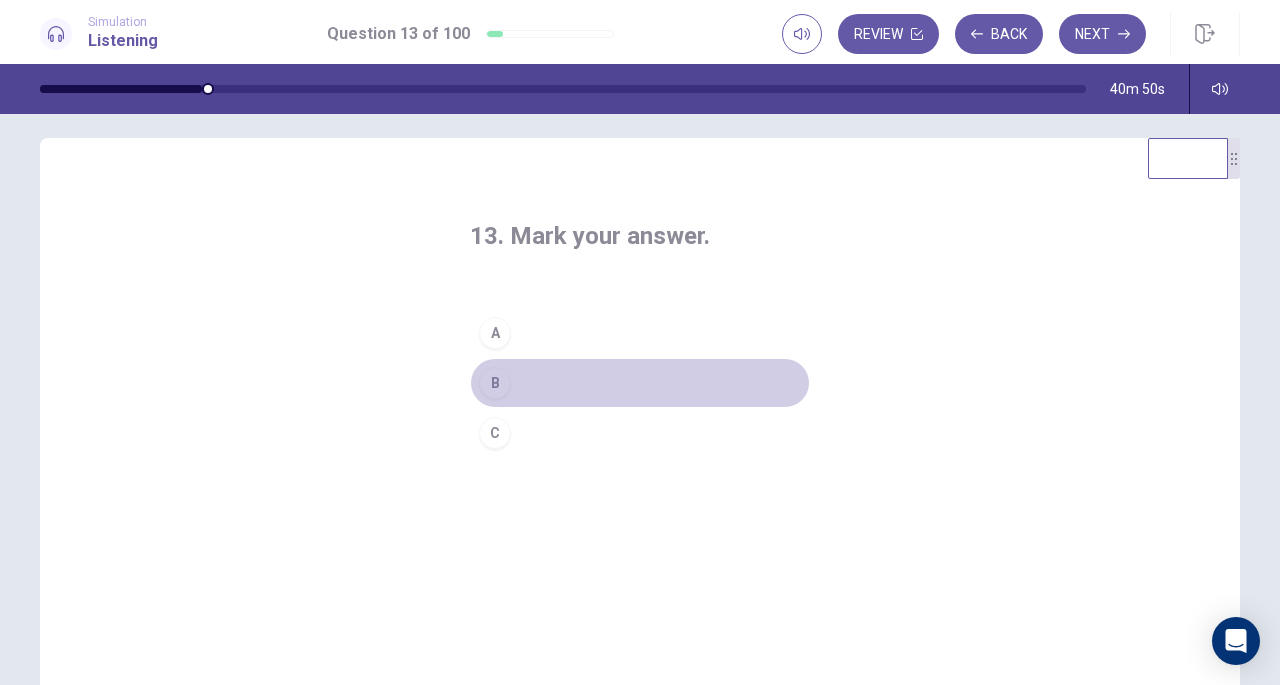 click on "B" at bounding box center [640, 383] 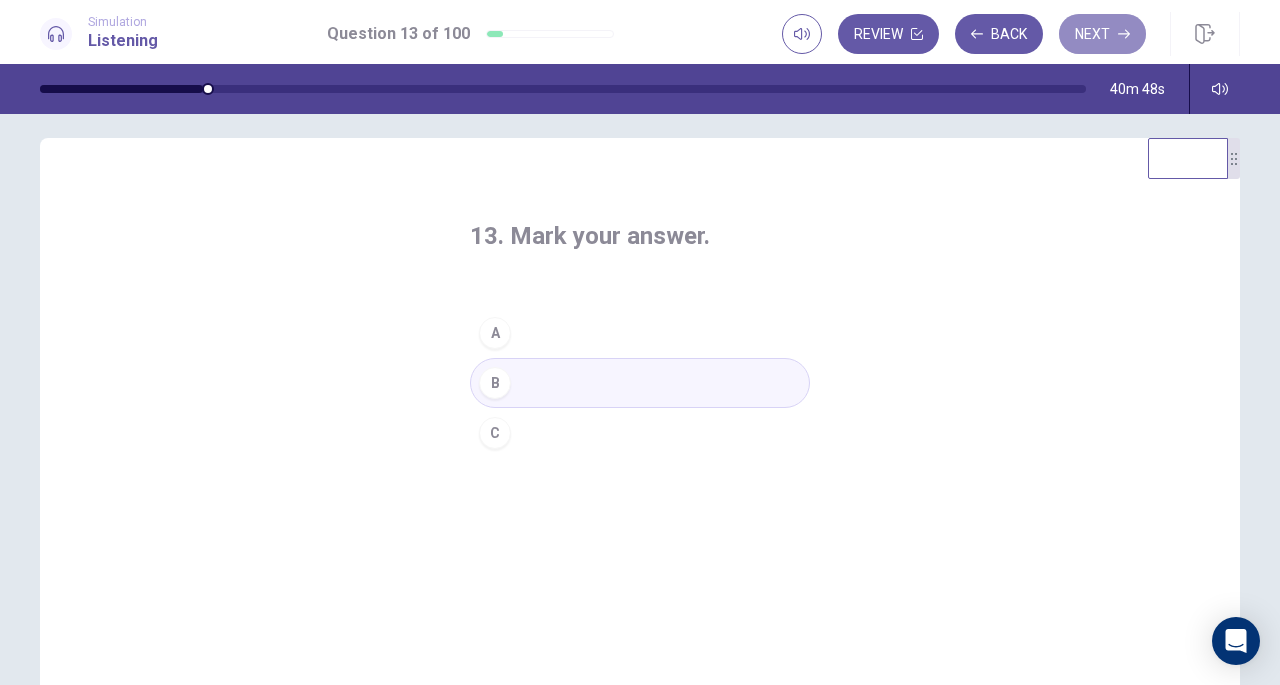 click on "Next" at bounding box center (1102, 34) 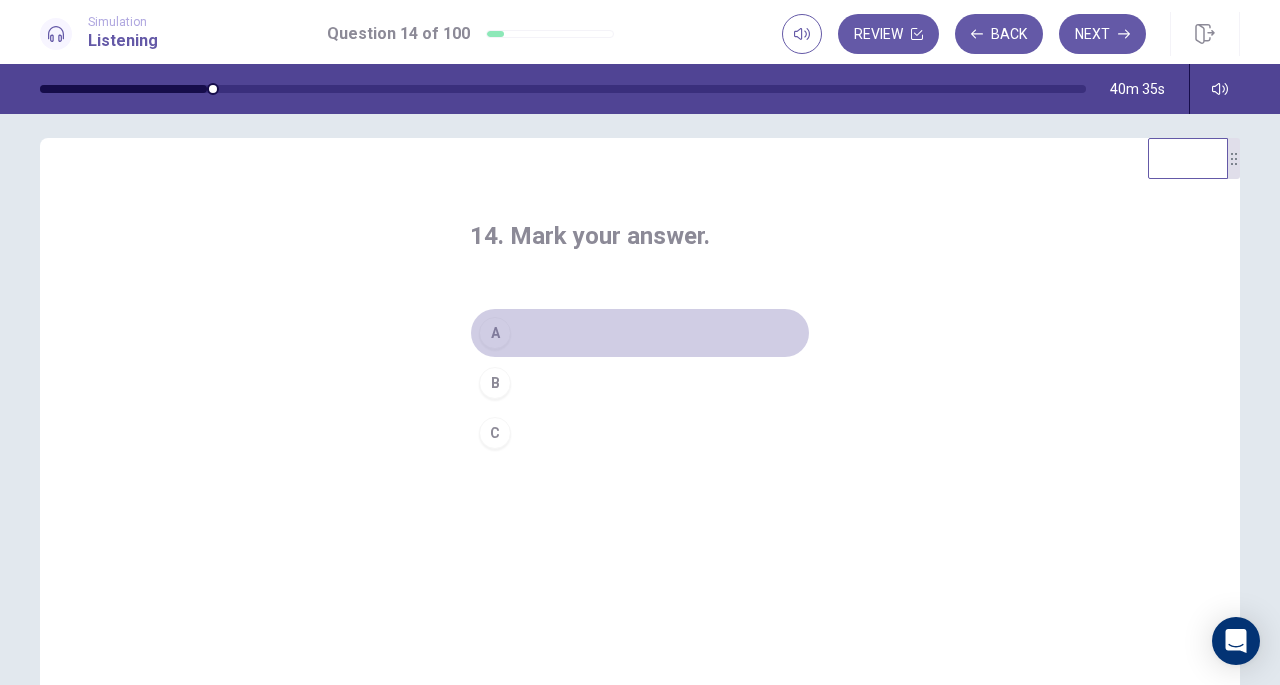 click on "A" at bounding box center [640, 333] 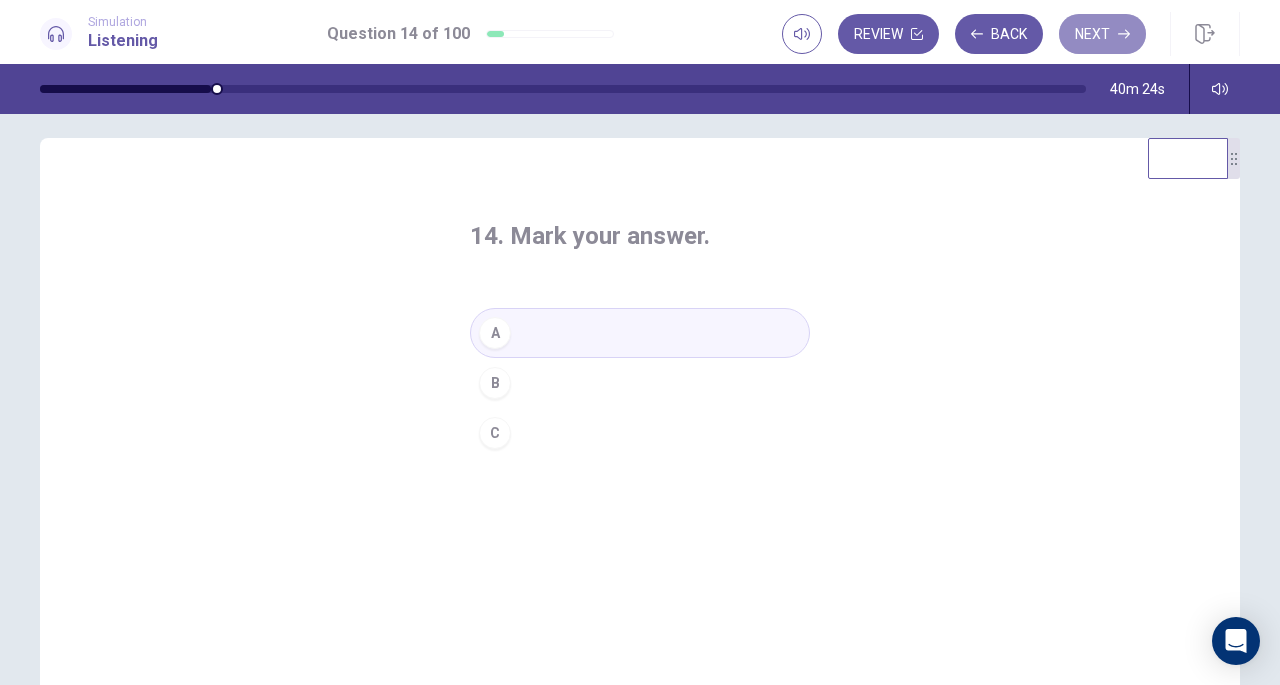 click on "Next" at bounding box center [1102, 34] 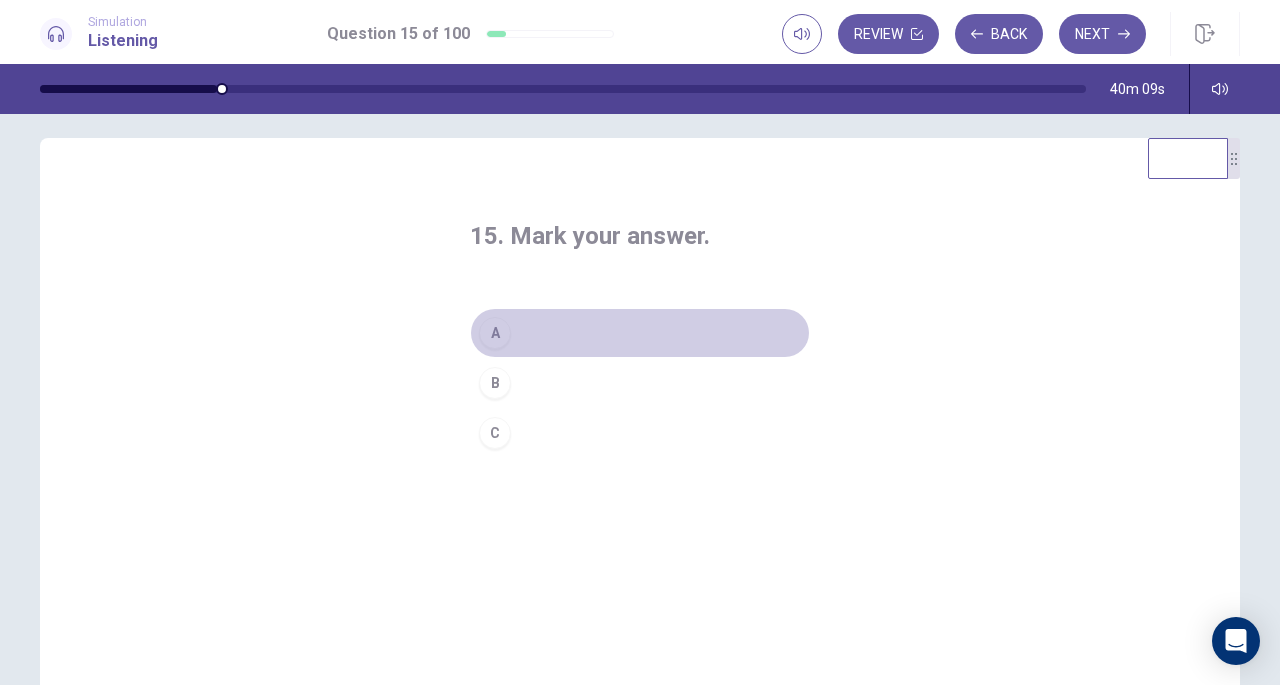 click on "A" at bounding box center (640, 333) 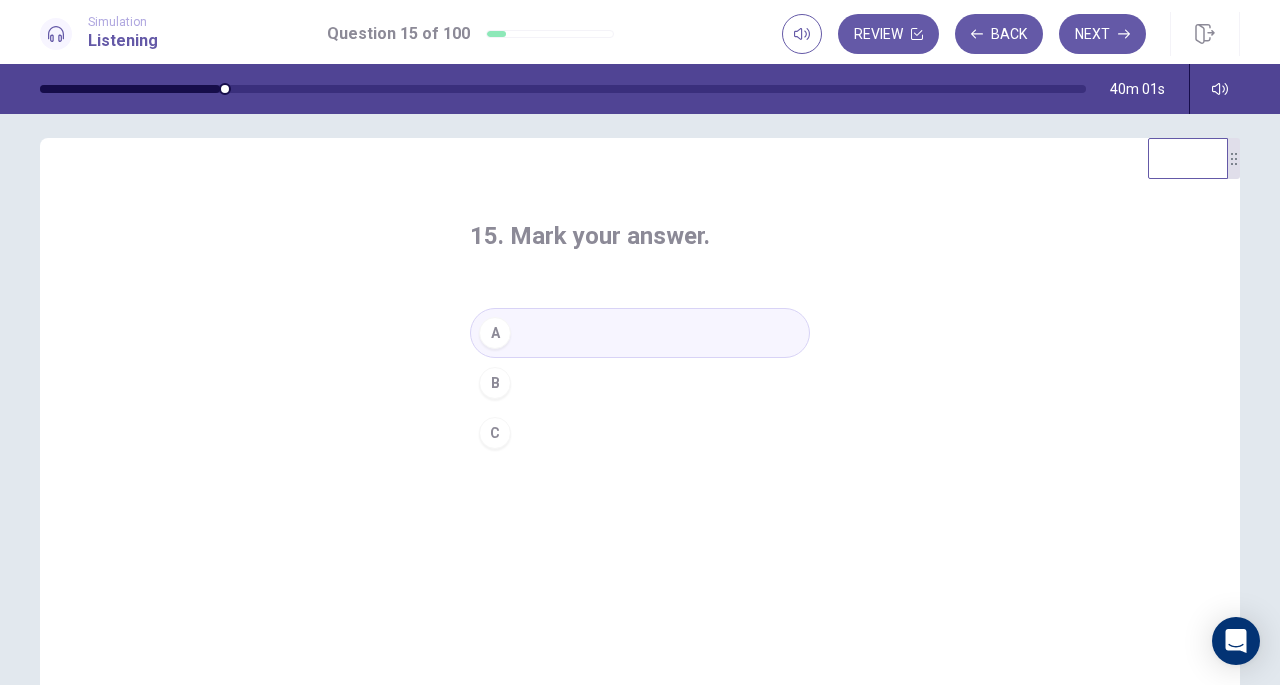 click on "Next" at bounding box center (1102, 34) 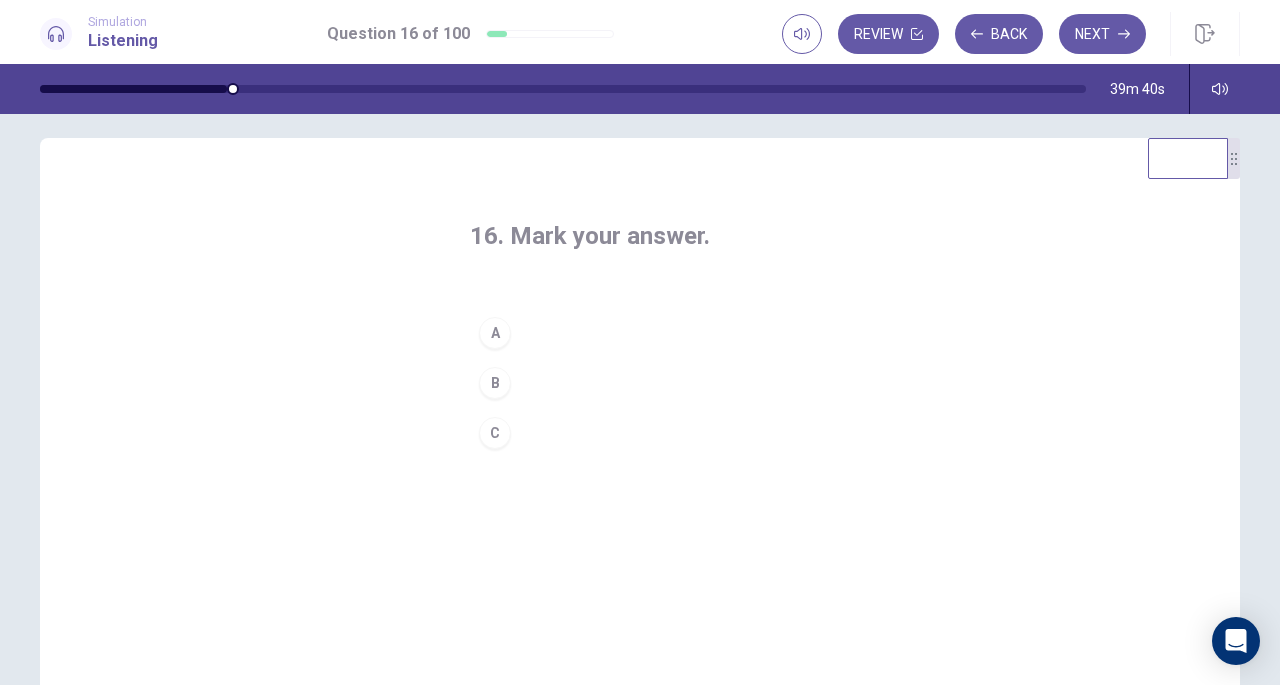 click on "B" at bounding box center (640, 383) 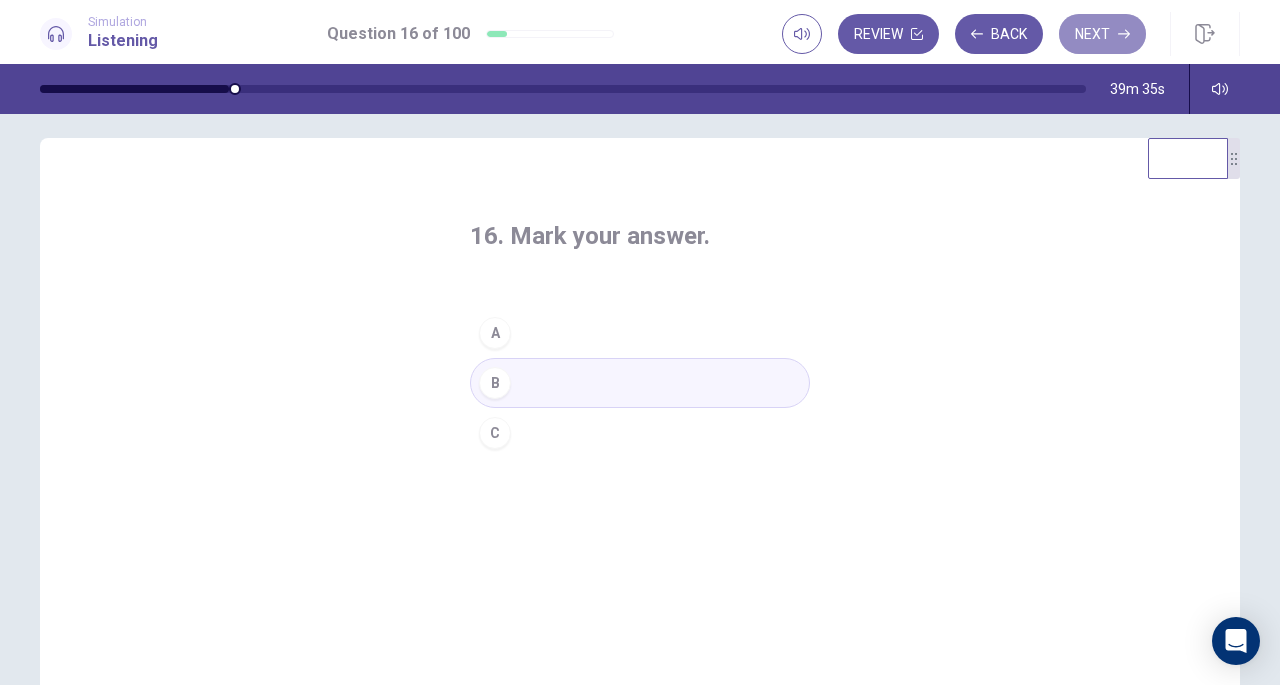 click 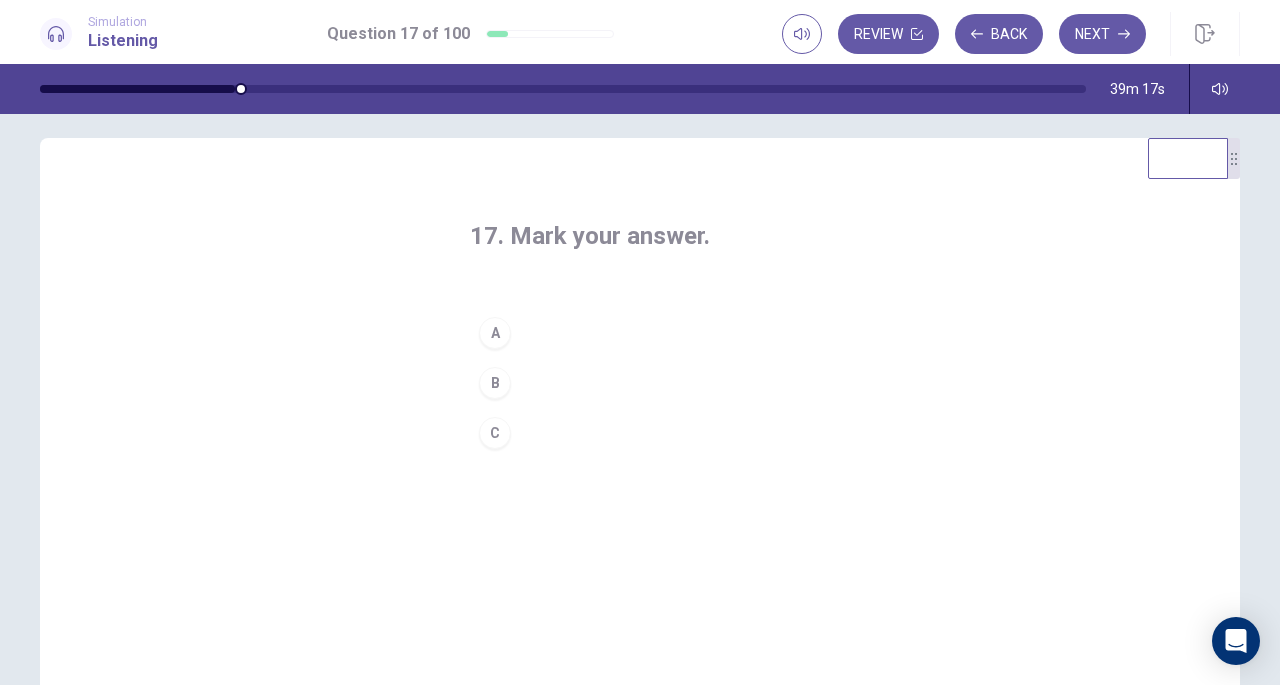 click on "C" at bounding box center (640, 433) 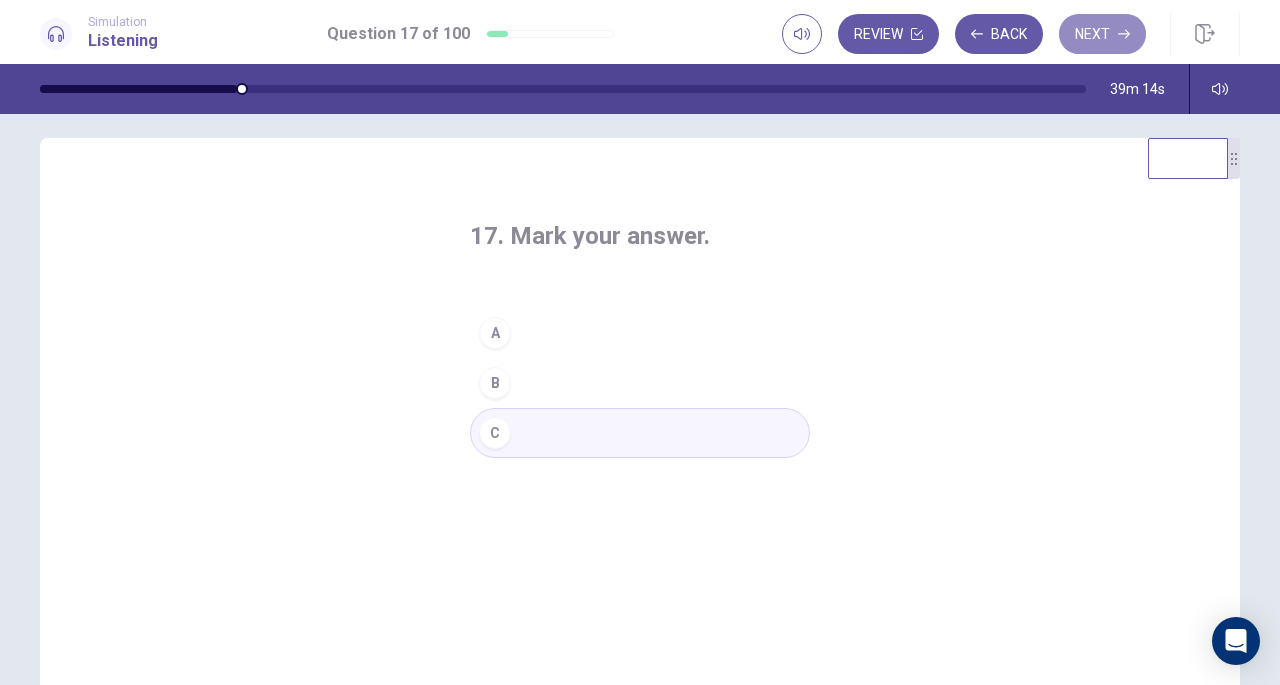 click on "Next" at bounding box center [1102, 34] 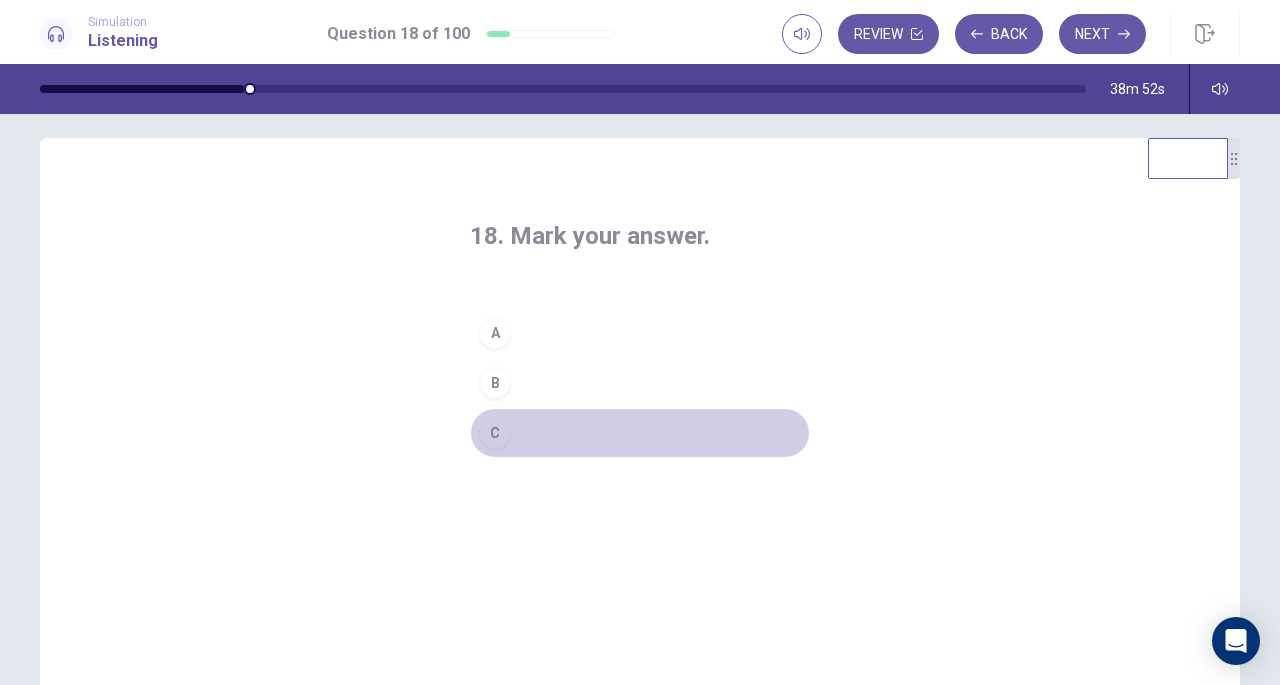 click on "C" at bounding box center (640, 433) 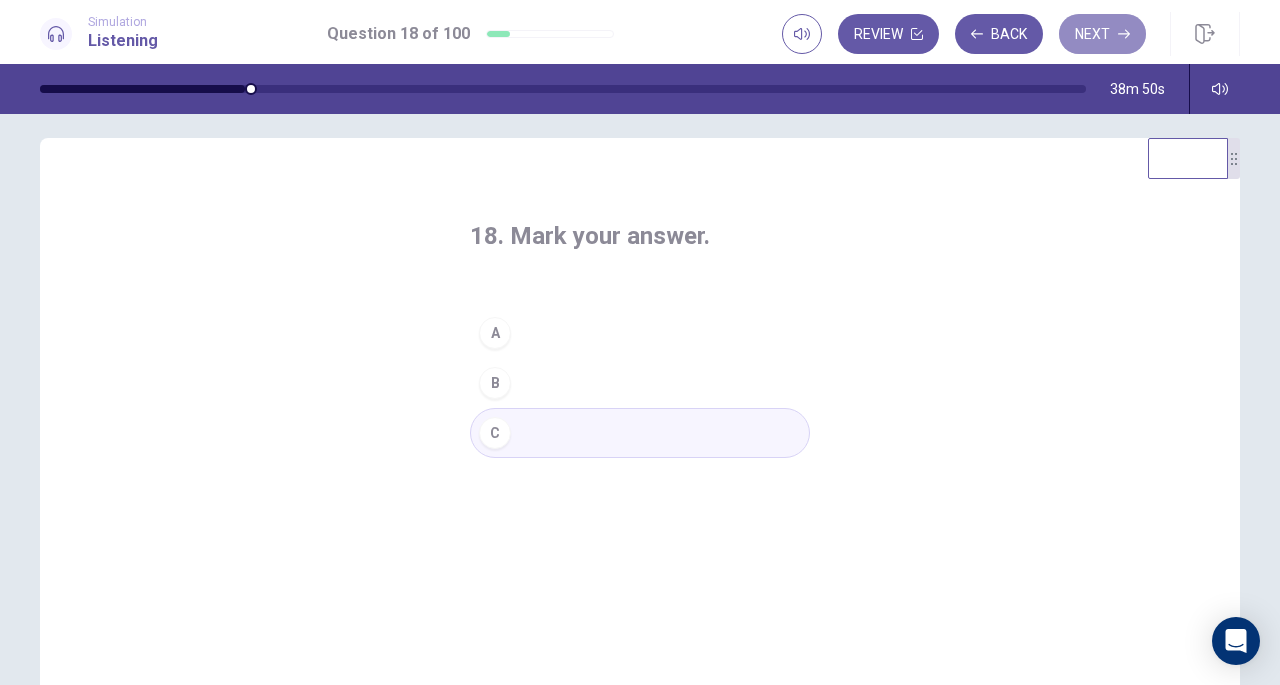 click on "Next" at bounding box center [1102, 34] 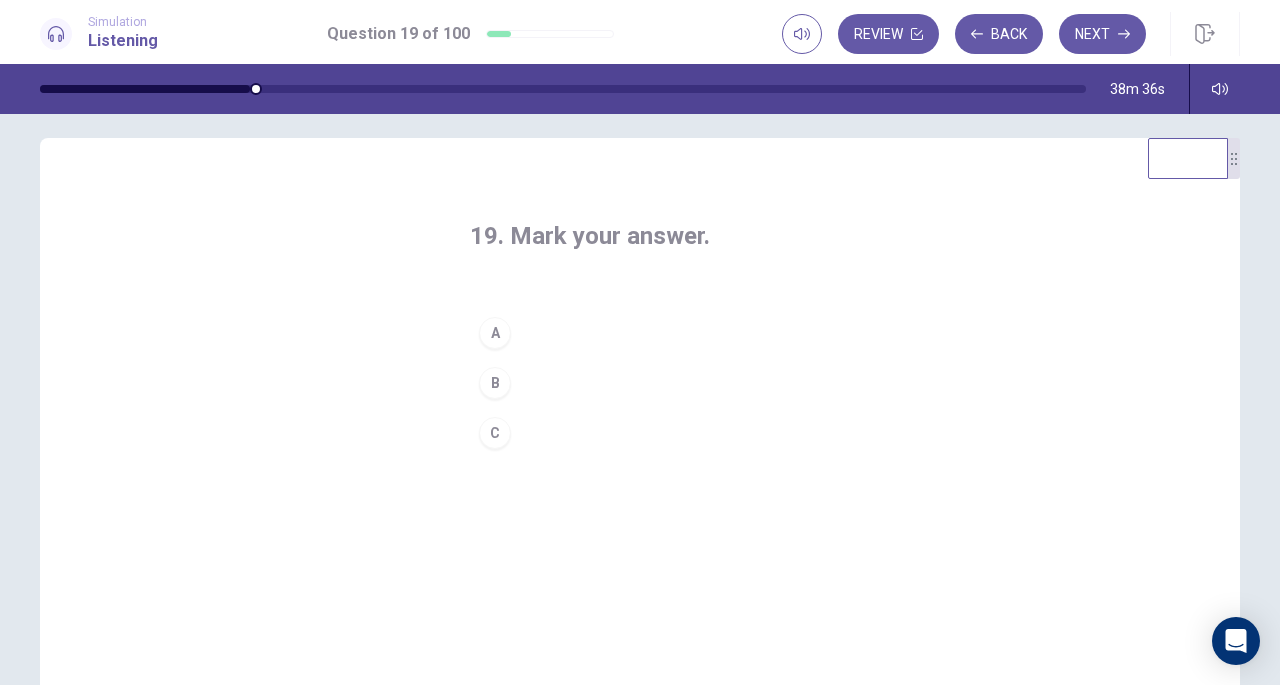 click on "A" at bounding box center (640, 333) 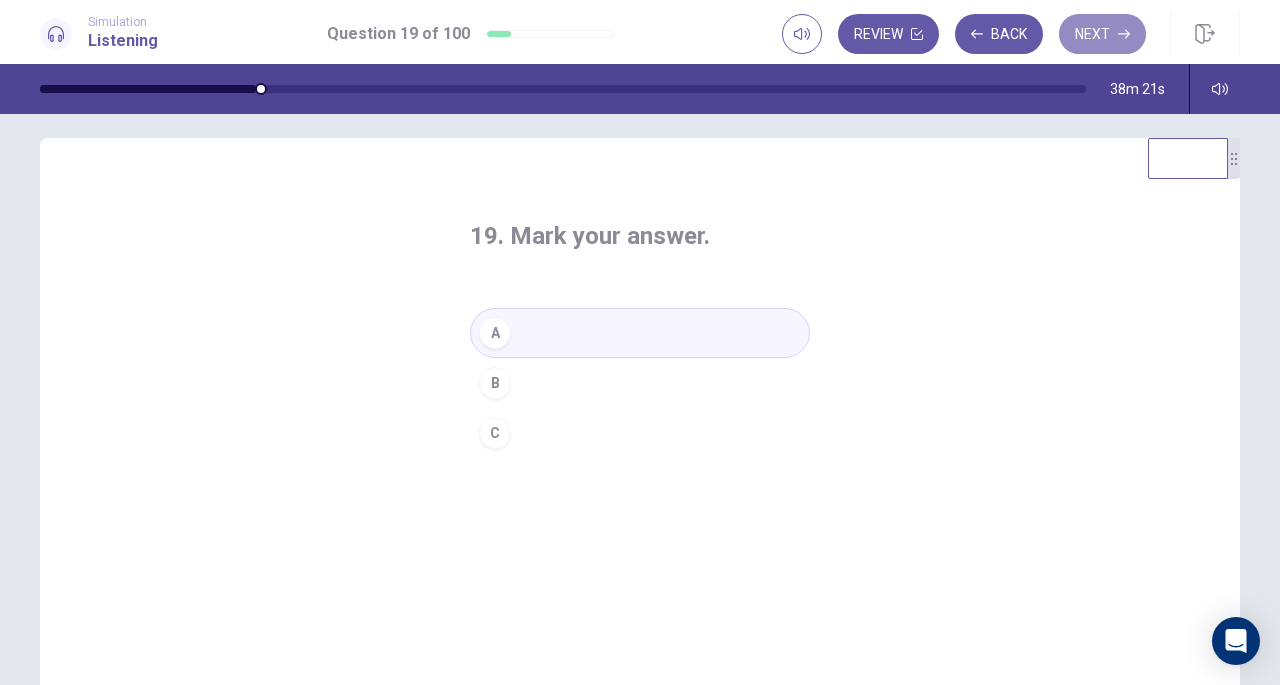 click on "Next" at bounding box center [1102, 34] 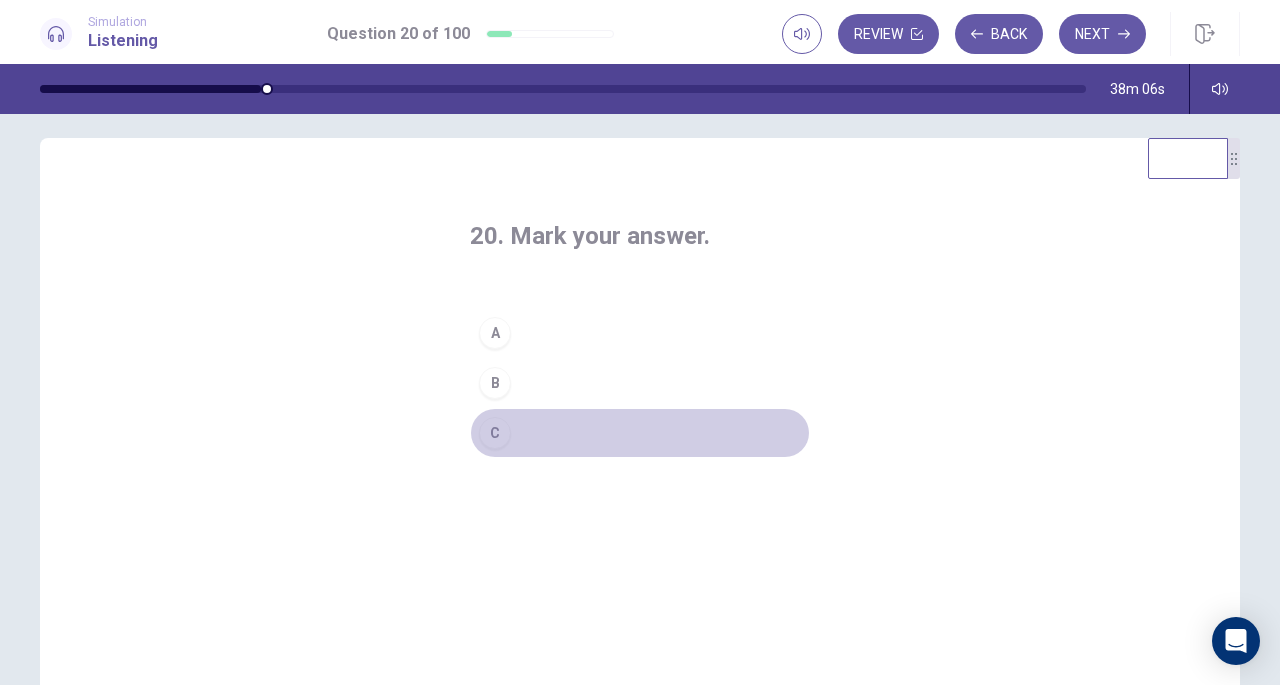 click on "C" at bounding box center (640, 433) 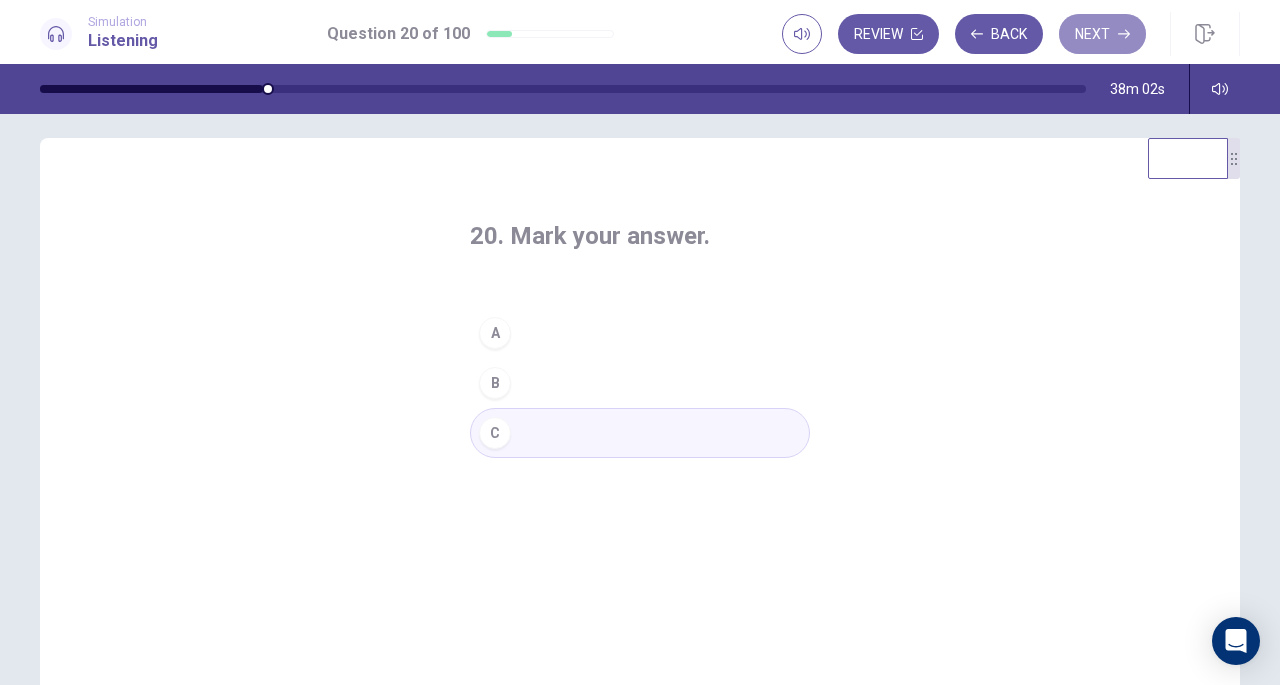 click on "Next" at bounding box center [1102, 34] 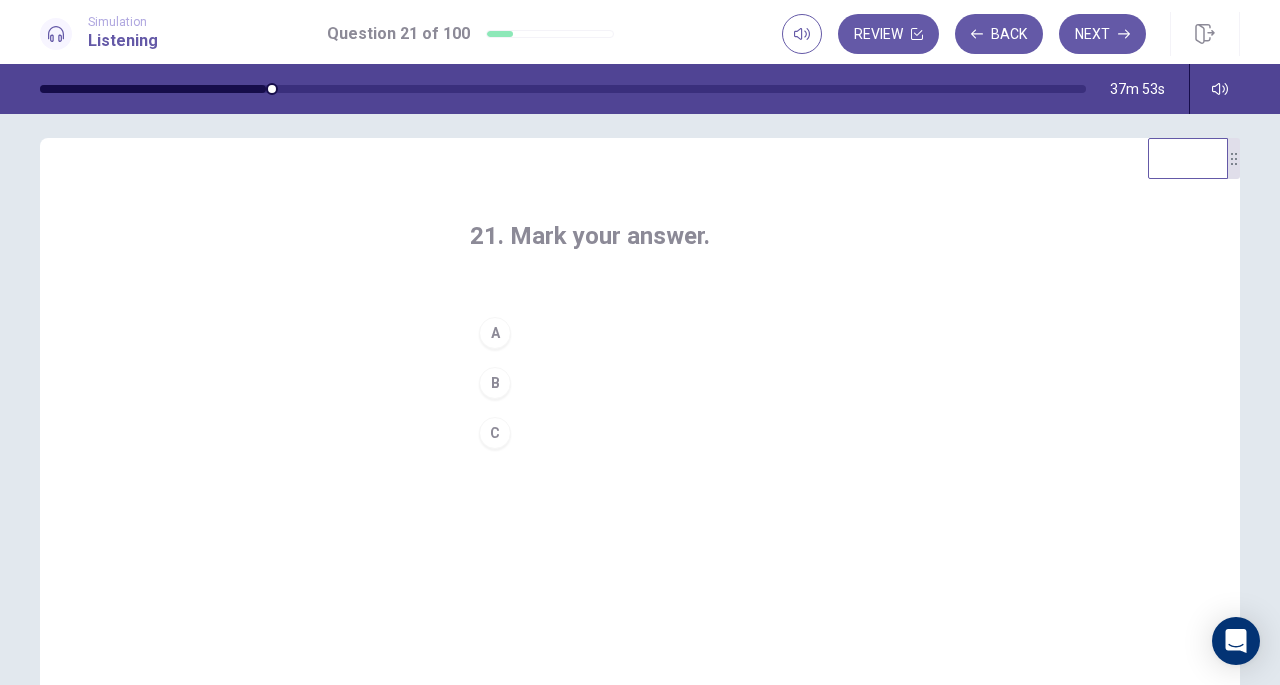 click on "21. Mark your answer." at bounding box center [640, 248] 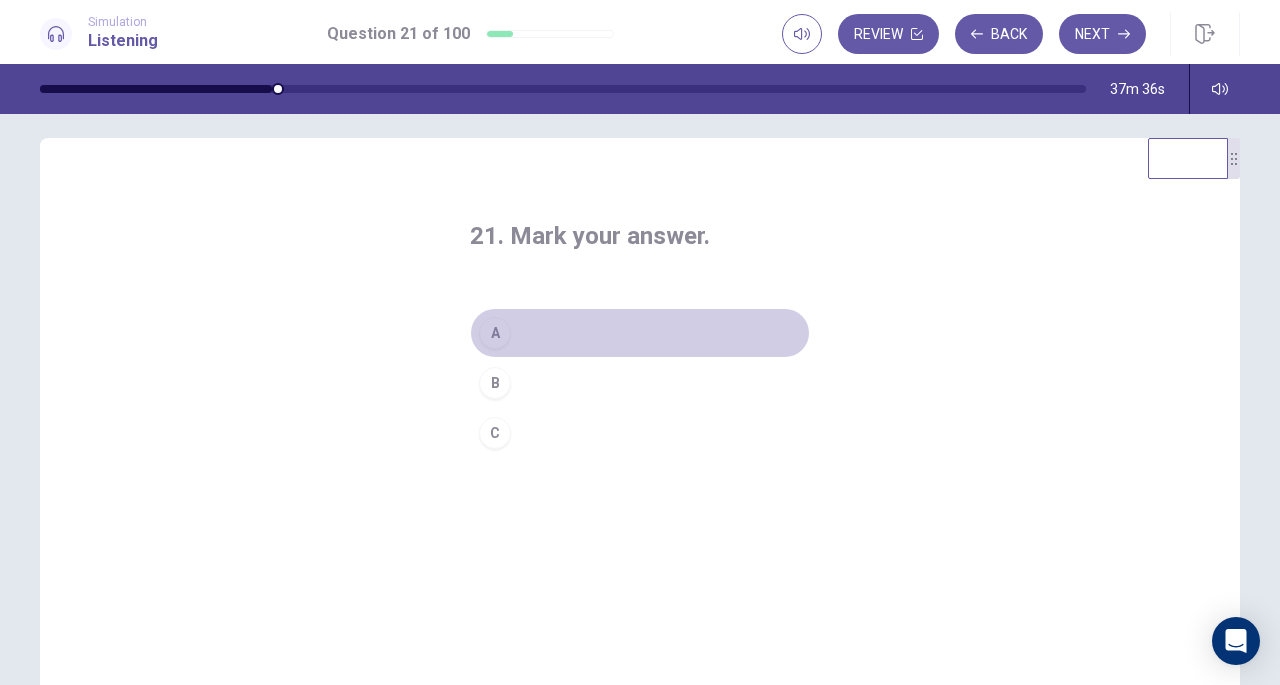 click on "A" at bounding box center (640, 333) 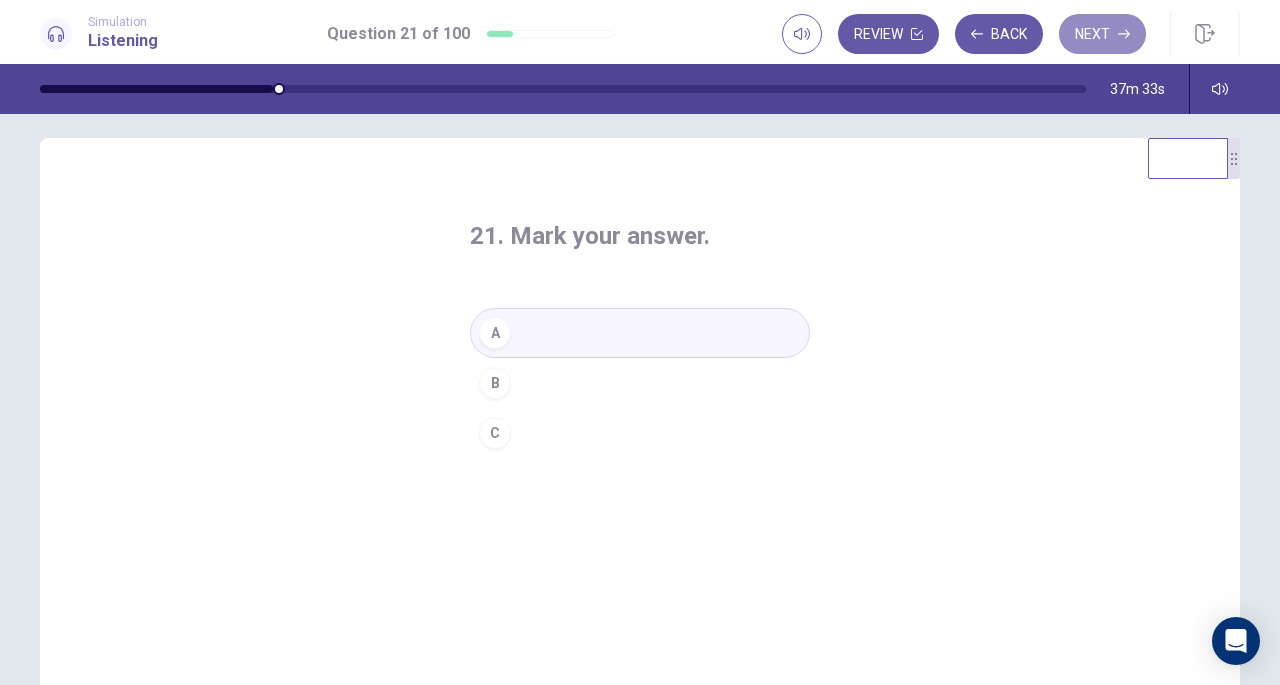 click on "Next" at bounding box center [1102, 34] 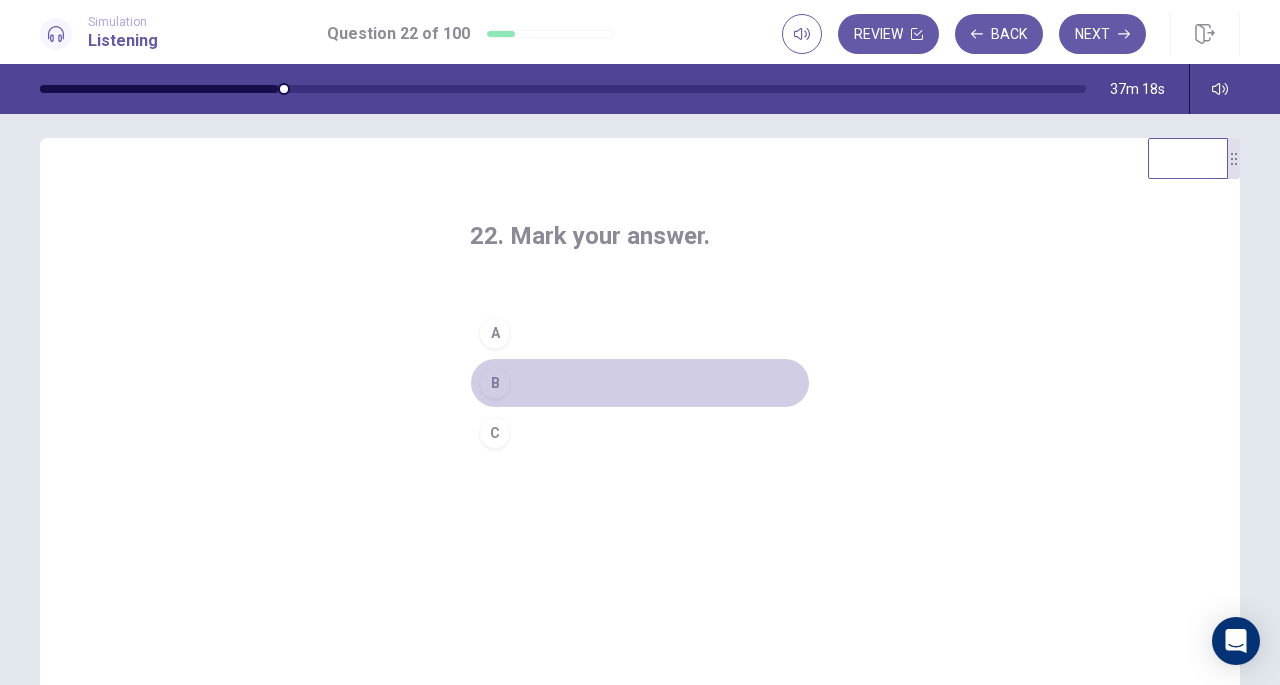 click on "B" at bounding box center [640, 383] 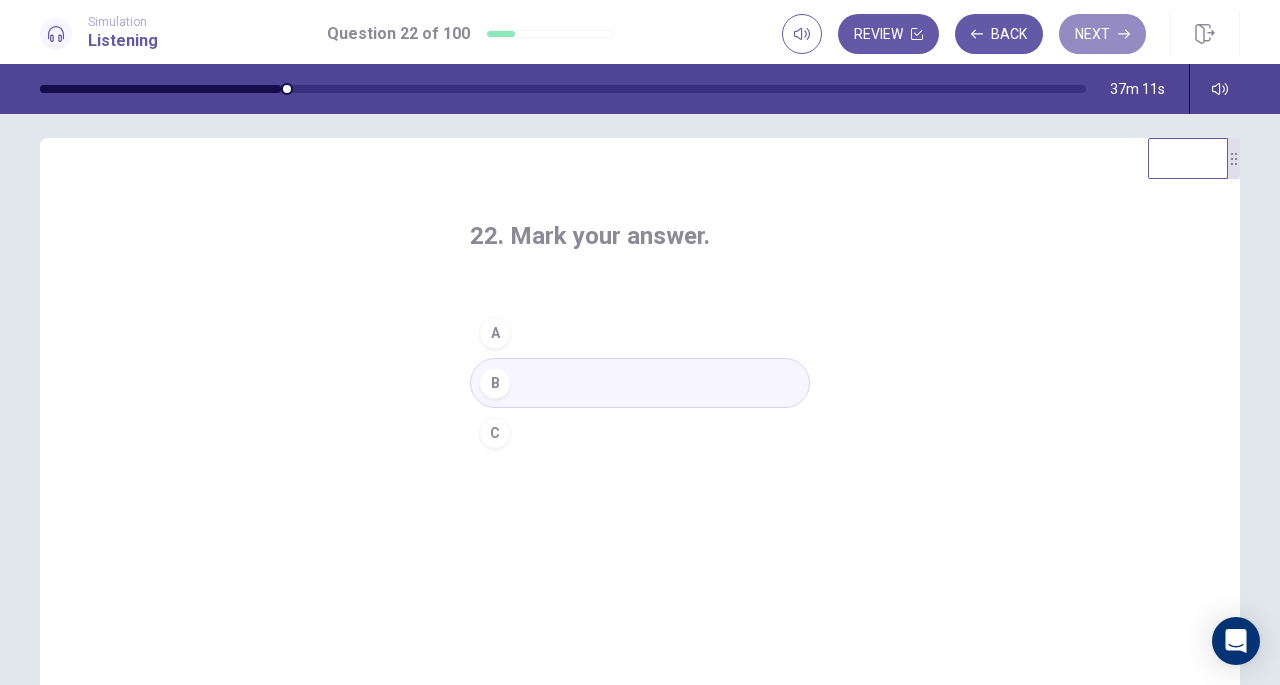 click on "Next" at bounding box center [1102, 34] 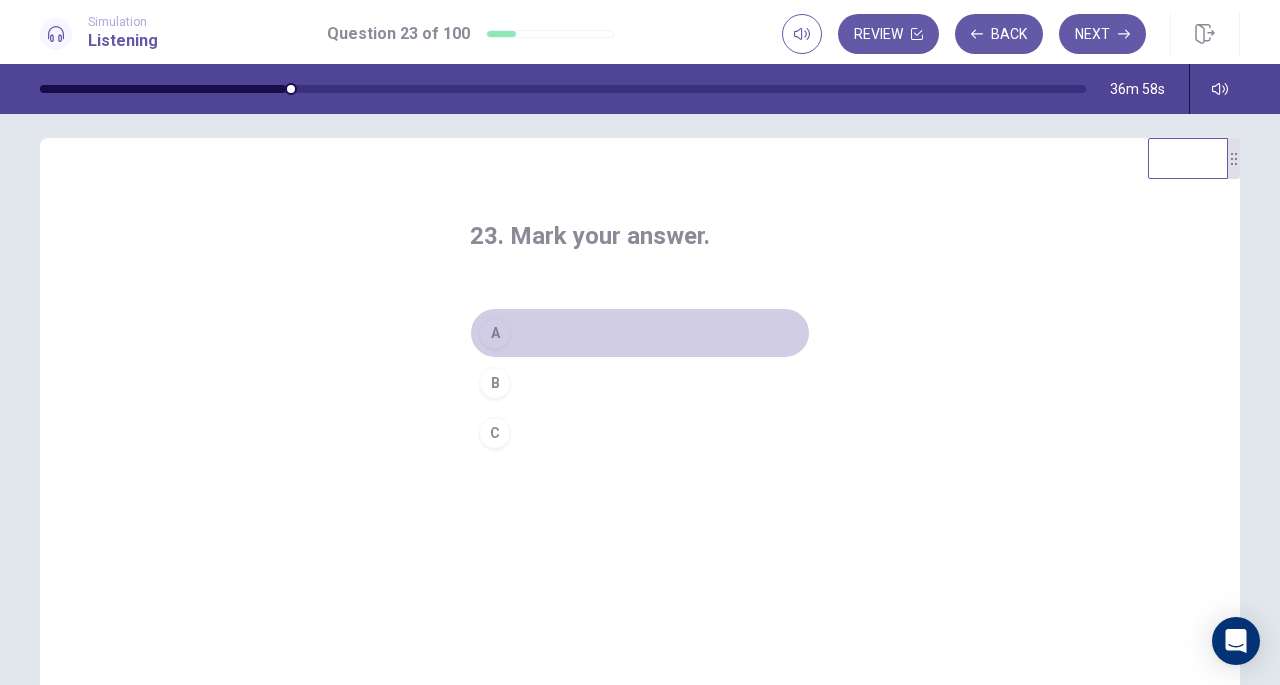 click on "A" at bounding box center (640, 333) 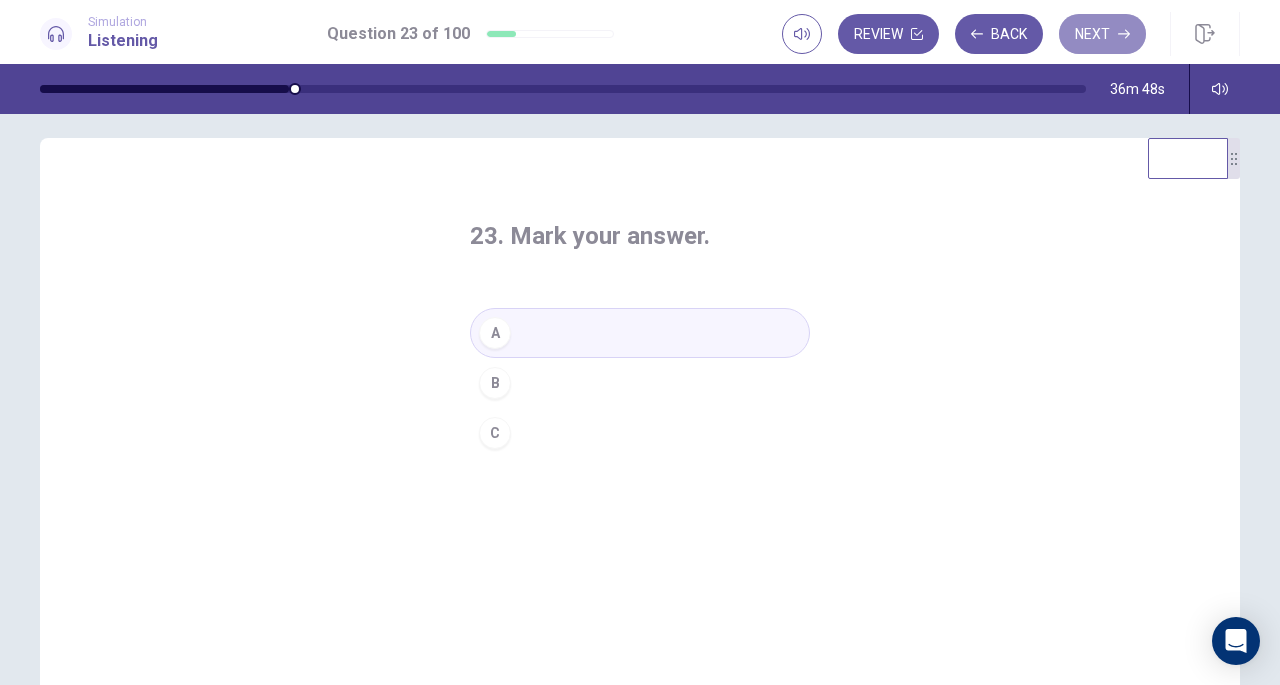 click on "Next" at bounding box center (1102, 34) 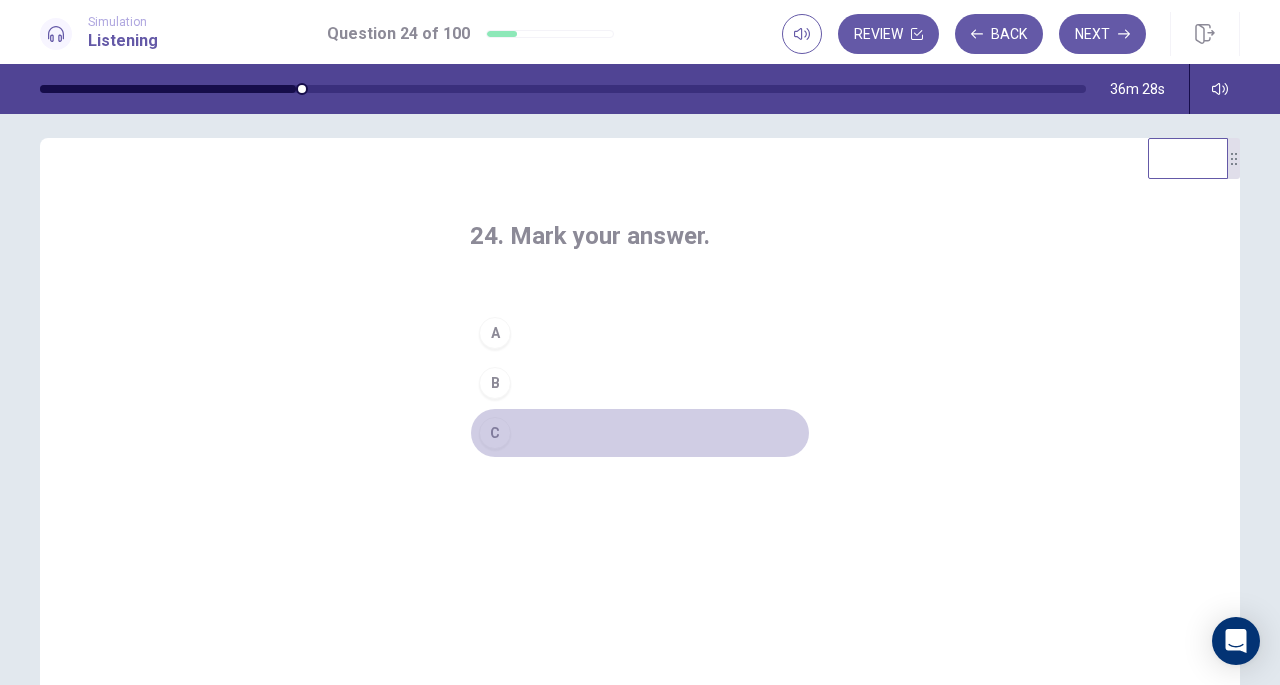 click on "C" at bounding box center (640, 433) 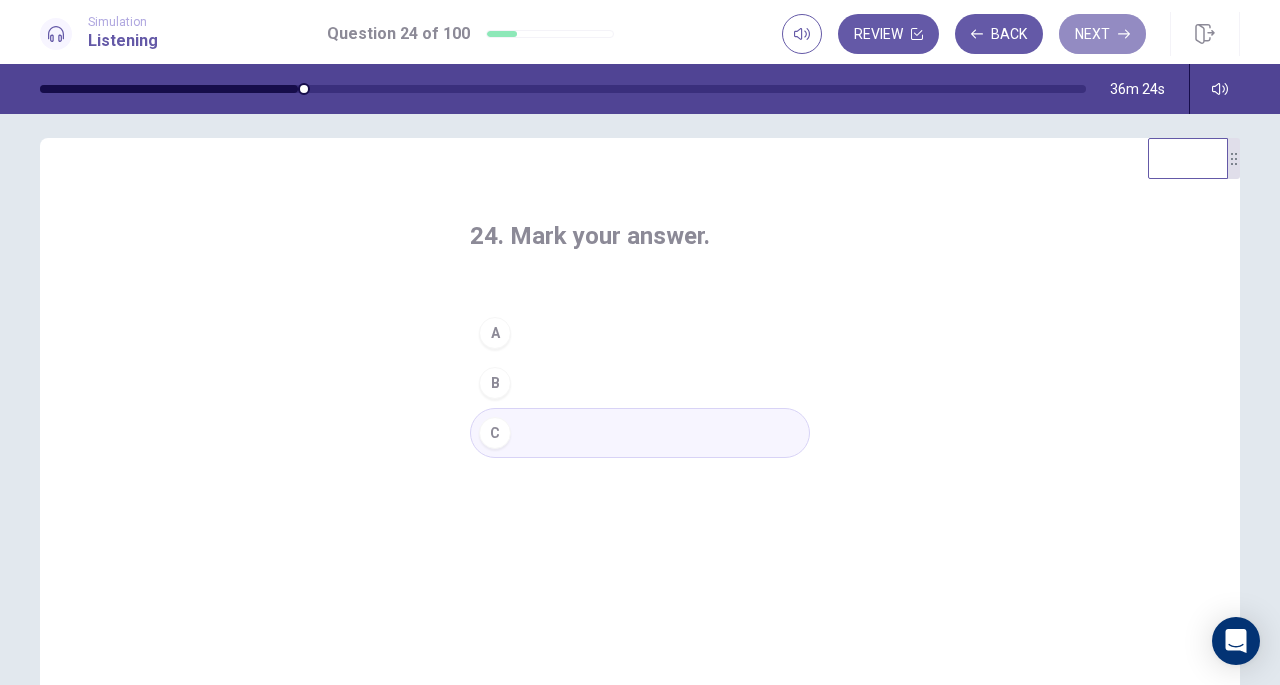 click on "Next" at bounding box center (1102, 34) 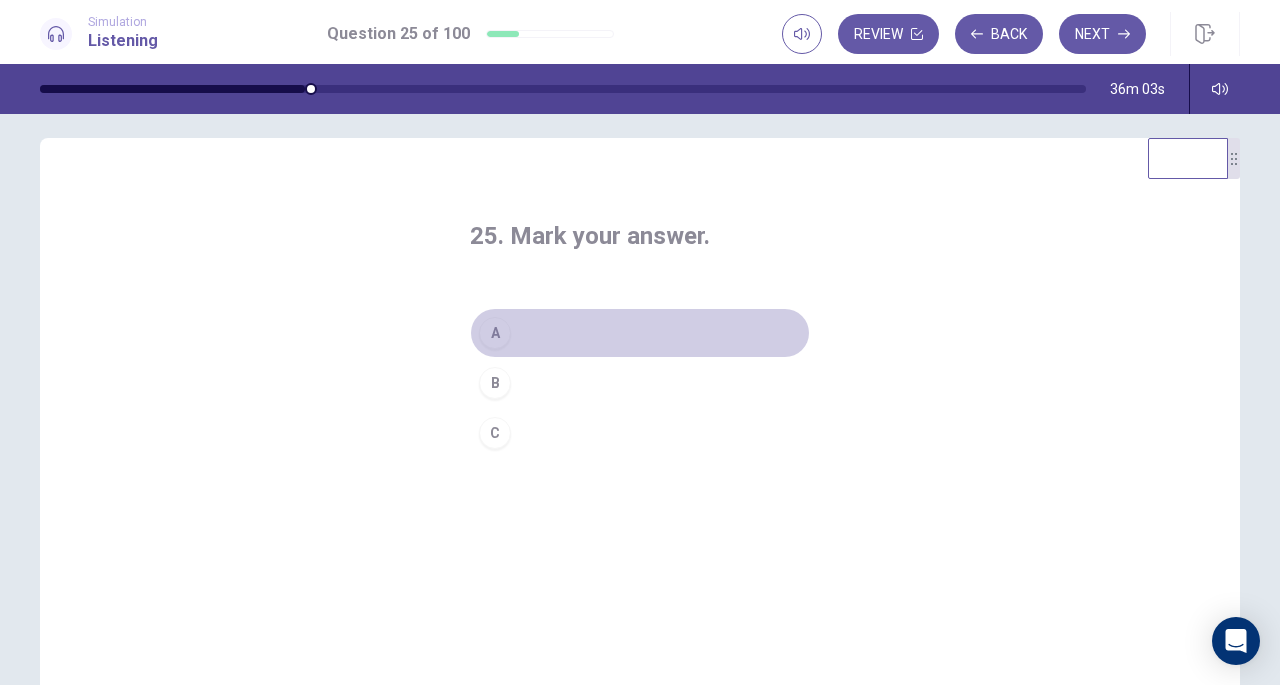 click on "A" at bounding box center [640, 333] 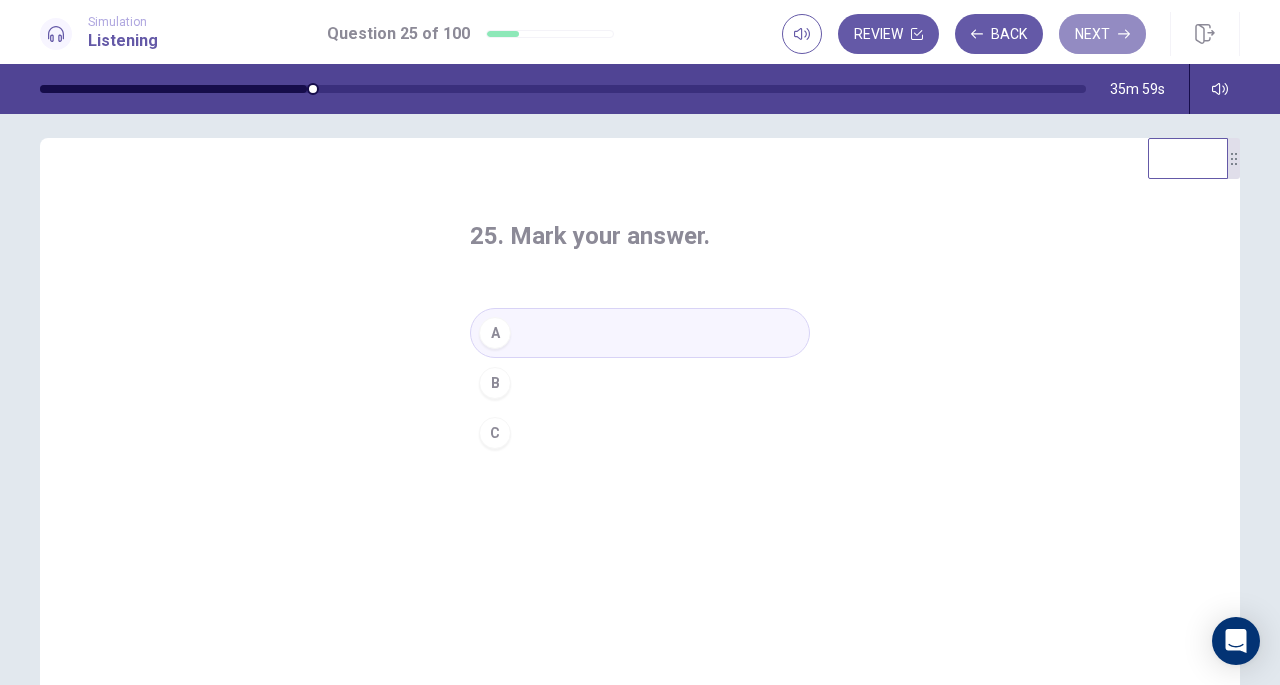 click on "Next" at bounding box center (1102, 34) 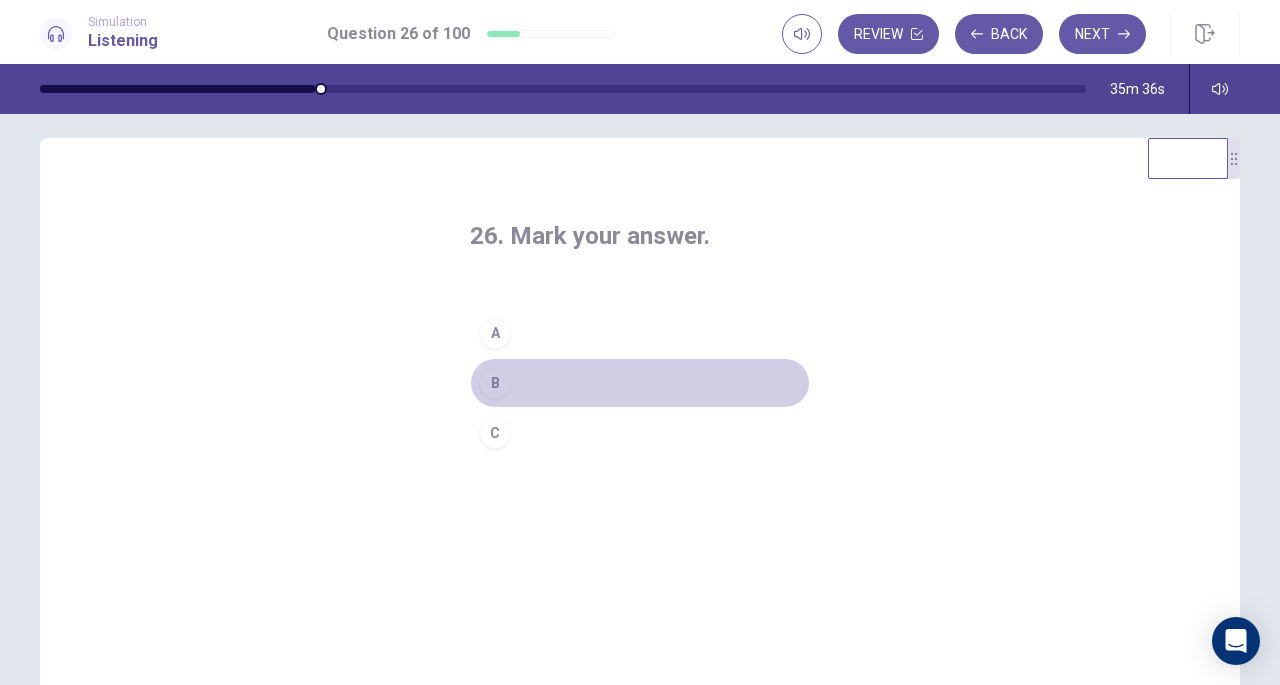 click on "B" at bounding box center [640, 383] 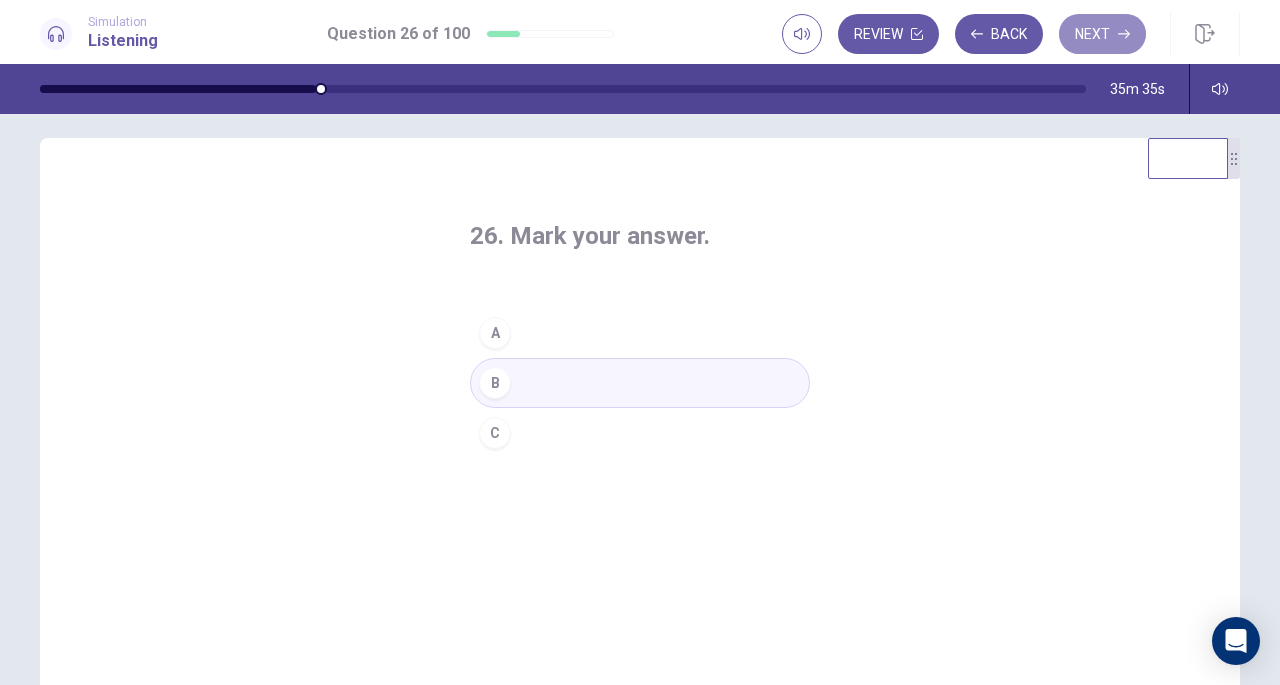 click on "Next" at bounding box center [1102, 34] 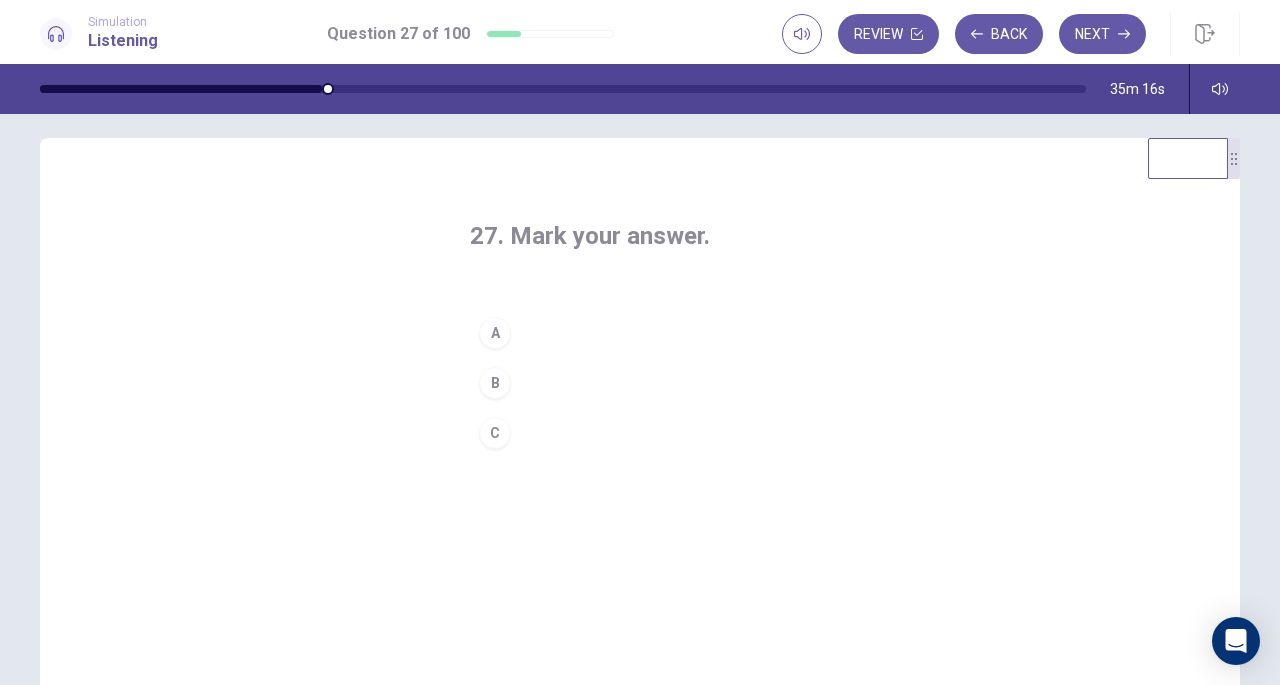 click on "B" at bounding box center [640, 383] 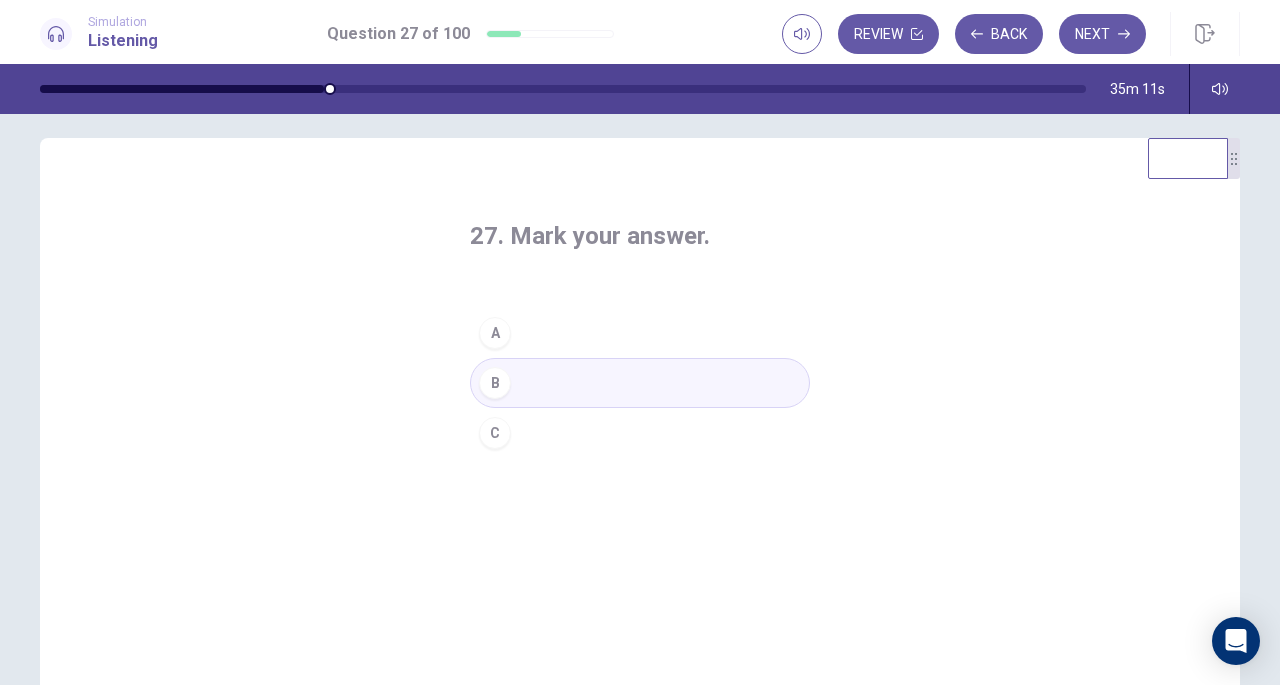 click on "Next" at bounding box center [1102, 34] 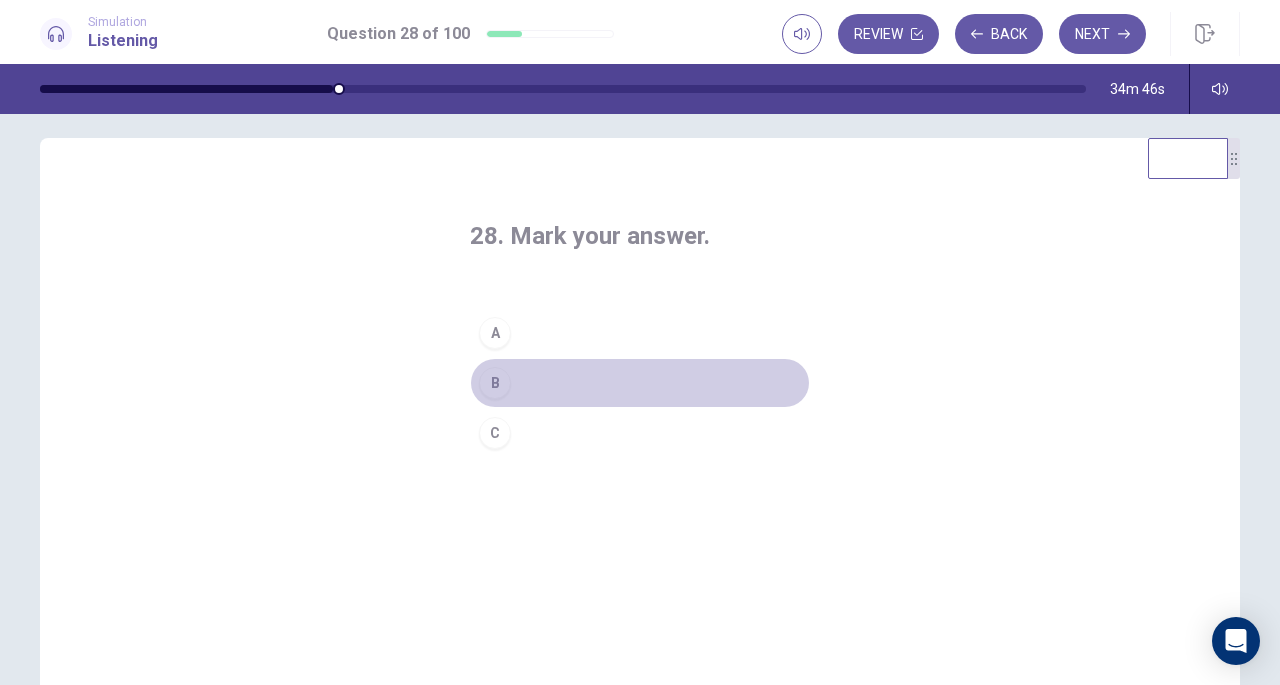 click on "B" at bounding box center [640, 383] 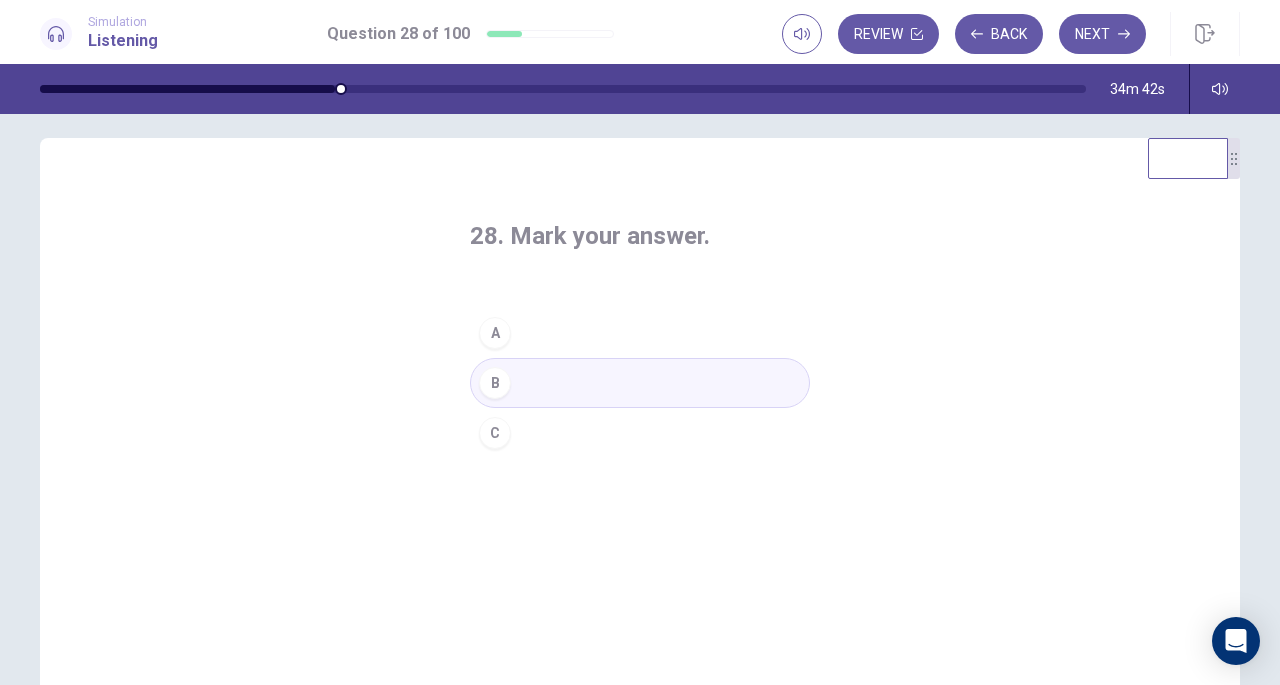 click on "Next" at bounding box center (1102, 34) 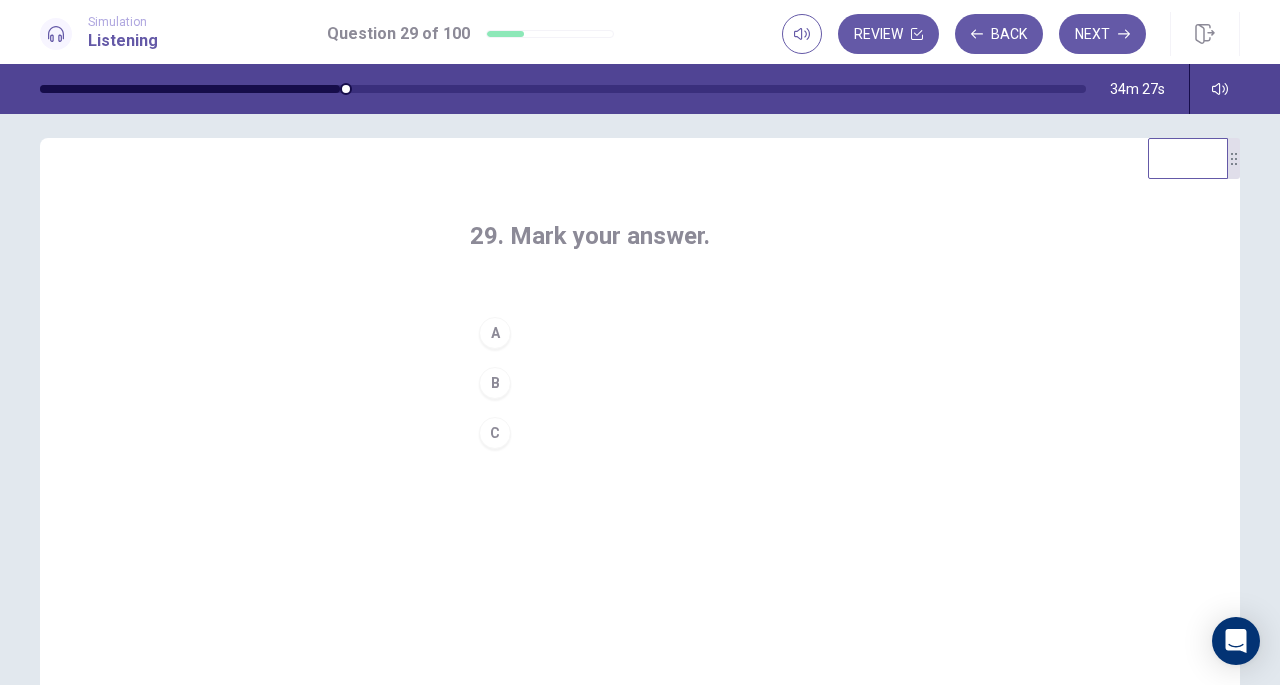 click on "A" at bounding box center [640, 333] 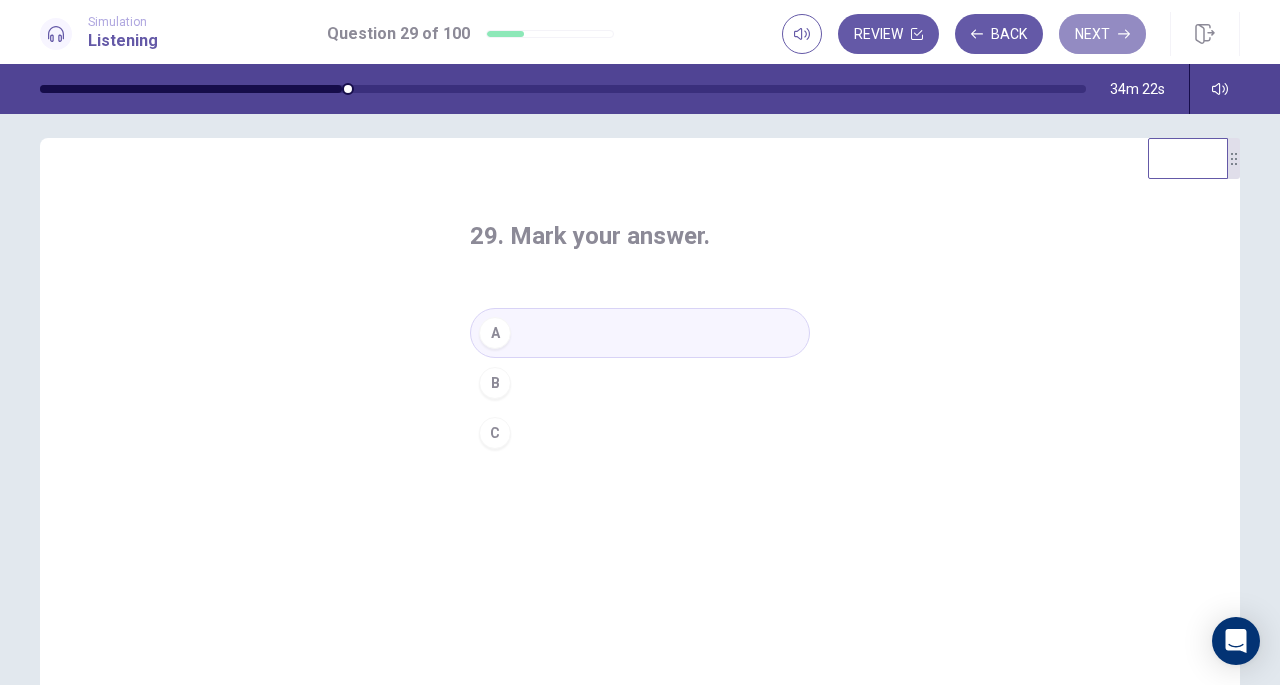 click on "Next" at bounding box center [1102, 34] 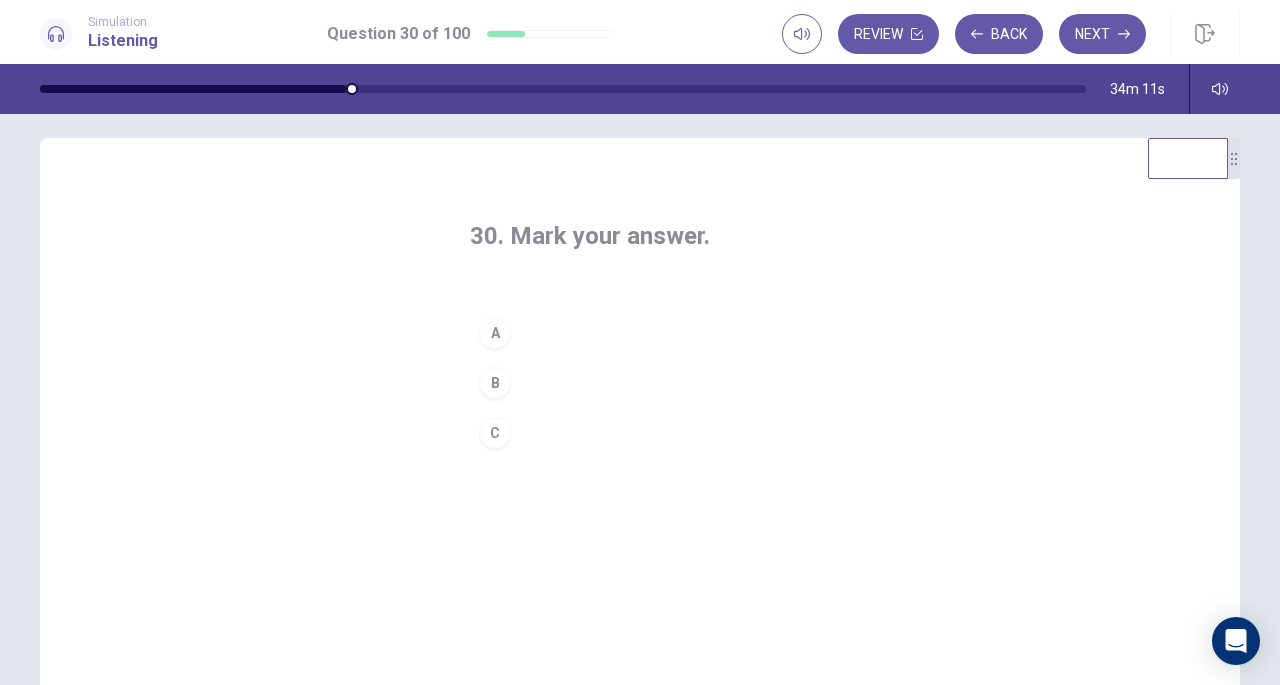 drag, startPoint x: 707, startPoint y: 233, endPoint x: 579, endPoint y: 239, distance: 128.14055 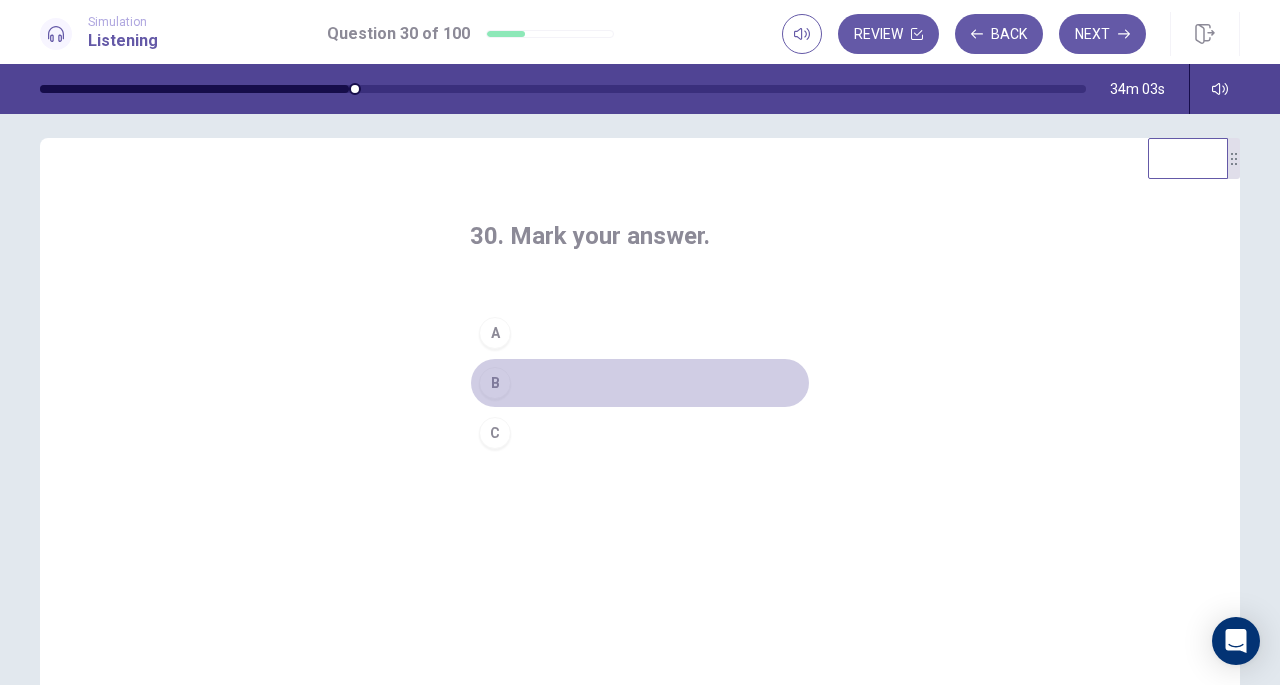 click on "B" at bounding box center (640, 383) 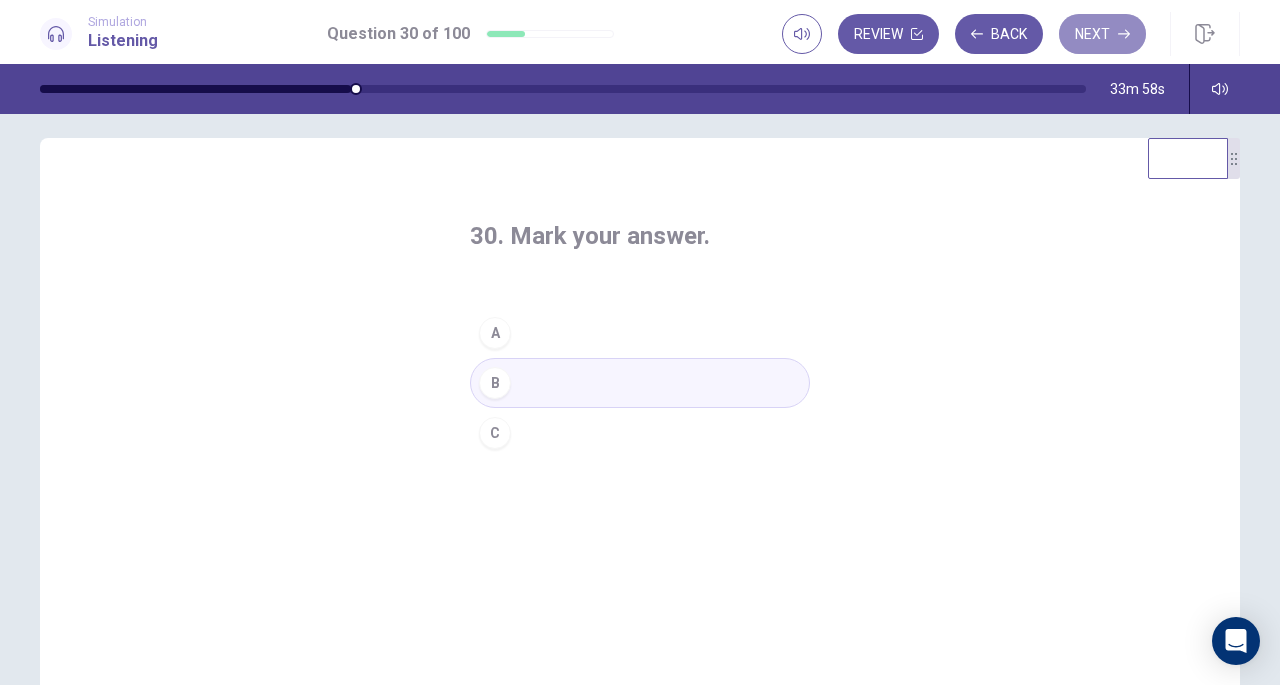 click on "Next" at bounding box center [1102, 34] 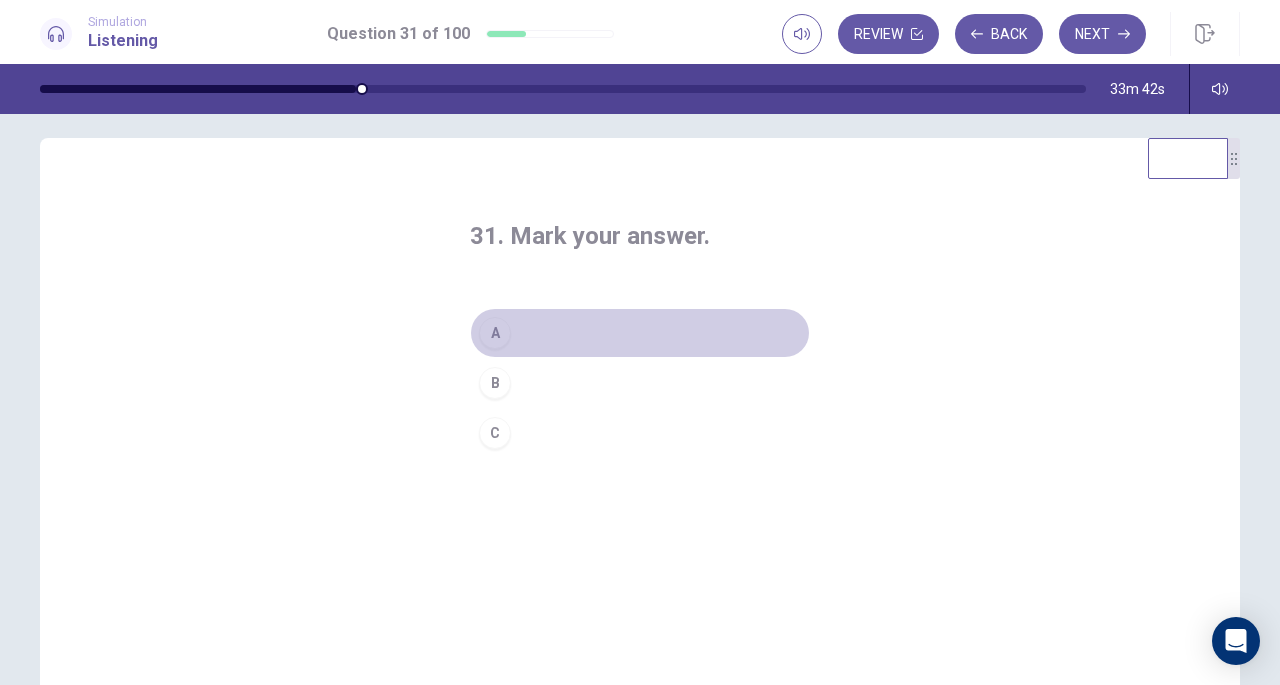 click on "A" at bounding box center [640, 333] 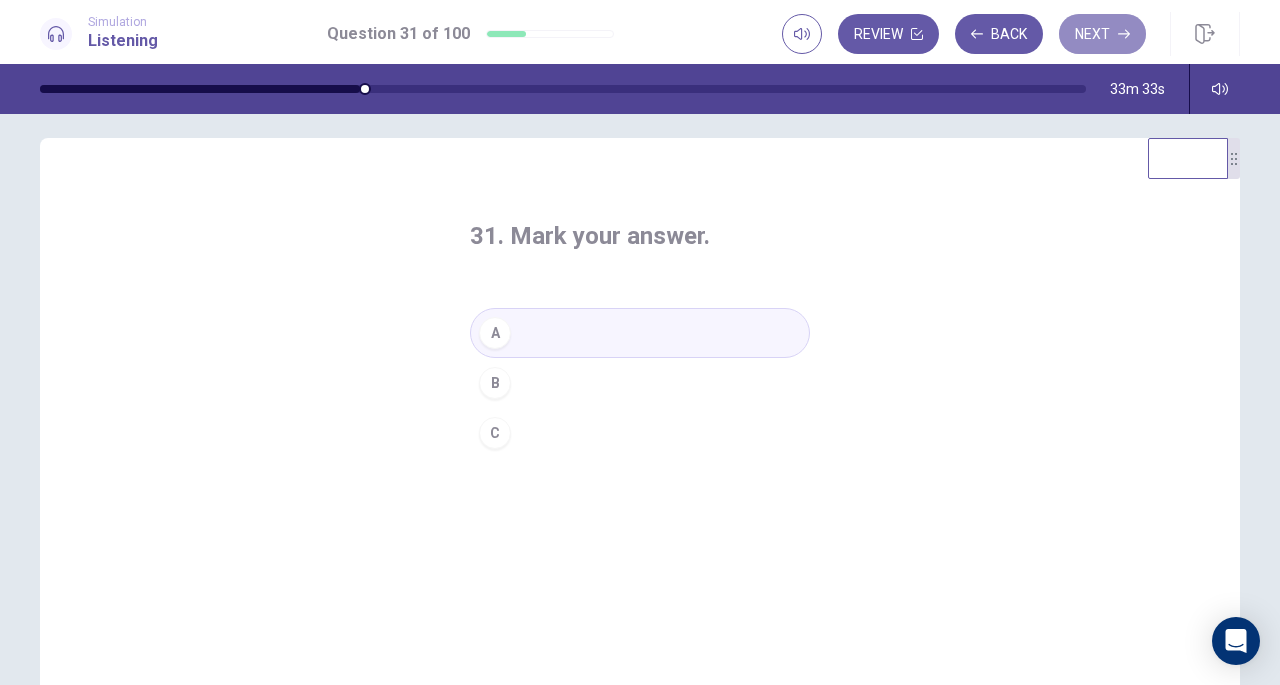 click on "Next" at bounding box center (1102, 34) 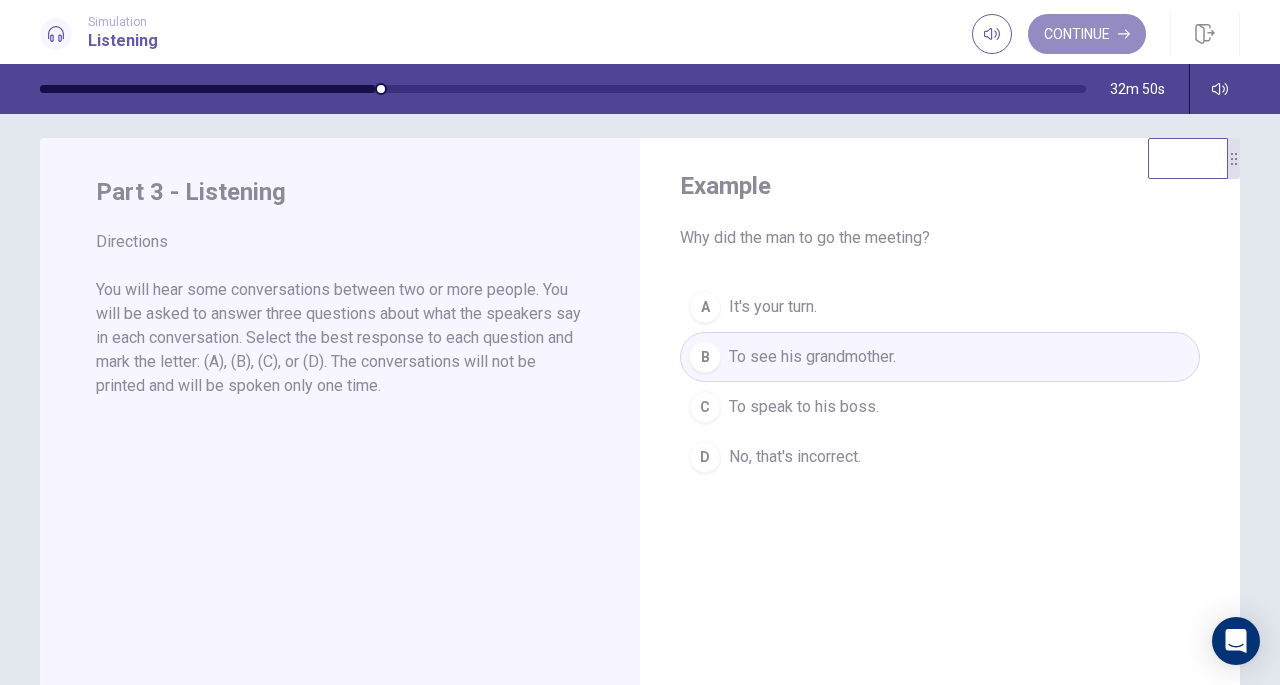 click on "Continue" at bounding box center (1087, 34) 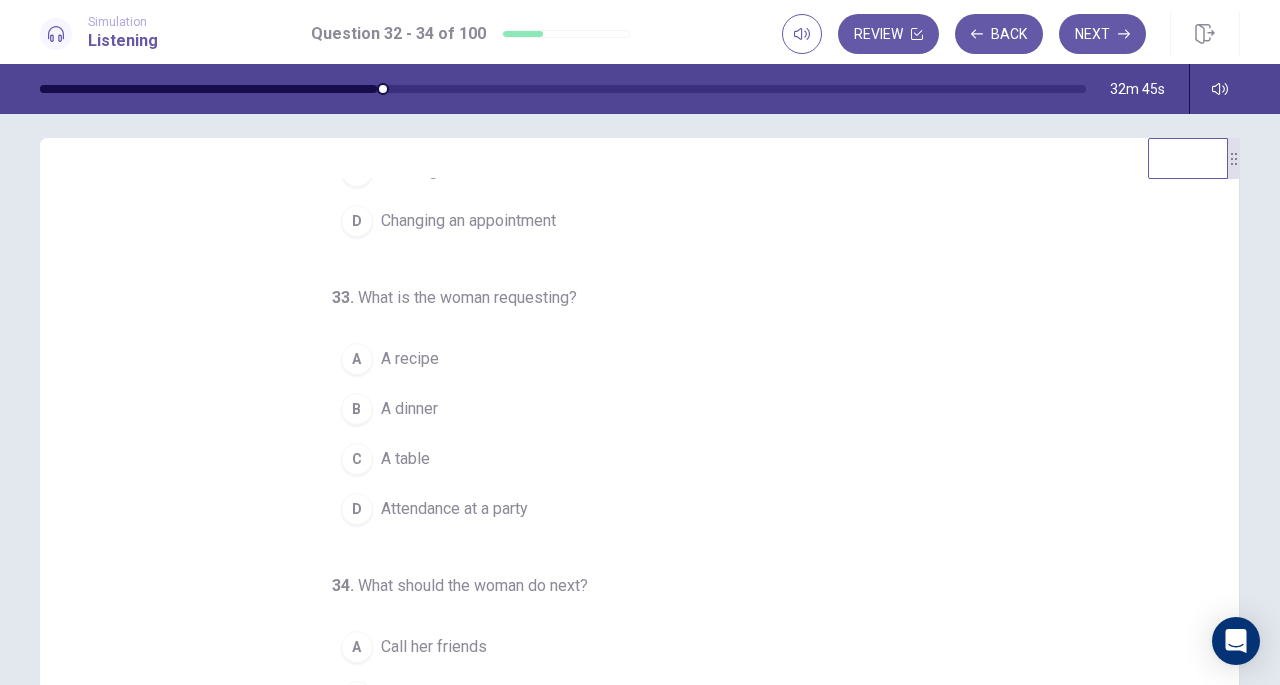 scroll, scrollTop: 200, scrollLeft: 0, axis: vertical 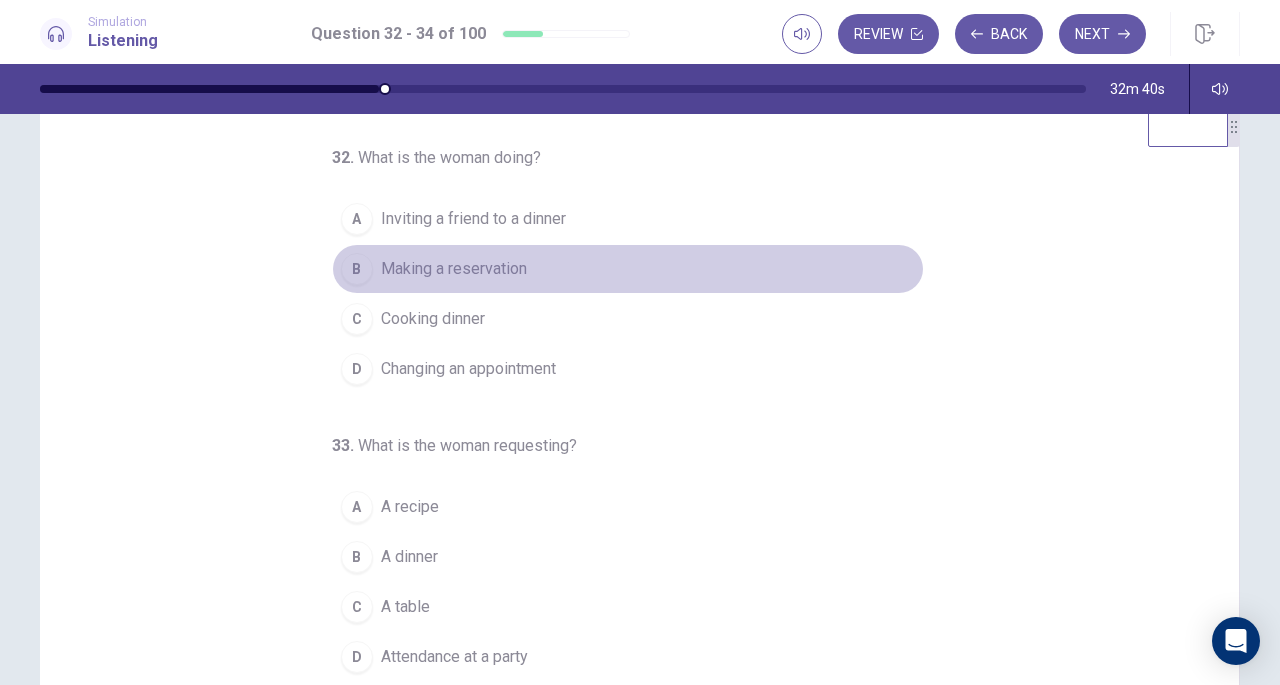 click on "Making a reservation" at bounding box center [454, 269] 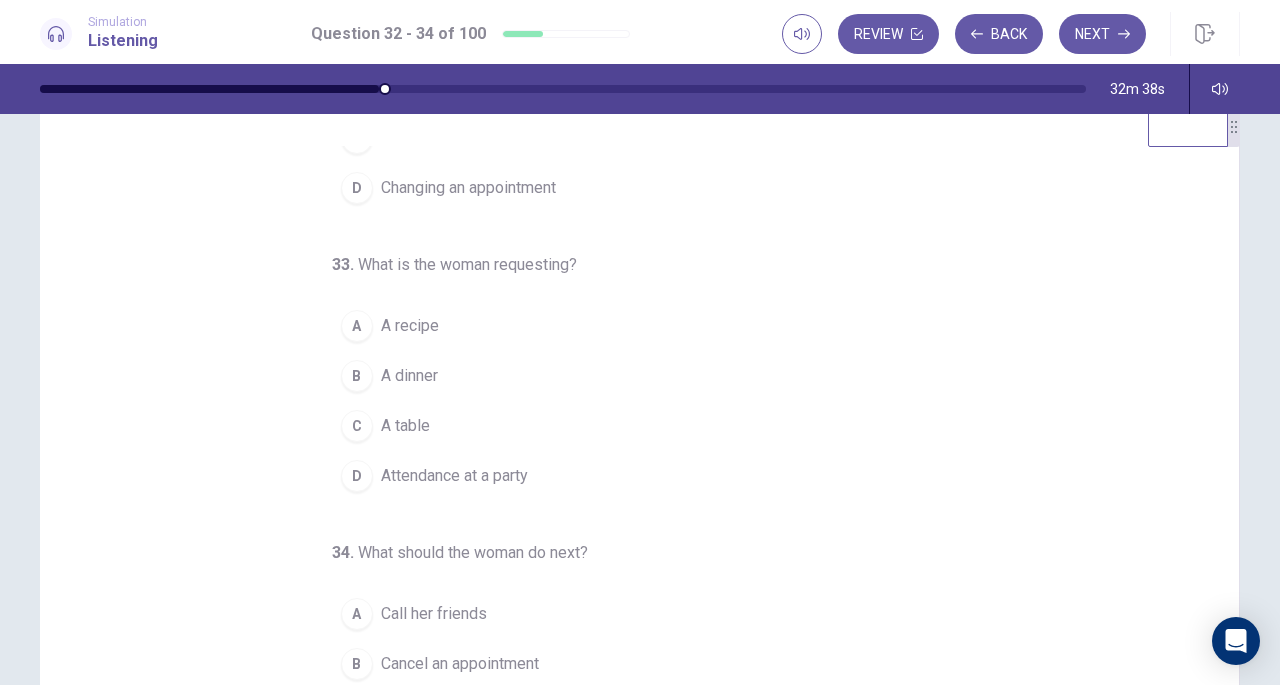 scroll, scrollTop: 200, scrollLeft: 0, axis: vertical 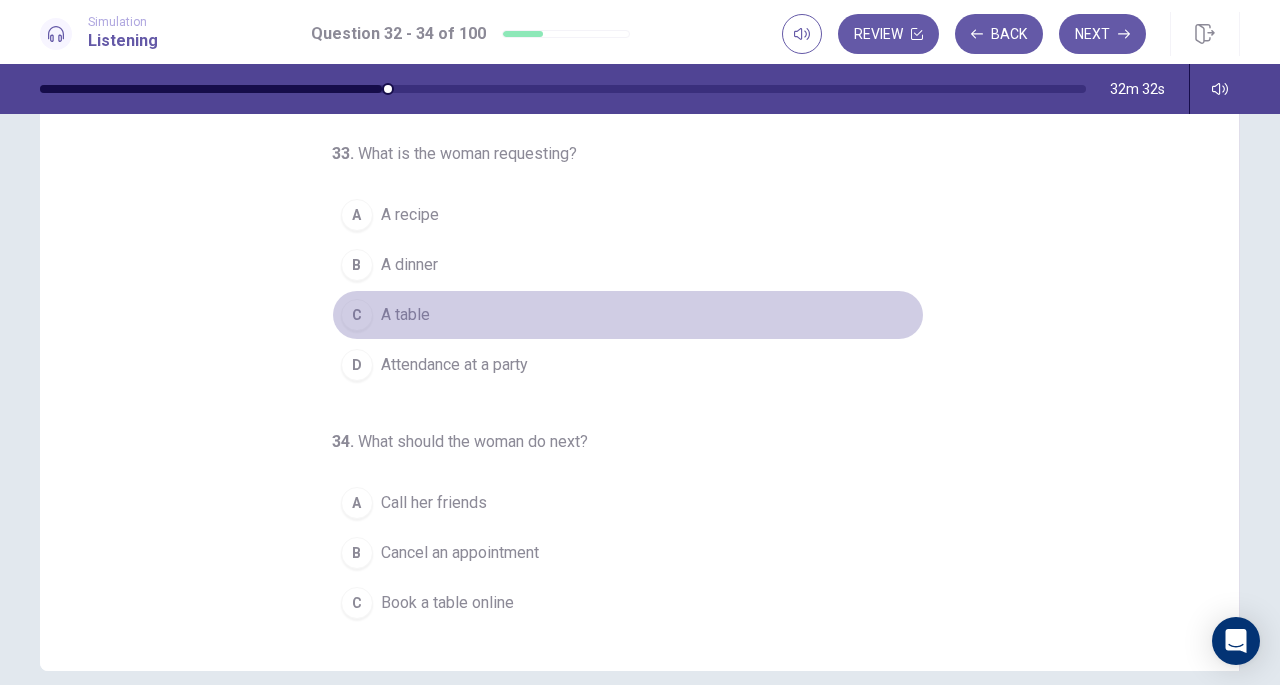 click on "A table" at bounding box center (405, 315) 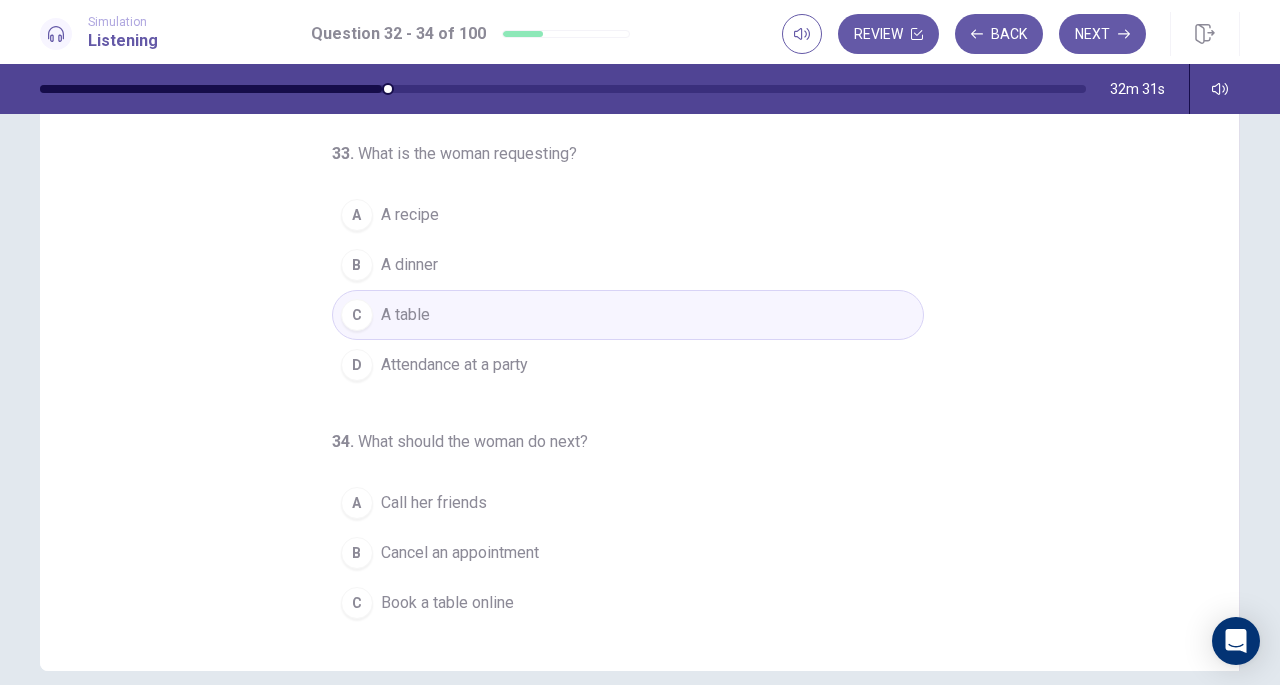 scroll, scrollTop: 200, scrollLeft: 0, axis: vertical 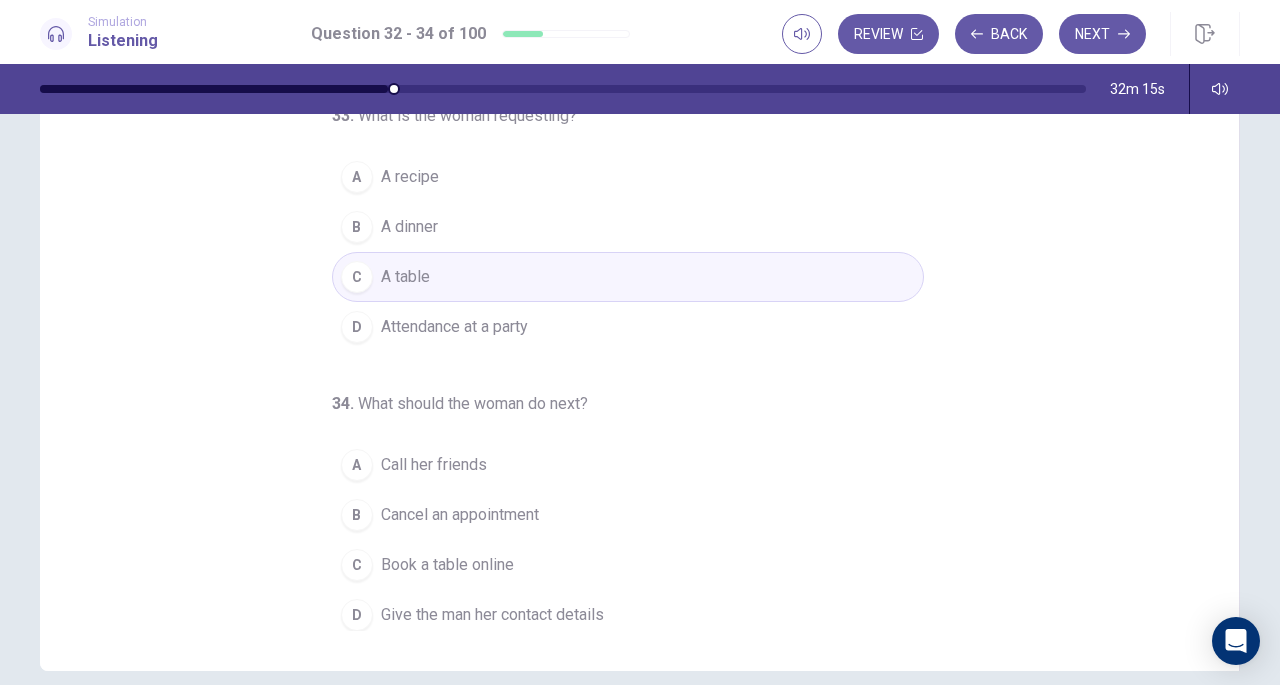 click on "Give the man her contact details" at bounding box center (492, 615) 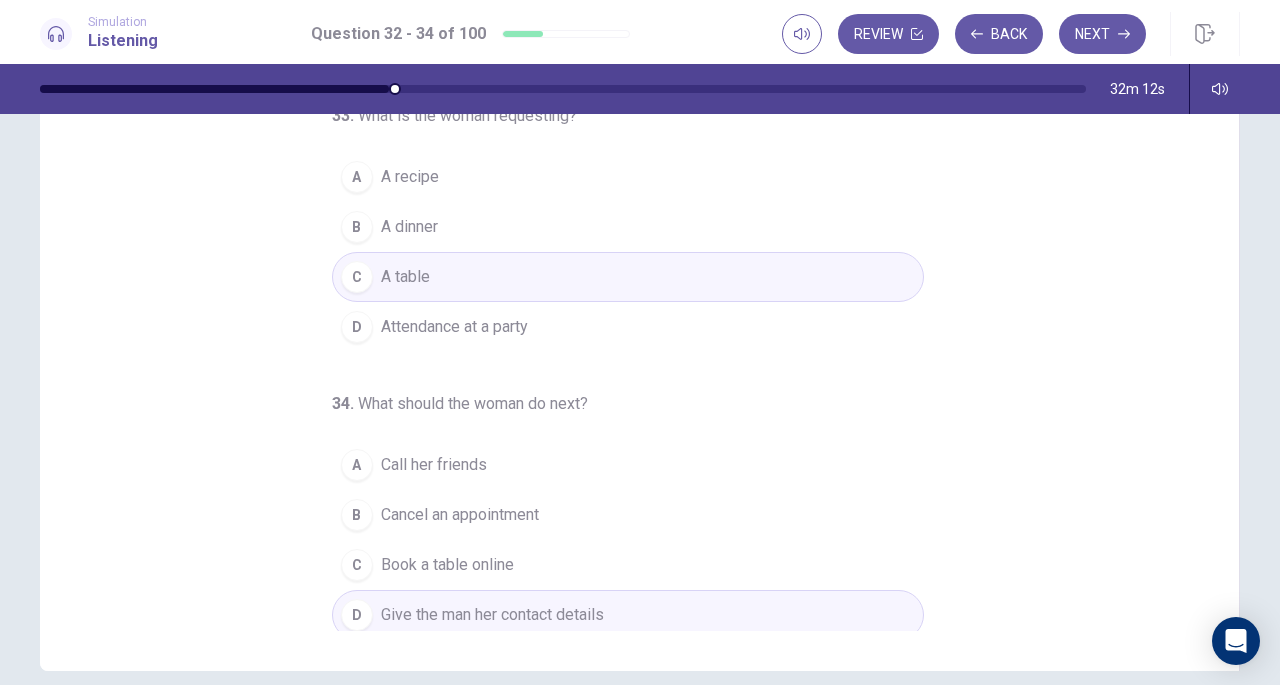 scroll, scrollTop: 0, scrollLeft: 0, axis: both 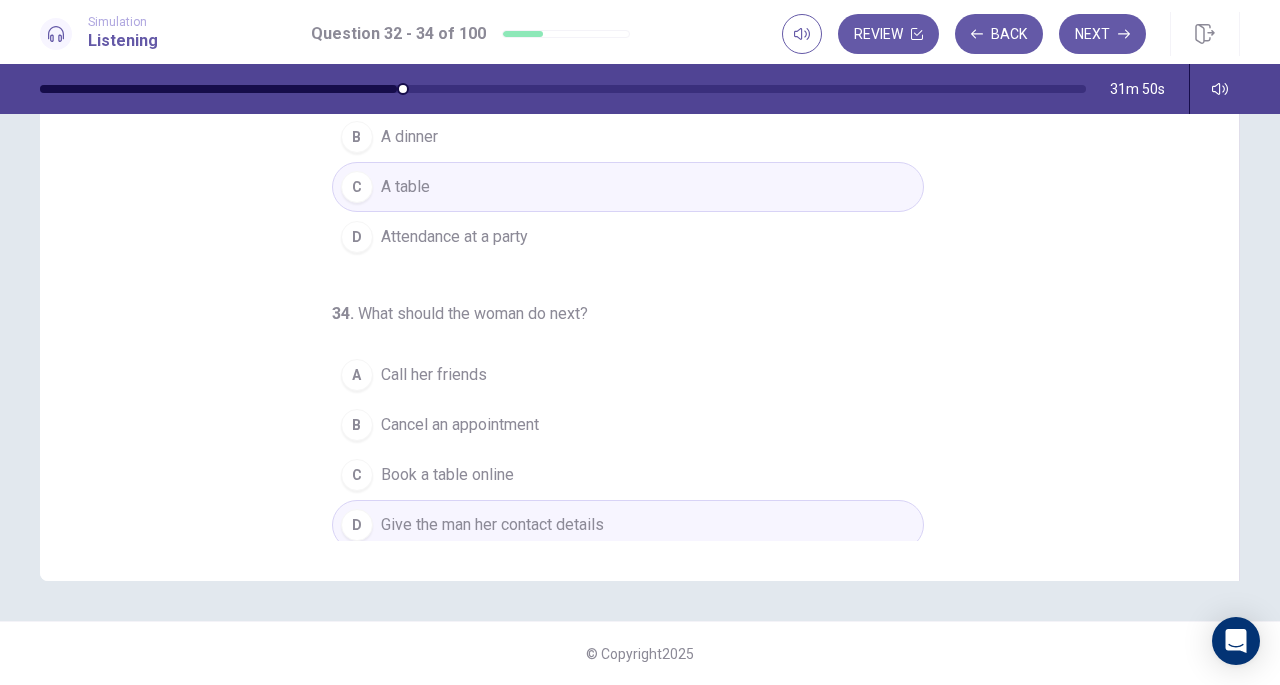 click on "Next" at bounding box center (1102, 34) 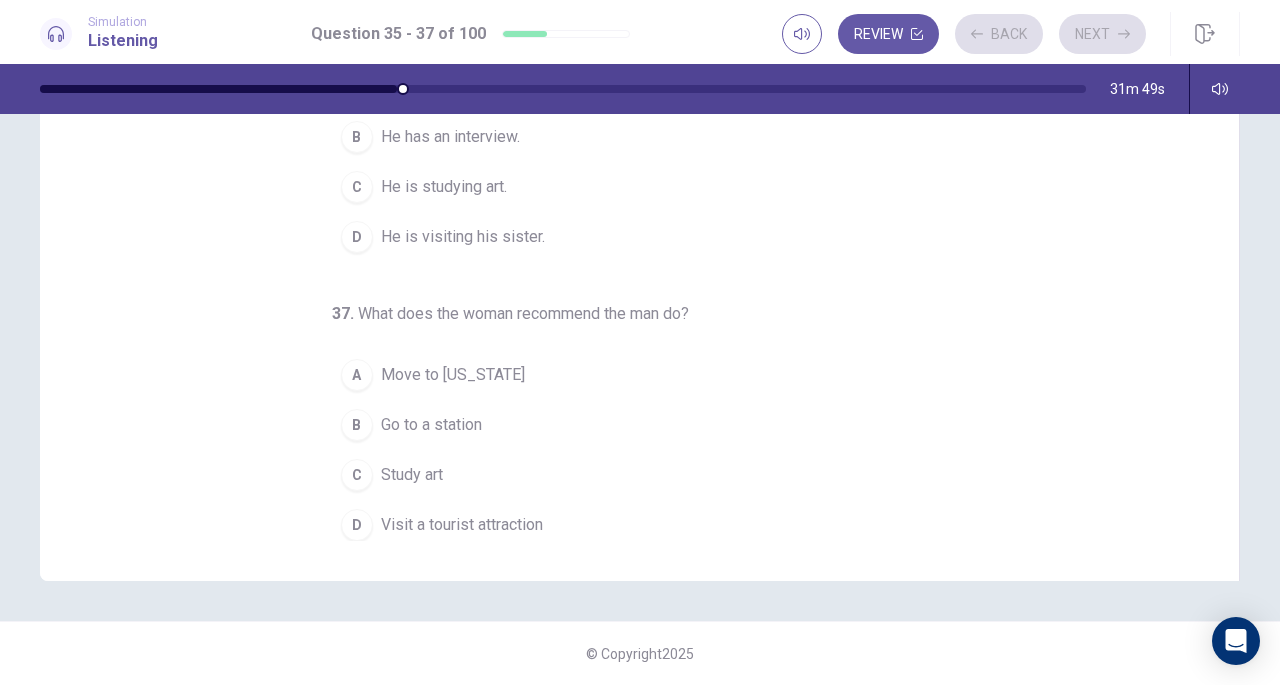 scroll, scrollTop: 0, scrollLeft: 0, axis: both 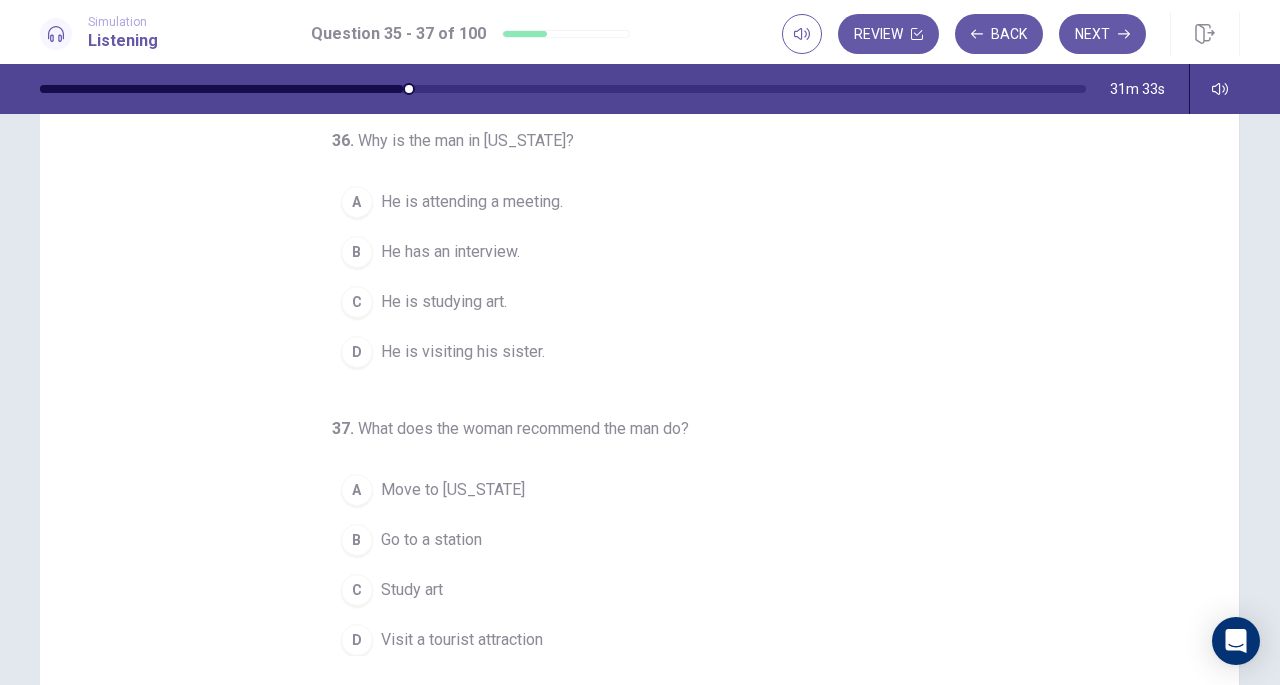 click on "D He is visiting his sister." at bounding box center [628, 352] 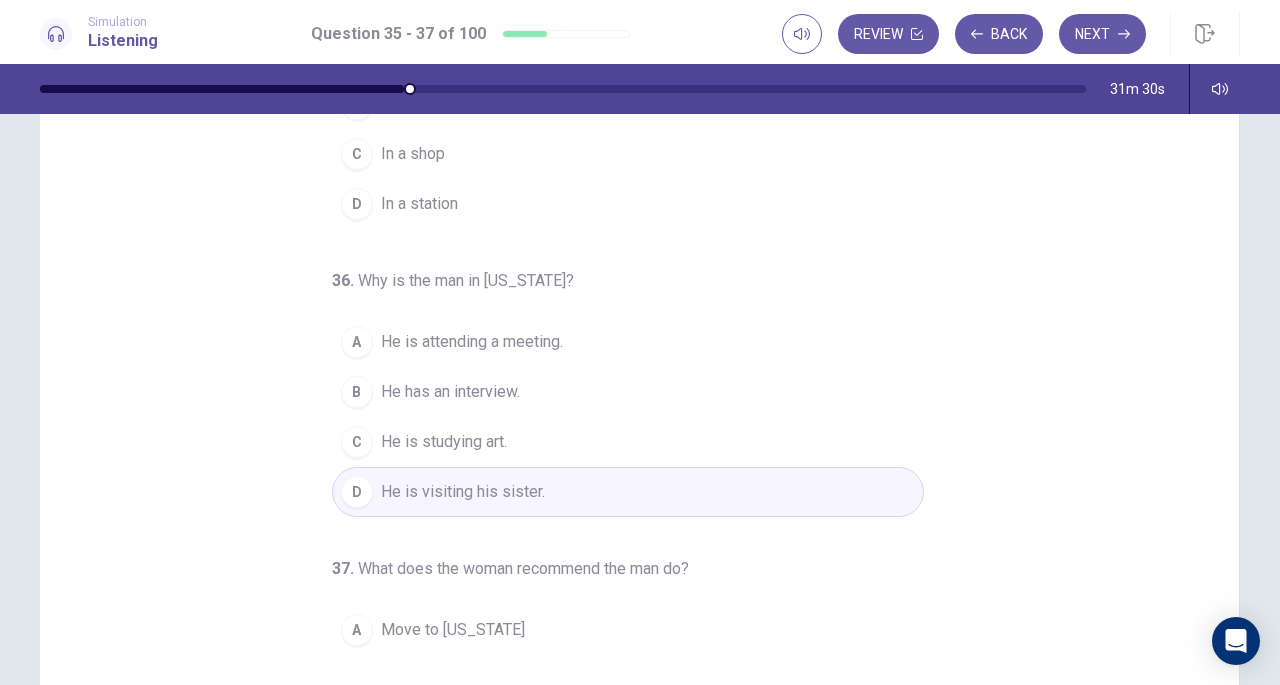 scroll, scrollTop: 0, scrollLeft: 0, axis: both 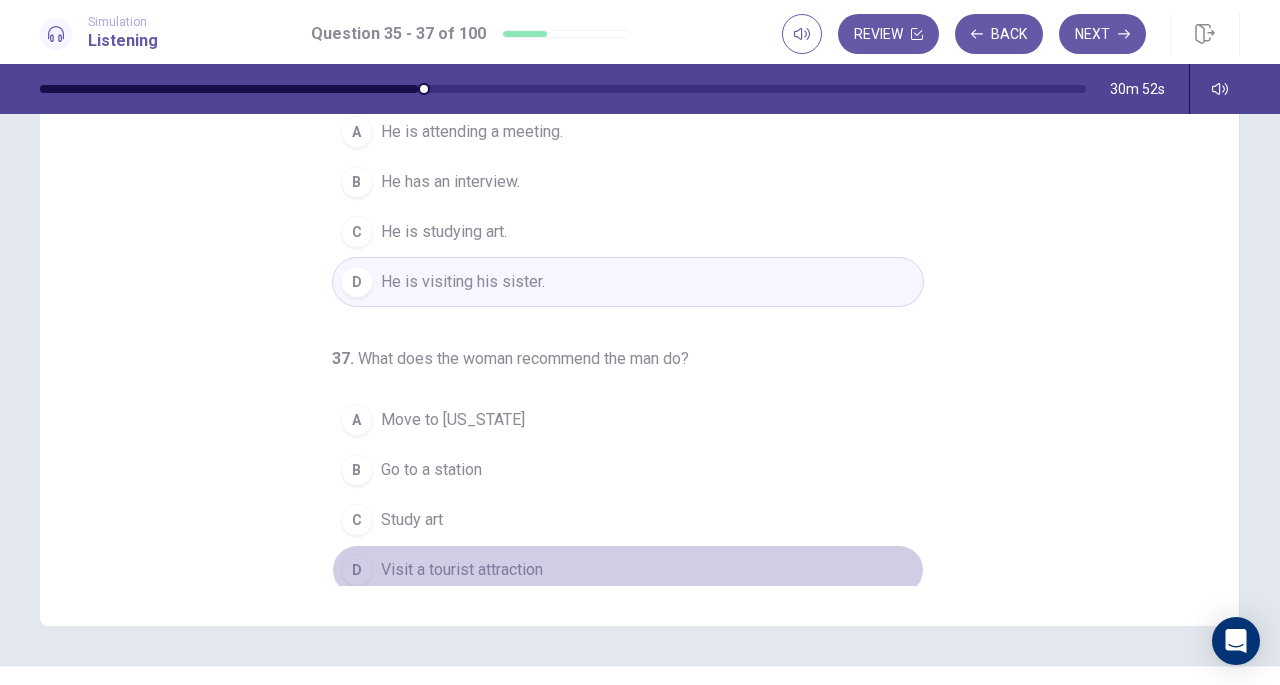 click on "Visit a tourist attraction" at bounding box center (462, 570) 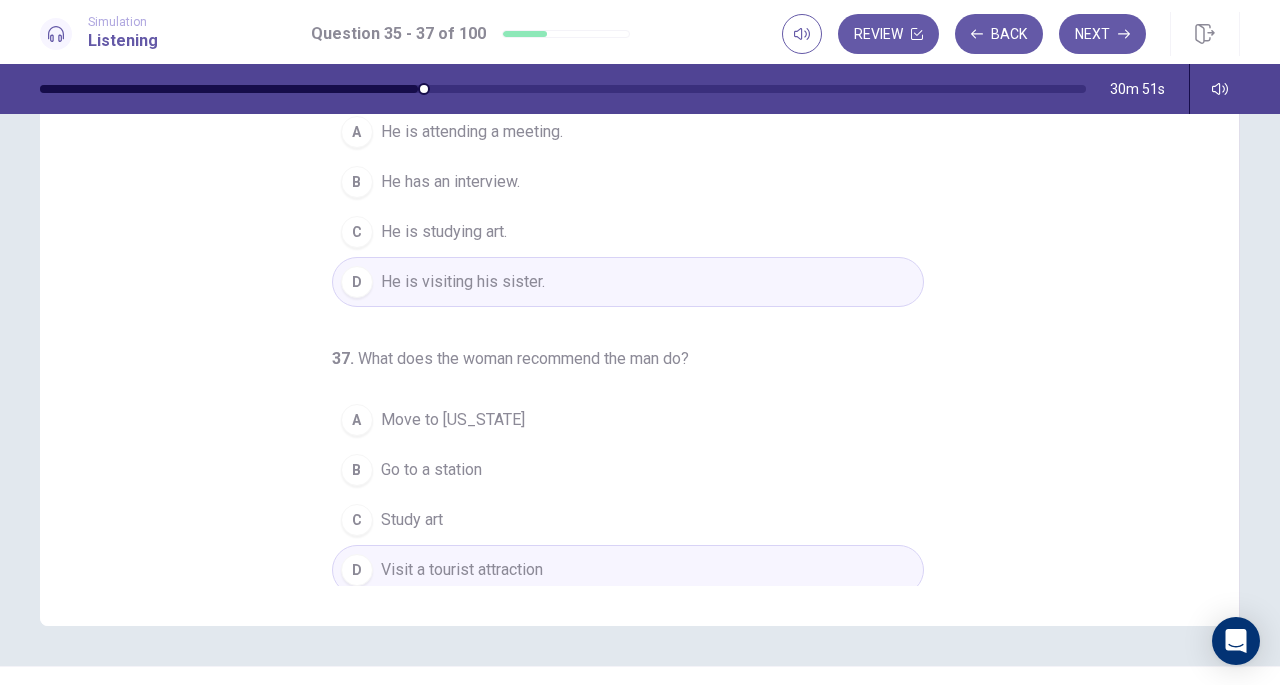 scroll, scrollTop: 0, scrollLeft: 0, axis: both 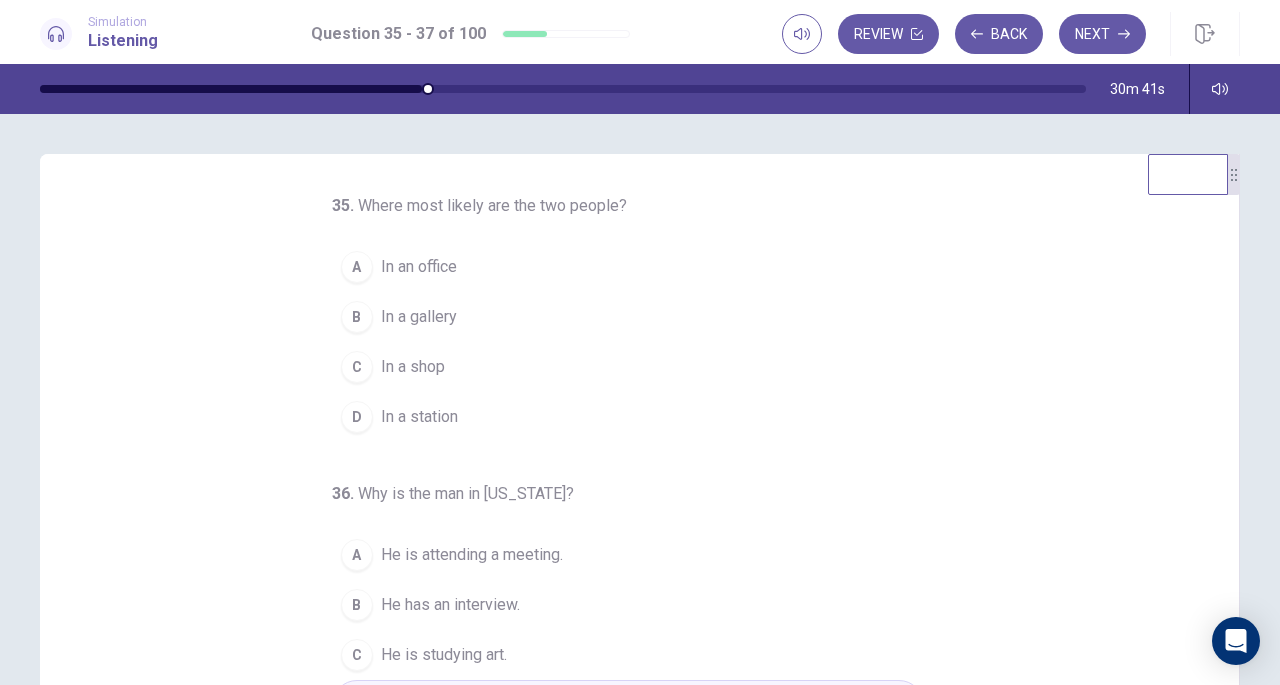 click on "In a station" at bounding box center (419, 417) 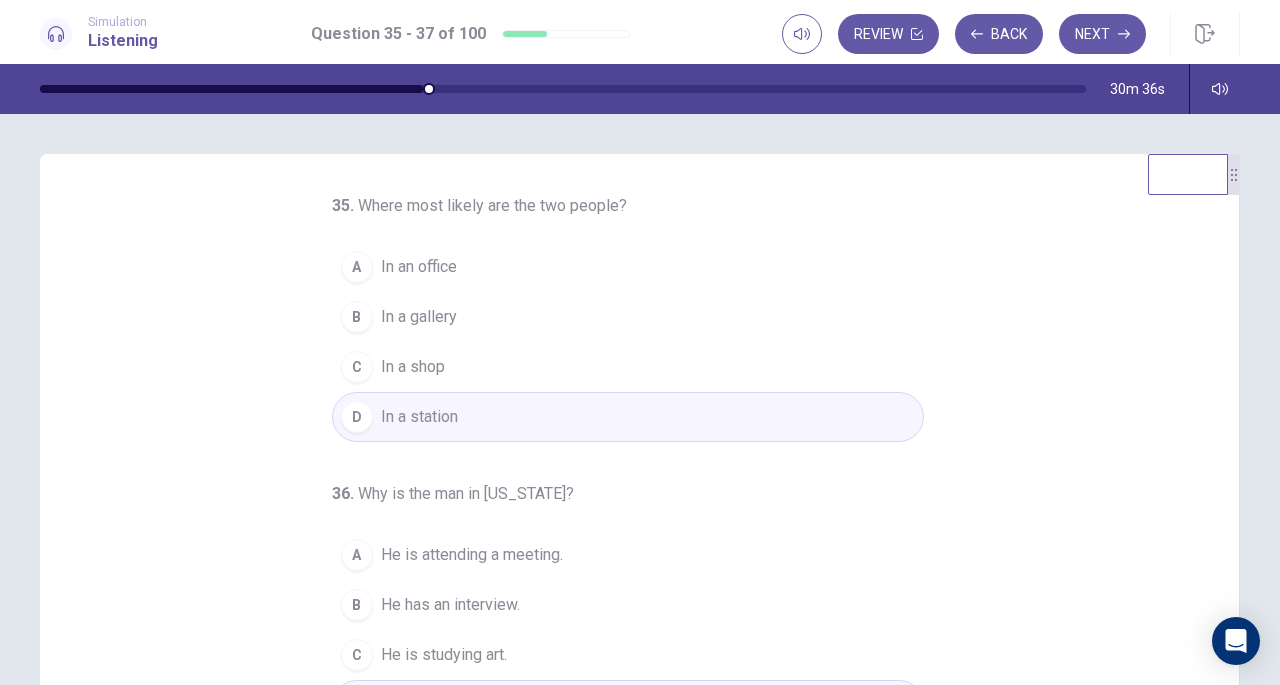 scroll, scrollTop: 200, scrollLeft: 0, axis: vertical 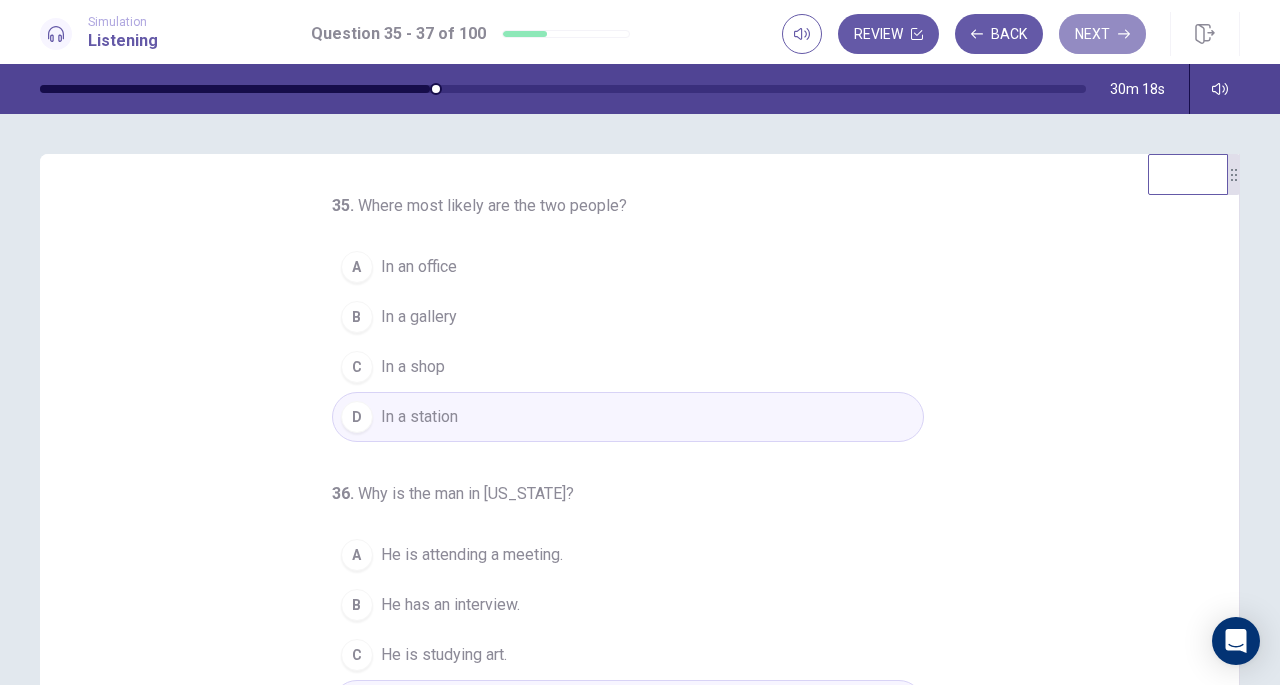 click 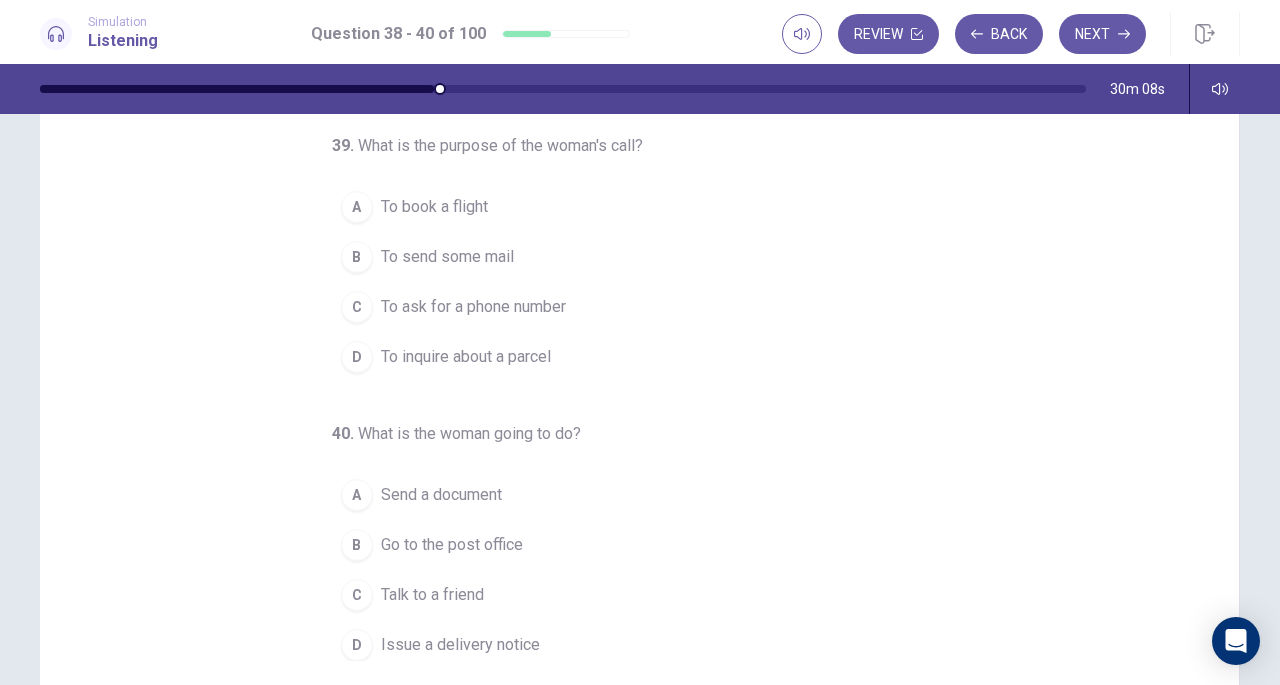 scroll, scrollTop: 0, scrollLeft: 0, axis: both 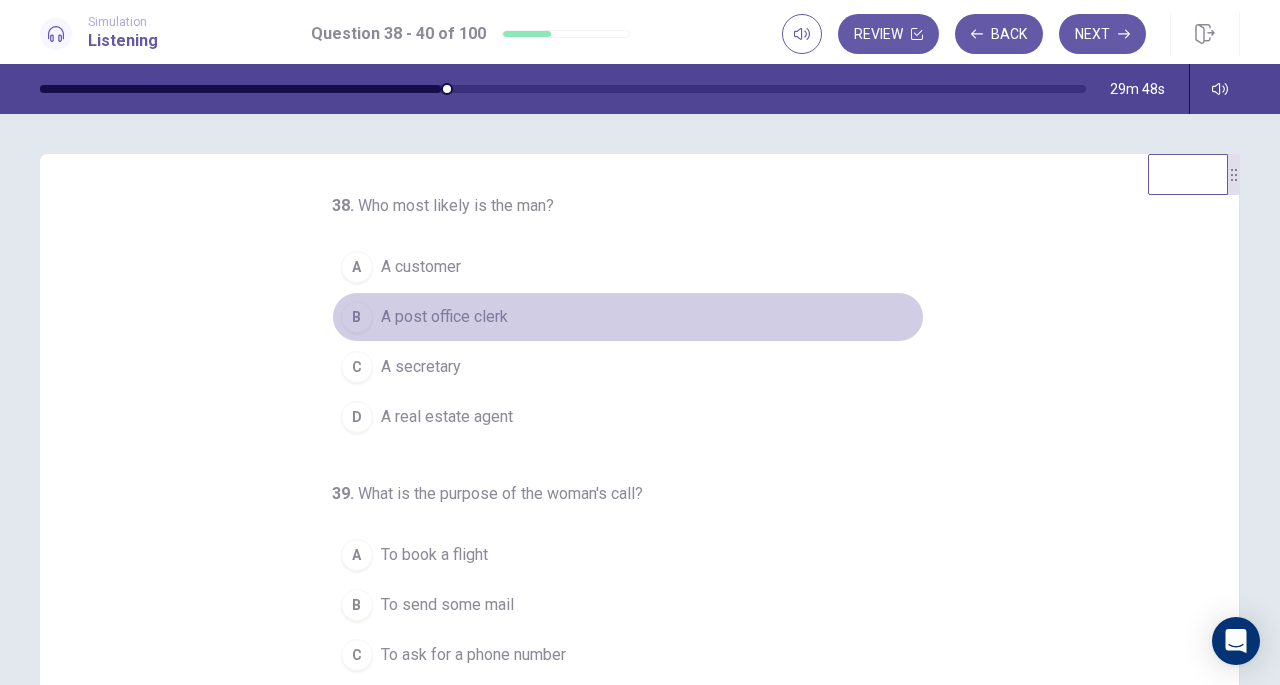 click on "A post office clerk" at bounding box center (444, 317) 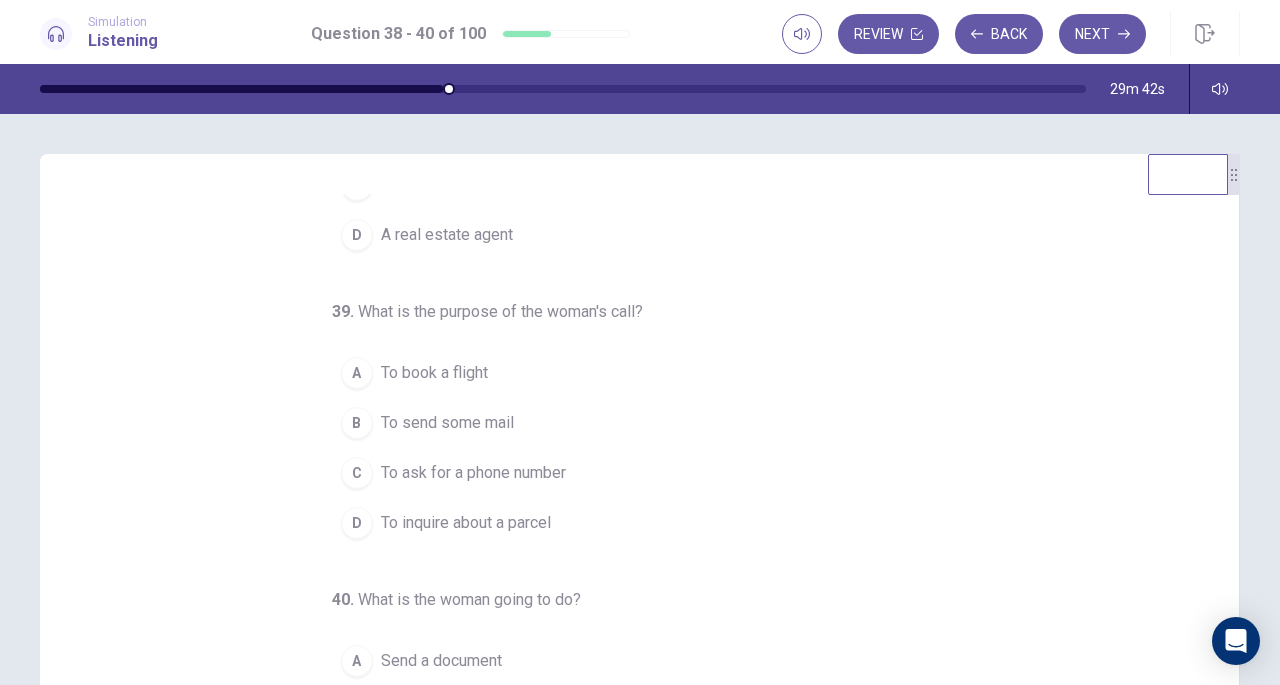 scroll, scrollTop: 188, scrollLeft: 0, axis: vertical 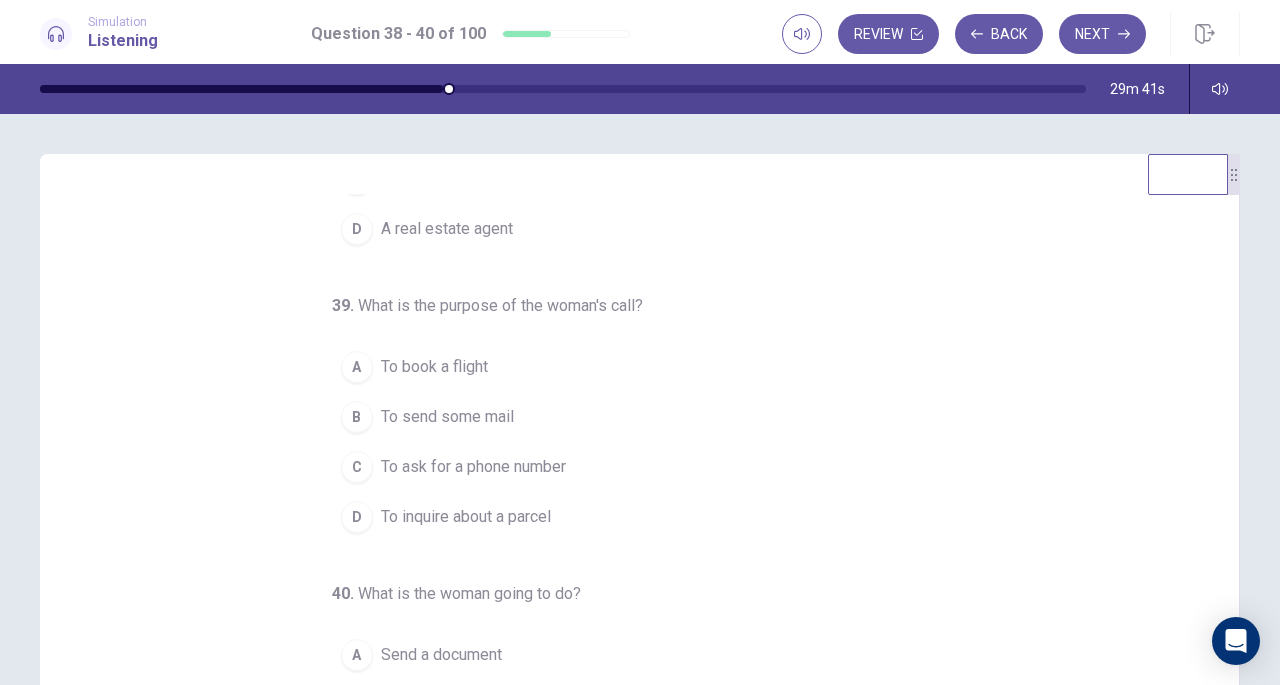 click on "To inquire about a parcel" at bounding box center (466, 517) 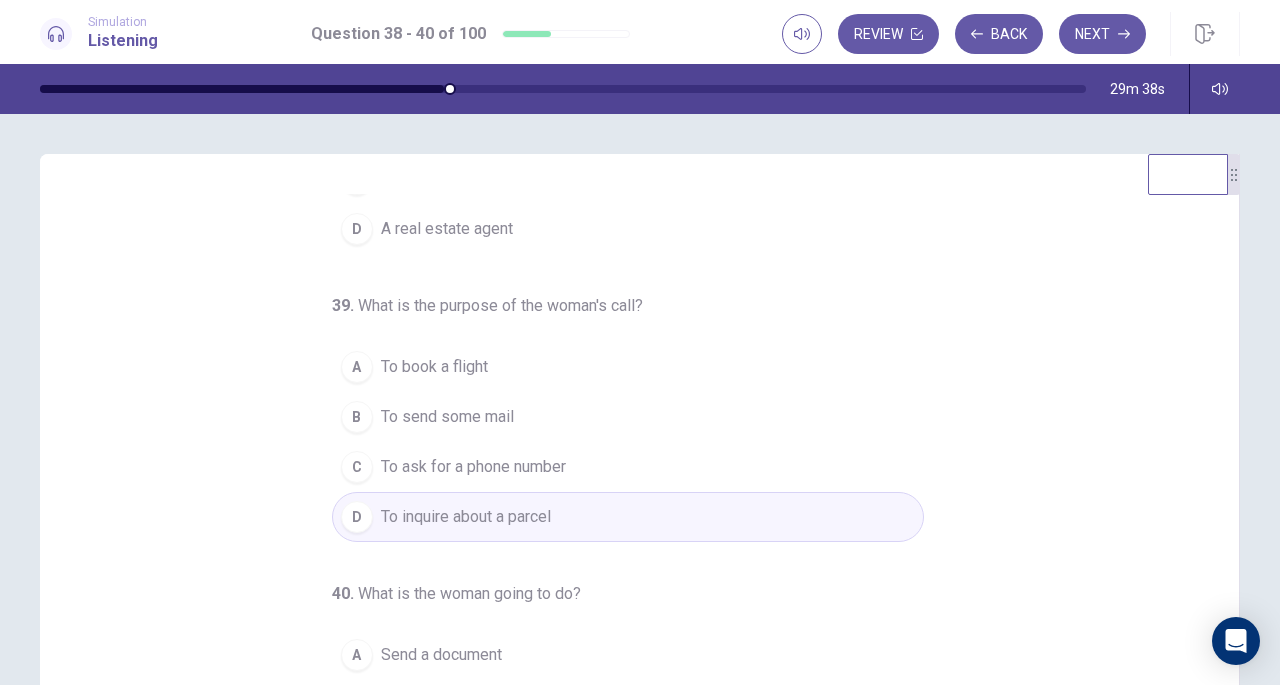 scroll, scrollTop: 200, scrollLeft: 0, axis: vertical 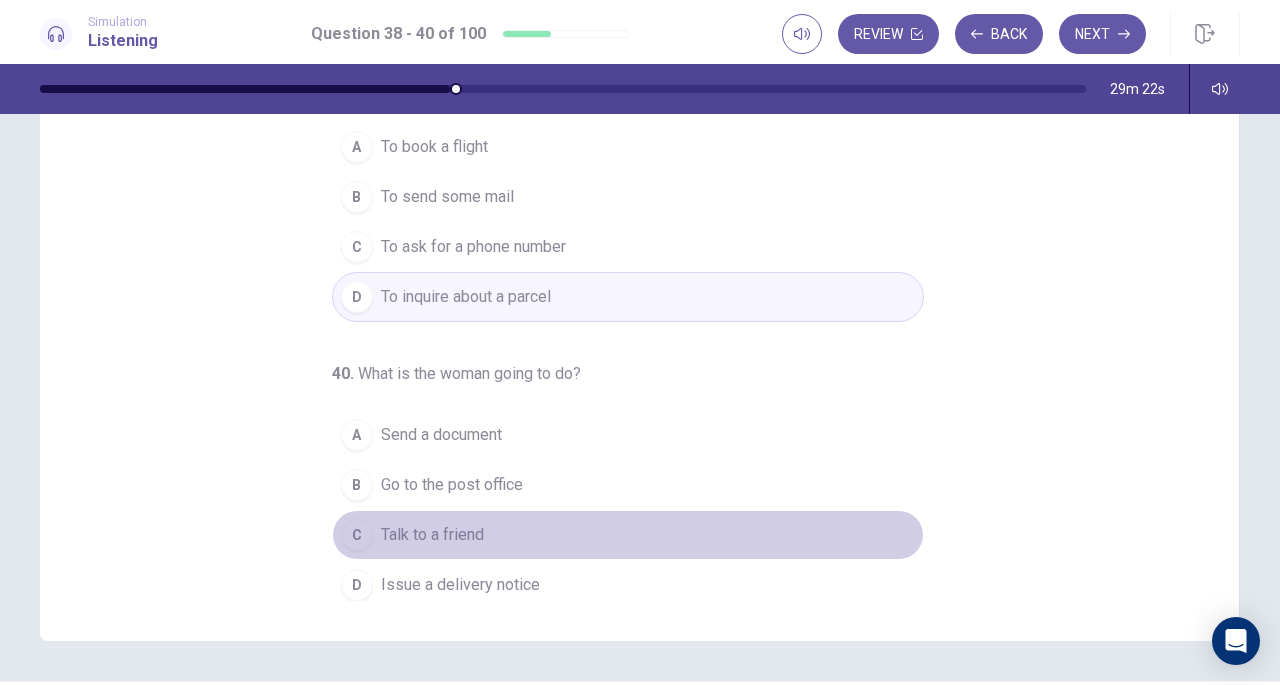 click on "Talk to a friend" at bounding box center [432, 535] 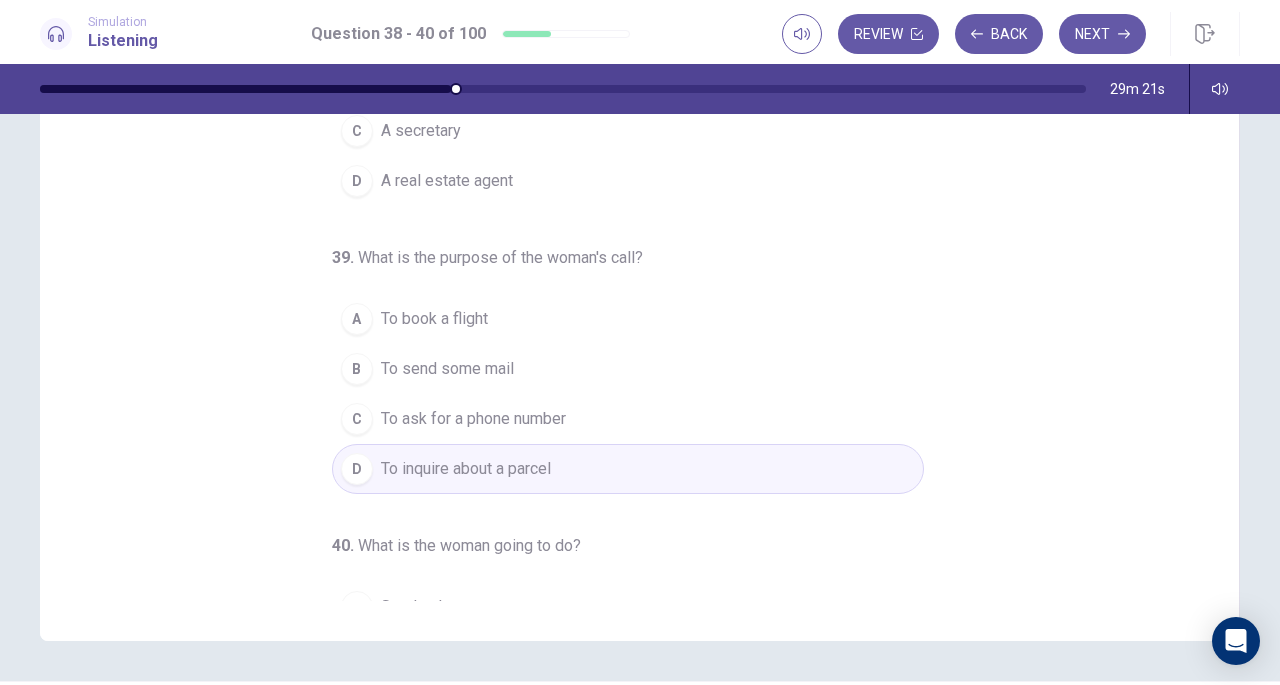 scroll, scrollTop: 0, scrollLeft: 0, axis: both 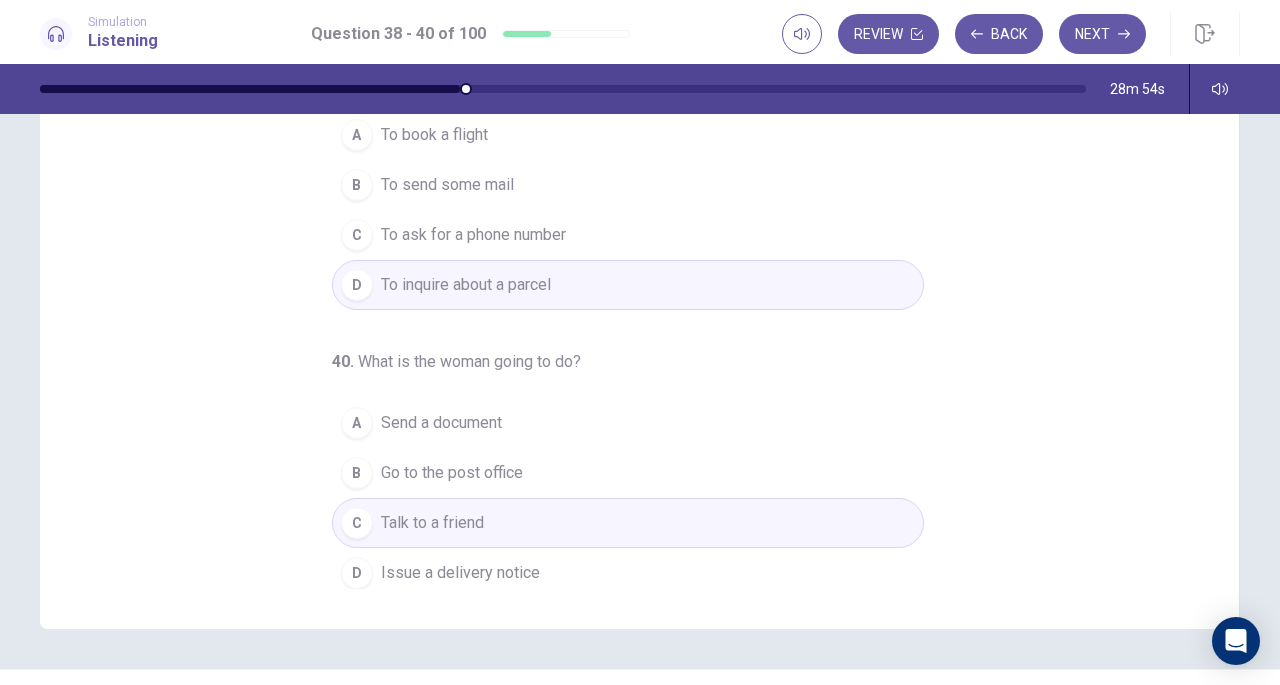 click on "Next" at bounding box center (1102, 34) 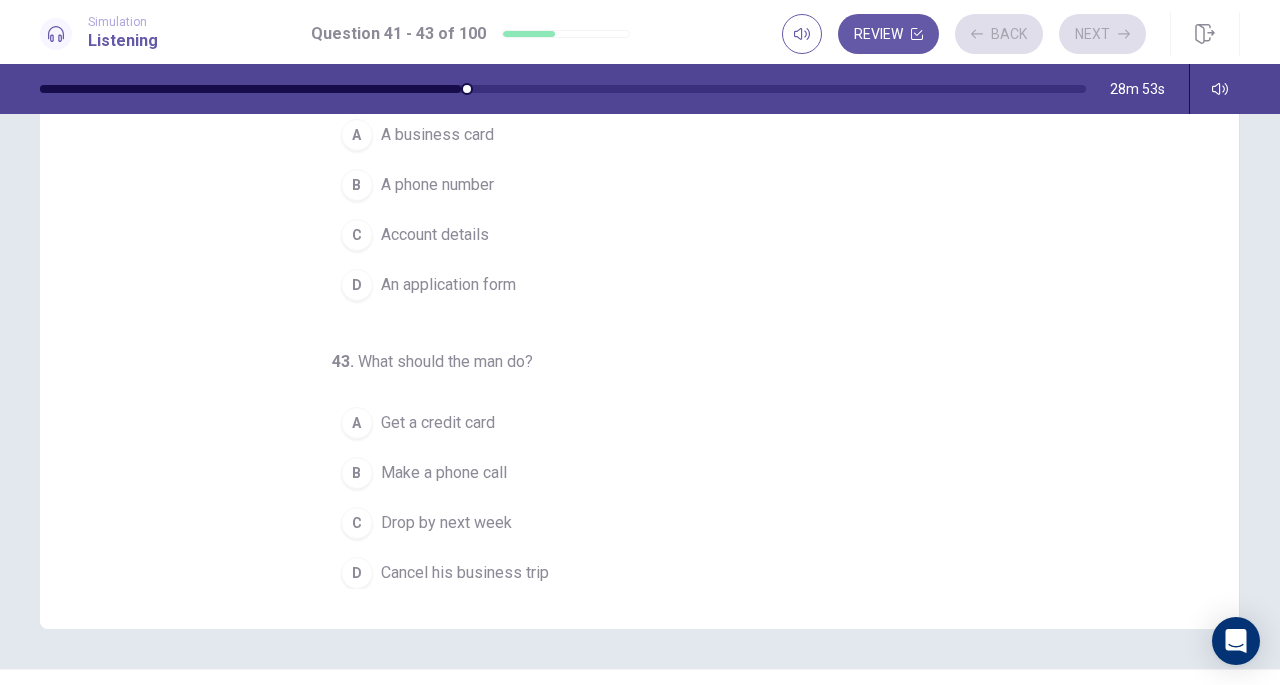 scroll, scrollTop: 0, scrollLeft: 0, axis: both 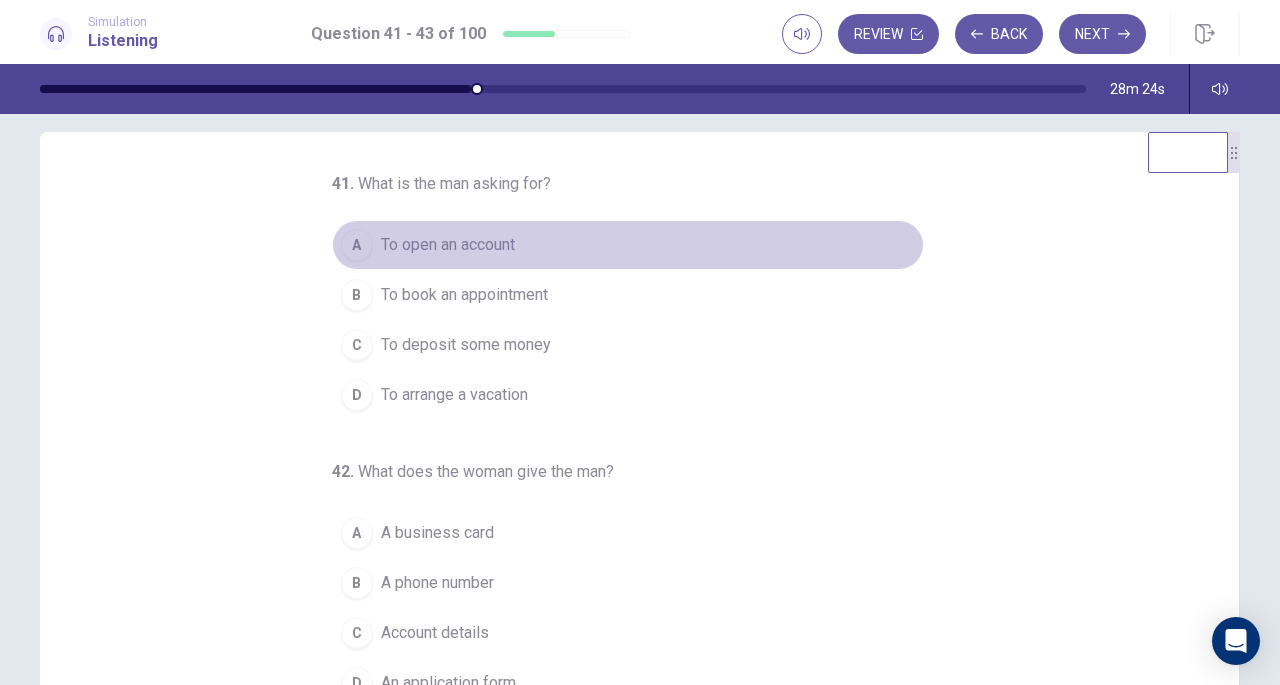 click on "To open an account" at bounding box center (448, 245) 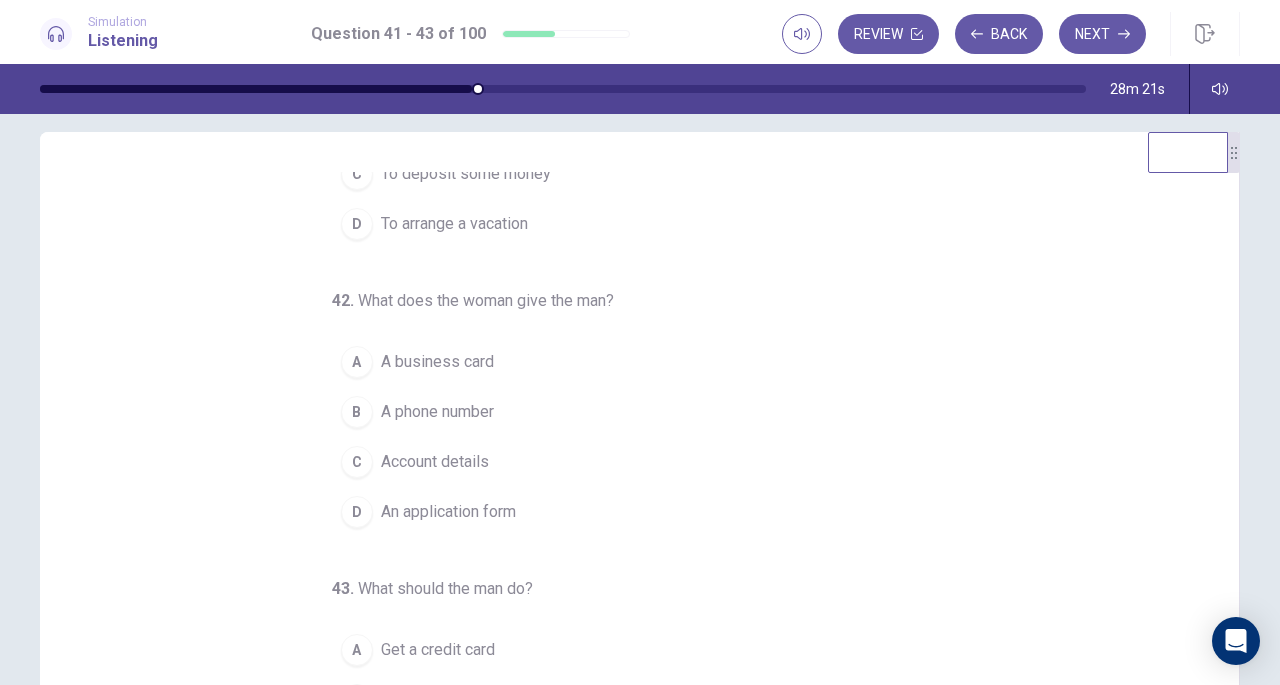 scroll, scrollTop: 172, scrollLeft: 0, axis: vertical 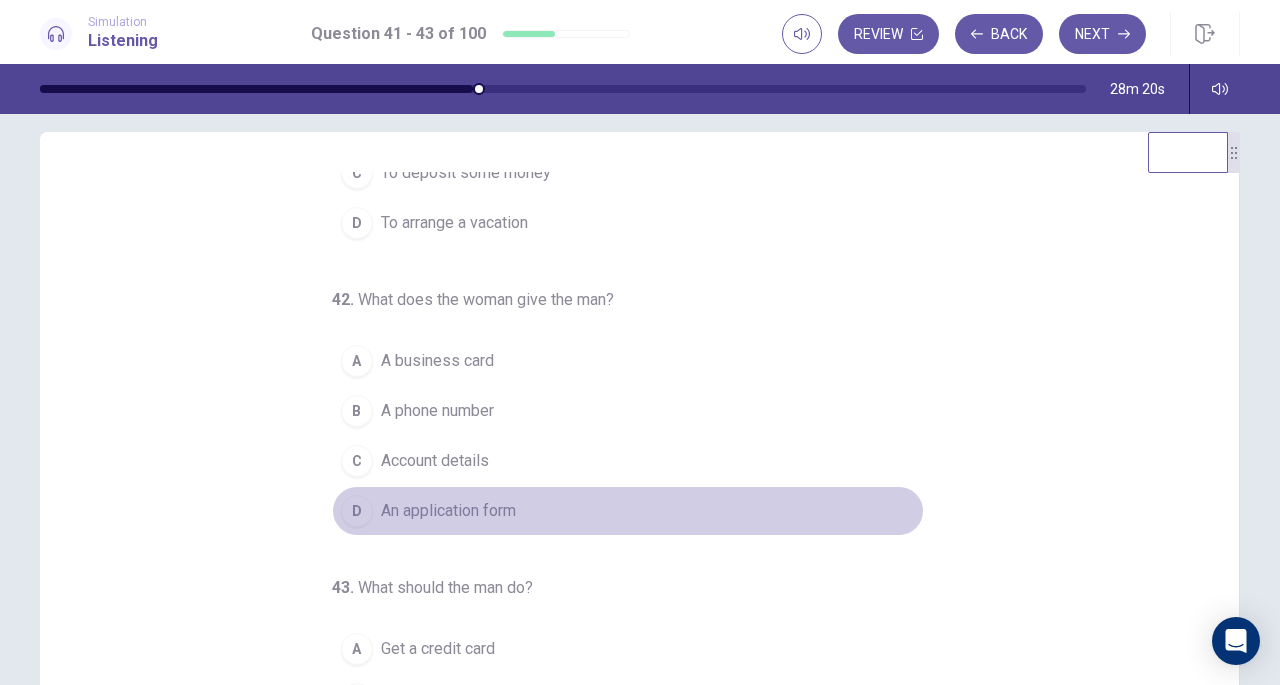 click on "An application form" at bounding box center (448, 511) 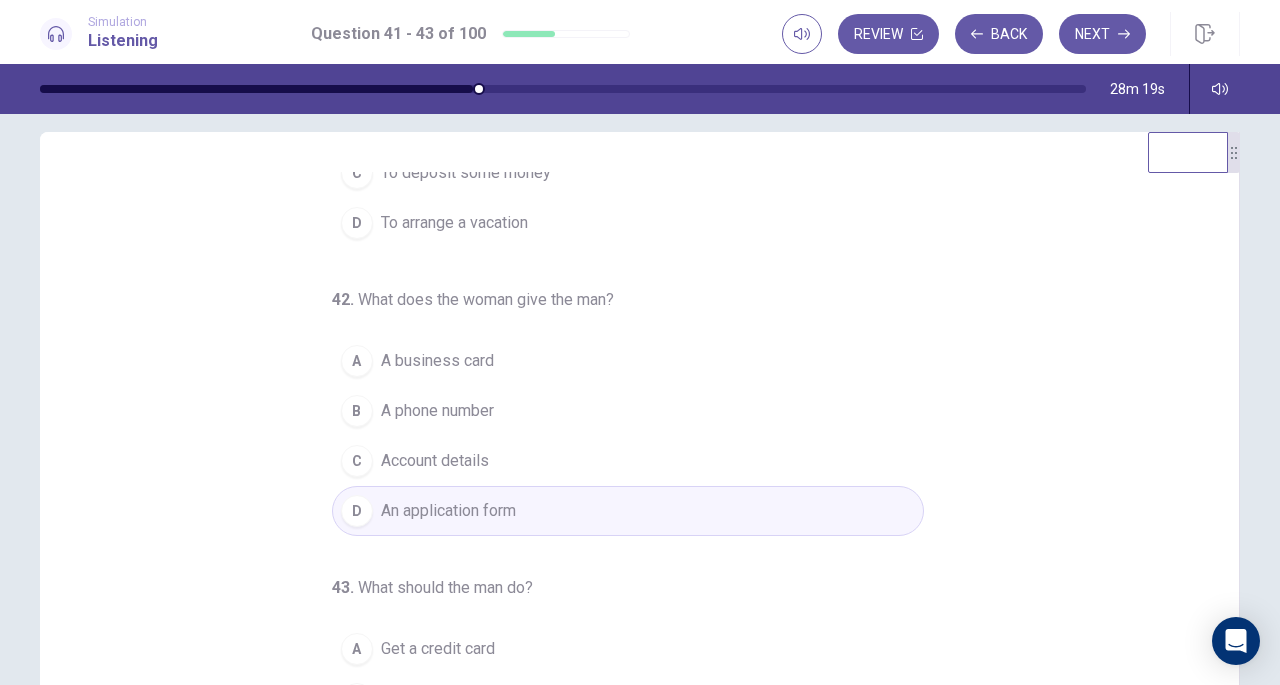 scroll, scrollTop: 200, scrollLeft: 0, axis: vertical 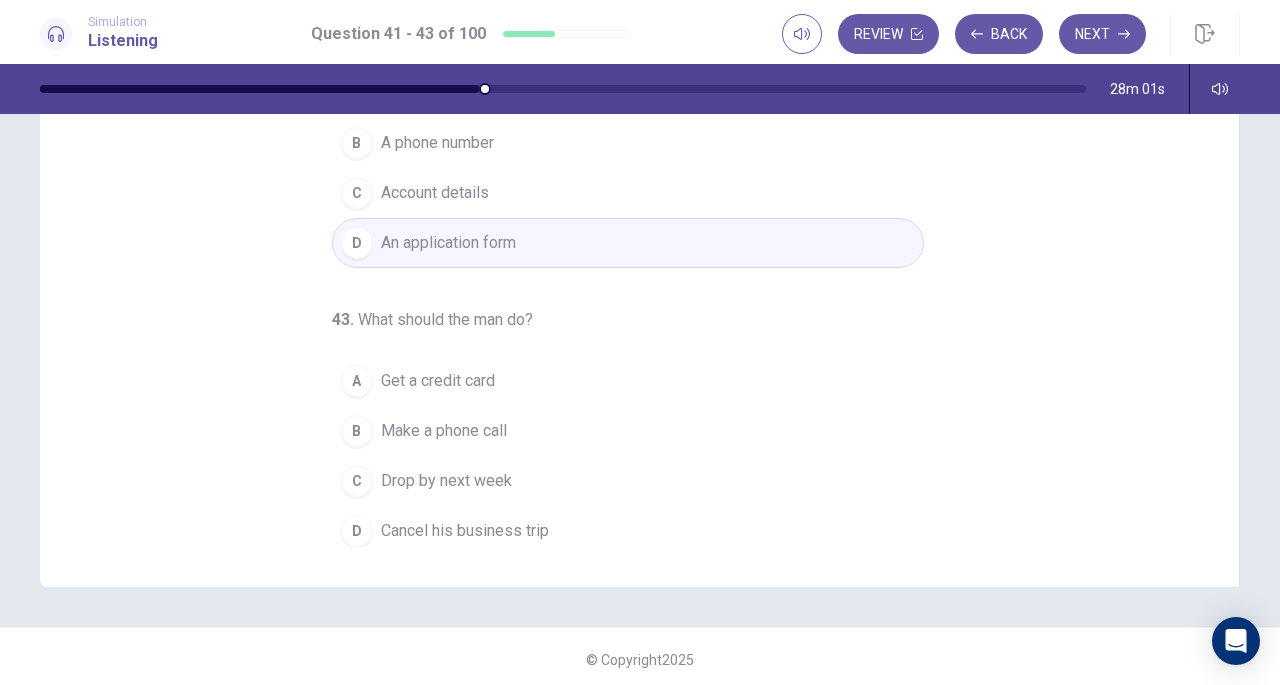 click on "Drop by next week" at bounding box center [446, 481] 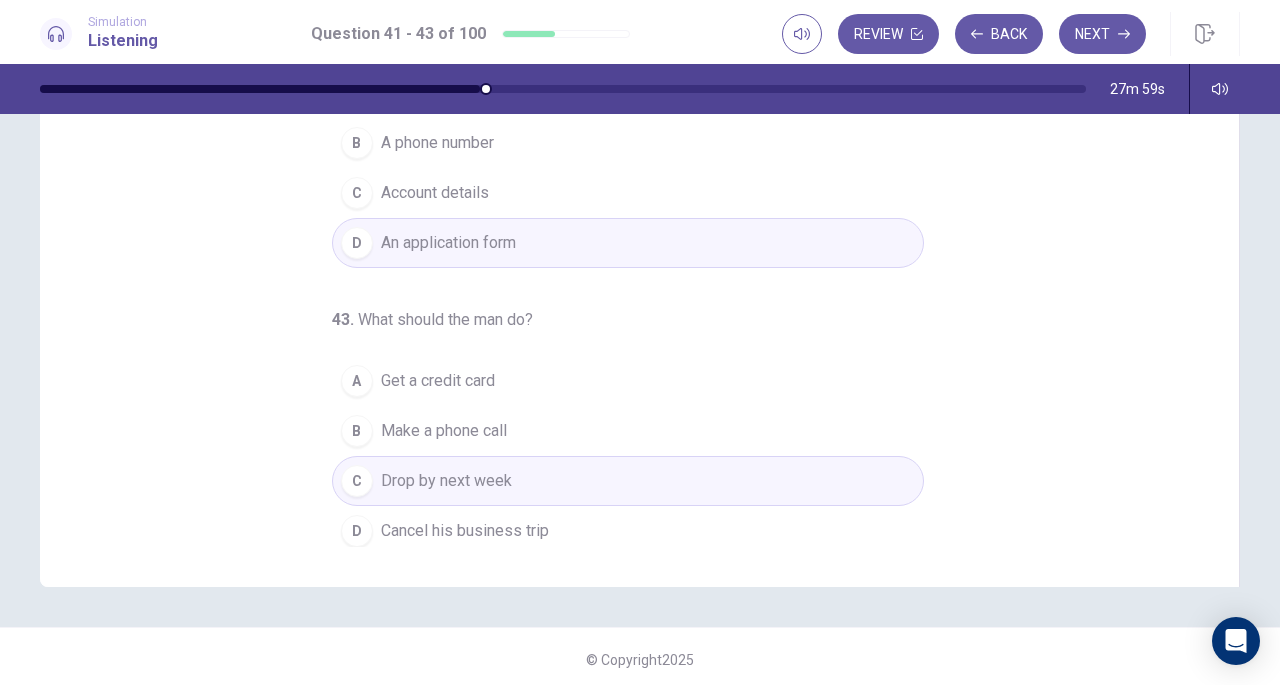scroll, scrollTop: 0, scrollLeft: 0, axis: both 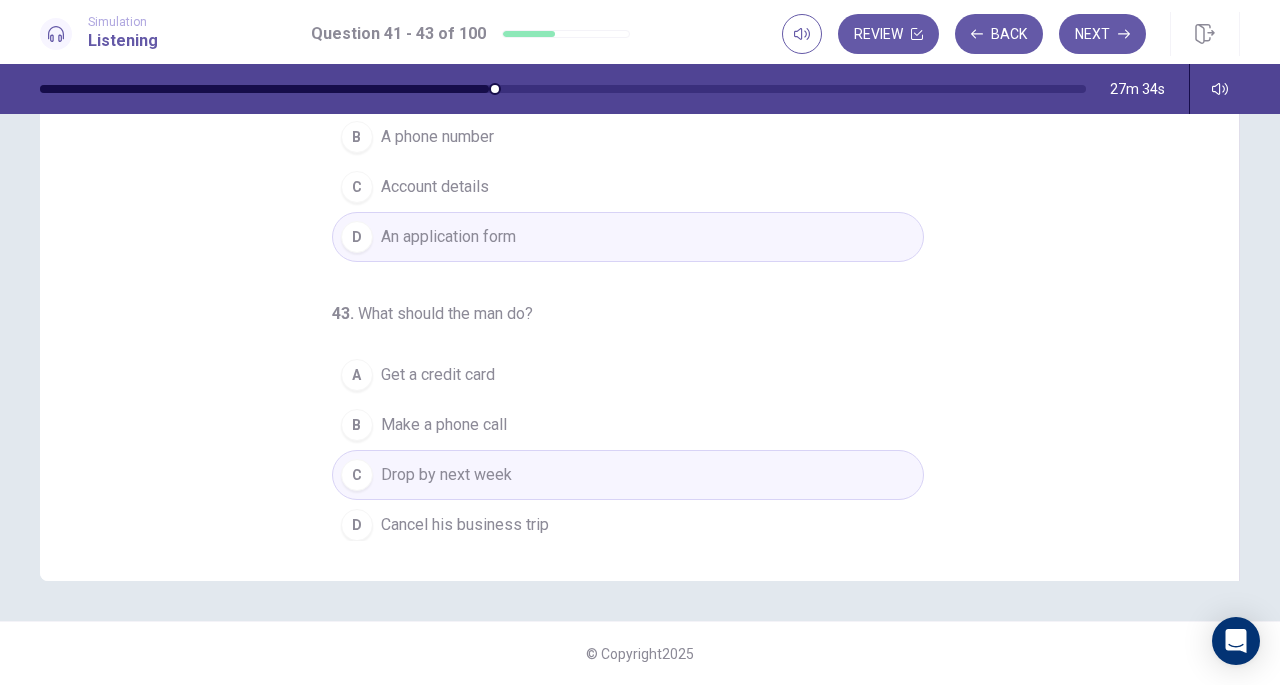 click on "Next" at bounding box center (1102, 34) 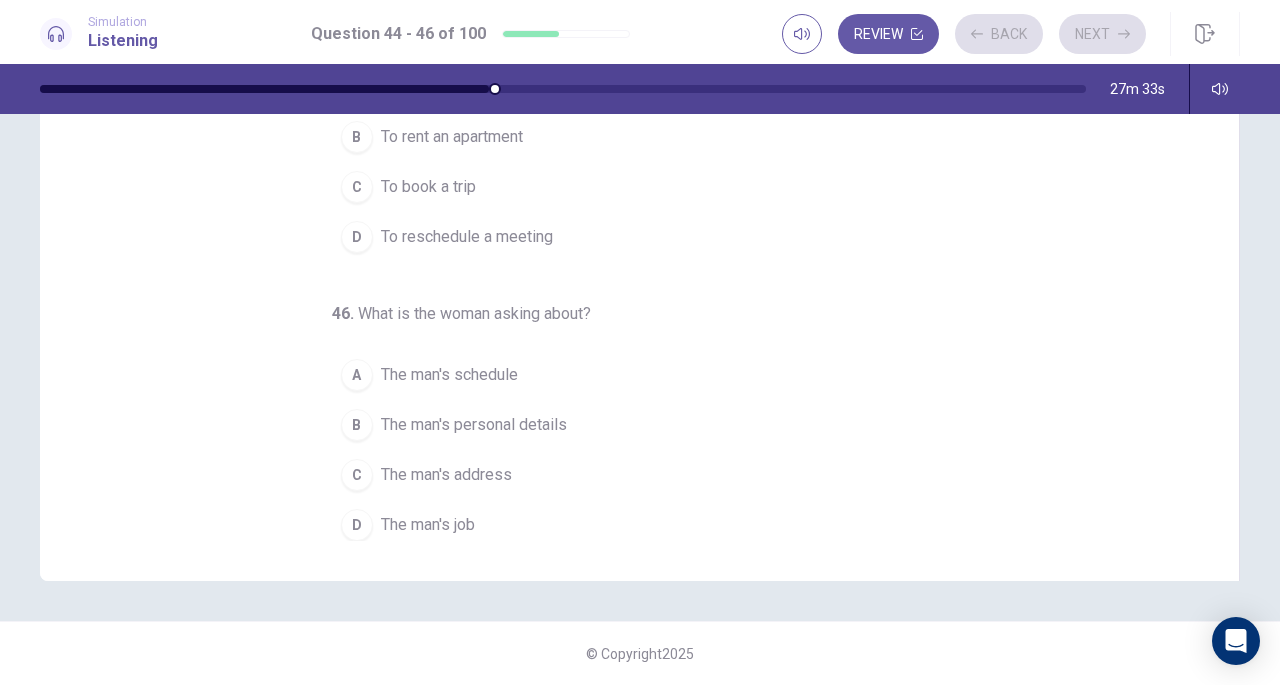 scroll, scrollTop: 0, scrollLeft: 0, axis: both 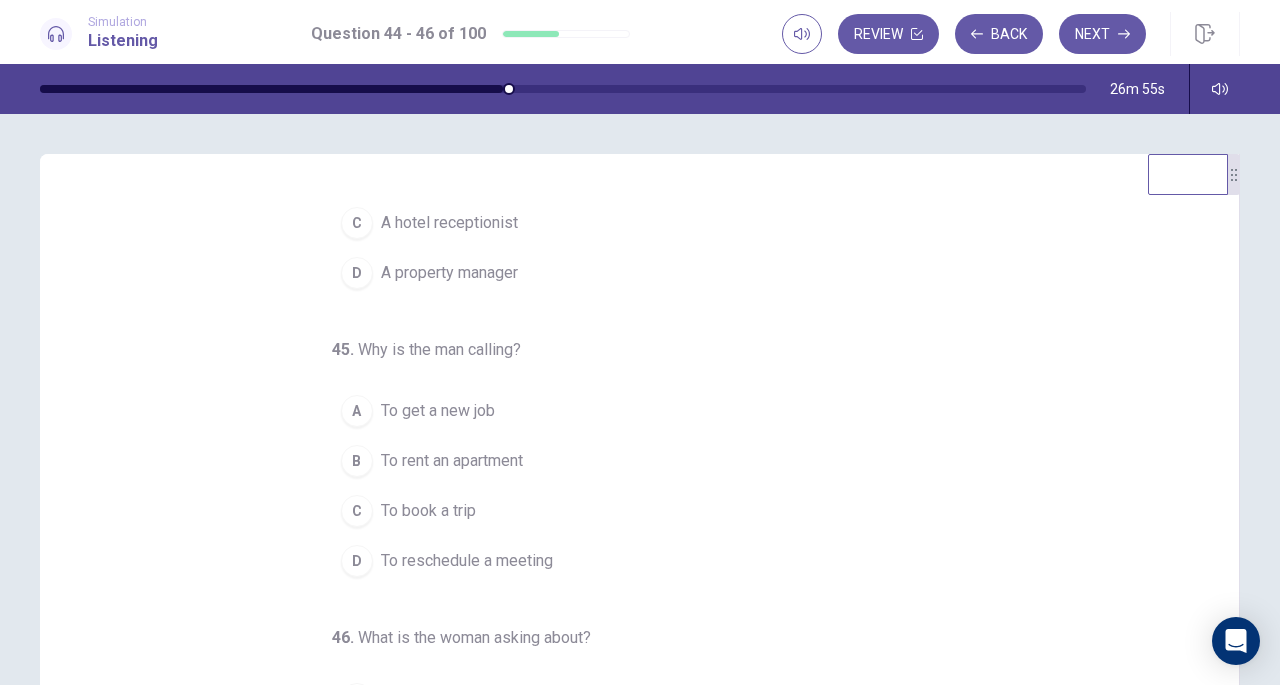click on "To rent an apartment" at bounding box center [452, 461] 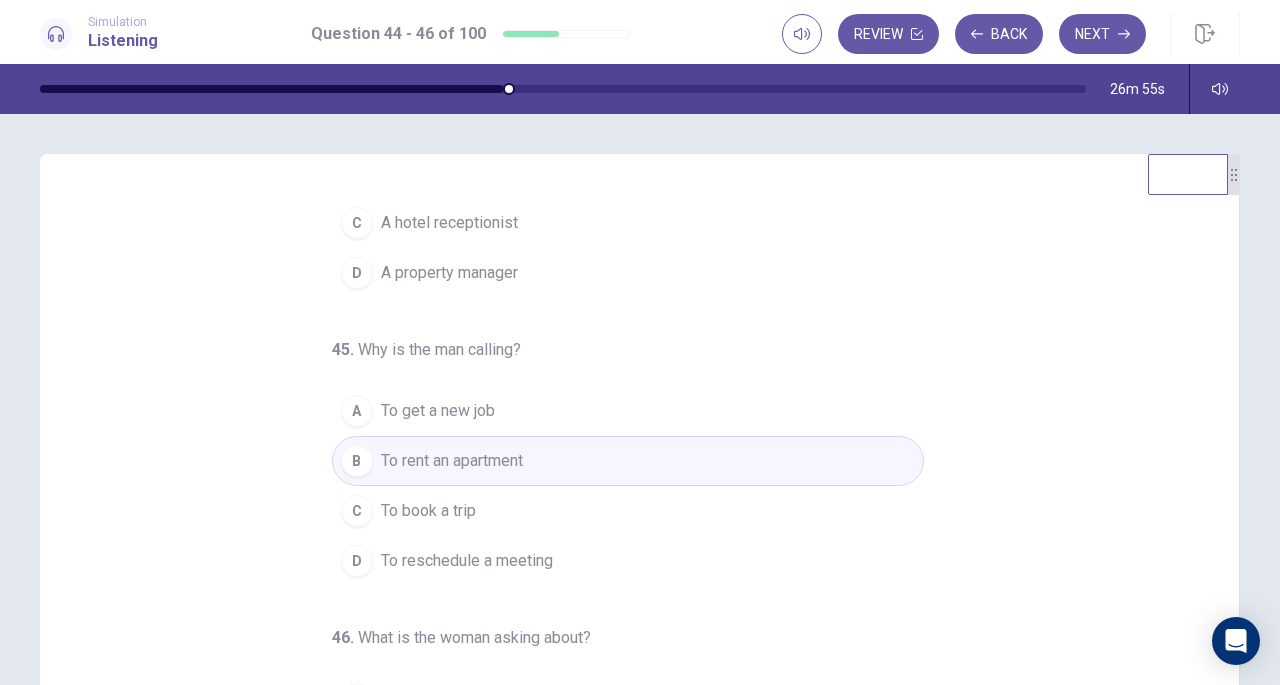 scroll, scrollTop: 200, scrollLeft: 0, axis: vertical 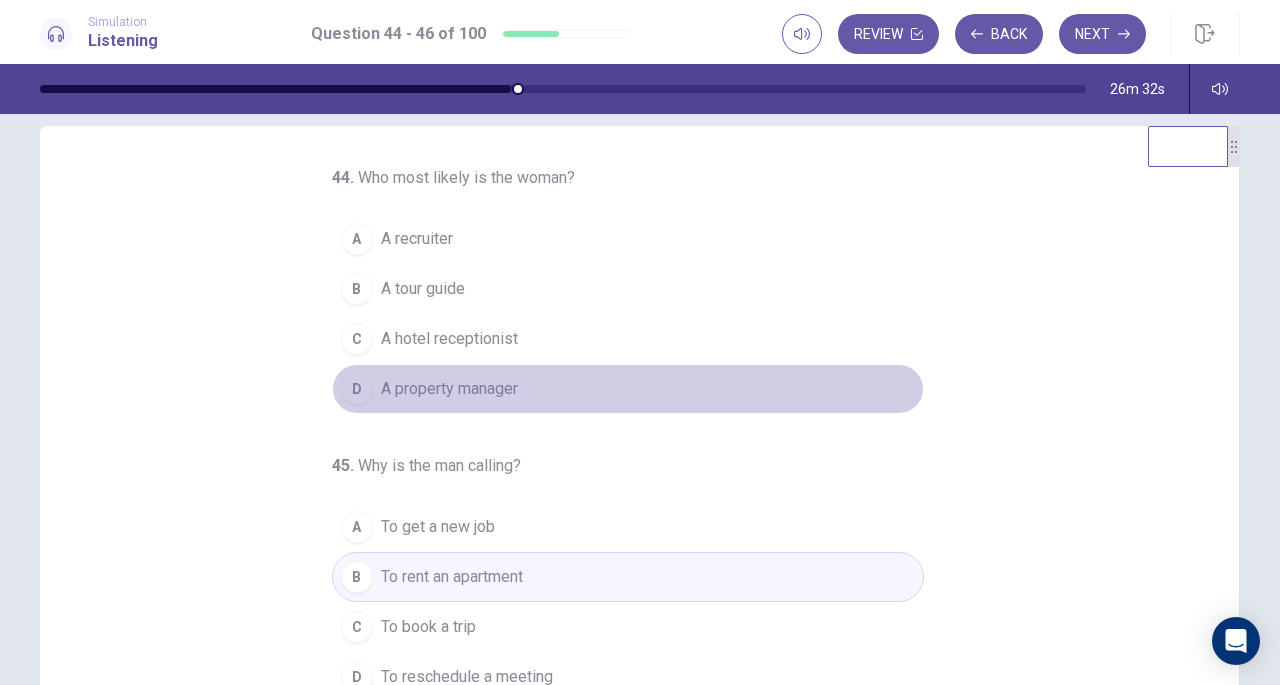 click on "A property manager" at bounding box center (449, 389) 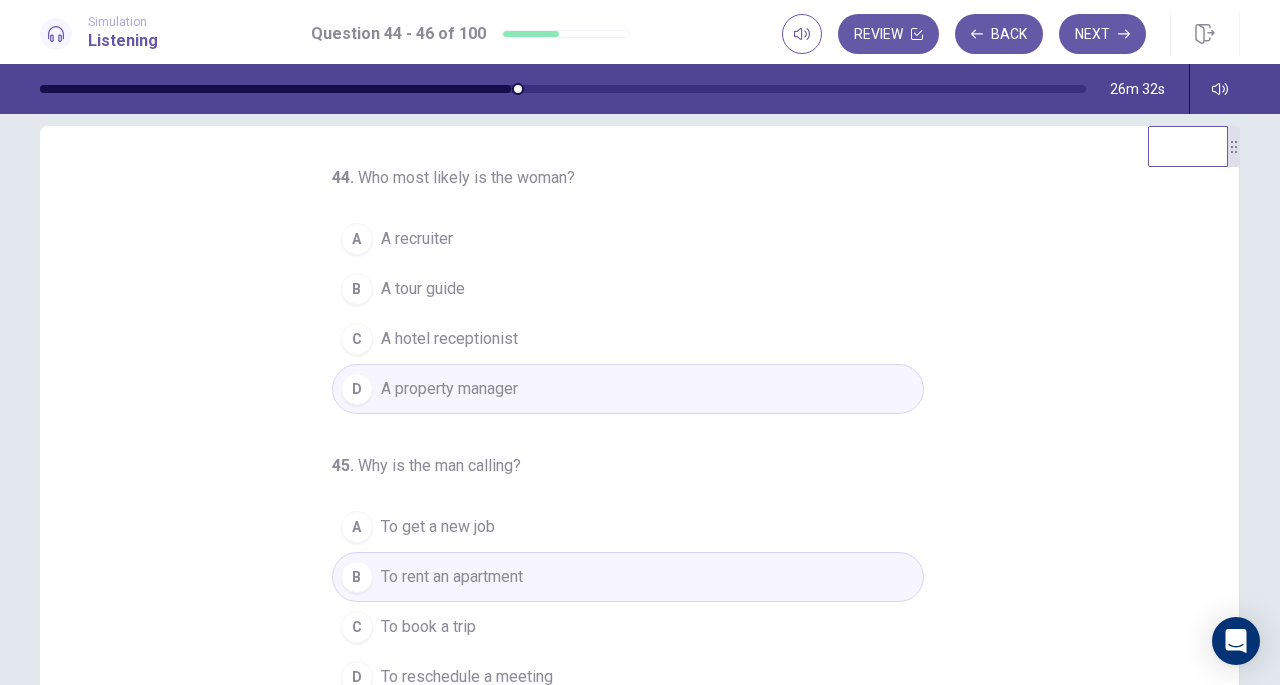 scroll, scrollTop: 200, scrollLeft: 0, axis: vertical 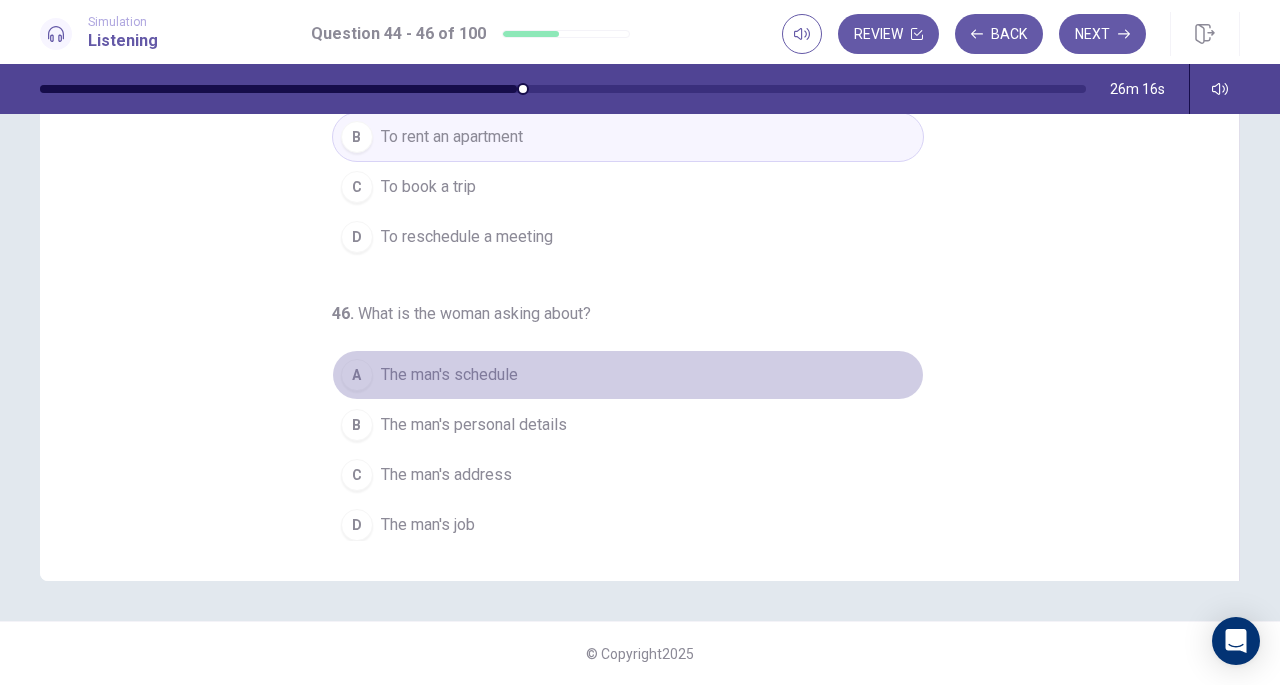 click on "The man's schedule" at bounding box center (449, 375) 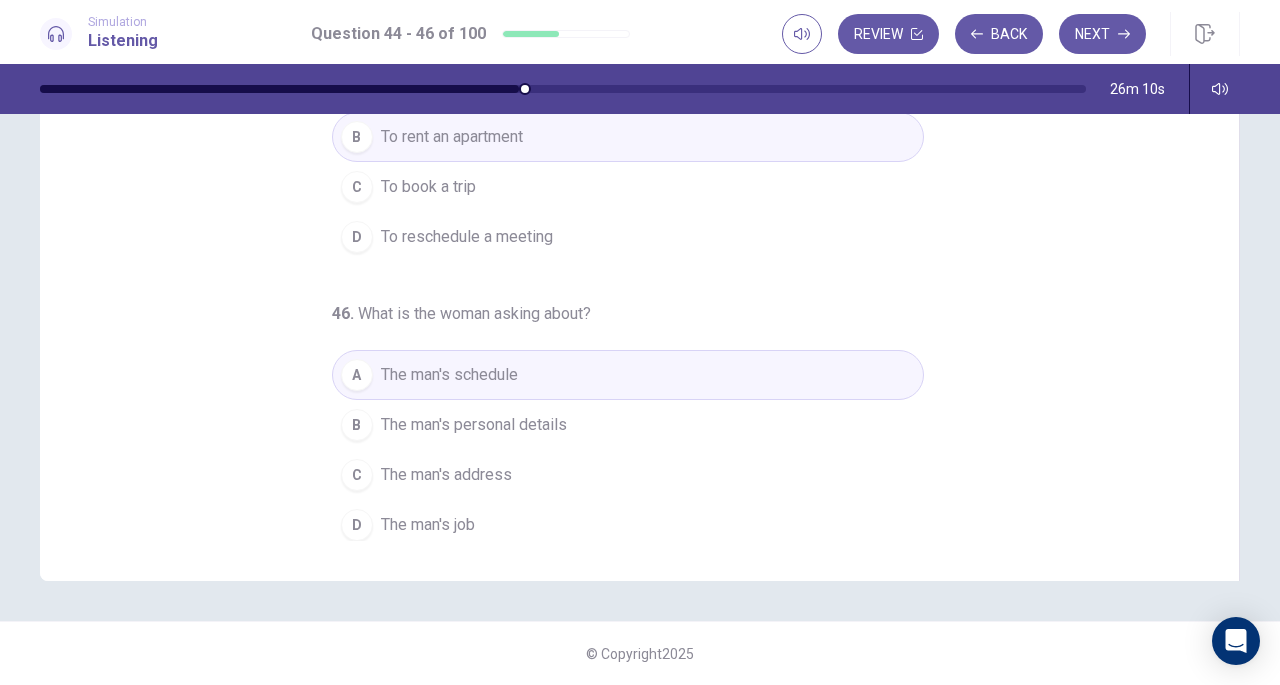 scroll, scrollTop: 0, scrollLeft: 0, axis: both 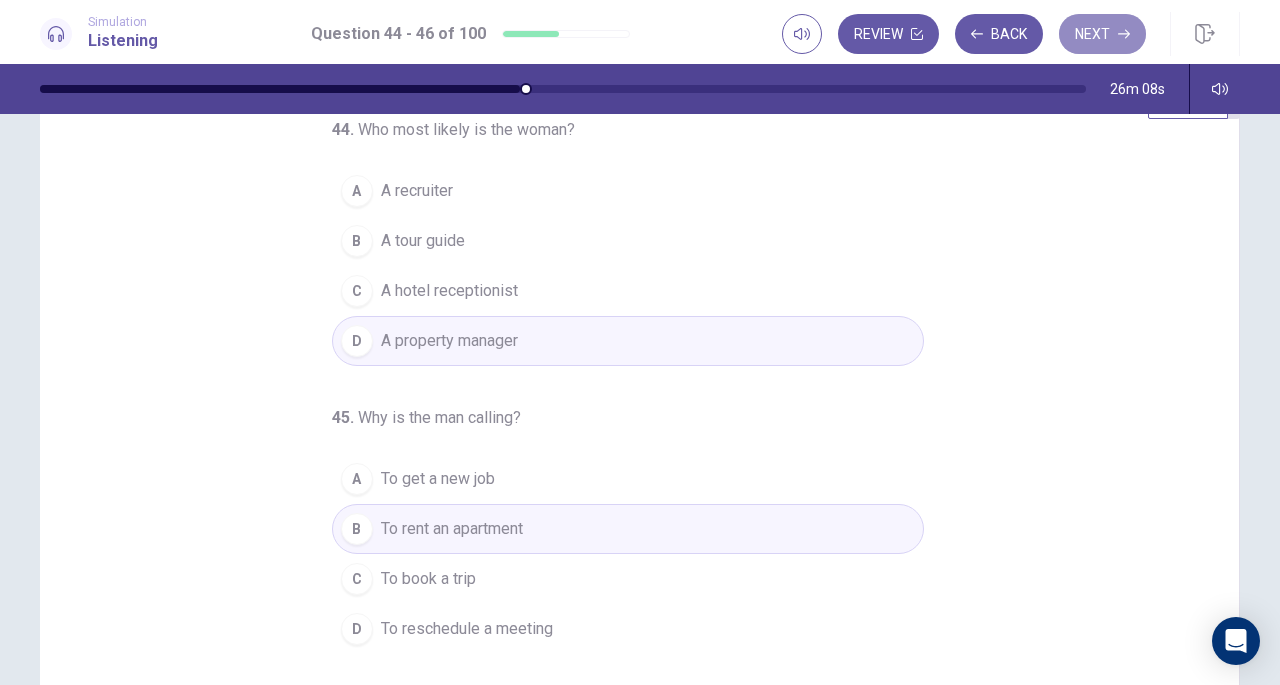 click on "Next" at bounding box center (1102, 34) 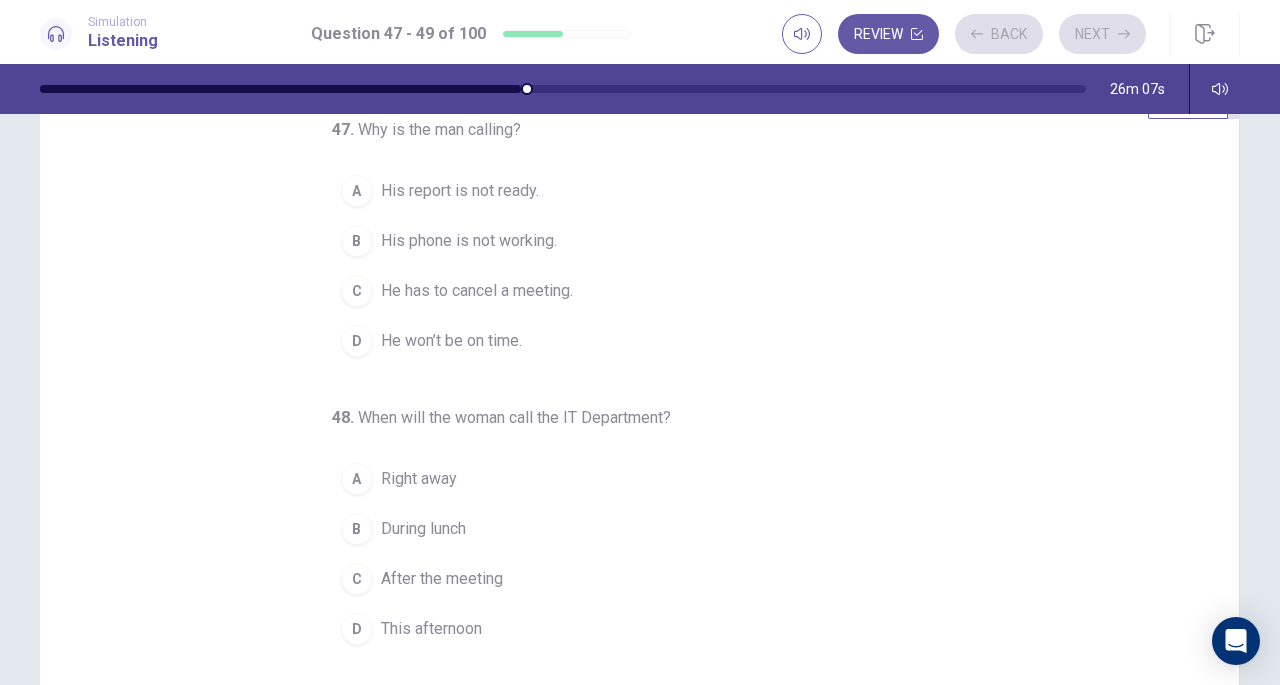 scroll, scrollTop: 0, scrollLeft: 0, axis: both 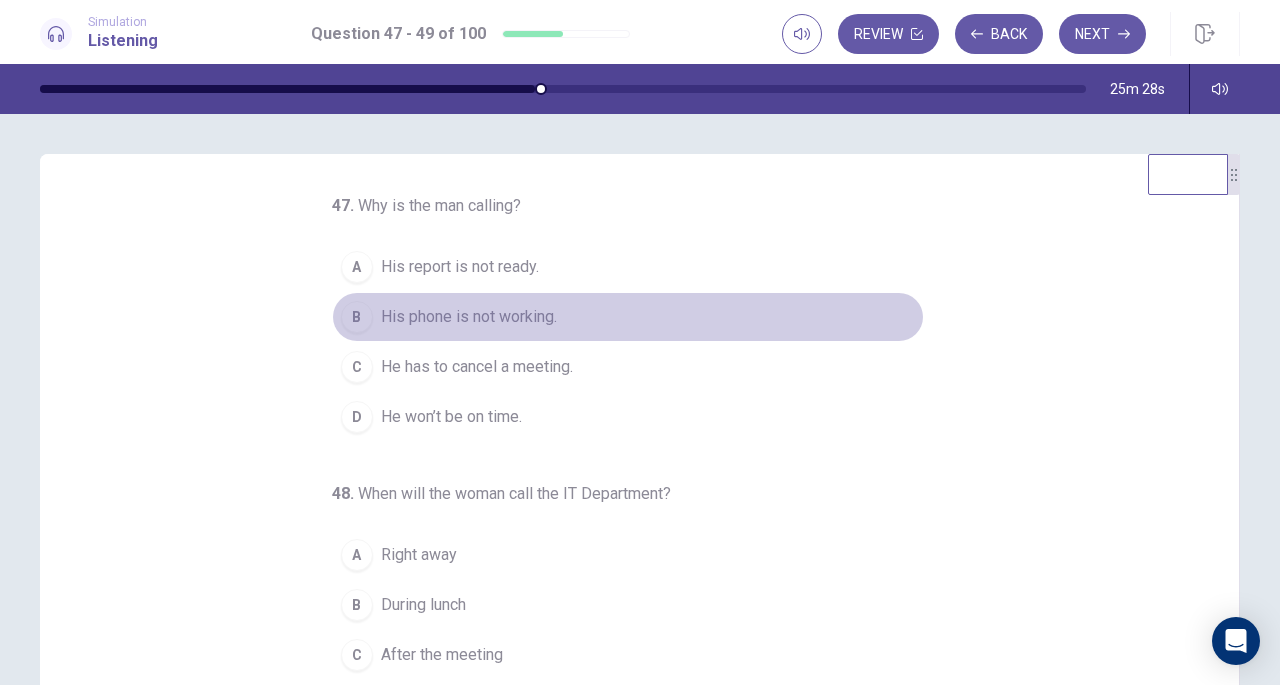 click on "His phone is not working." at bounding box center (469, 317) 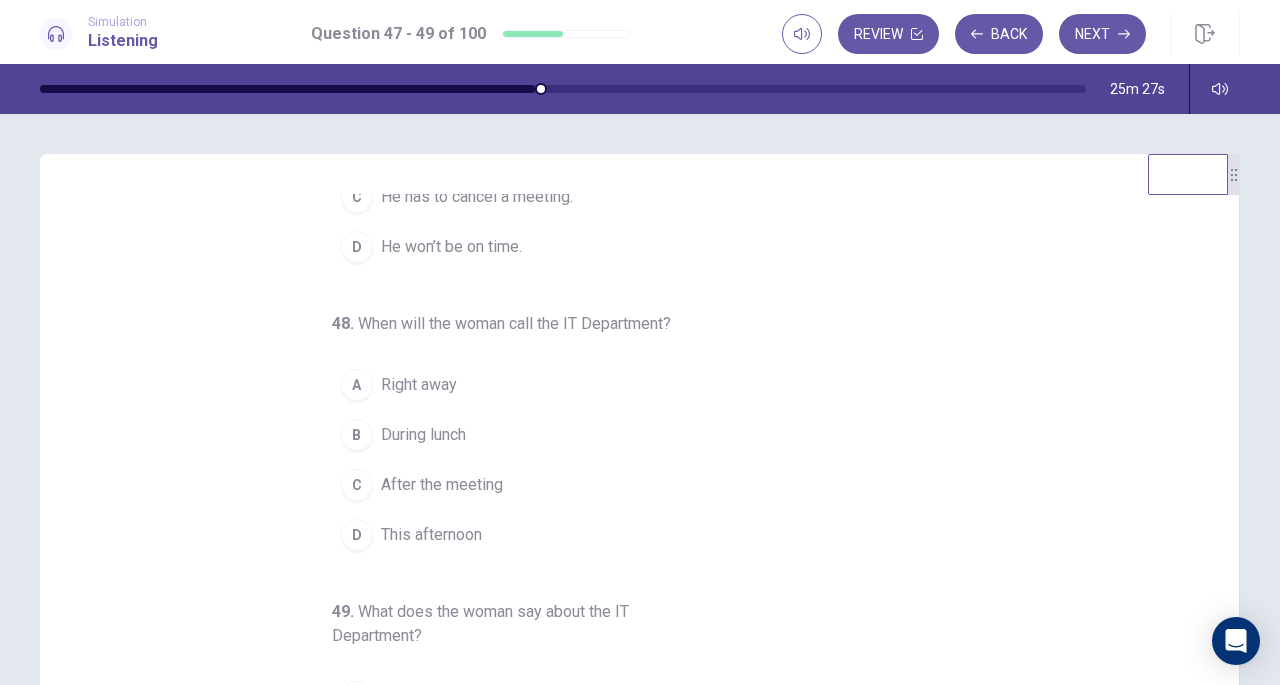 scroll, scrollTop: 224, scrollLeft: 0, axis: vertical 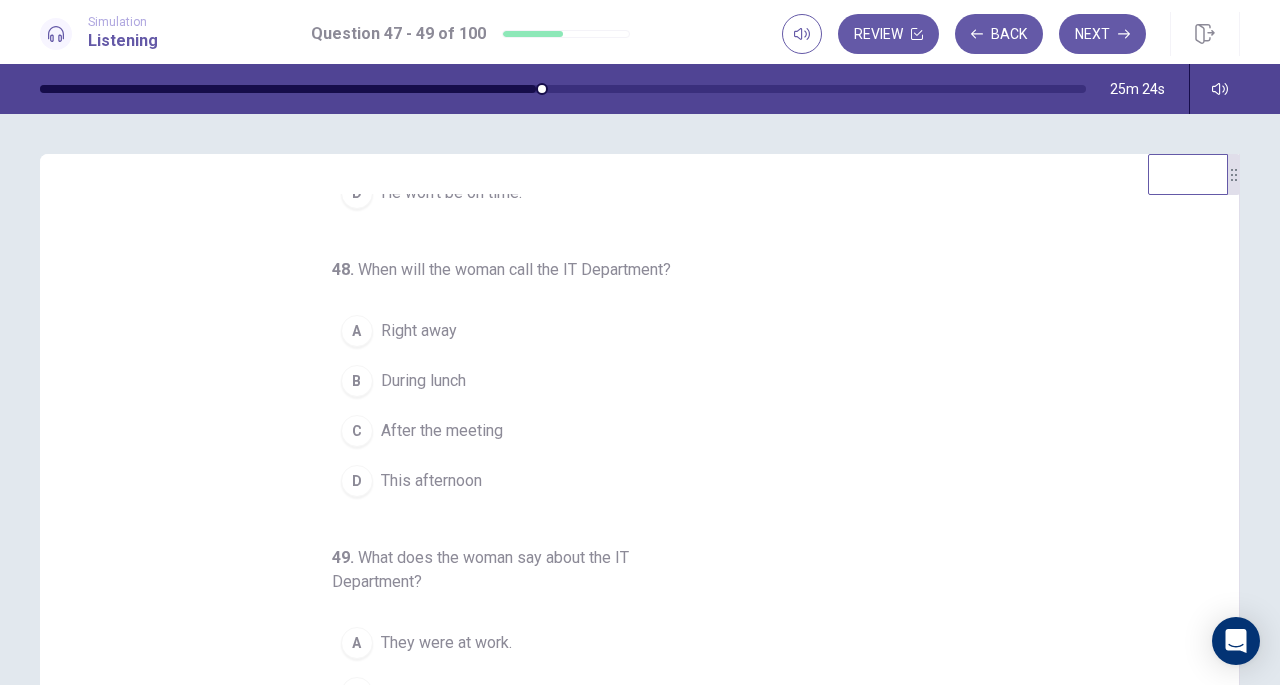 click on "Right away" at bounding box center (419, 331) 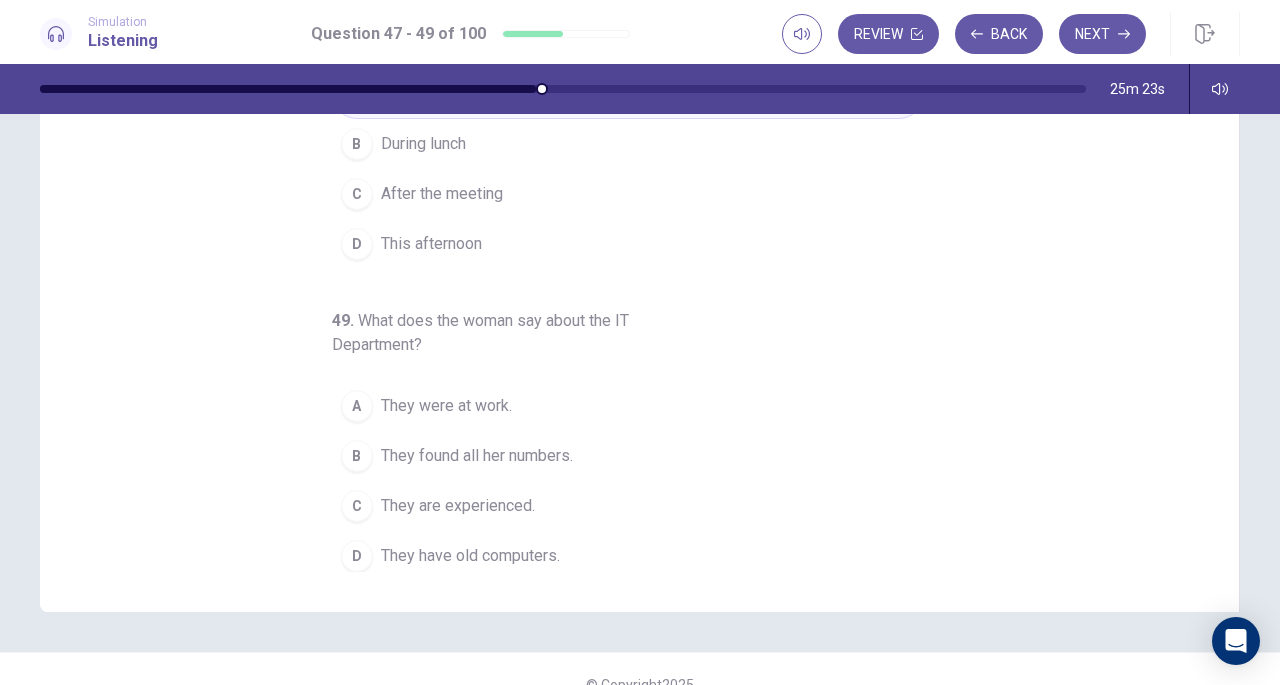 scroll, scrollTop: 238, scrollLeft: 0, axis: vertical 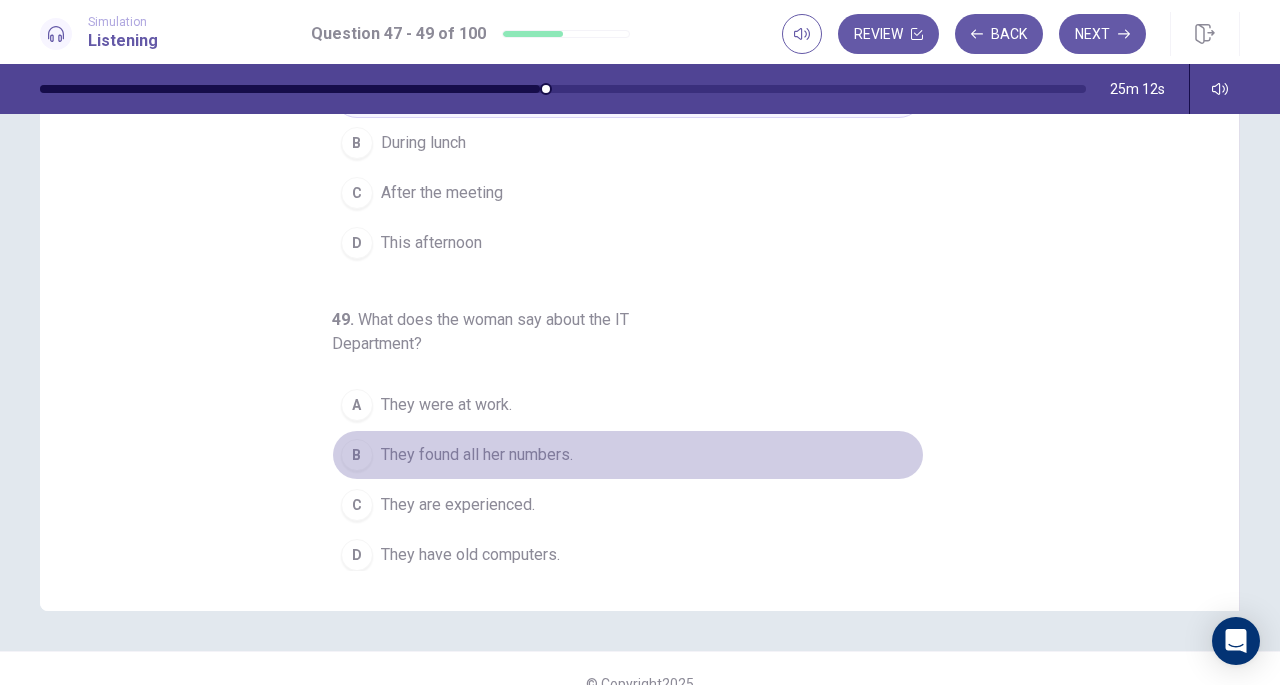 click on "They found all her numbers." at bounding box center [477, 455] 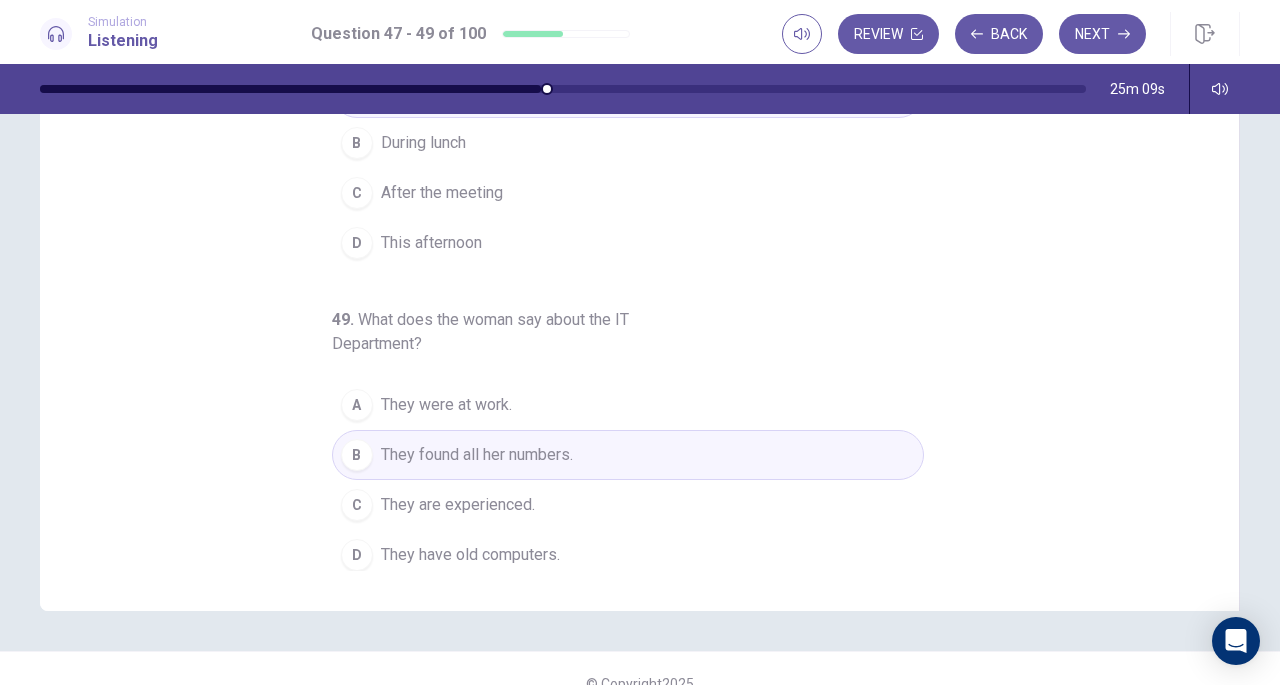 scroll, scrollTop: 268, scrollLeft: 0, axis: vertical 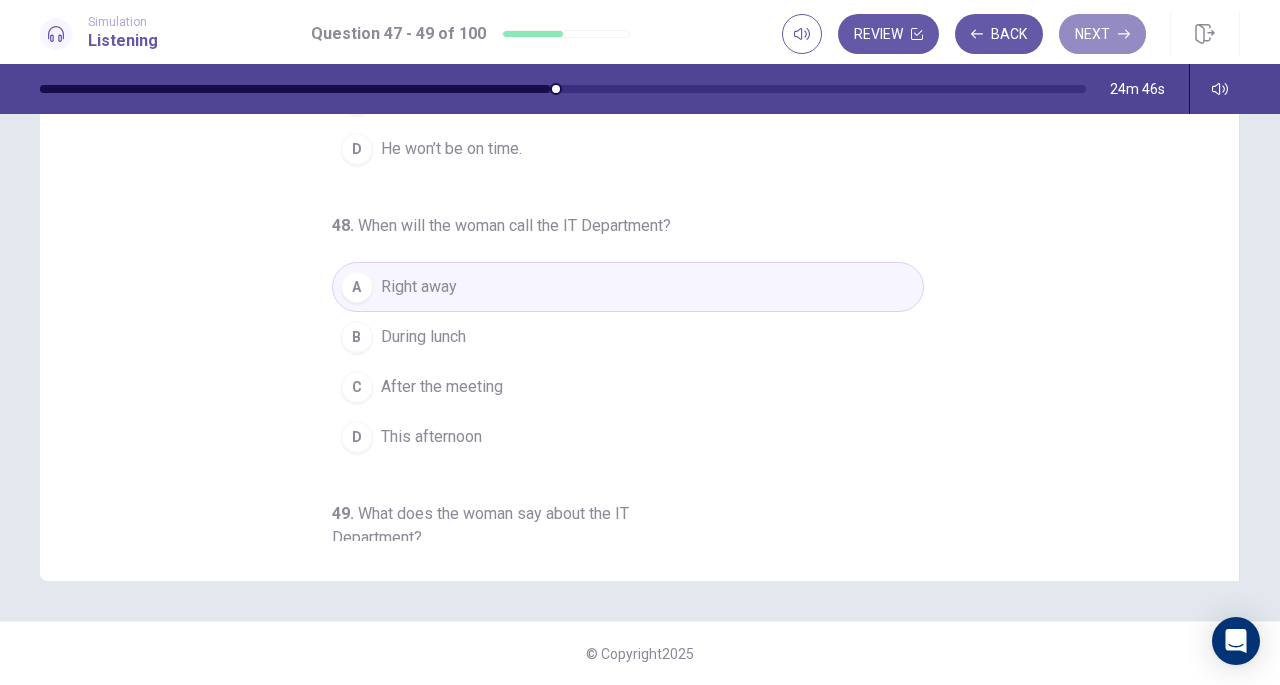 click on "Next" at bounding box center [1102, 34] 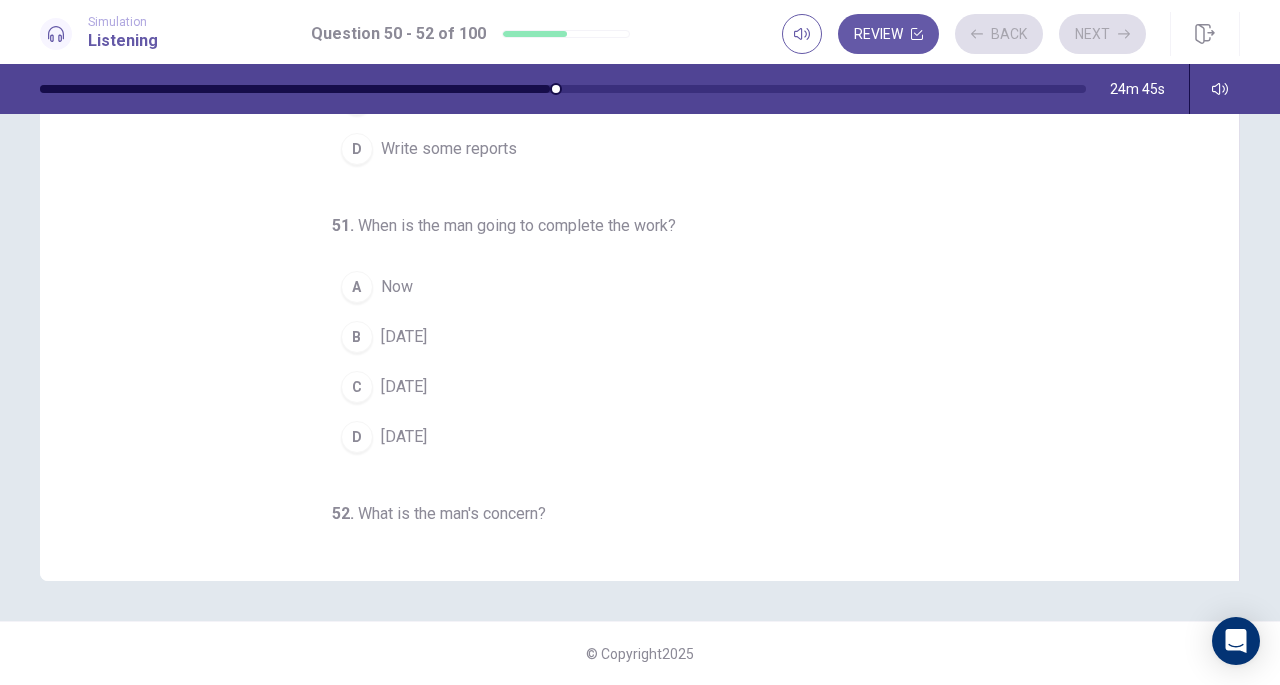 scroll, scrollTop: 0, scrollLeft: 0, axis: both 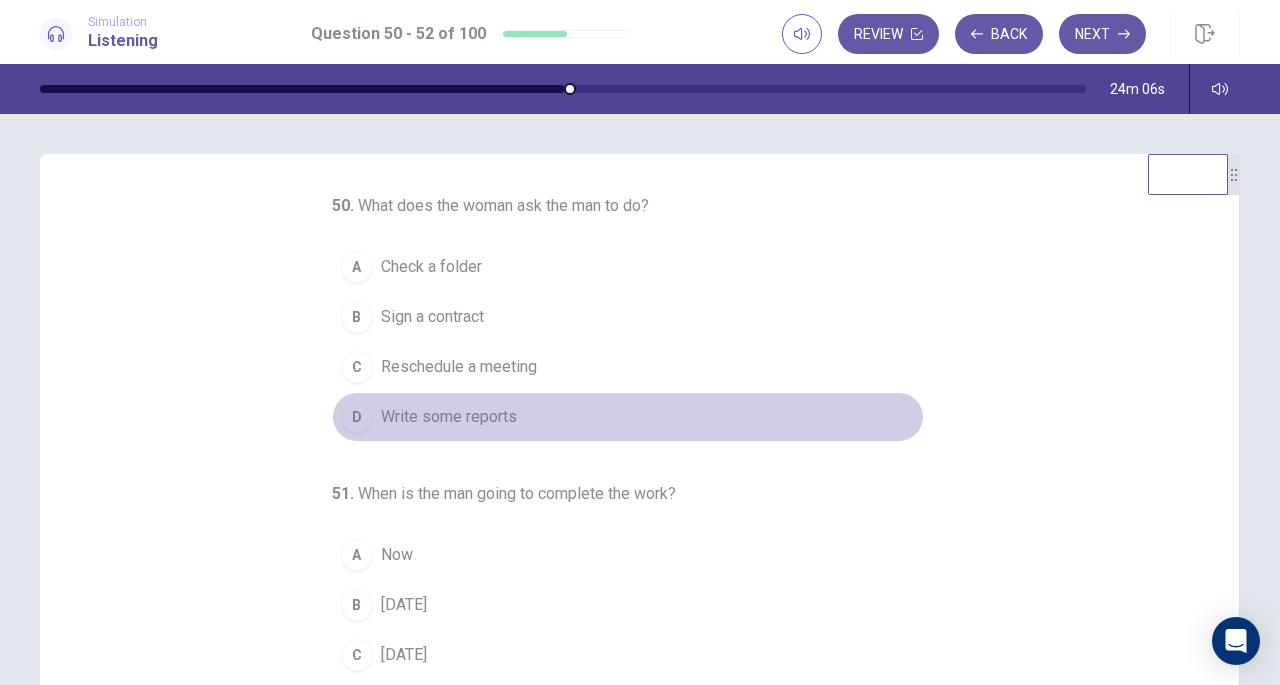 click on "Write some reports" at bounding box center [449, 417] 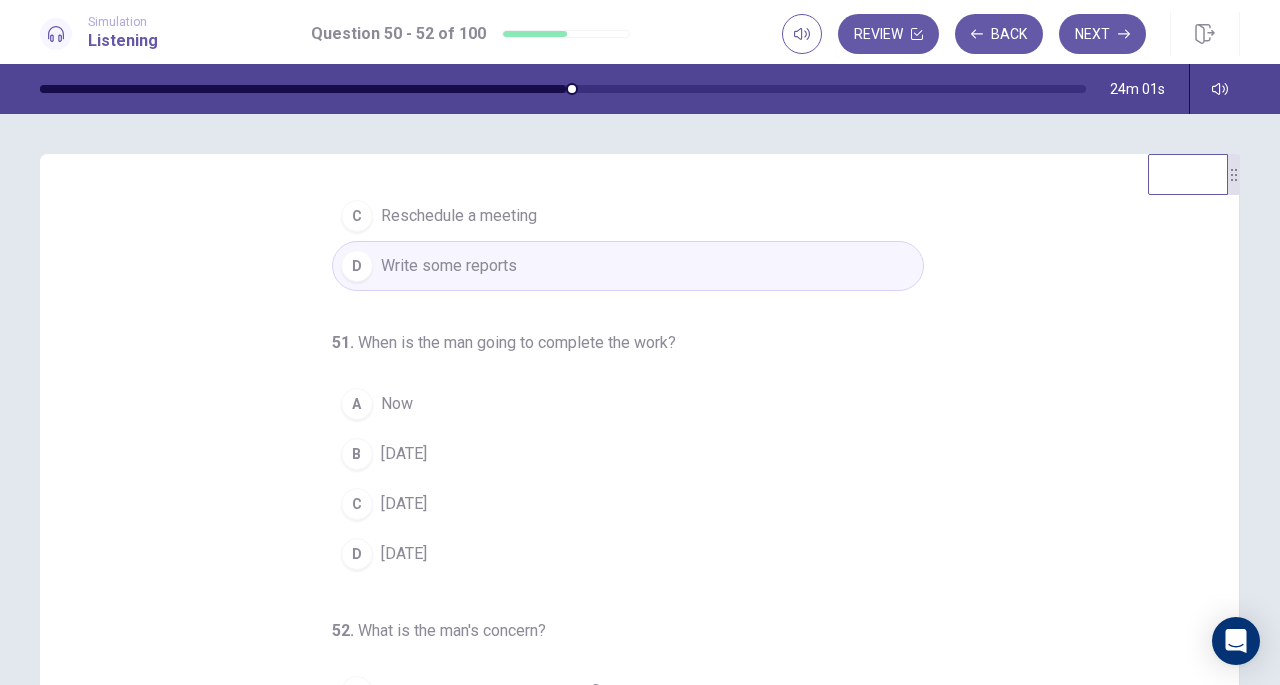 scroll, scrollTop: 200, scrollLeft: 0, axis: vertical 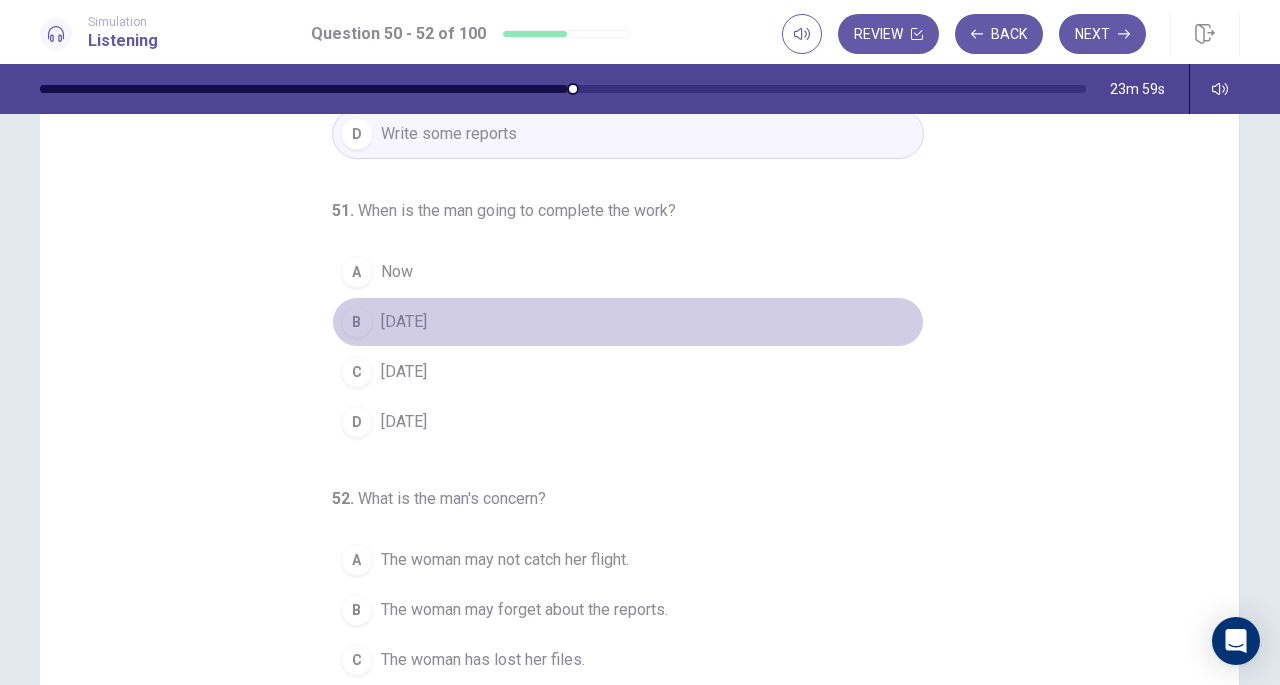 click on "[DATE]" at bounding box center [404, 322] 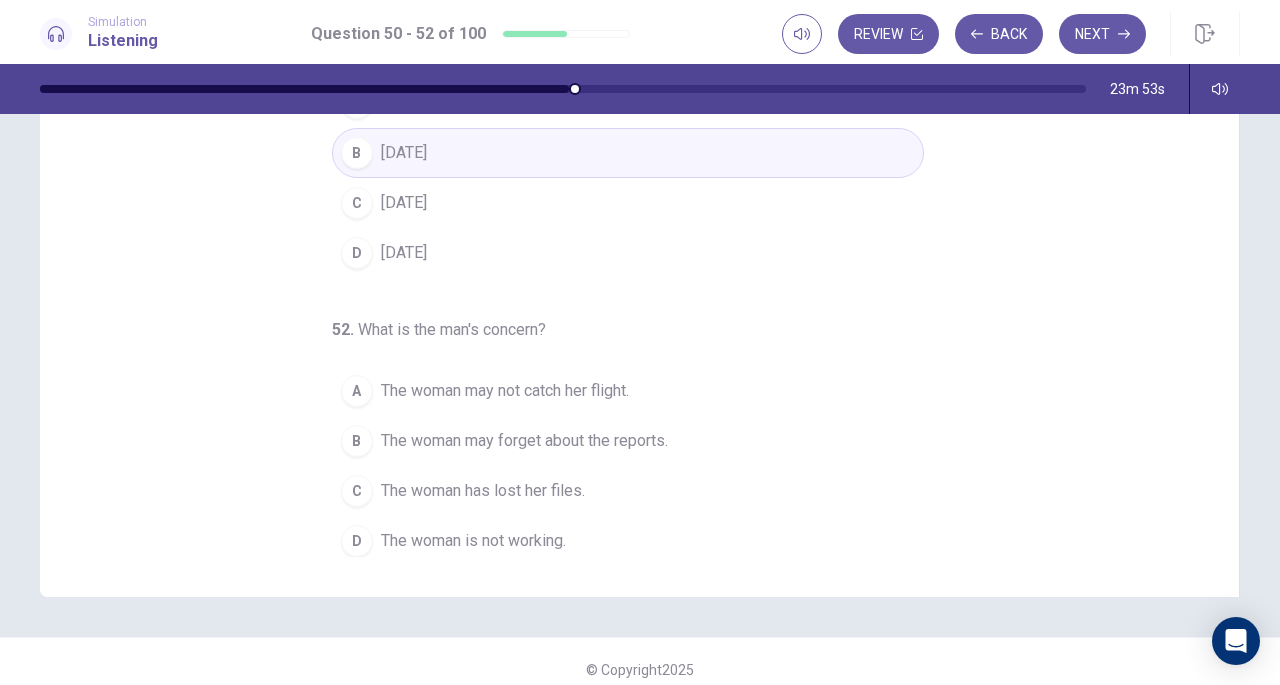scroll, scrollTop: 268, scrollLeft: 0, axis: vertical 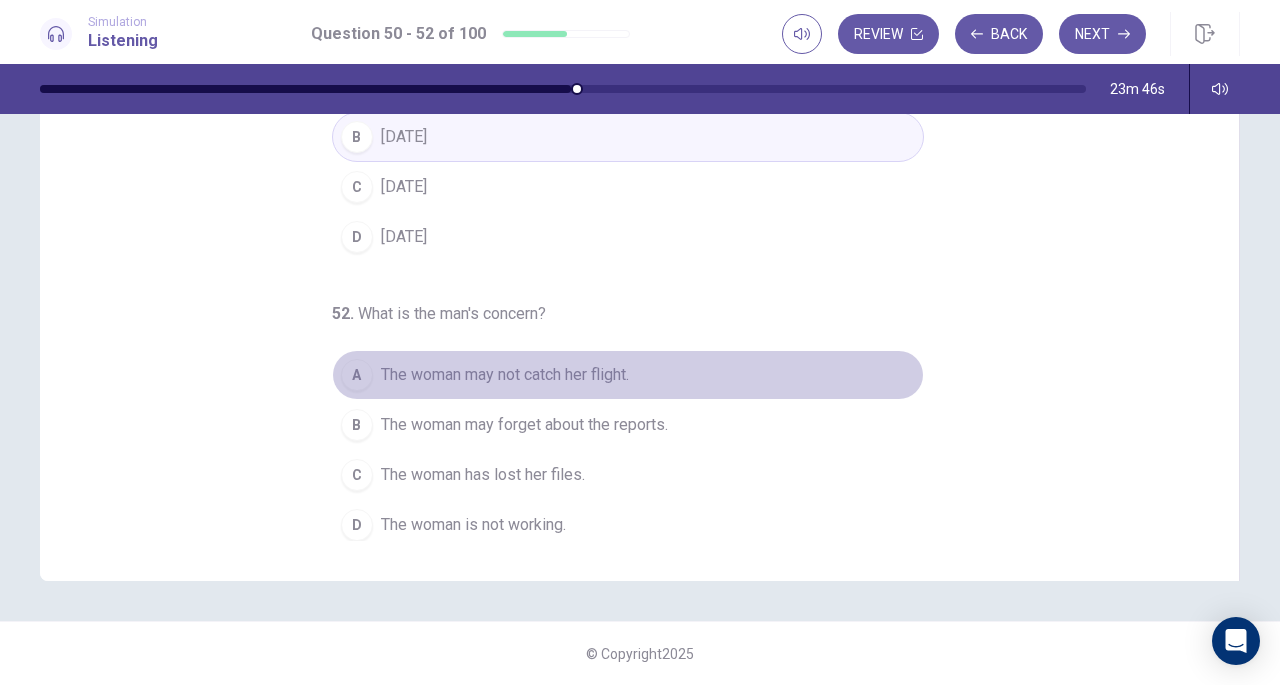 click on "The woman may not catch her flight." at bounding box center [505, 375] 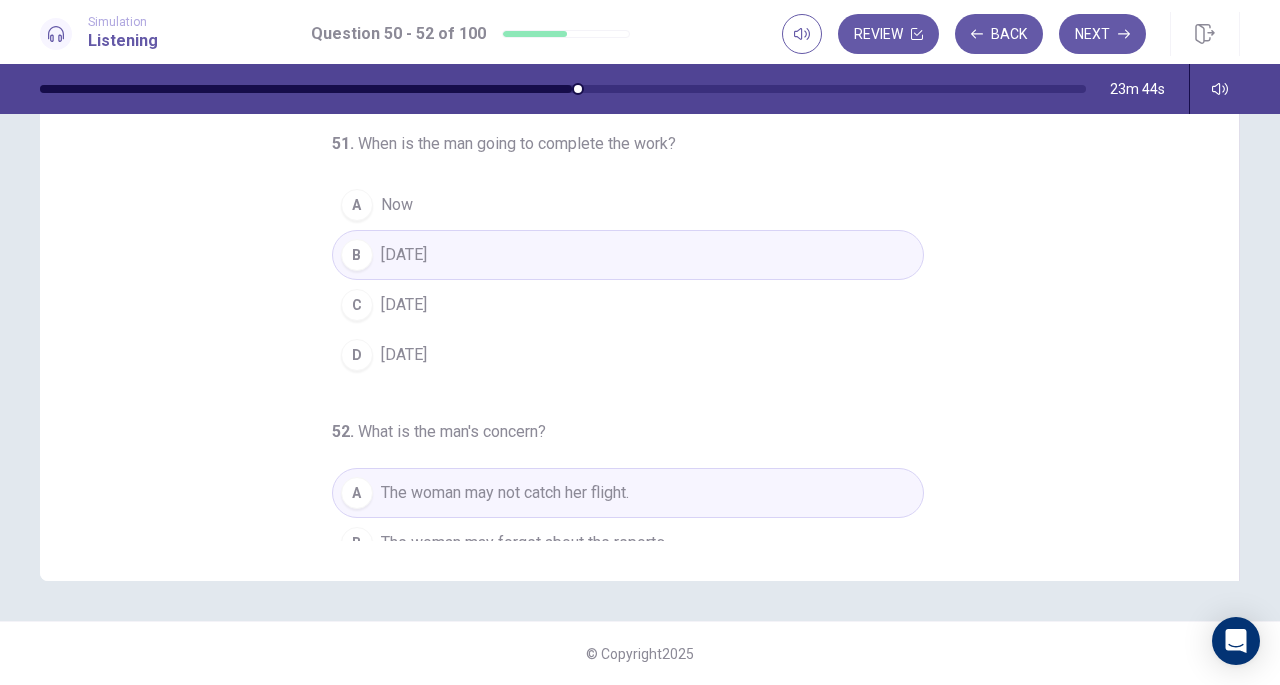 scroll, scrollTop: 0, scrollLeft: 0, axis: both 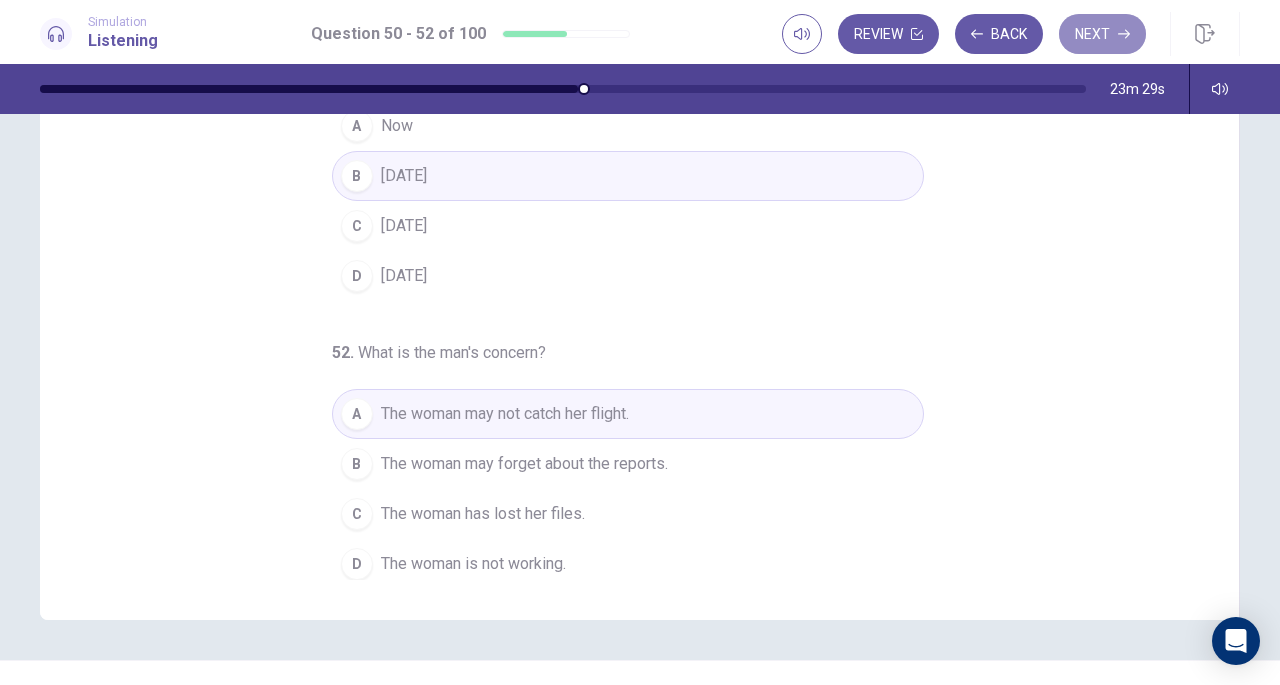 click on "Next" at bounding box center (1102, 34) 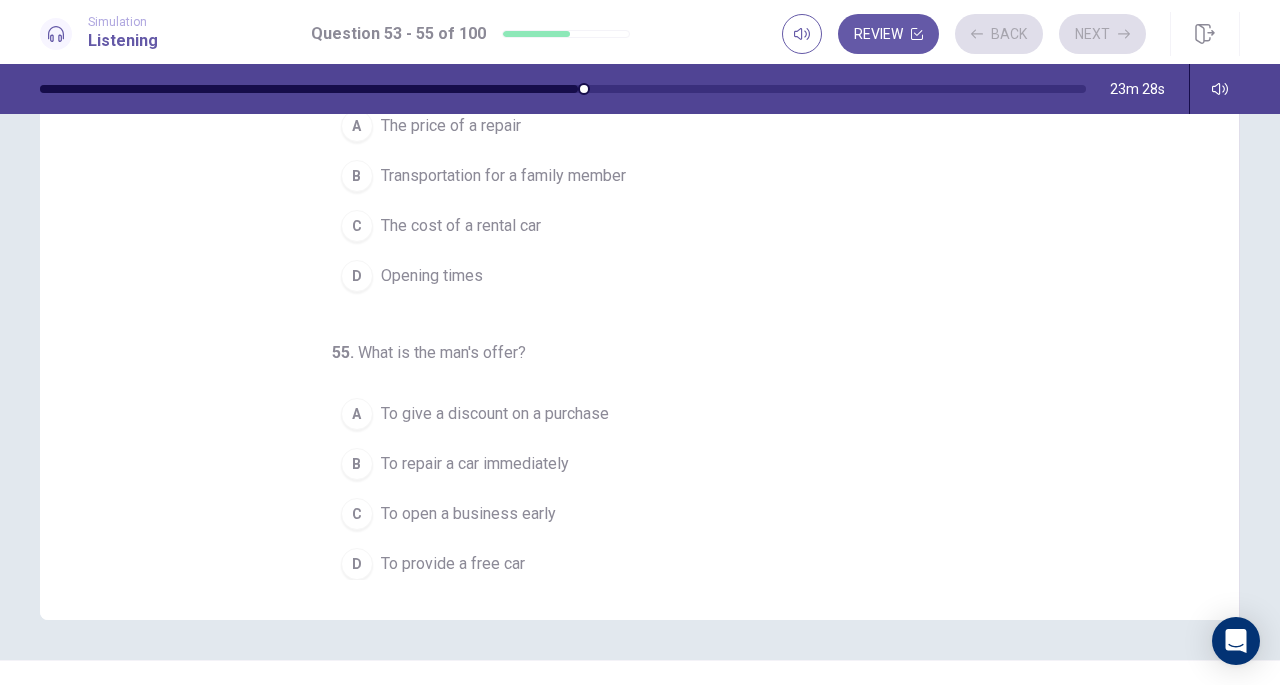 scroll, scrollTop: 0, scrollLeft: 0, axis: both 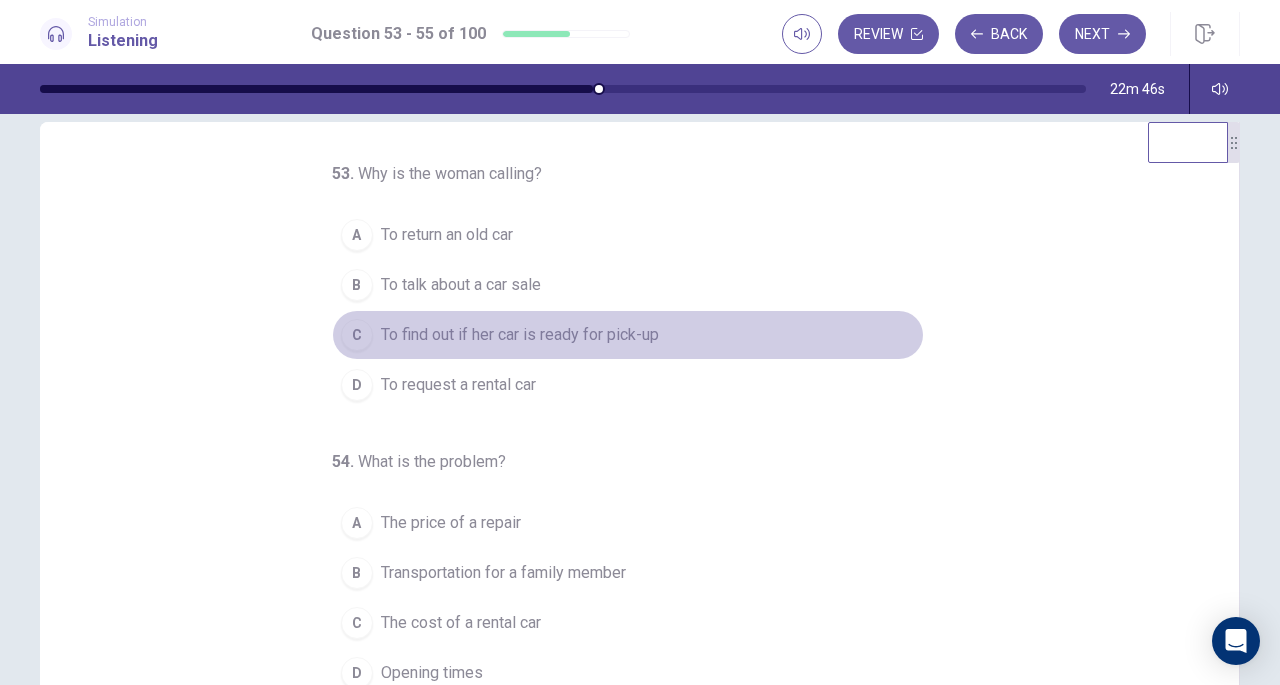 click on "To find out if her car is ready for pick-up" at bounding box center [520, 335] 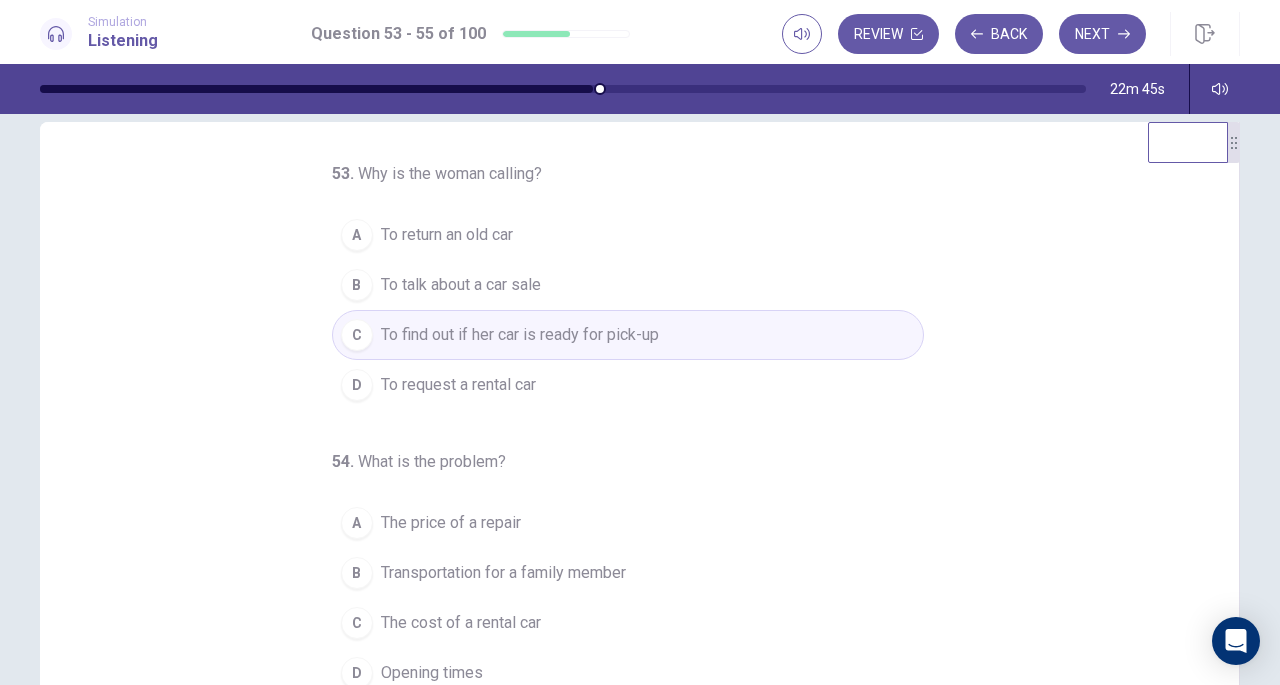 scroll, scrollTop: 200, scrollLeft: 0, axis: vertical 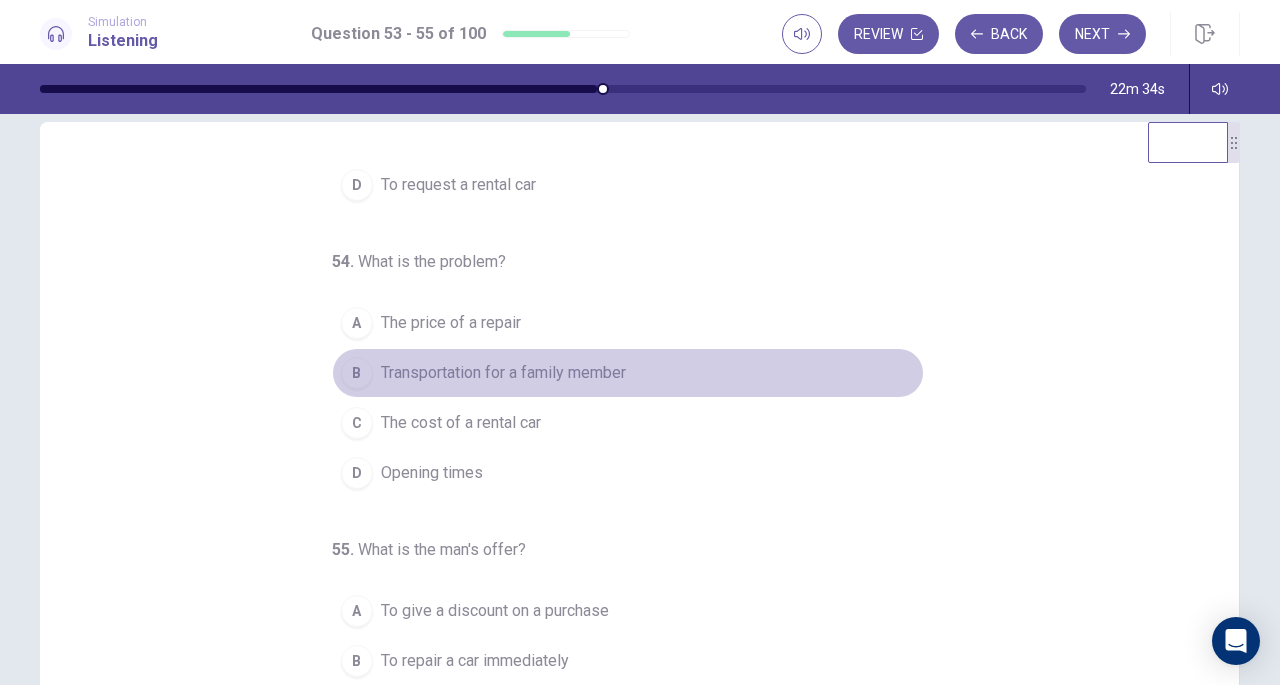 click on "Transportation for a family member" at bounding box center [503, 373] 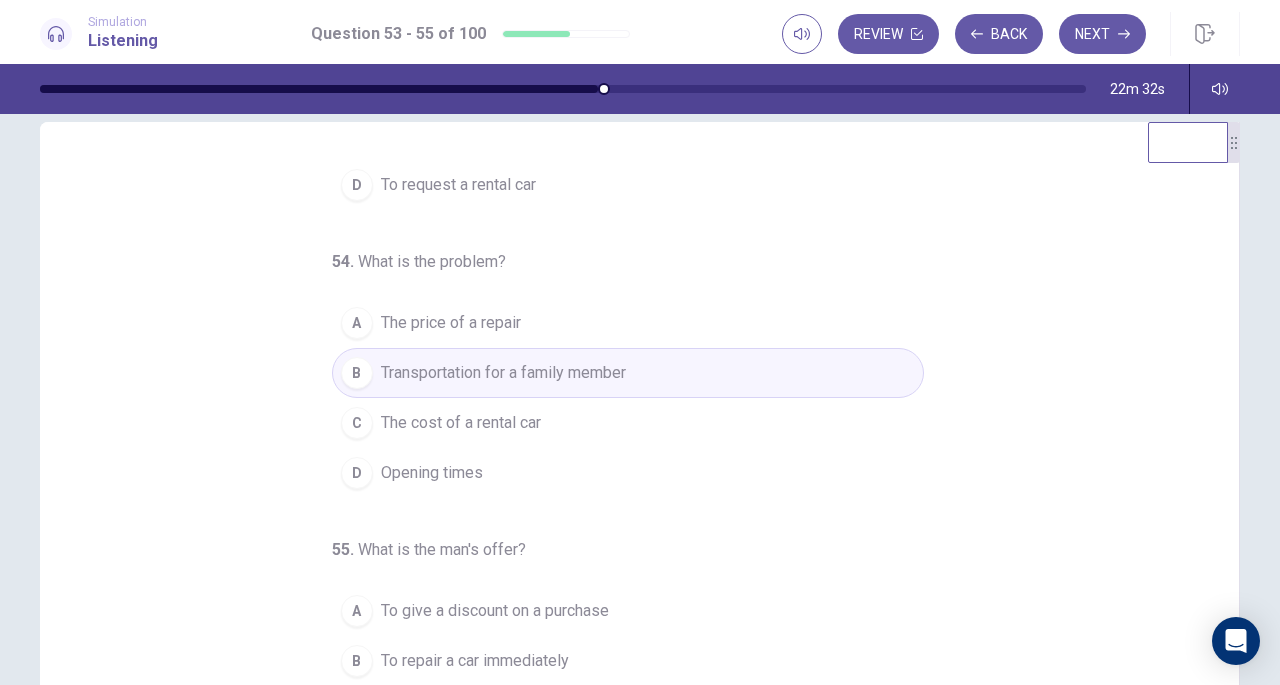 scroll, scrollTop: 268, scrollLeft: 0, axis: vertical 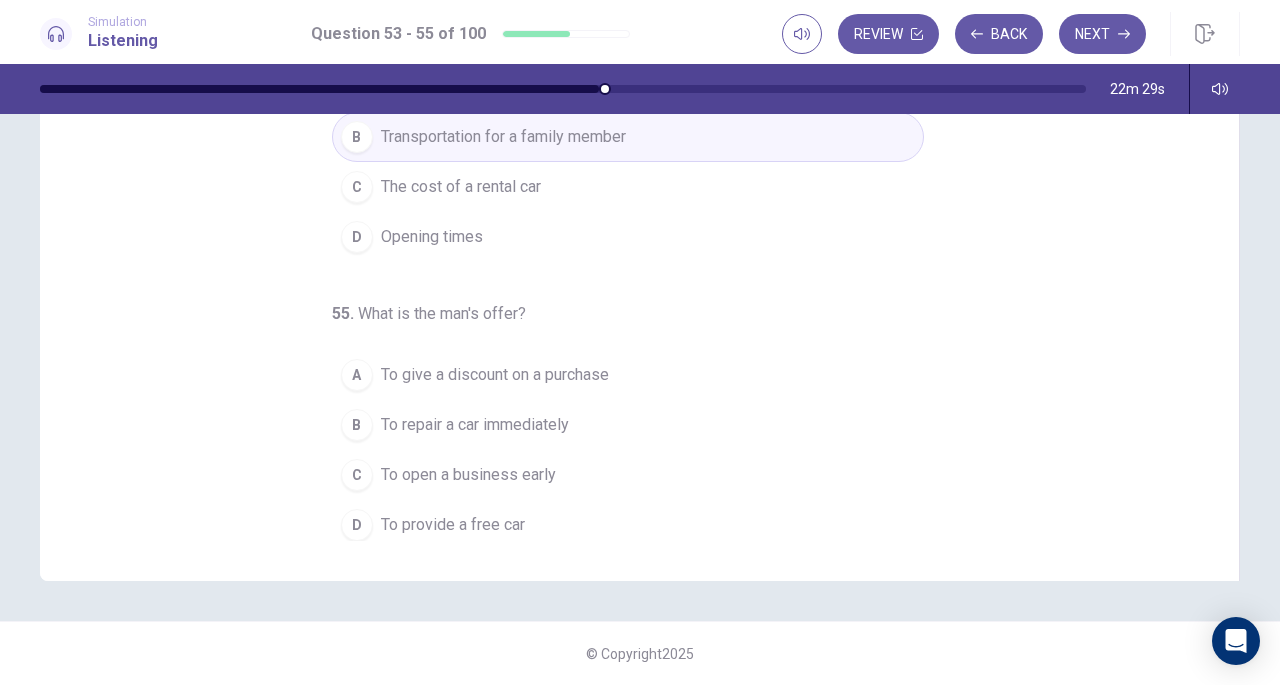 click on "To provide a free car" at bounding box center [453, 525] 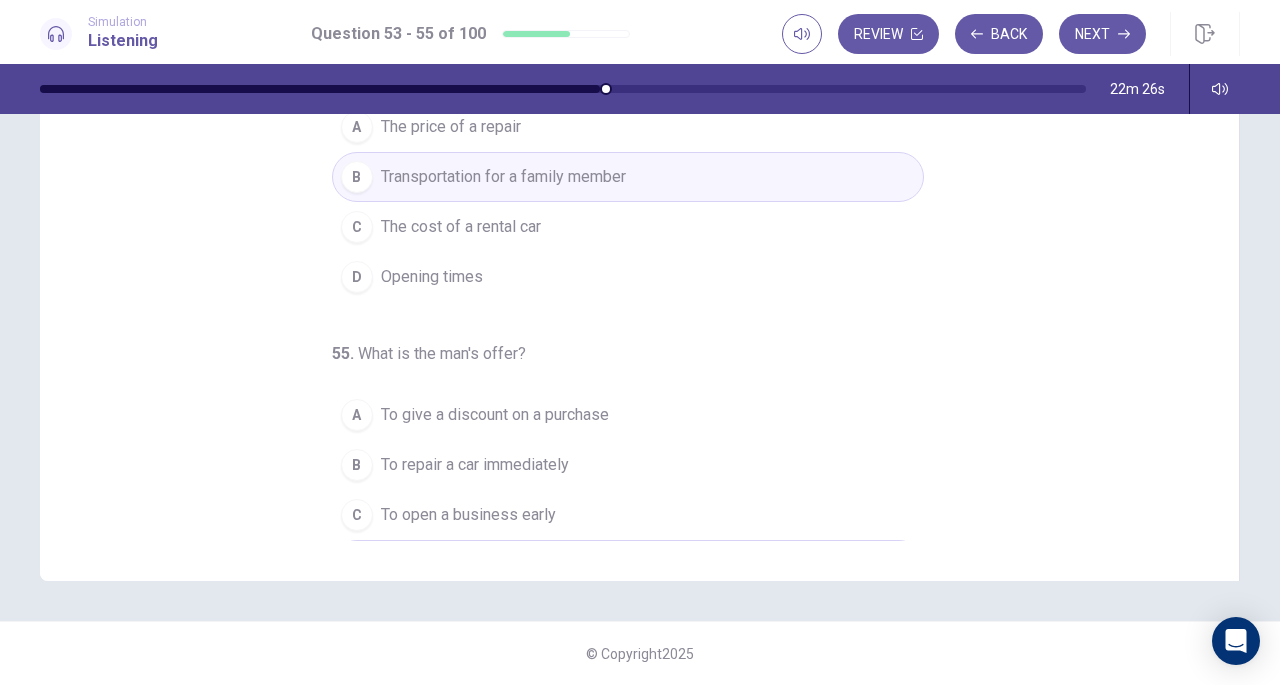 scroll, scrollTop: 0, scrollLeft: 0, axis: both 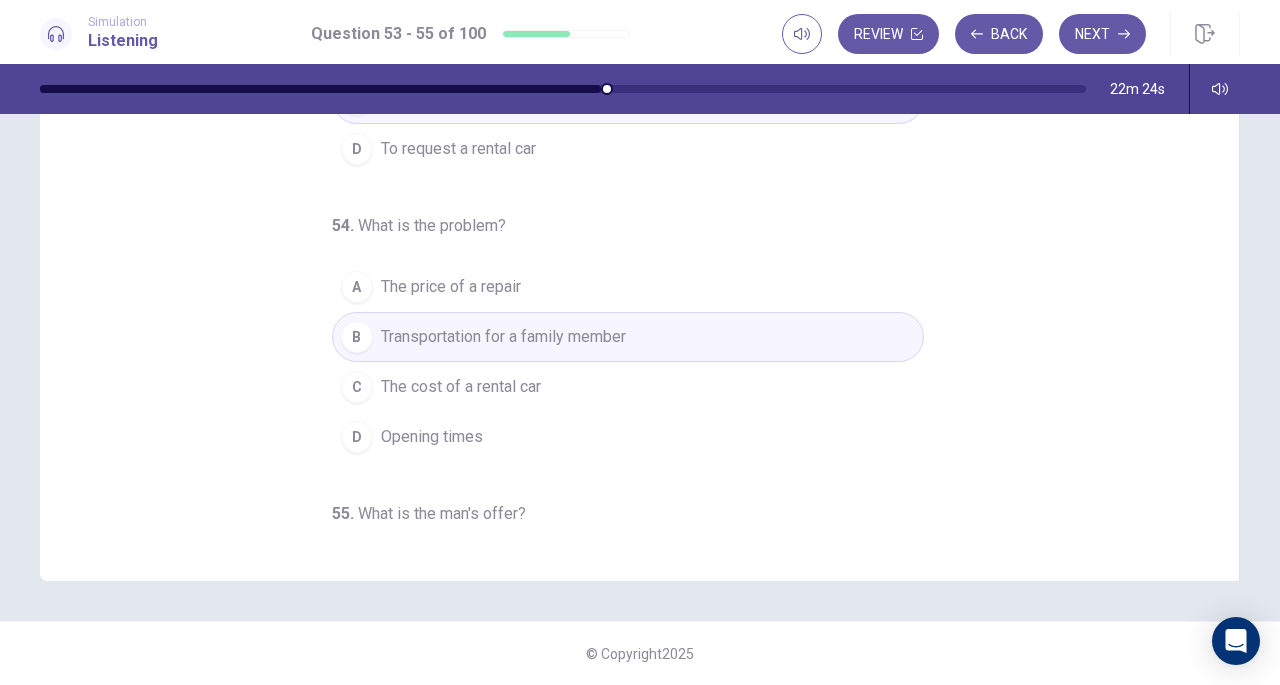 click on "Next" at bounding box center (1102, 34) 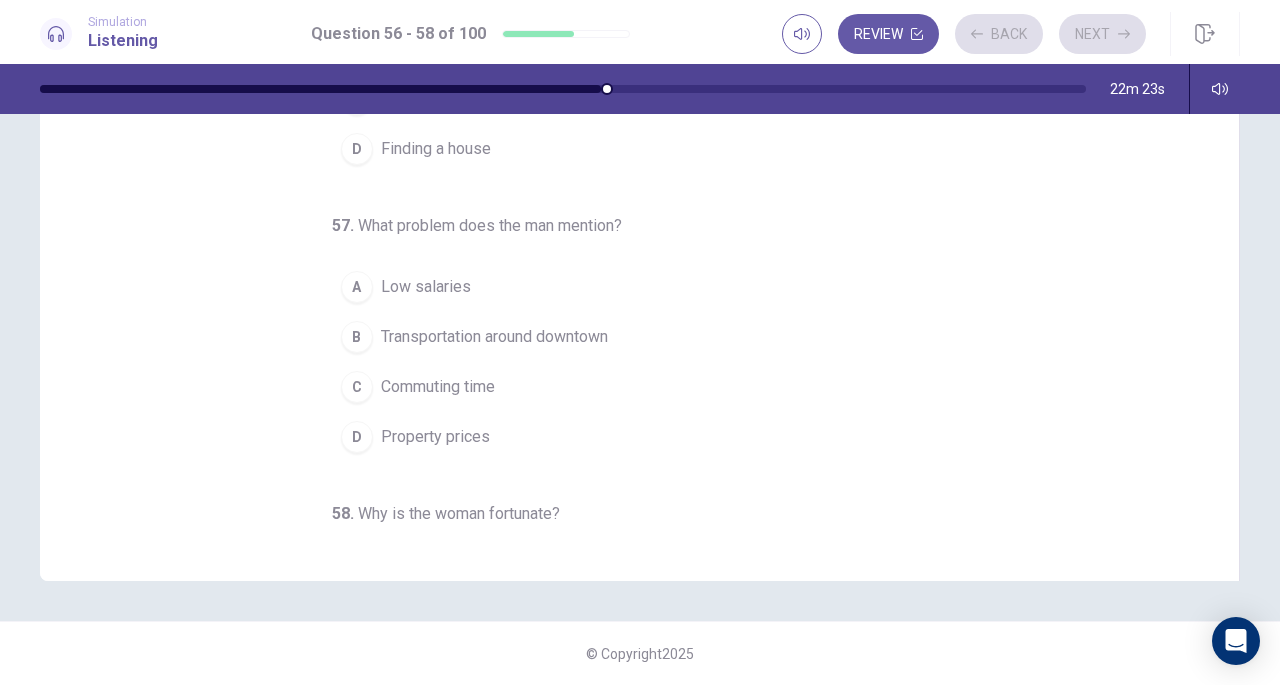 scroll, scrollTop: 0, scrollLeft: 0, axis: both 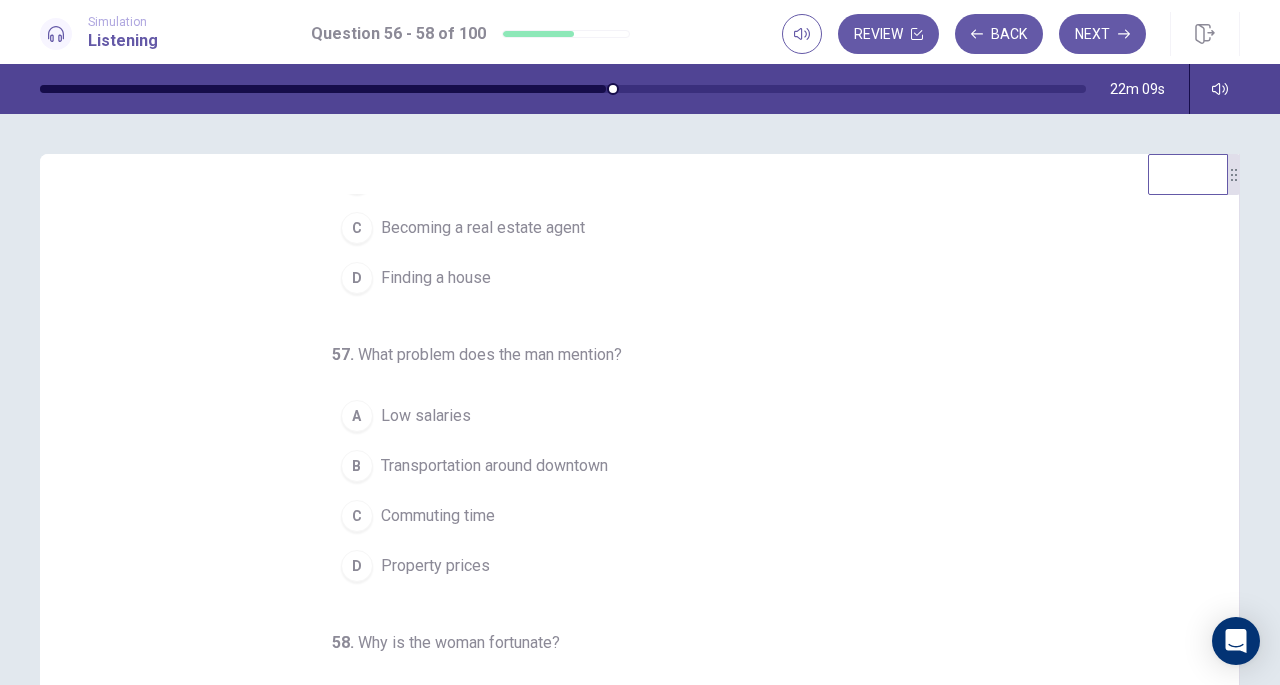 click on "57 .   What problem does the man mention? A Low salaries B Transportation around downtown C Commuting time D Property prices" at bounding box center (628, 467) 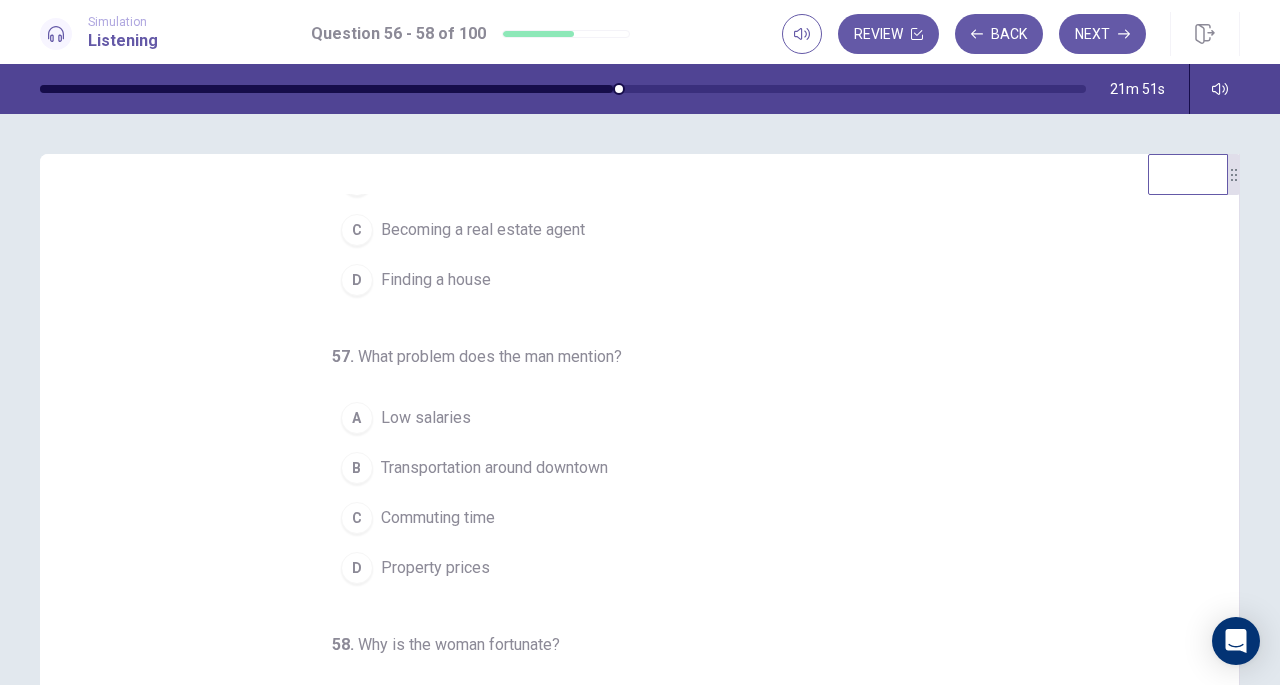 scroll, scrollTop: 200, scrollLeft: 0, axis: vertical 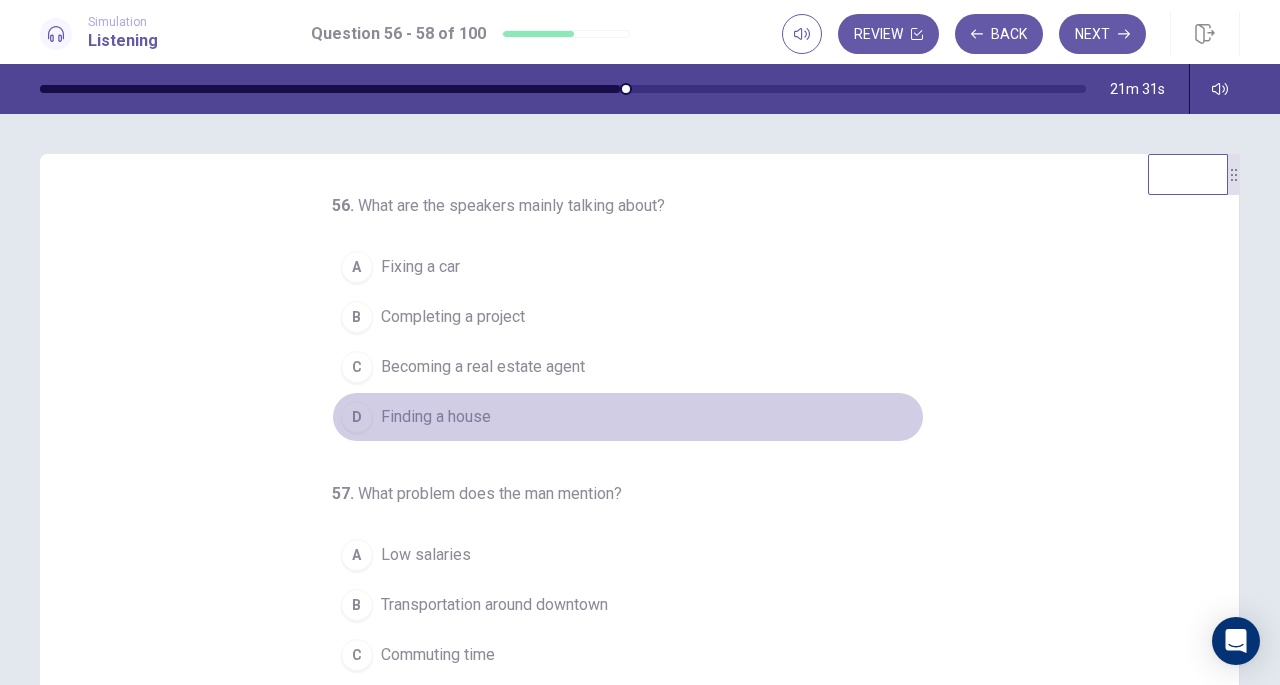 click on "Finding a house" at bounding box center (436, 417) 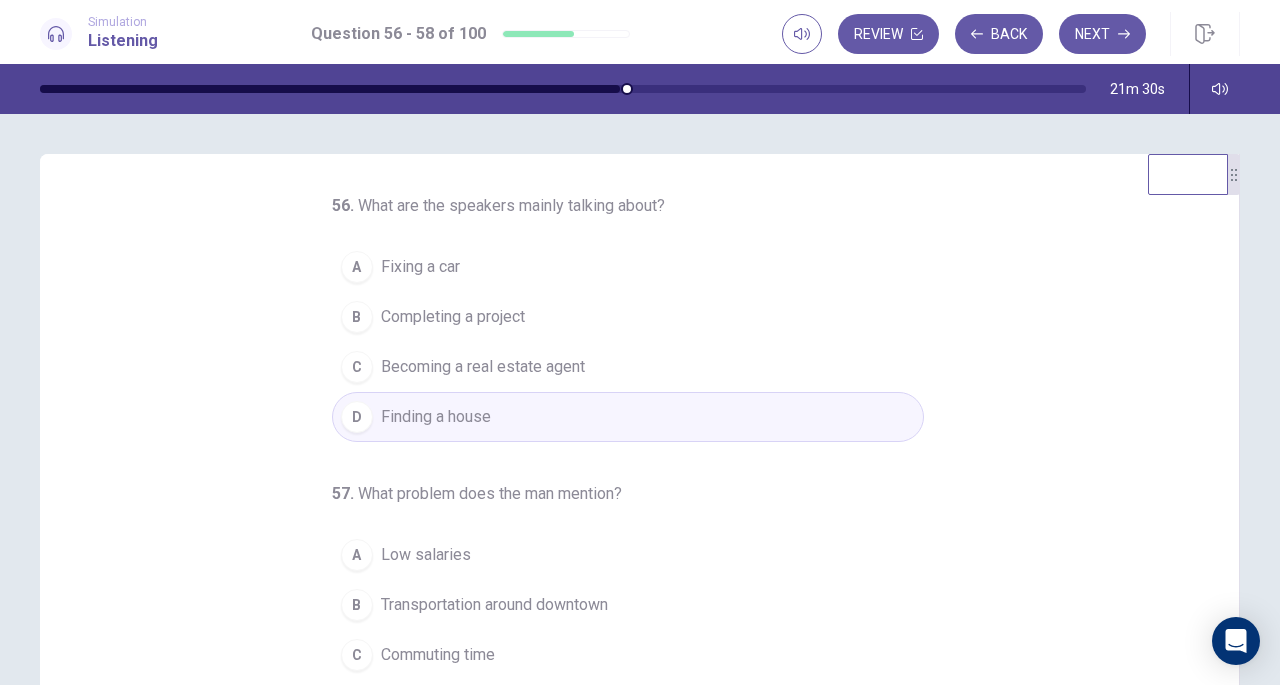 scroll, scrollTop: 200, scrollLeft: 0, axis: vertical 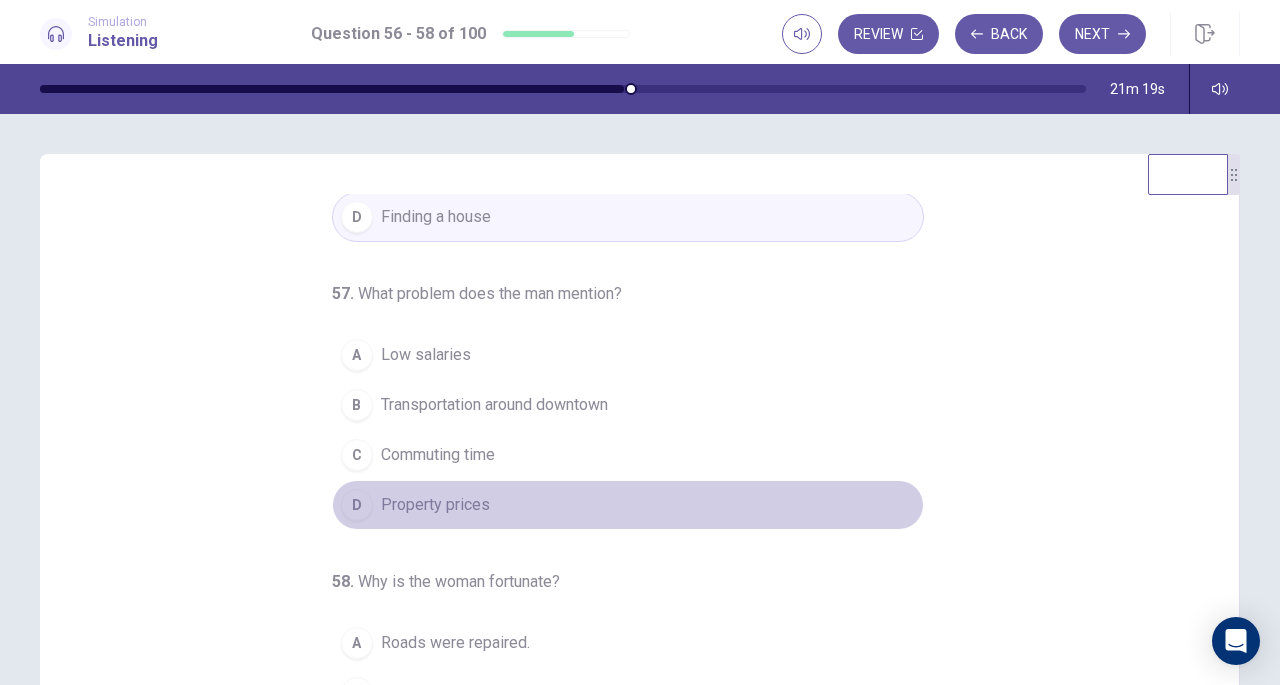 click on "Property prices" at bounding box center (435, 505) 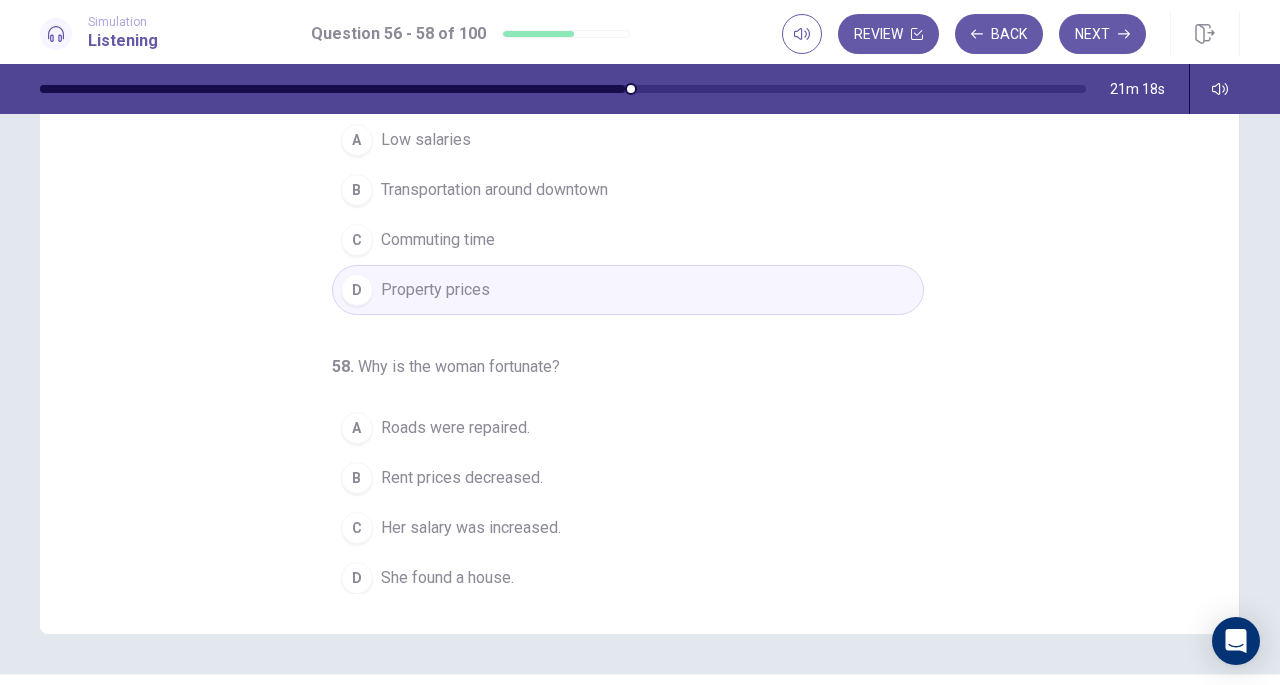 scroll, scrollTop: 216, scrollLeft: 0, axis: vertical 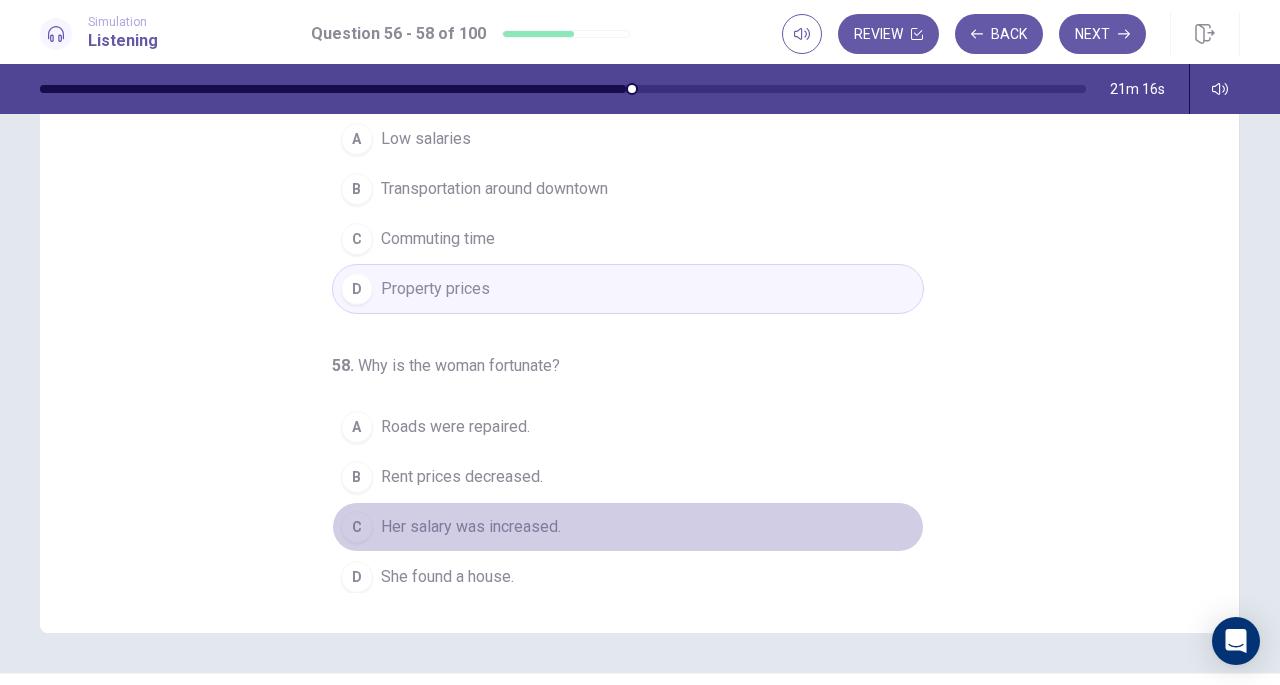 click on "Her salary was increased." at bounding box center (471, 527) 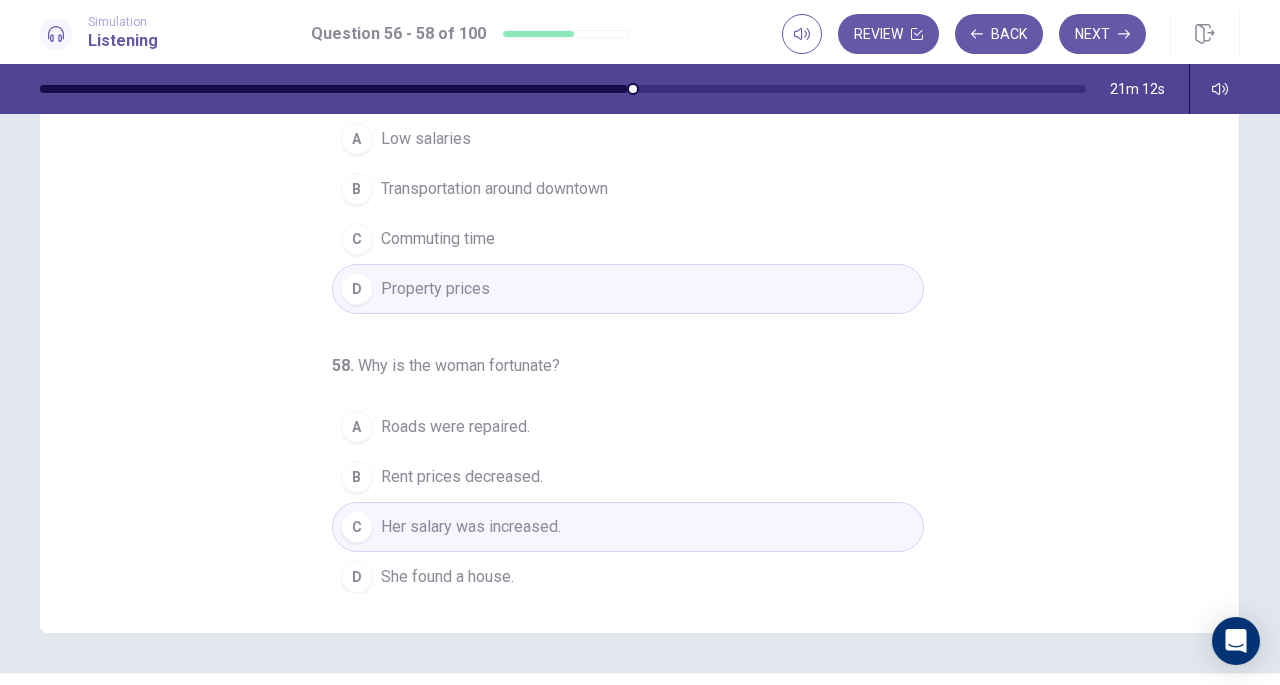 scroll, scrollTop: 0, scrollLeft: 0, axis: both 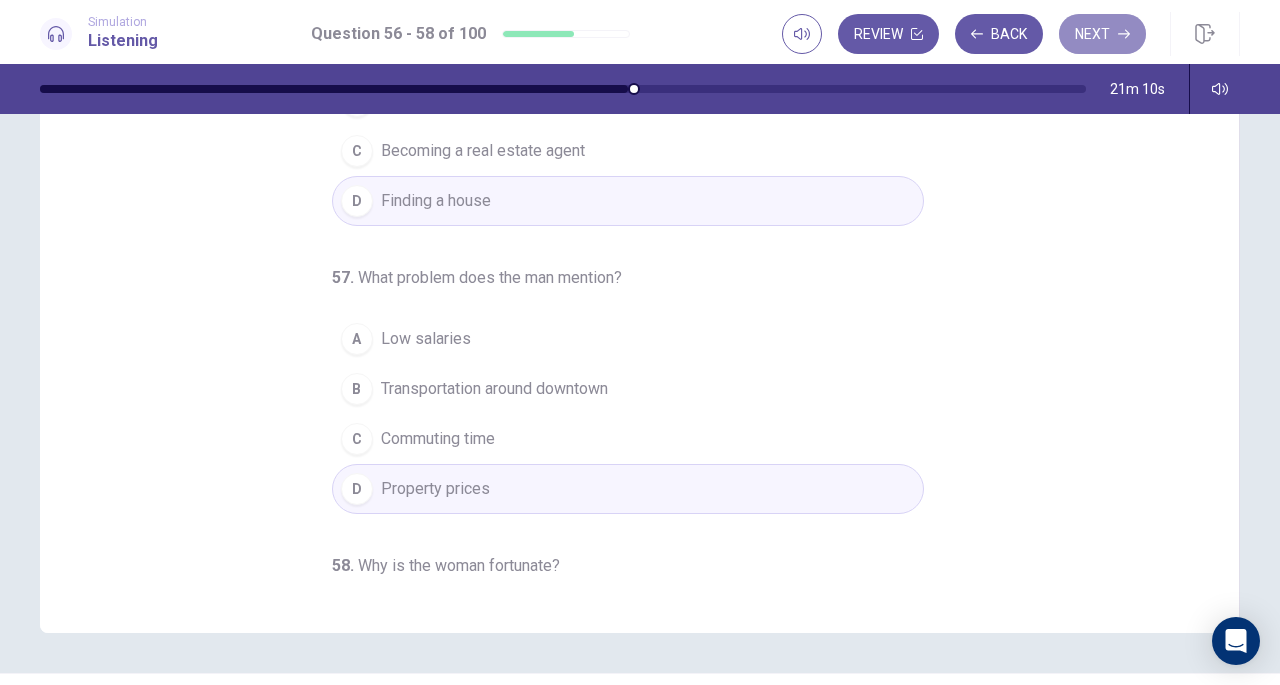 click on "Next" at bounding box center (1102, 34) 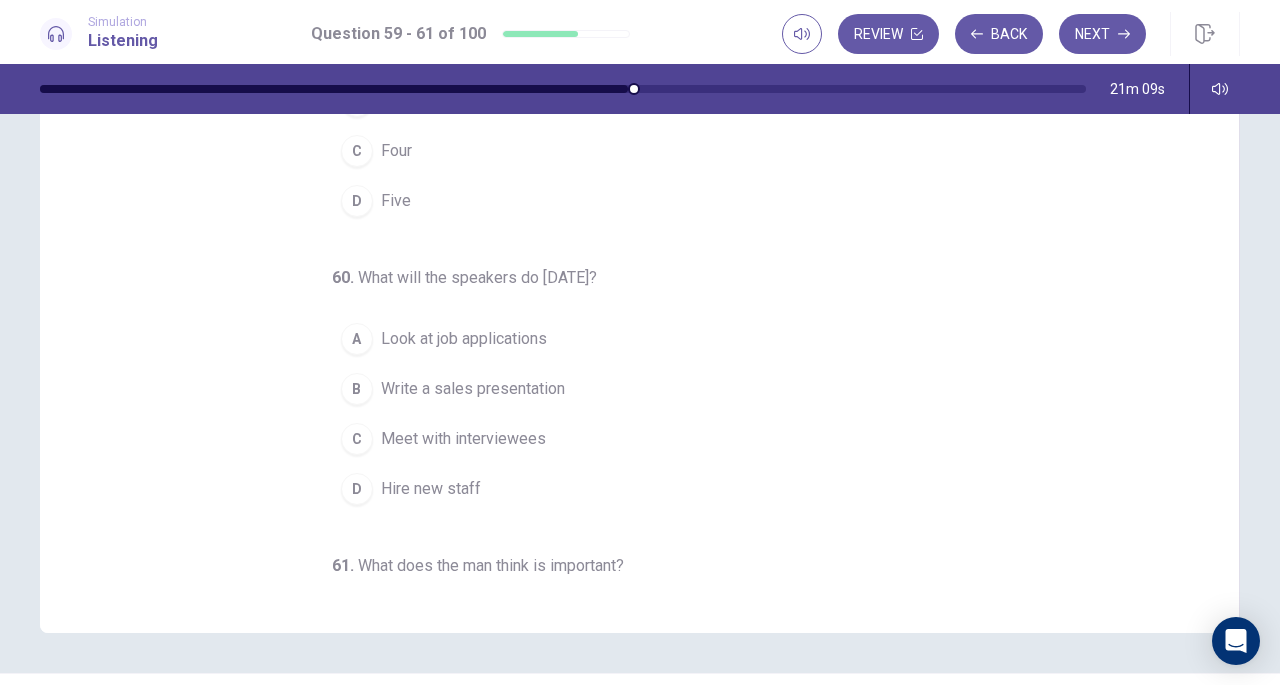 scroll, scrollTop: 0, scrollLeft: 0, axis: both 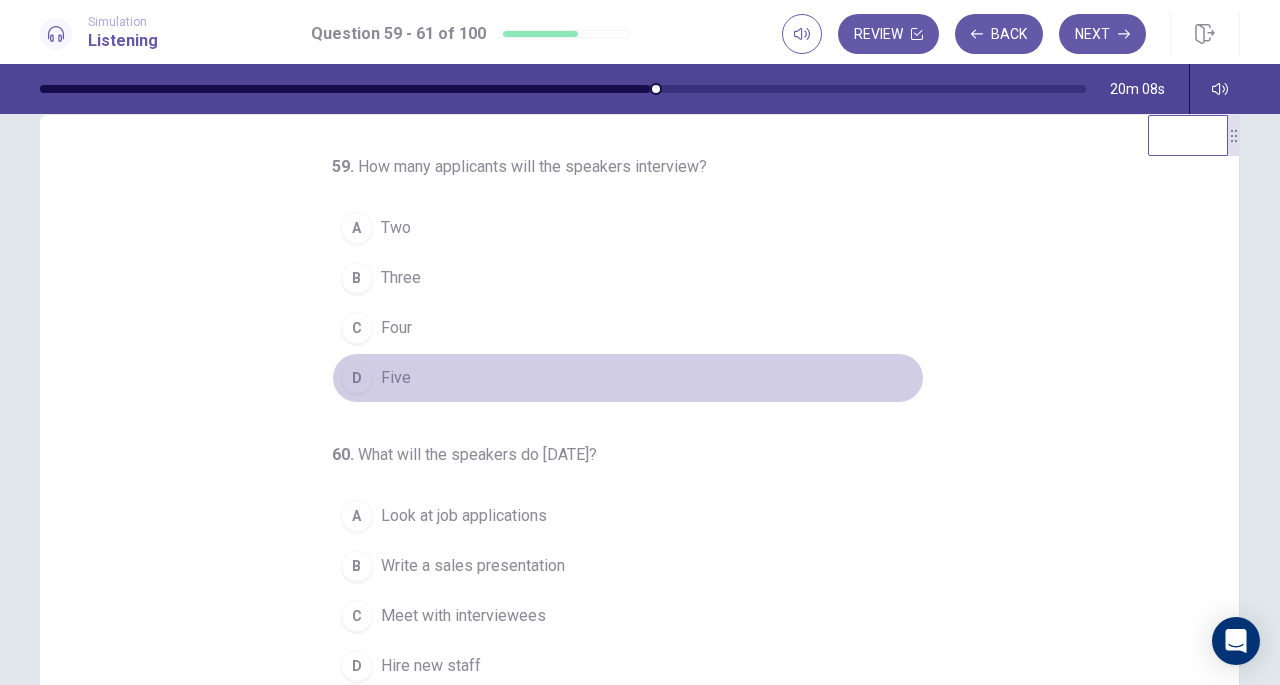 click on "D Five" at bounding box center (628, 378) 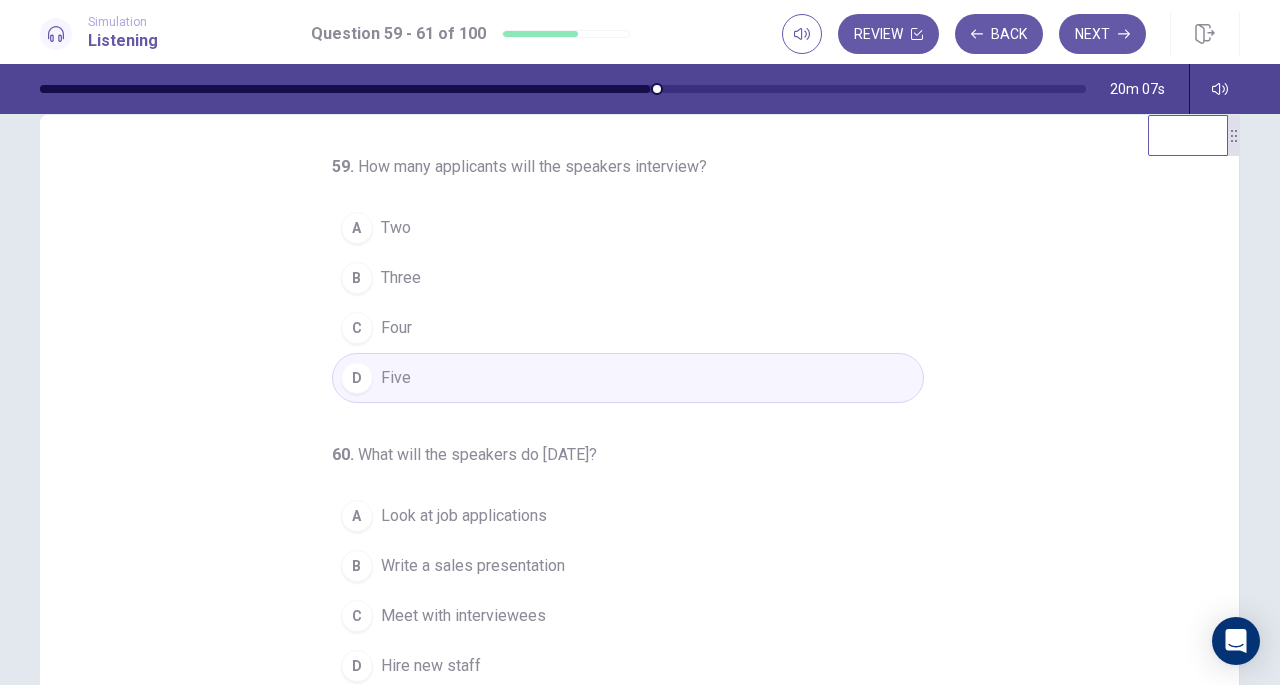 scroll, scrollTop: 200, scrollLeft: 0, axis: vertical 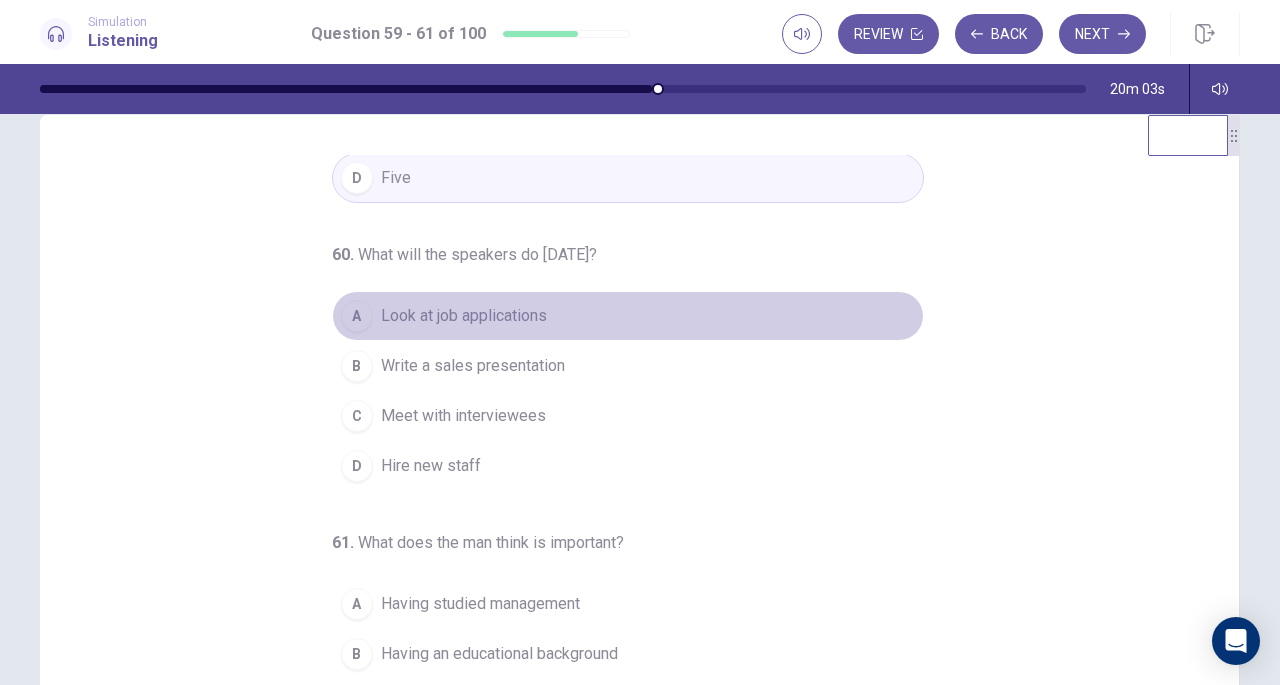 click on "A Look at job applications" at bounding box center [628, 316] 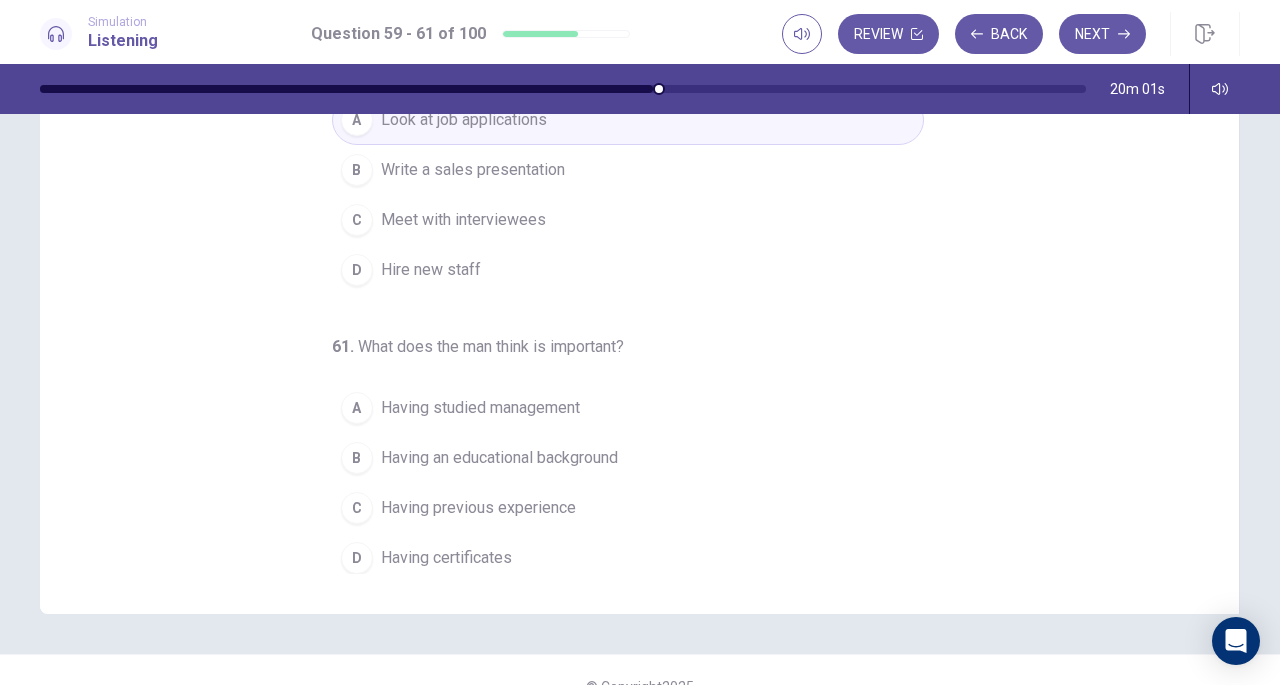 scroll, scrollTop: 243, scrollLeft: 0, axis: vertical 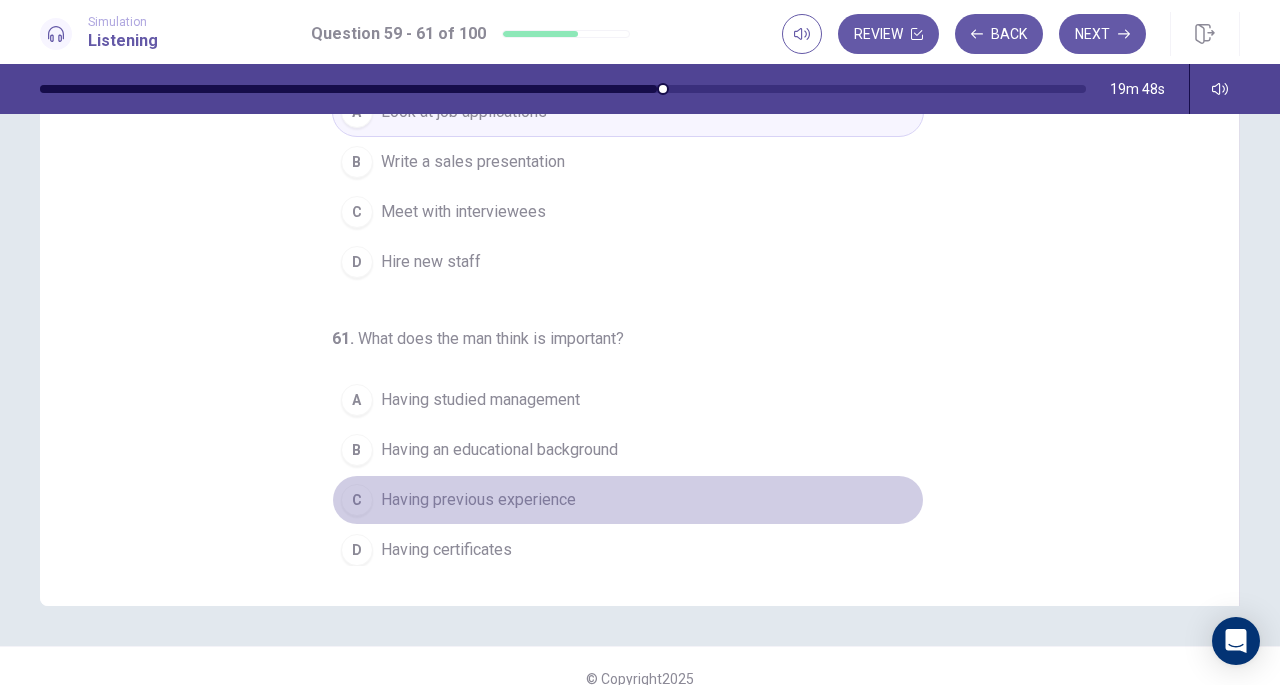 click on "Having previous experience" at bounding box center [478, 500] 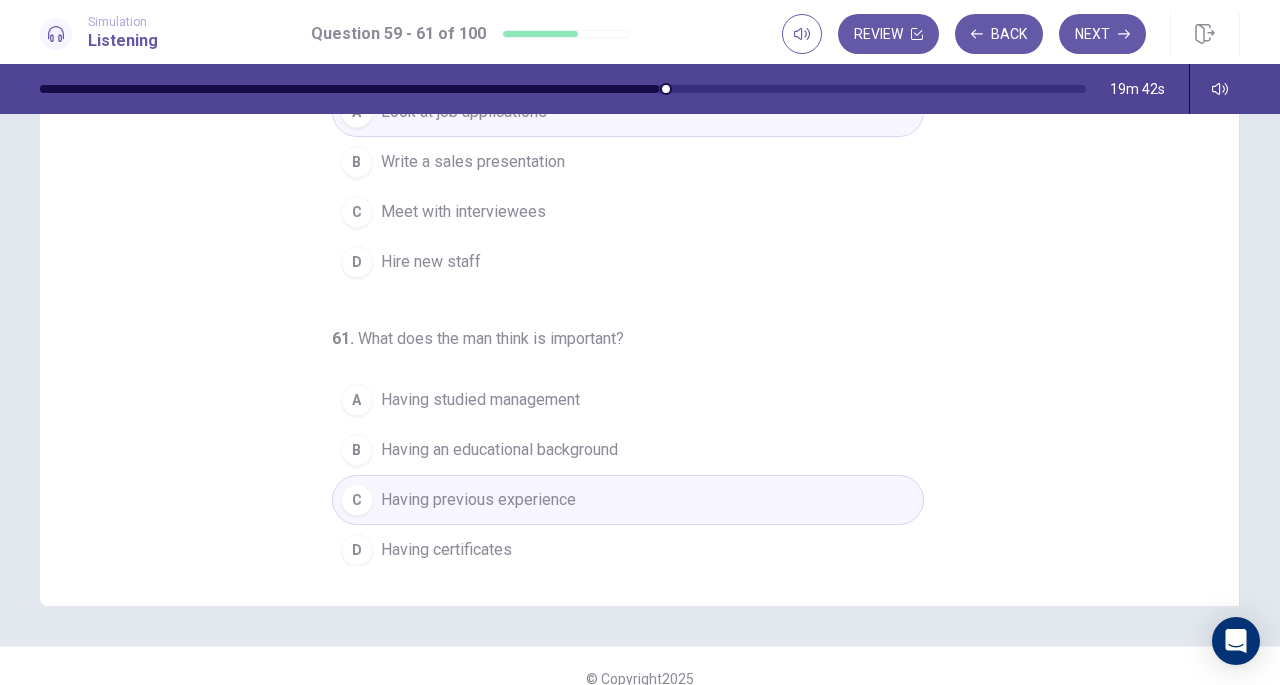 click 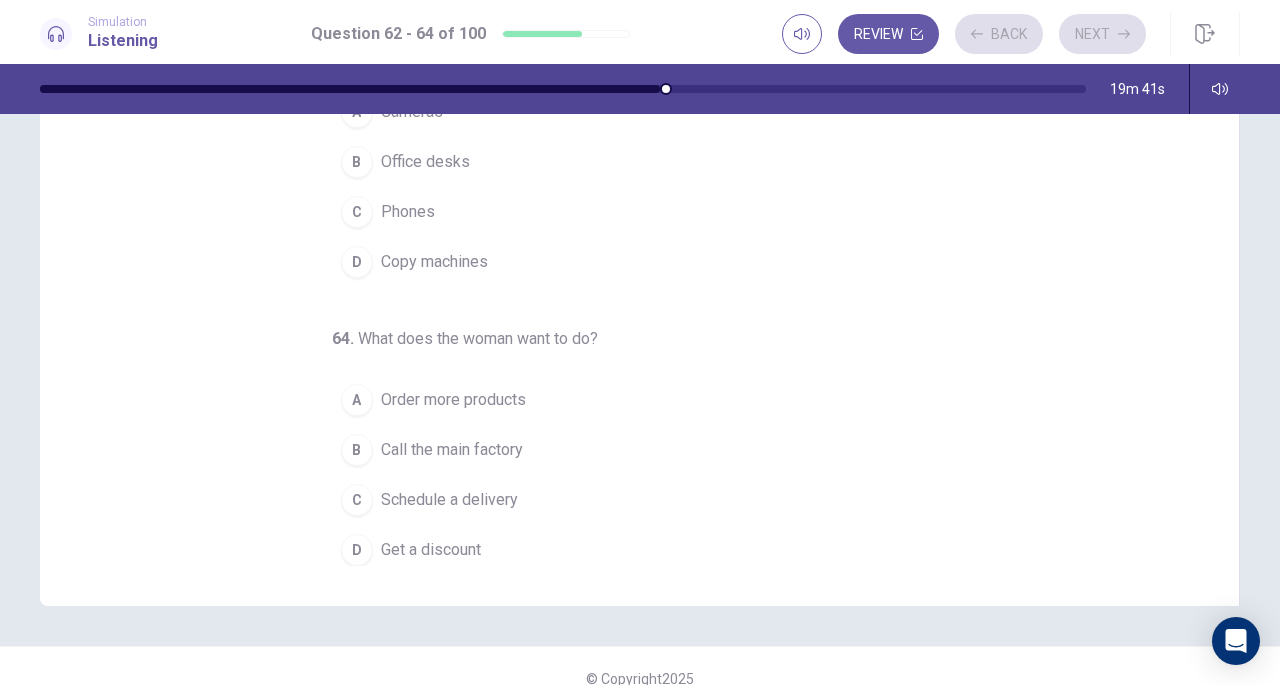 scroll, scrollTop: 0, scrollLeft: 0, axis: both 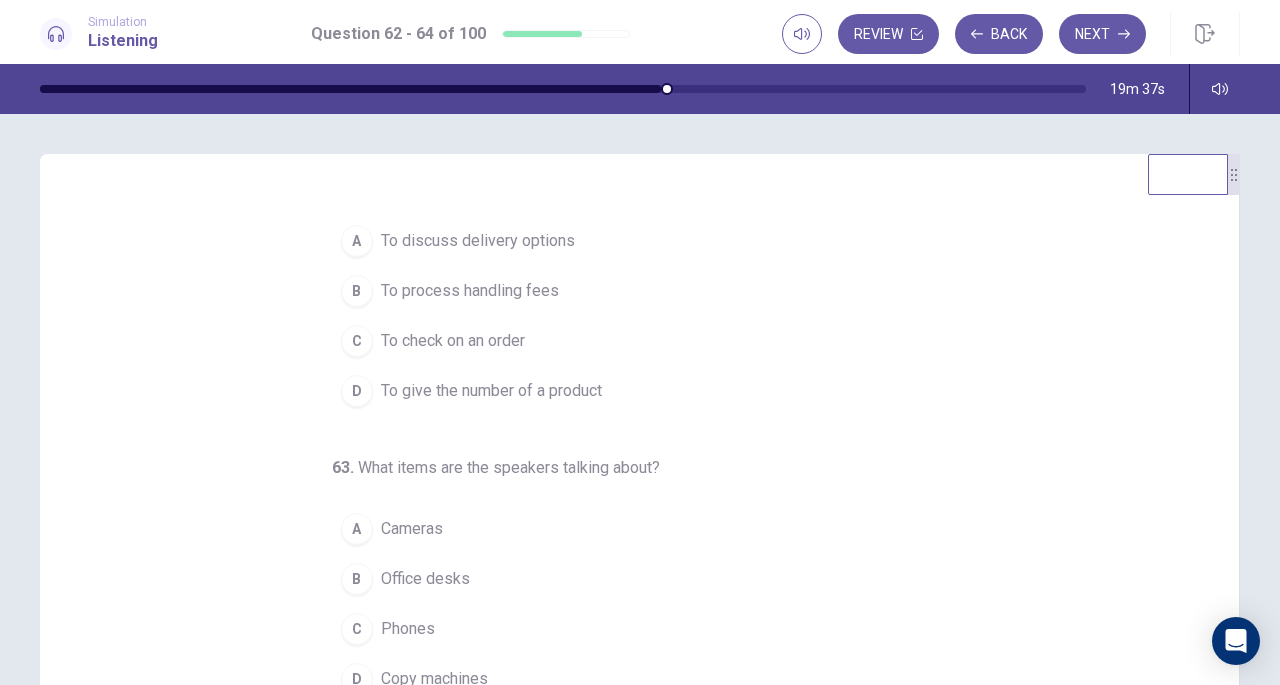 drag, startPoint x: 365, startPoint y: 471, endPoint x: 590, endPoint y: 479, distance: 225.14218 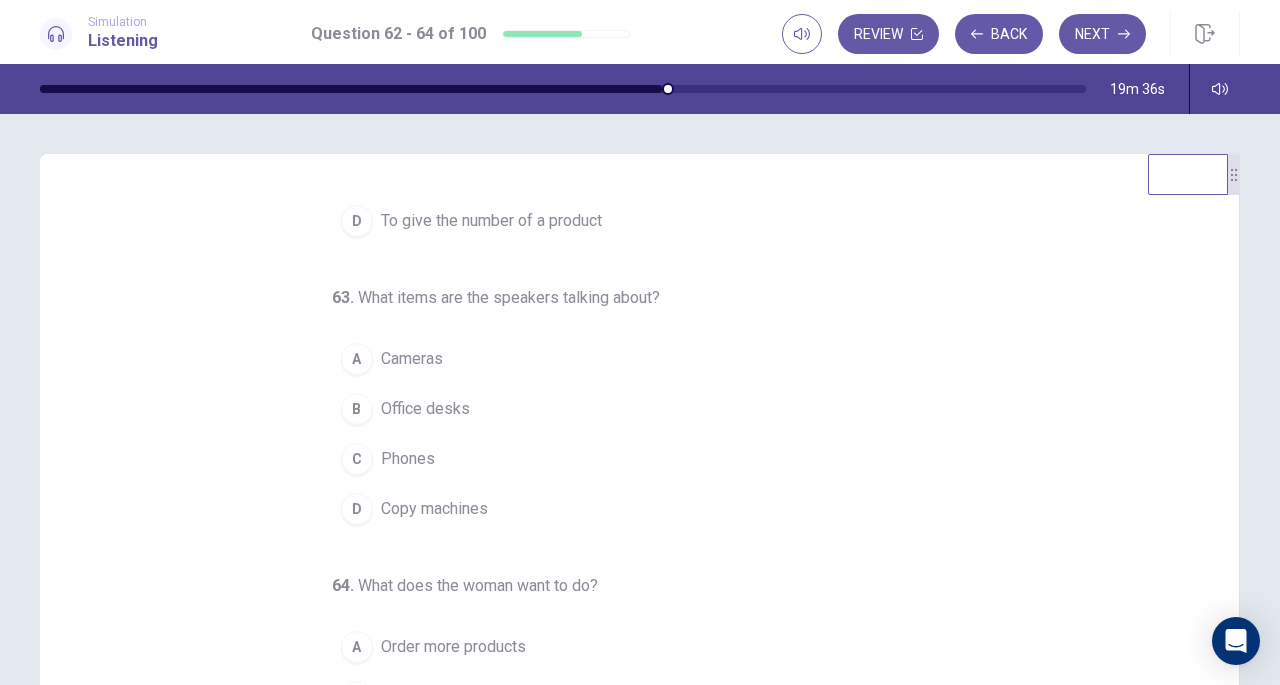 scroll, scrollTop: 200, scrollLeft: 0, axis: vertical 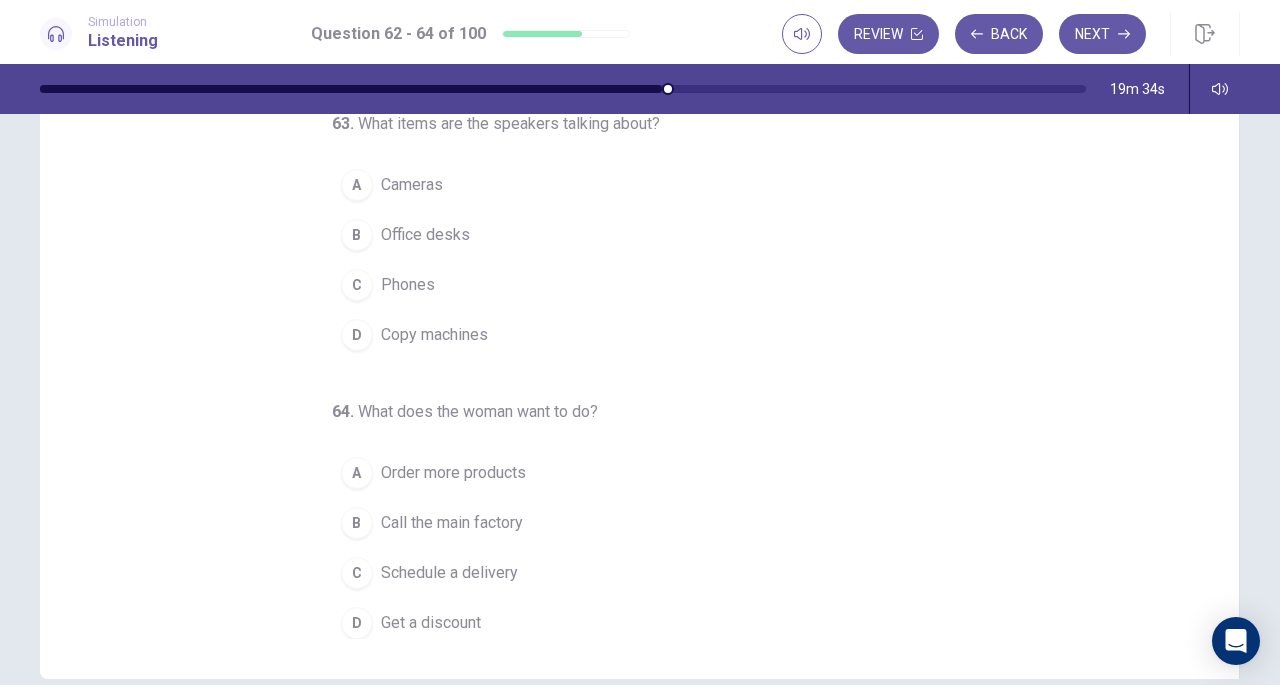 drag, startPoint x: 418, startPoint y: 403, endPoint x: 600, endPoint y: 399, distance: 182.04395 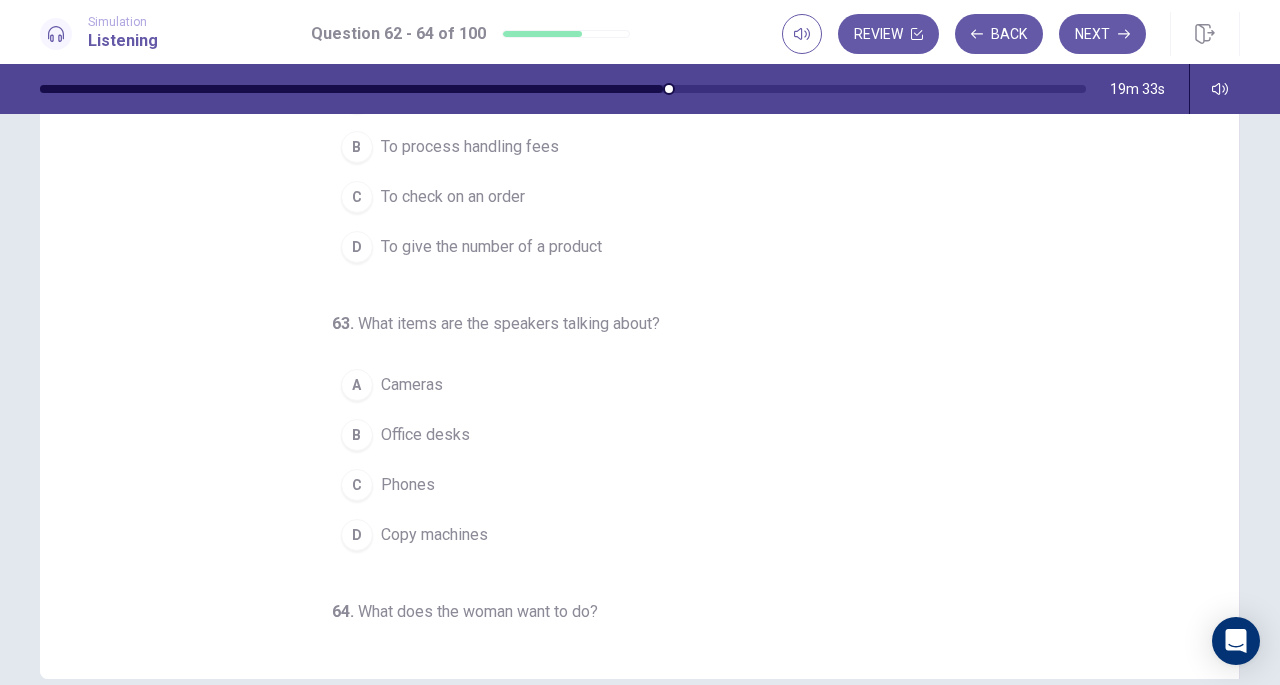 scroll, scrollTop: 0, scrollLeft: 0, axis: both 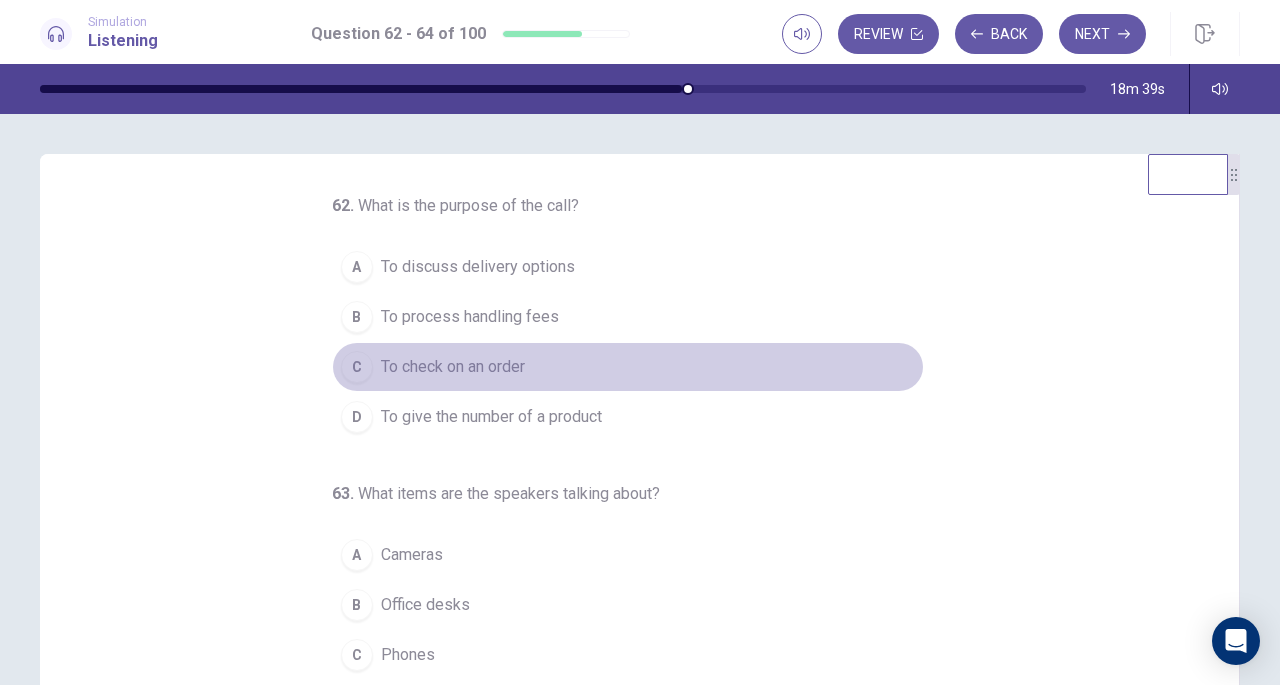 click on "To check on an order" at bounding box center [453, 367] 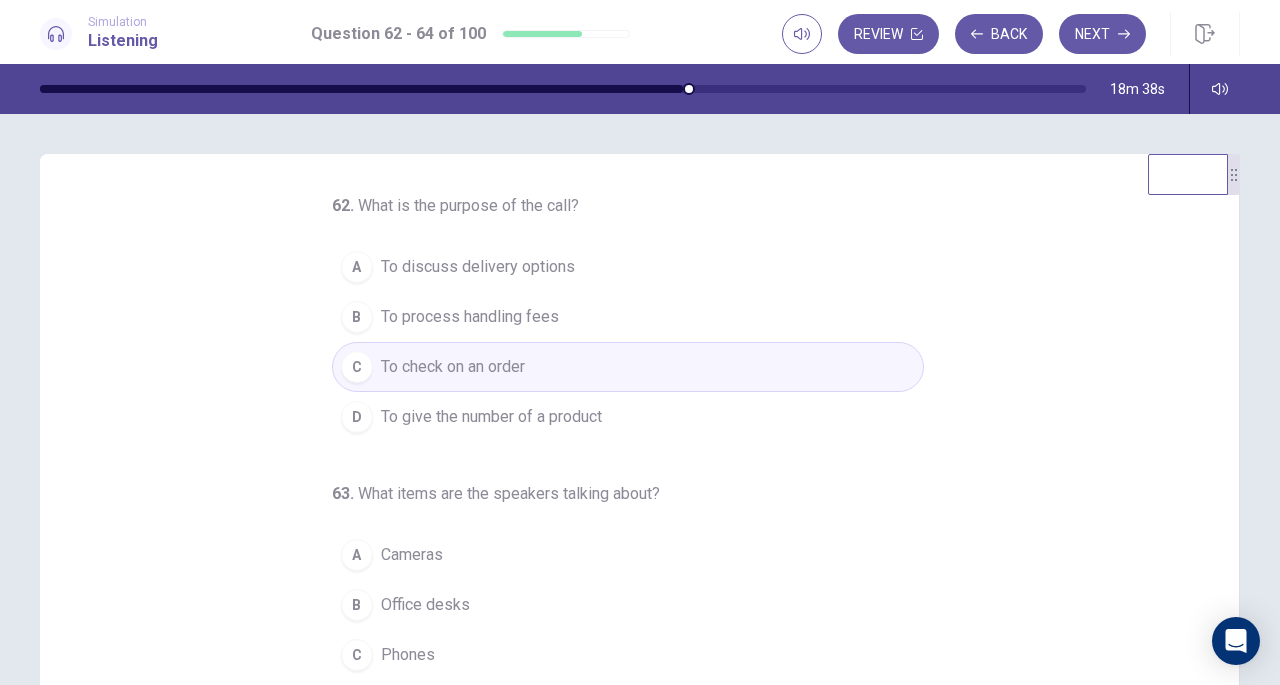 scroll, scrollTop: 140, scrollLeft: 0, axis: vertical 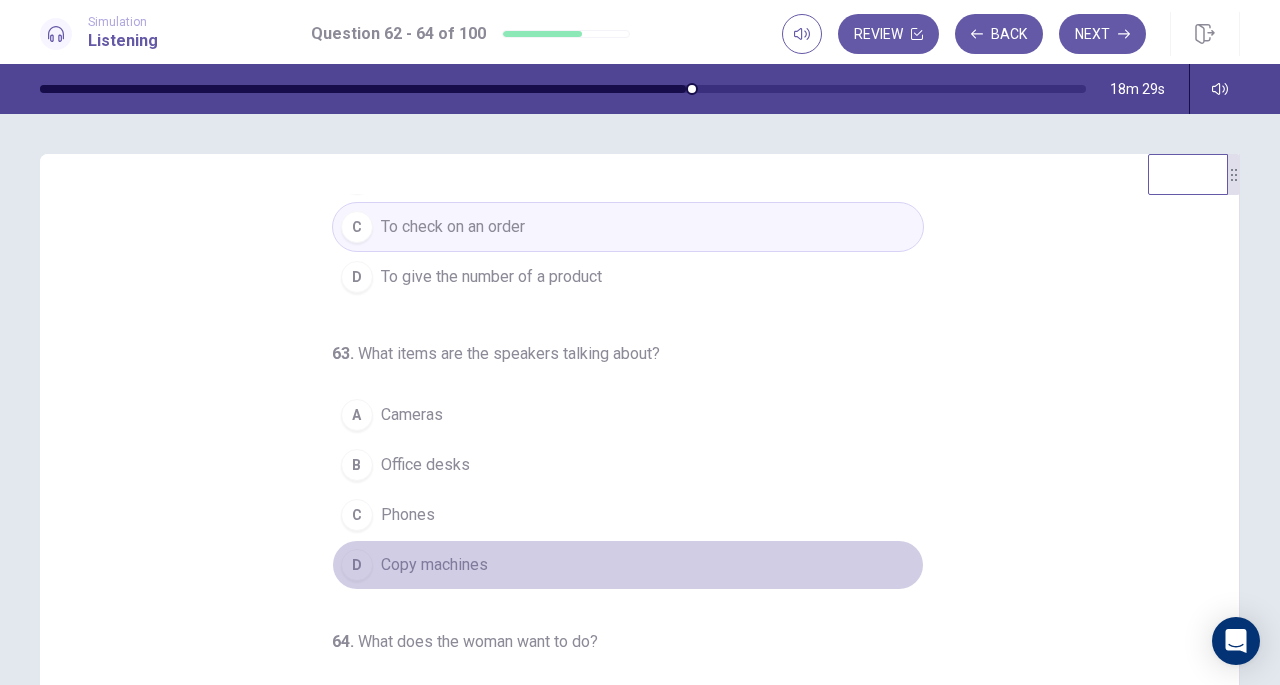 click on "Copy machines" at bounding box center (434, 565) 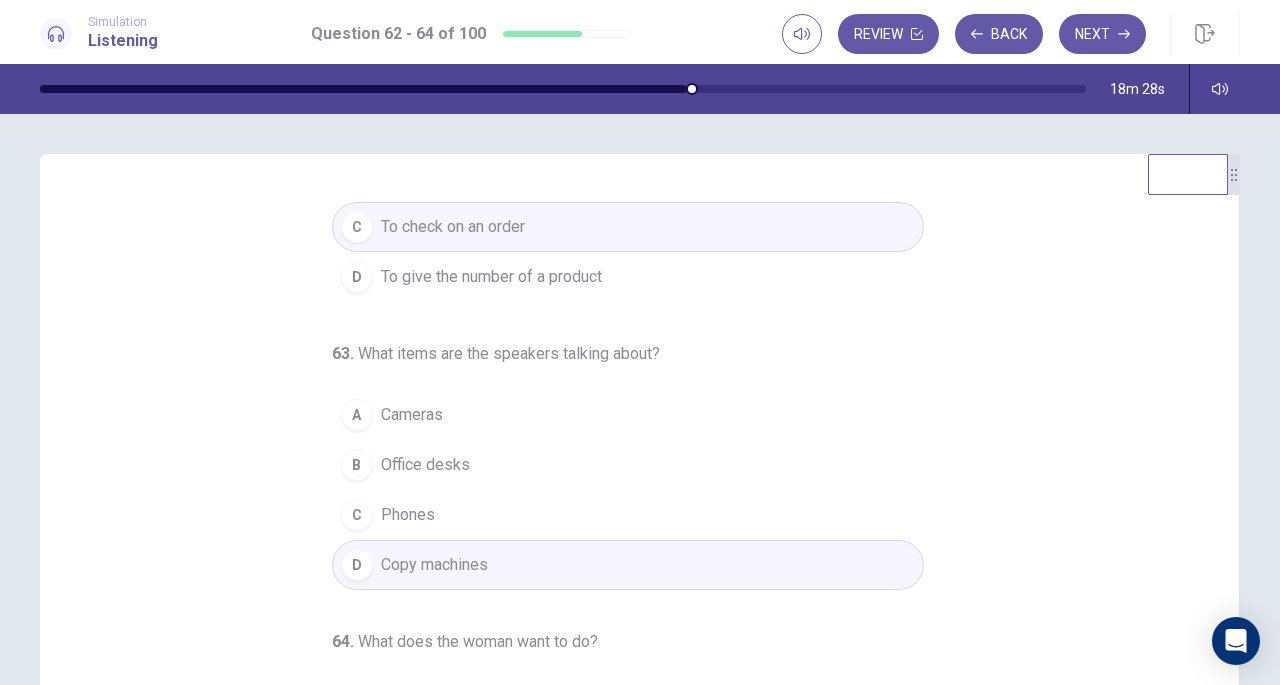 scroll, scrollTop: 200, scrollLeft: 0, axis: vertical 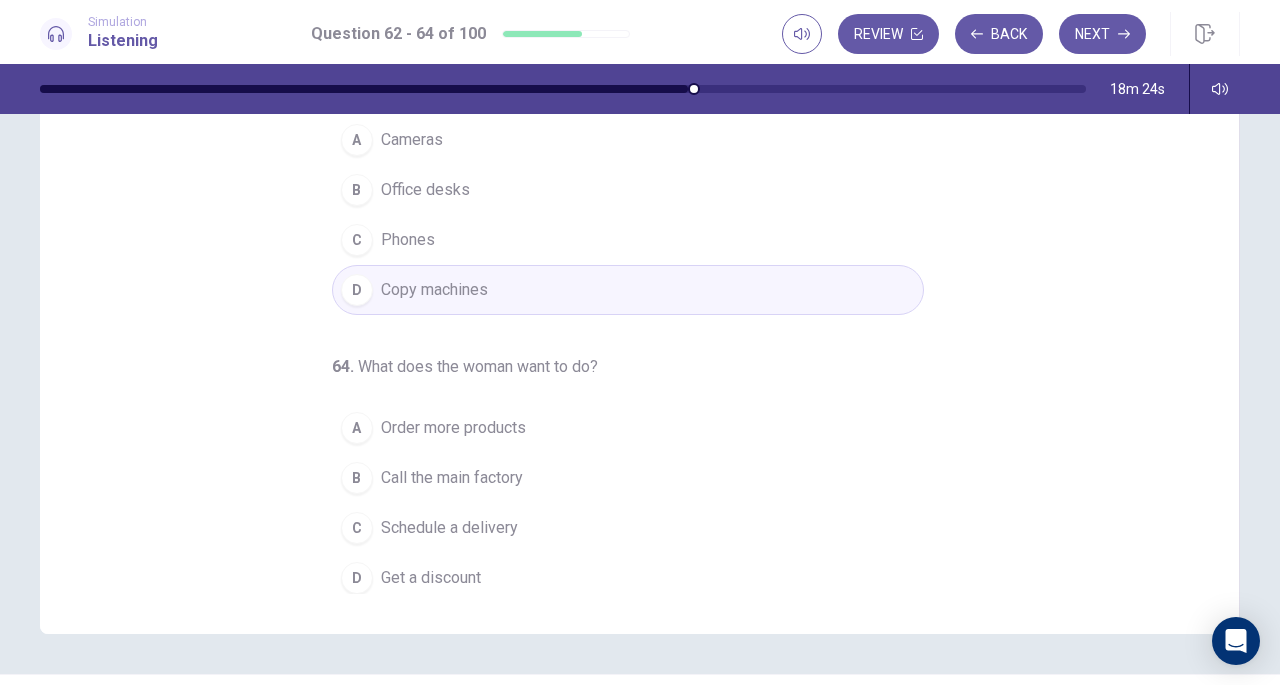 click on "Order more products" at bounding box center (453, 428) 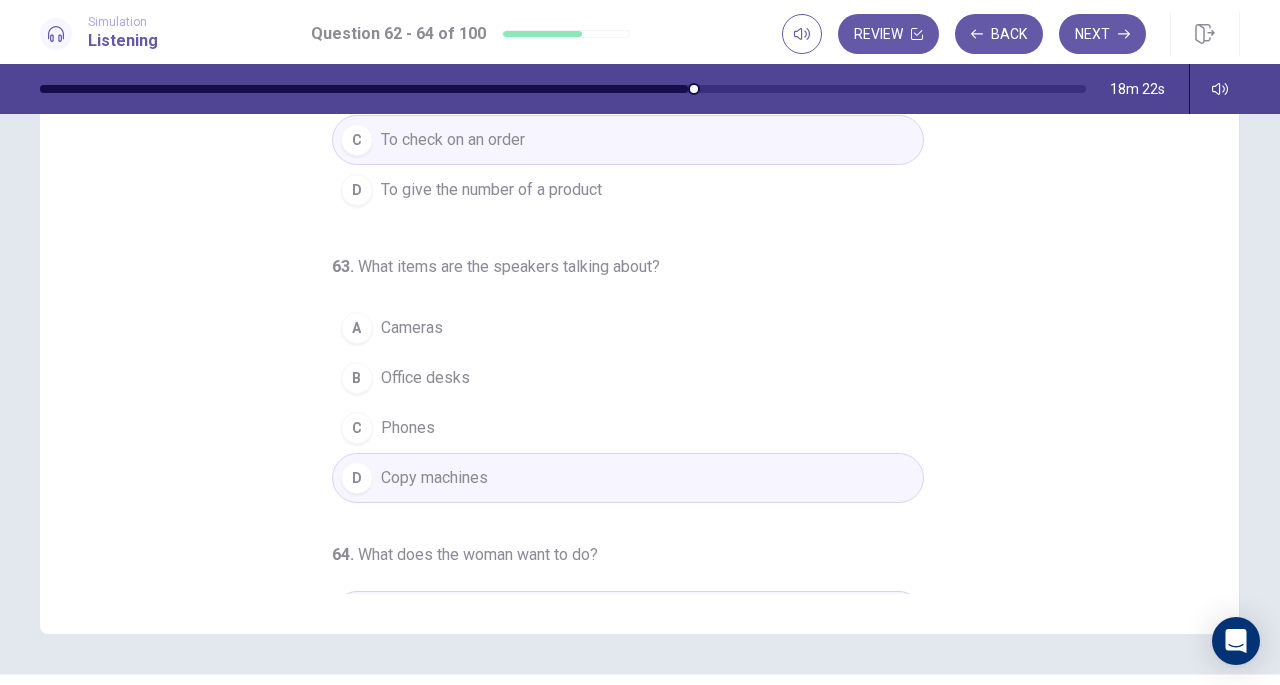 scroll, scrollTop: 122, scrollLeft: 0, axis: vertical 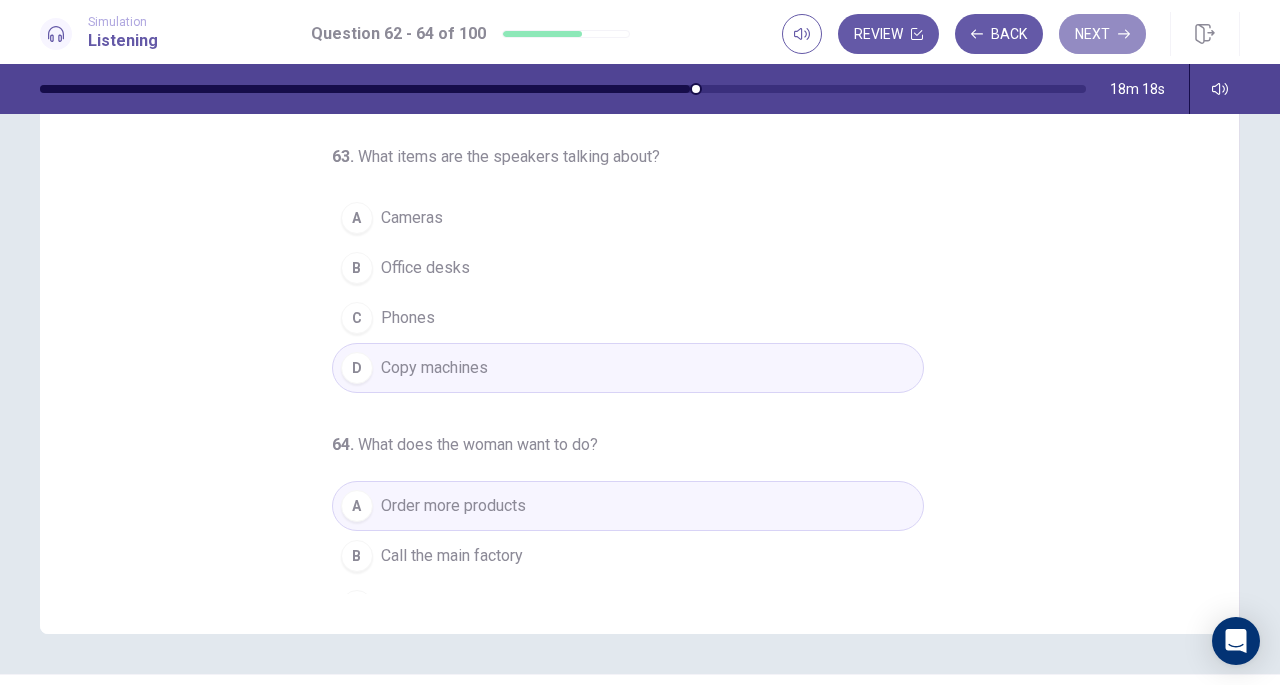 click on "Next" at bounding box center [1102, 34] 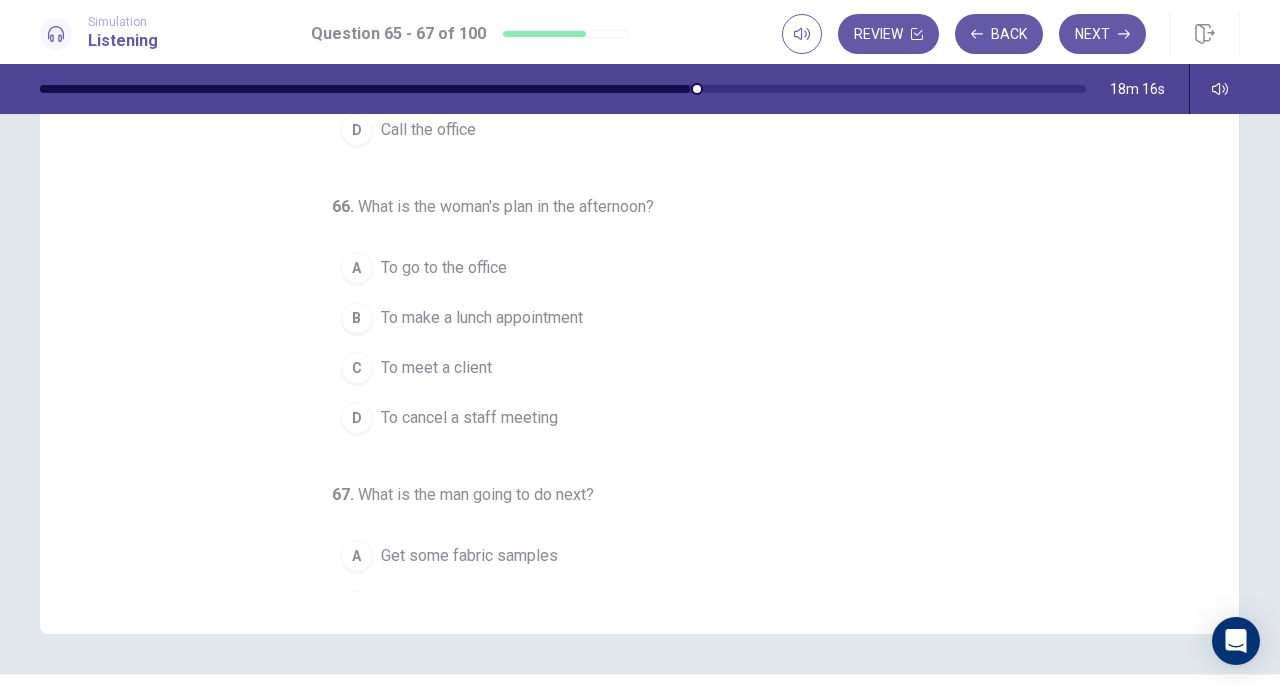 scroll, scrollTop: 0, scrollLeft: 0, axis: both 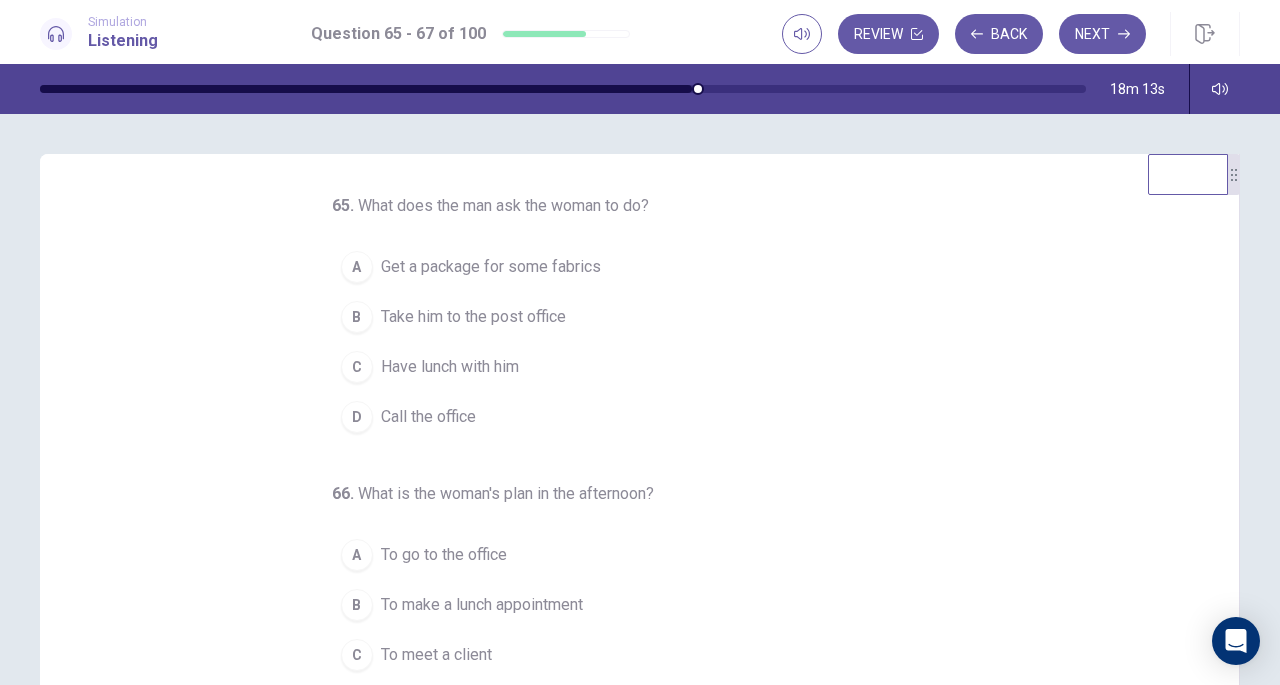 drag, startPoint x: 358, startPoint y: 197, endPoint x: 694, endPoint y: 195, distance: 336.00595 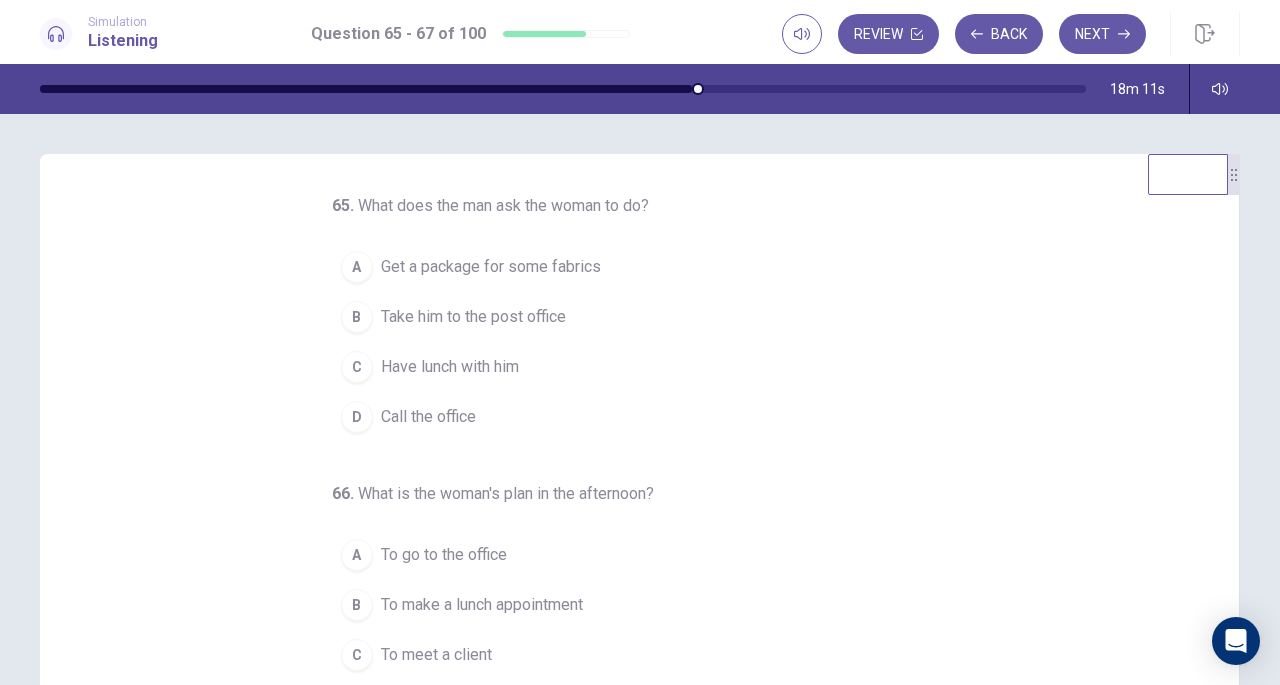 drag, startPoint x: 326, startPoint y: 508, endPoint x: 644, endPoint y: 487, distance: 318.69263 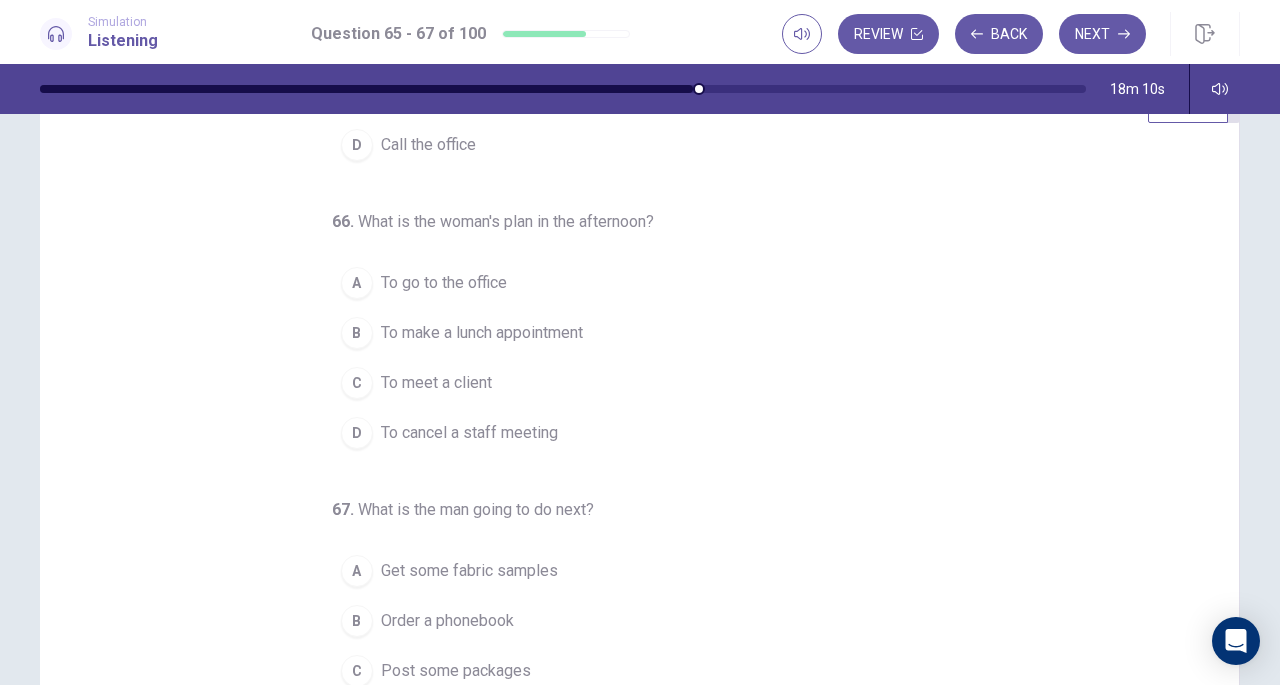 scroll, scrollTop: 73, scrollLeft: 0, axis: vertical 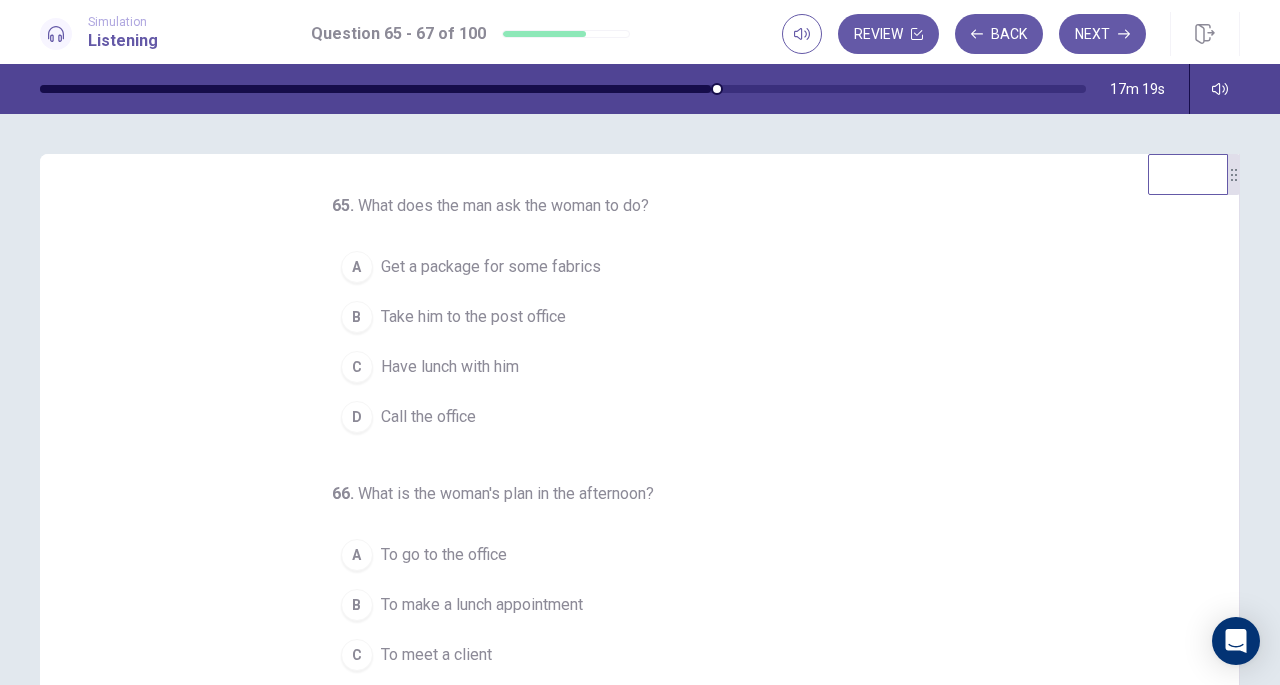 click on "Take him to the post office" at bounding box center (473, 317) 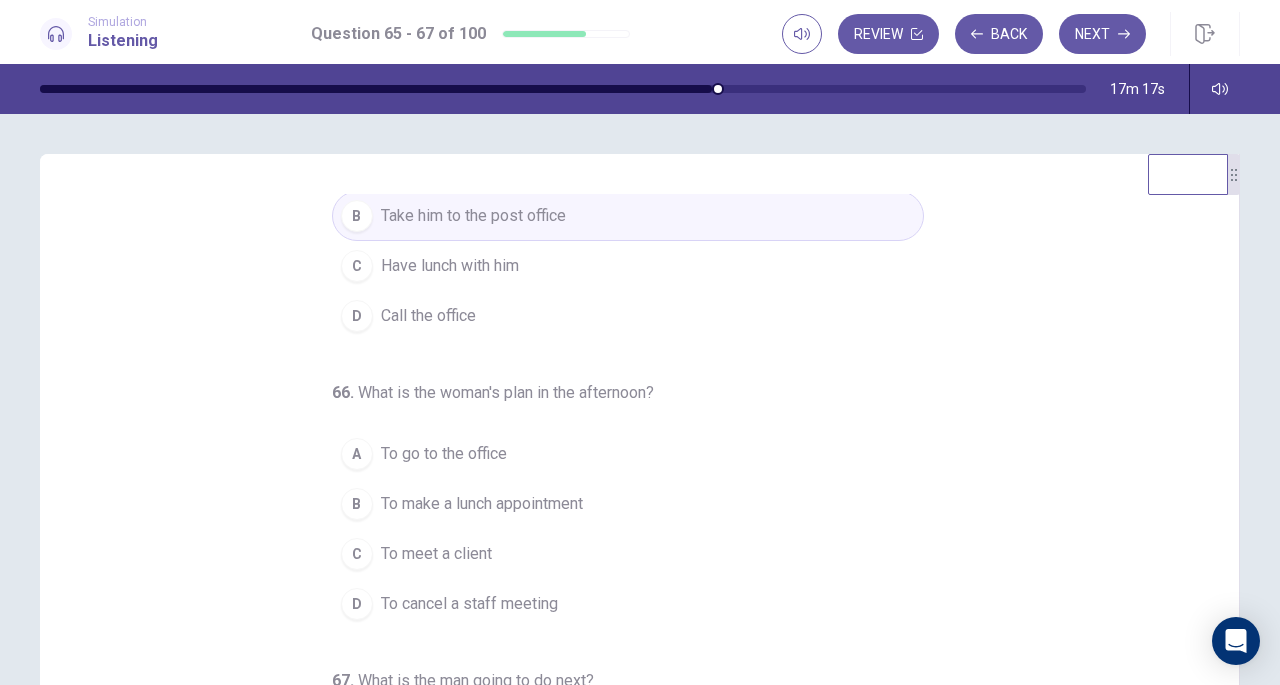 scroll, scrollTop: 102, scrollLeft: 0, axis: vertical 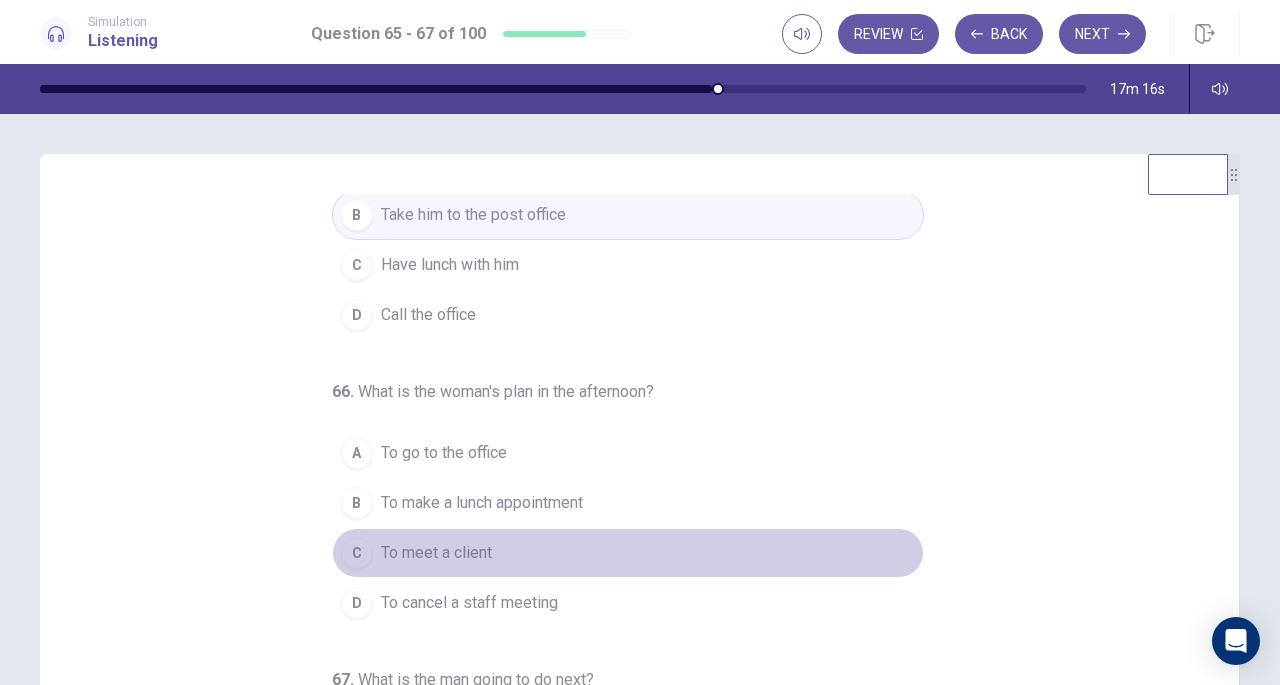 click on "To meet a client" at bounding box center [436, 553] 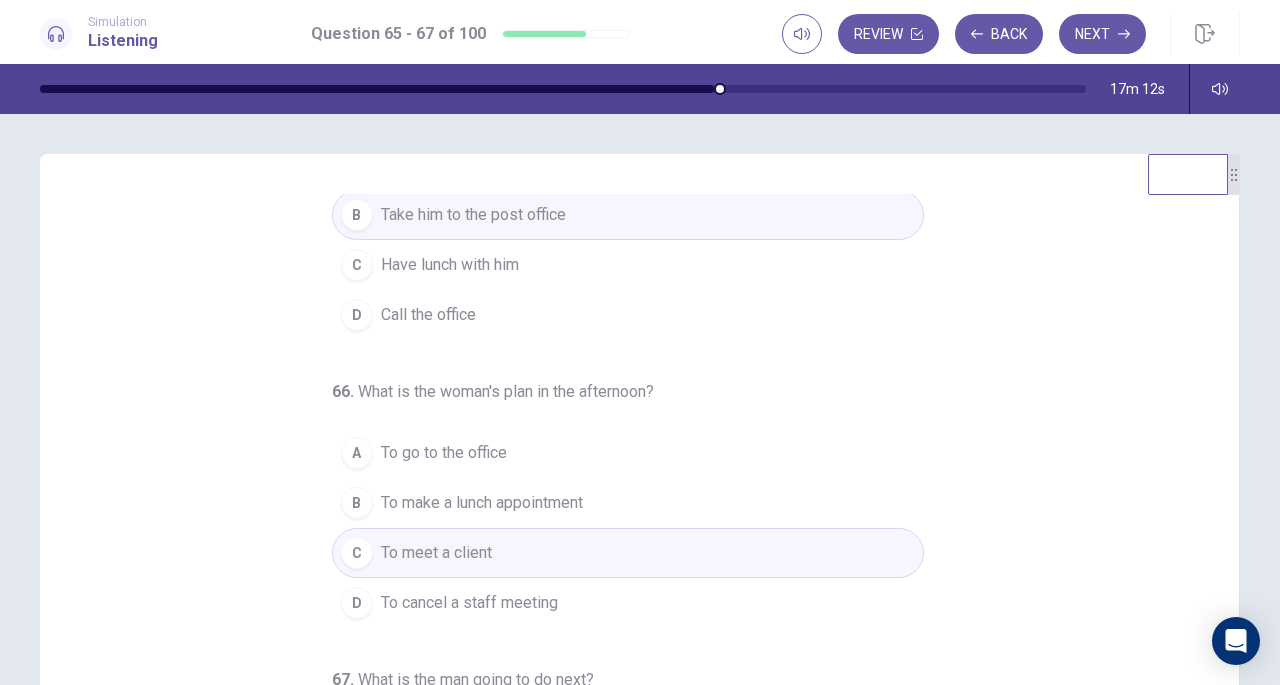 scroll, scrollTop: 200, scrollLeft: 0, axis: vertical 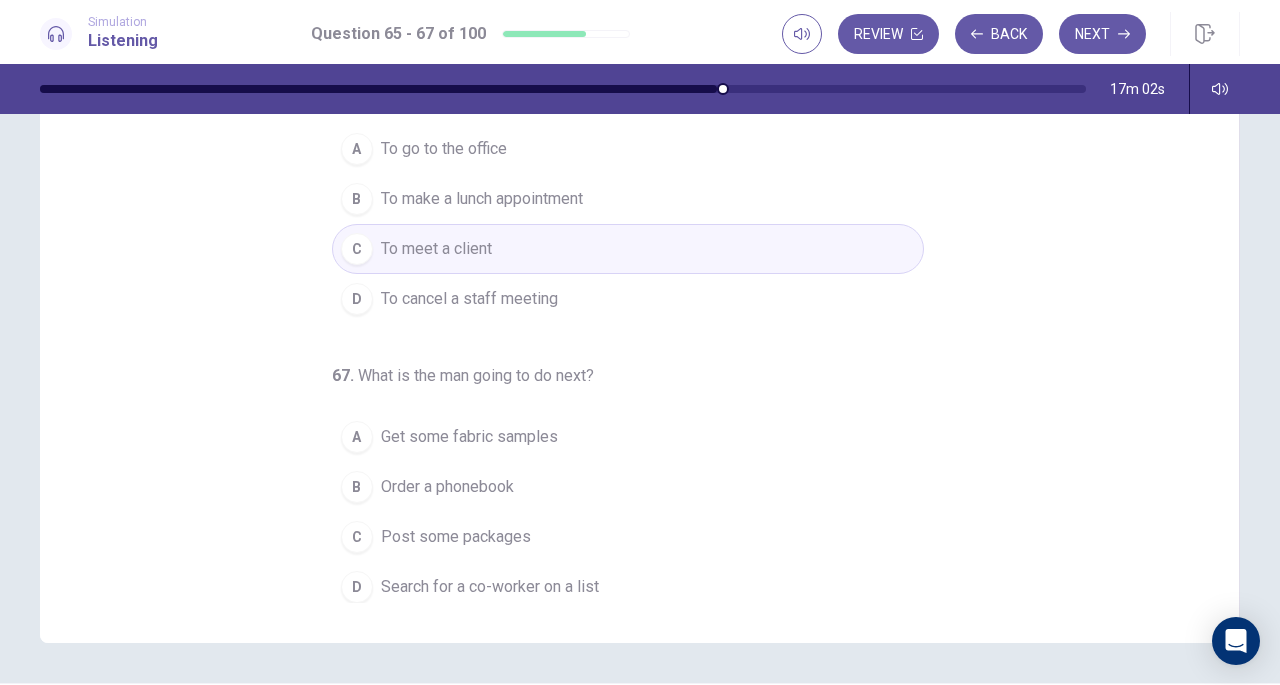 click on "Search for a co-worker on a list" at bounding box center (490, 587) 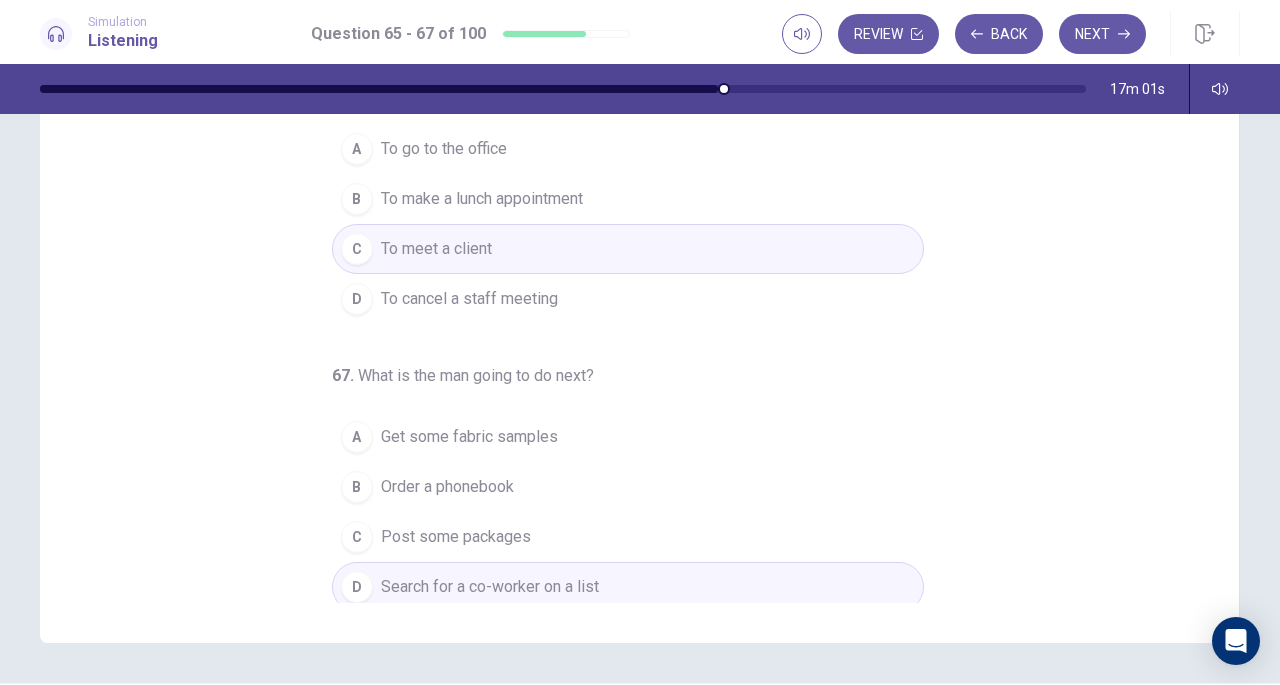 scroll, scrollTop: 0, scrollLeft: 0, axis: both 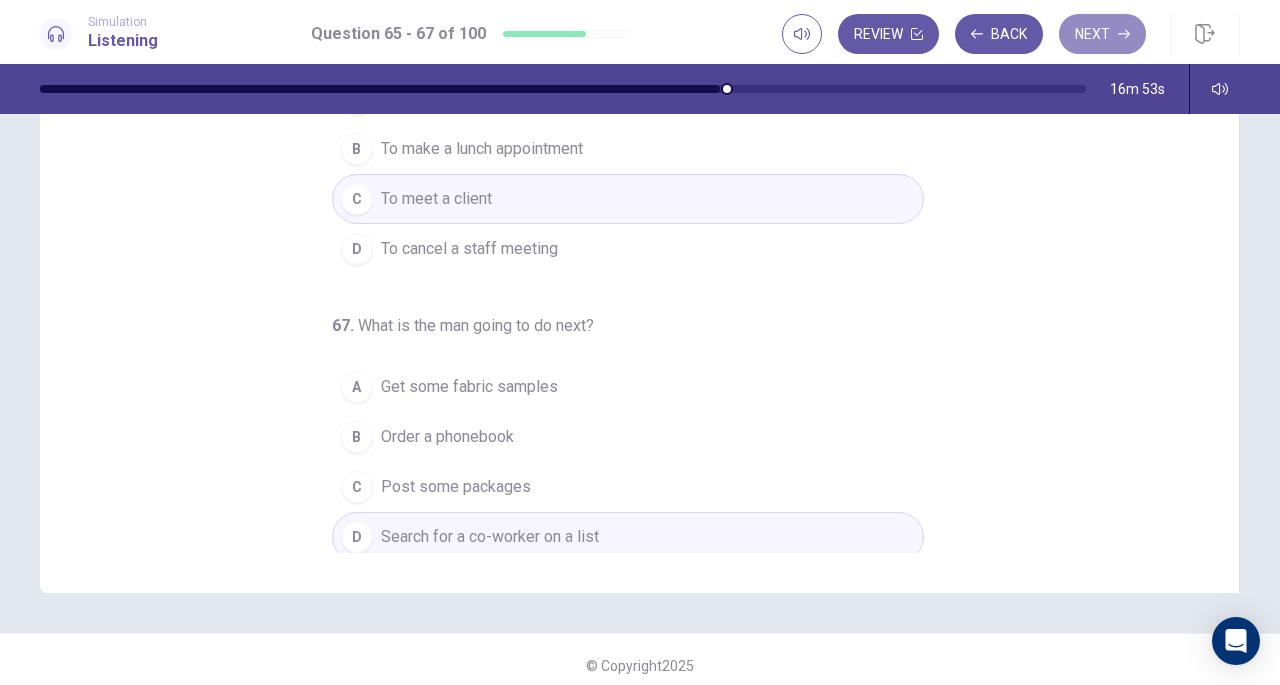 click on "Next" at bounding box center [1102, 34] 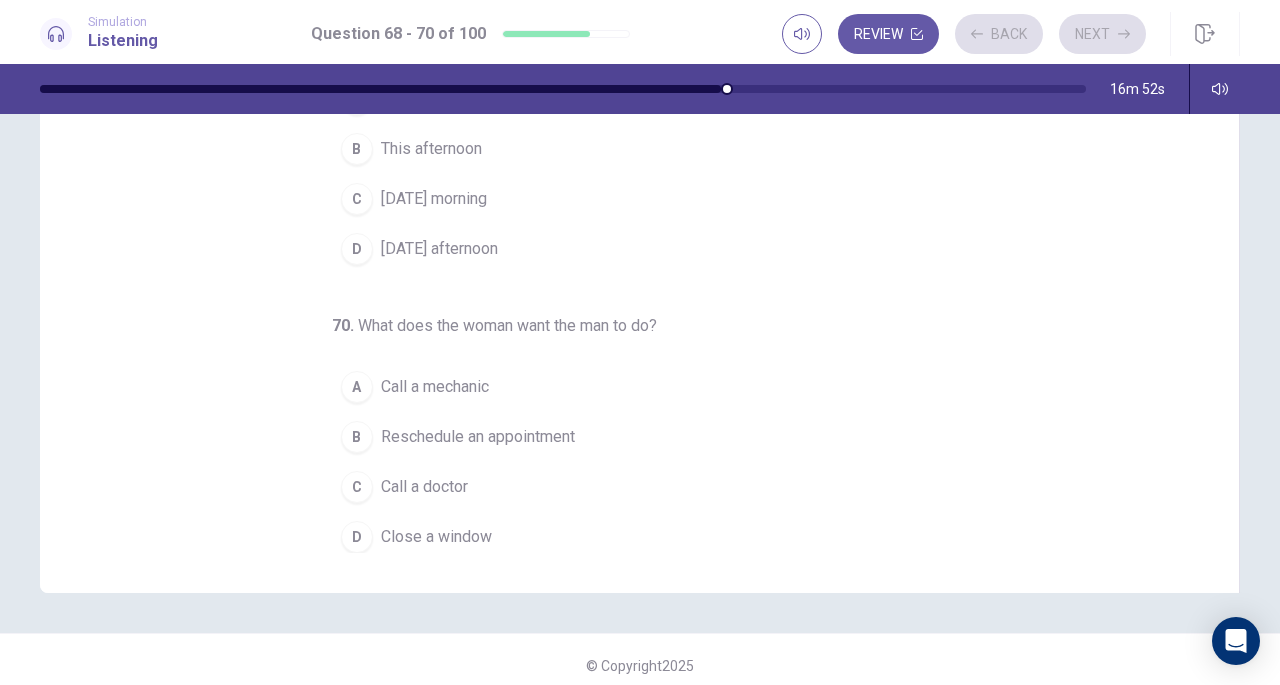 scroll, scrollTop: 0, scrollLeft: 0, axis: both 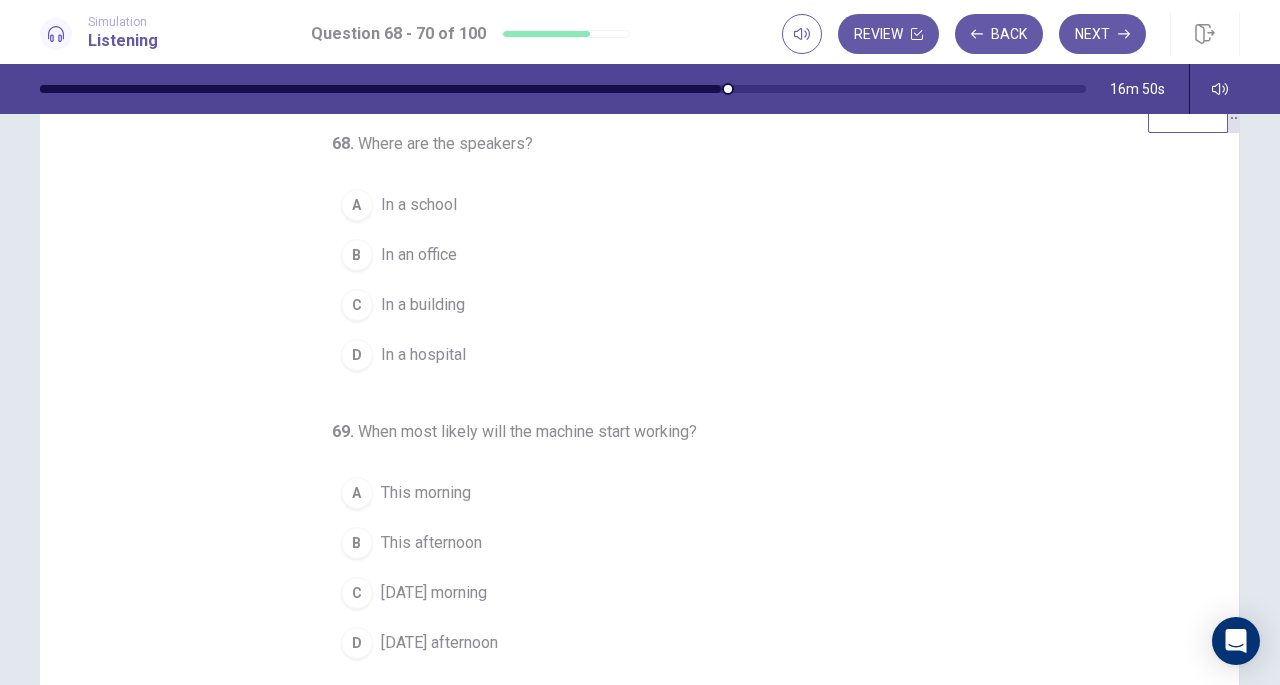 drag, startPoint x: 344, startPoint y: 137, endPoint x: 557, endPoint y: 158, distance: 214.03271 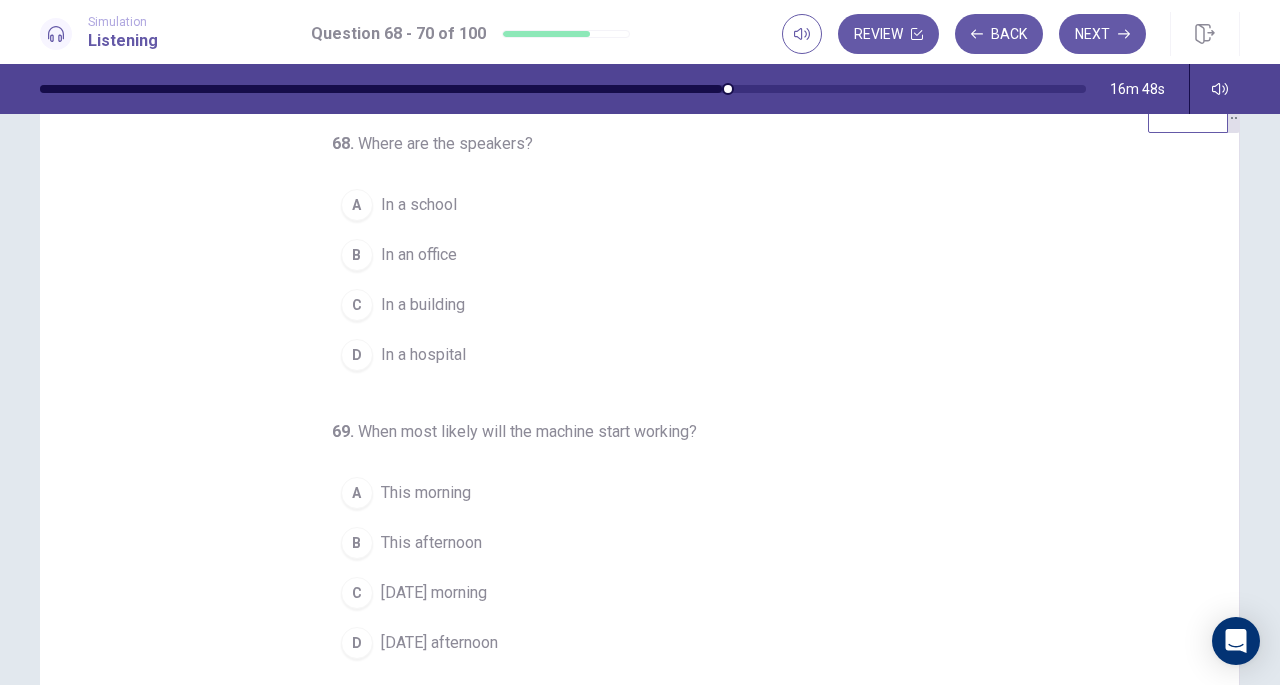 drag, startPoint x: 332, startPoint y: 441, endPoint x: 704, endPoint y: 433, distance: 372.086 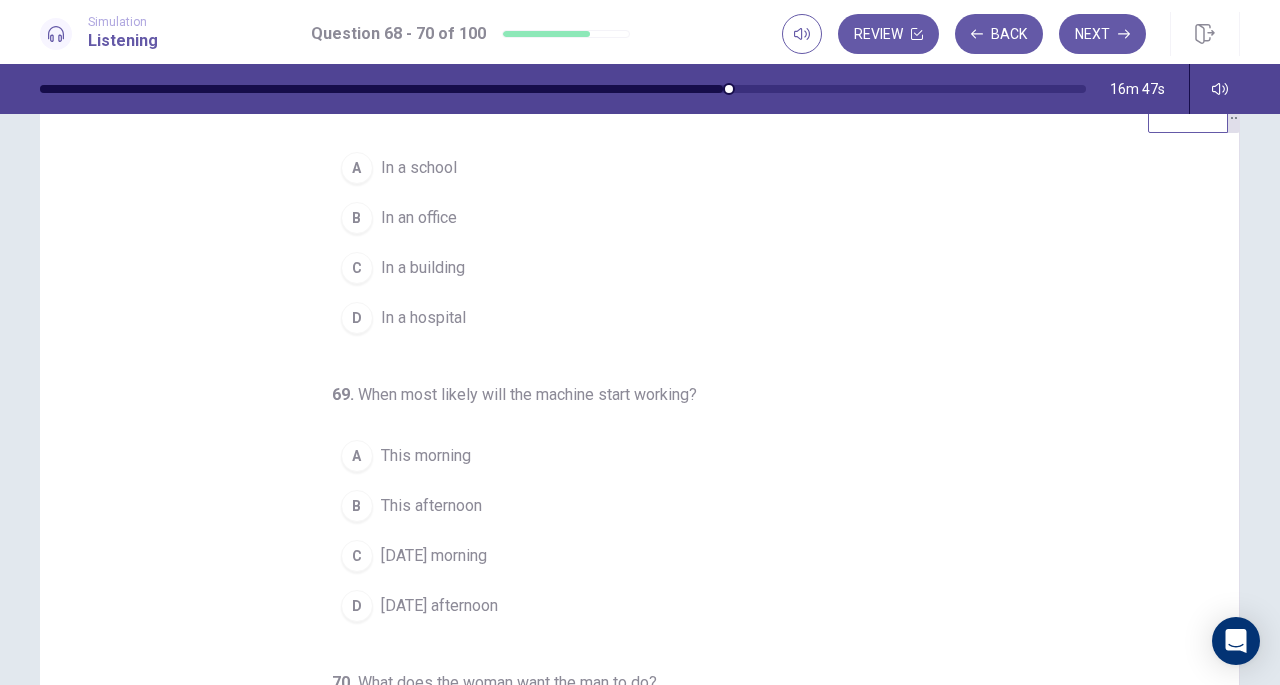 scroll, scrollTop: 200, scrollLeft: 0, axis: vertical 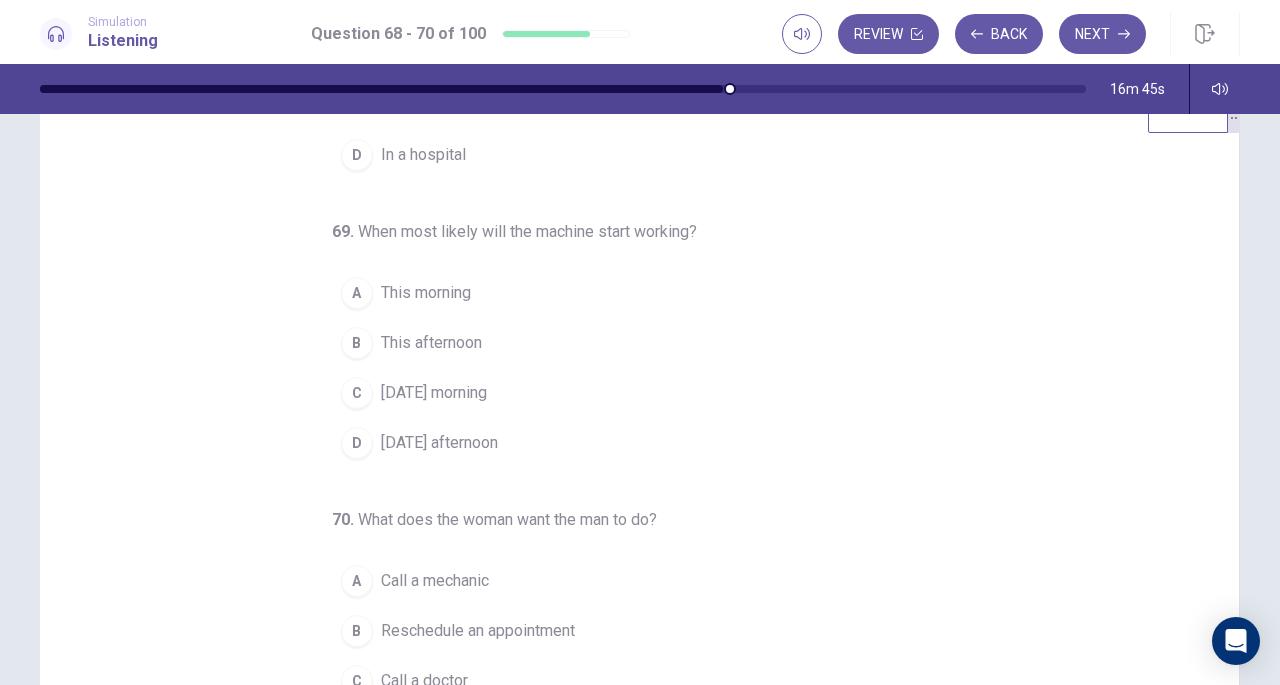drag, startPoint x: 355, startPoint y: 517, endPoint x: 696, endPoint y: 511, distance: 341.0528 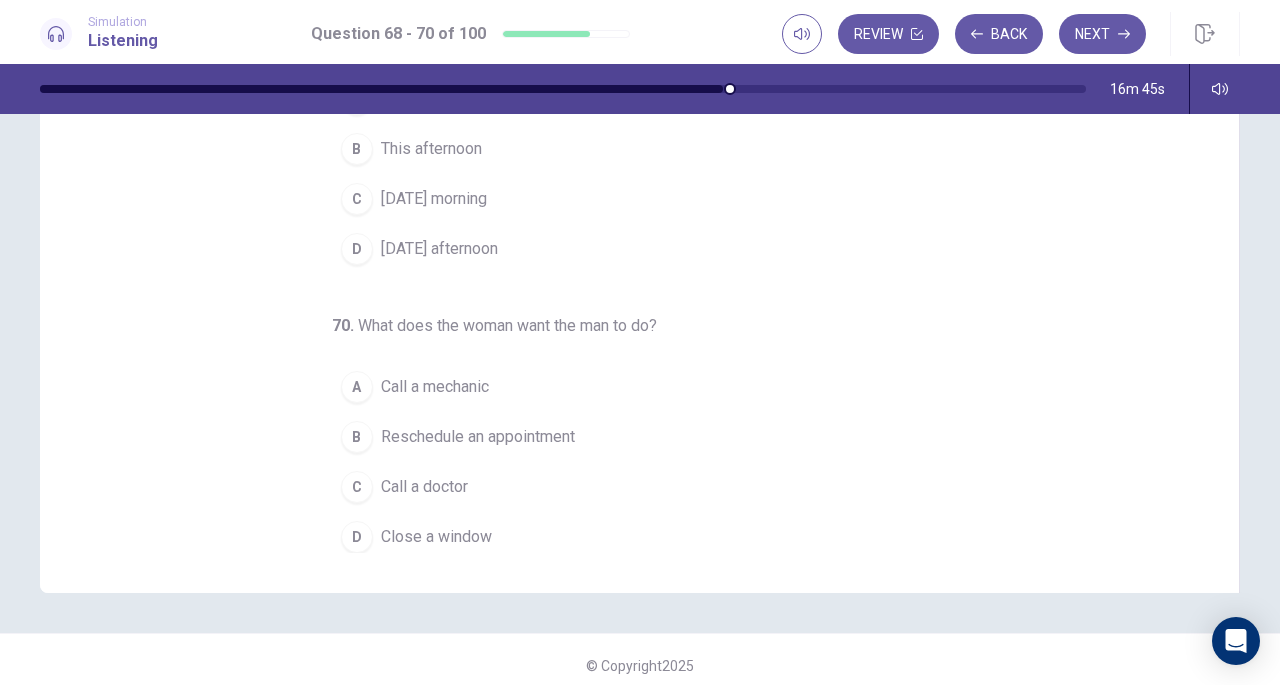 scroll, scrollTop: 268, scrollLeft: 0, axis: vertical 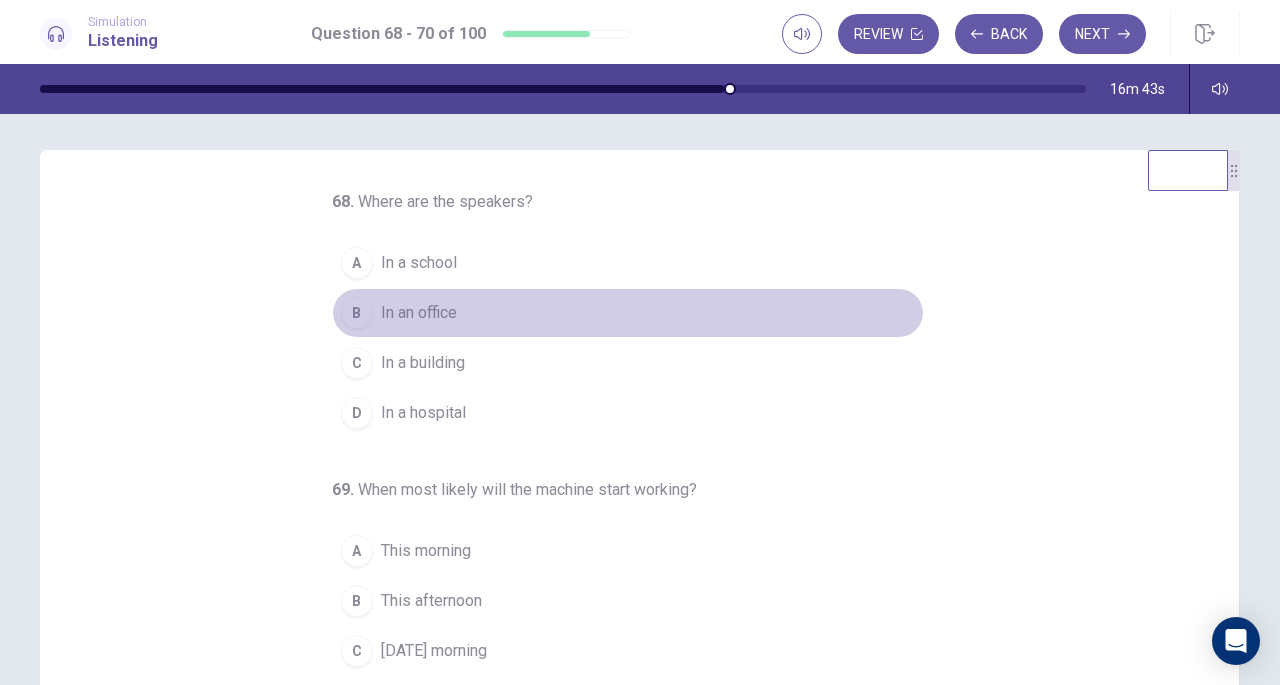 click on "B In an office" at bounding box center [628, 313] 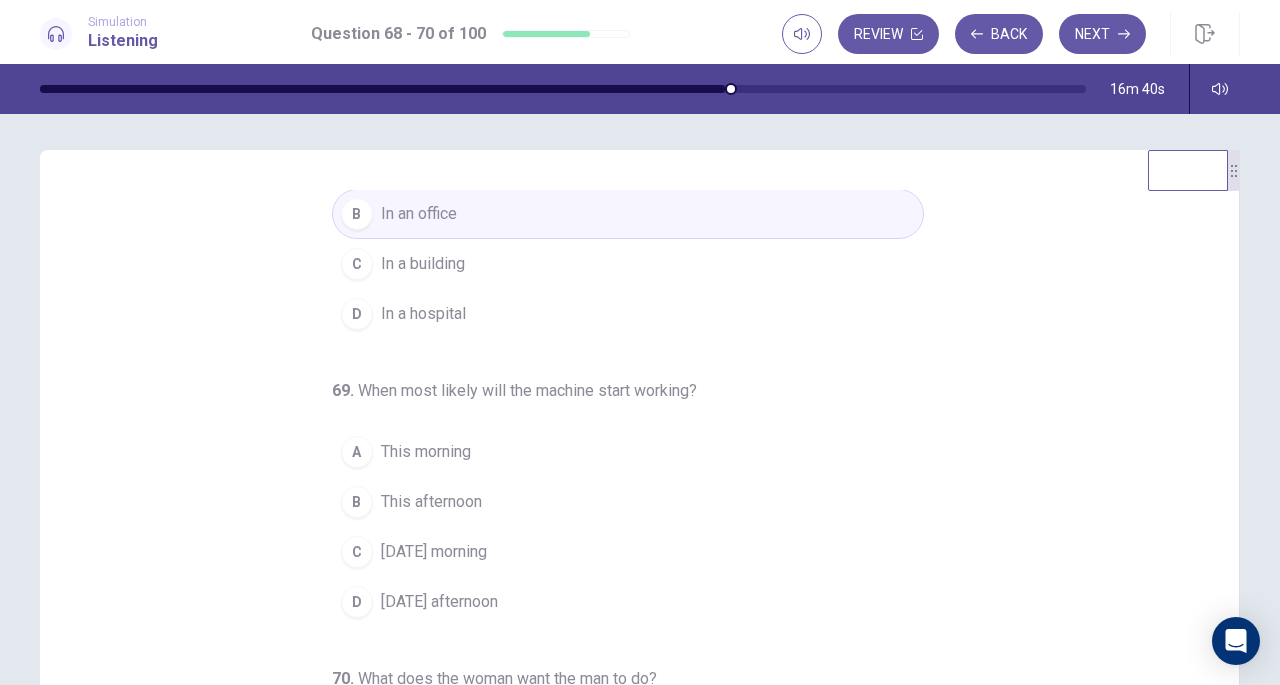 scroll, scrollTop: 200, scrollLeft: 0, axis: vertical 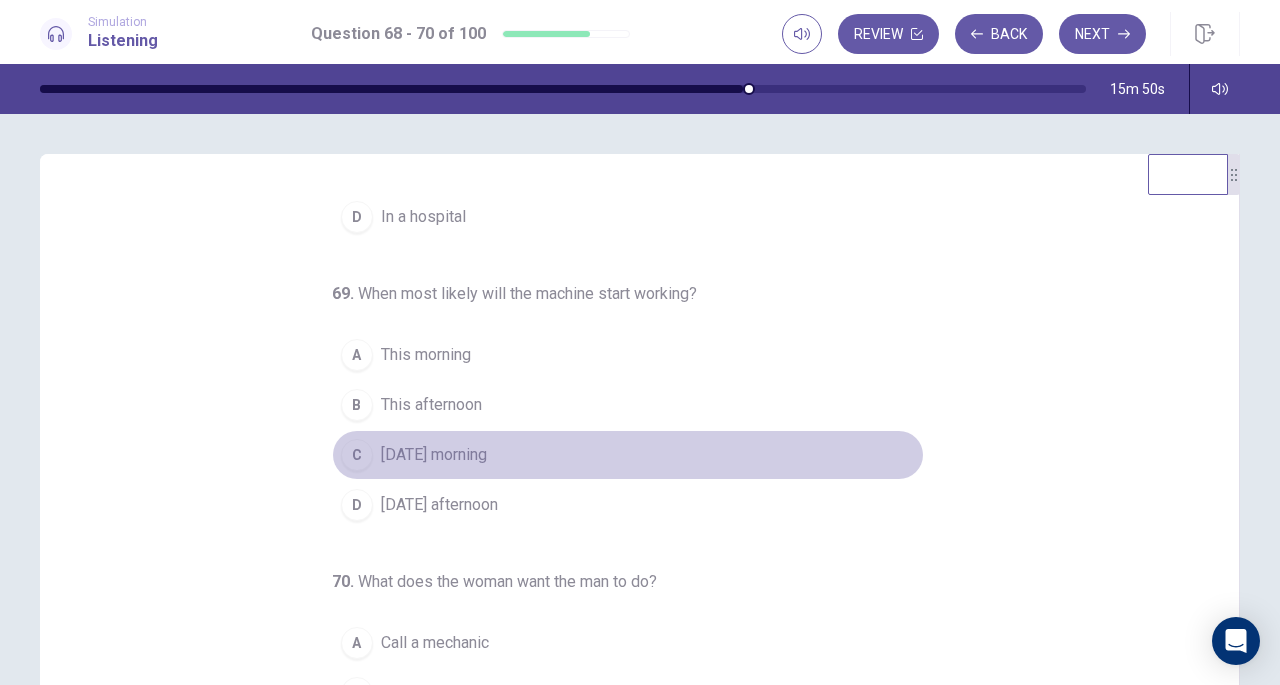 click on "[DATE] morning" at bounding box center (434, 455) 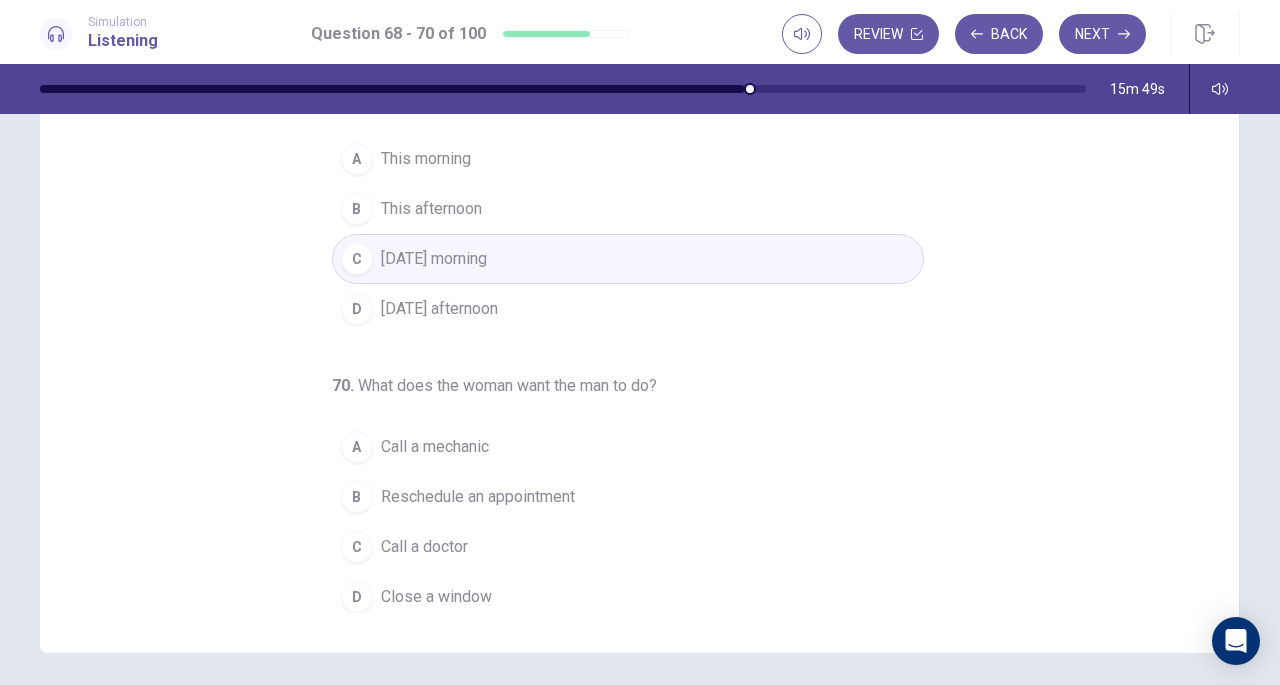 scroll, scrollTop: 197, scrollLeft: 0, axis: vertical 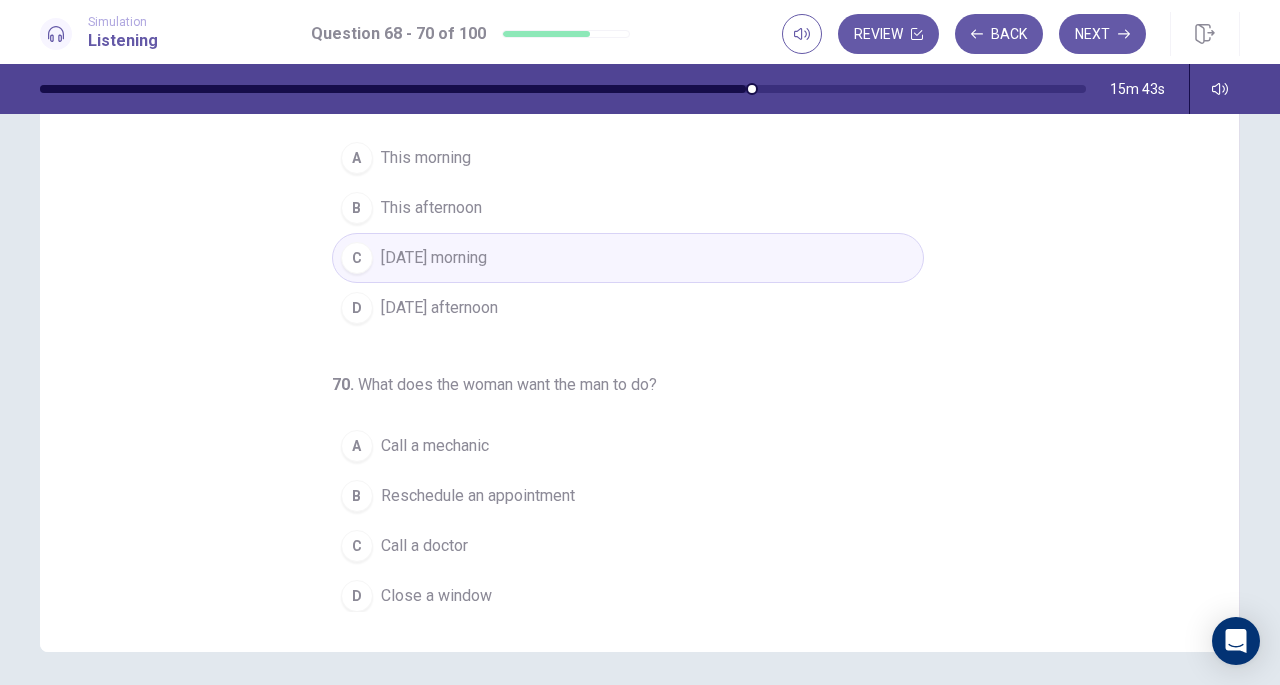 click on "D Close a window" at bounding box center [628, 596] 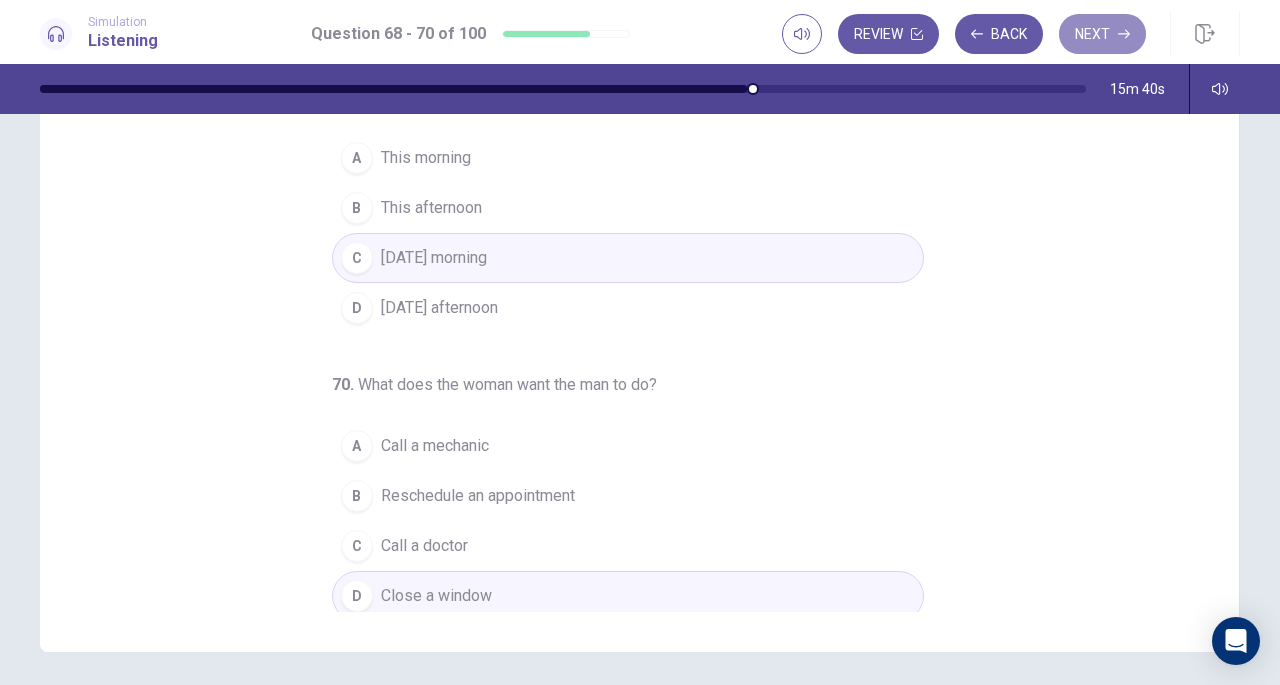 click on "Next" at bounding box center (1102, 34) 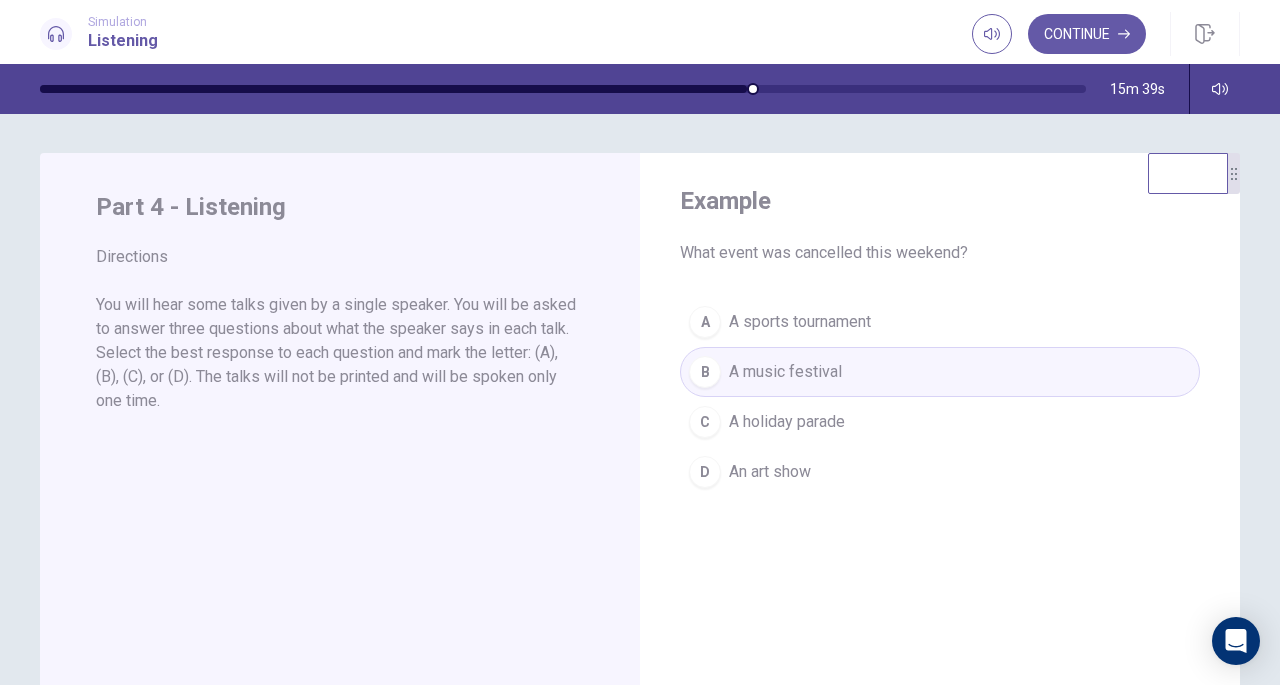 scroll, scrollTop: 0, scrollLeft: 0, axis: both 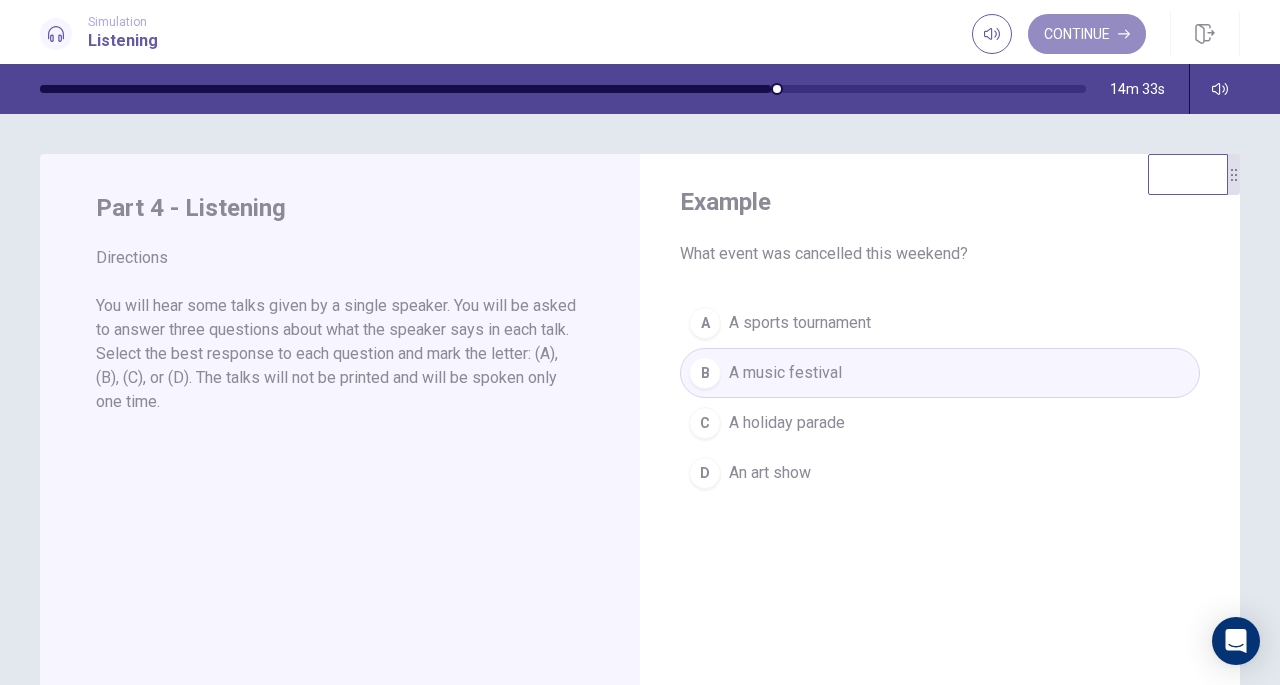 click on "Continue" at bounding box center [1087, 34] 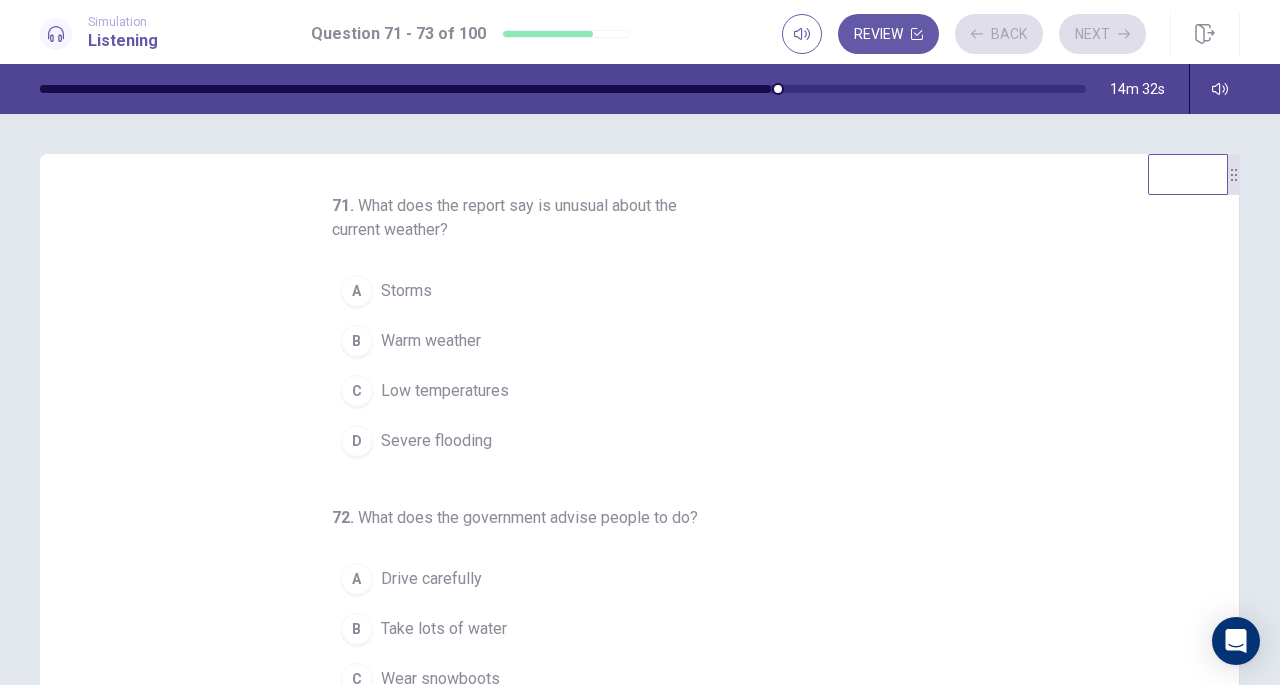 scroll, scrollTop: 224, scrollLeft: 0, axis: vertical 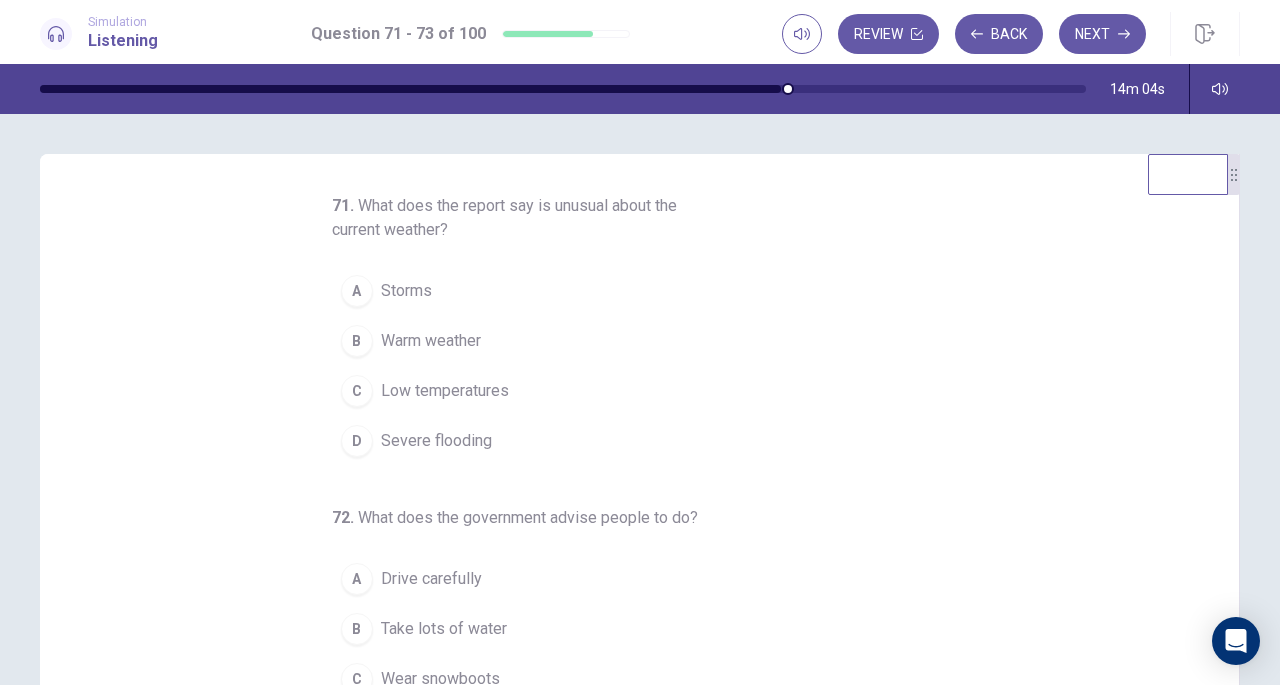 click on "Low temperatures" at bounding box center [445, 391] 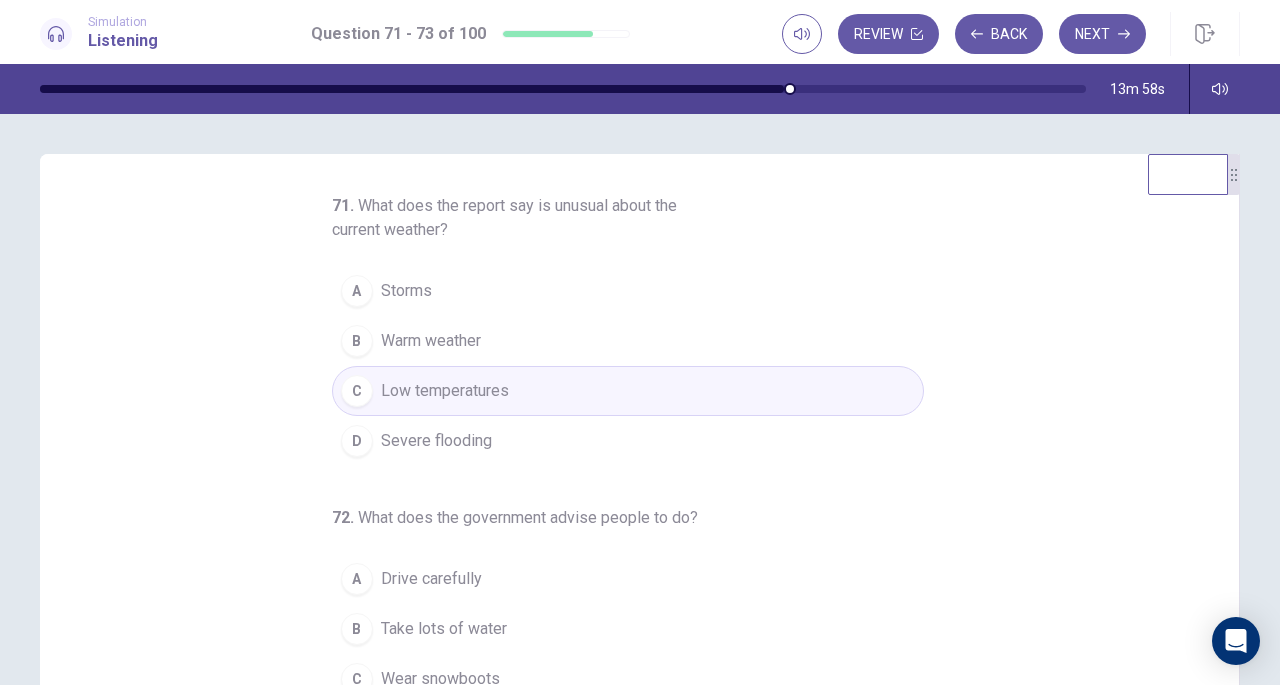 scroll, scrollTop: 224, scrollLeft: 0, axis: vertical 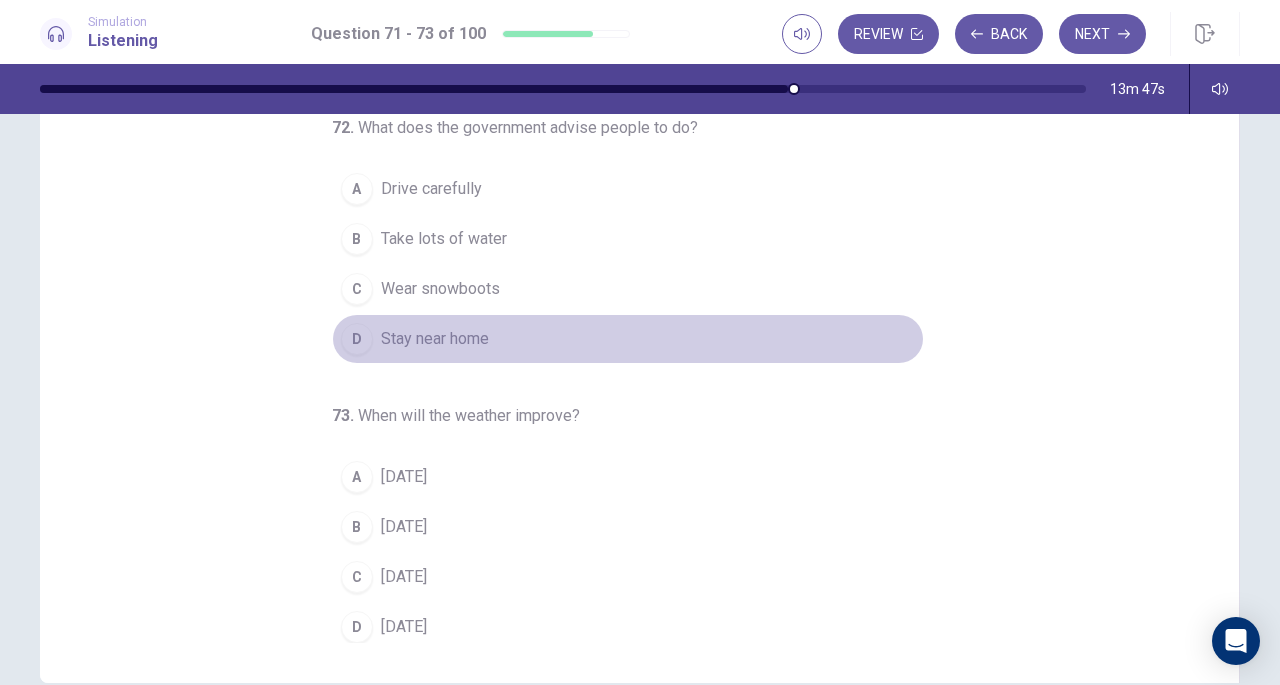 click on "Stay near home" at bounding box center [435, 339] 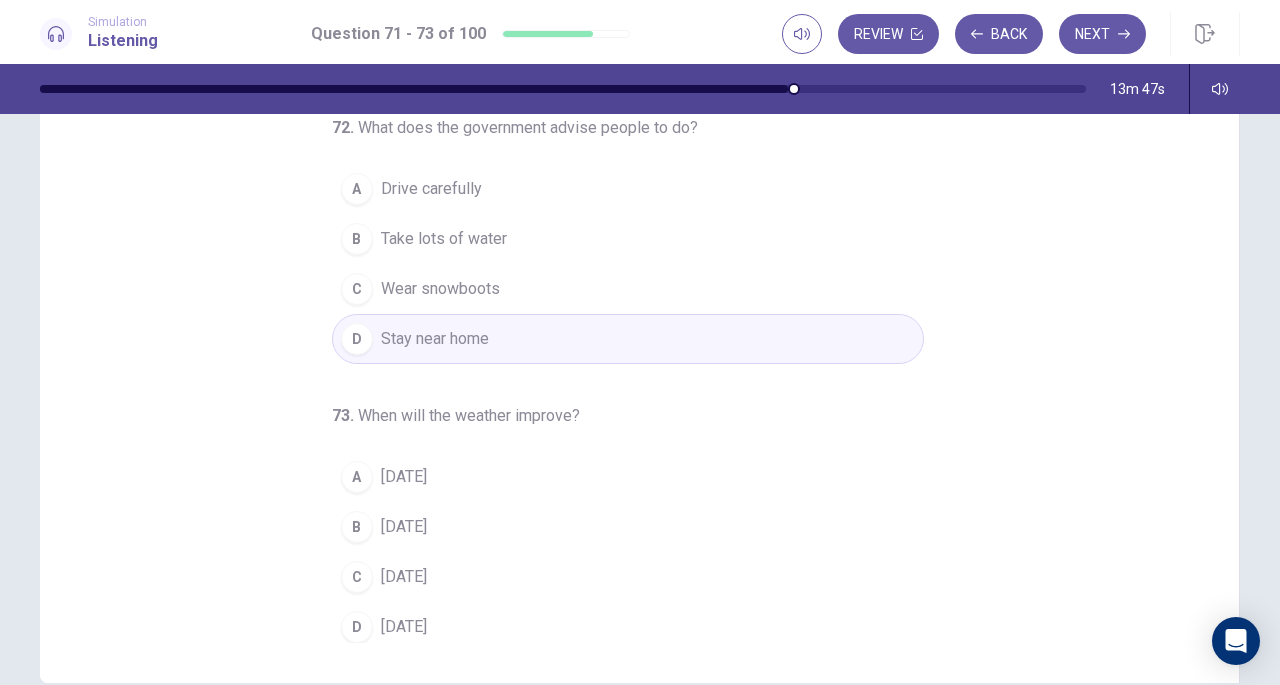 scroll, scrollTop: 268, scrollLeft: 0, axis: vertical 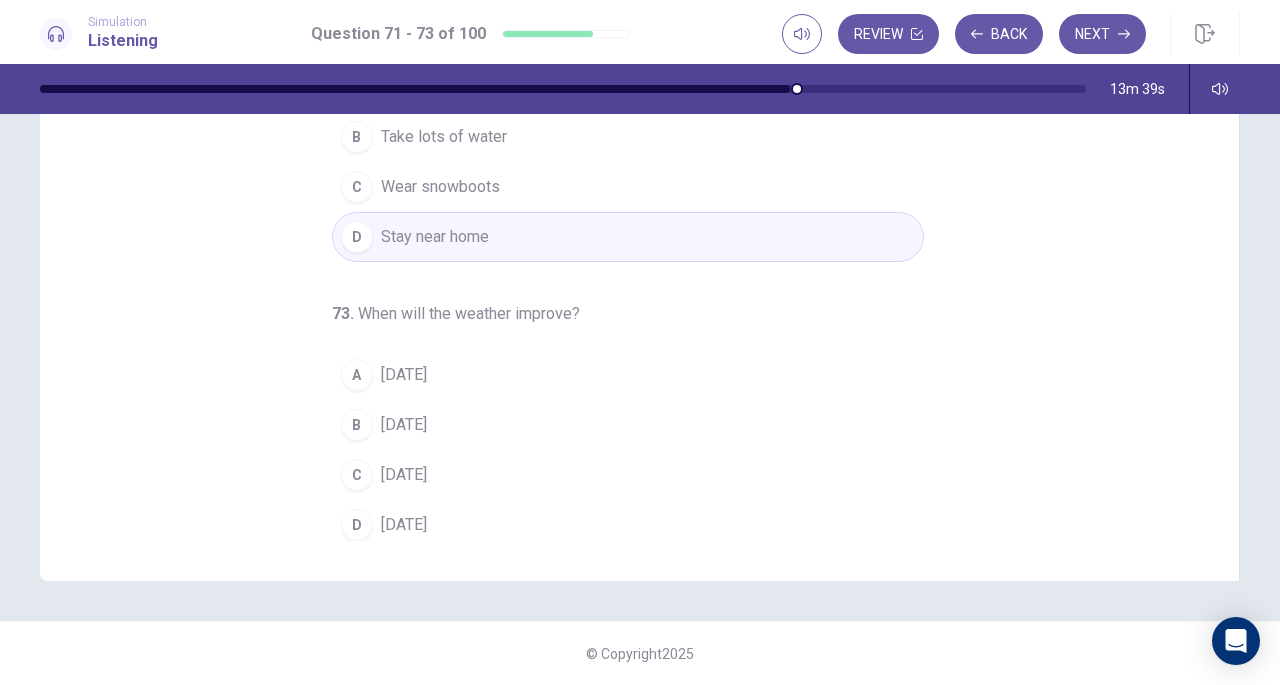 click on "[DATE]" at bounding box center (404, 475) 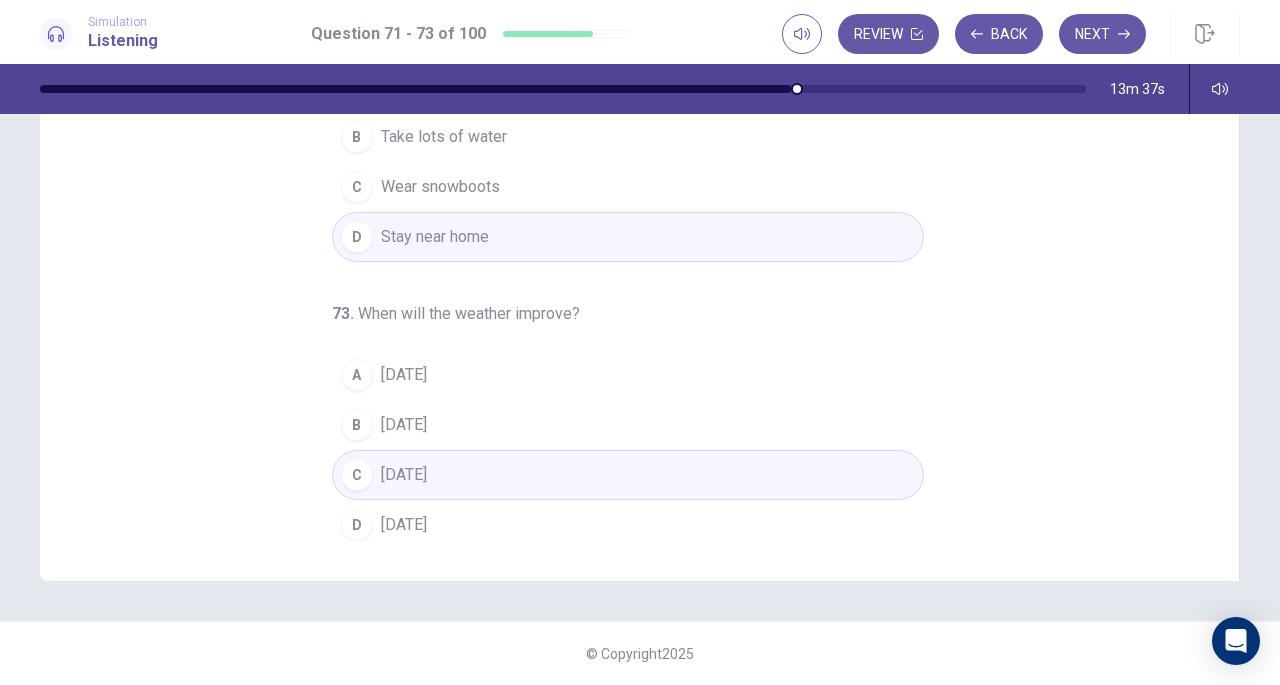 scroll, scrollTop: 0, scrollLeft: 0, axis: both 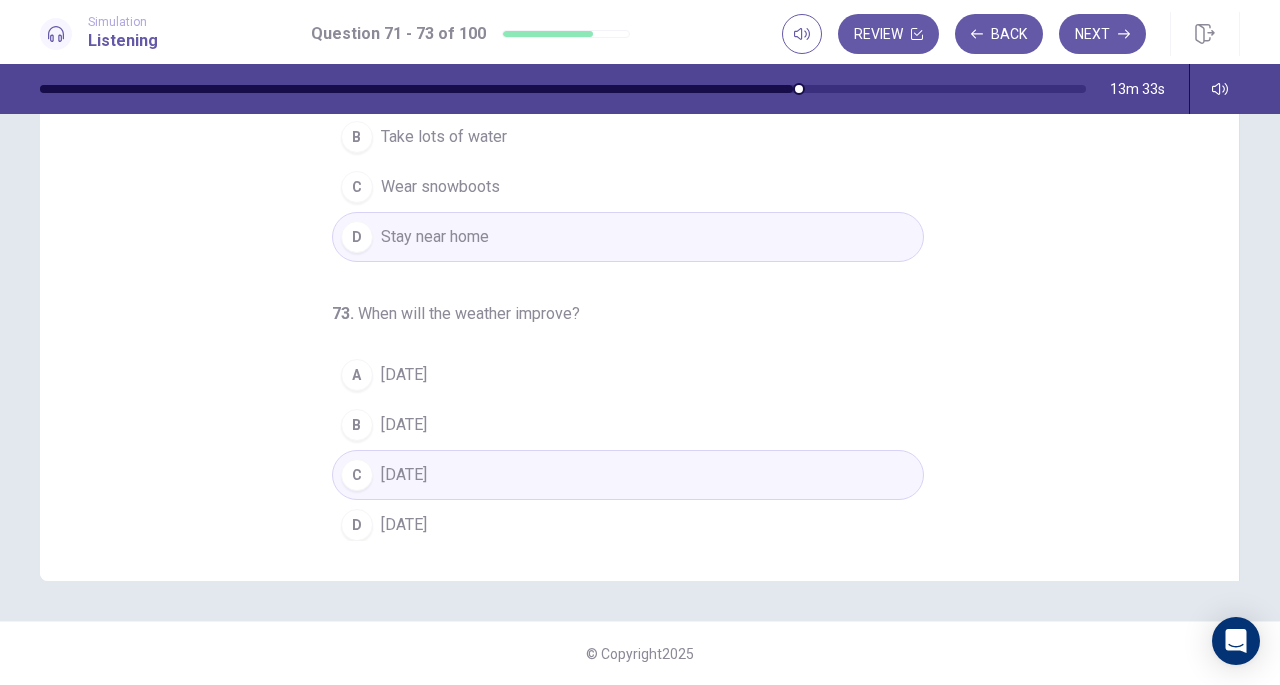 click on "Next" at bounding box center (1102, 34) 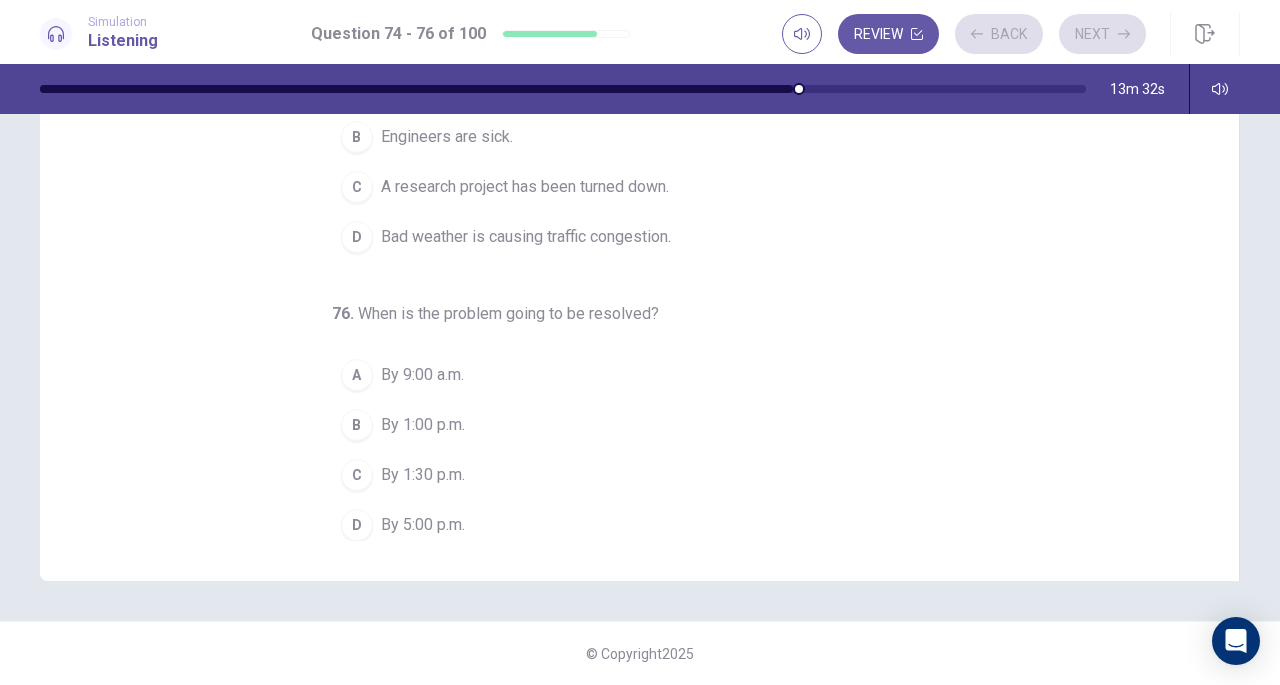 scroll, scrollTop: 0, scrollLeft: 0, axis: both 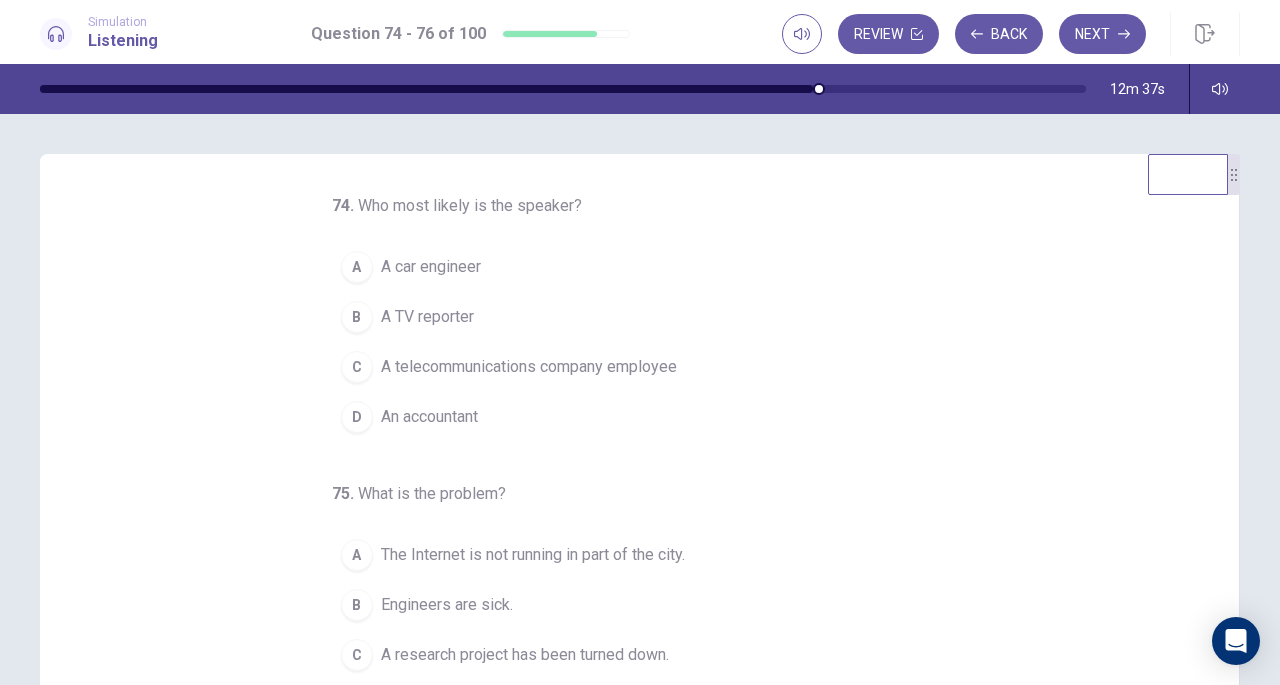 click on "A telecommunications company employee" at bounding box center (529, 367) 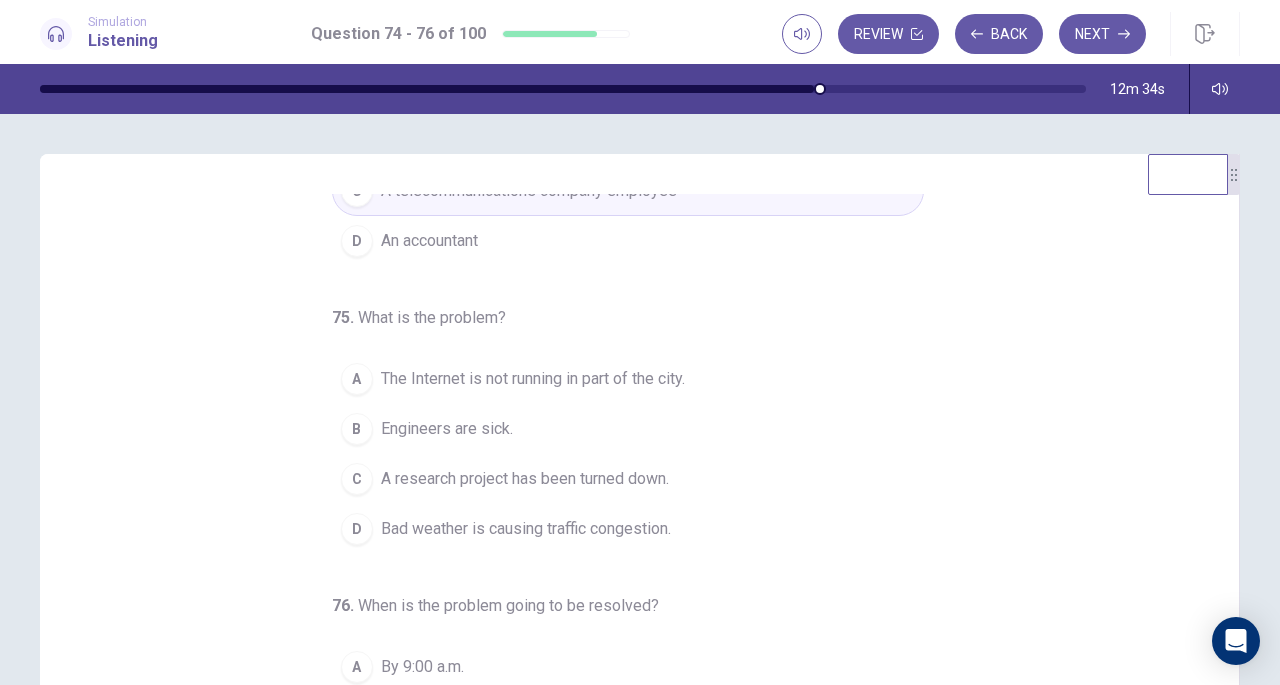 scroll, scrollTop: 200, scrollLeft: 0, axis: vertical 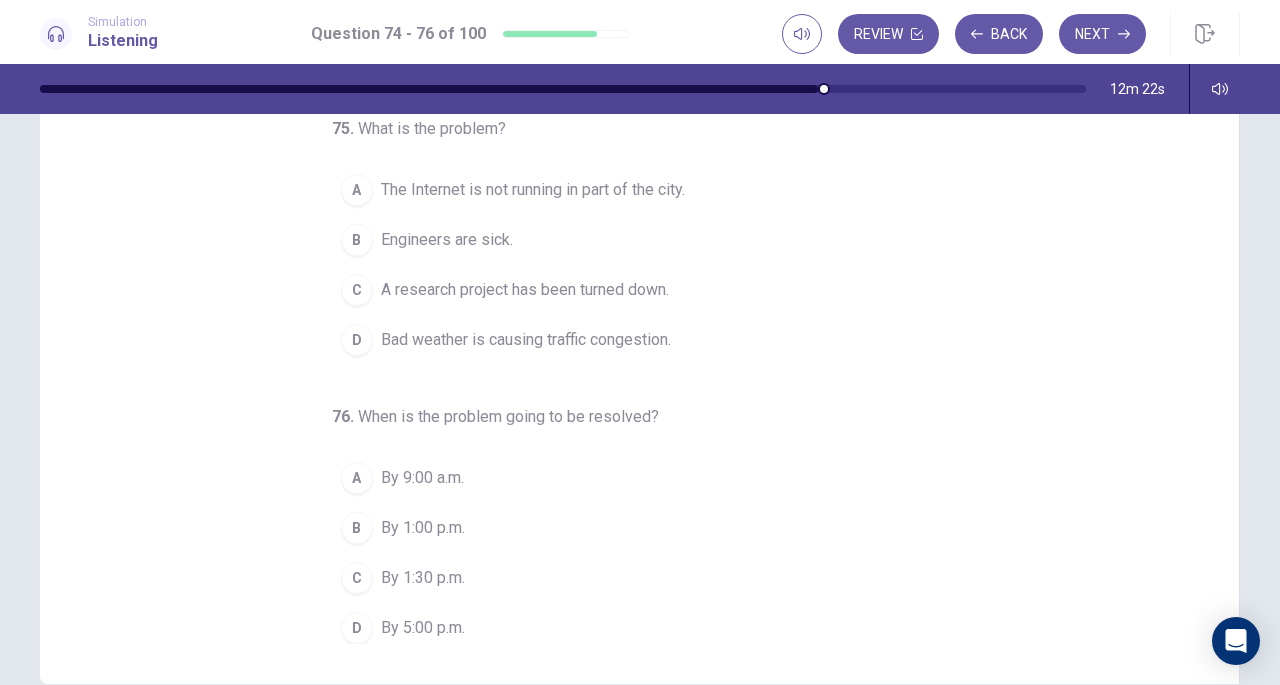 click on "By 1:00 p.m." at bounding box center (423, 528) 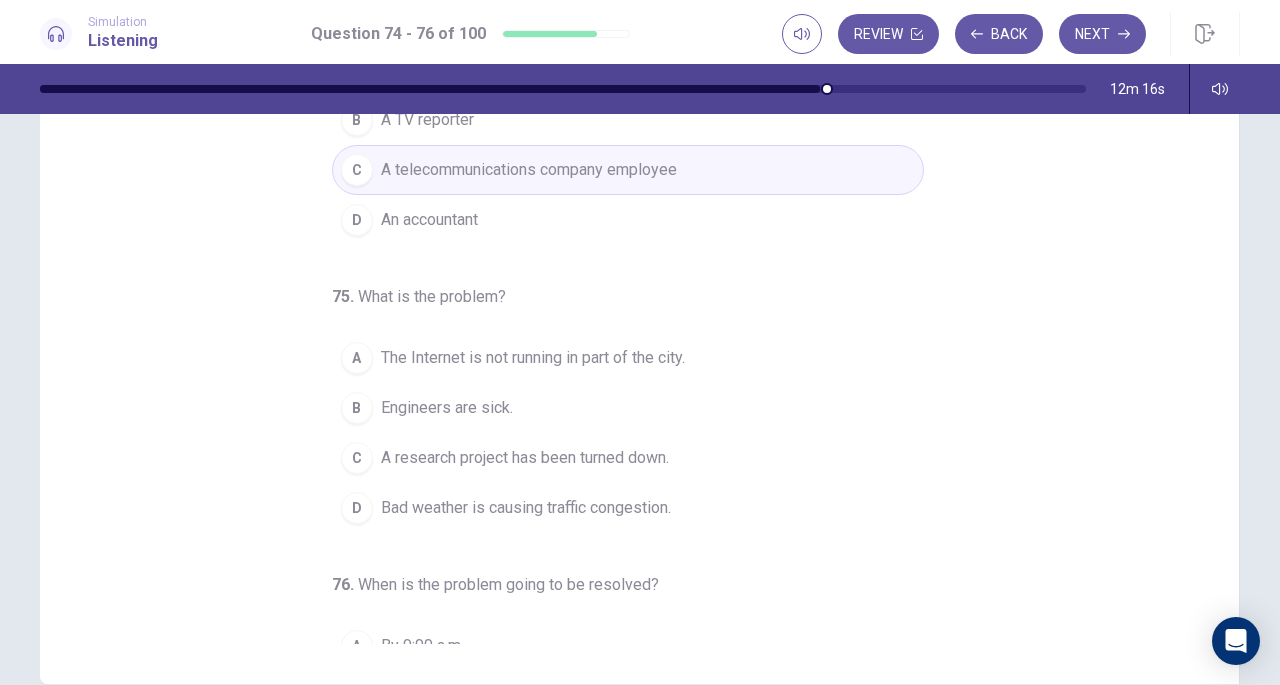 scroll, scrollTop: 30, scrollLeft: 0, axis: vertical 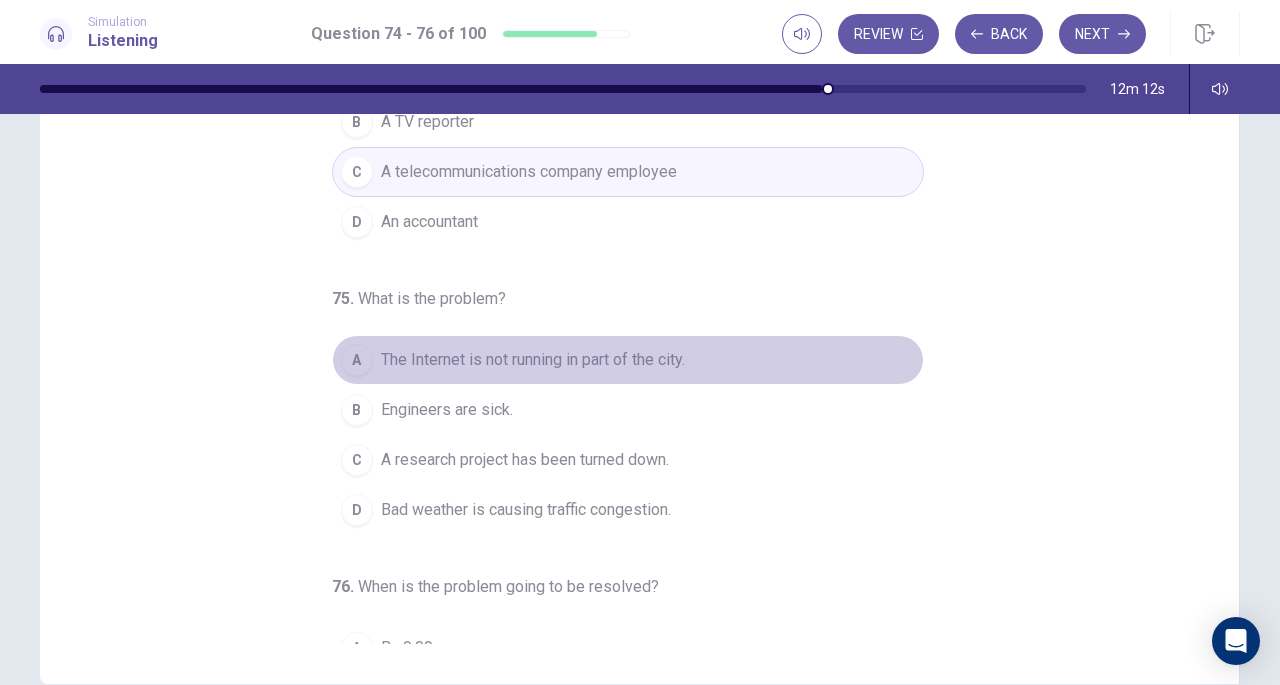 click on "The Internet is not running in part of the city." at bounding box center (533, 360) 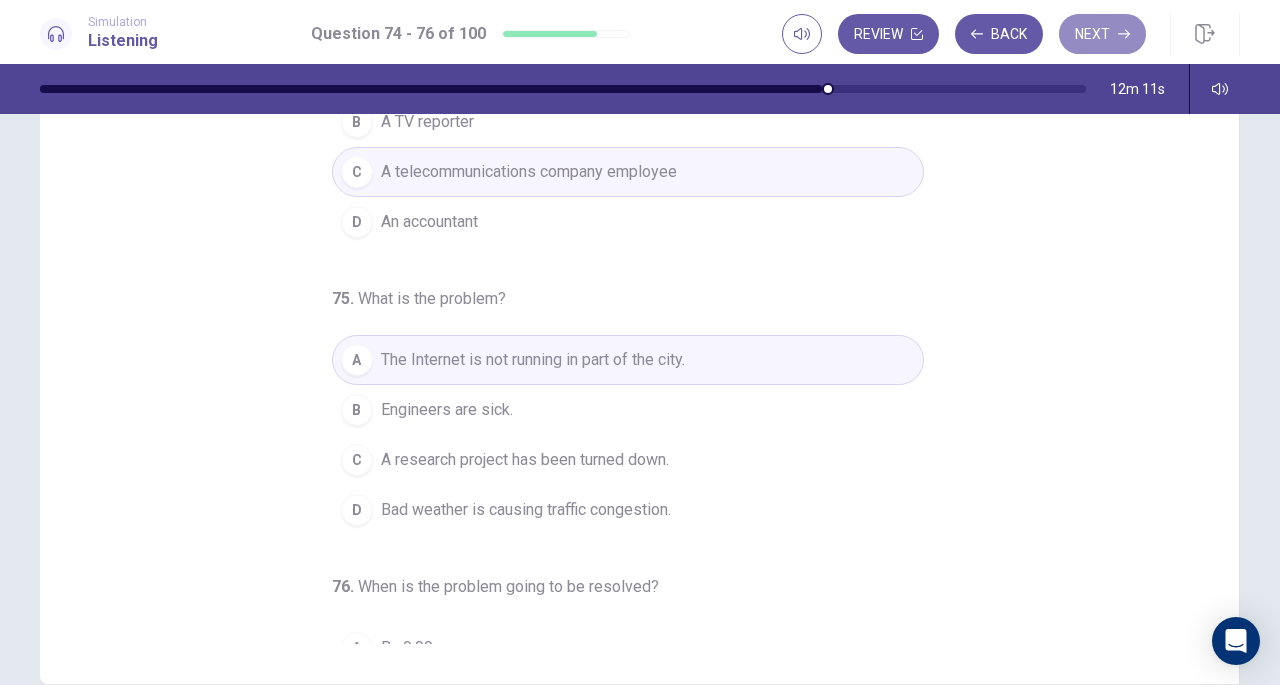 click on "Next" at bounding box center (1102, 34) 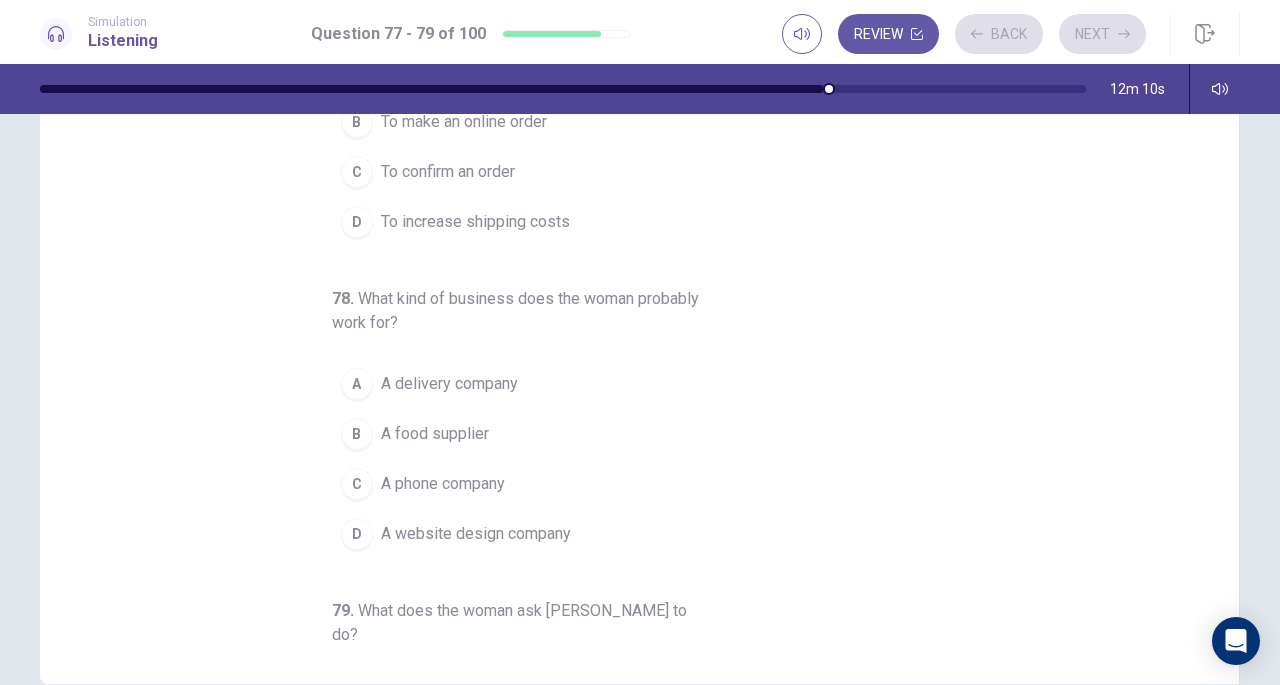 scroll, scrollTop: 0, scrollLeft: 0, axis: both 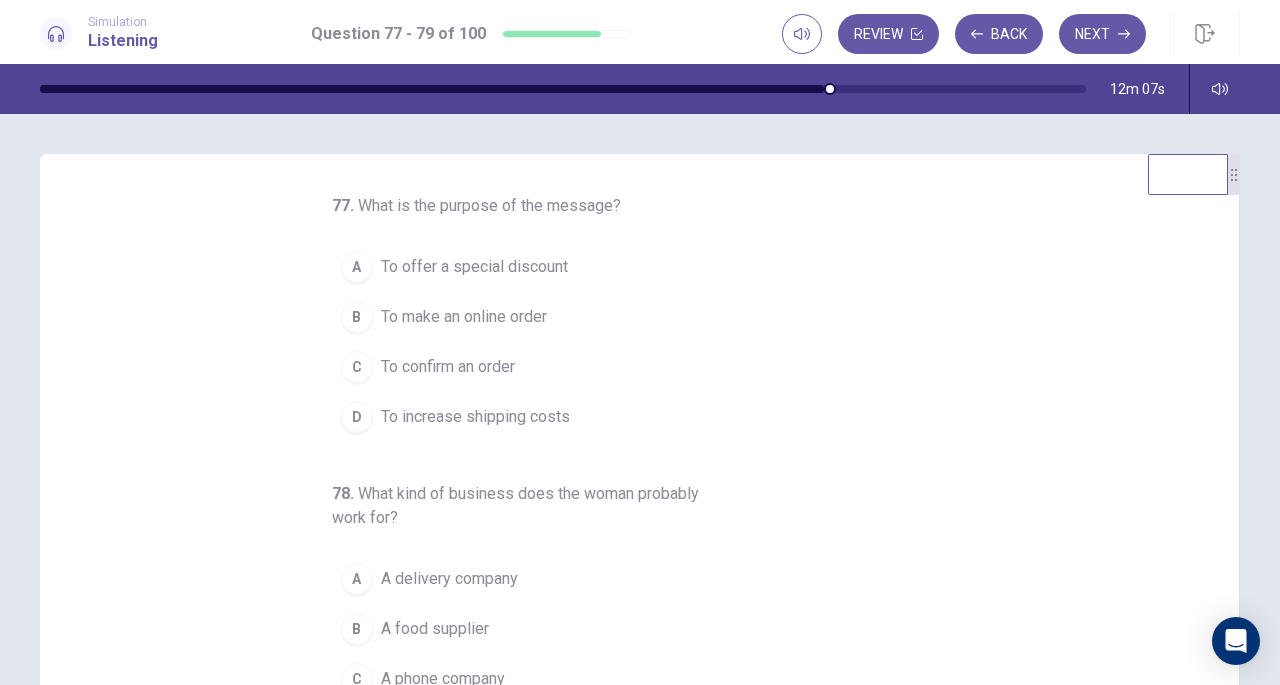 drag, startPoint x: 344, startPoint y: 198, endPoint x: 564, endPoint y: 191, distance: 220.11133 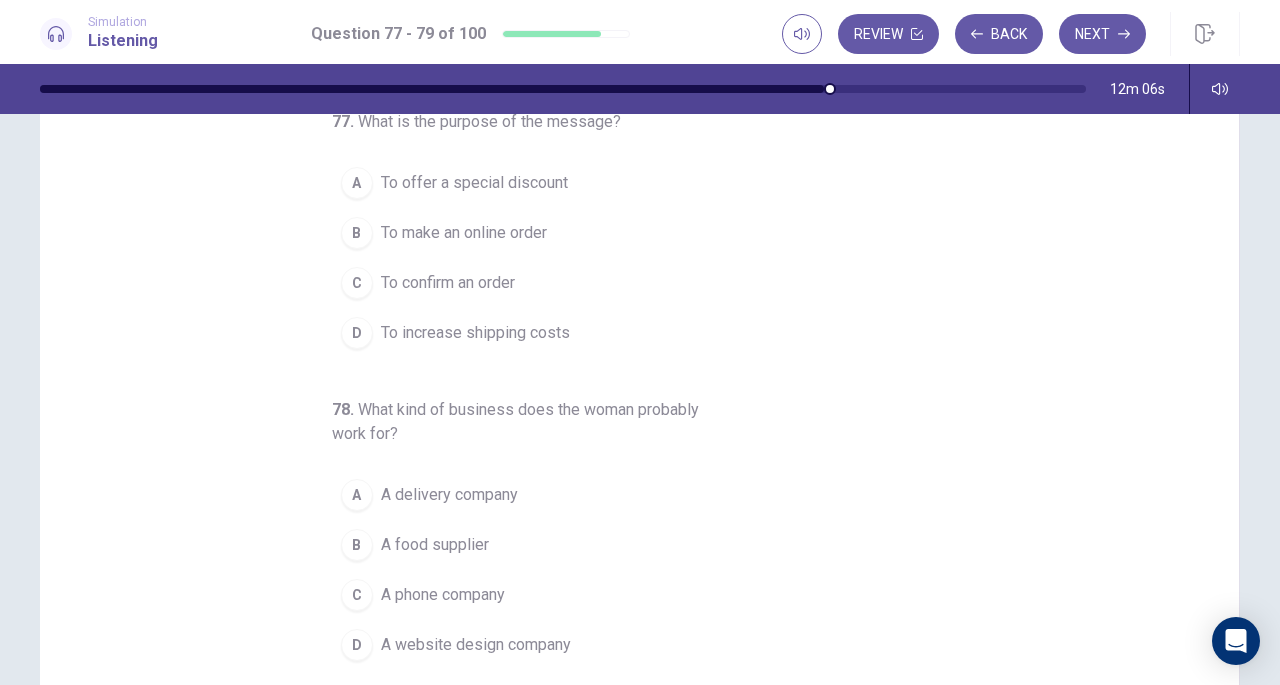 scroll, scrollTop: 86, scrollLeft: 0, axis: vertical 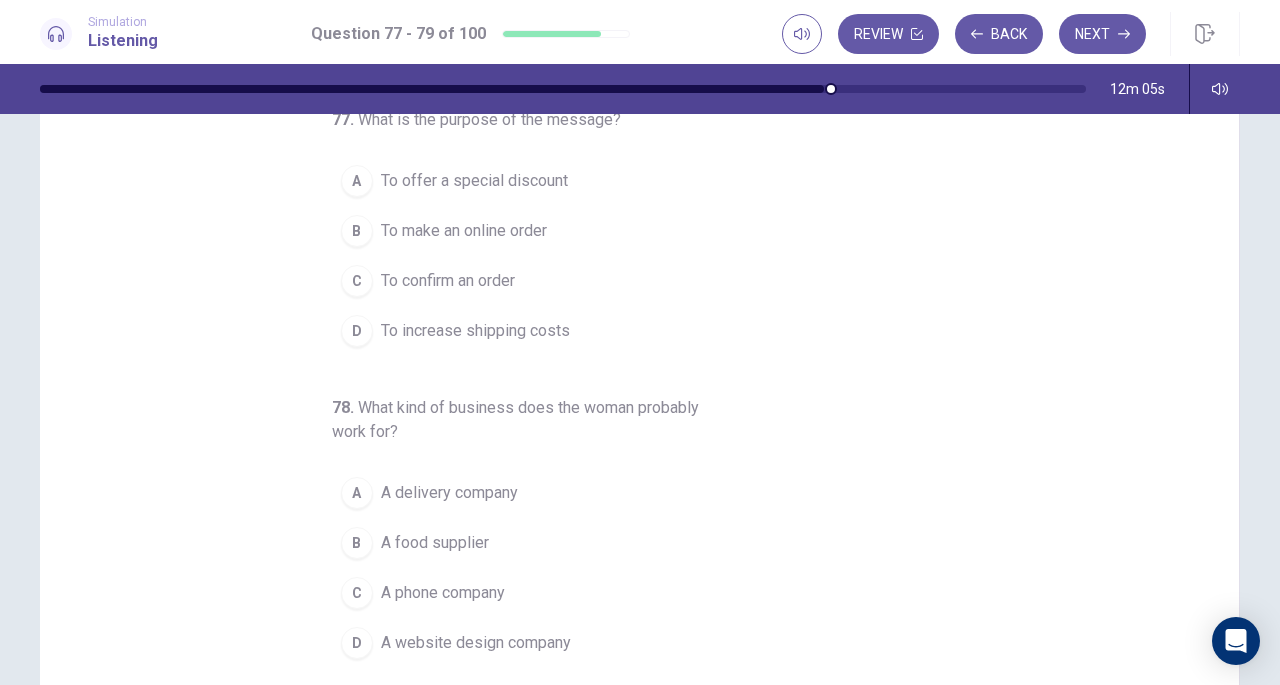 drag, startPoint x: 410, startPoint y: 442, endPoint x: 306, endPoint y: 385, distance: 118.595955 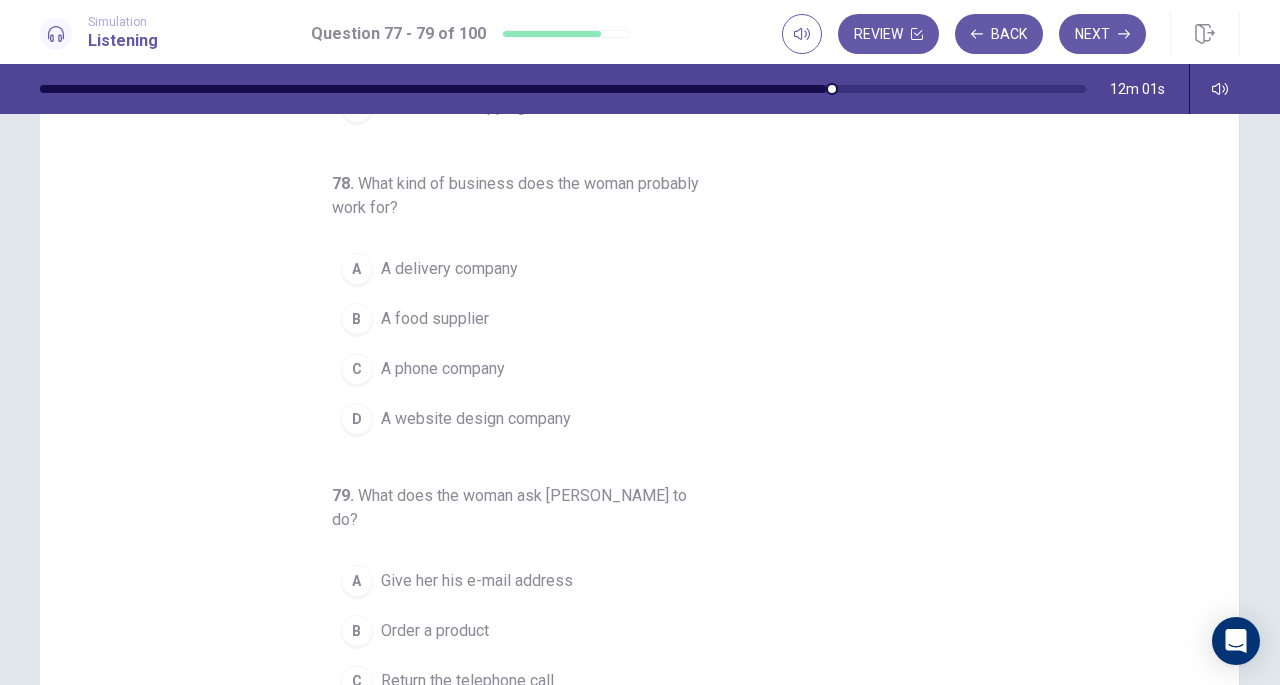scroll, scrollTop: 0, scrollLeft: 0, axis: both 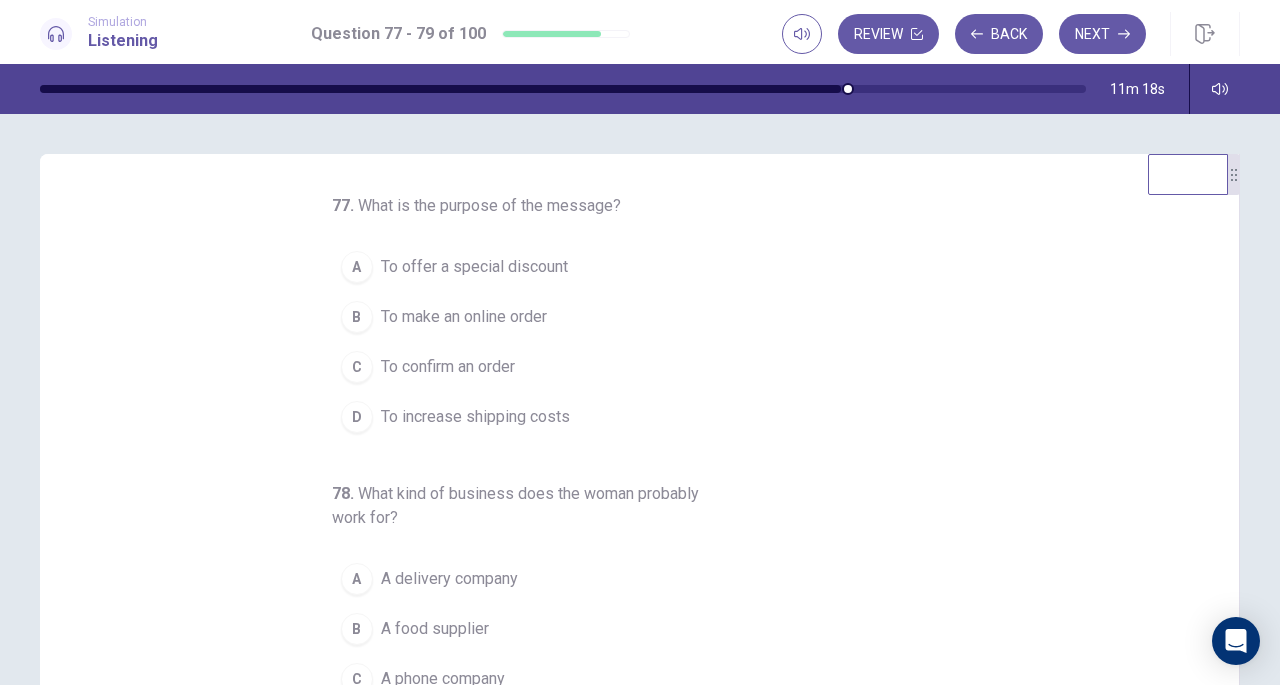 click on "To confirm an order" at bounding box center [448, 367] 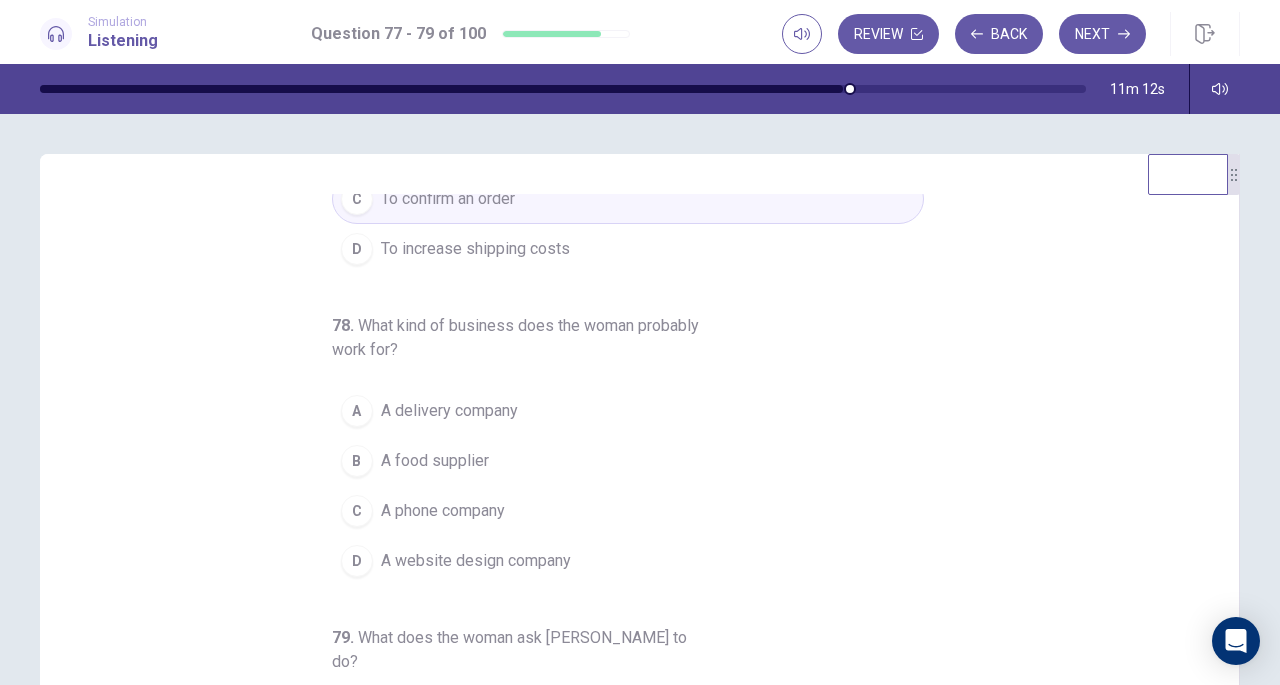 scroll, scrollTop: 224, scrollLeft: 0, axis: vertical 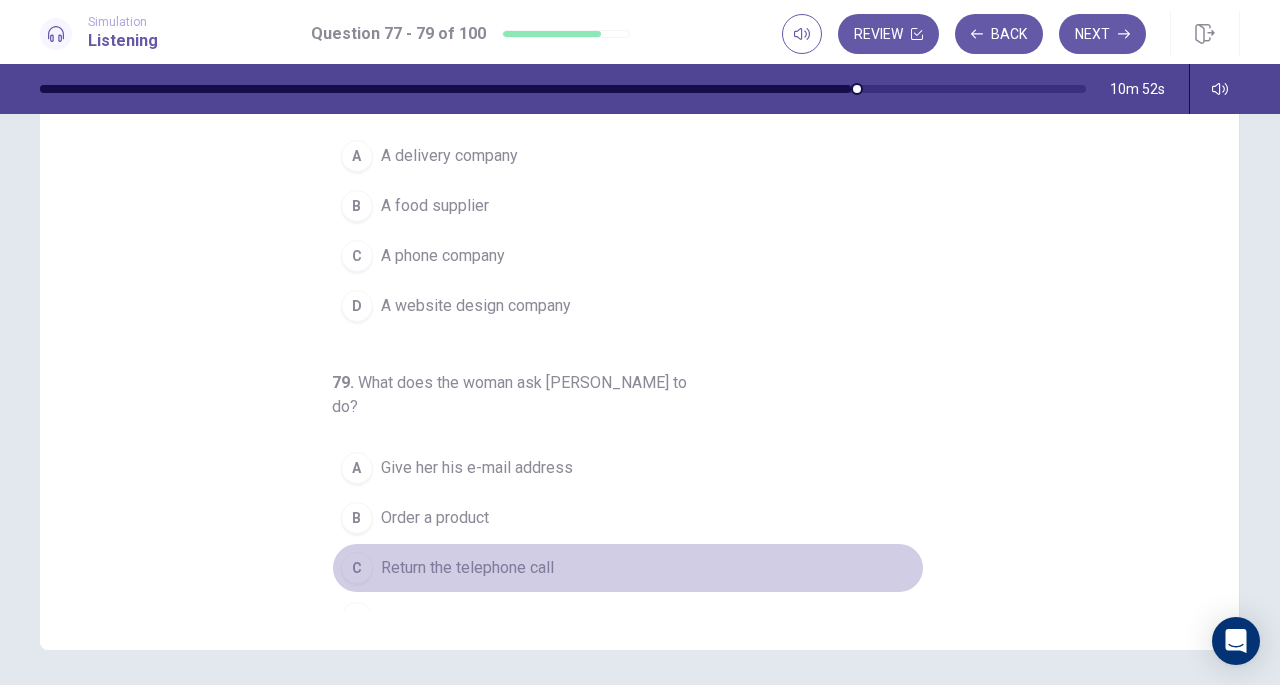 click on "Return the telephone call" at bounding box center [467, 568] 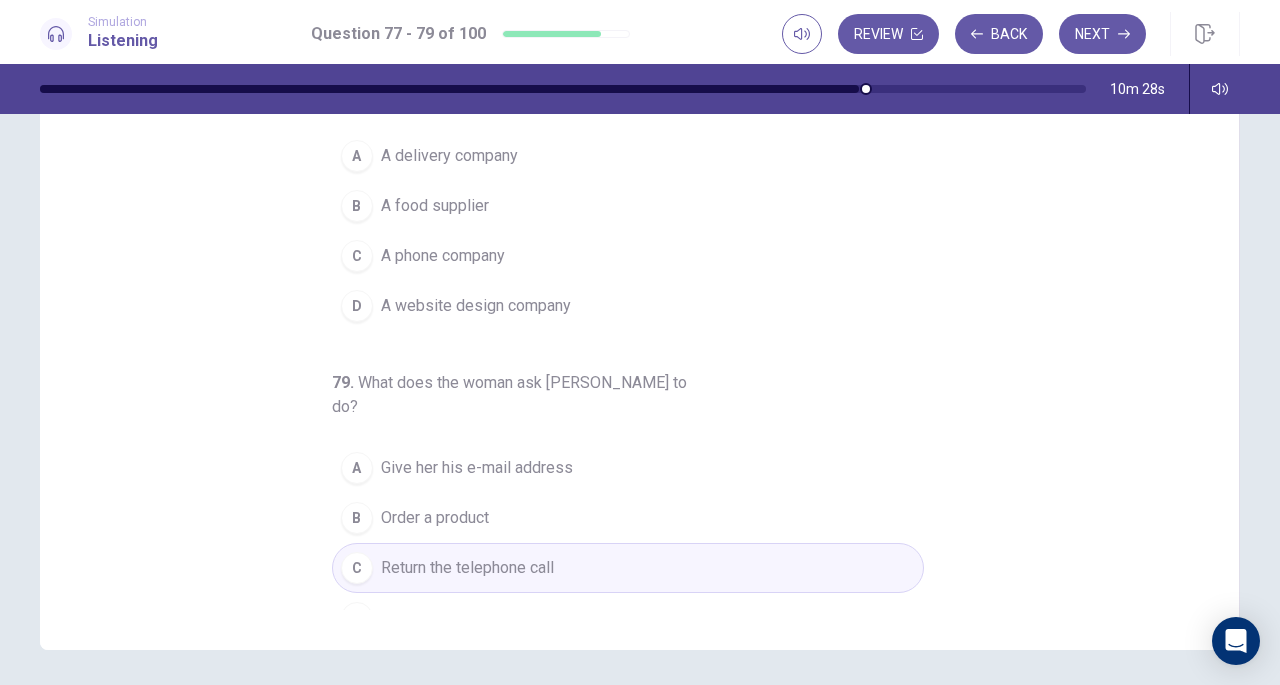 scroll, scrollTop: 202, scrollLeft: 0, axis: vertical 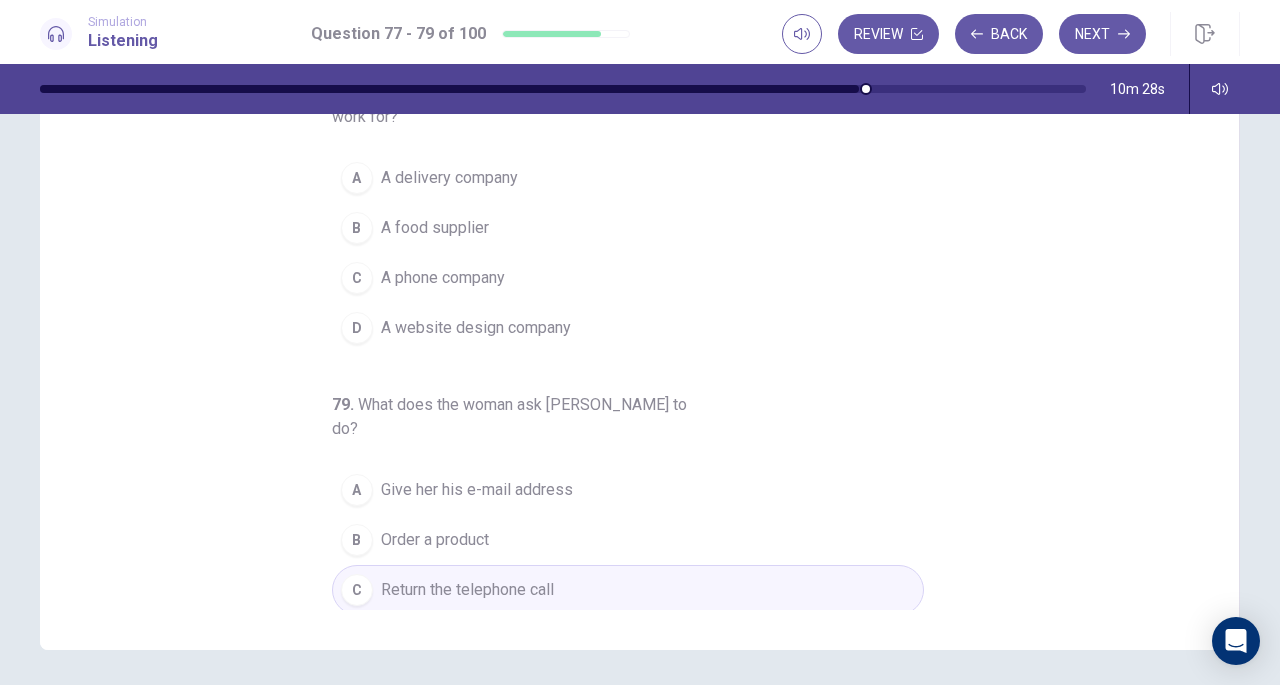 click on "A delivery company" at bounding box center [449, 178] 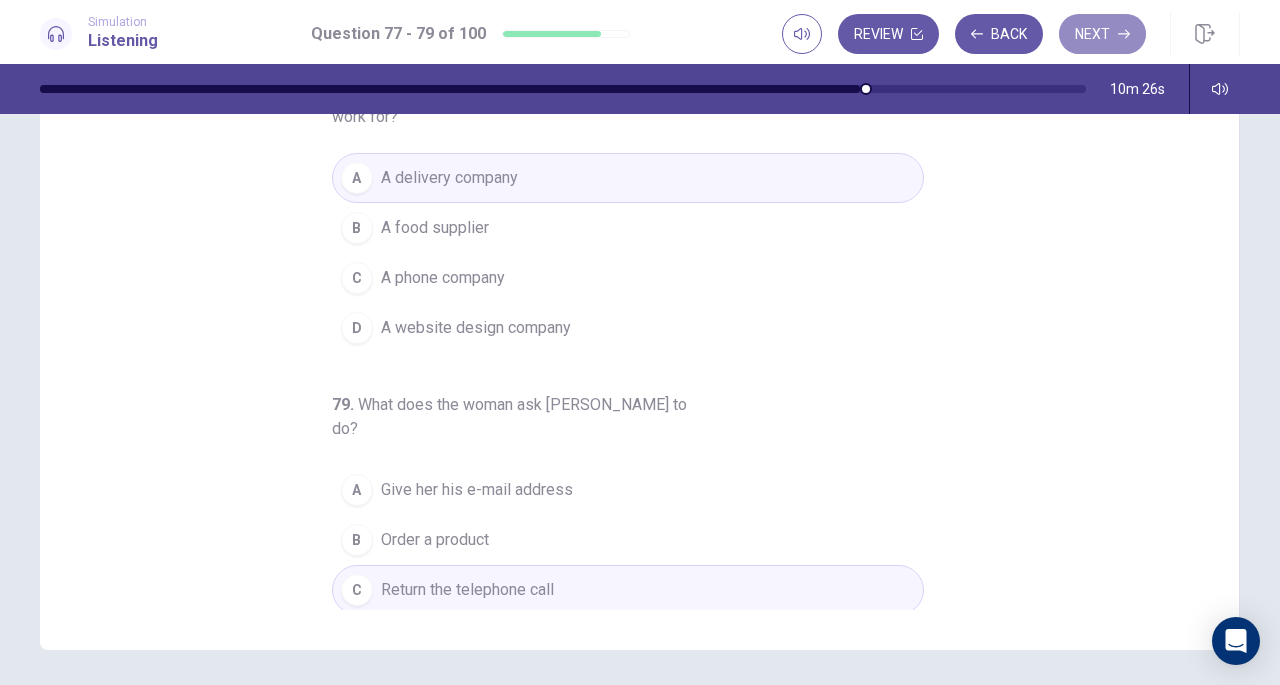 click on "Next" at bounding box center (1102, 34) 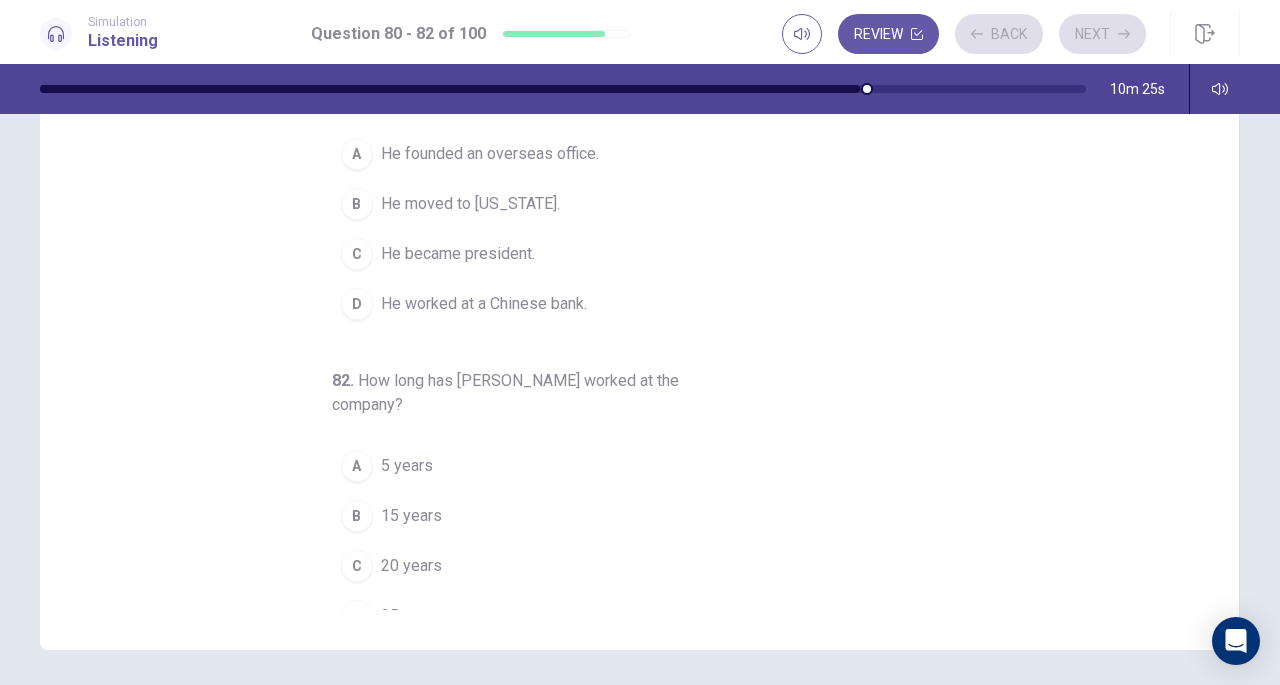 scroll, scrollTop: 0, scrollLeft: 0, axis: both 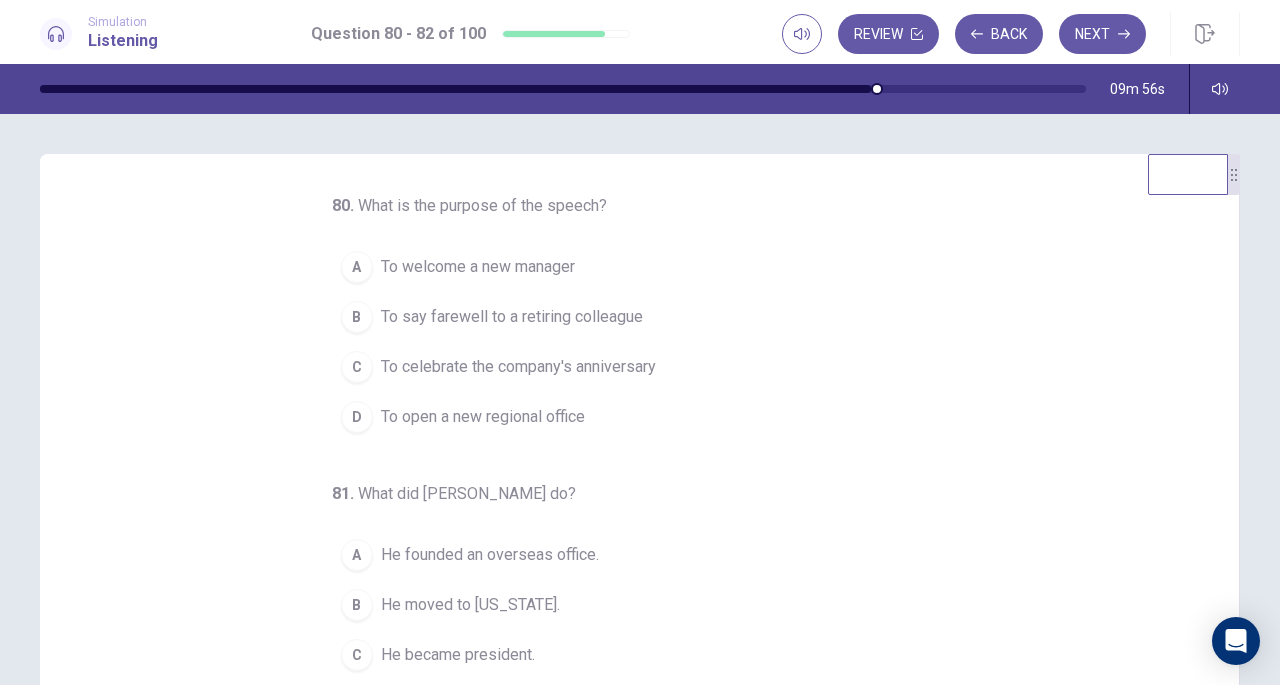 click on "To say farewell to a retiring colleague" at bounding box center [512, 317] 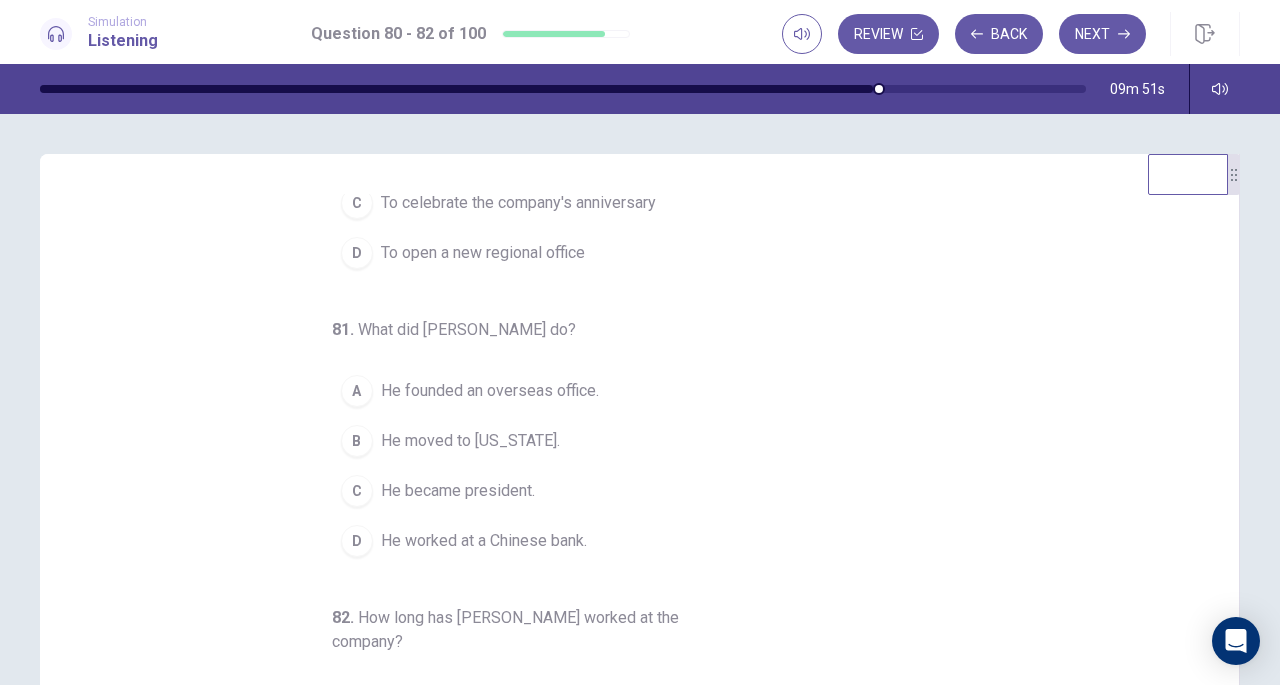 scroll, scrollTop: 224, scrollLeft: 0, axis: vertical 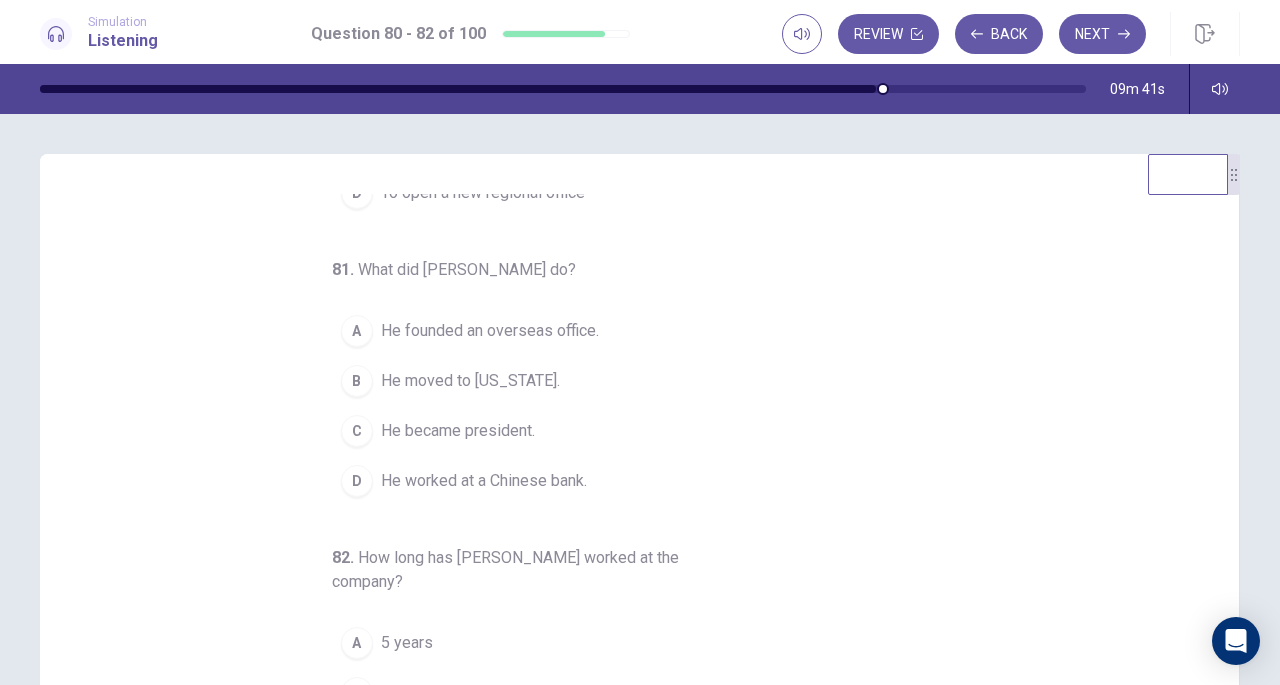 click on "He founded an overseas office." at bounding box center [490, 331] 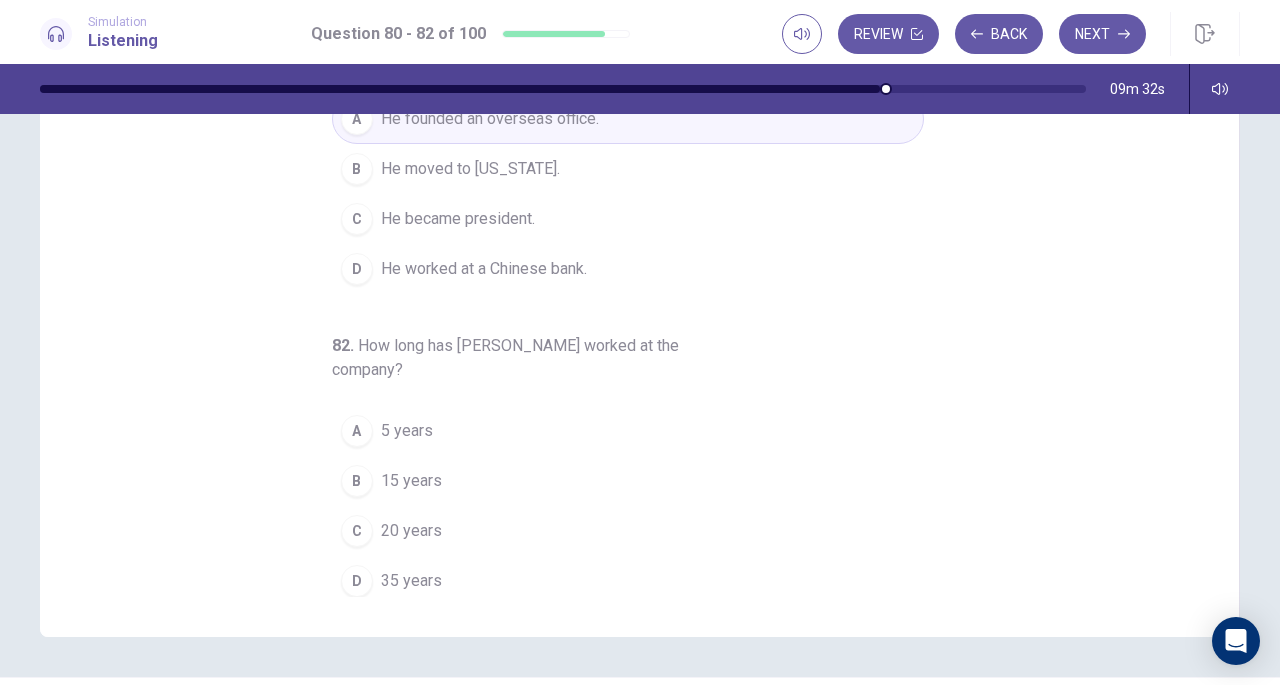 scroll, scrollTop: 213, scrollLeft: 0, axis: vertical 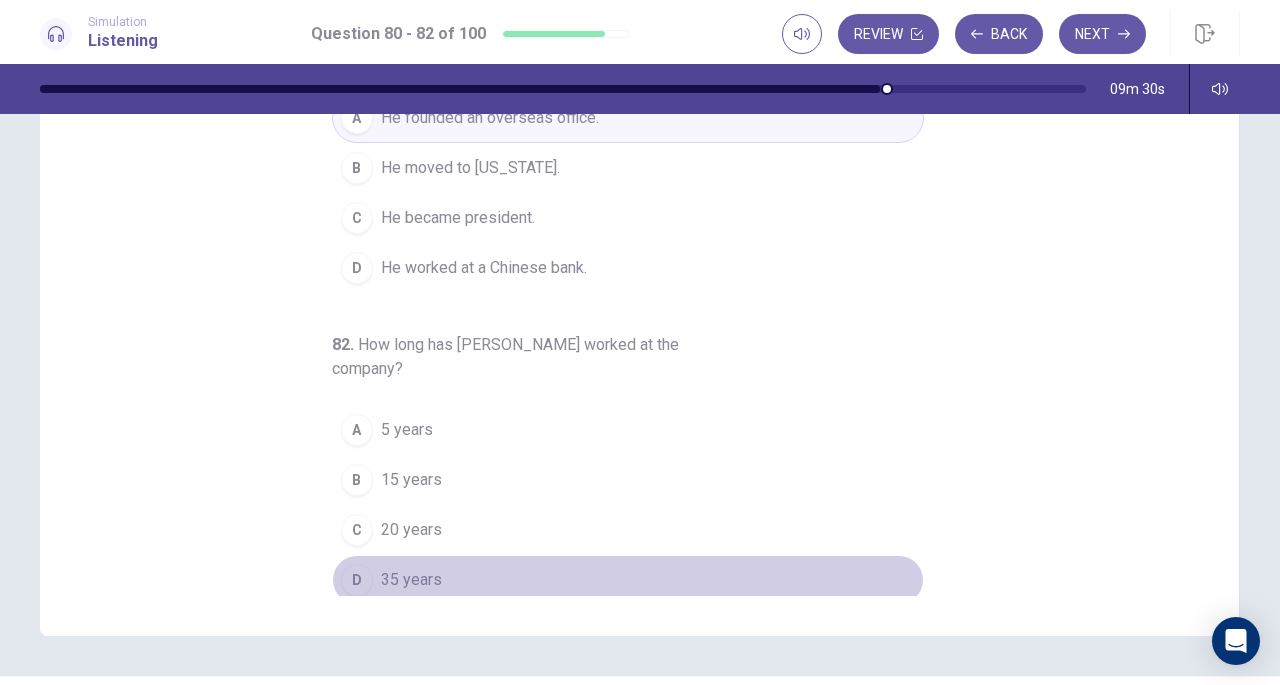 click on "35 years" at bounding box center [411, 580] 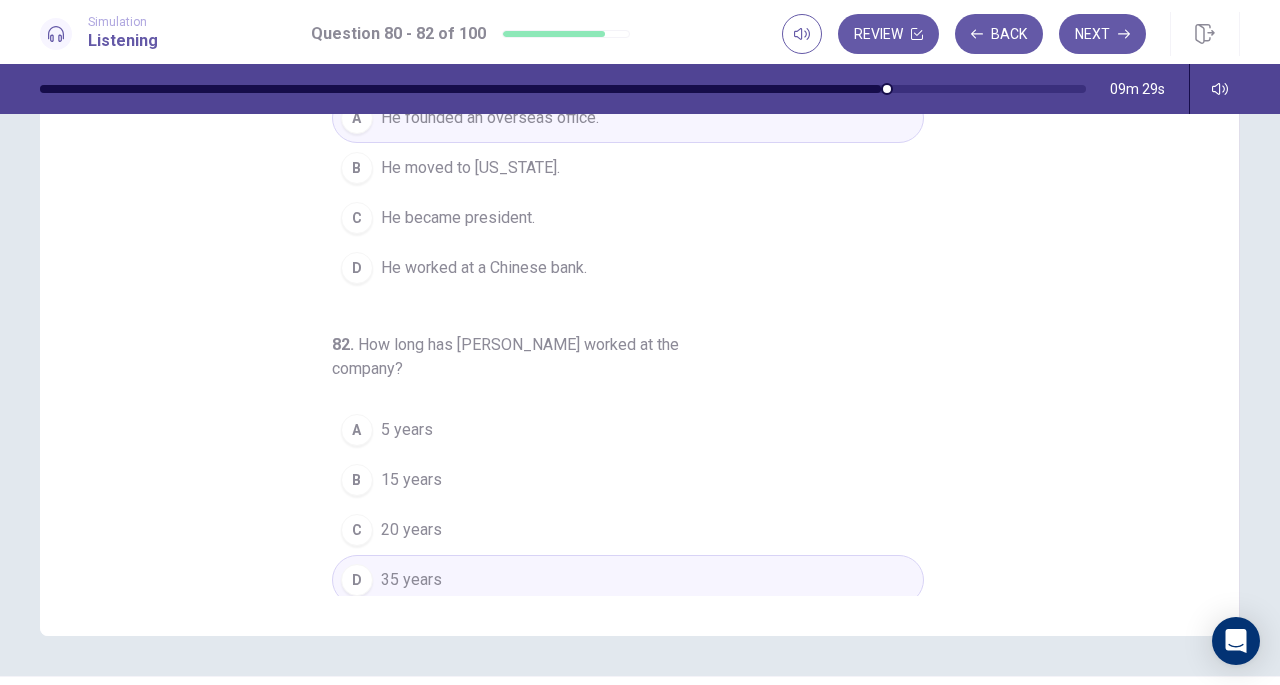 scroll, scrollTop: 0, scrollLeft: 0, axis: both 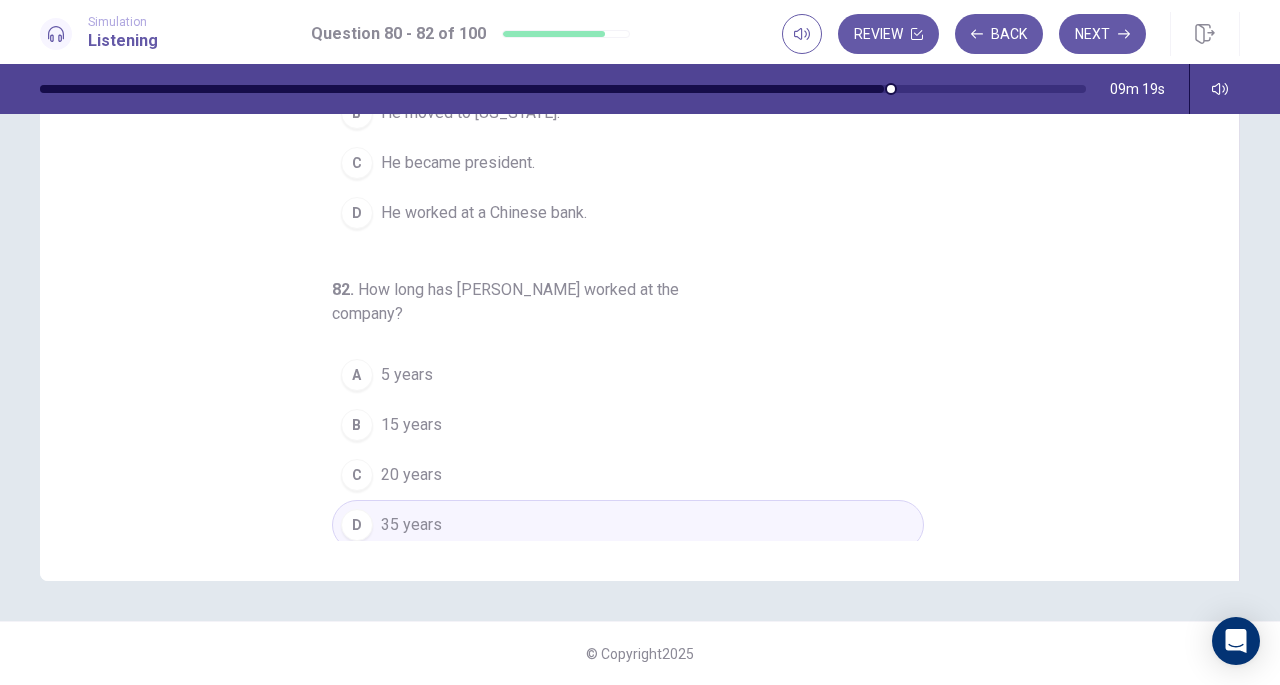 click on "Next" at bounding box center (1102, 34) 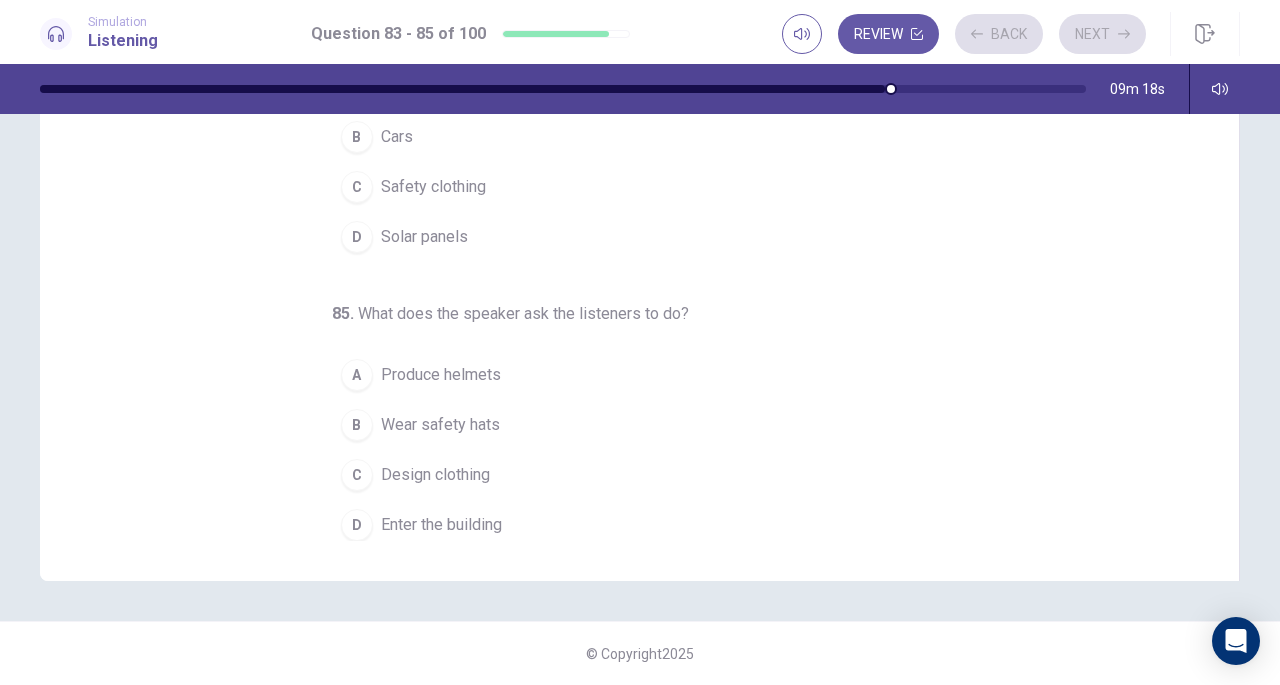 scroll, scrollTop: 0, scrollLeft: 0, axis: both 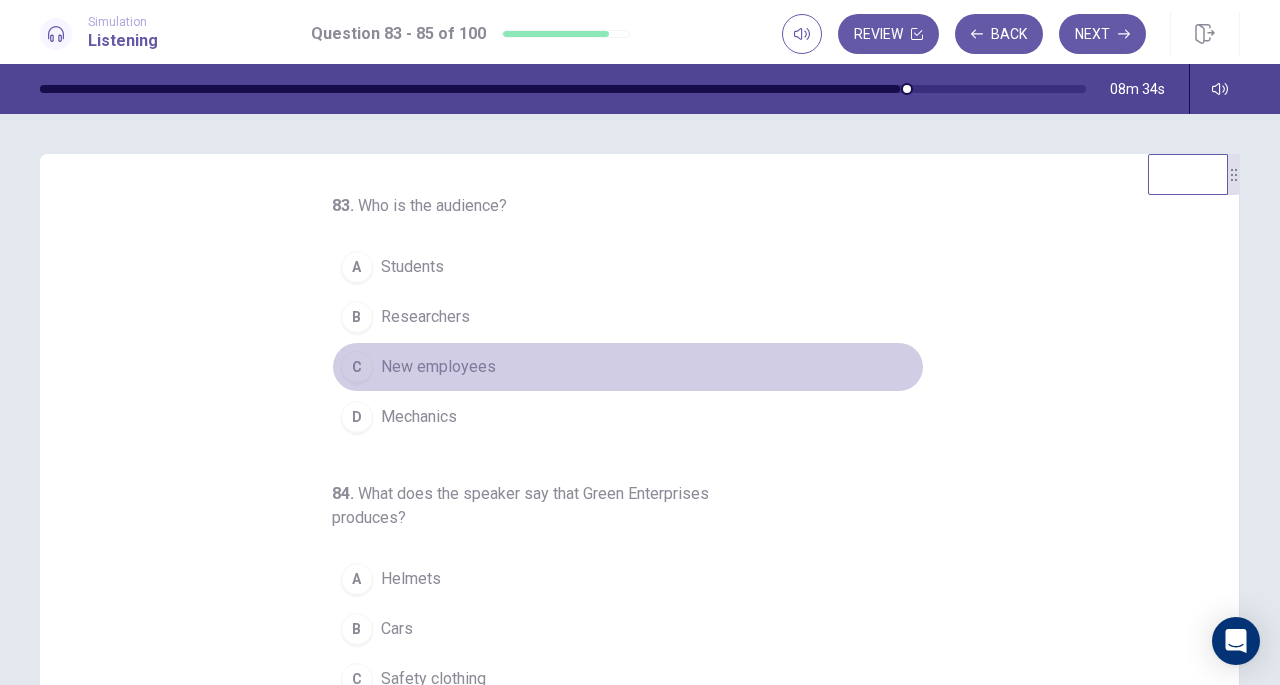 click on "C New employees" at bounding box center (628, 367) 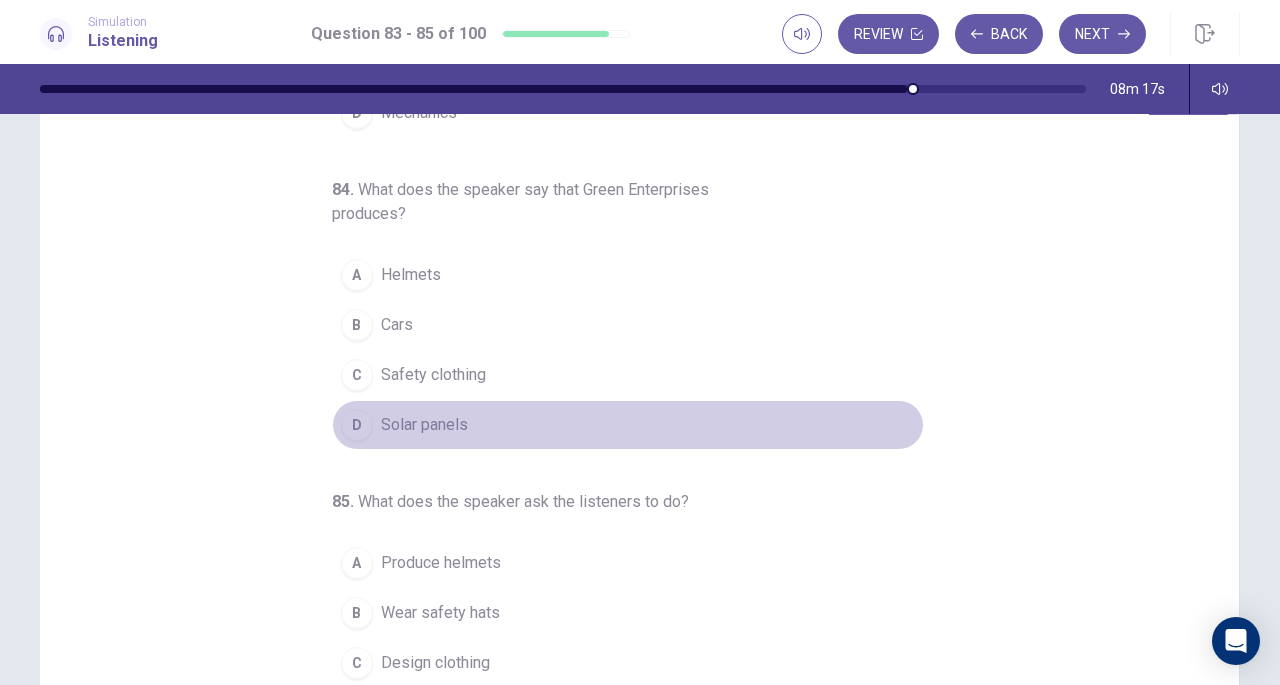 click on "Solar panels" at bounding box center (424, 425) 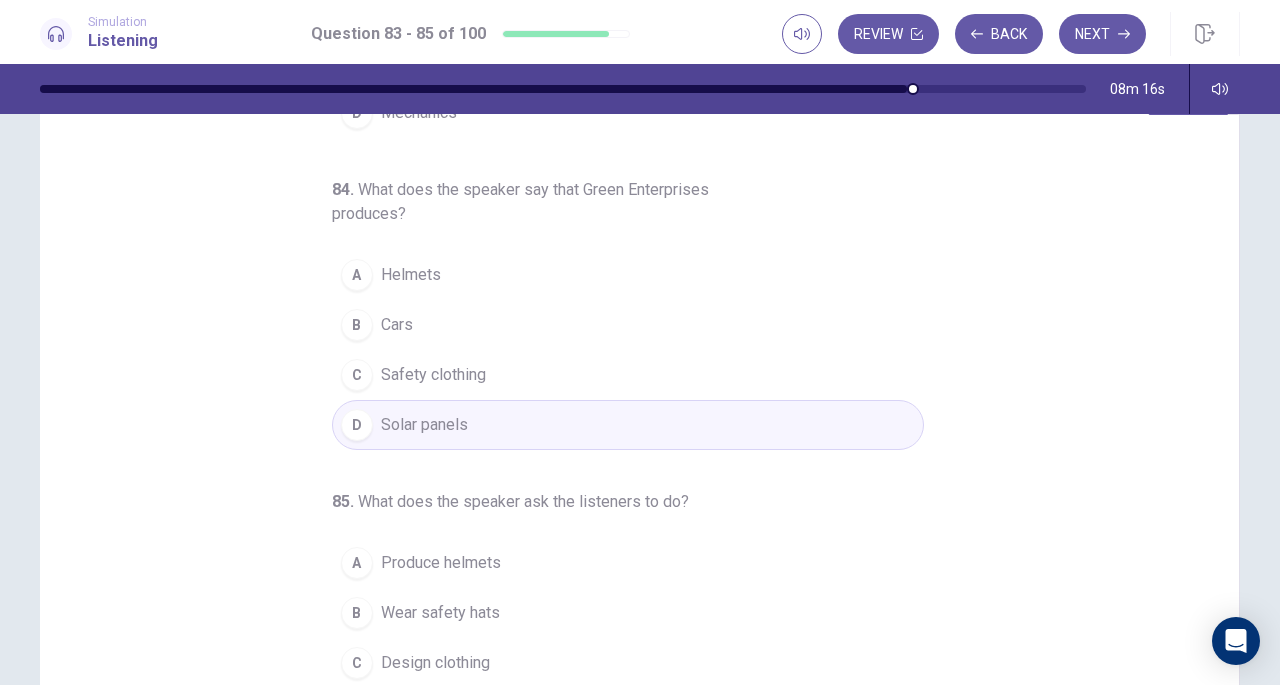 scroll, scrollTop: 268, scrollLeft: 0, axis: vertical 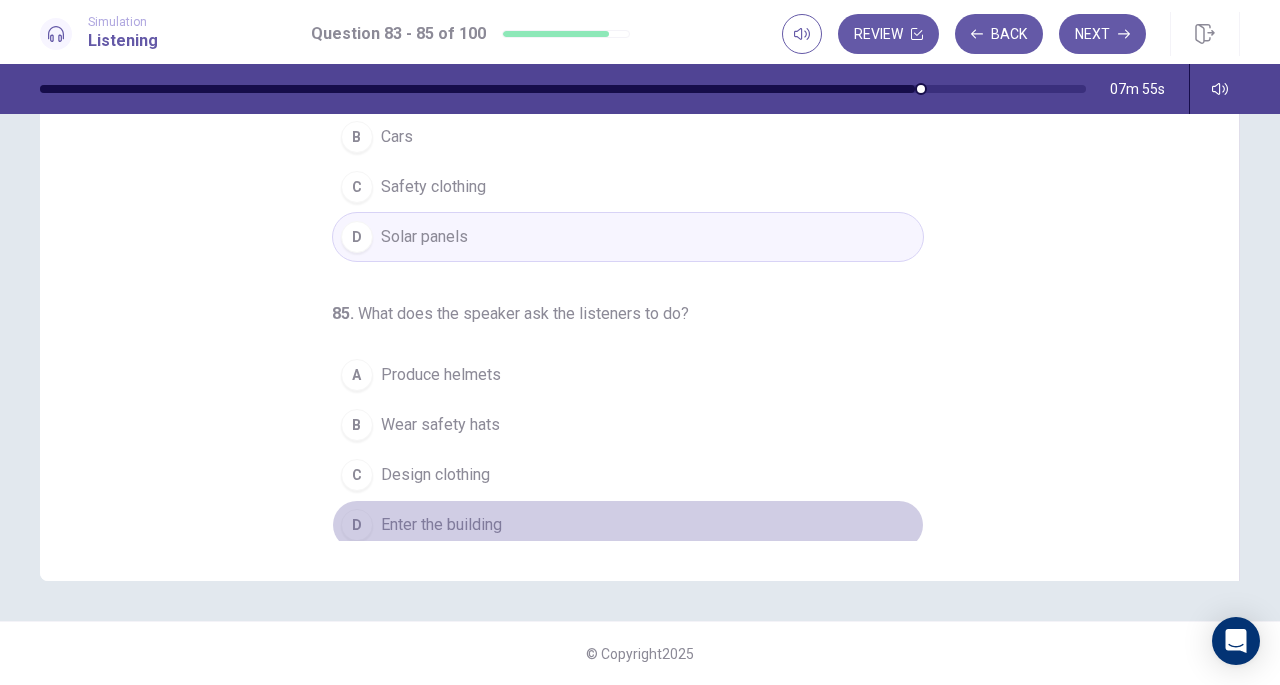 click on "Enter the building" at bounding box center (441, 525) 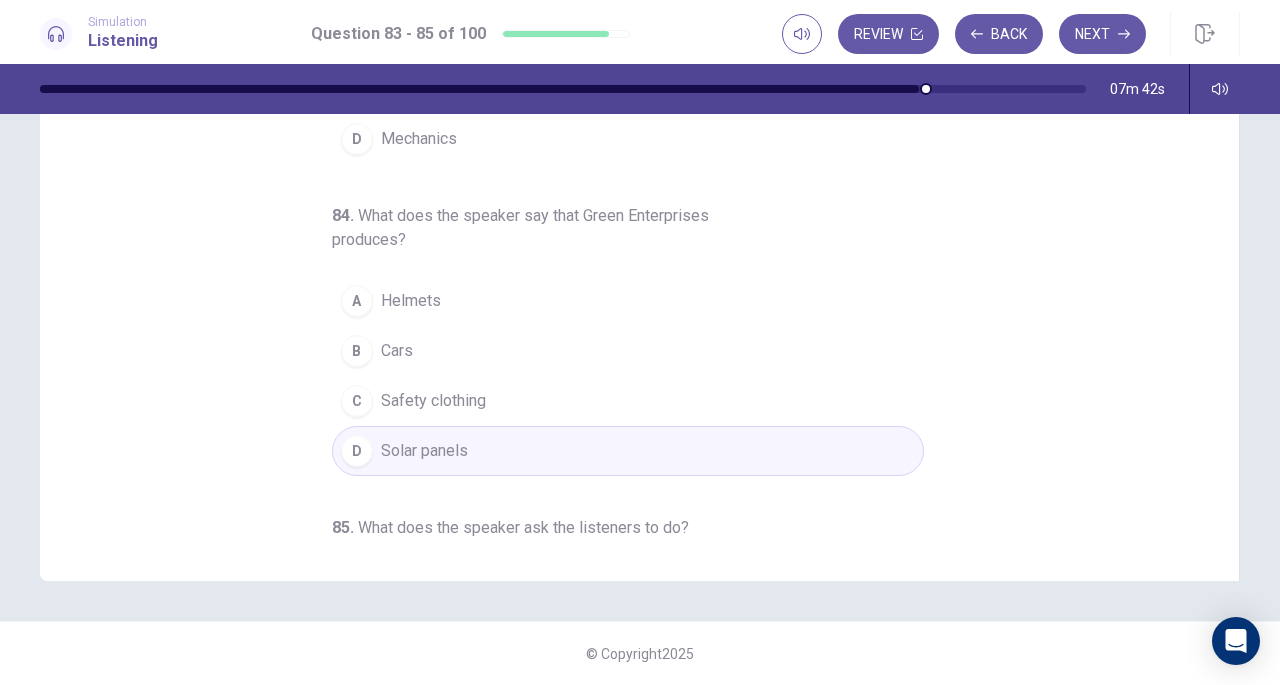 scroll, scrollTop: 0, scrollLeft: 0, axis: both 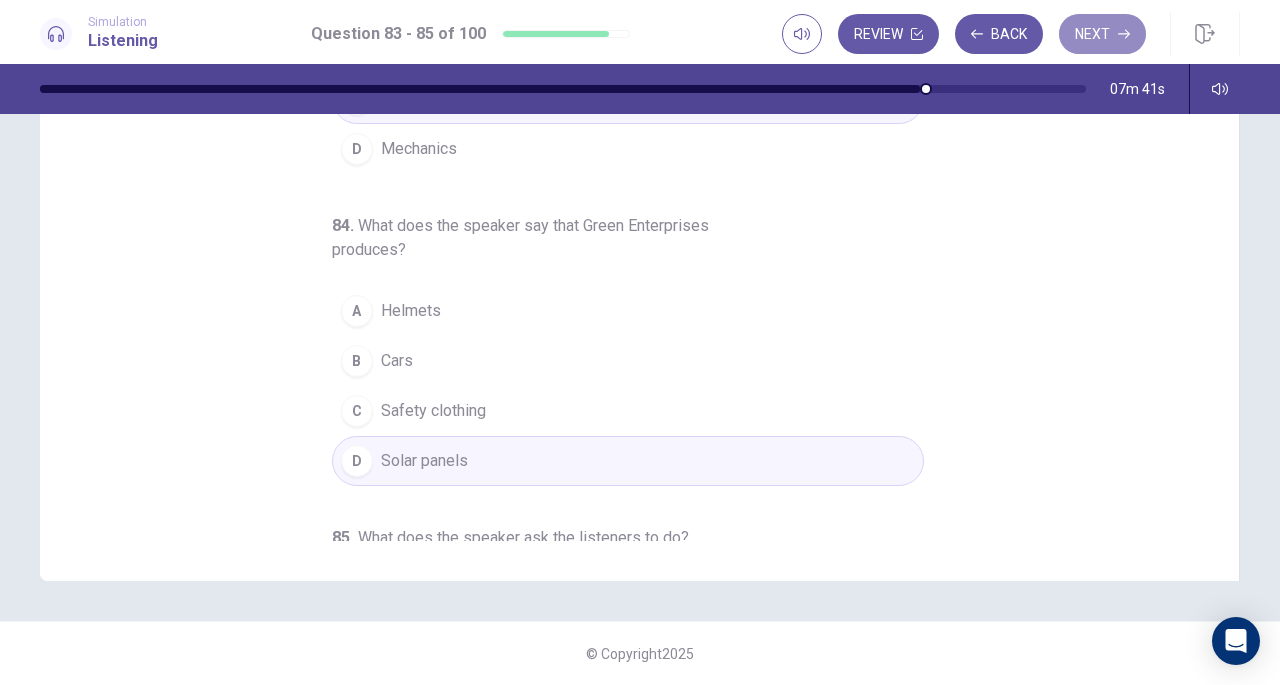 click on "Next" at bounding box center [1102, 34] 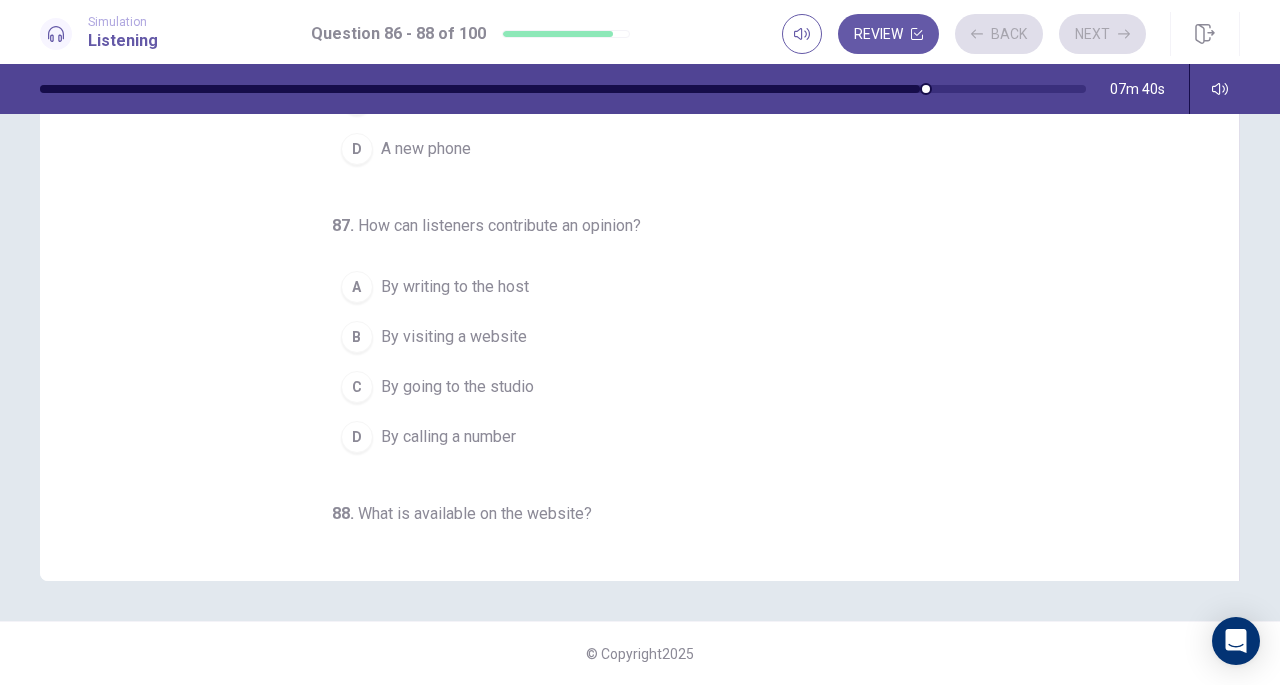 scroll, scrollTop: 0, scrollLeft: 0, axis: both 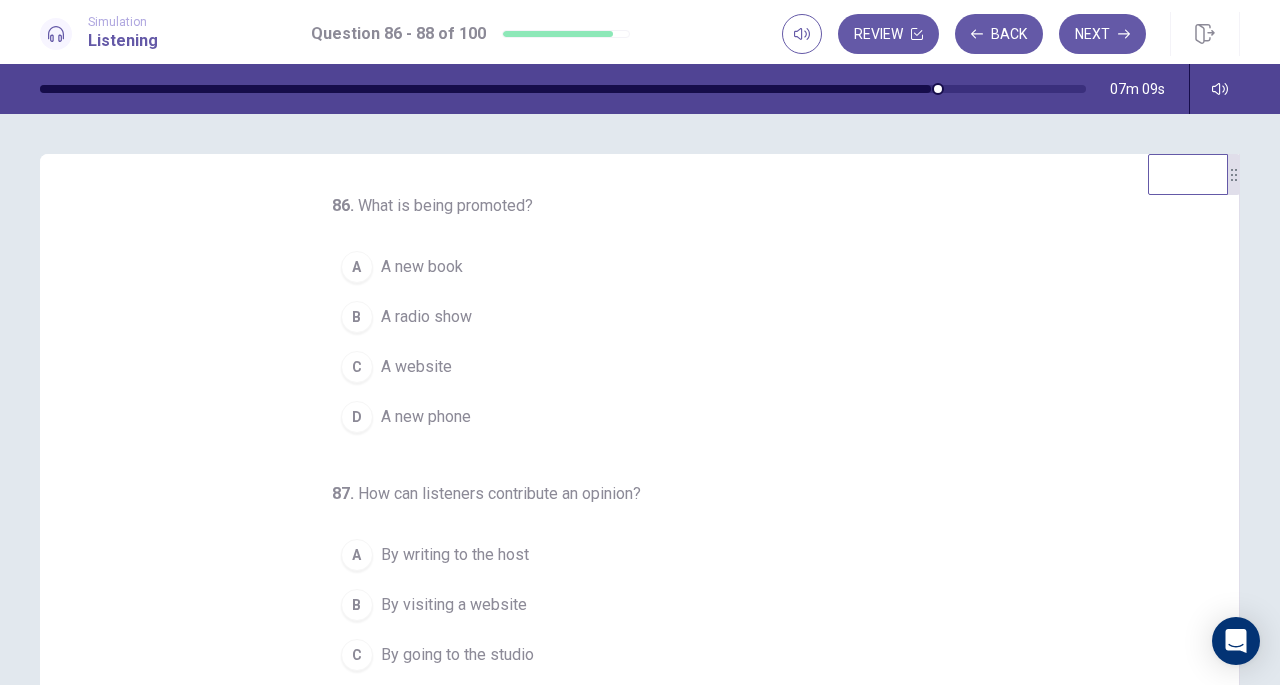 click on "A radio show" at bounding box center [426, 317] 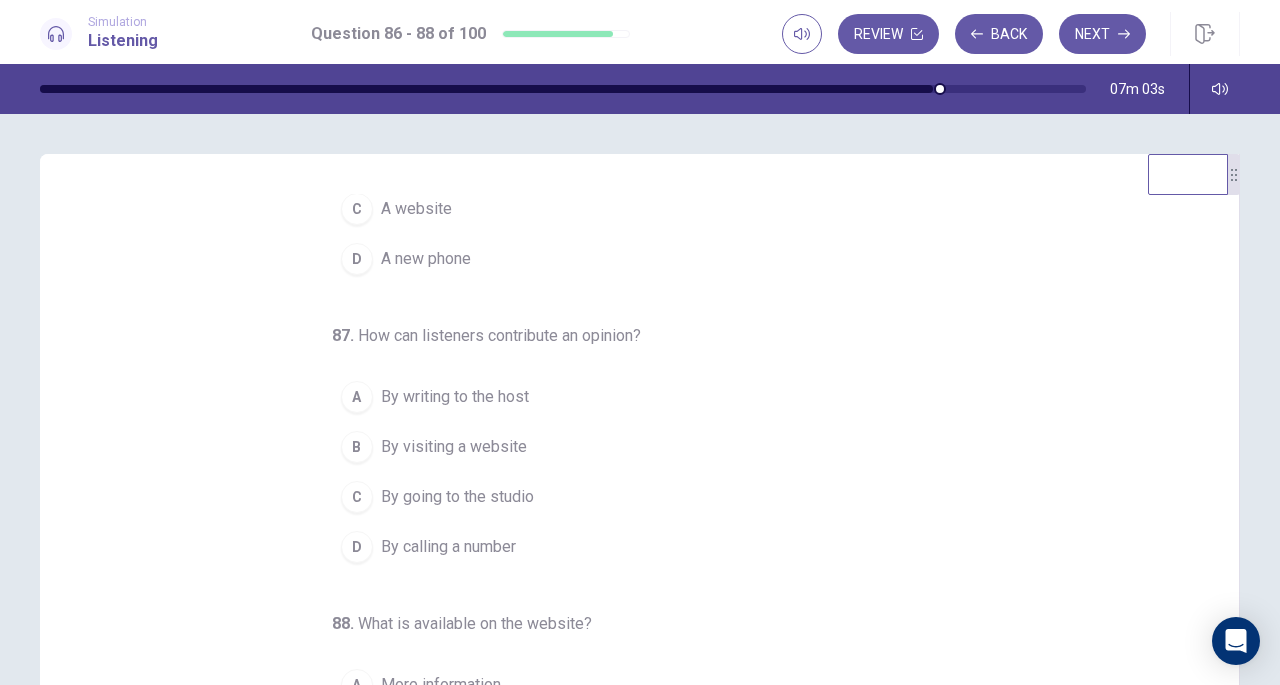 scroll, scrollTop: 200, scrollLeft: 0, axis: vertical 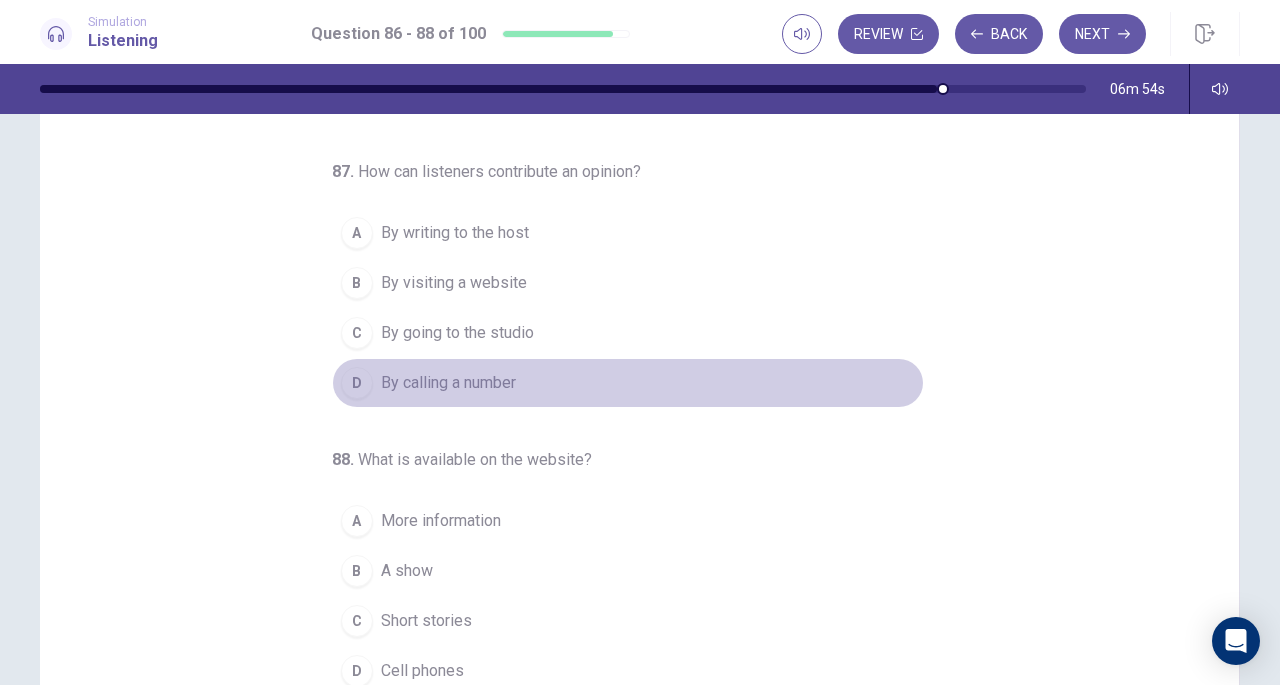 click on "By calling a number" at bounding box center (448, 383) 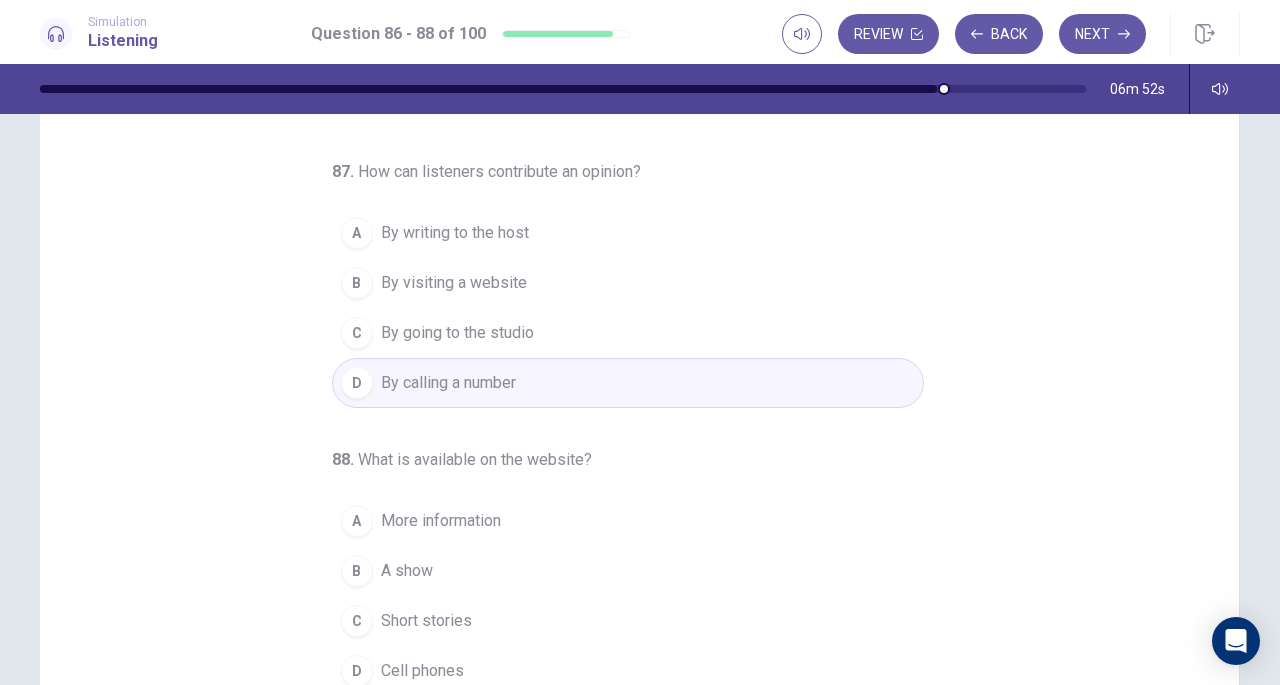 scroll, scrollTop: 222, scrollLeft: 0, axis: vertical 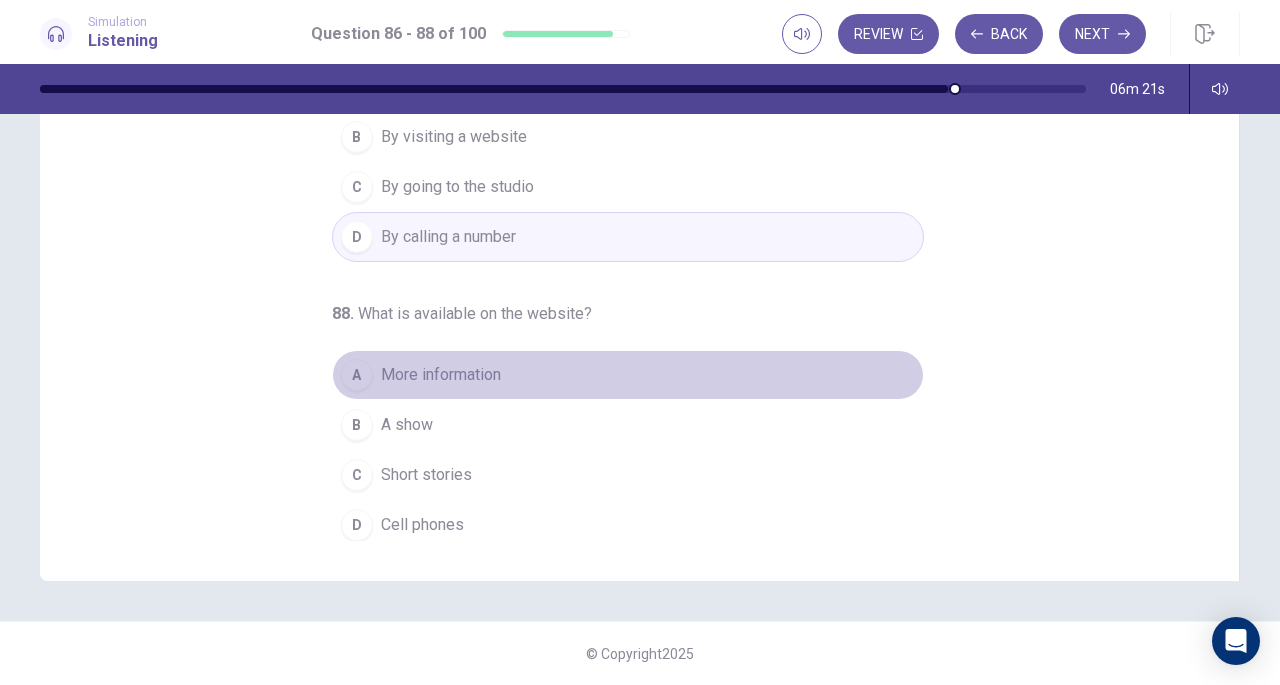 click on "More information" at bounding box center [441, 375] 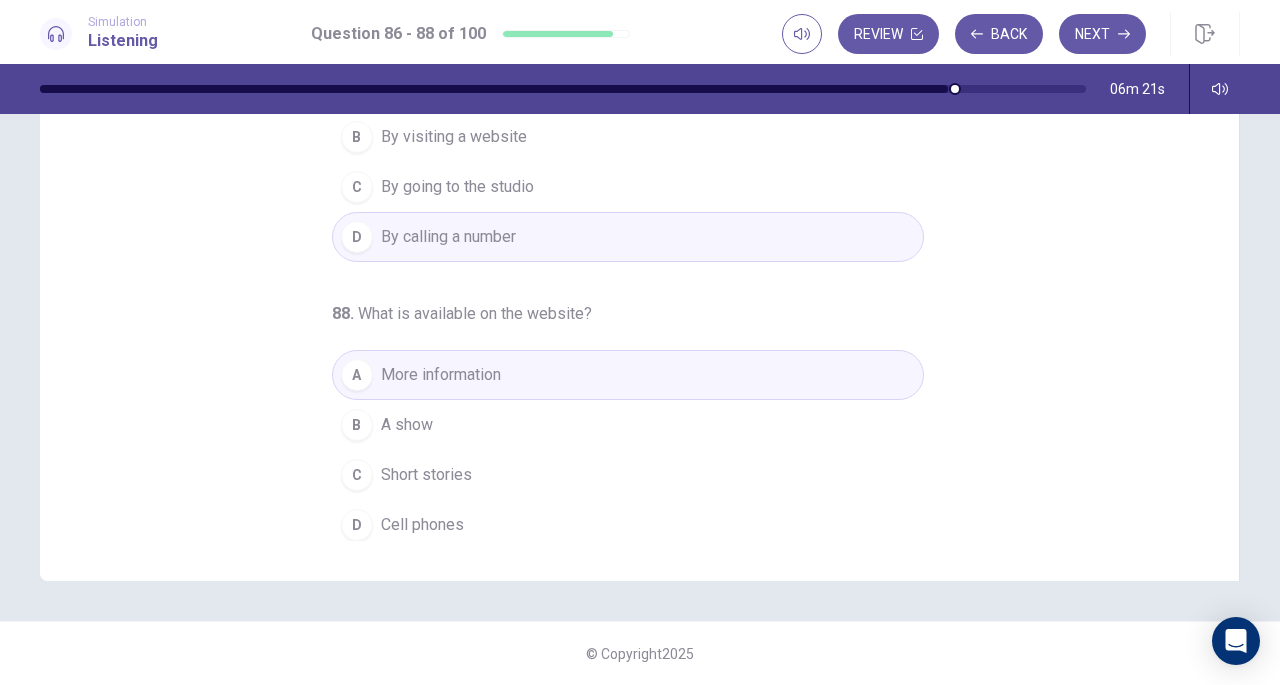 scroll, scrollTop: 0, scrollLeft: 0, axis: both 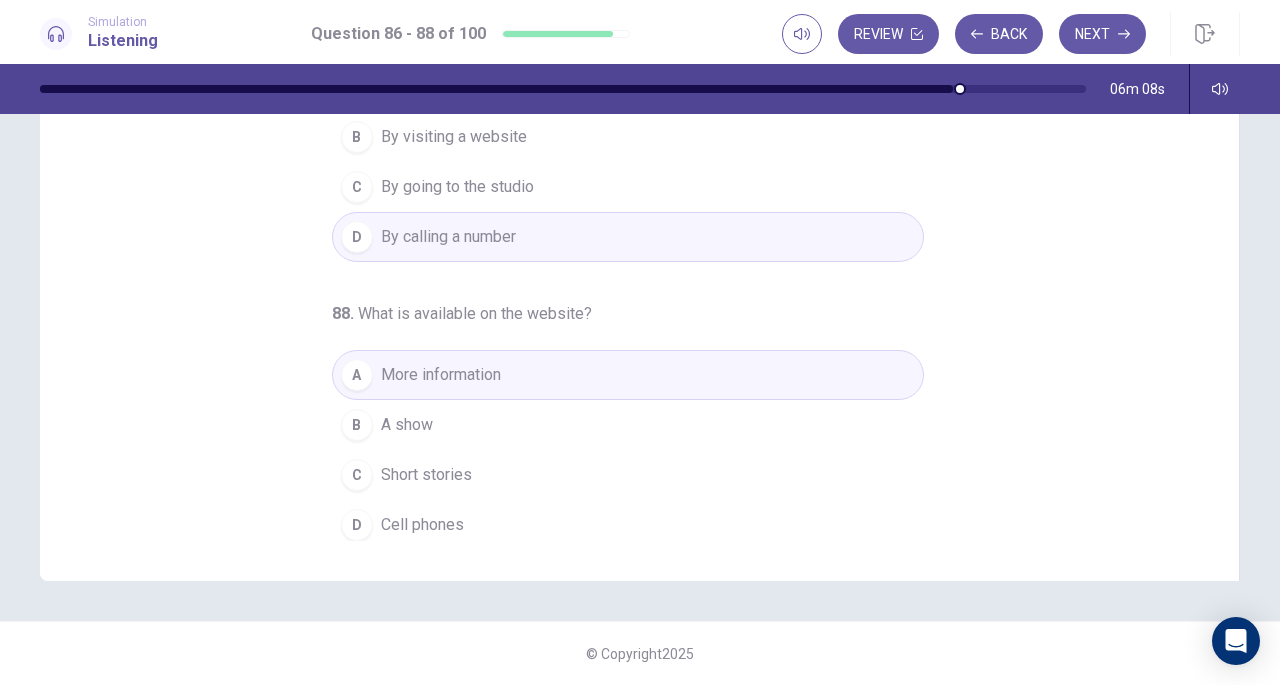 click on "Next" at bounding box center [1102, 34] 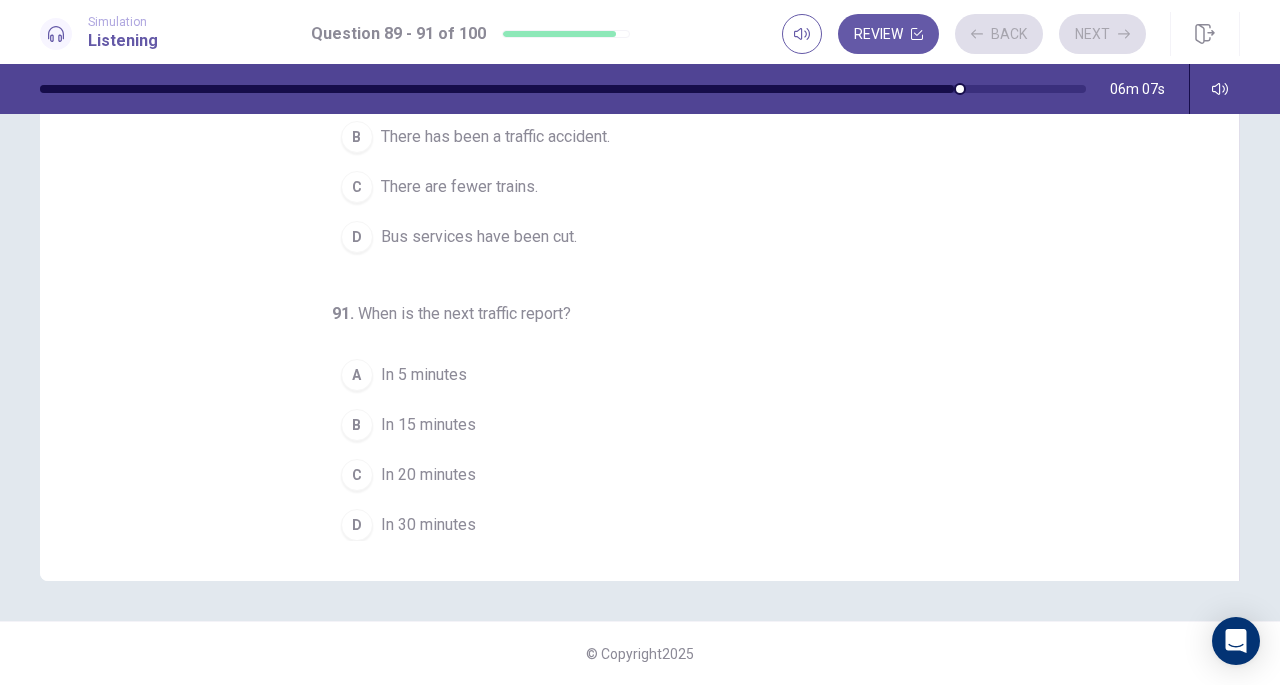 scroll, scrollTop: 0, scrollLeft: 0, axis: both 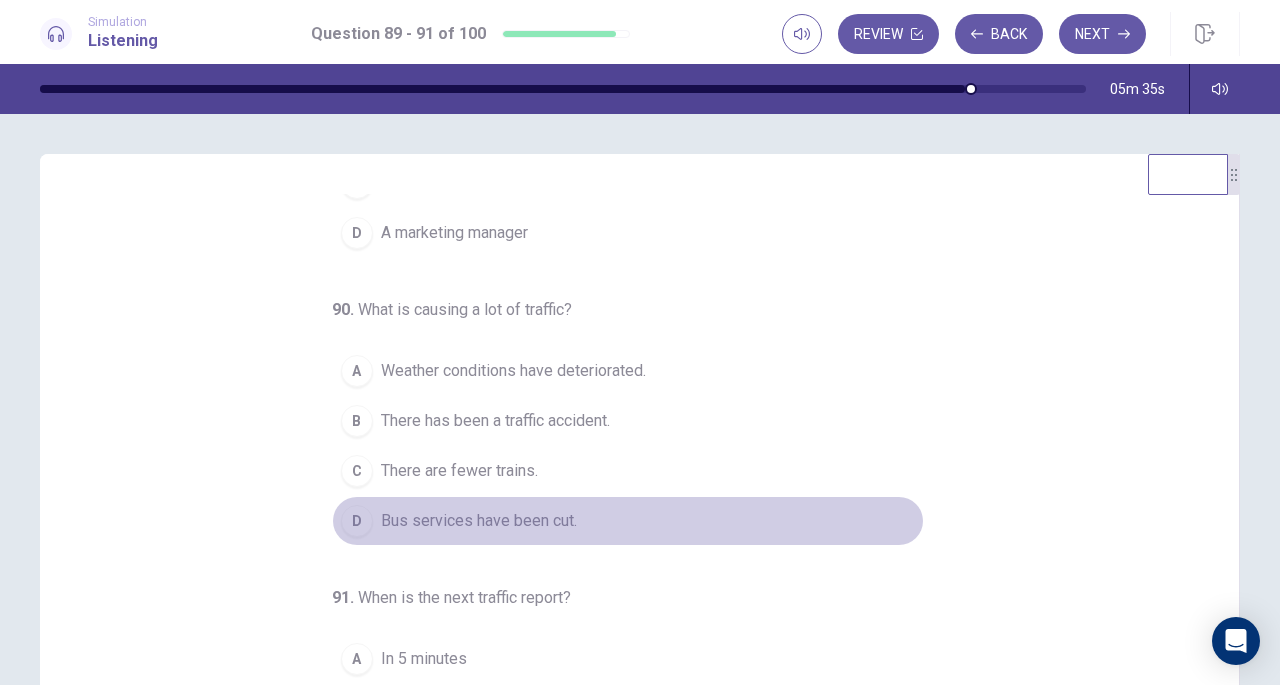 click on "Bus services have been cut." at bounding box center (479, 521) 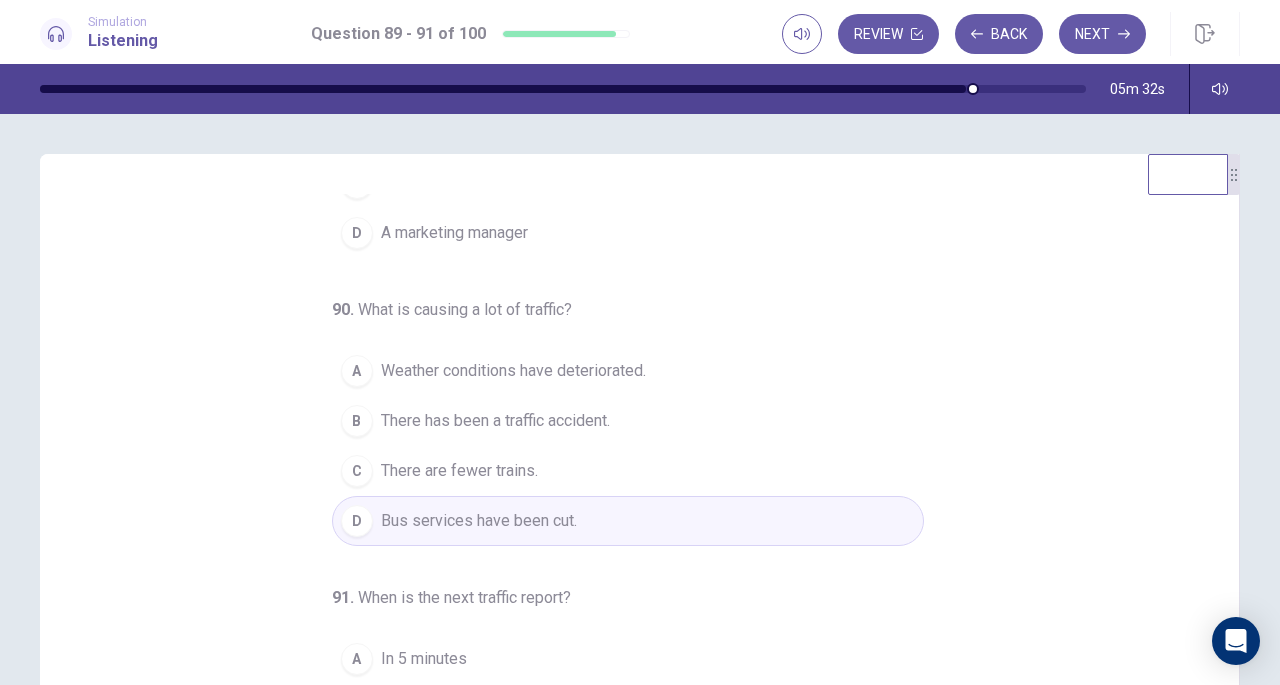 scroll, scrollTop: 200, scrollLeft: 0, axis: vertical 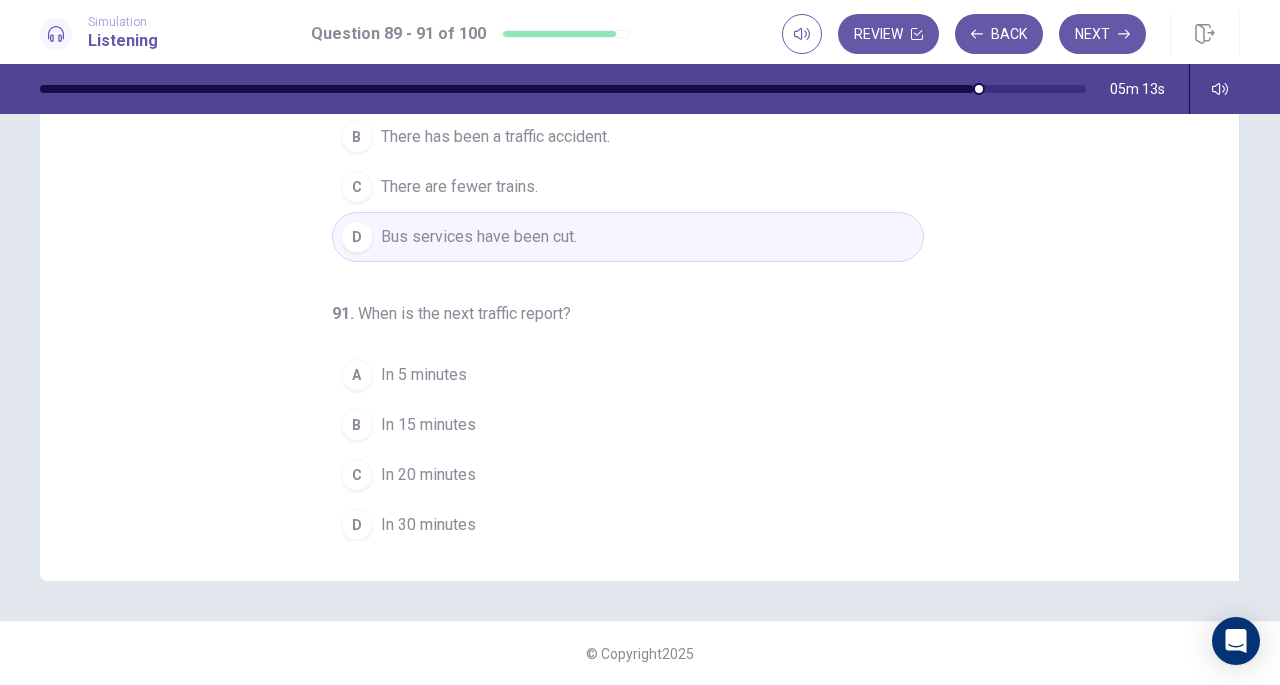 click on "In 15 minutes" at bounding box center (428, 425) 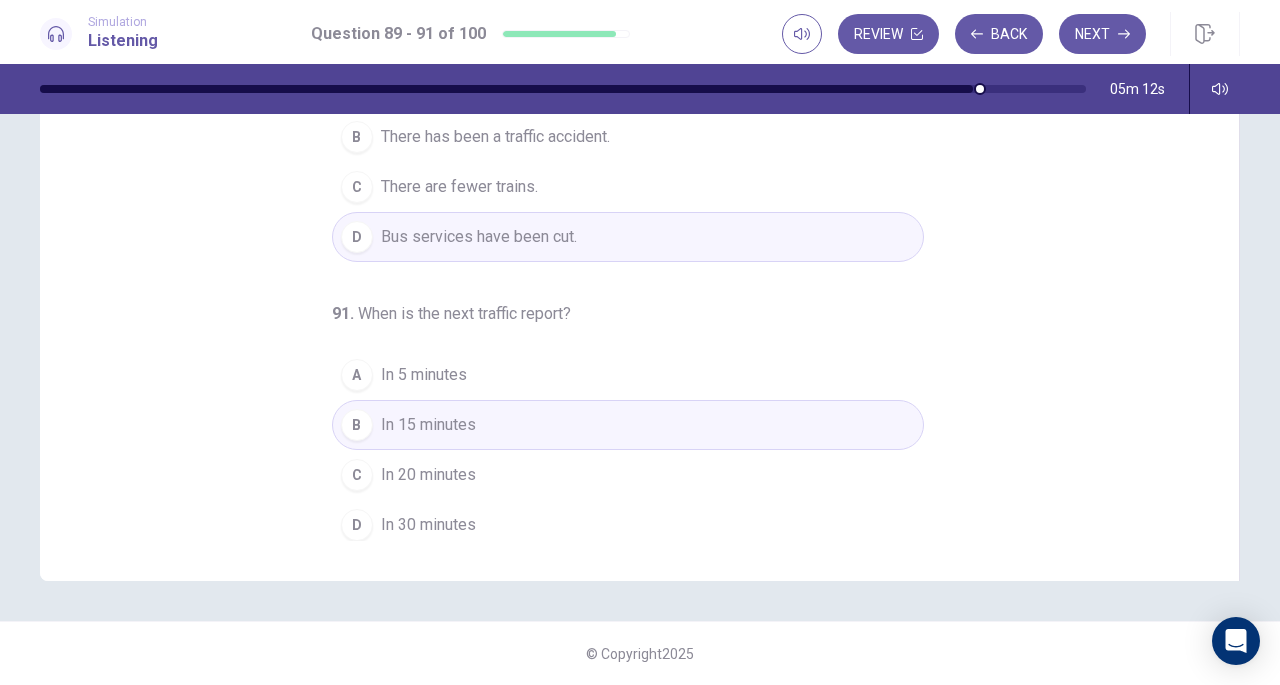 scroll, scrollTop: 0, scrollLeft: 0, axis: both 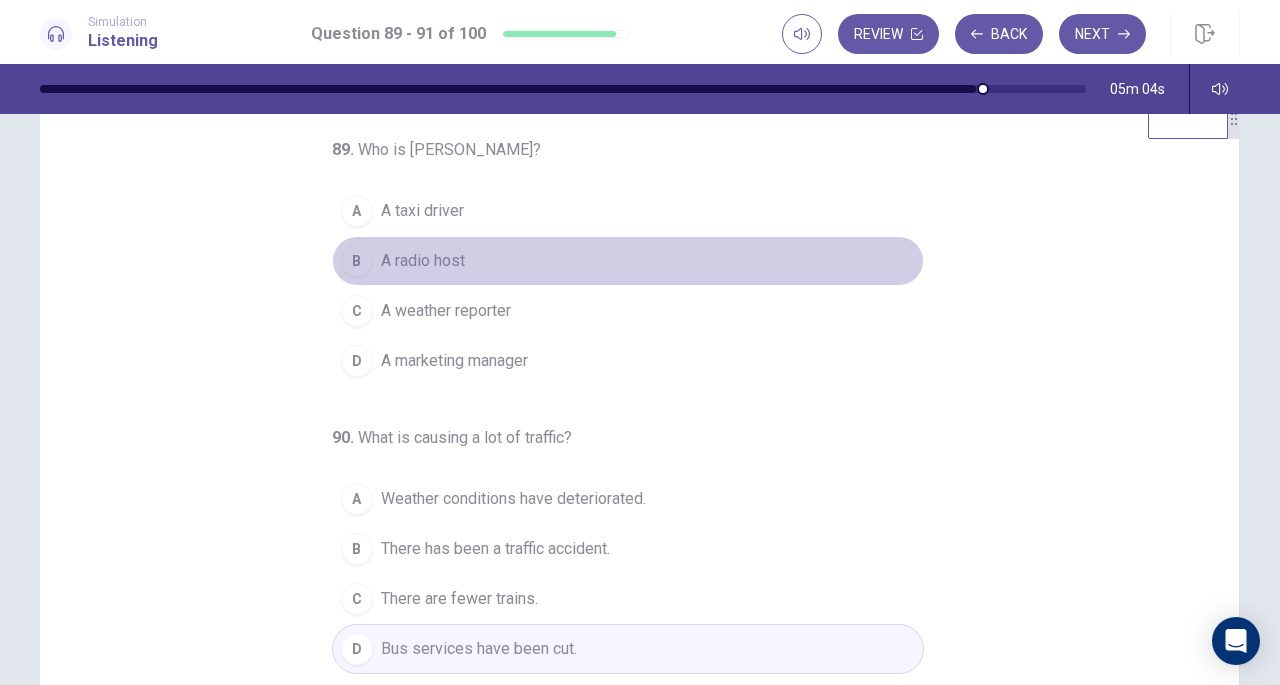 click on "A radio host" at bounding box center (423, 261) 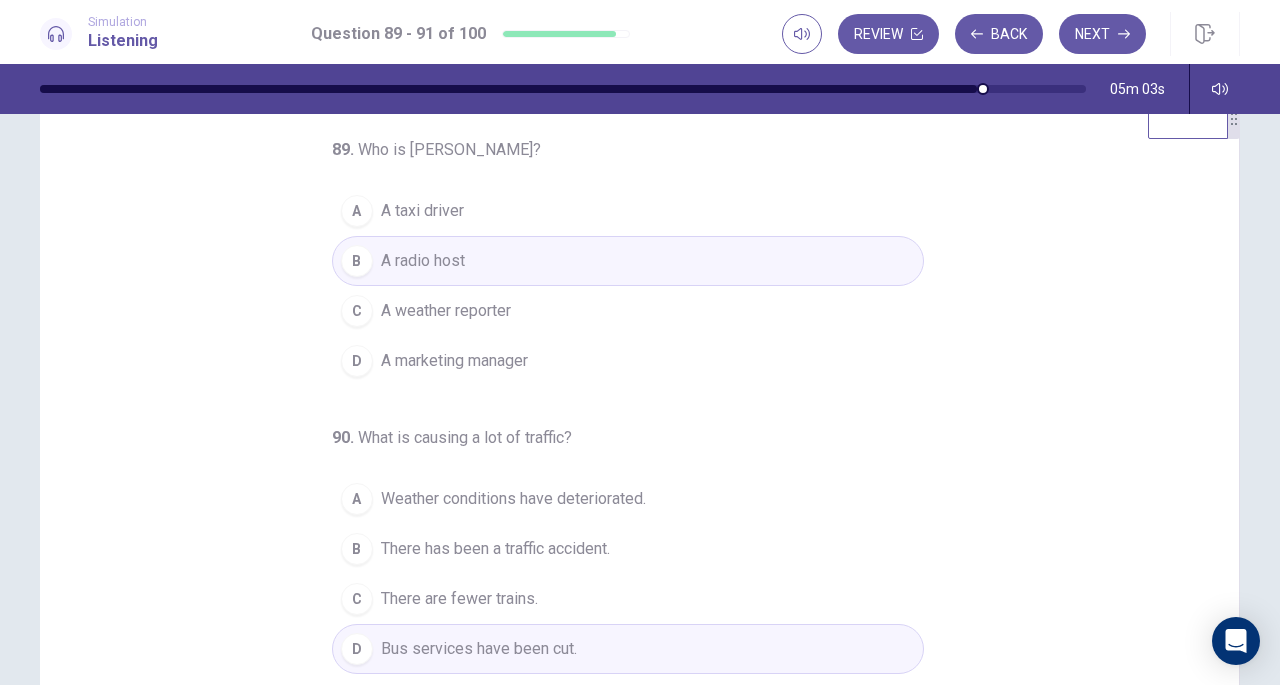 scroll, scrollTop: 200, scrollLeft: 0, axis: vertical 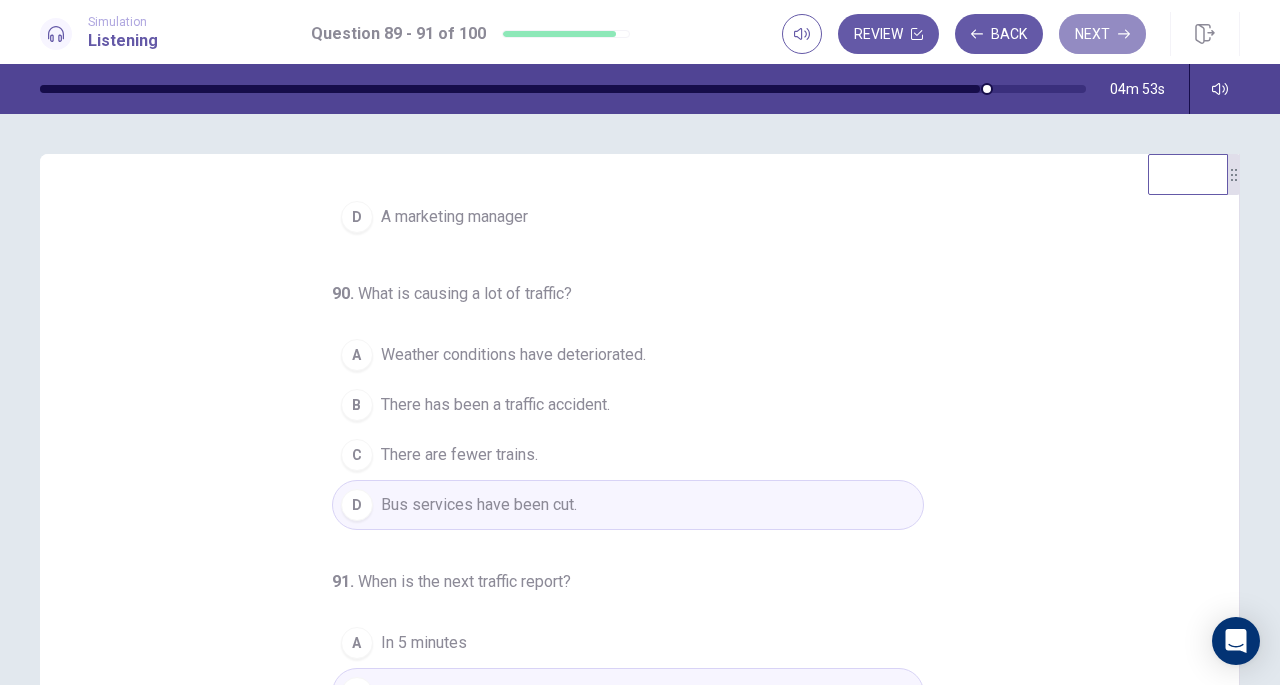 click on "Next" at bounding box center [1102, 34] 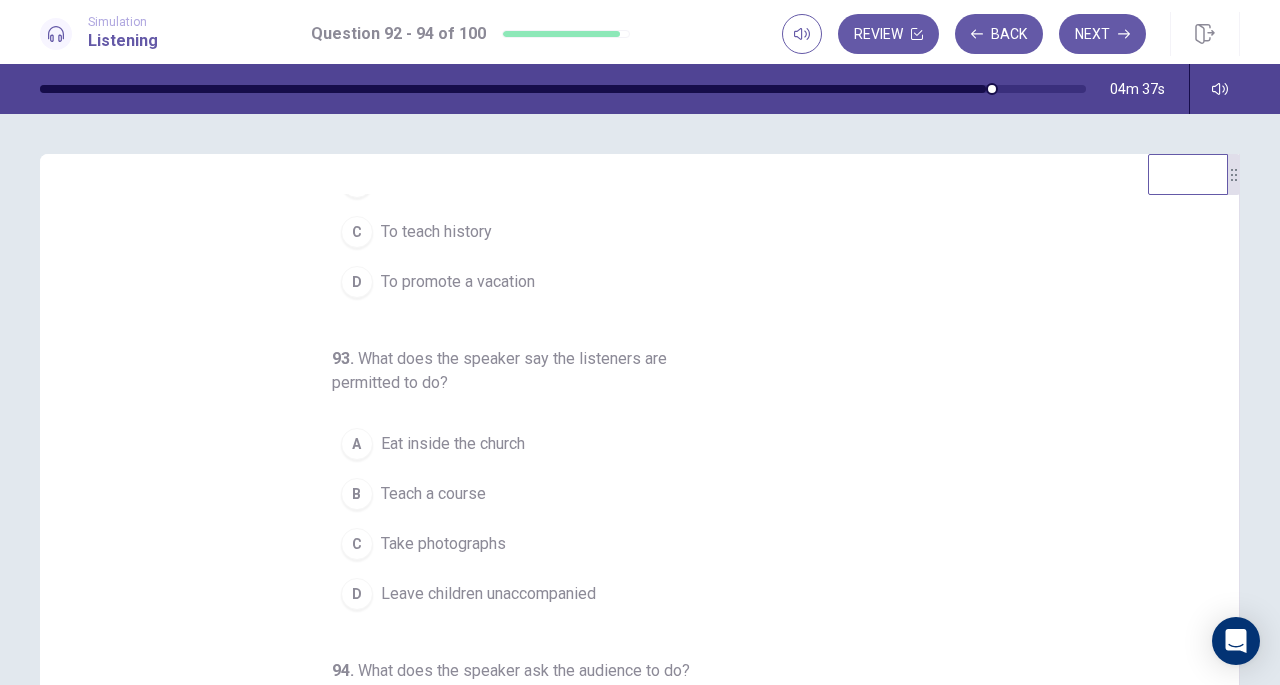 scroll, scrollTop: 224, scrollLeft: 0, axis: vertical 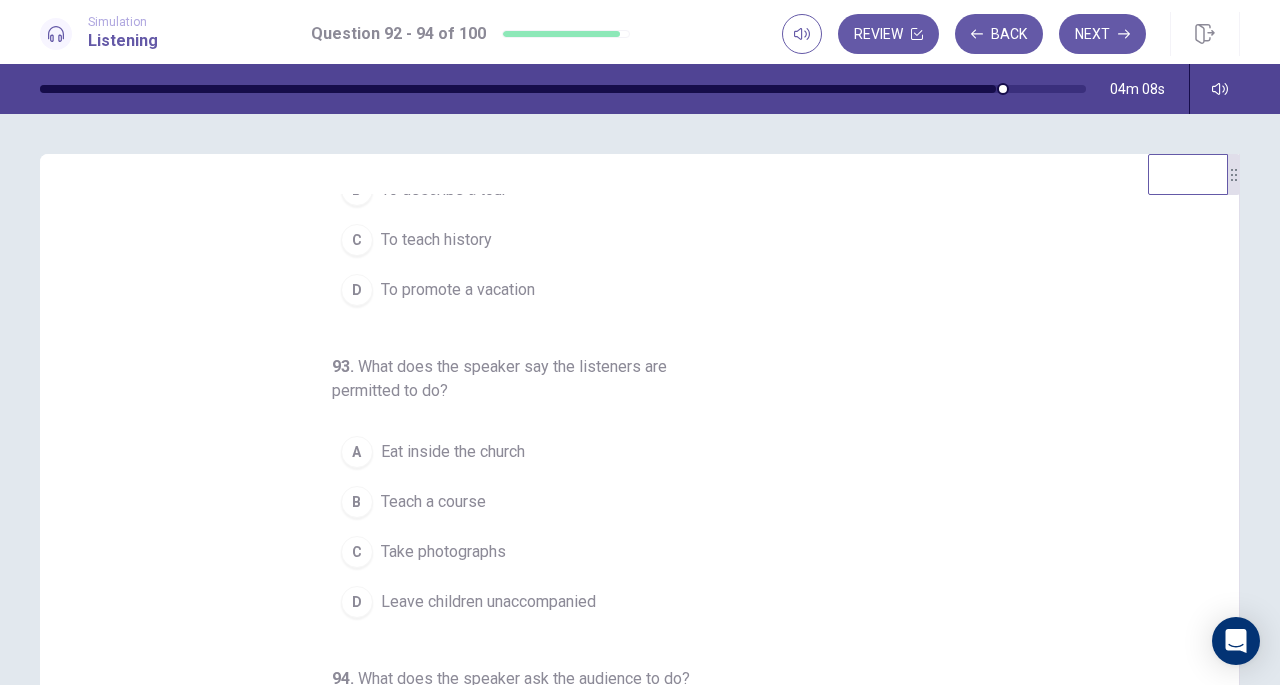 click on "C Take photographs" at bounding box center [628, 552] 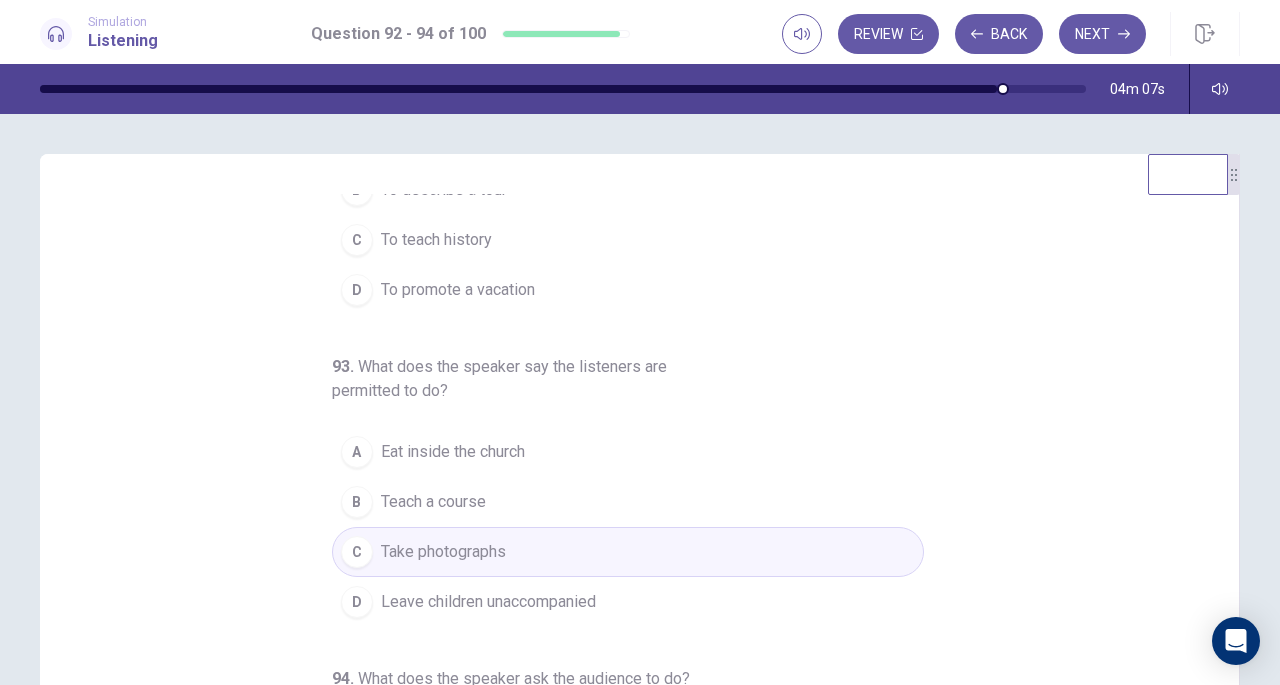 scroll, scrollTop: 224, scrollLeft: 0, axis: vertical 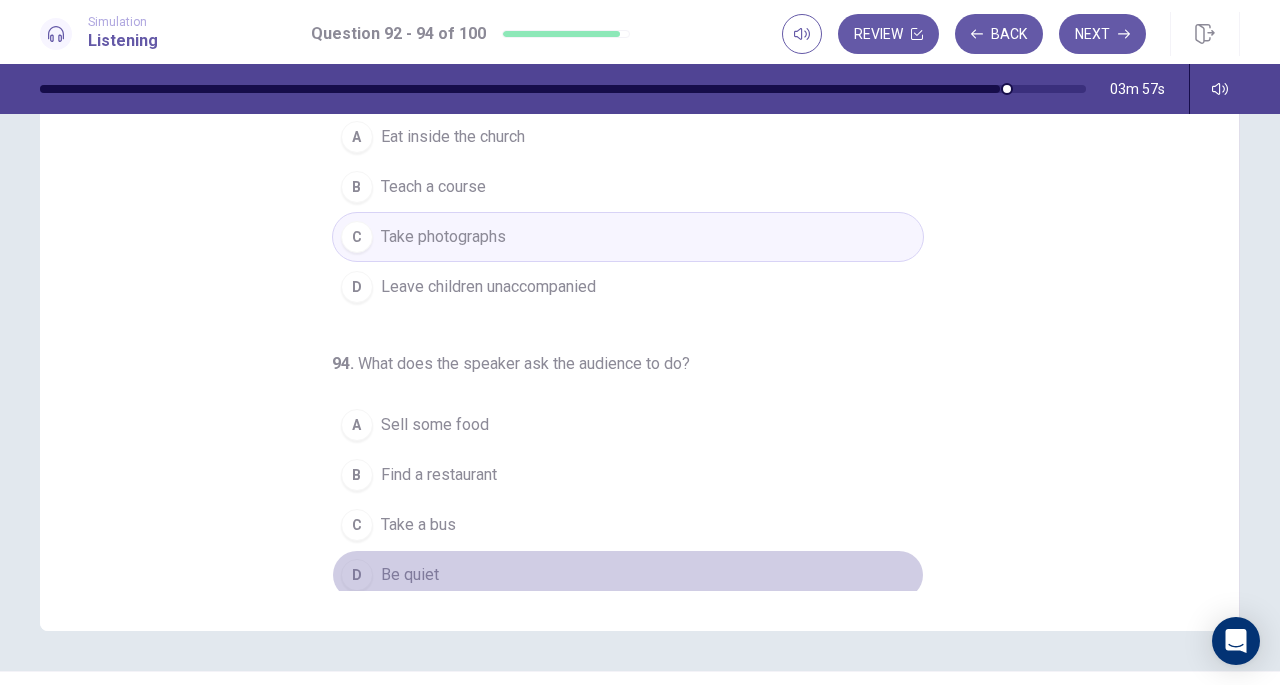 click on "D Be quiet" at bounding box center (628, 575) 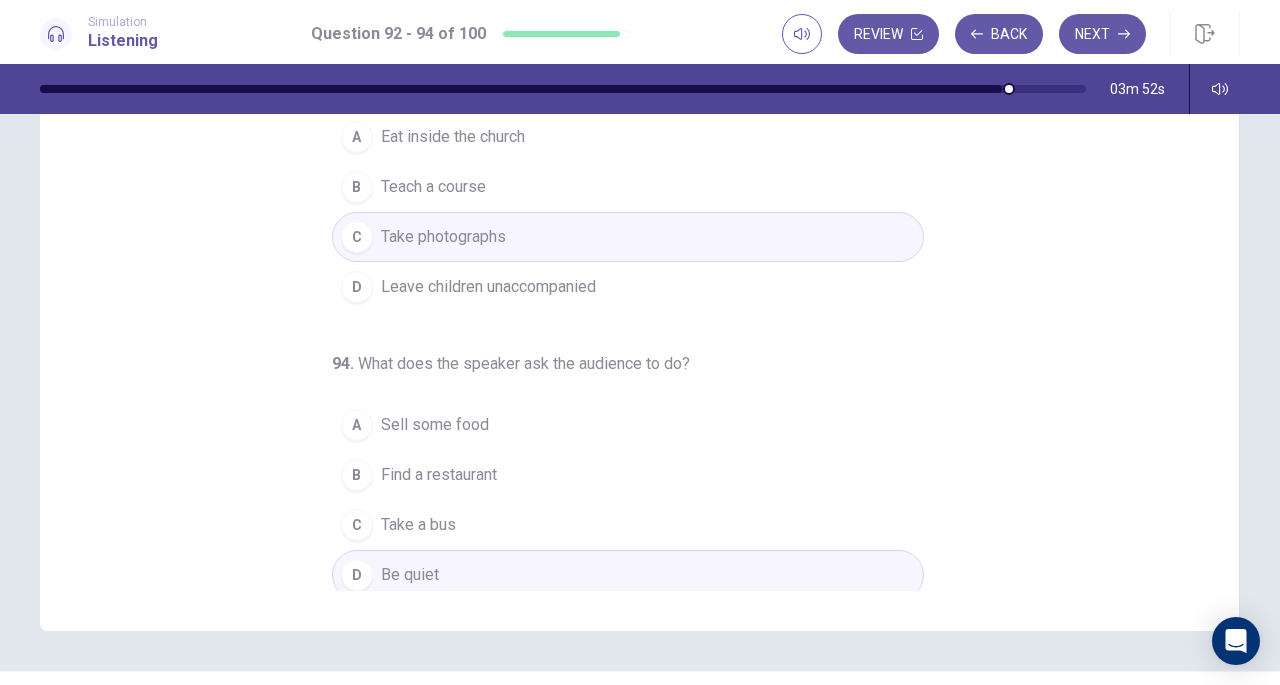 scroll, scrollTop: 0, scrollLeft: 0, axis: both 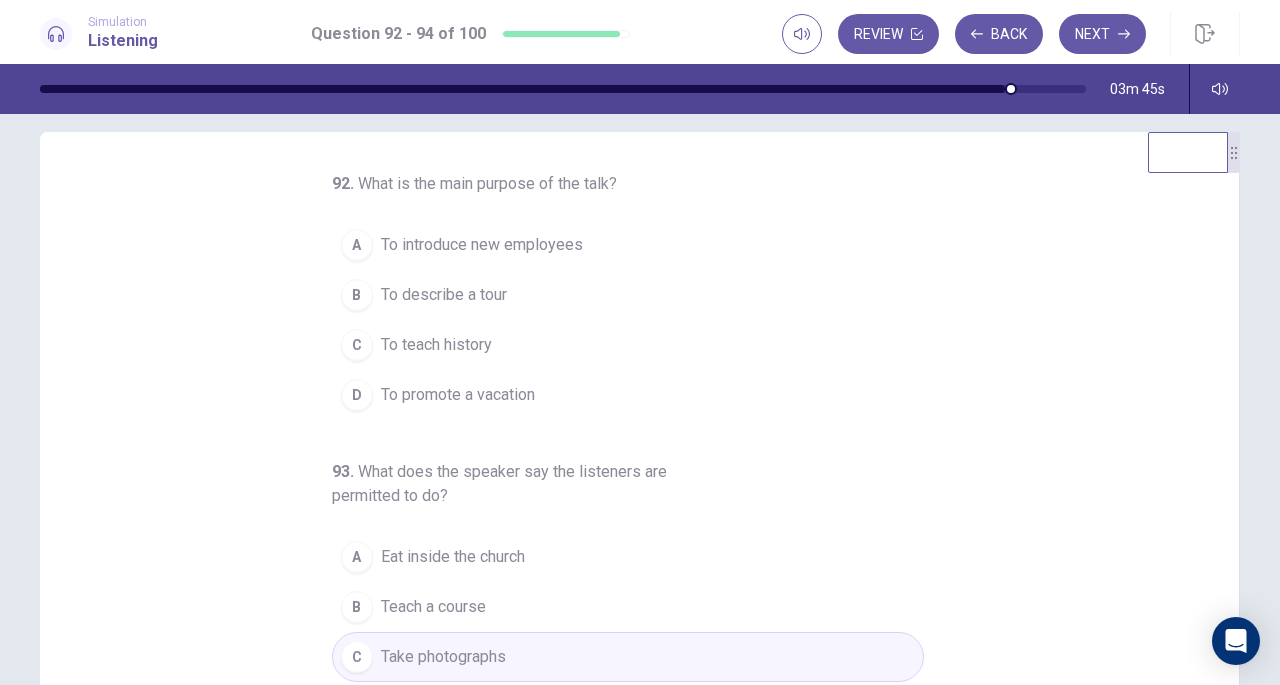 click on "To describe a tour" at bounding box center (444, 295) 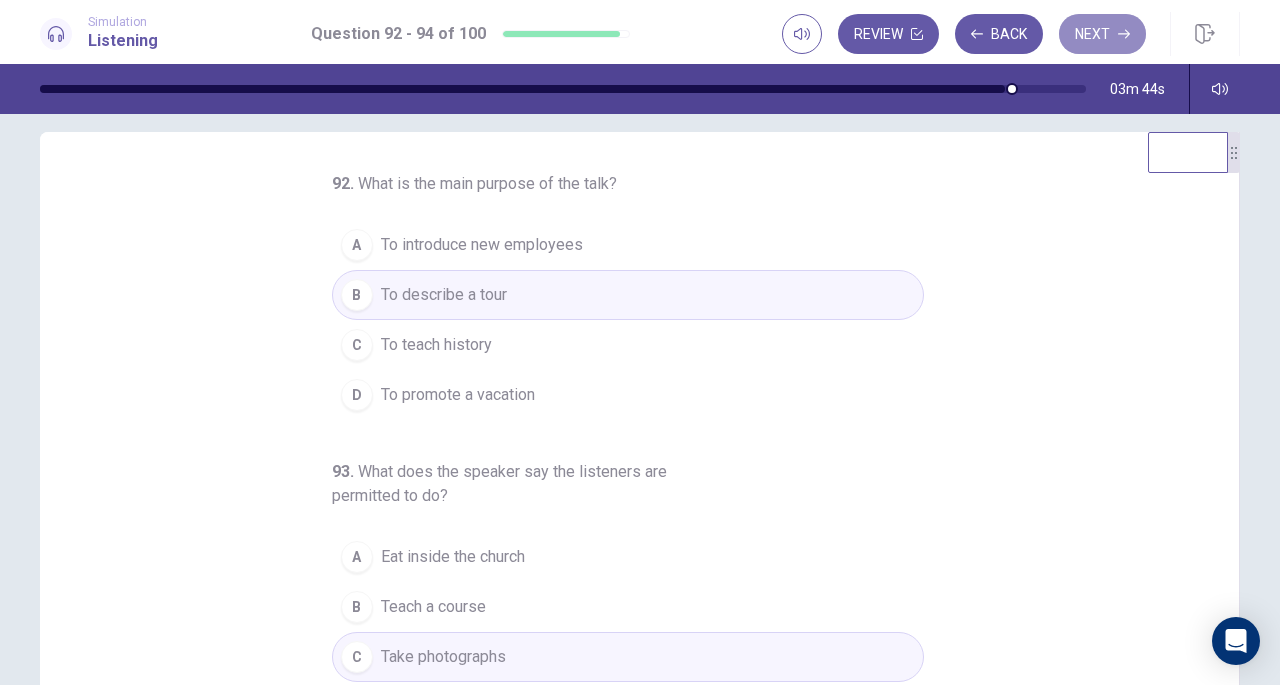click on "Next" at bounding box center [1102, 34] 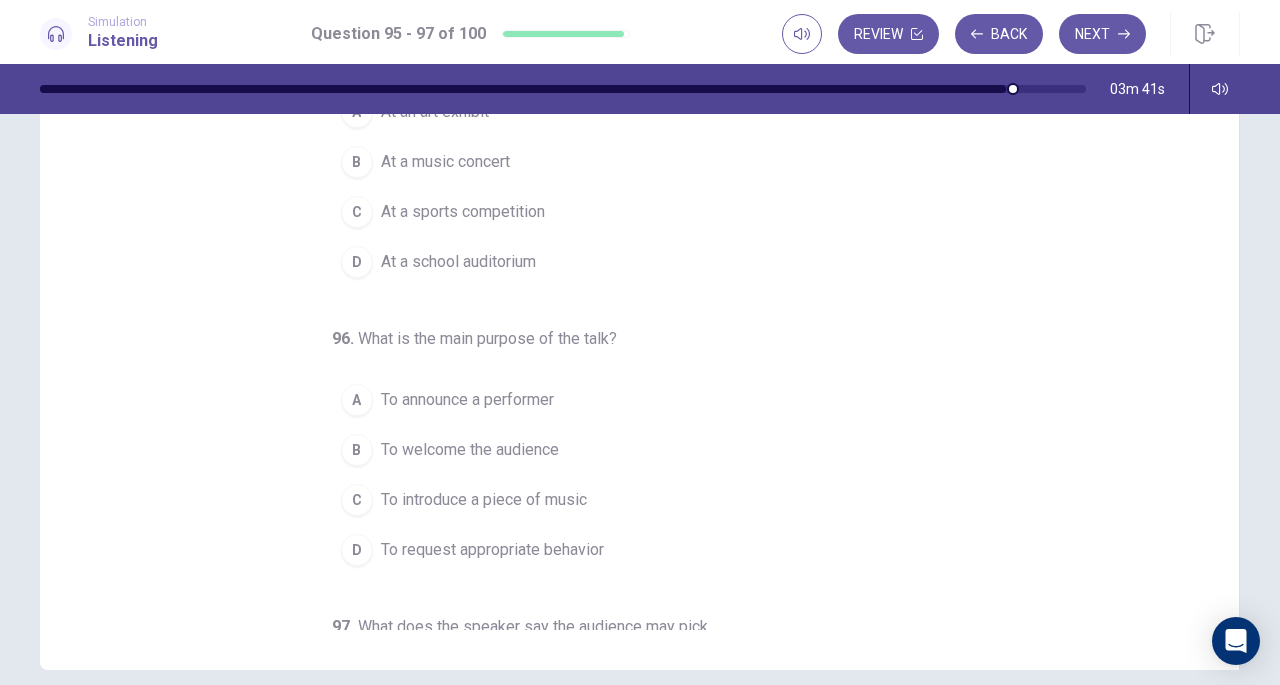 scroll, scrollTop: 195, scrollLeft: 0, axis: vertical 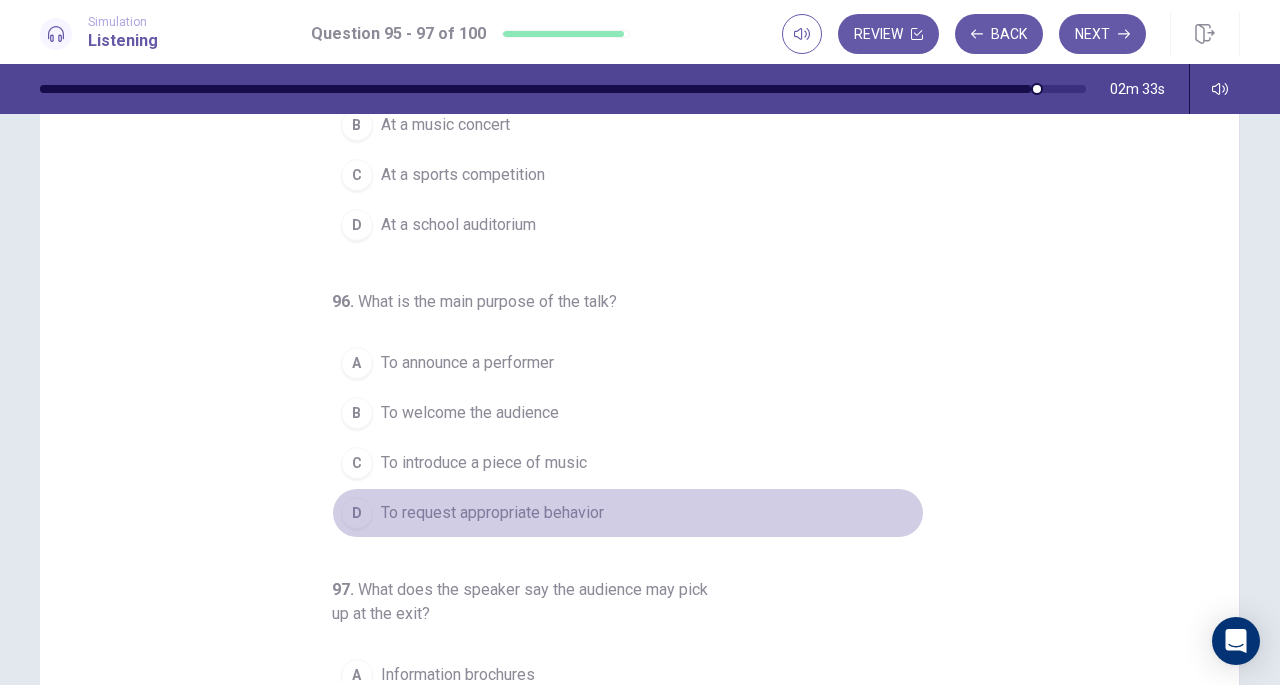 click on "D To request appropriate behavior" at bounding box center (628, 513) 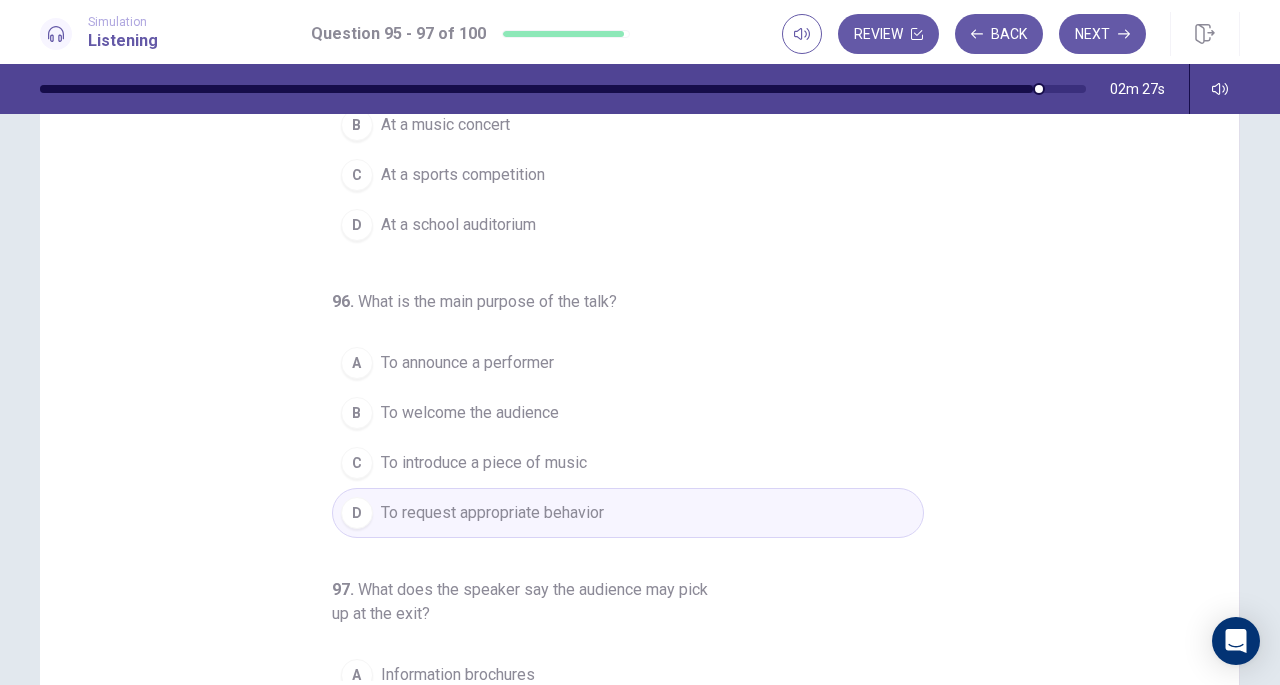 scroll, scrollTop: 248, scrollLeft: 0, axis: vertical 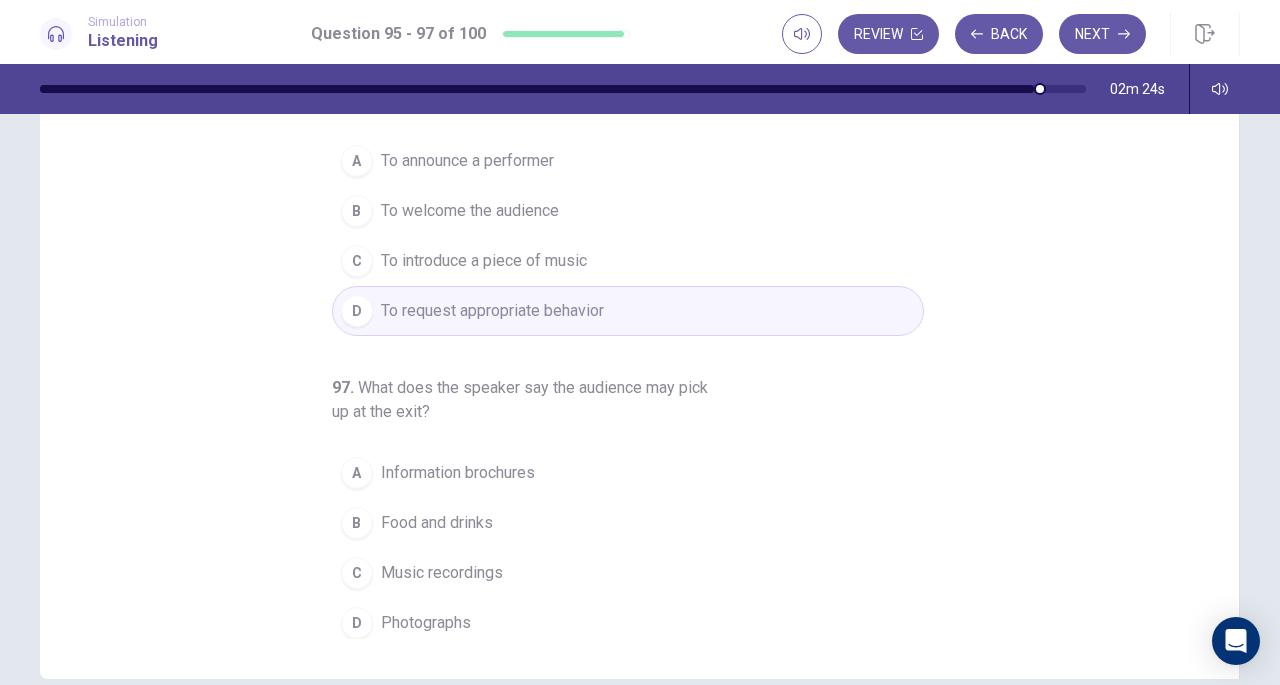 click on "A Information brochures" at bounding box center (628, 473) 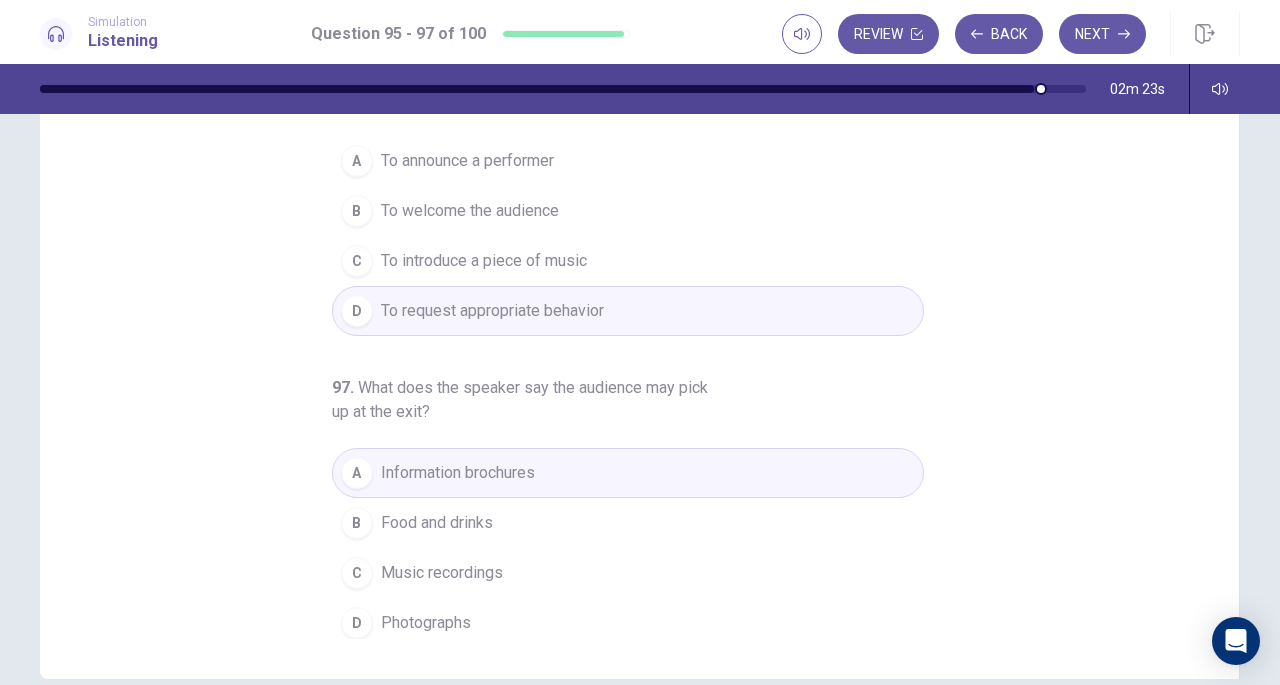 scroll, scrollTop: 0, scrollLeft: 0, axis: both 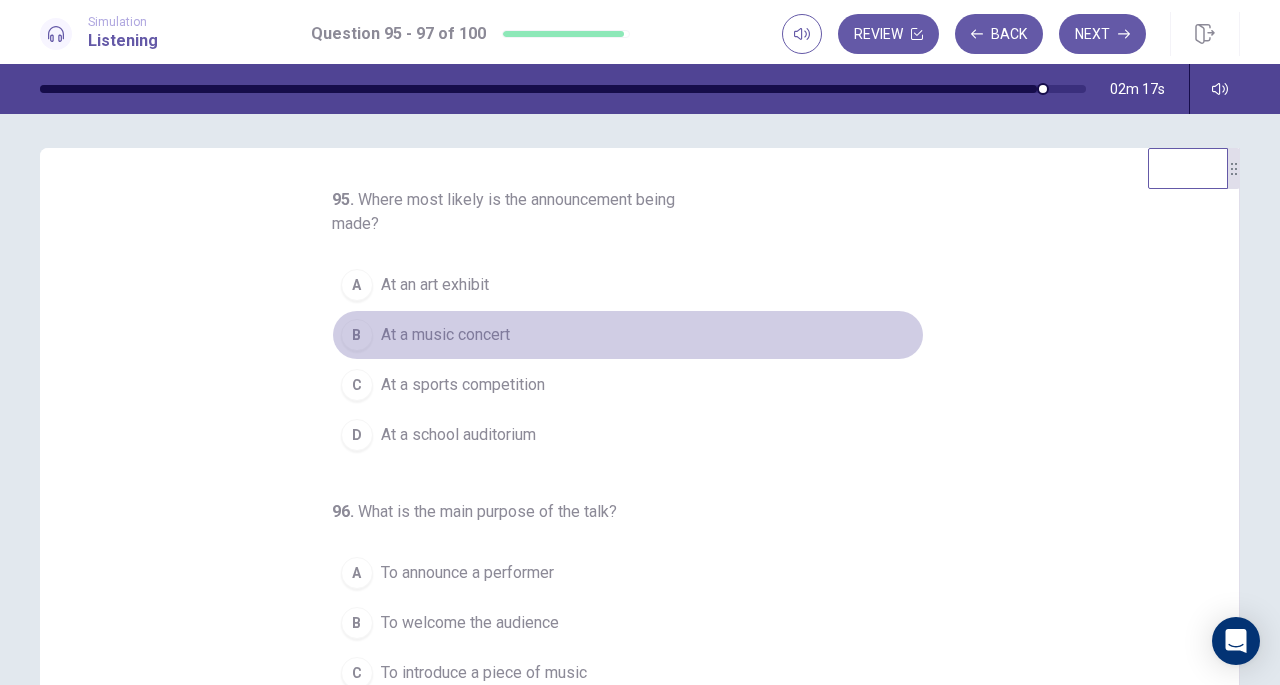 click on "B At a music concert" at bounding box center (628, 335) 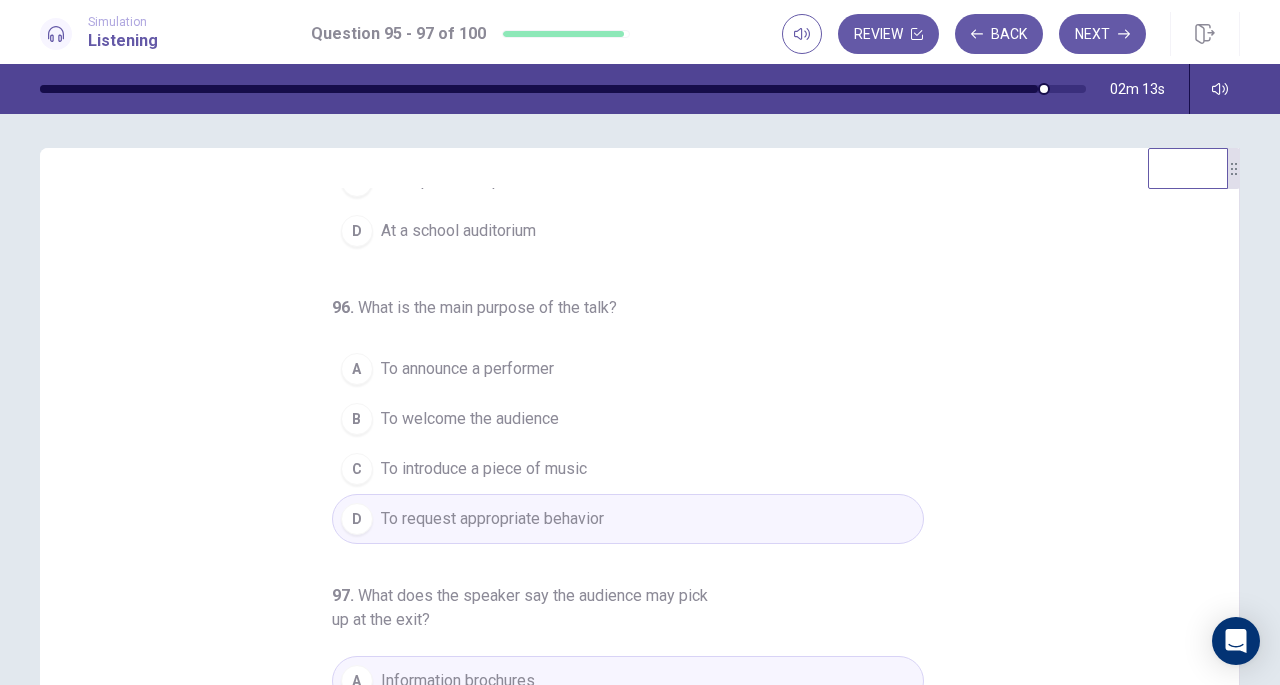 scroll, scrollTop: 0, scrollLeft: 0, axis: both 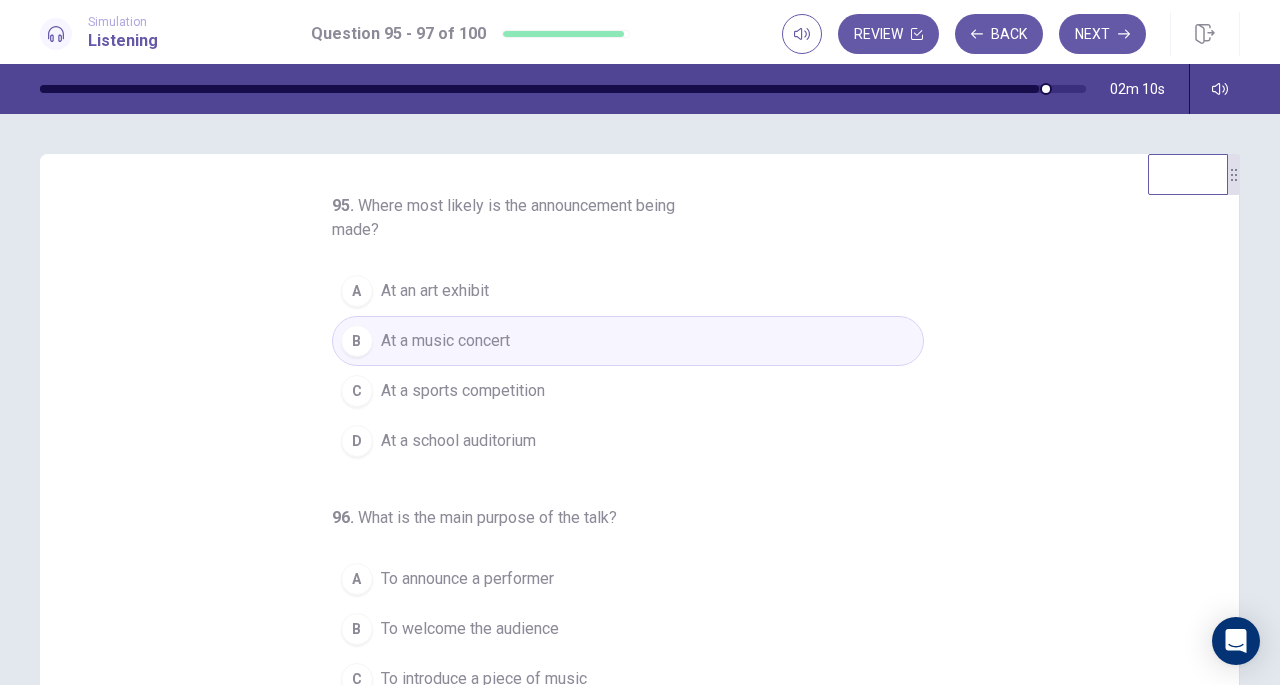 click on "Next" at bounding box center [1102, 34] 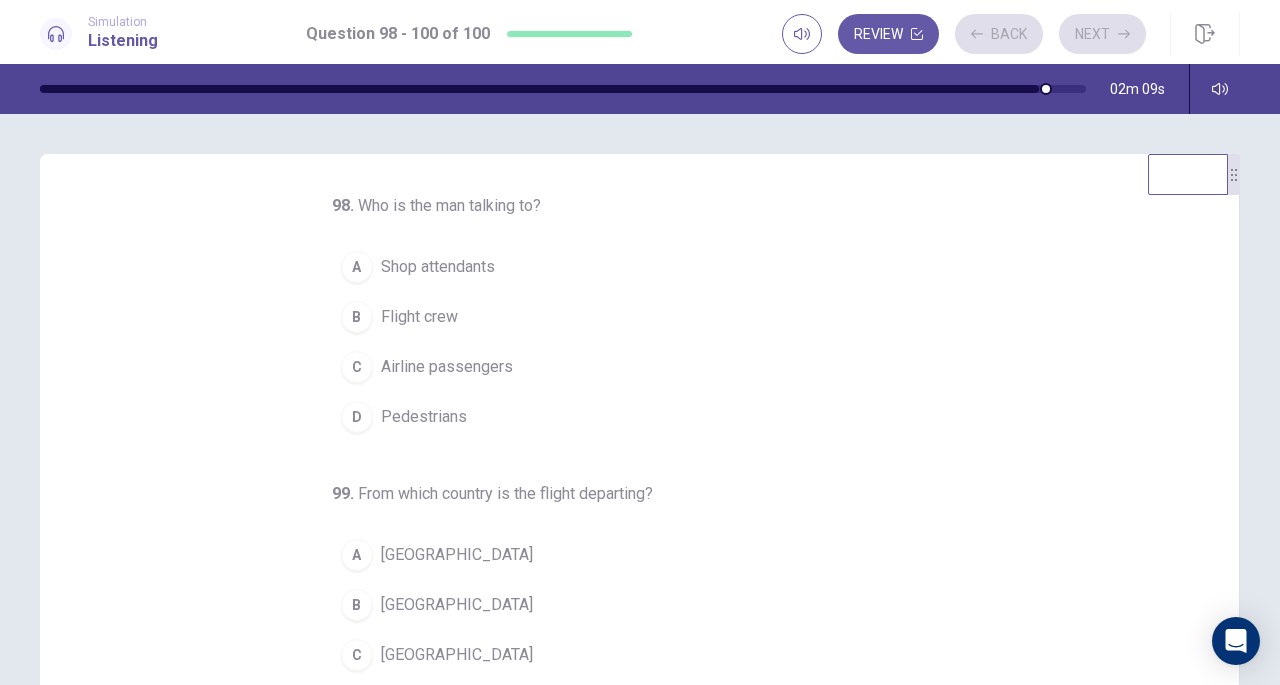 scroll, scrollTop: 200, scrollLeft: 0, axis: vertical 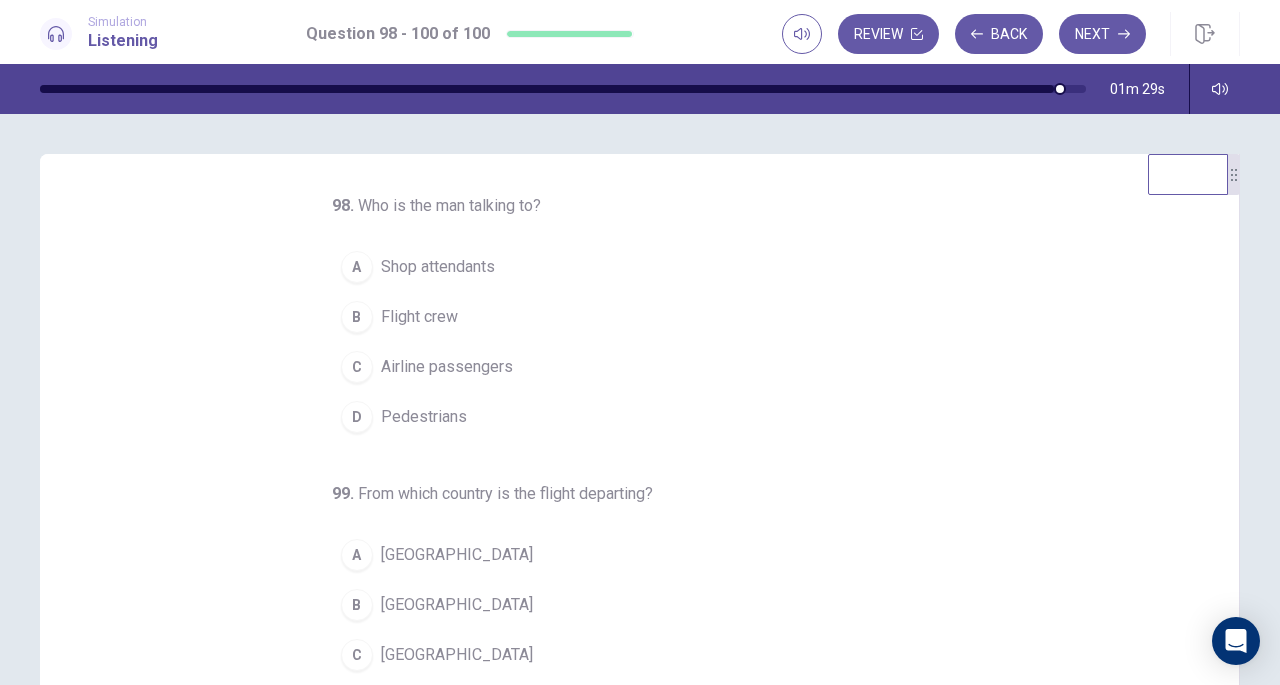 click on "C Airline passengers" at bounding box center [628, 367] 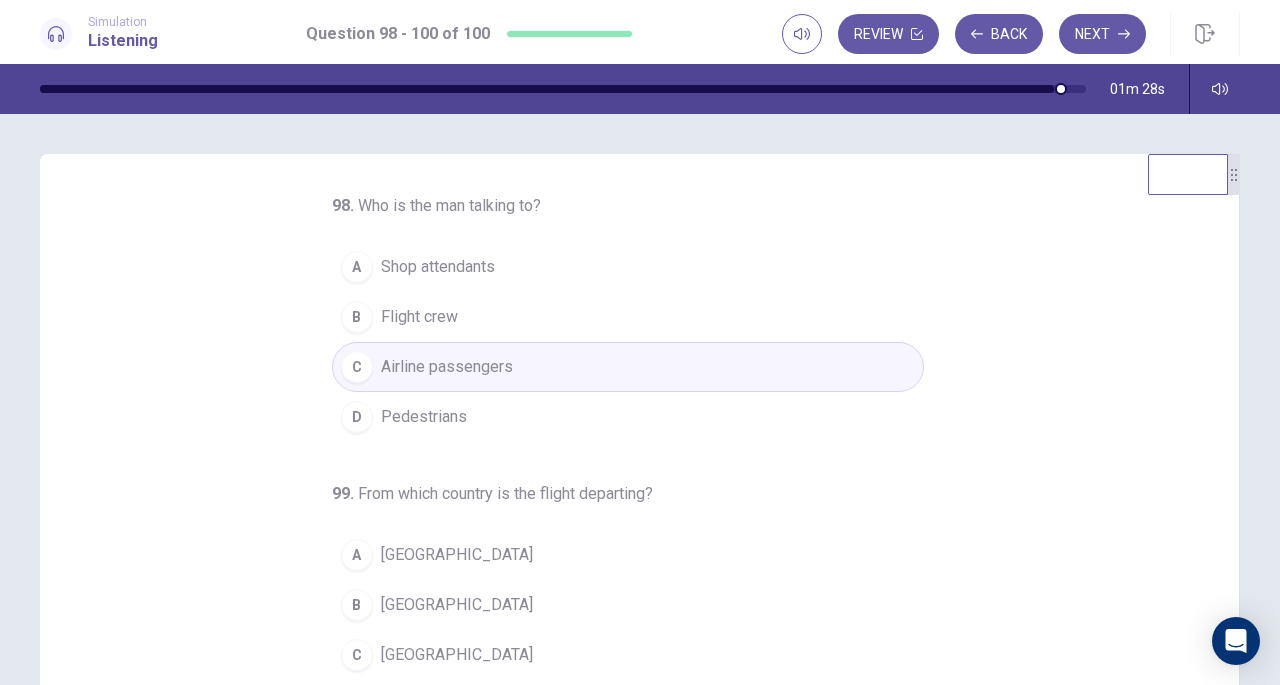 scroll, scrollTop: 200, scrollLeft: 0, axis: vertical 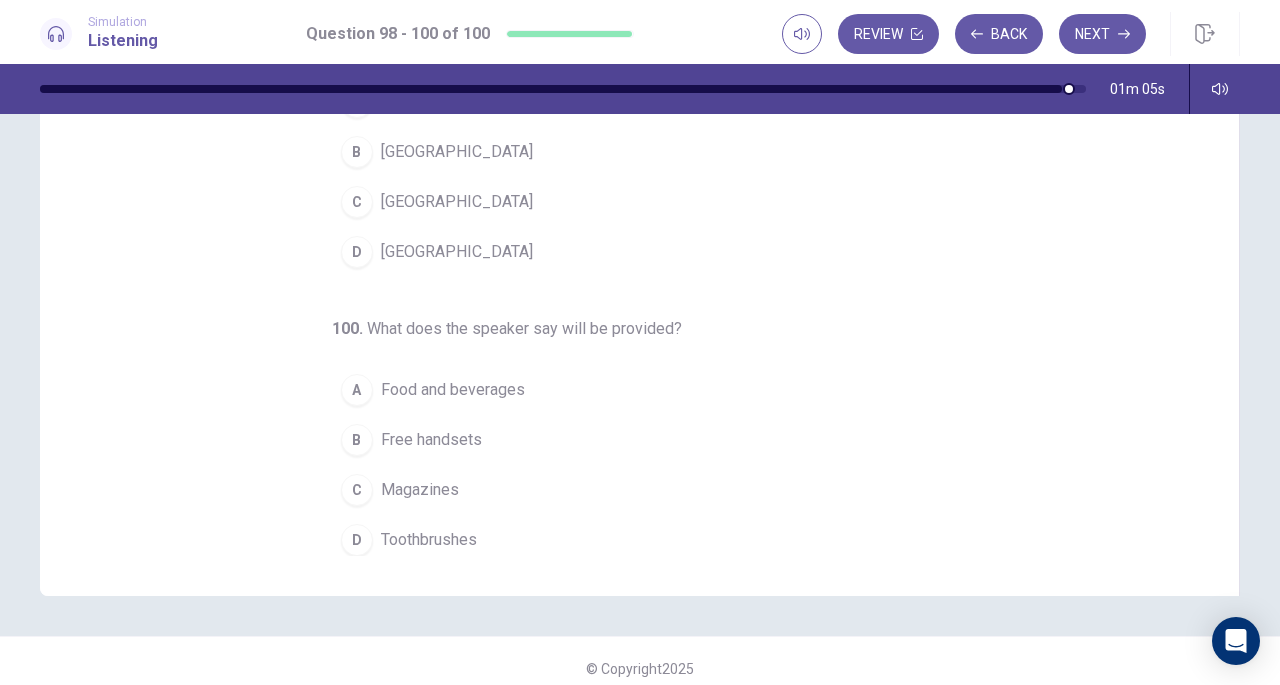 click on "Food and beverages" at bounding box center (453, 390) 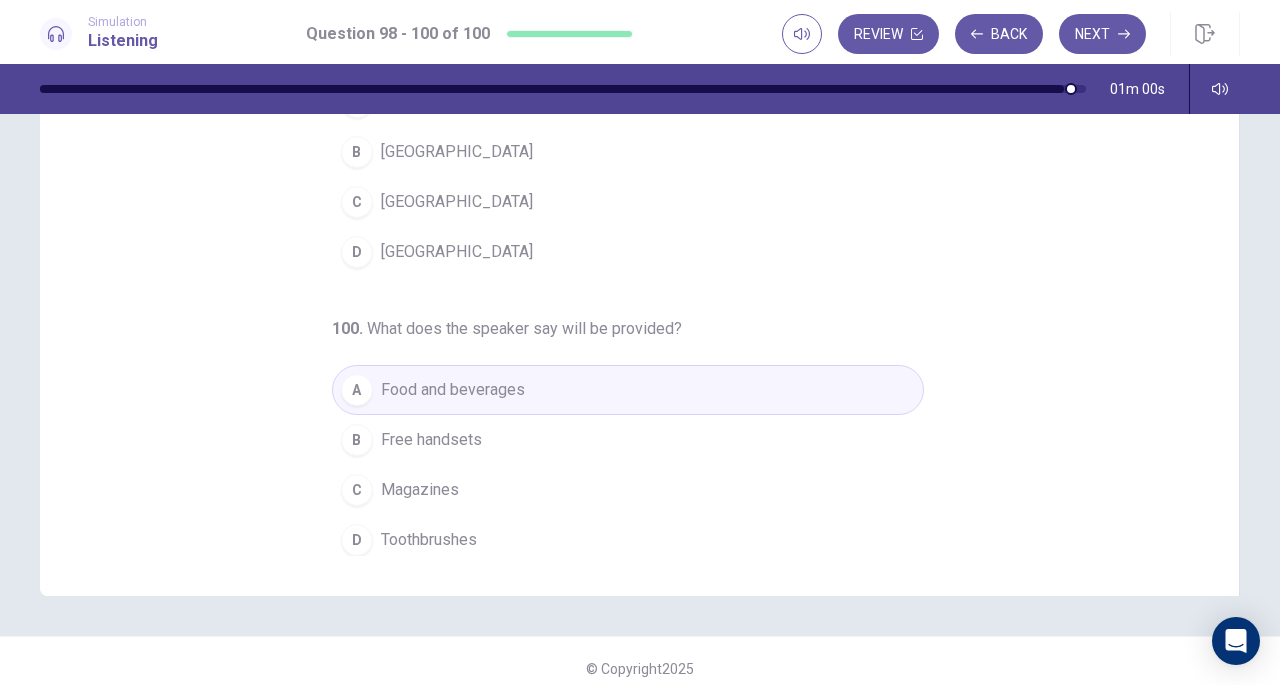 scroll, scrollTop: 0, scrollLeft: 0, axis: both 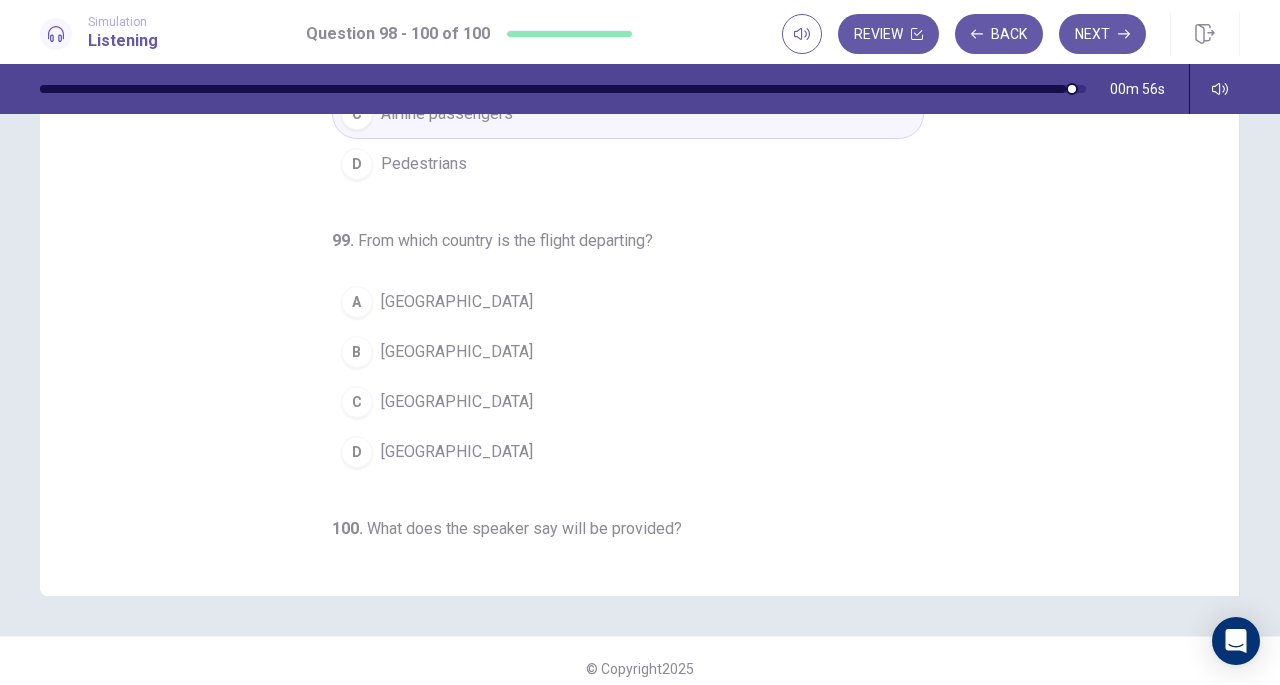 click on "D [GEOGRAPHIC_DATA]" at bounding box center (628, 452) 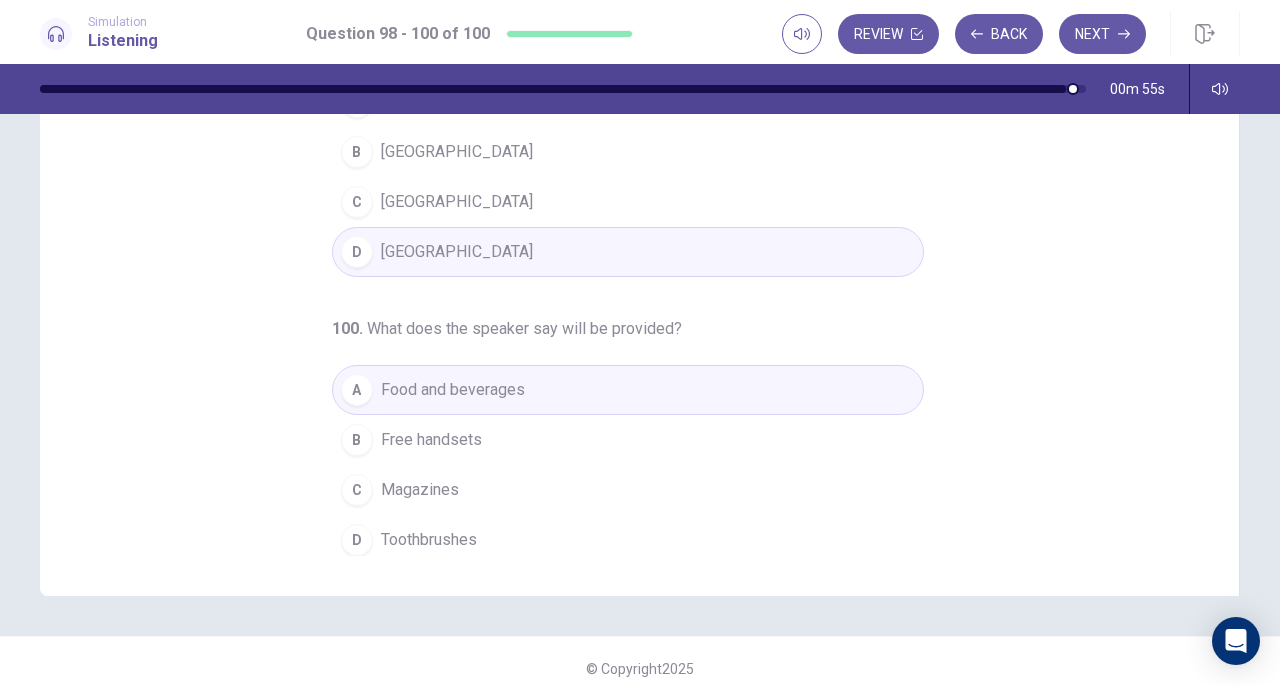 scroll, scrollTop: 0, scrollLeft: 0, axis: both 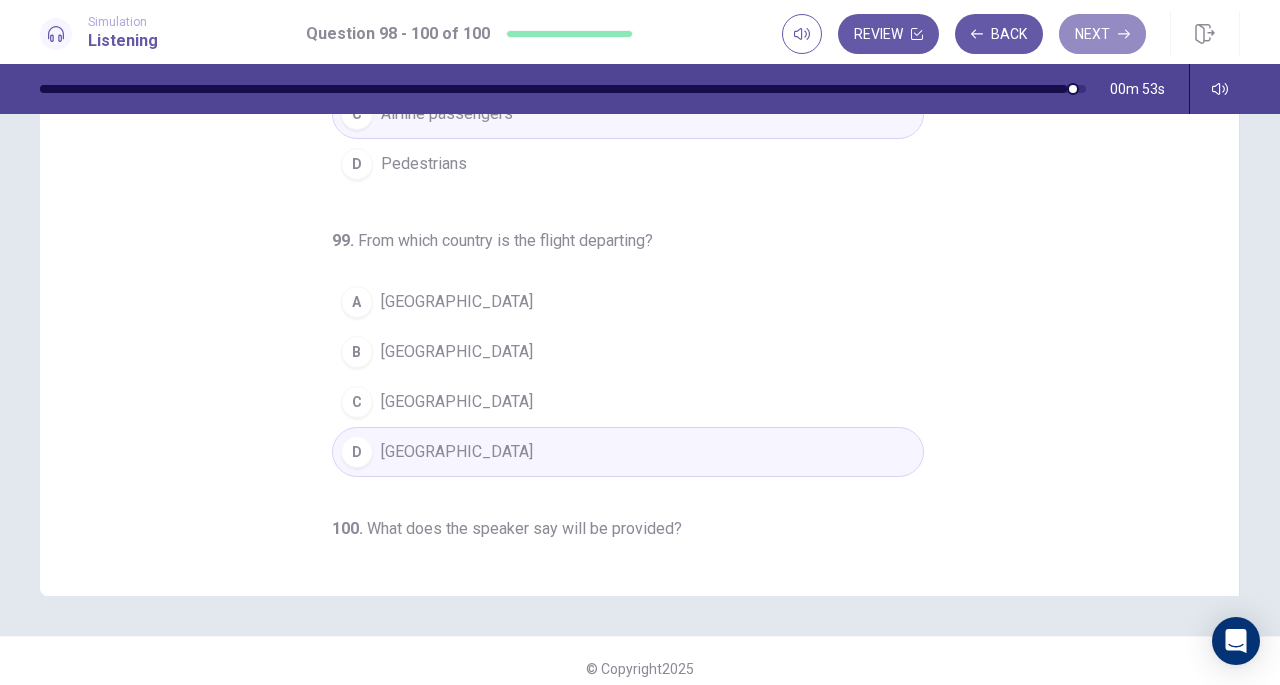 click on "Next" at bounding box center (1102, 34) 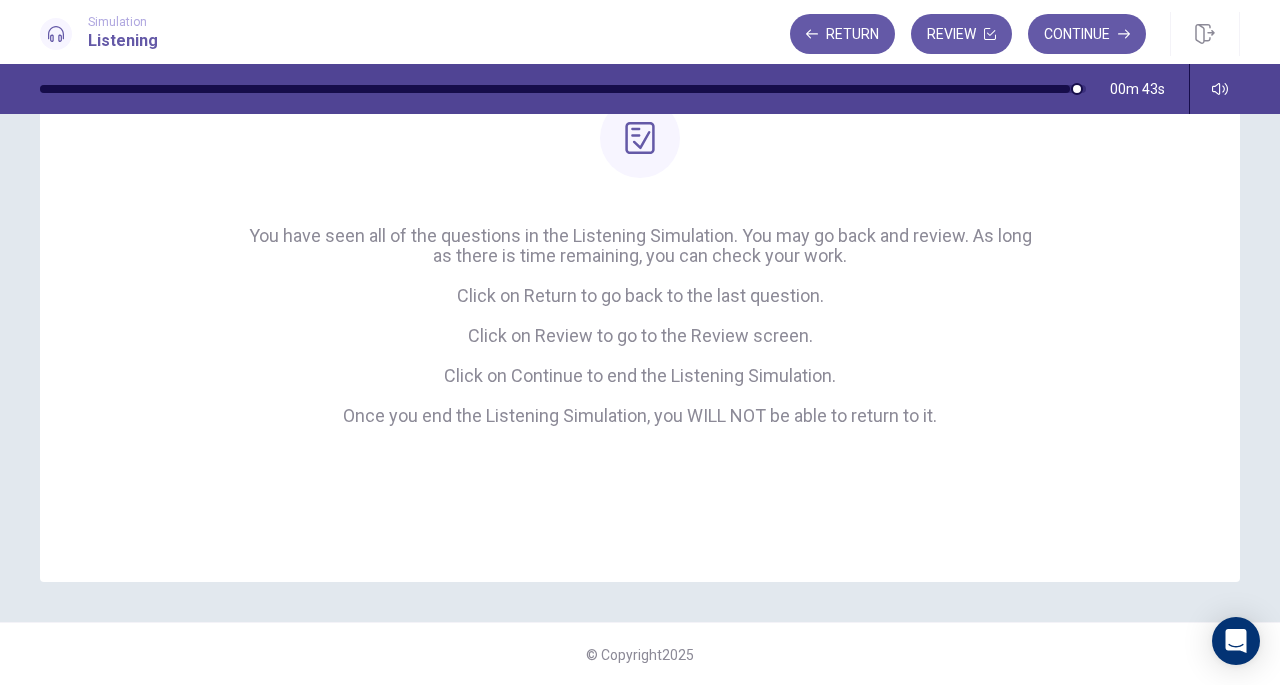 click on "Continue" at bounding box center (1087, 34) 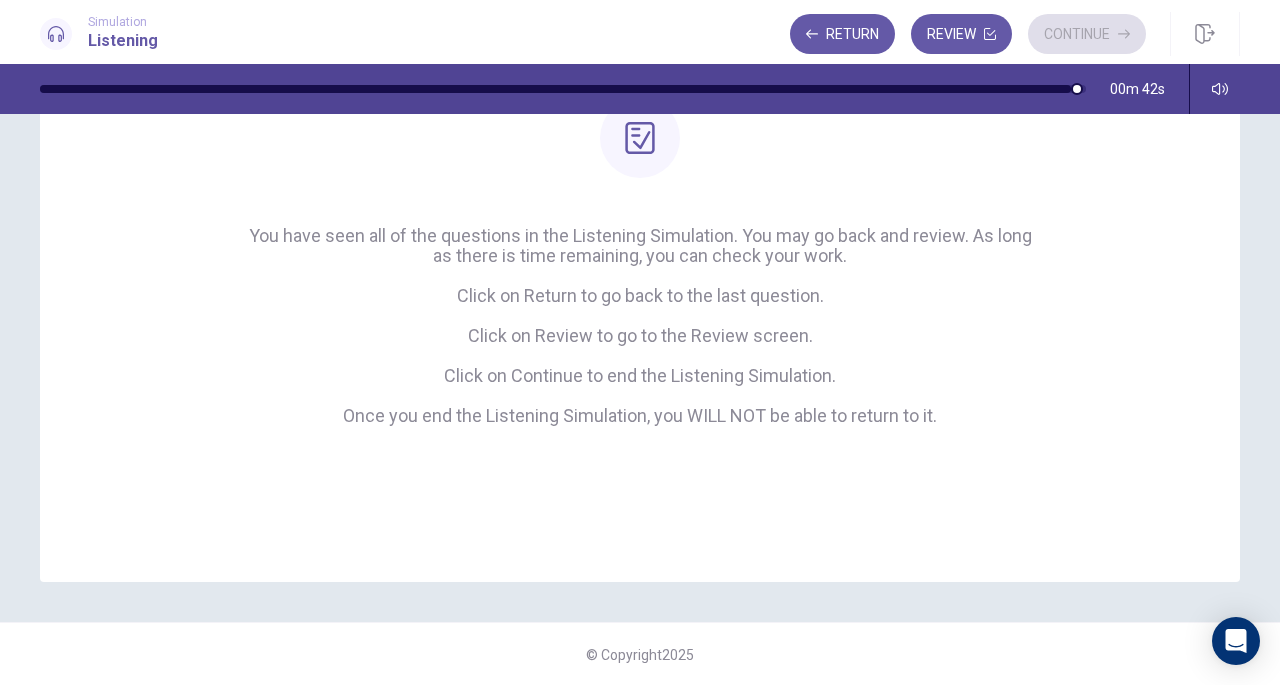 scroll, scrollTop: 92, scrollLeft: 0, axis: vertical 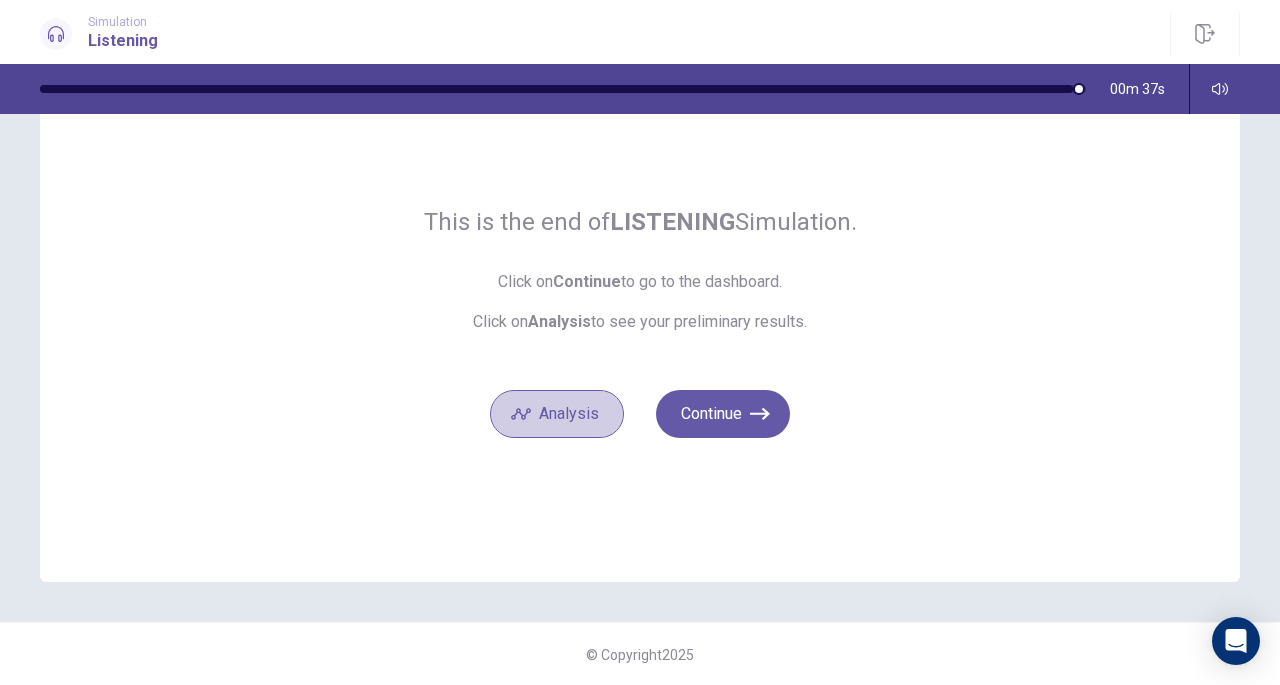 click on "Analysis" at bounding box center [557, 414] 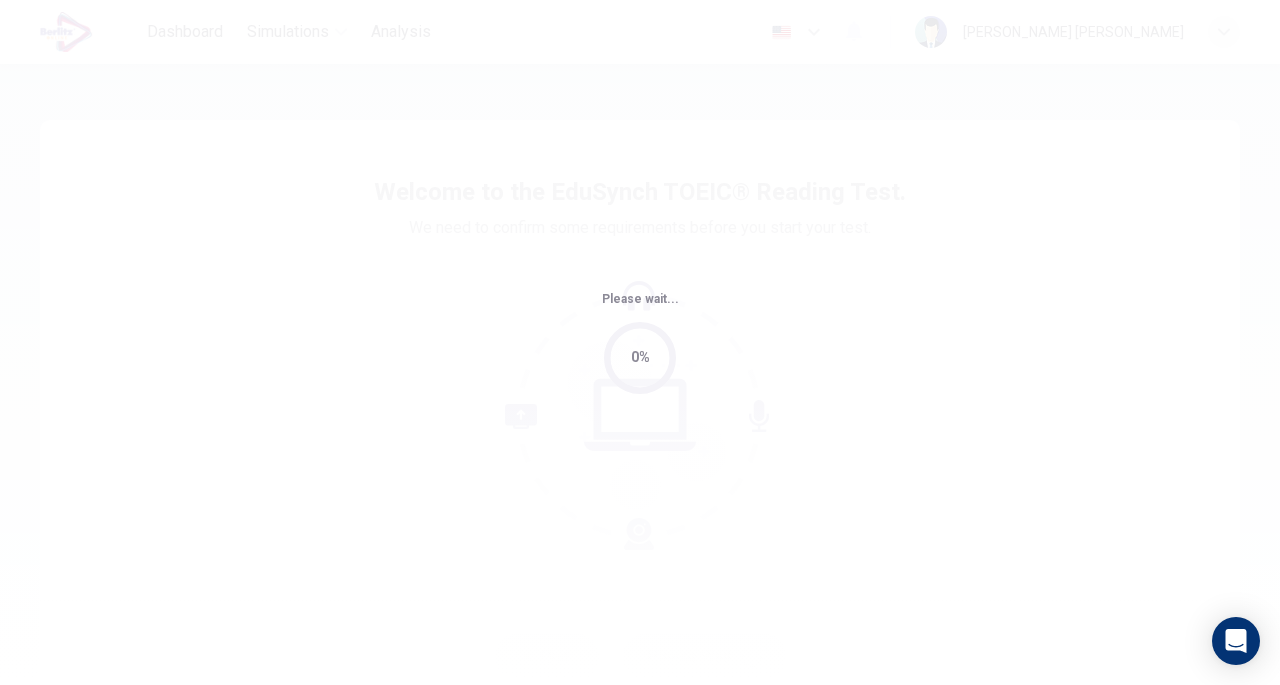scroll, scrollTop: 0, scrollLeft: 0, axis: both 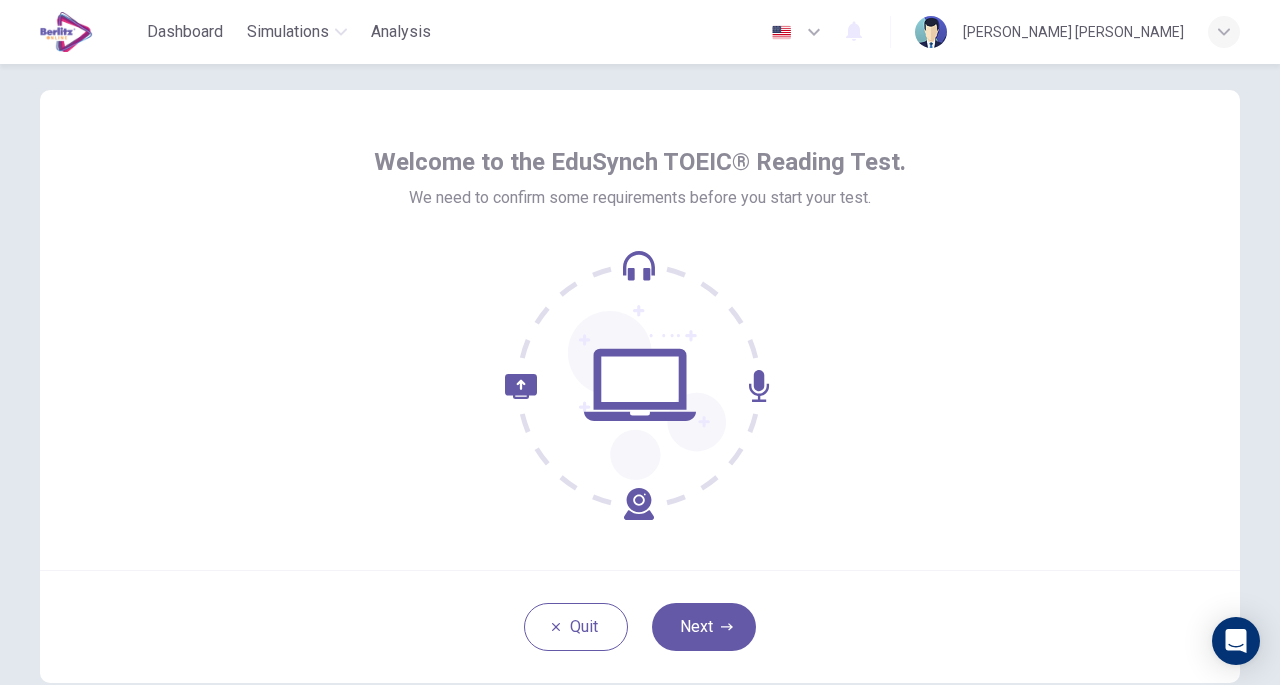 click on "Next" at bounding box center [704, 627] 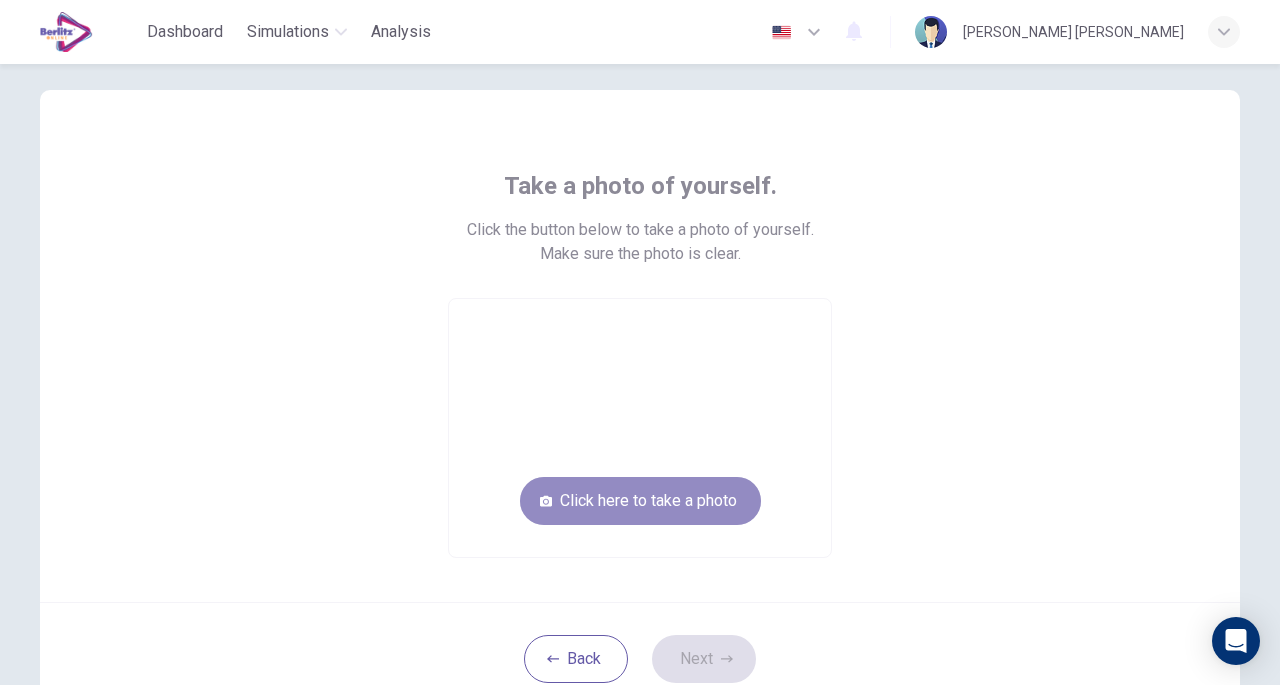 click on "Click here to take a photo" at bounding box center [640, 501] 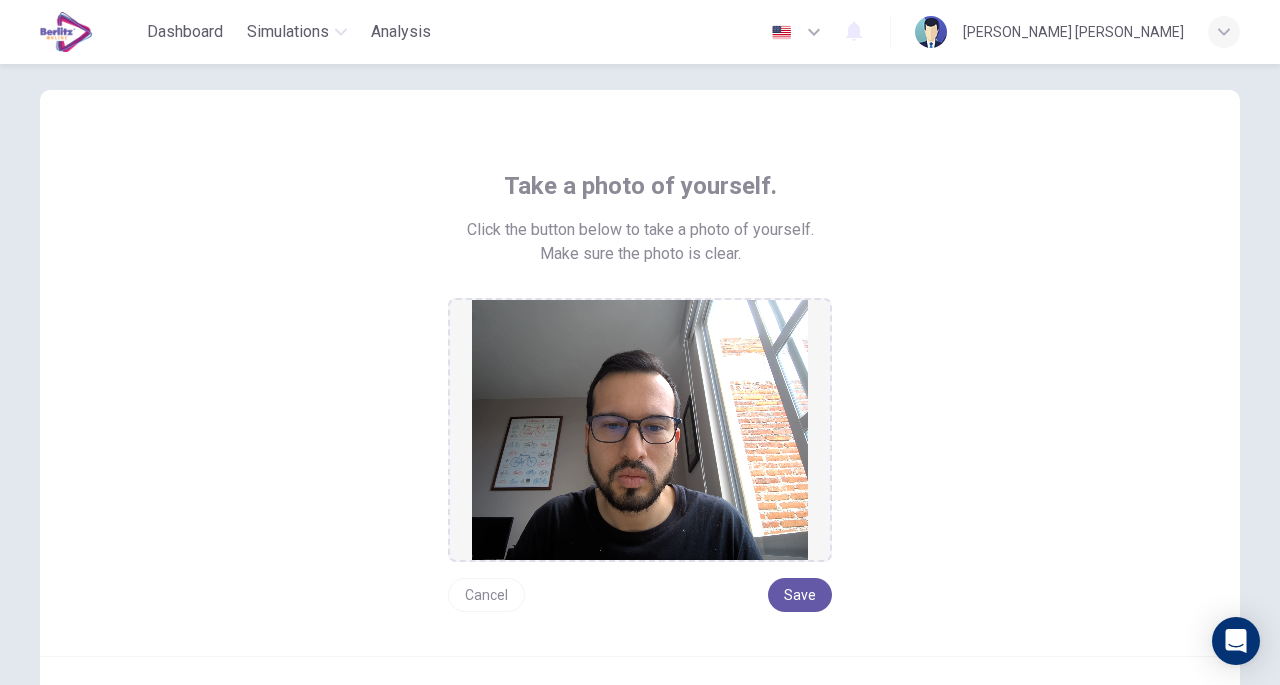 click on "Cancel" at bounding box center [486, 595] 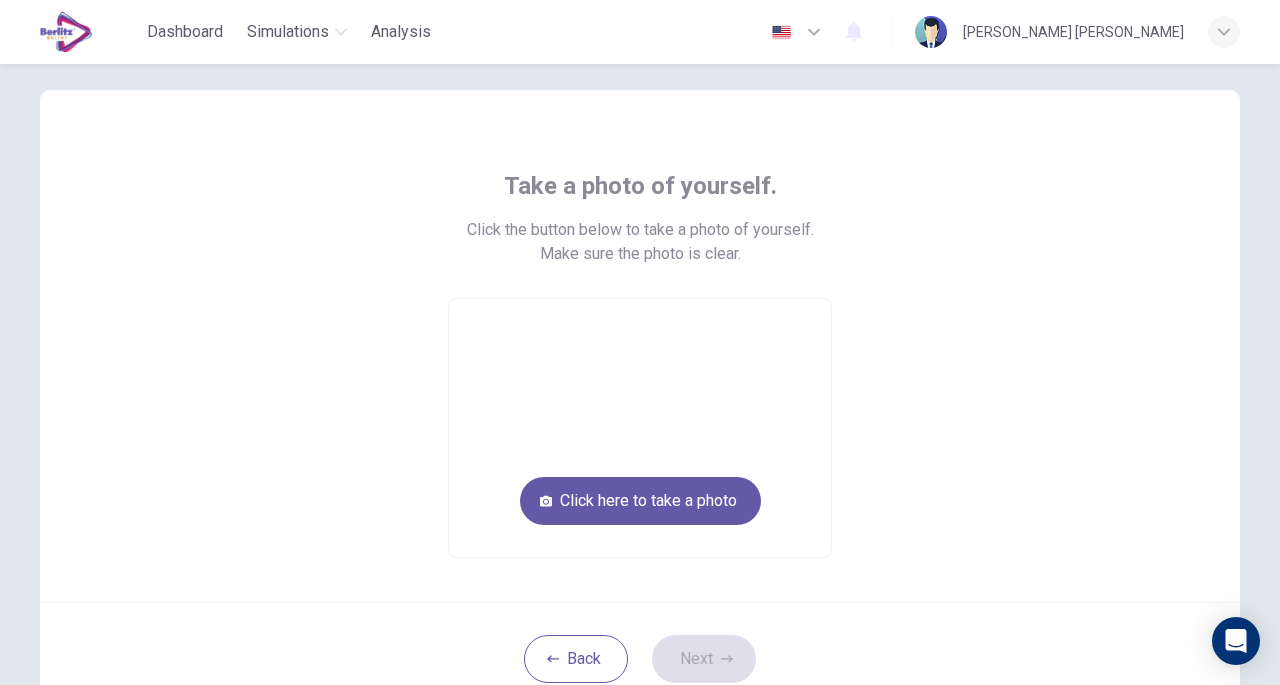 click on "Click here to take a photo" at bounding box center (640, 501) 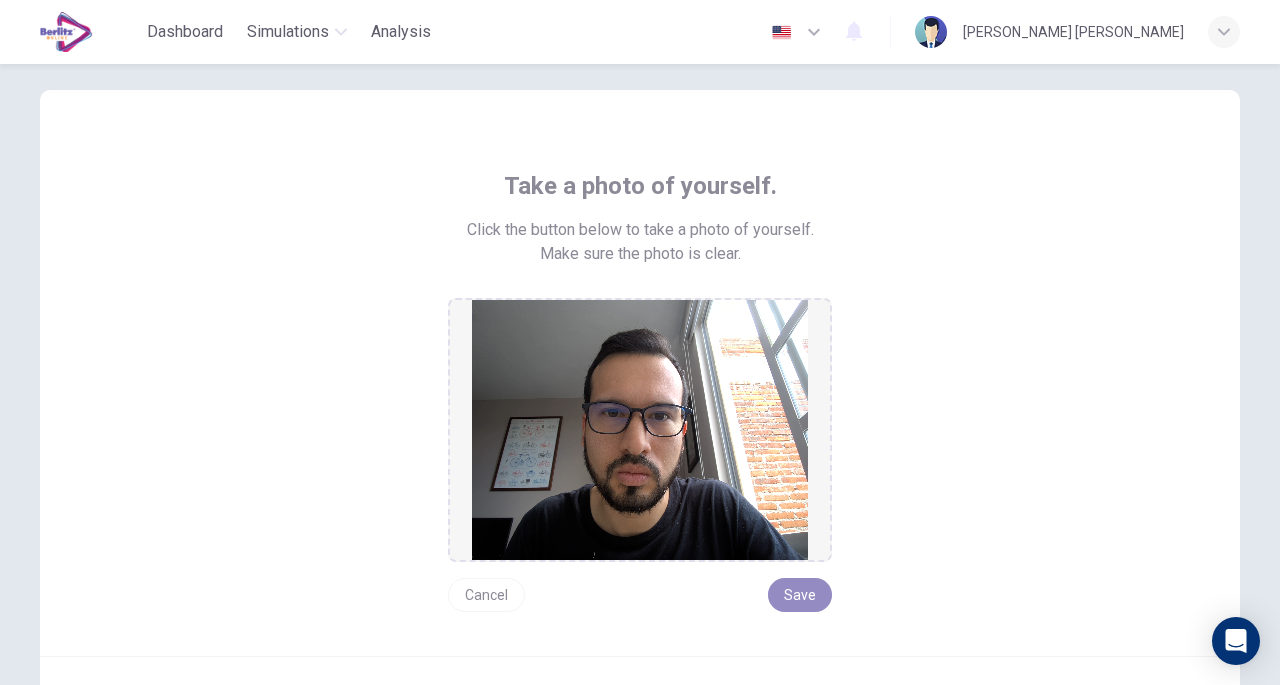 click on "Save" at bounding box center (800, 595) 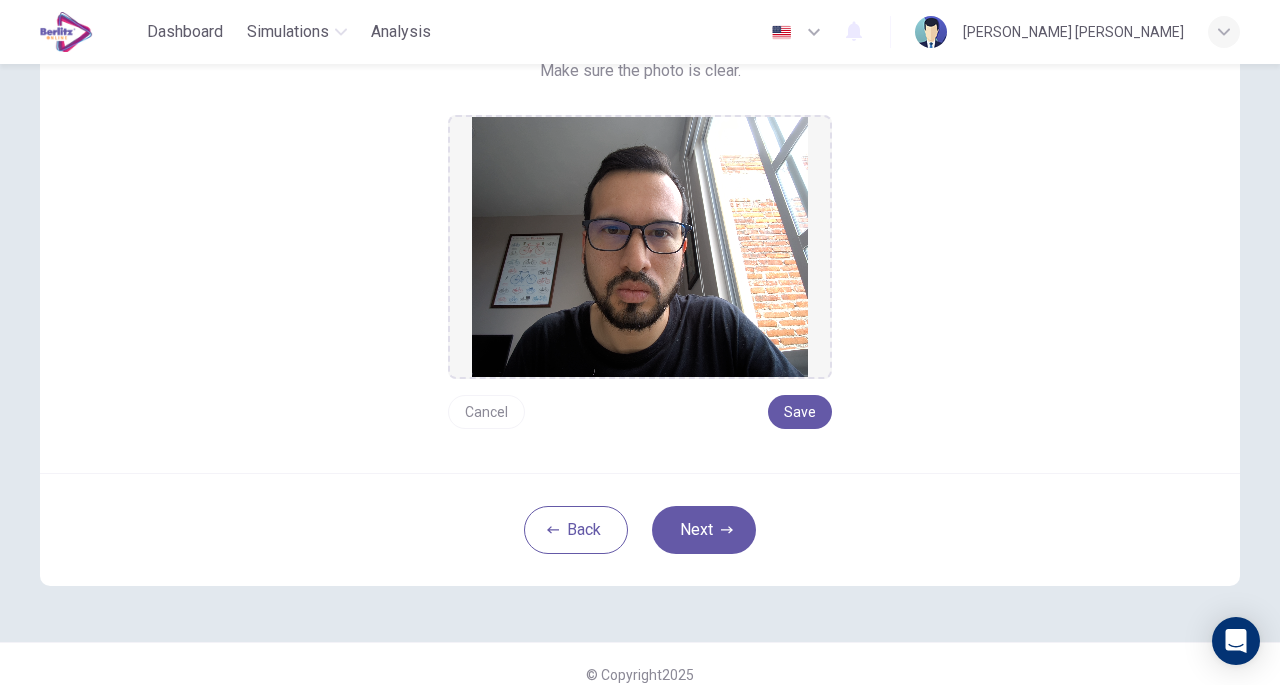 scroll, scrollTop: 232, scrollLeft: 0, axis: vertical 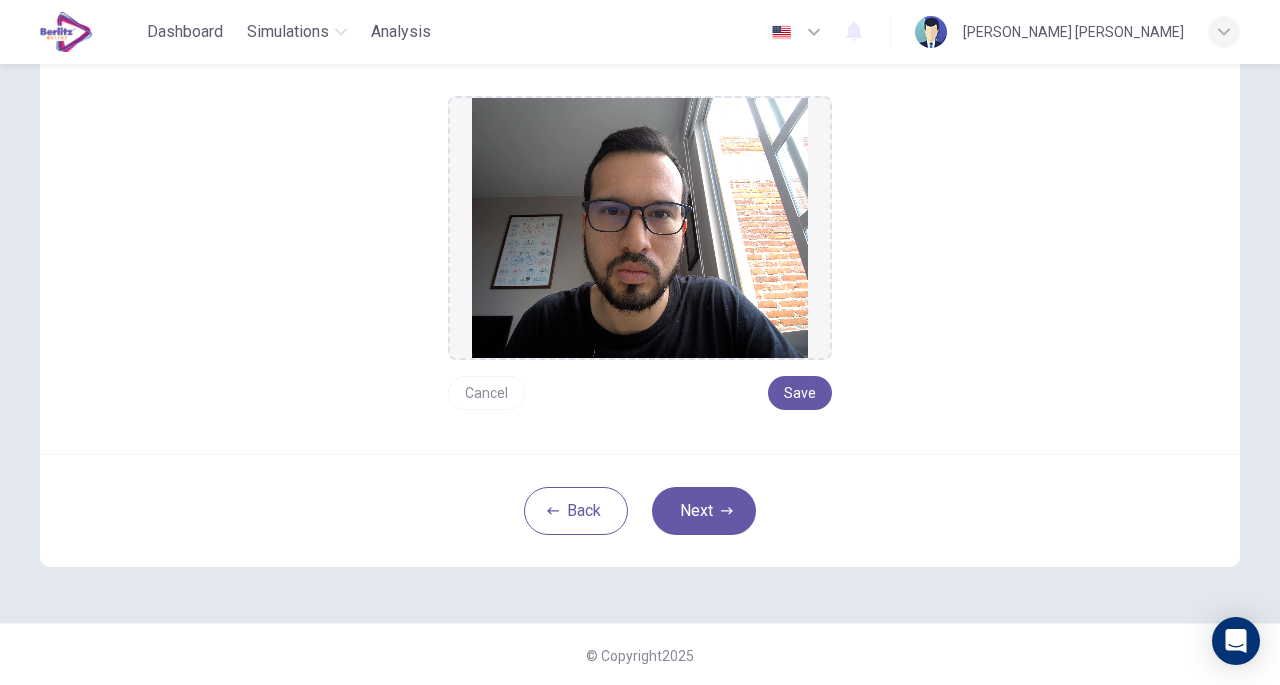 click on "Next" at bounding box center (704, 511) 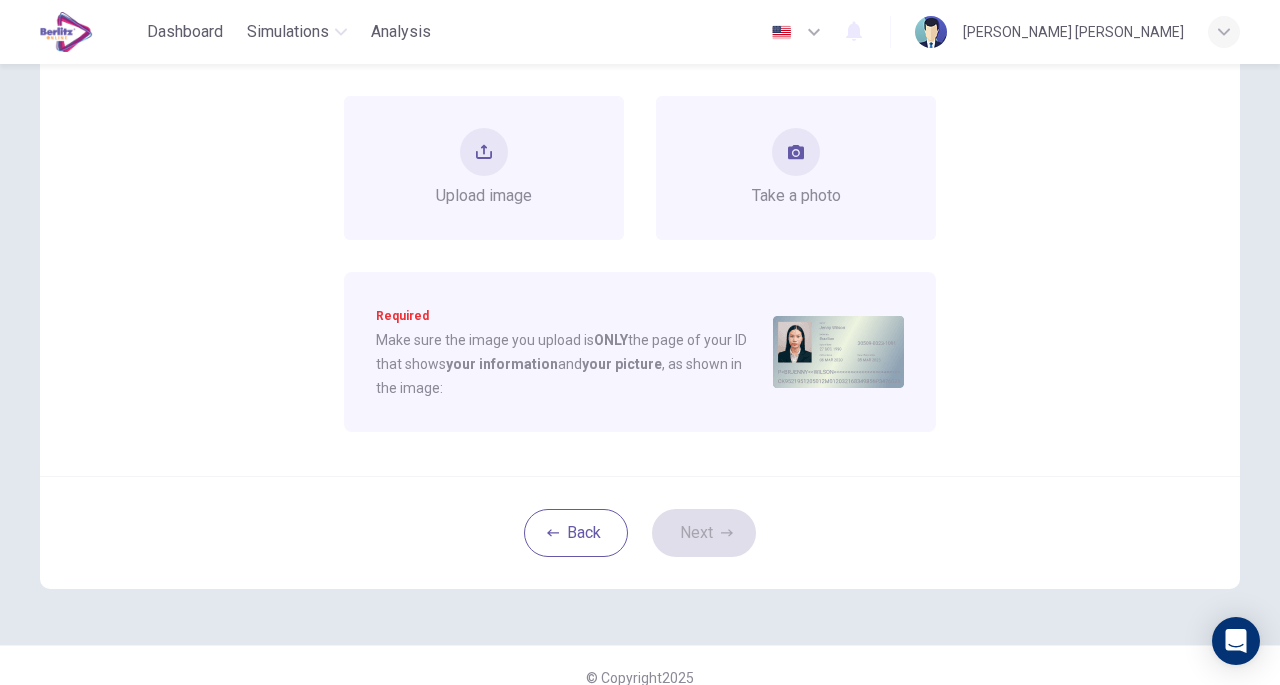 scroll, scrollTop: 104, scrollLeft: 0, axis: vertical 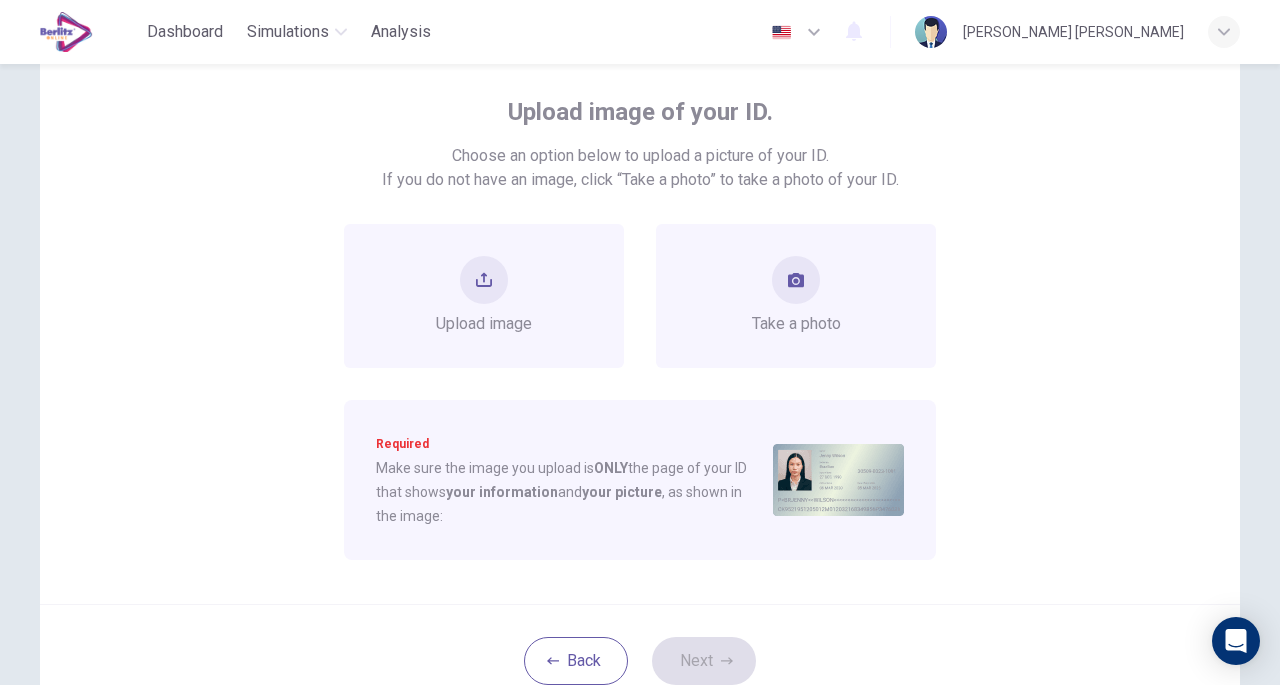 click at bounding box center (796, 280) 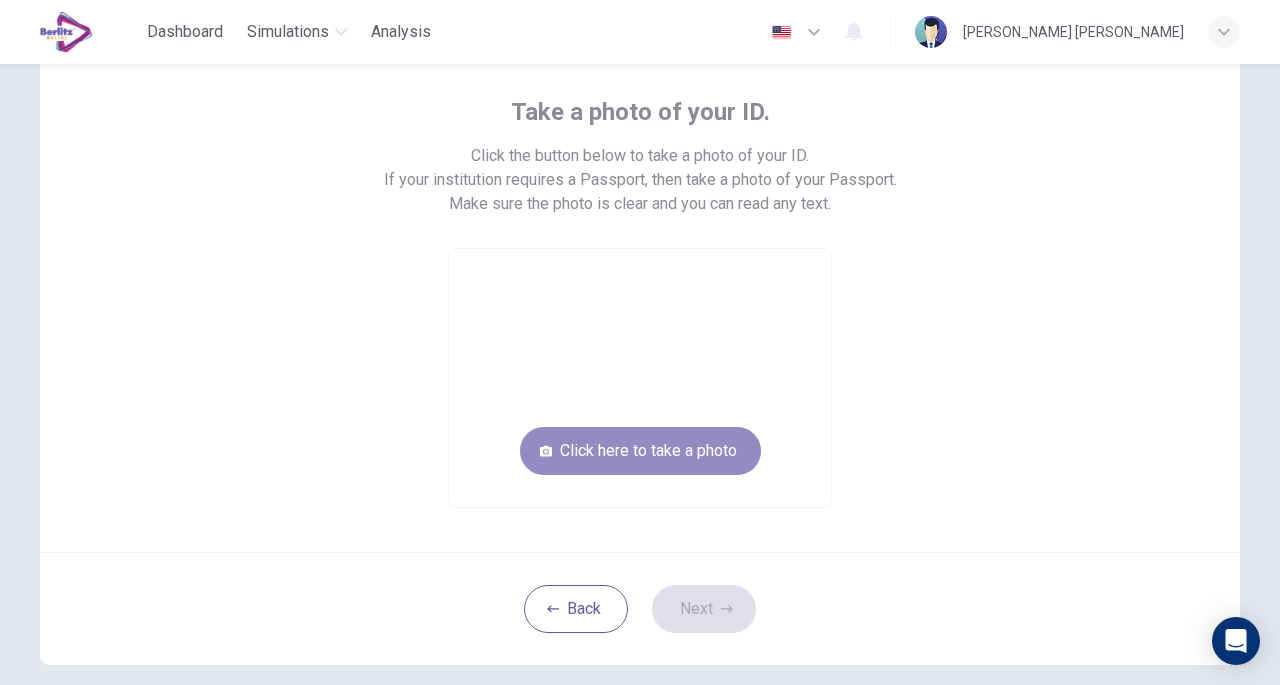 click on "Click here to take a photo" at bounding box center (640, 451) 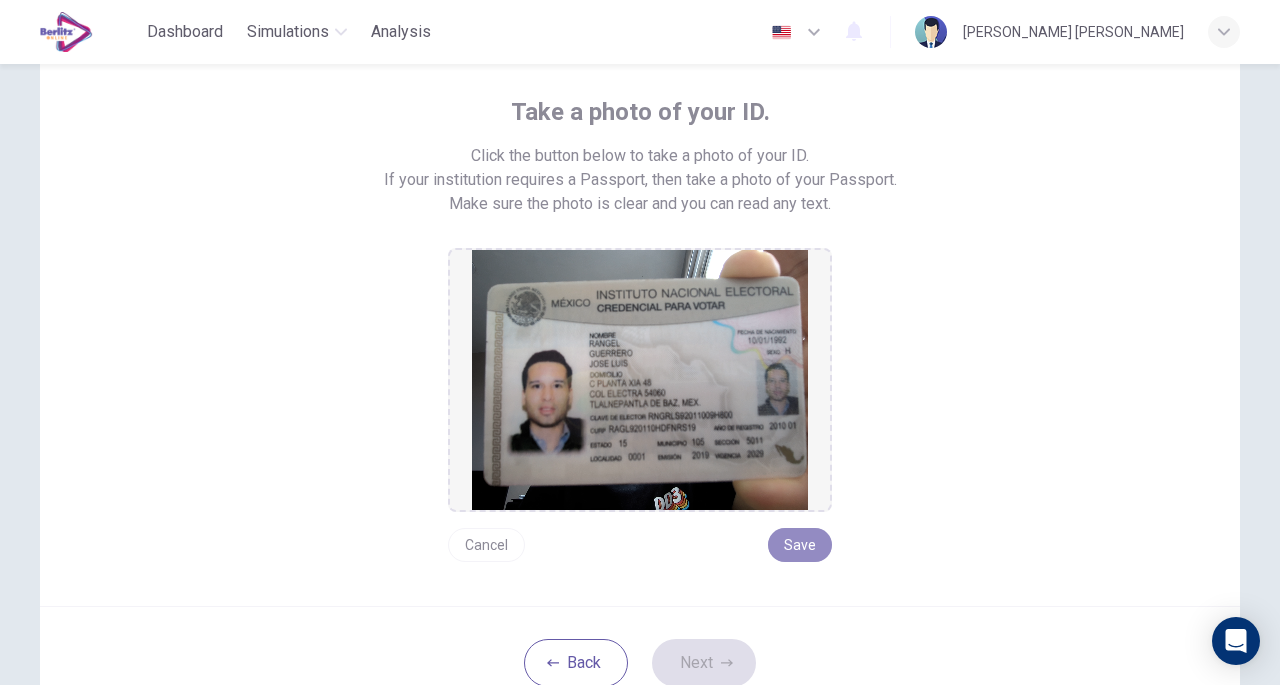 click on "Save" at bounding box center (800, 545) 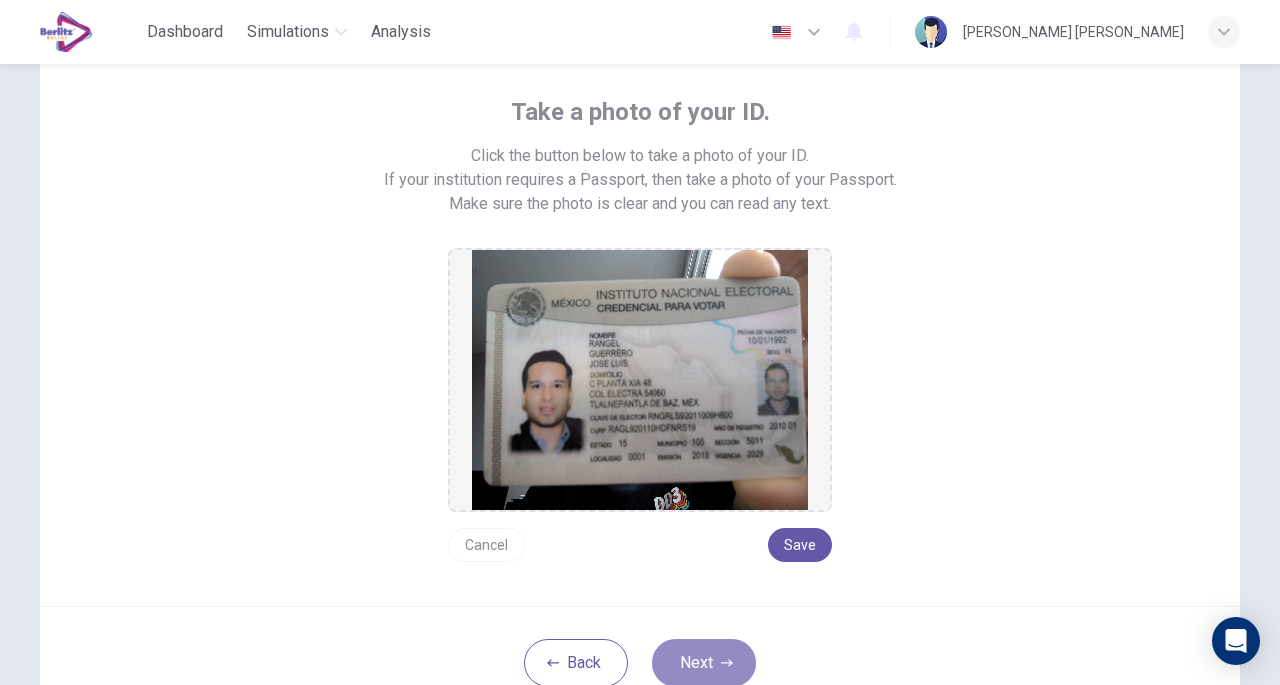 click on "Next" at bounding box center [704, 663] 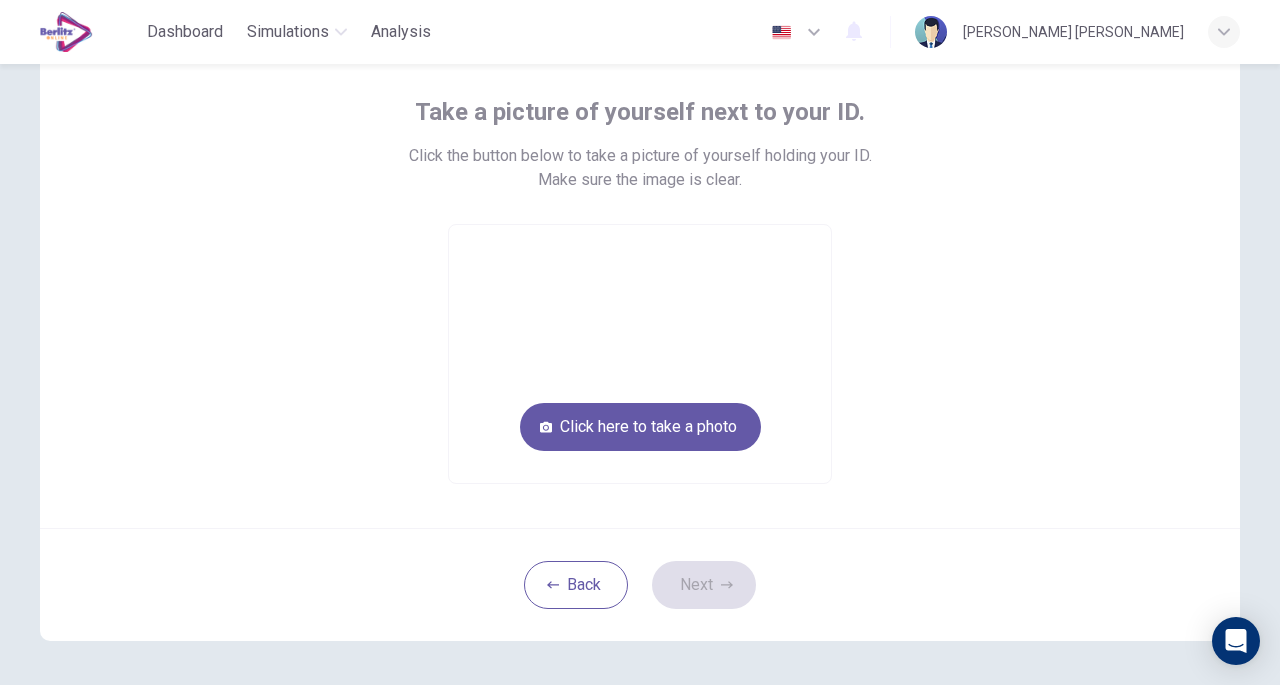 click on "Click here to take a photo" at bounding box center [640, 427] 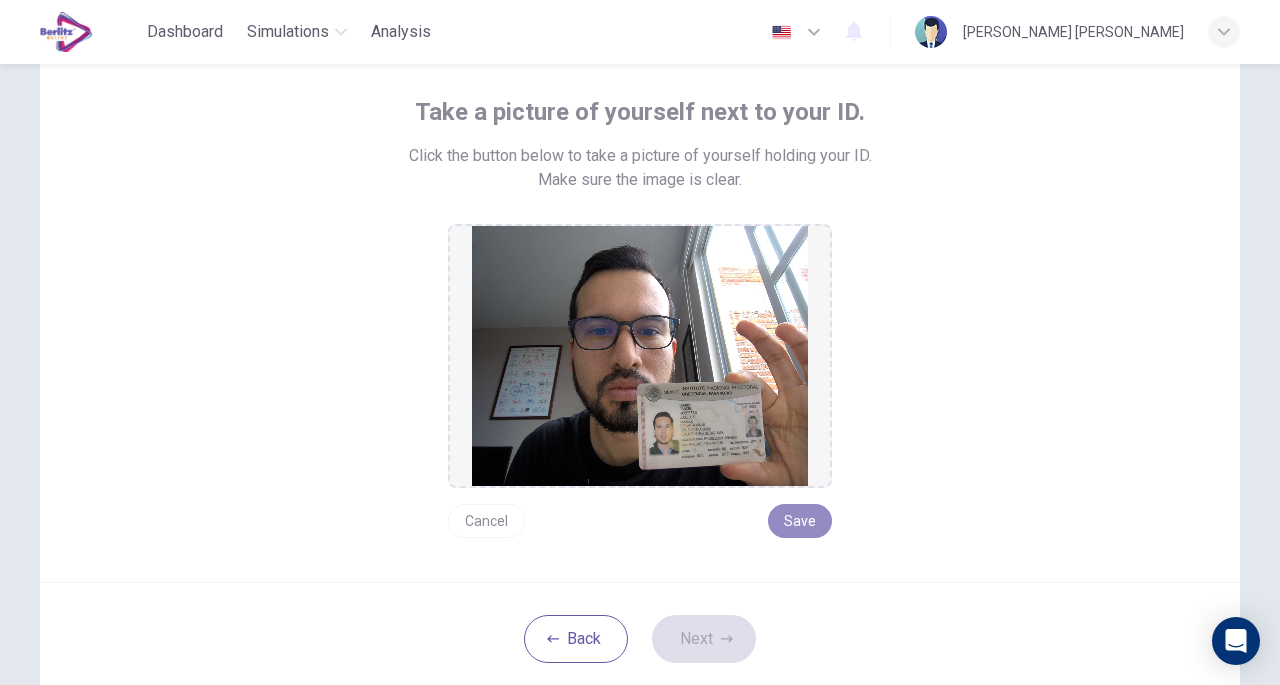 click on "Save" at bounding box center [800, 521] 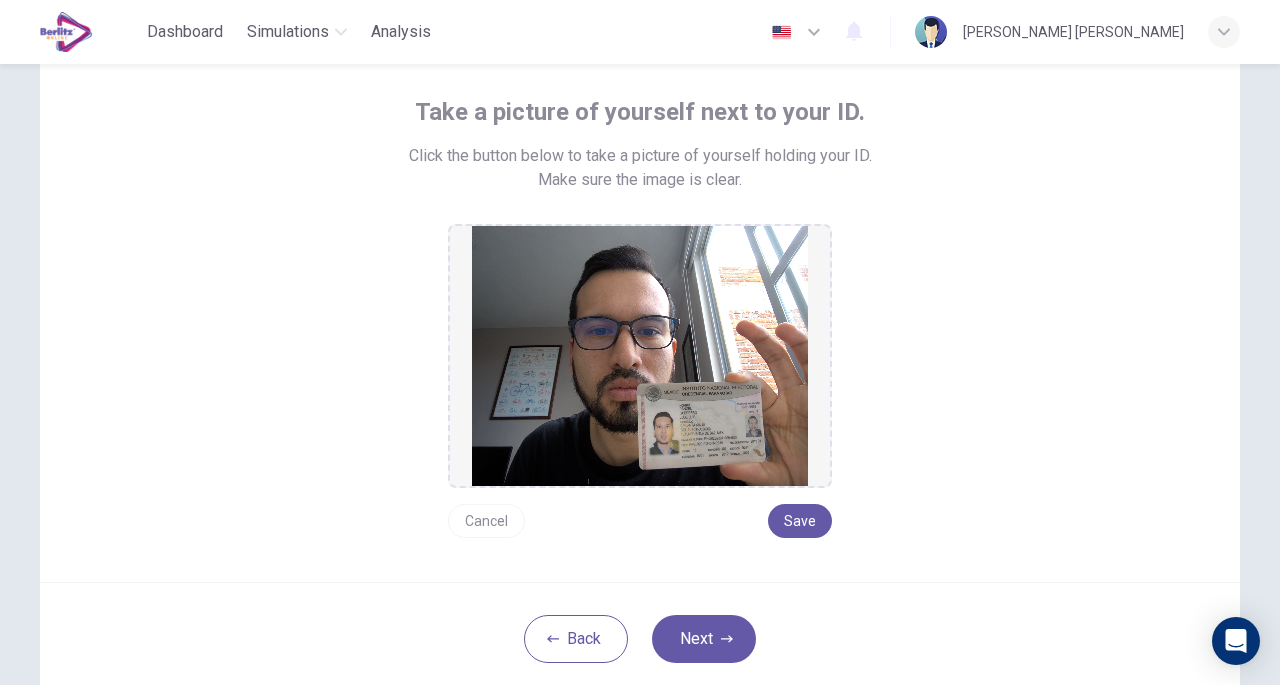 click on "Next" at bounding box center (704, 639) 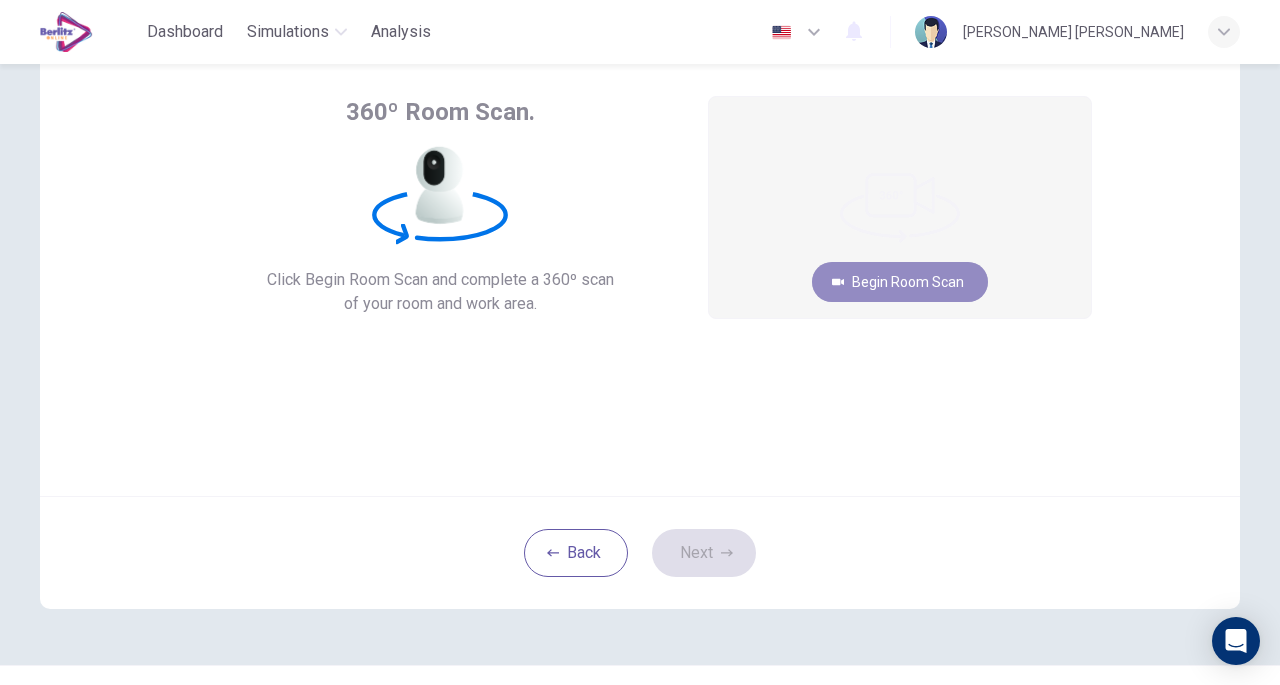 click on "Begin Room Scan" at bounding box center [900, 282] 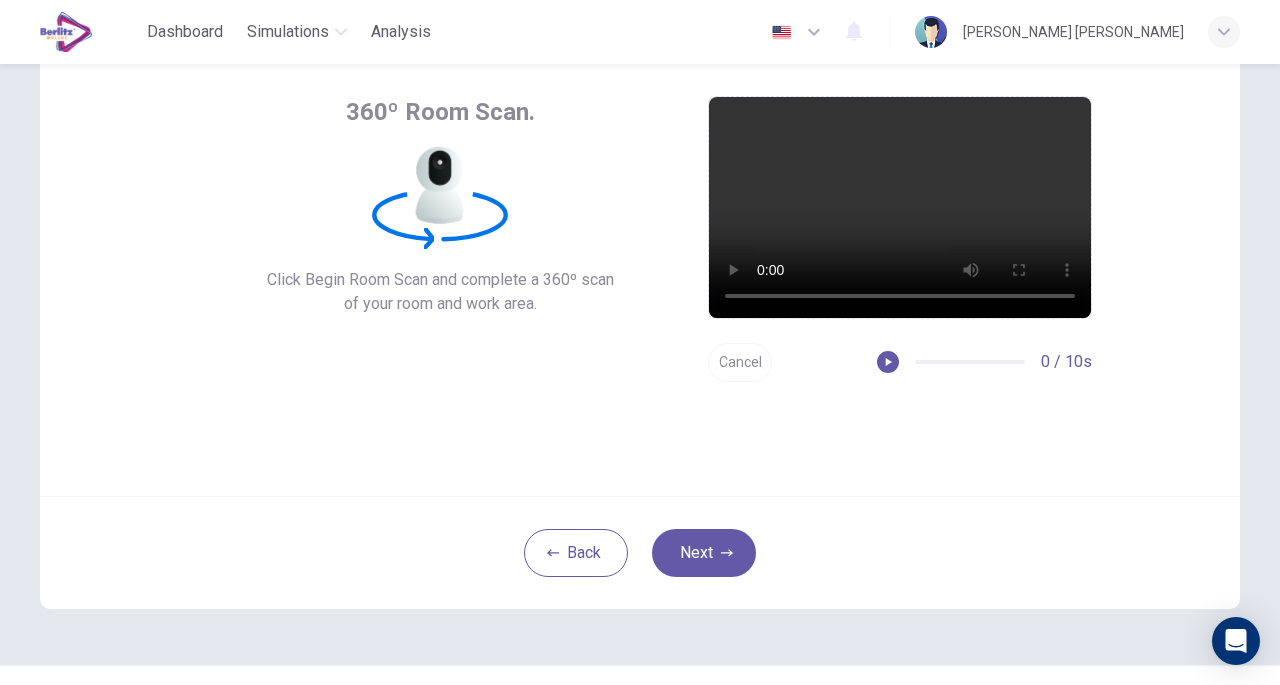 click on "Next" at bounding box center [704, 553] 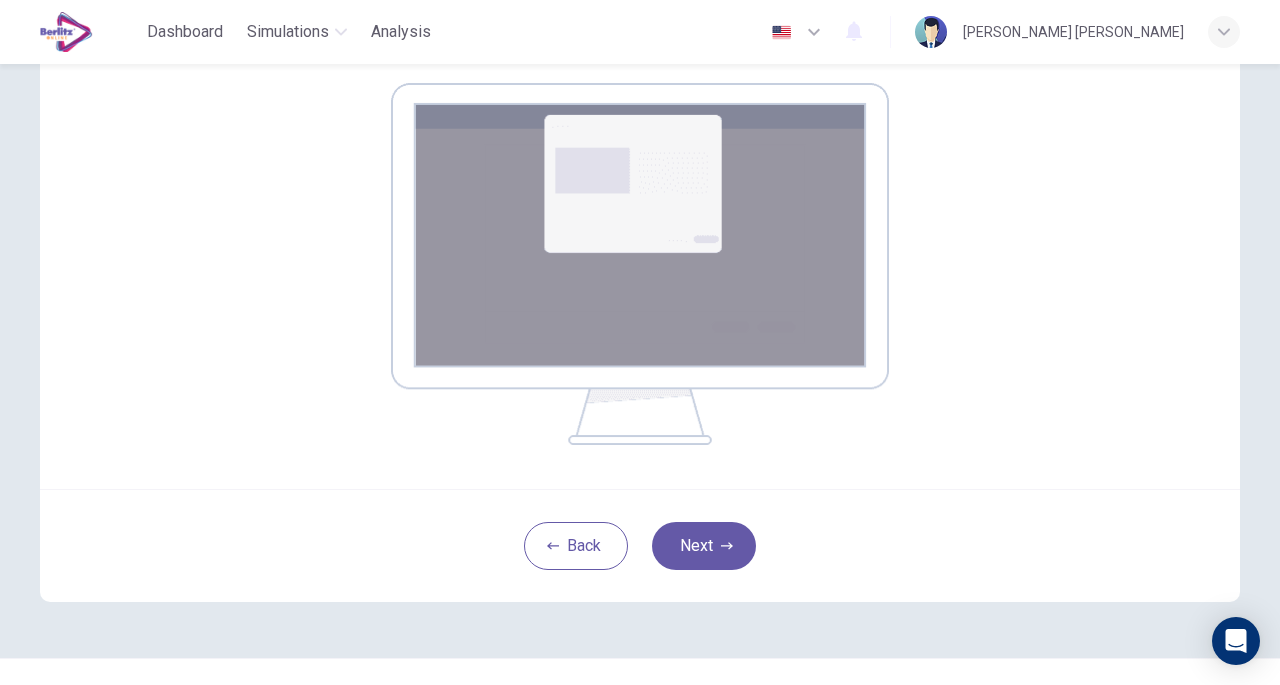 scroll, scrollTop: 318, scrollLeft: 0, axis: vertical 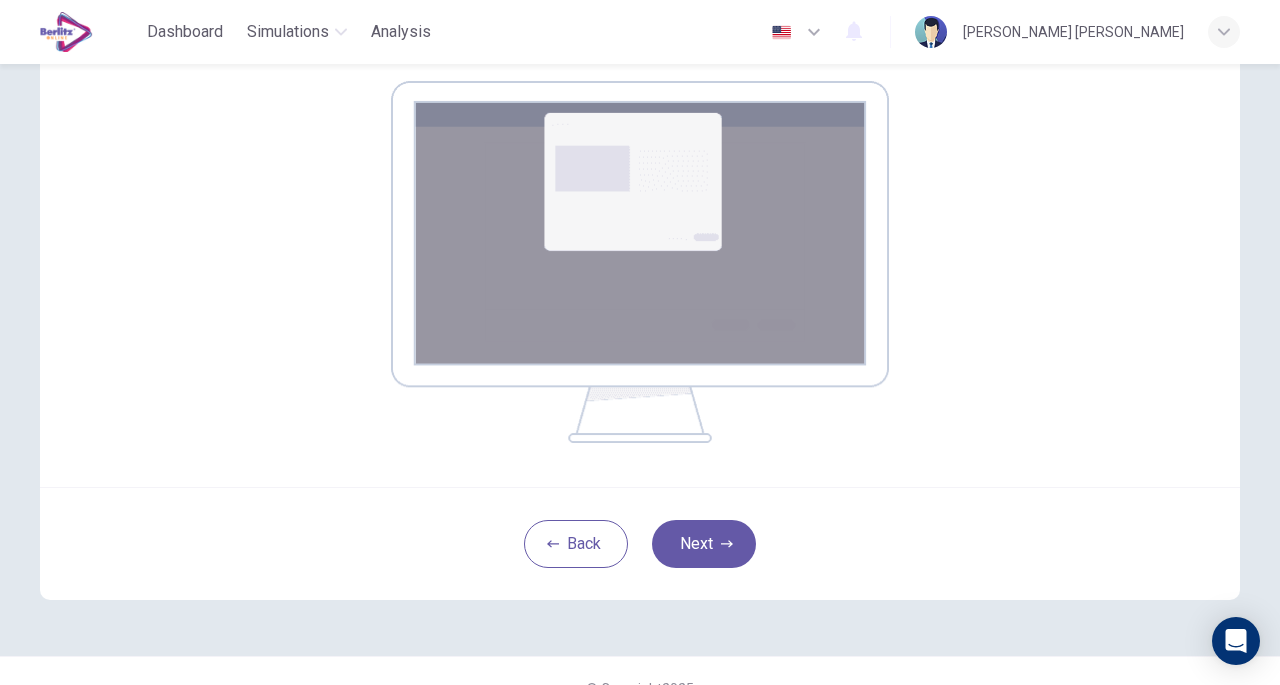 click on "Next" at bounding box center [704, 544] 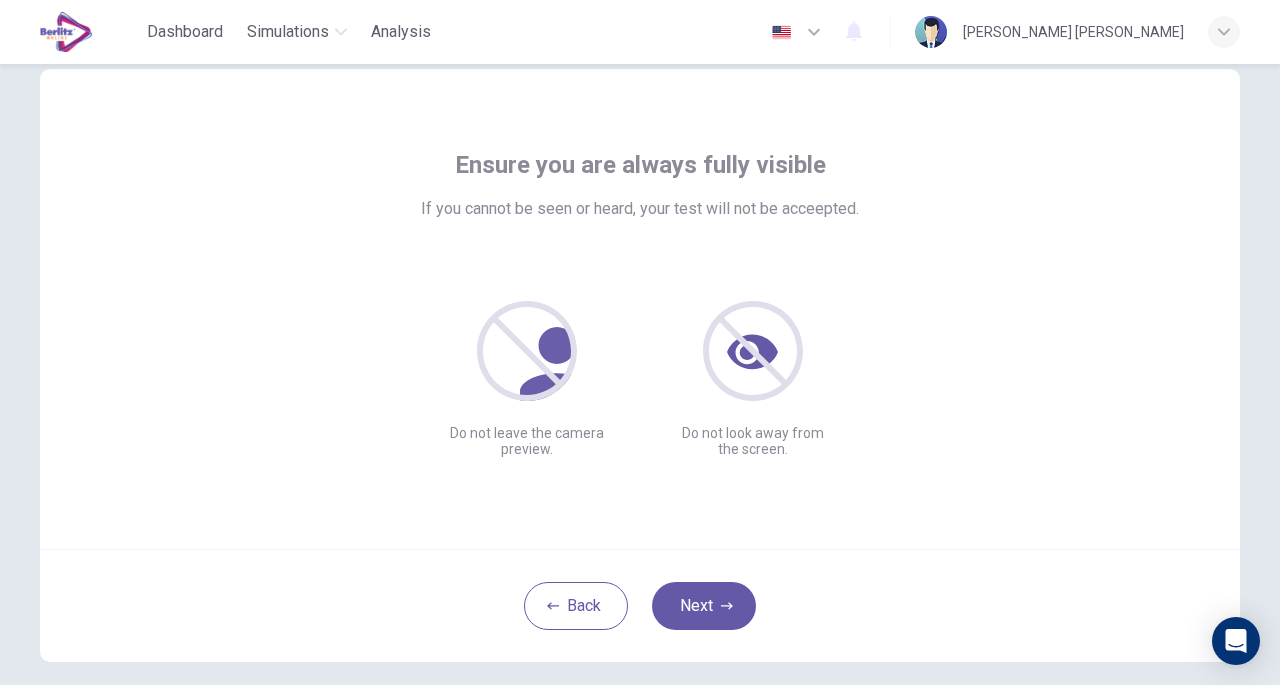 scroll, scrollTop: 53, scrollLeft: 0, axis: vertical 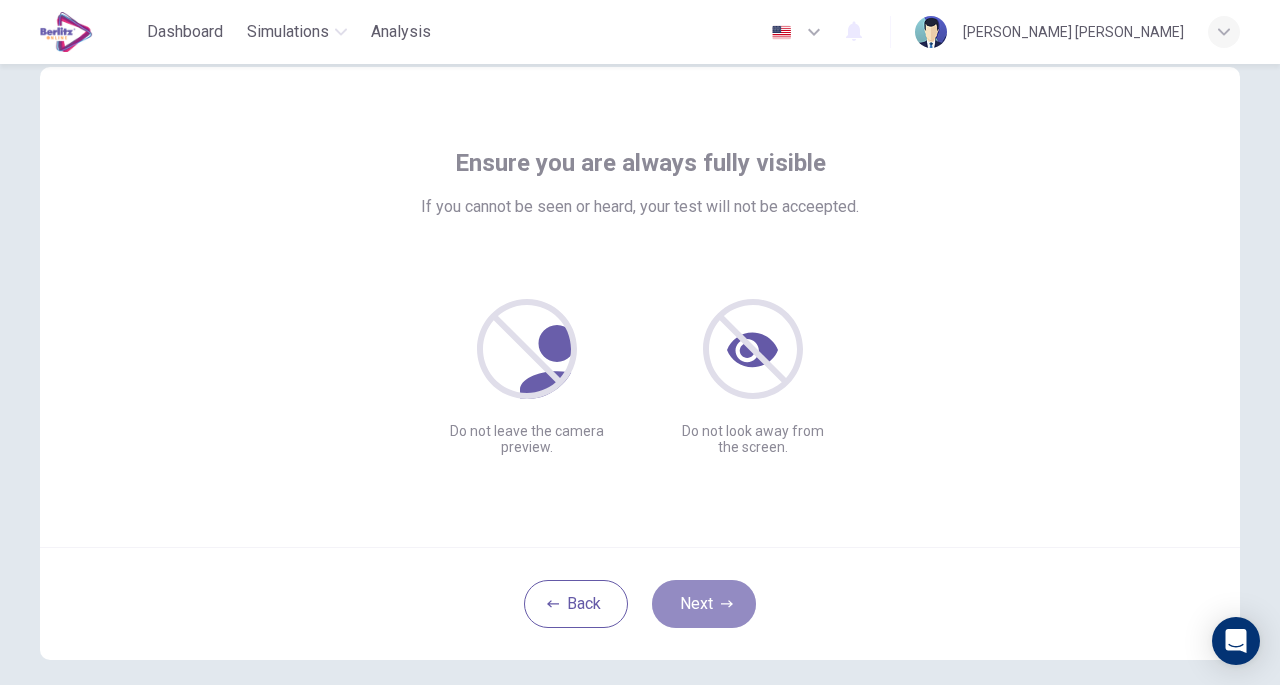 click 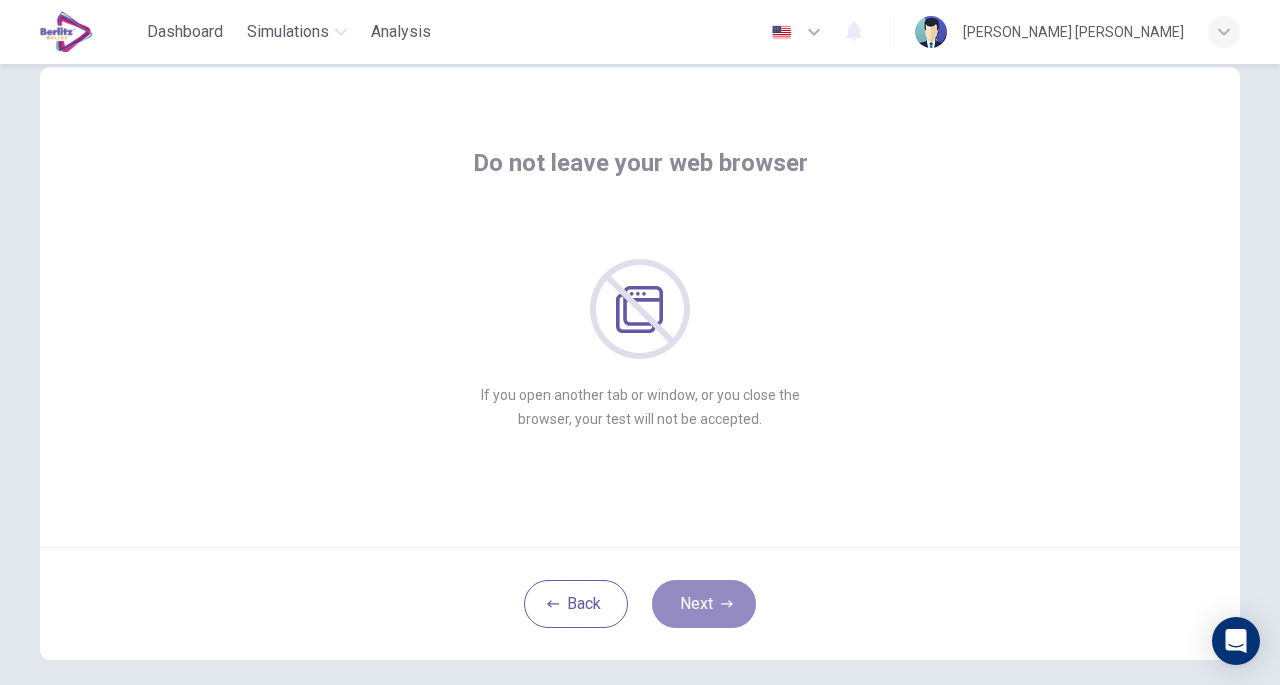 click on "Next" at bounding box center (704, 604) 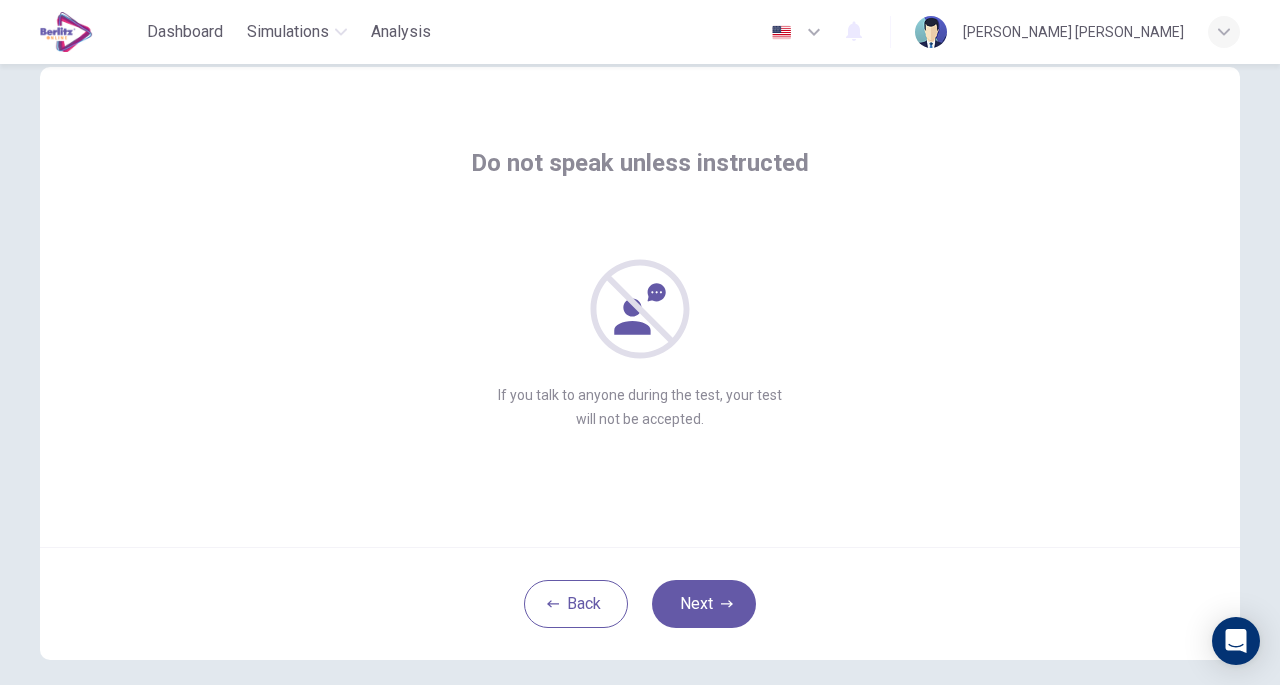 click on "Next" at bounding box center (704, 604) 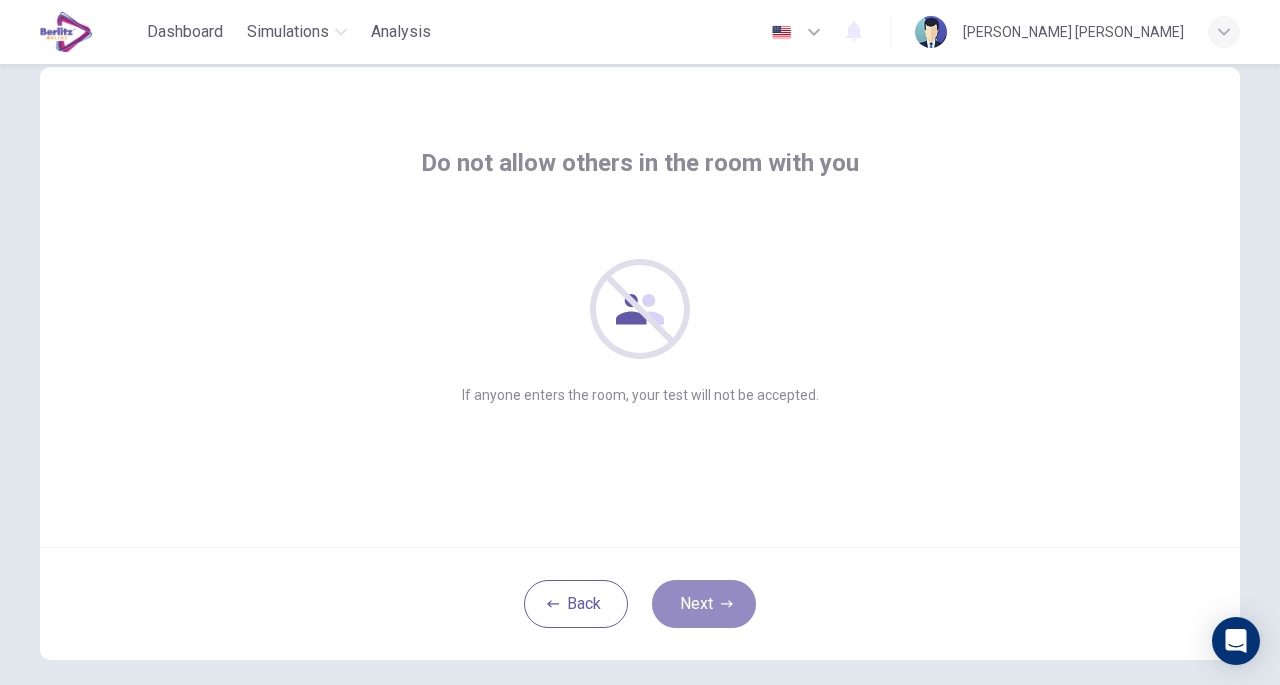 click on "Next" at bounding box center (704, 604) 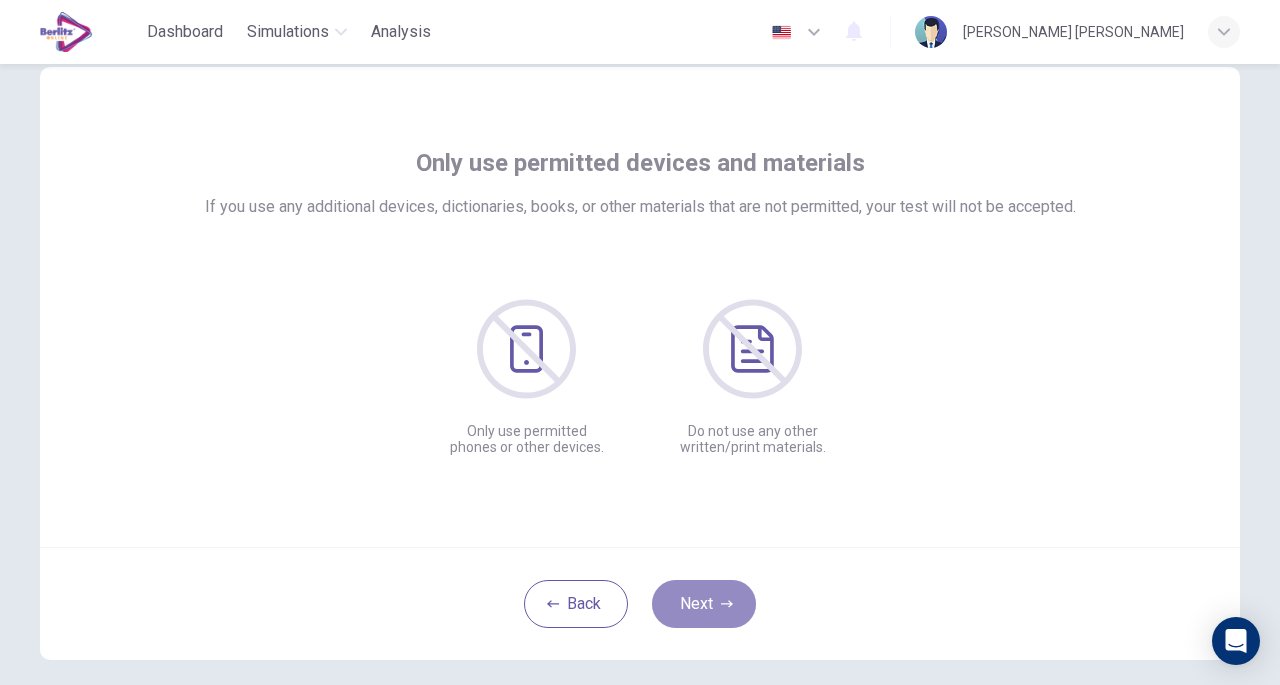 click on "Next" at bounding box center [704, 604] 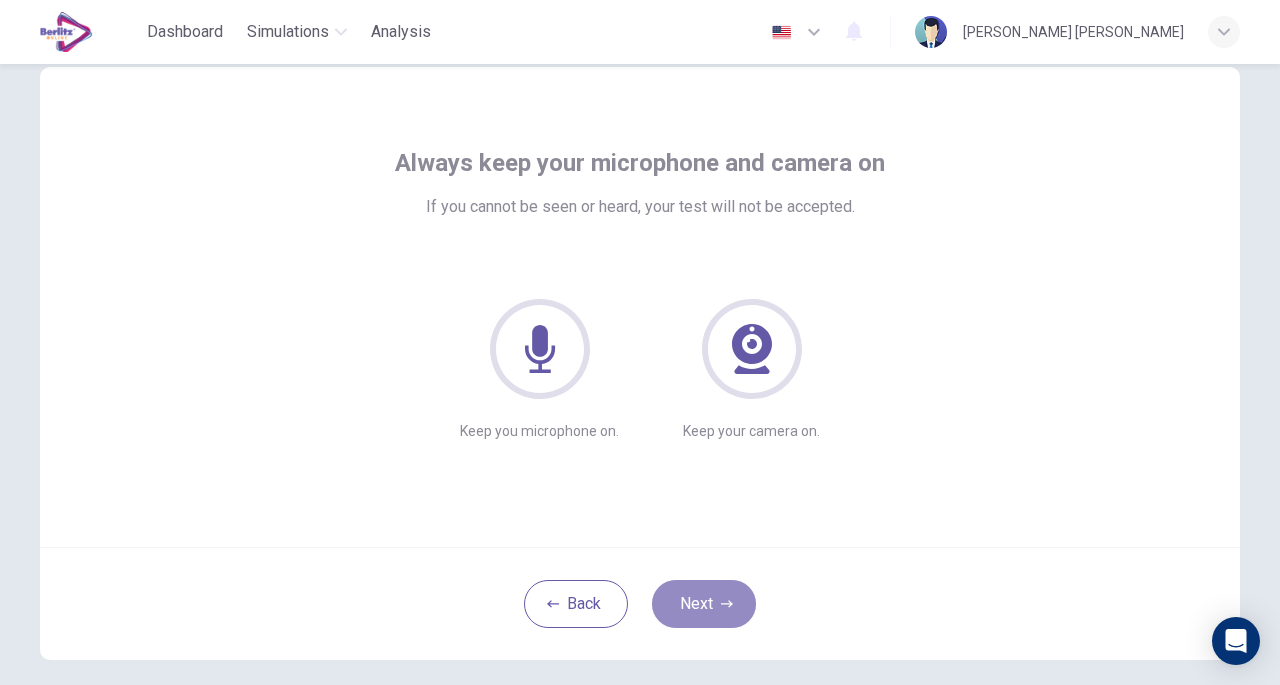 click on "Next" at bounding box center (704, 604) 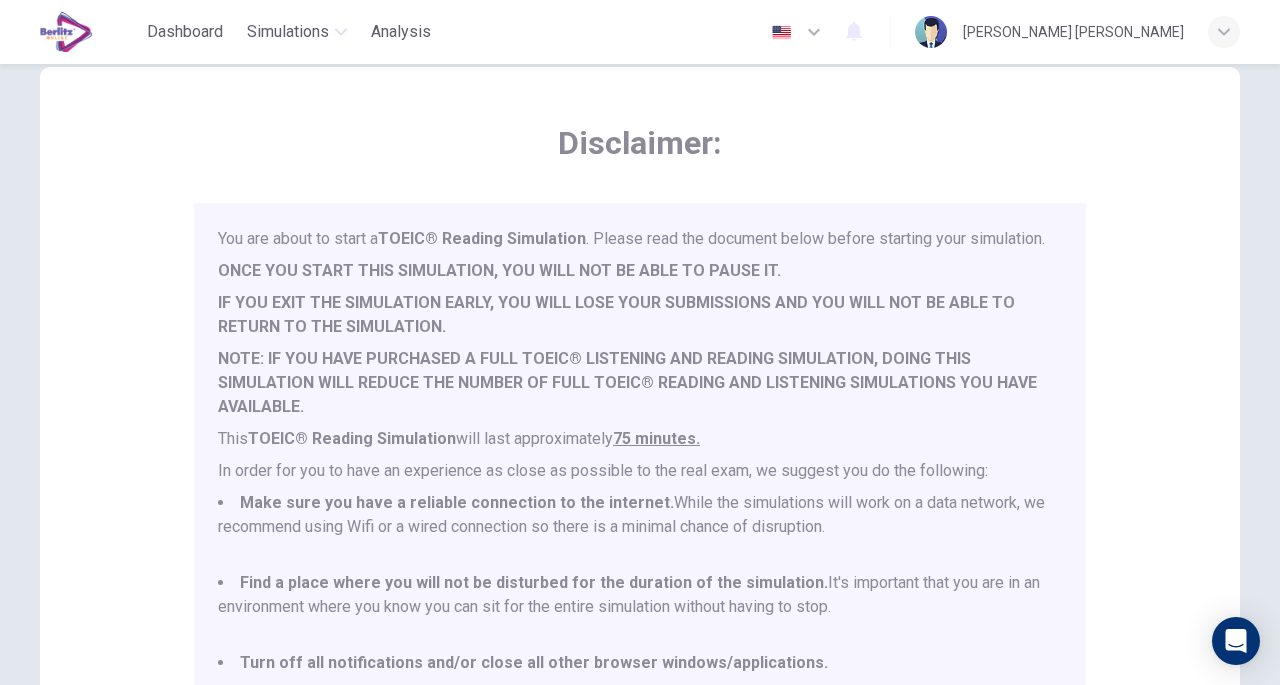 scroll, scrollTop: 52, scrollLeft: 0, axis: vertical 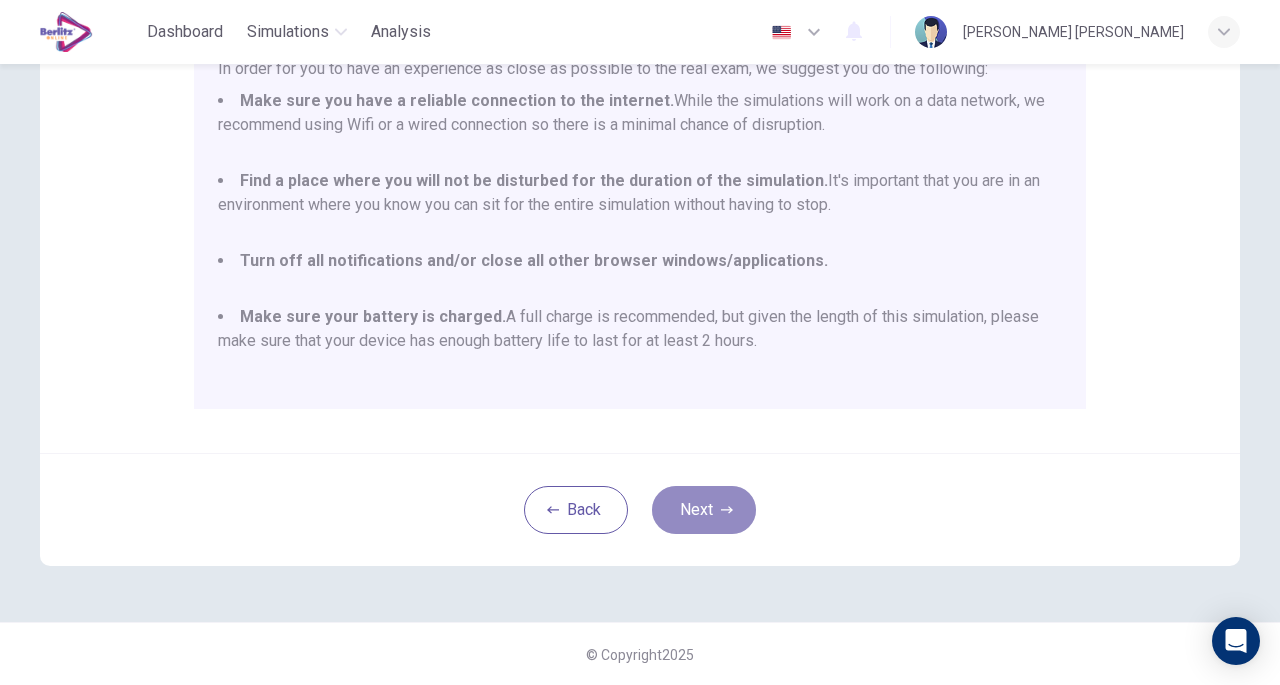click on "Next" at bounding box center (704, 510) 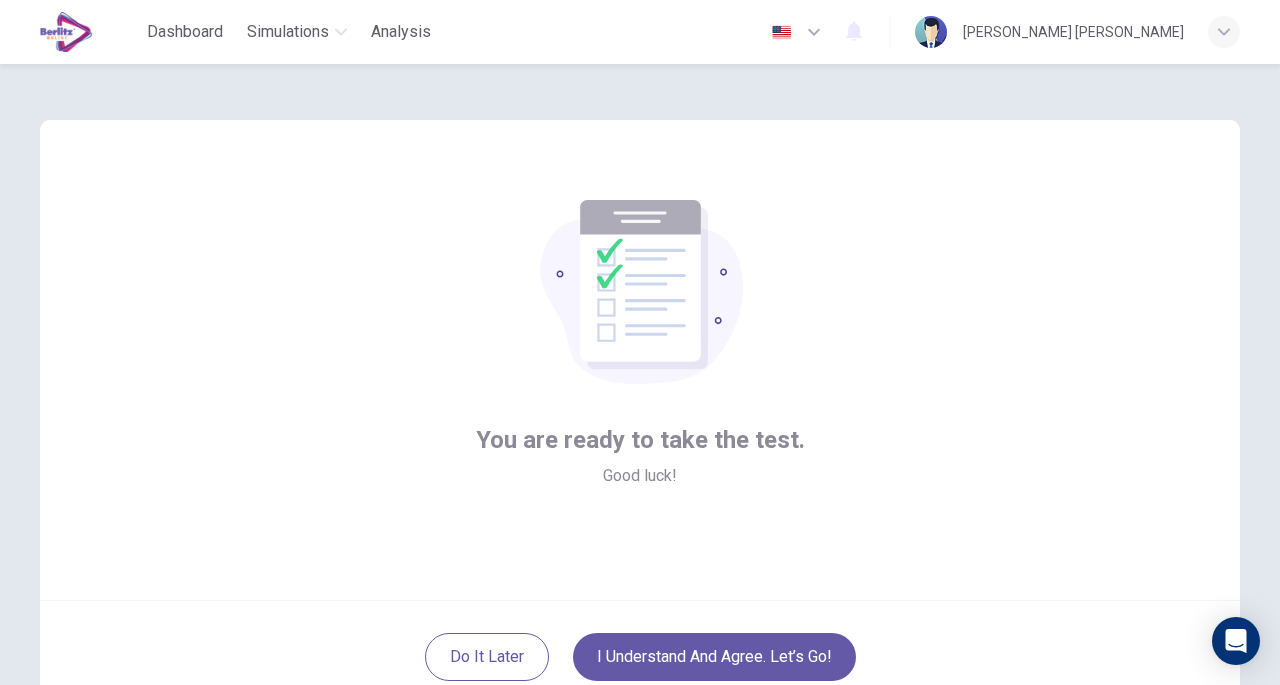 scroll, scrollTop: 147, scrollLeft: 0, axis: vertical 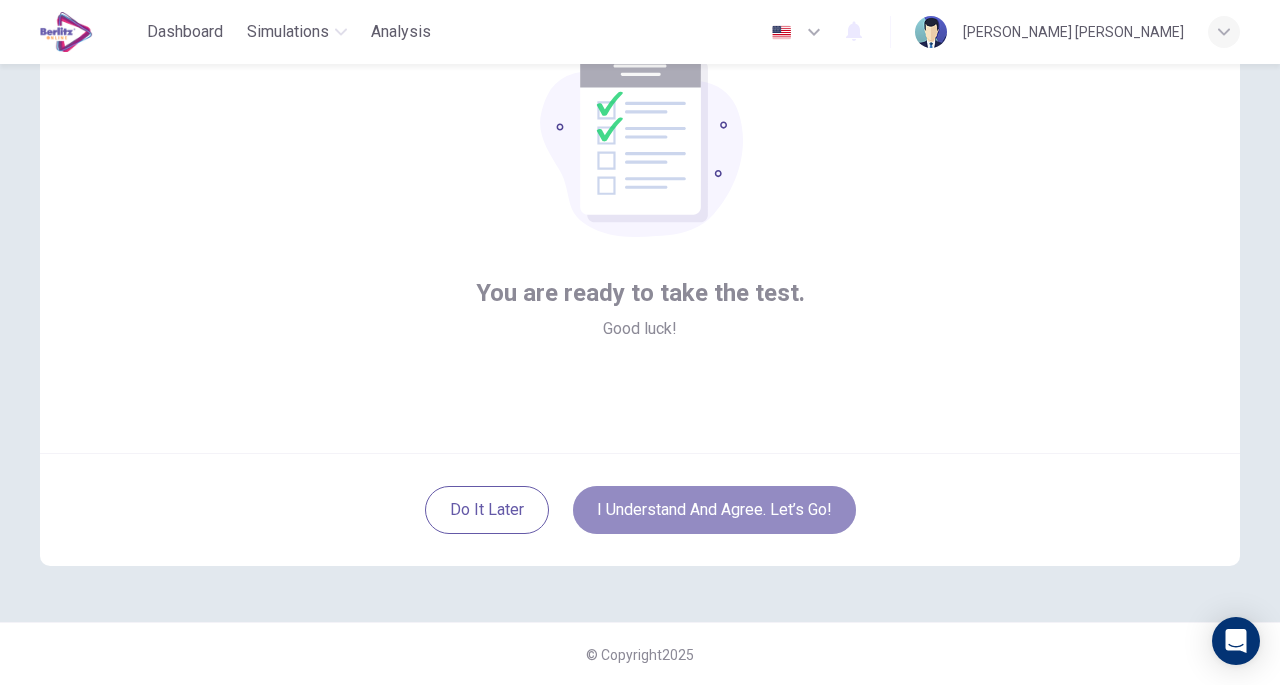 click on "I understand and agree. Let’s go!" at bounding box center [714, 510] 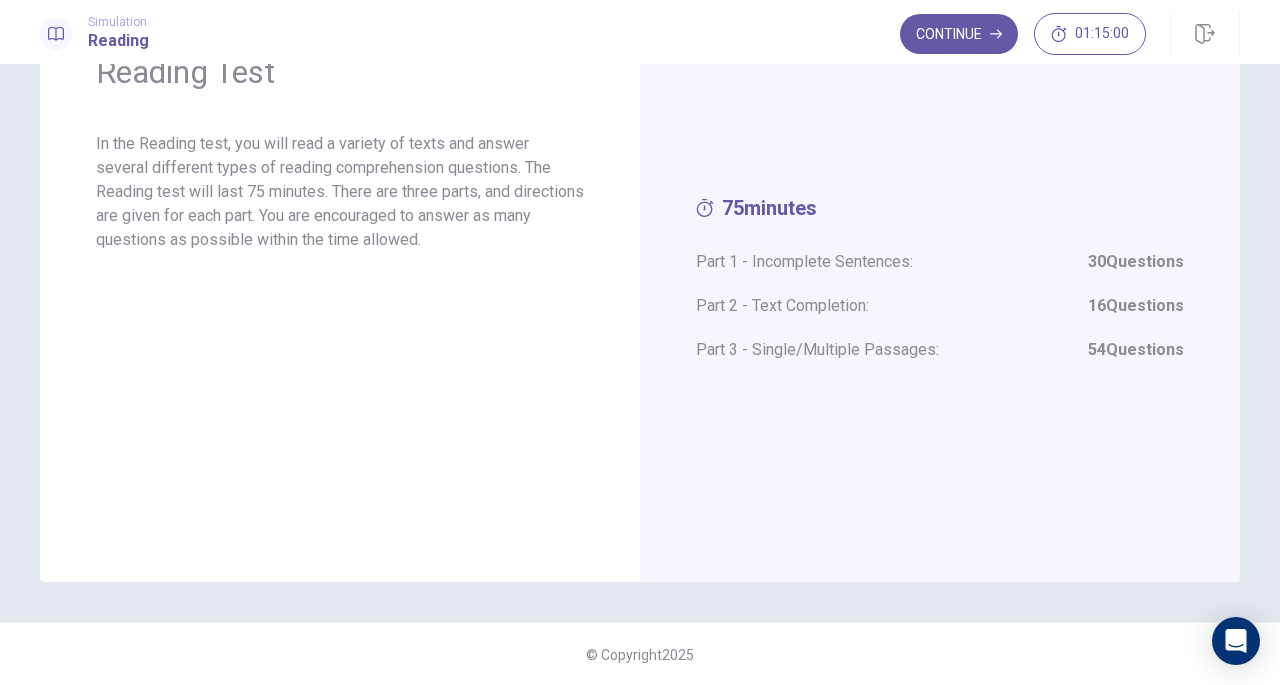 scroll, scrollTop: 0, scrollLeft: 0, axis: both 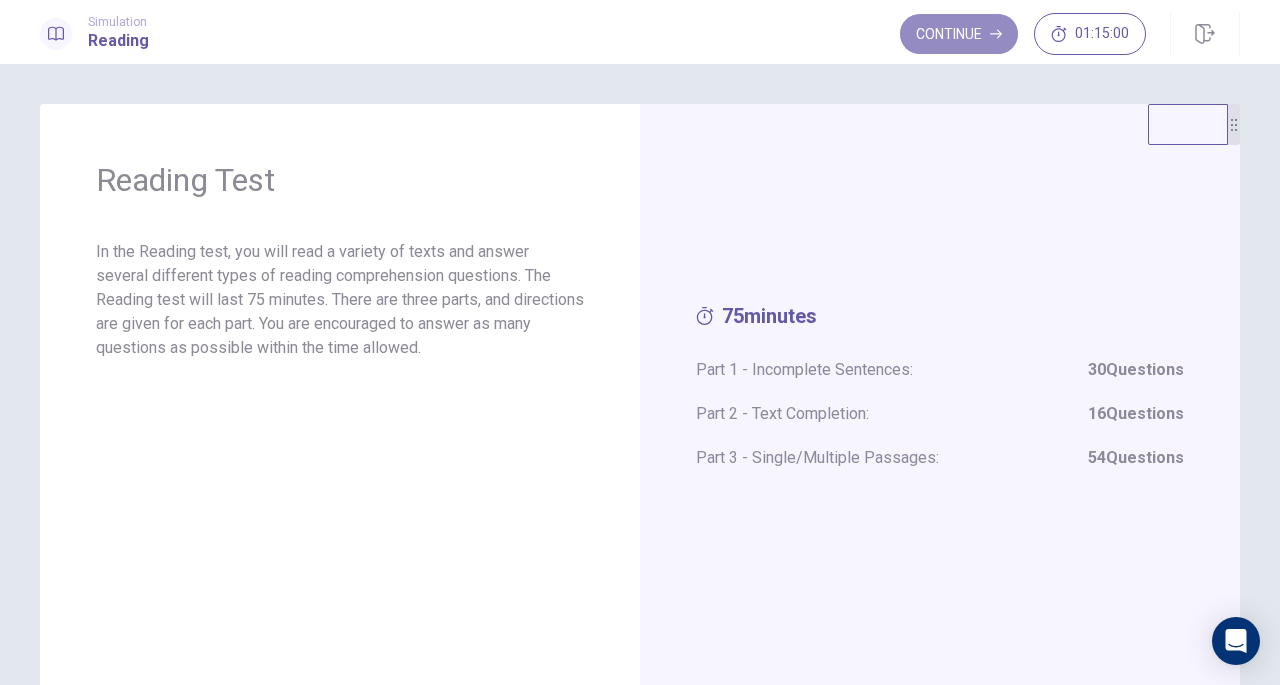 click on "Continue" at bounding box center [959, 34] 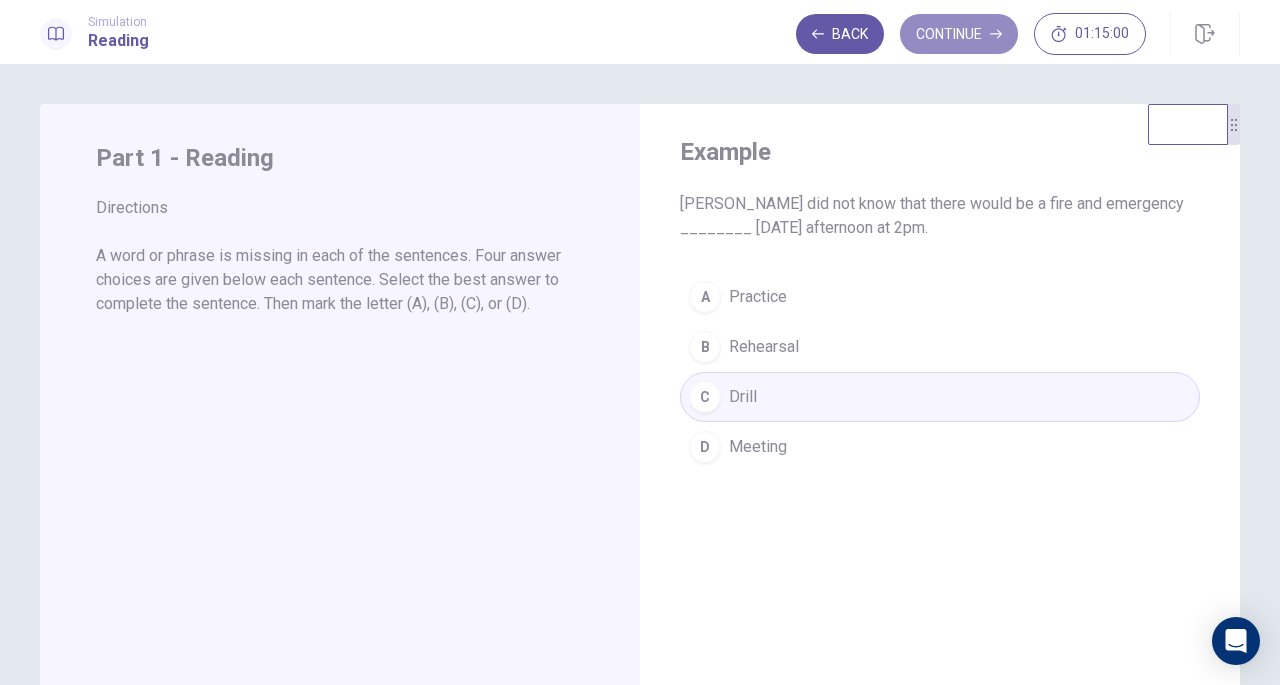 click on "Continue" at bounding box center (959, 34) 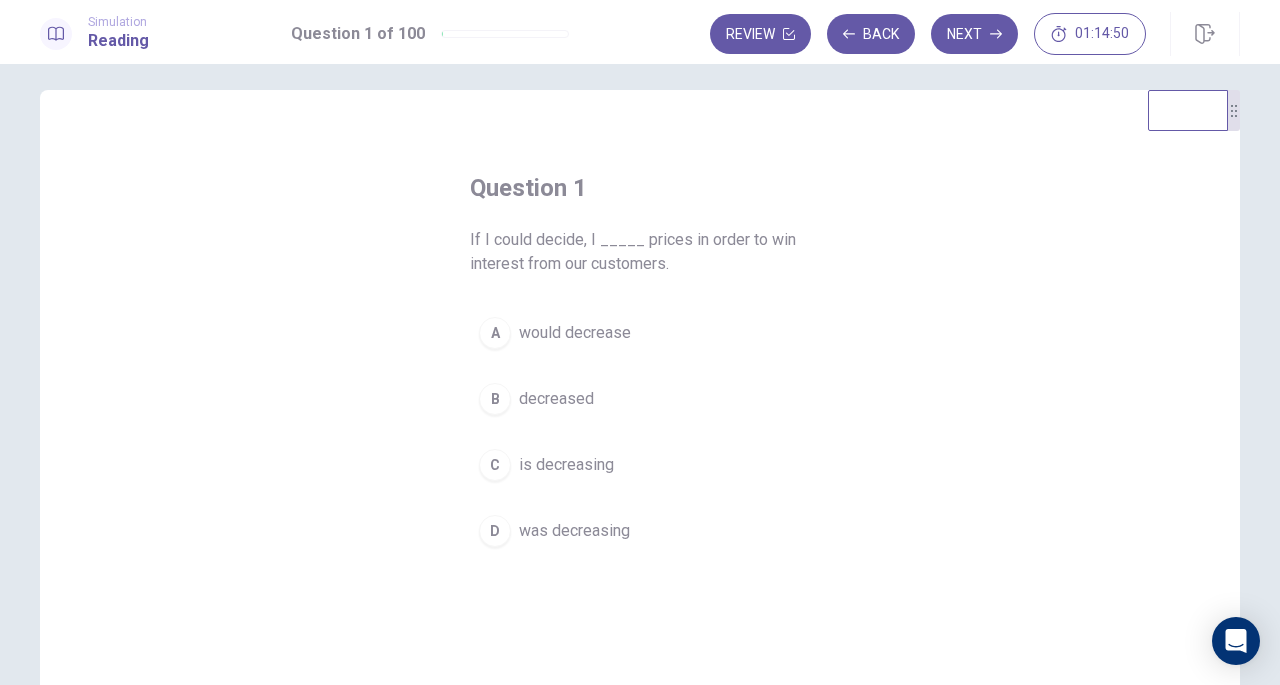 scroll, scrollTop: 11, scrollLeft: 0, axis: vertical 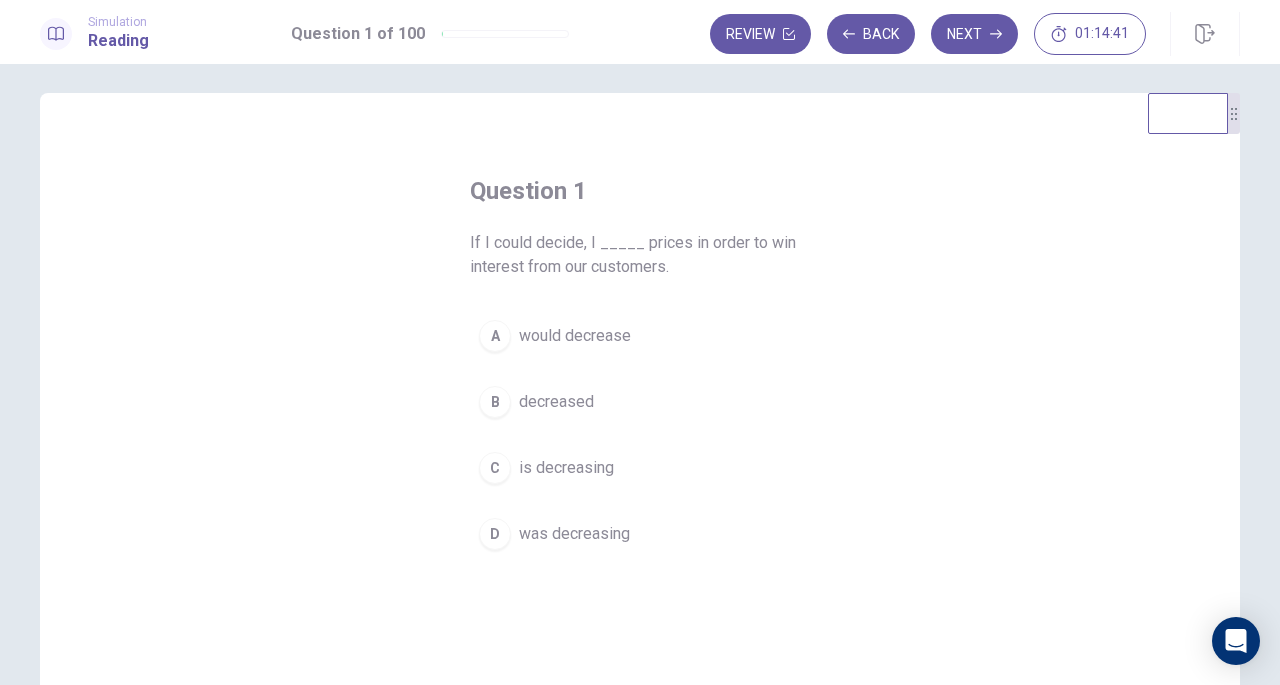 click on "would decrease" at bounding box center (575, 336) 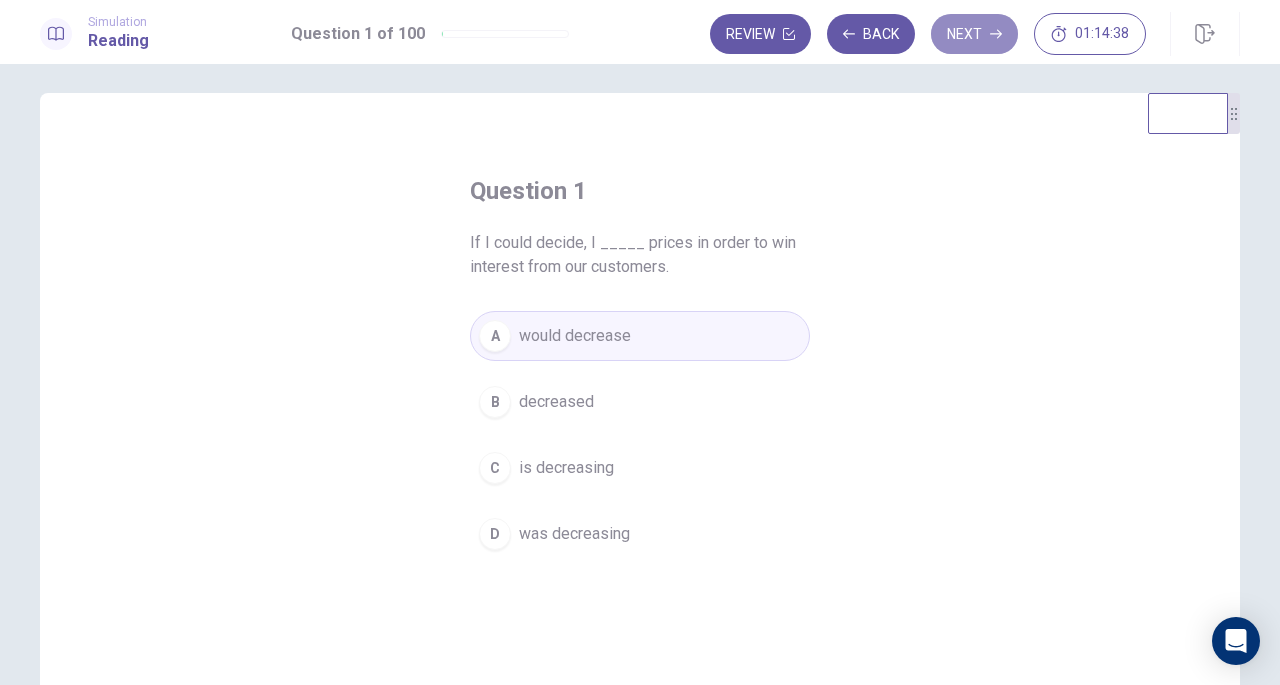 click on "Next" at bounding box center (974, 34) 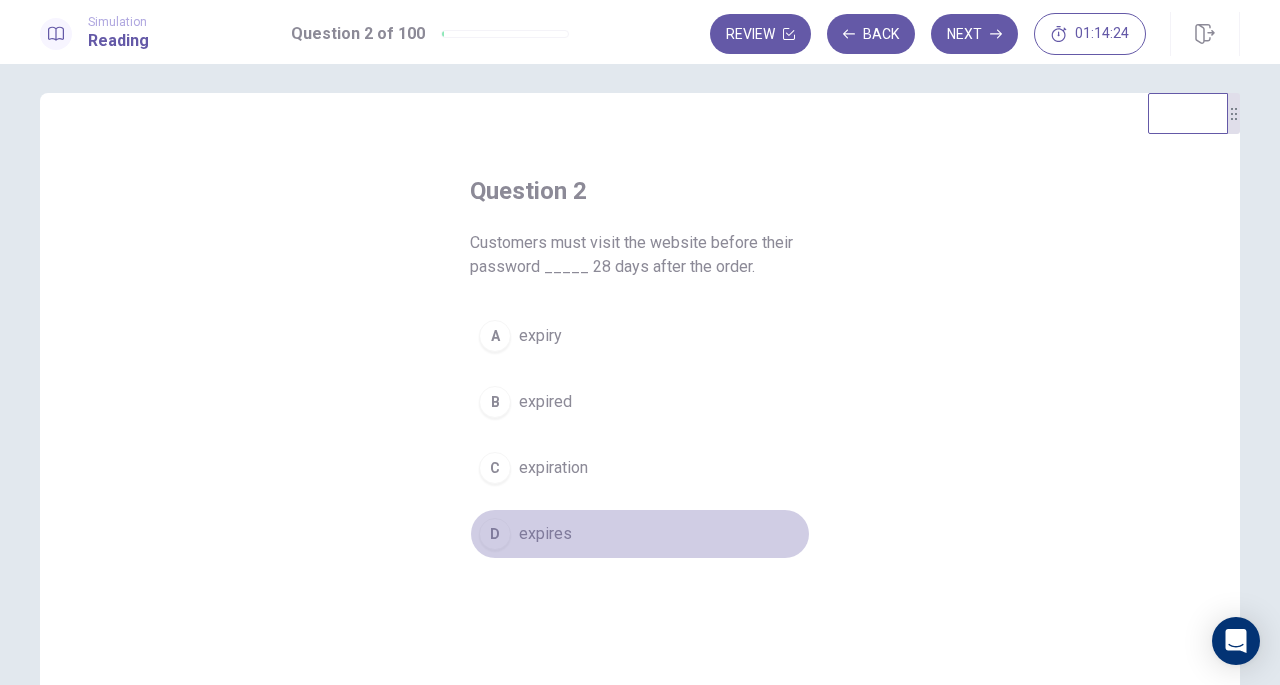 click on "expires" at bounding box center (545, 534) 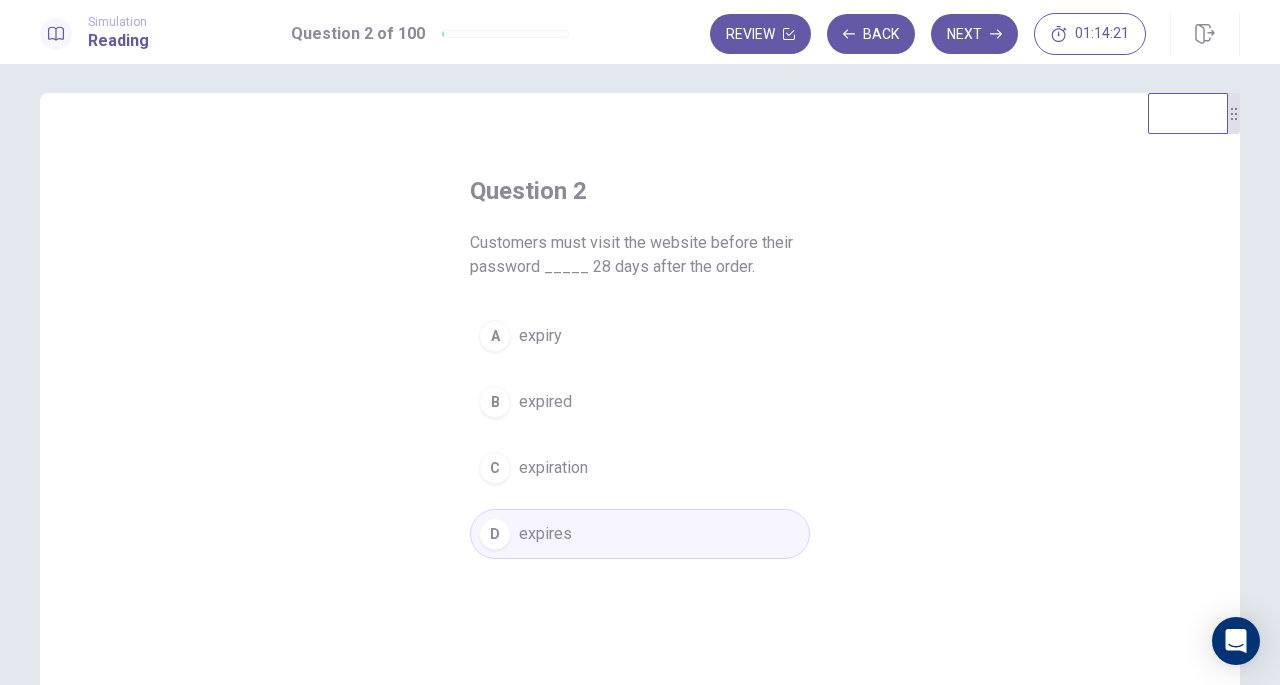 click on "Next" at bounding box center (974, 34) 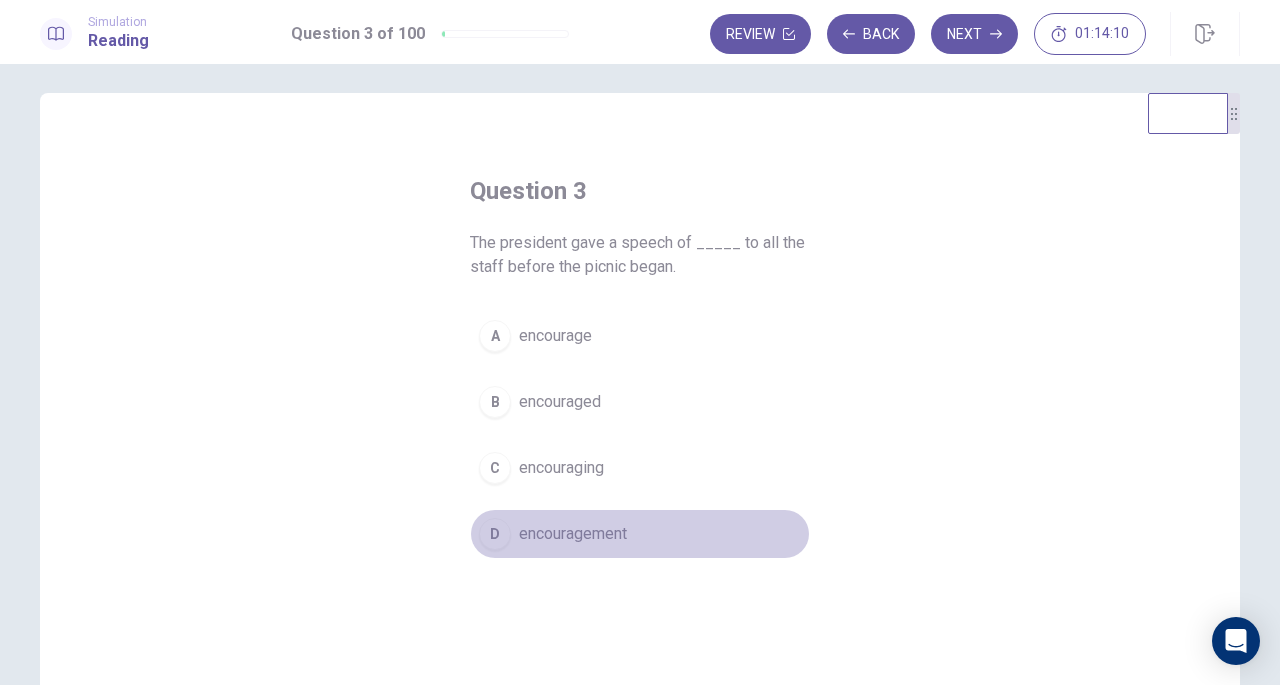 click on "encouragement" at bounding box center [573, 534] 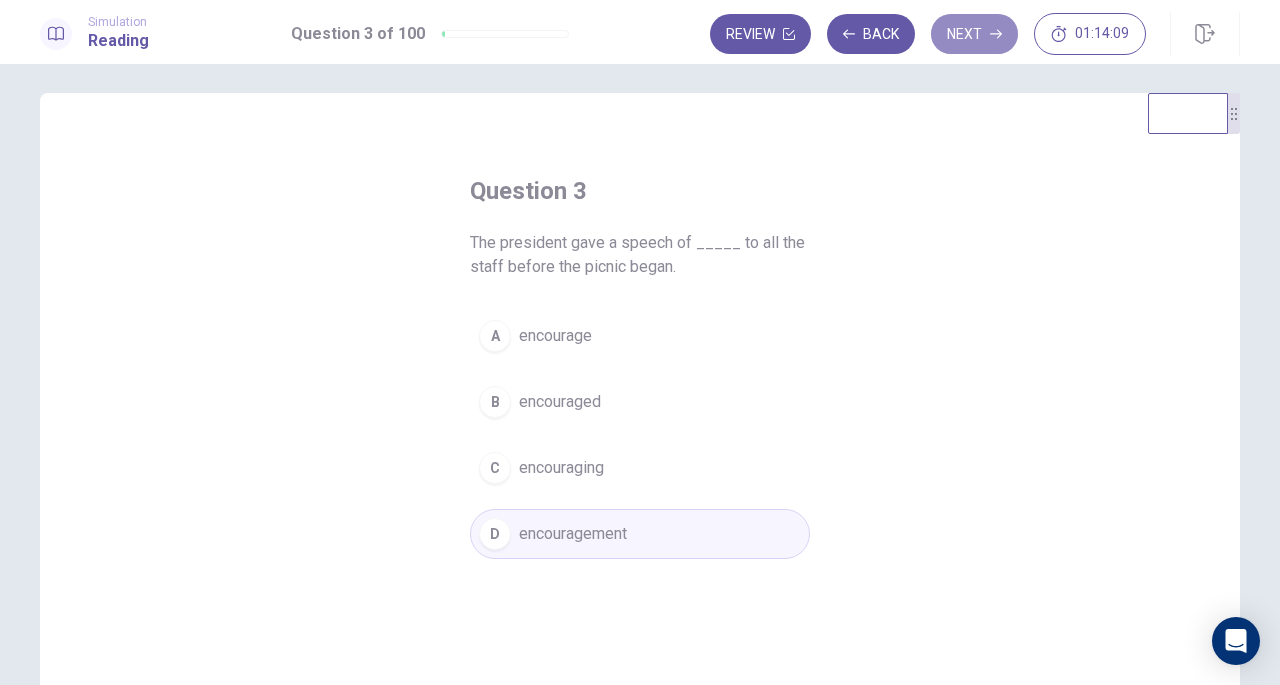 click on "Next" at bounding box center [974, 34] 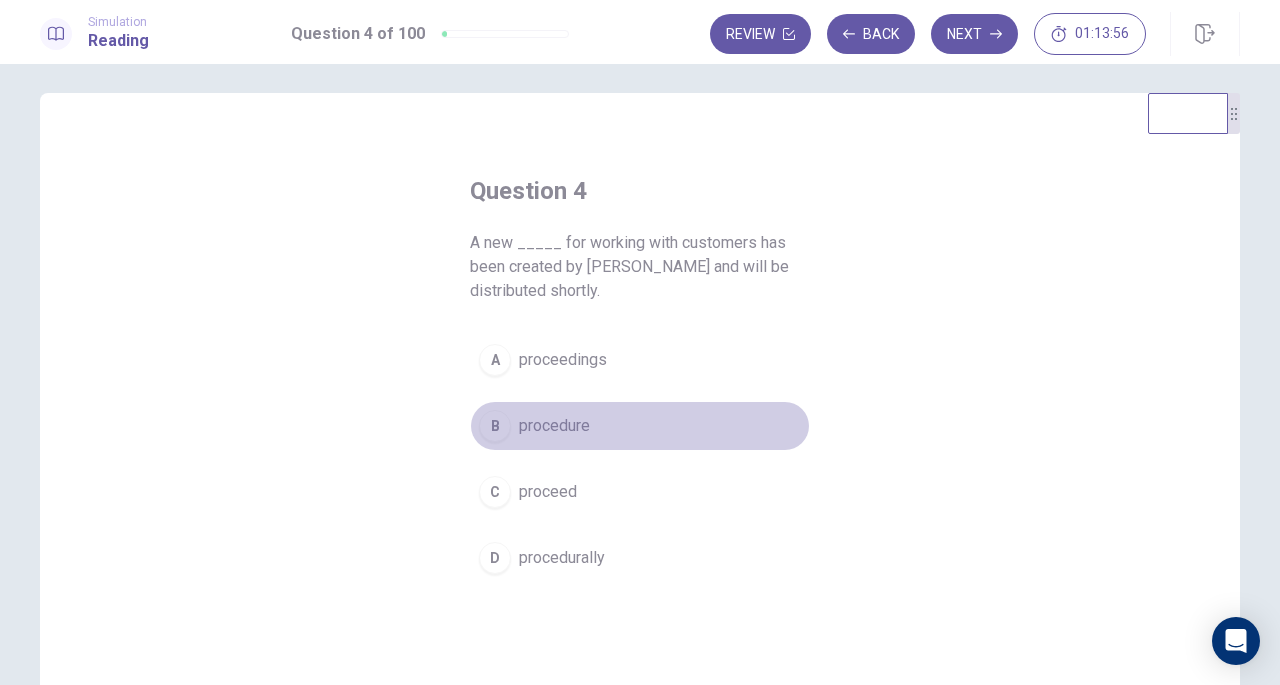 click on "procedure" at bounding box center [554, 426] 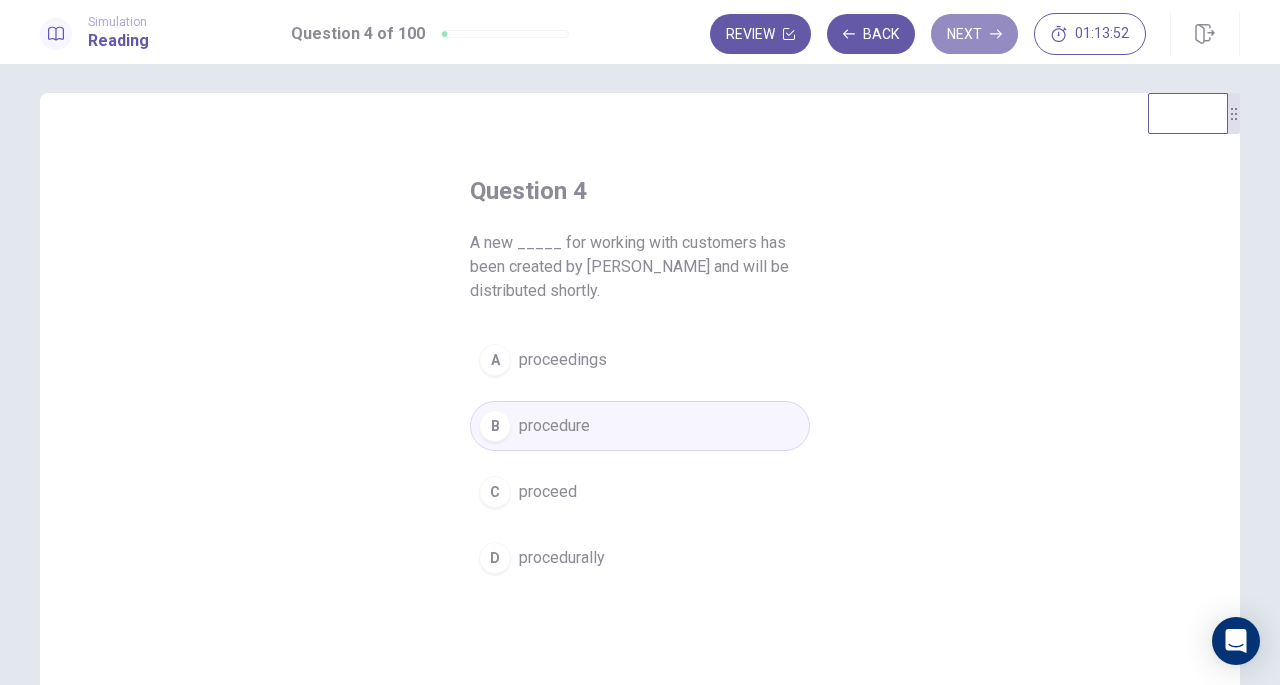 click on "Next" at bounding box center (974, 34) 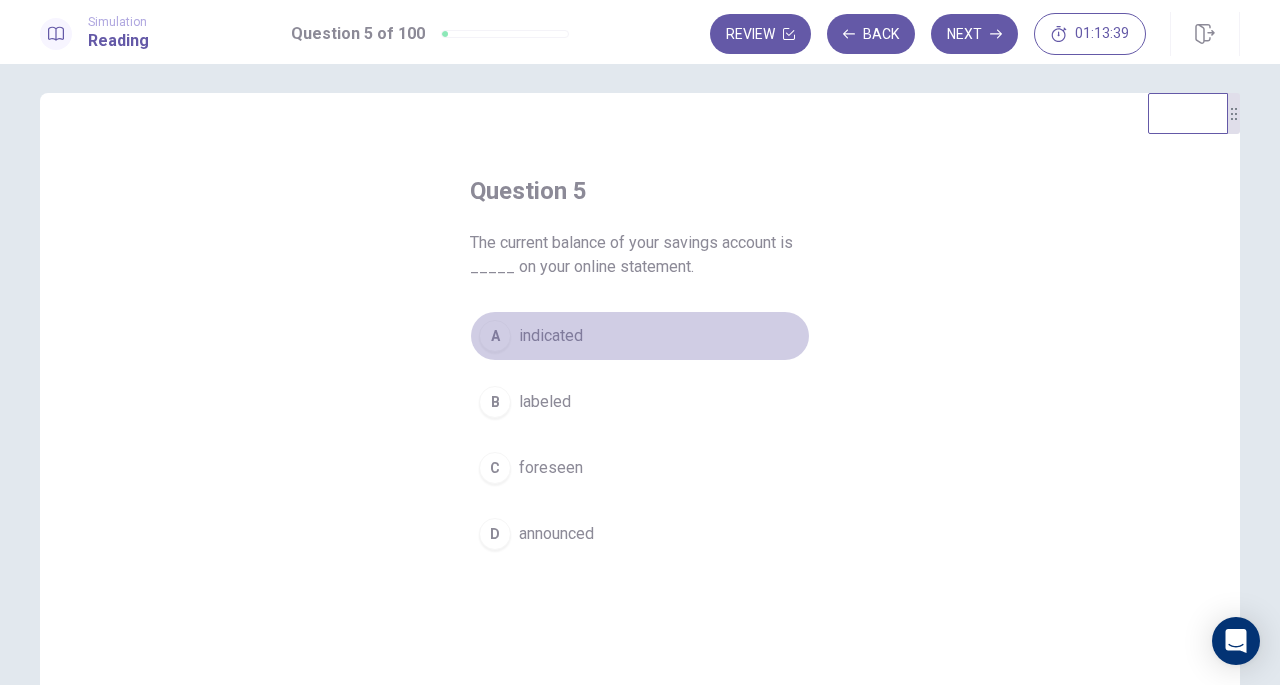 click on "indicated" at bounding box center (551, 336) 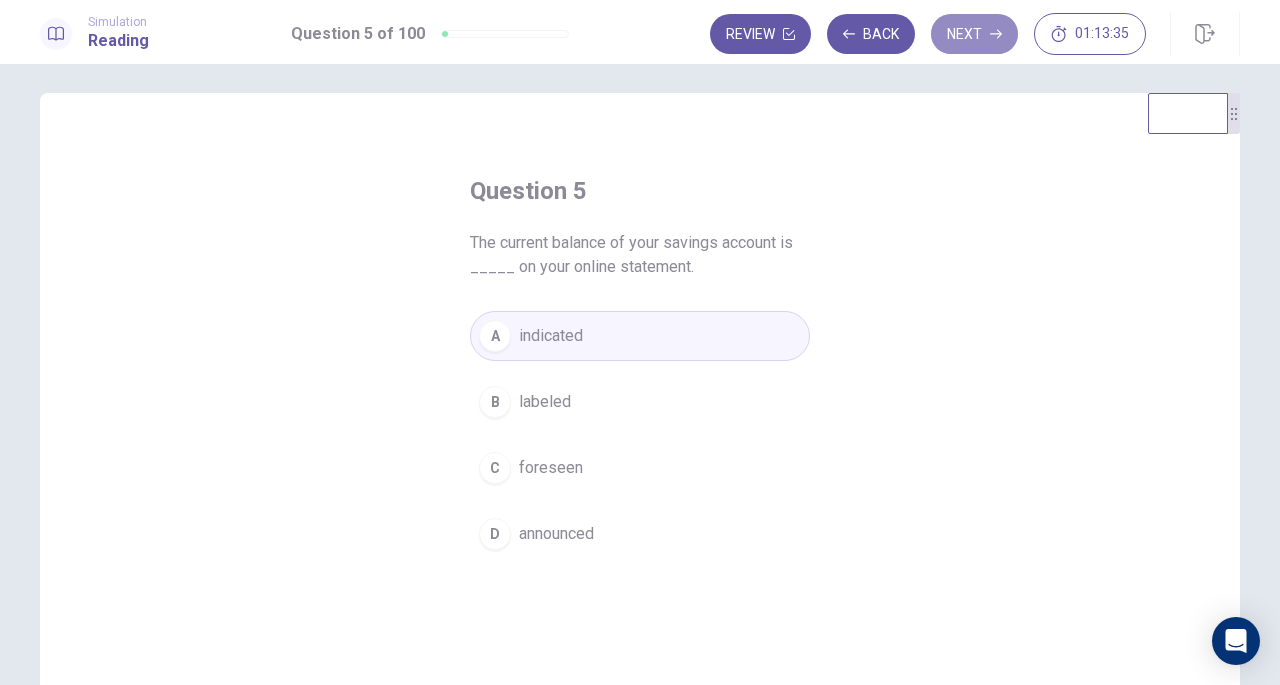 click on "Next" at bounding box center (974, 34) 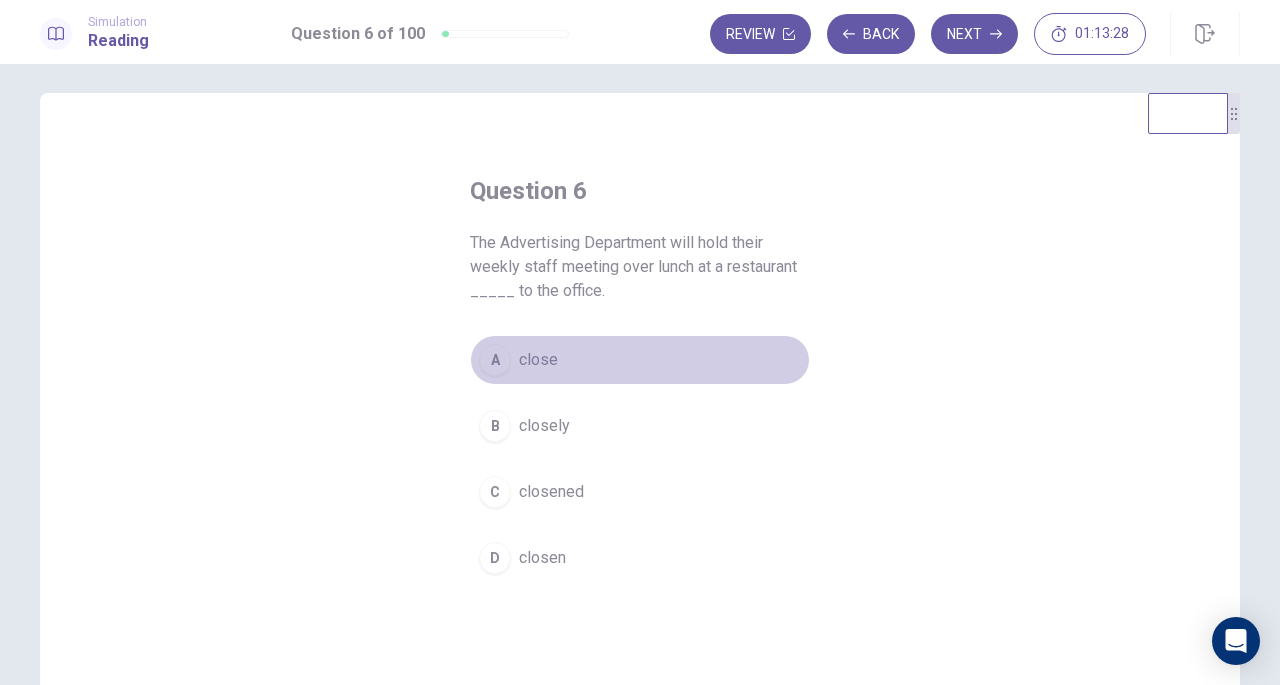 click on "A close" at bounding box center [640, 360] 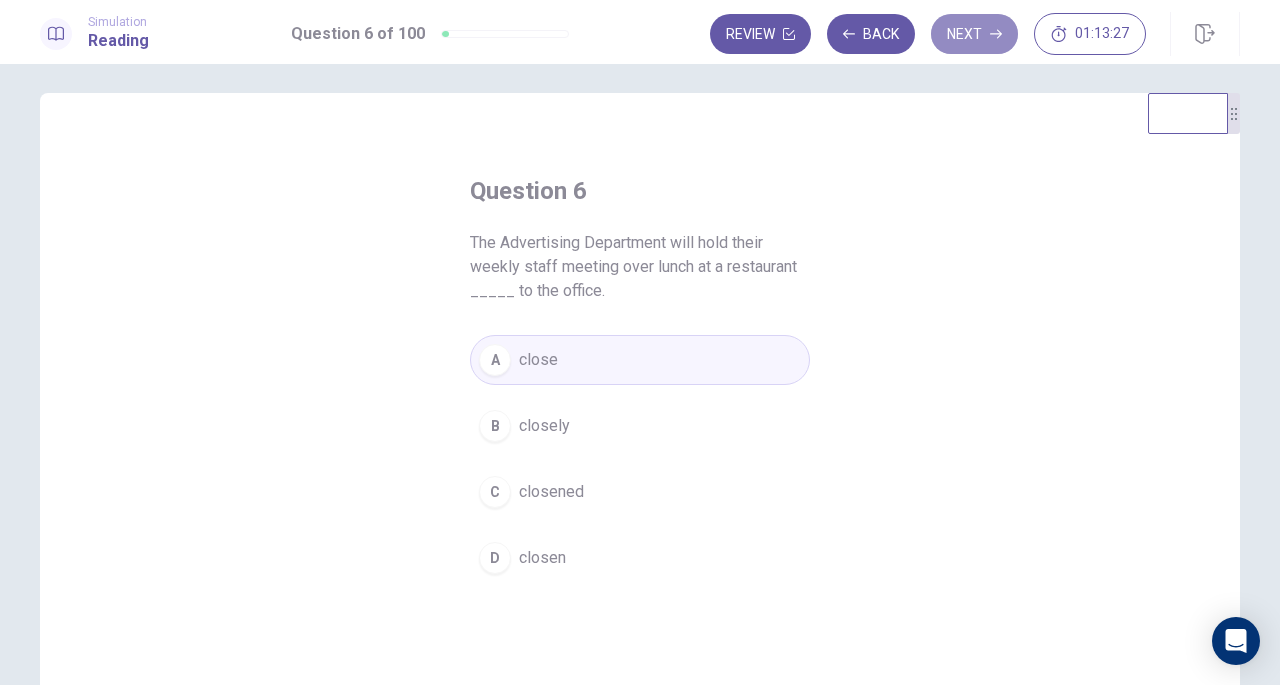 click on "Next" at bounding box center [974, 34] 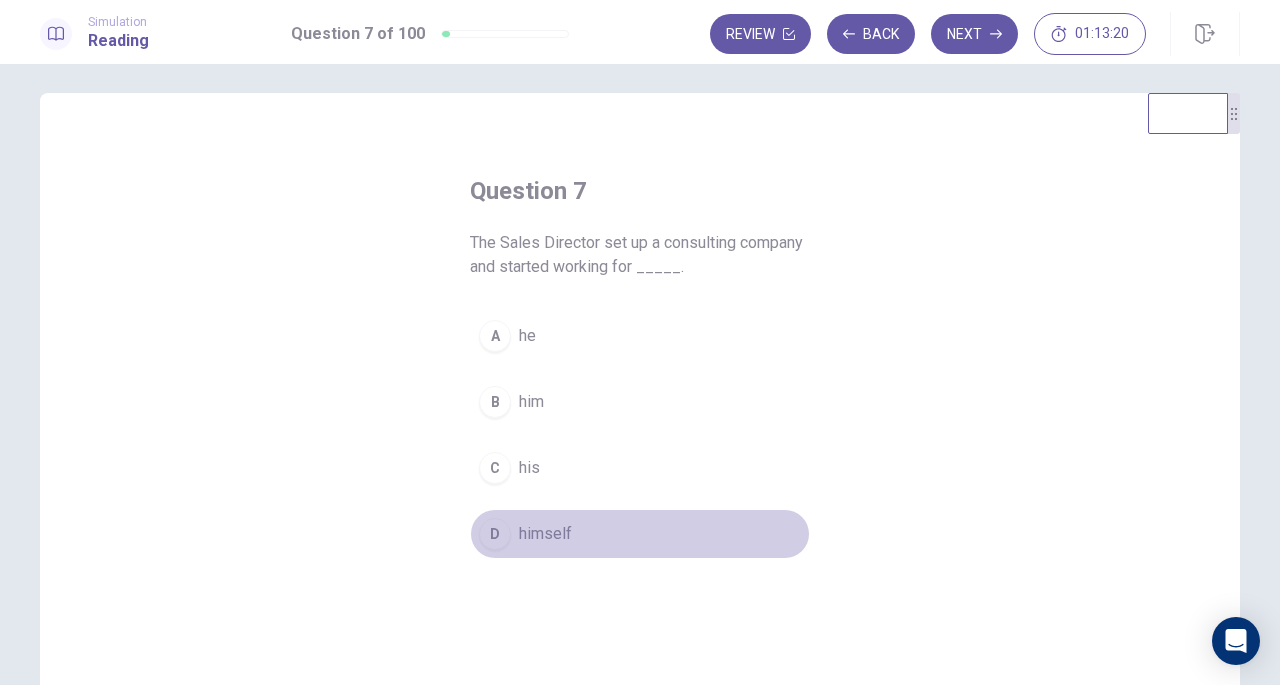 click on "himself" at bounding box center (545, 534) 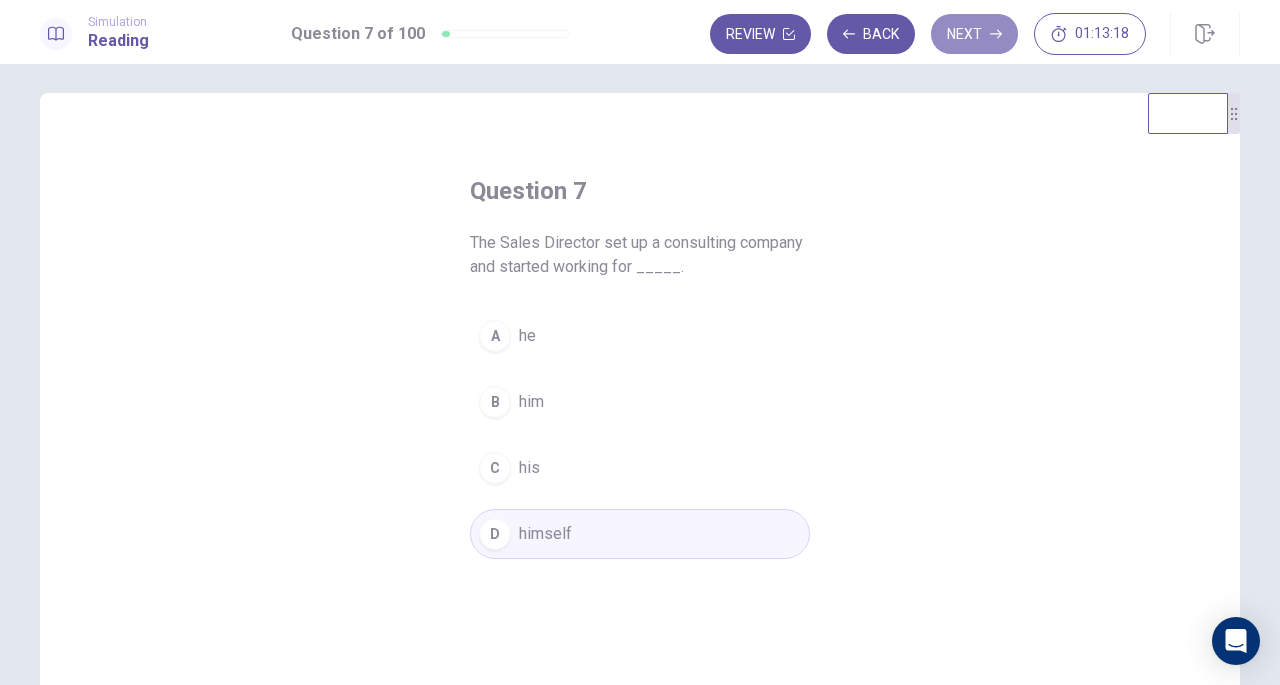 click on "Next" at bounding box center [974, 34] 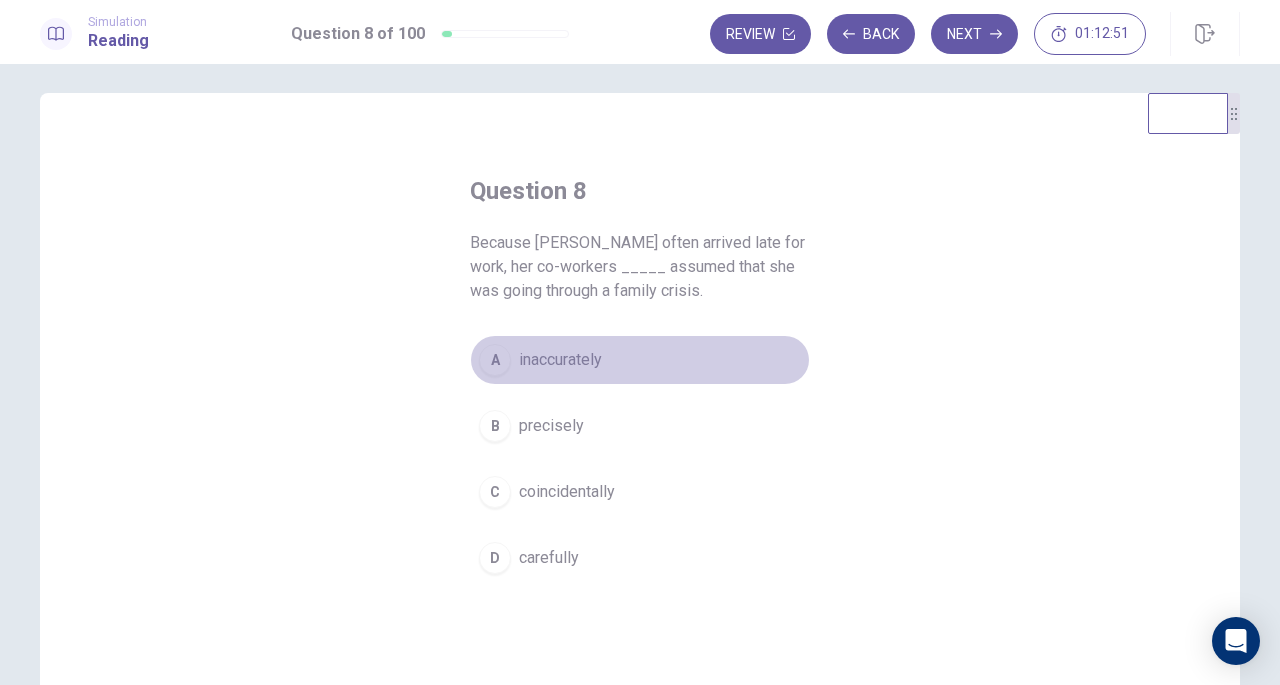 click on "inaccurately" at bounding box center [560, 360] 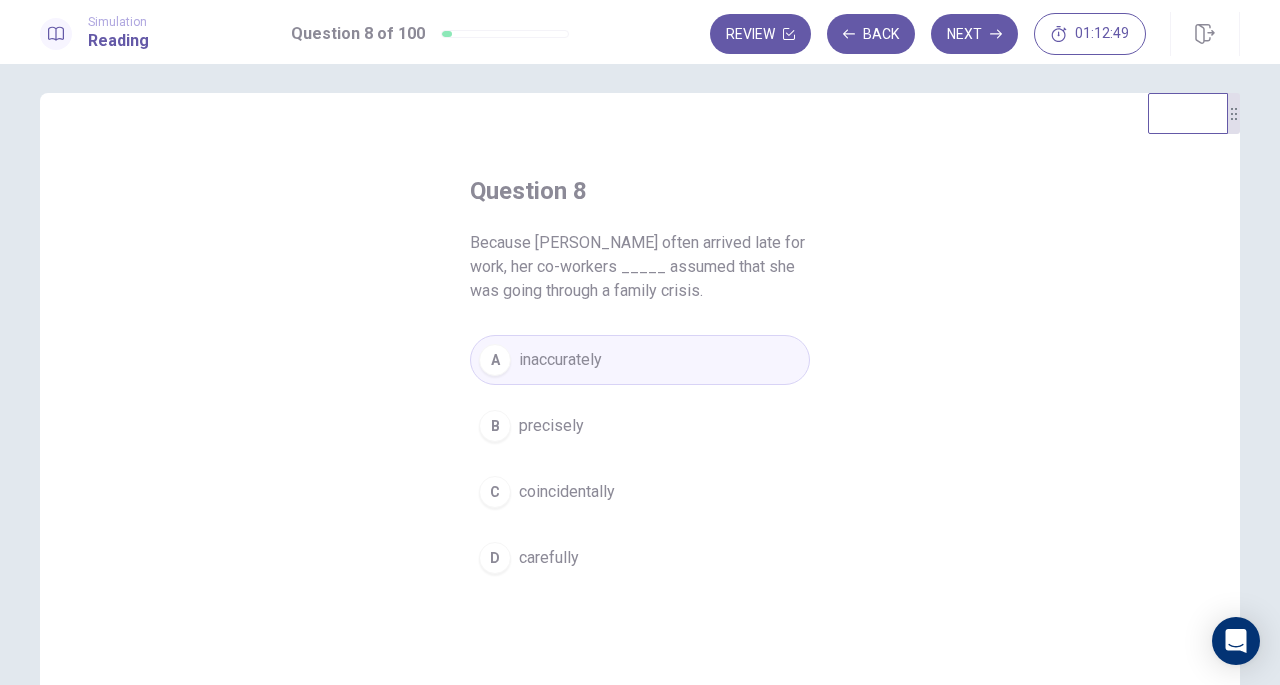 click on "Next" at bounding box center [974, 34] 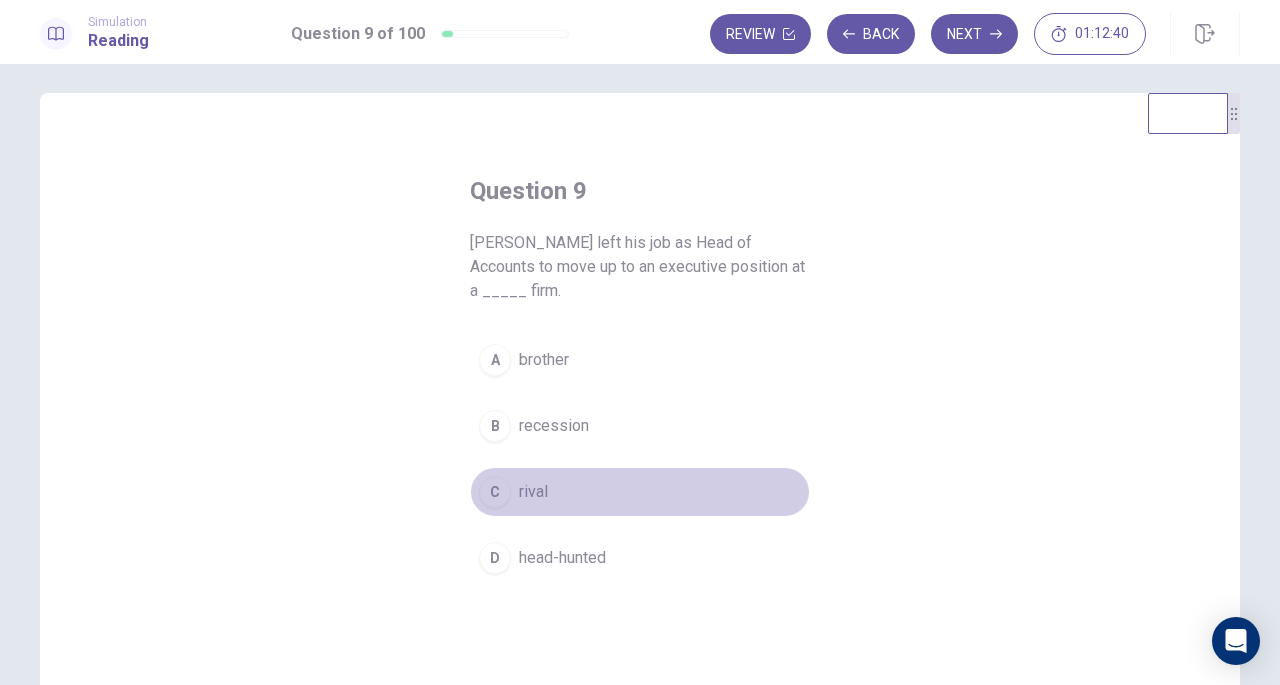 click on "C rival" at bounding box center [640, 492] 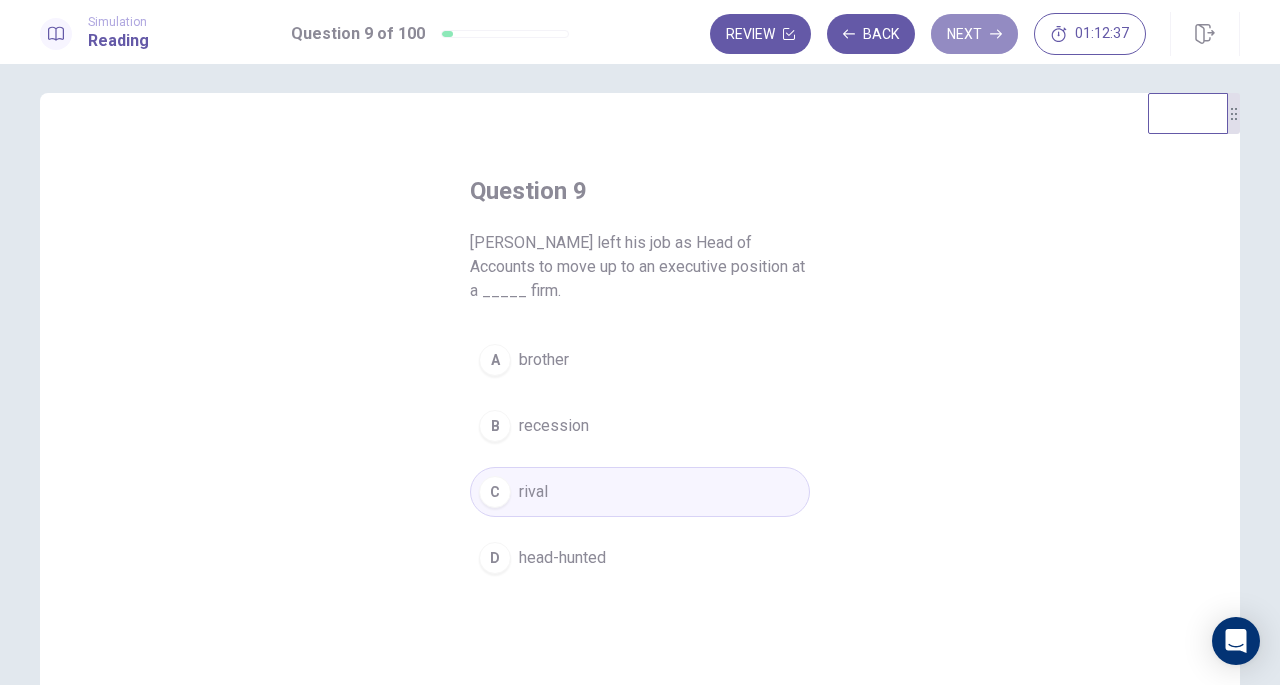 click on "Next" at bounding box center [974, 34] 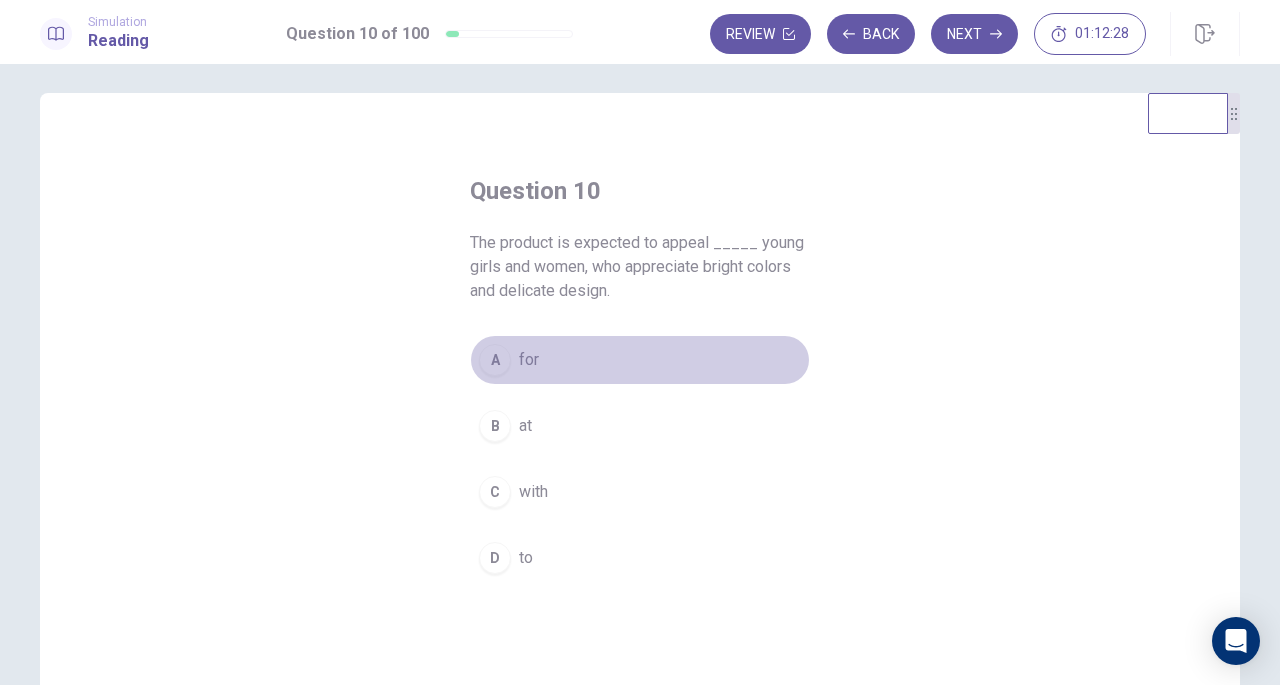 click on "A for" at bounding box center (640, 360) 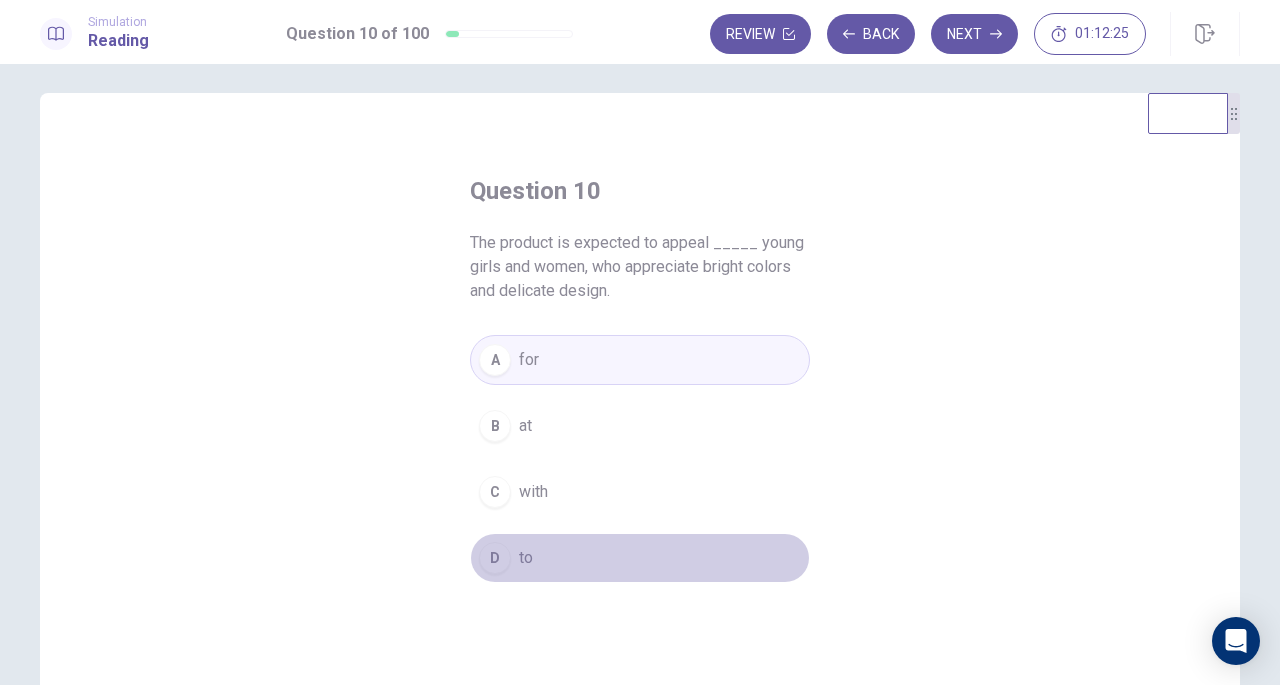click on "D to" at bounding box center (640, 558) 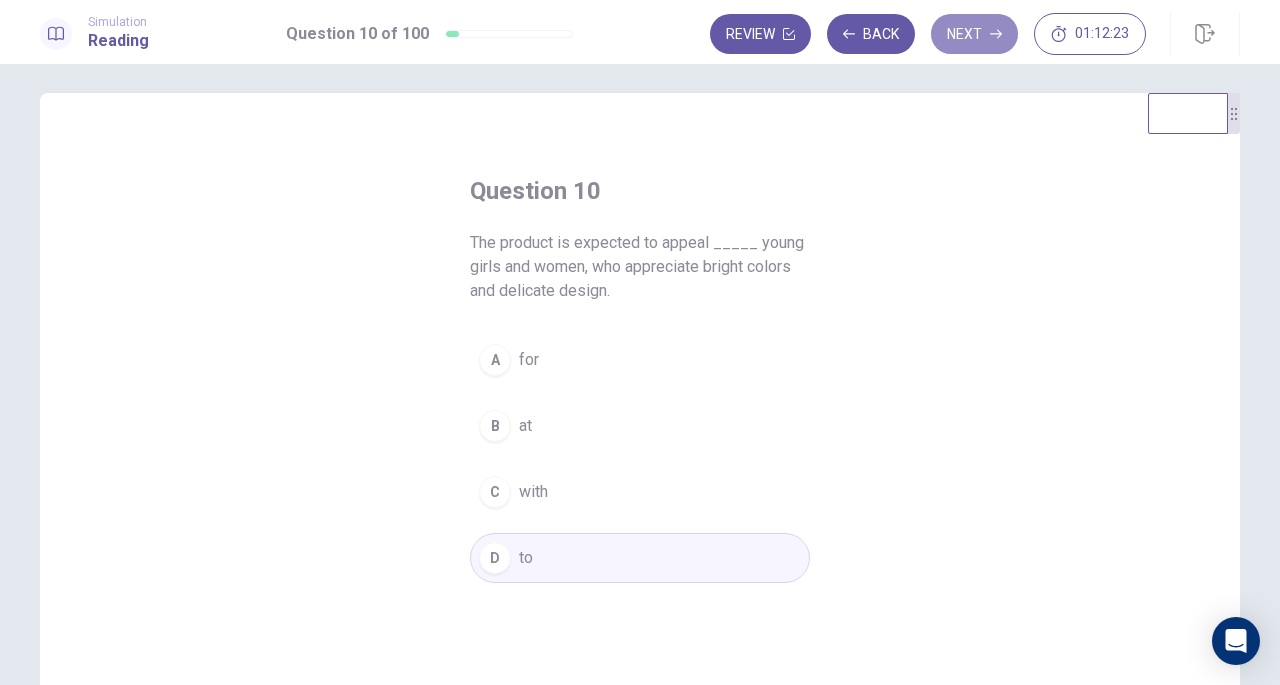 click on "Next" at bounding box center [974, 34] 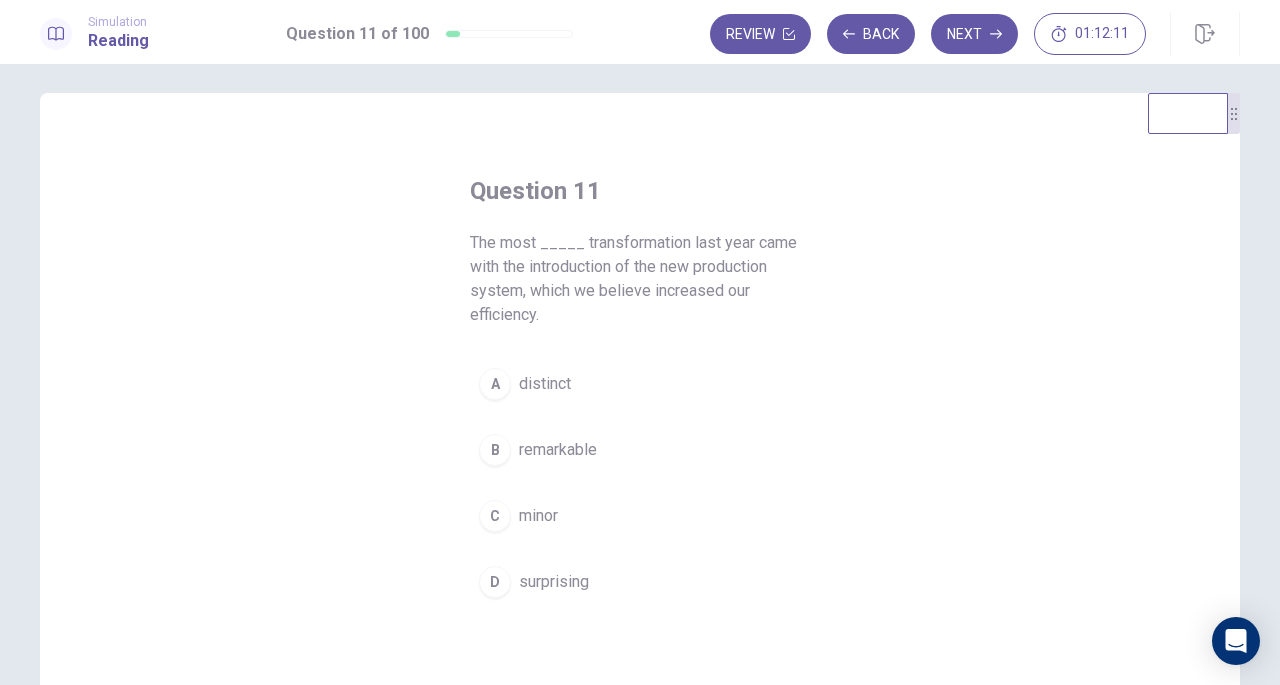 click on "remarkable" at bounding box center (558, 450) 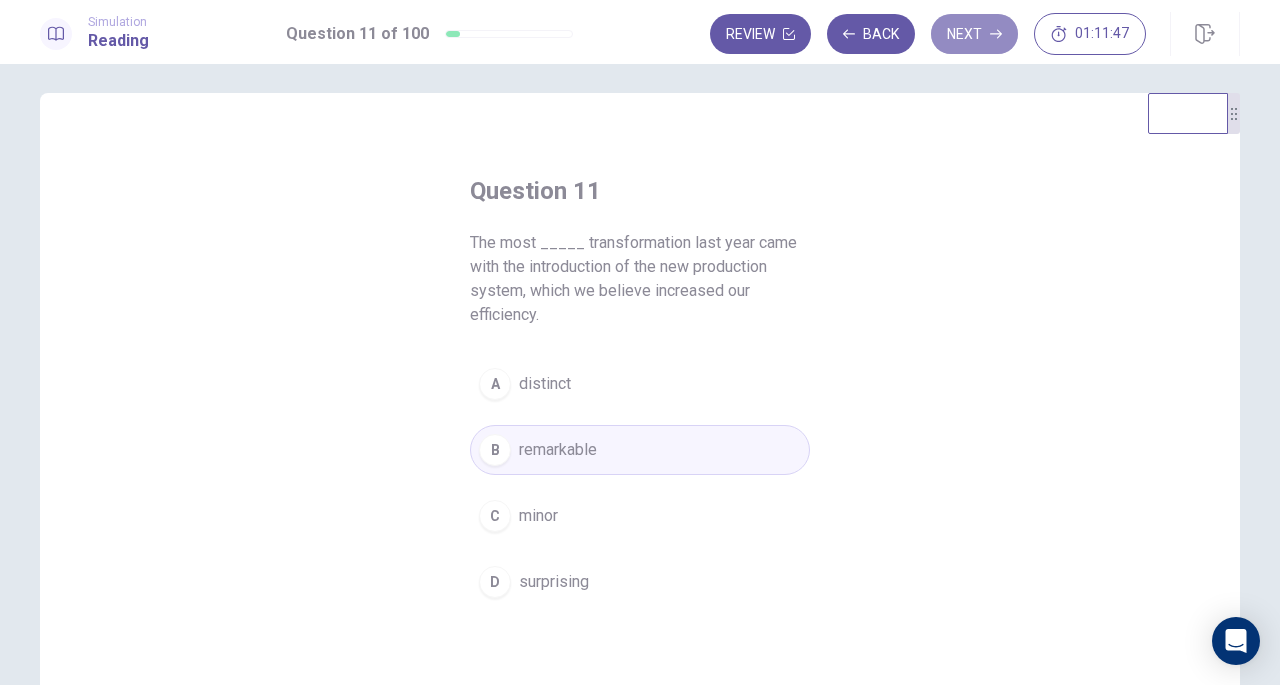 click on "Next" at bounding box center [974, 34] 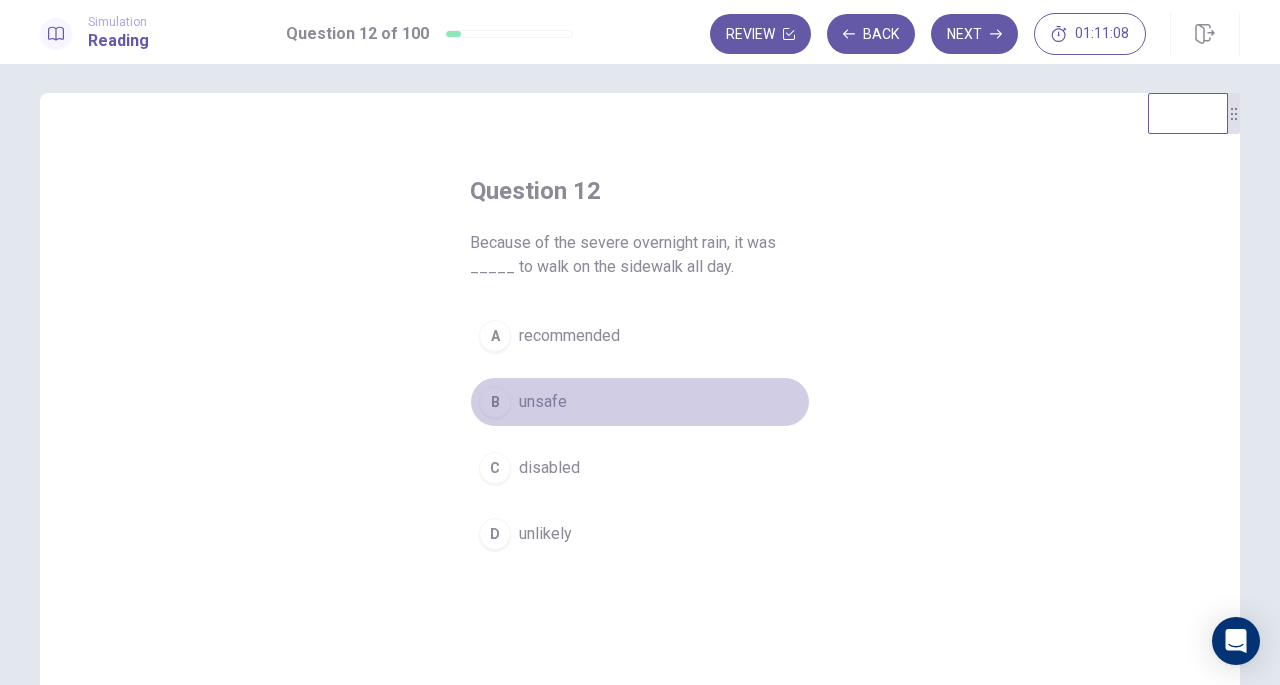click on "unsafe" at bounding box center [543, 402] 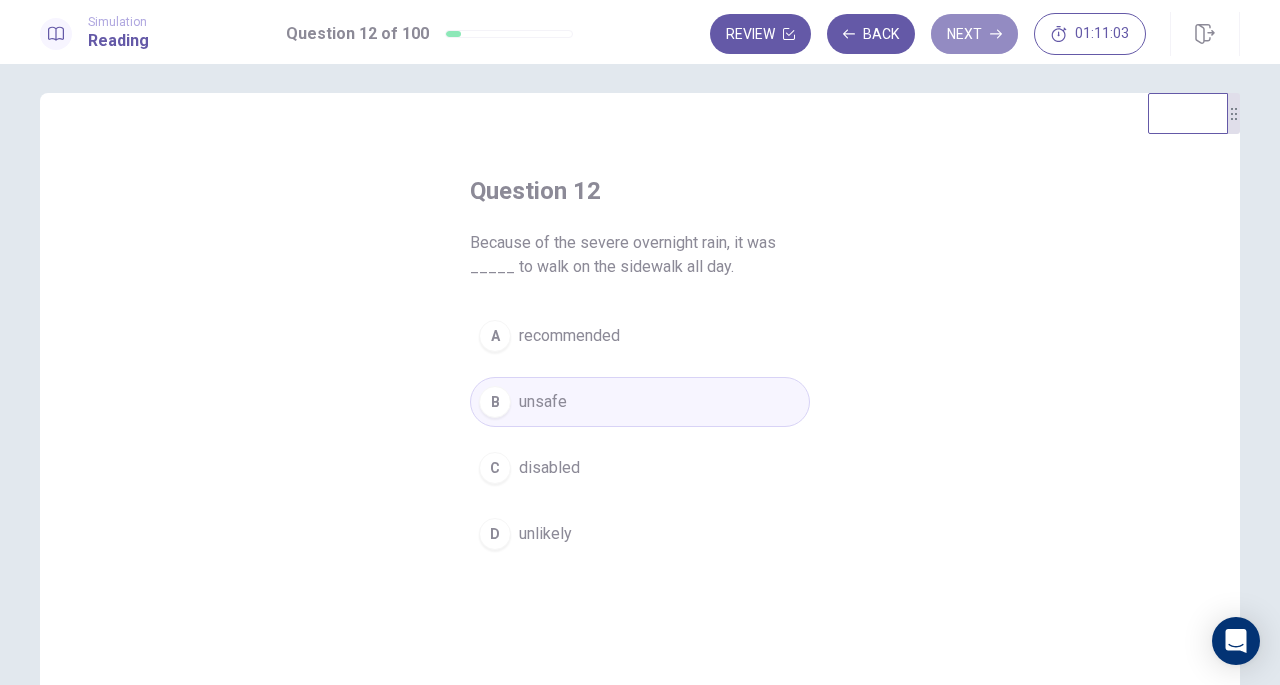 click on "Next" at bounding box center (974, 34) 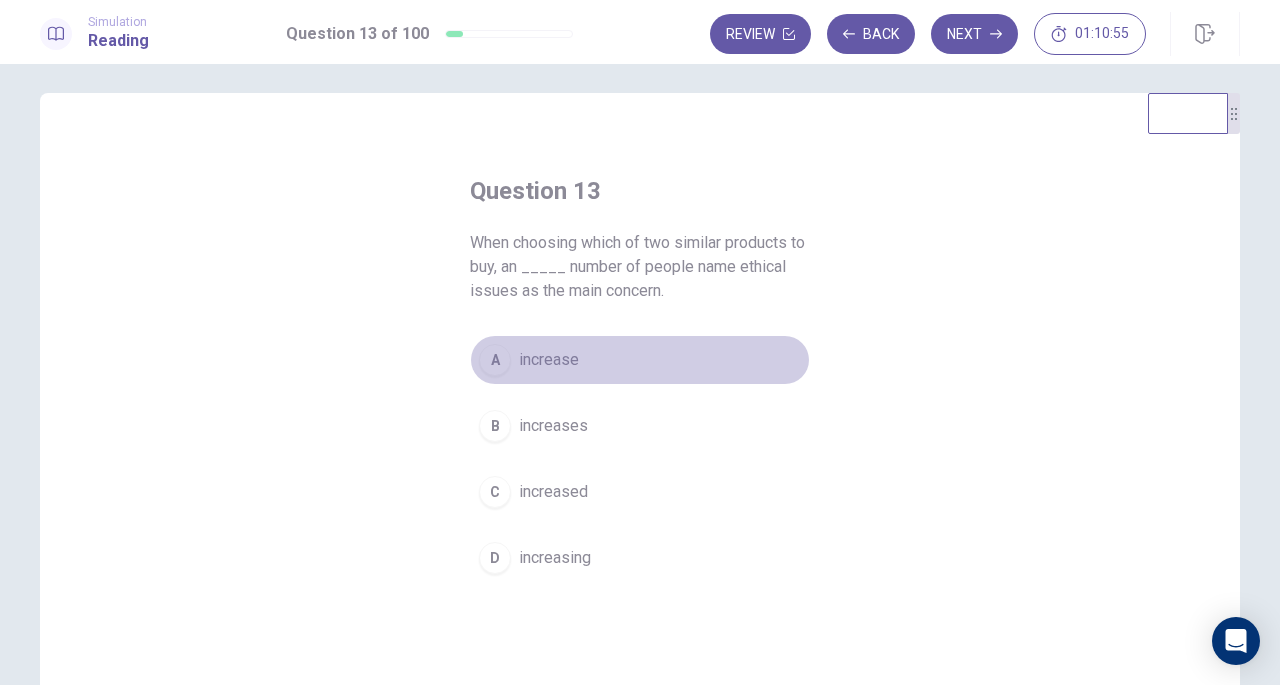 click on "A increase" at bounding box center (640, 360) 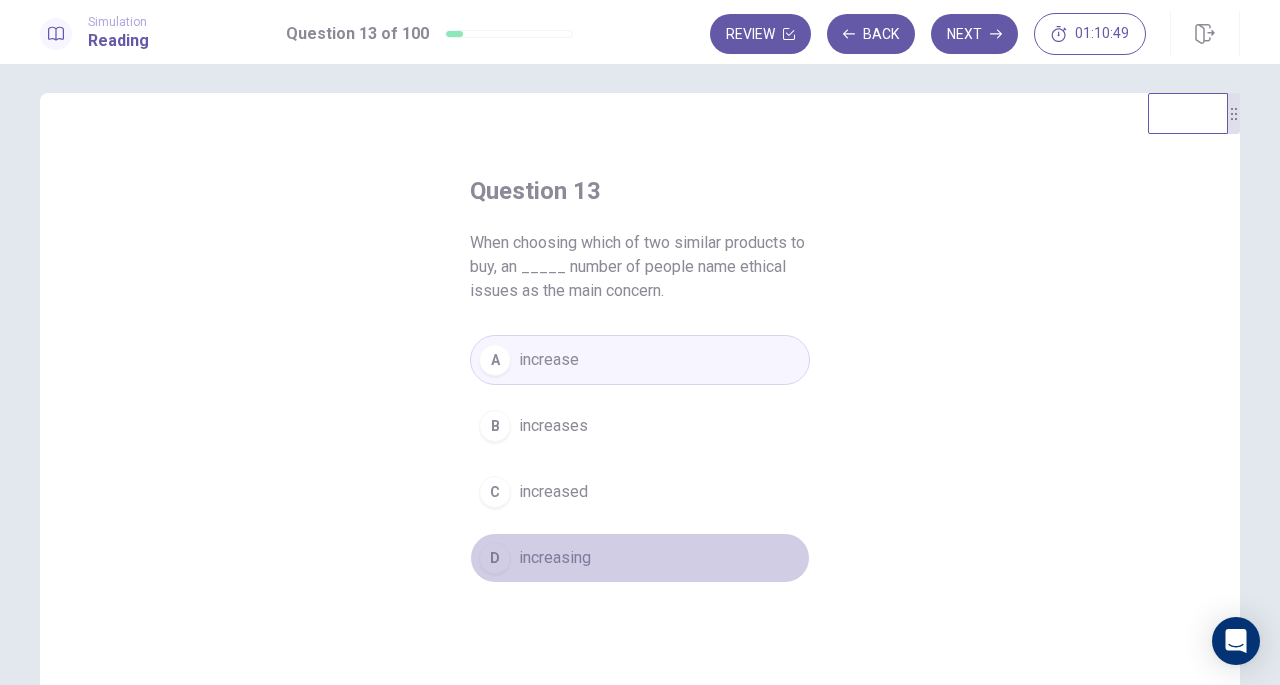 click on "increasing" at bounding box center [555, 558] 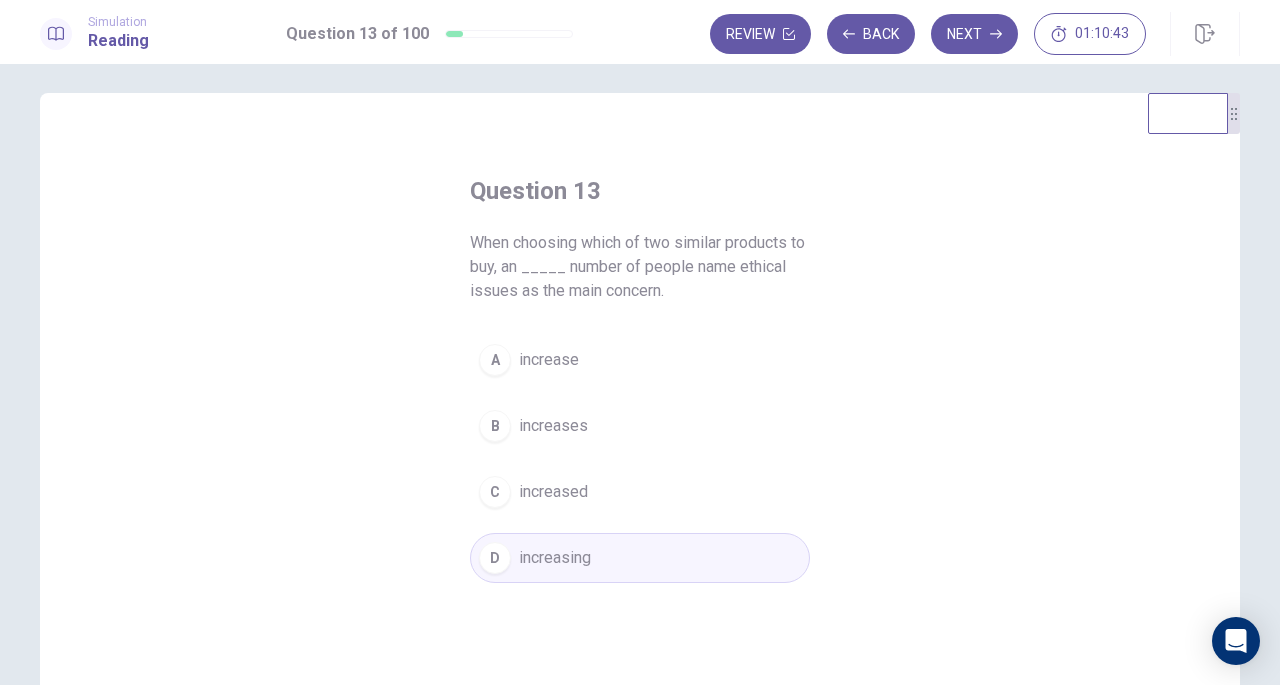 click 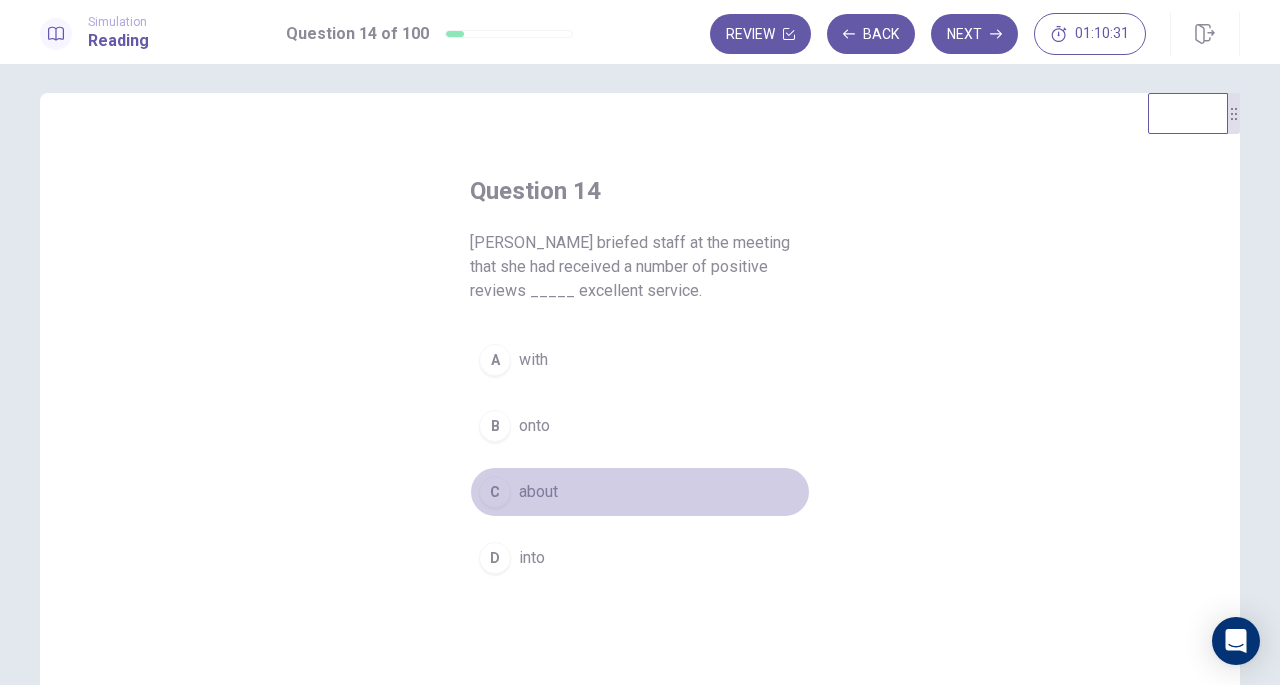click on "about" at bounding box center [538, 492] 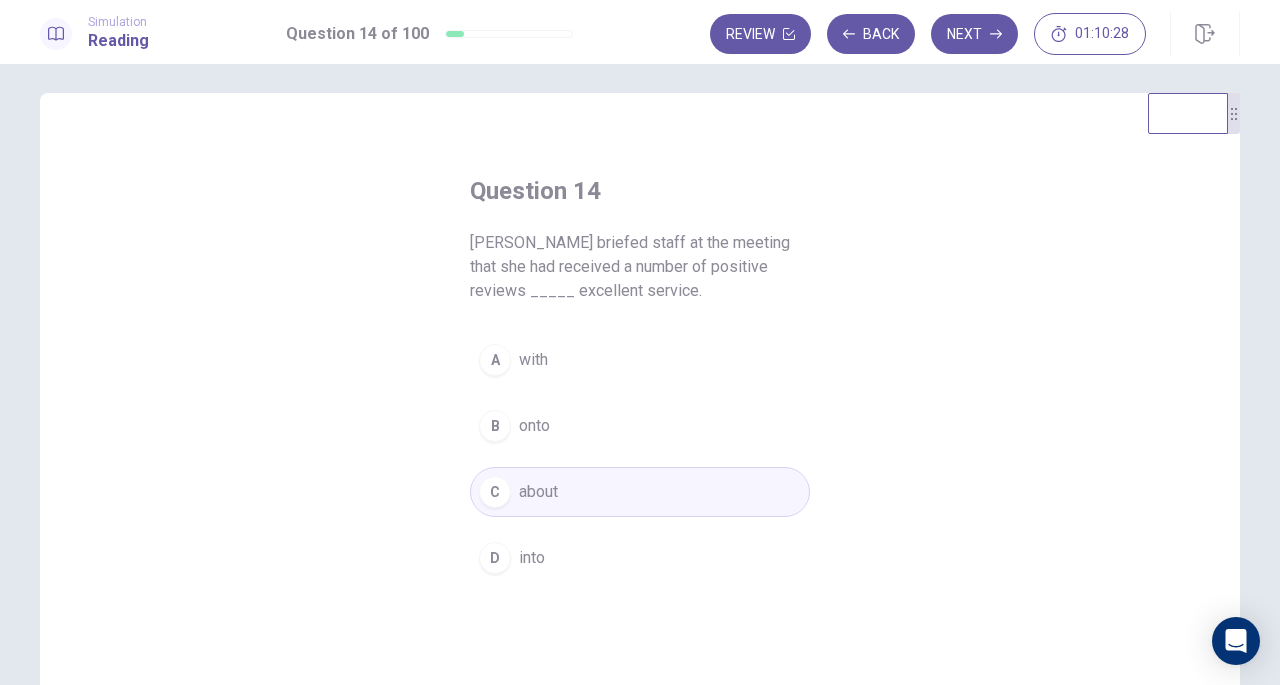 click 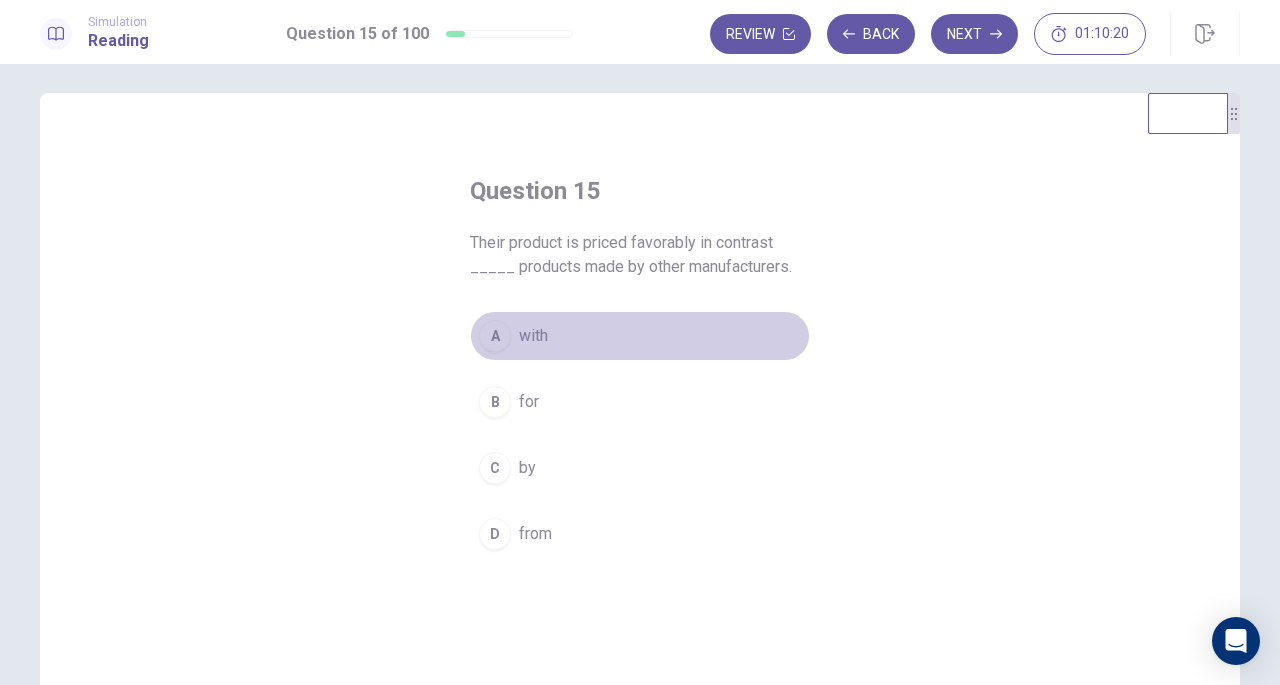 click on "with" at bounding box center [533, 336] 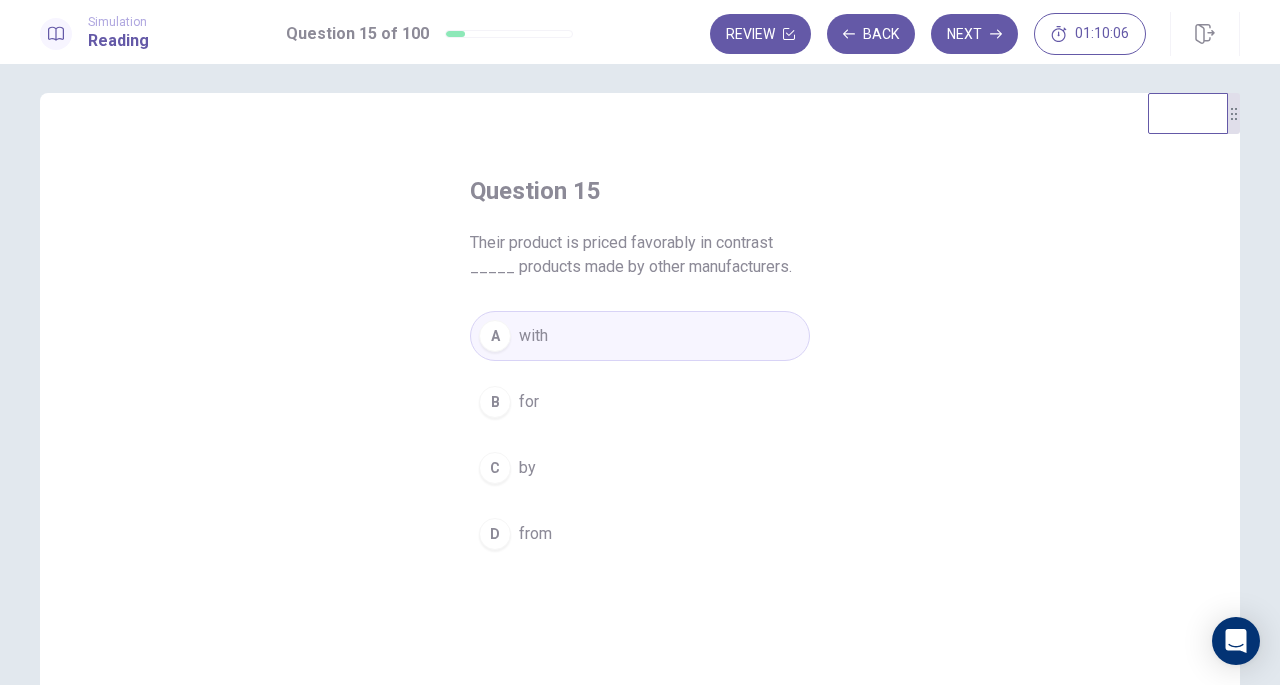 click on "Next" at bounding box center (974, 34) 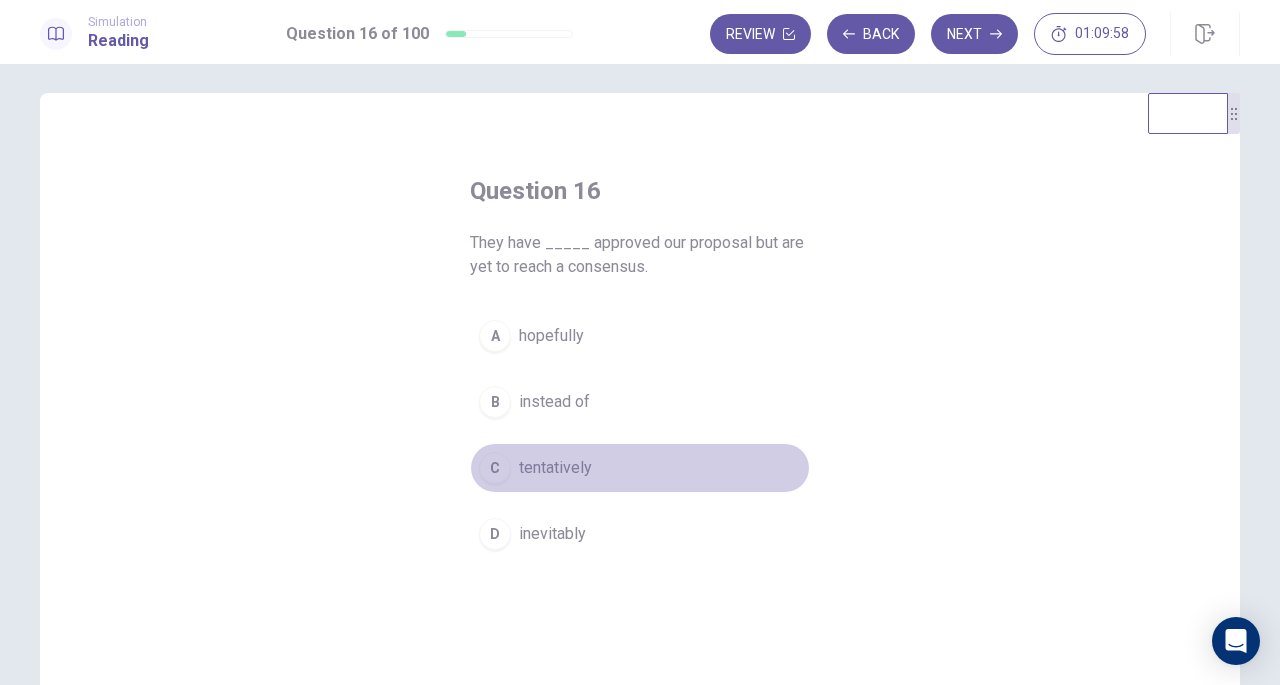 click on "tentatively" at bounding box center (555, 468) 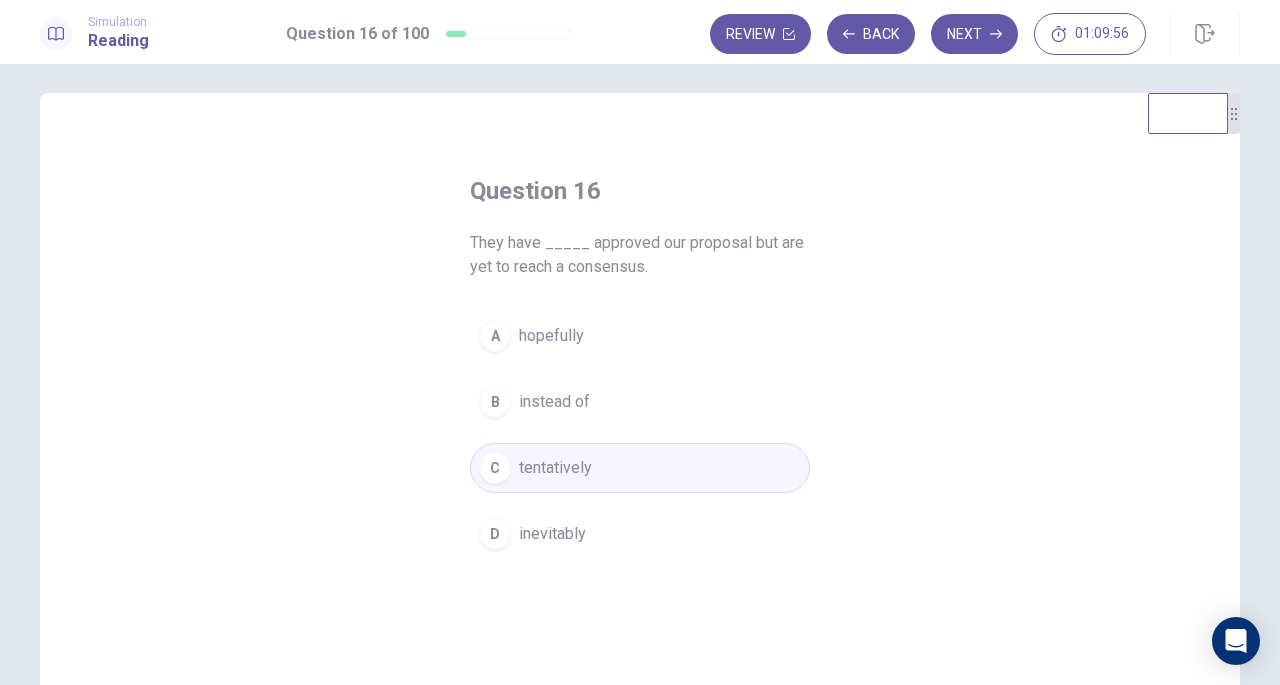 click on "Next" at bounding box center (974, 34) 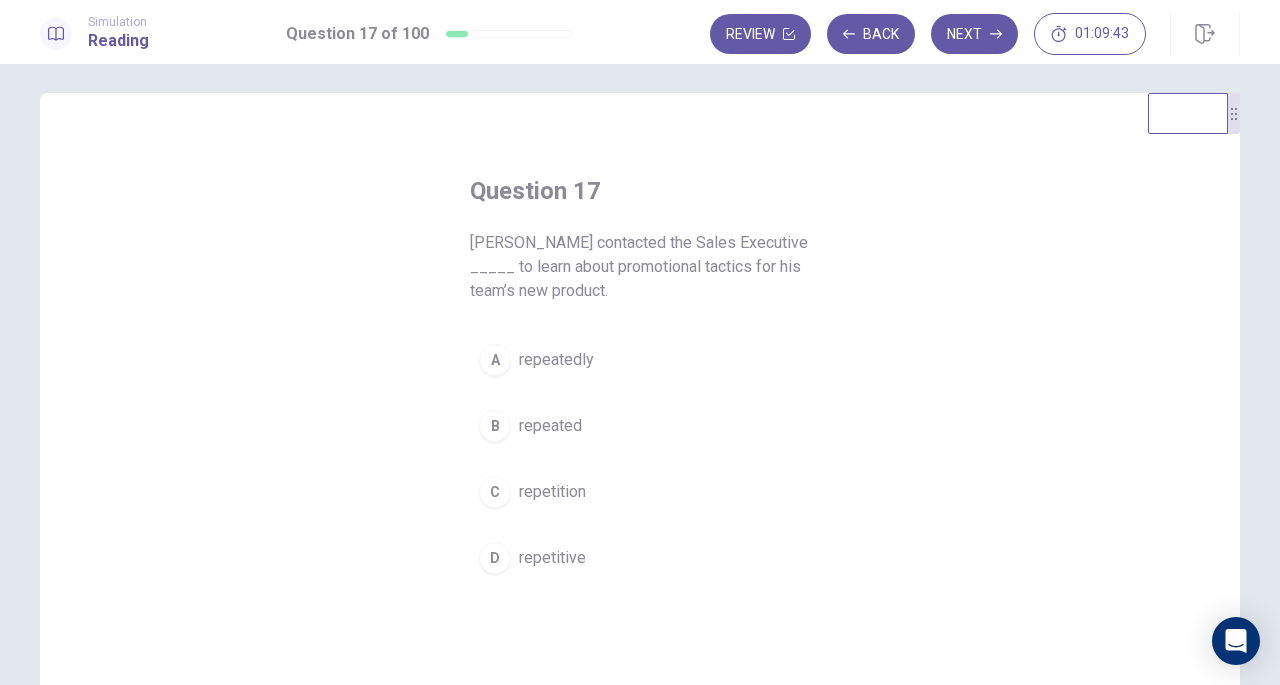 click on "repeatedly" at bounding box center [556, 360] 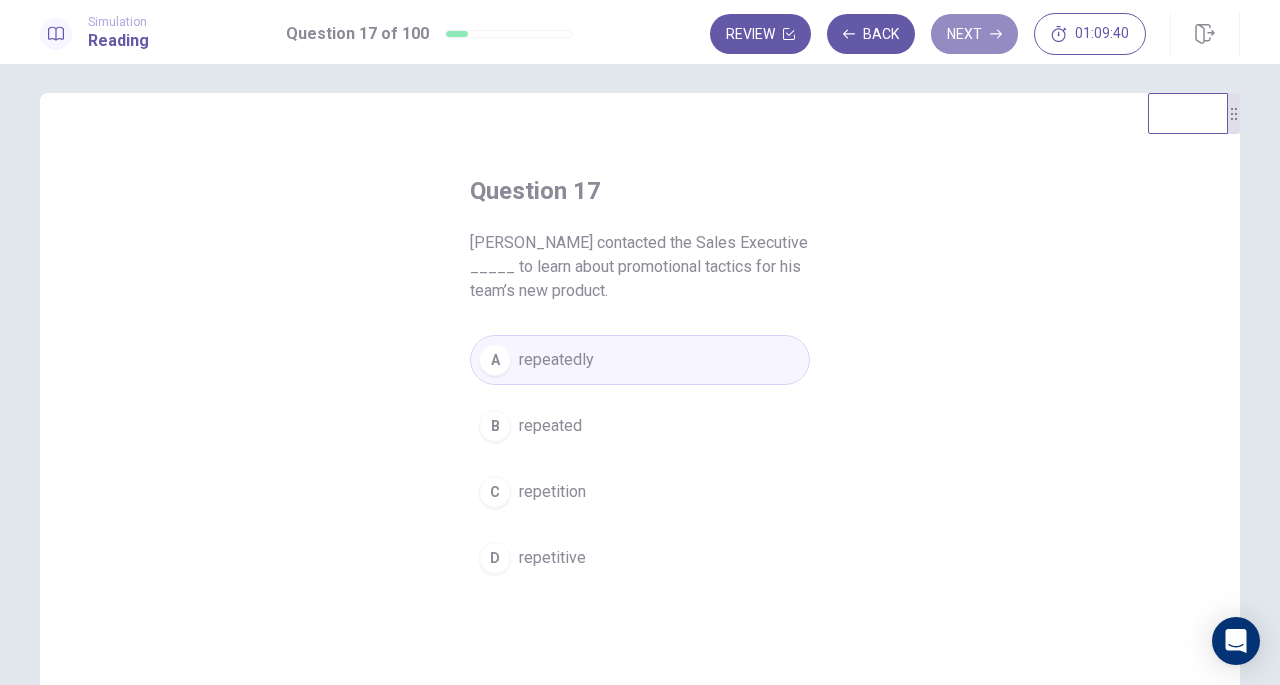 click on "Next" at bounding box center (974, 34) 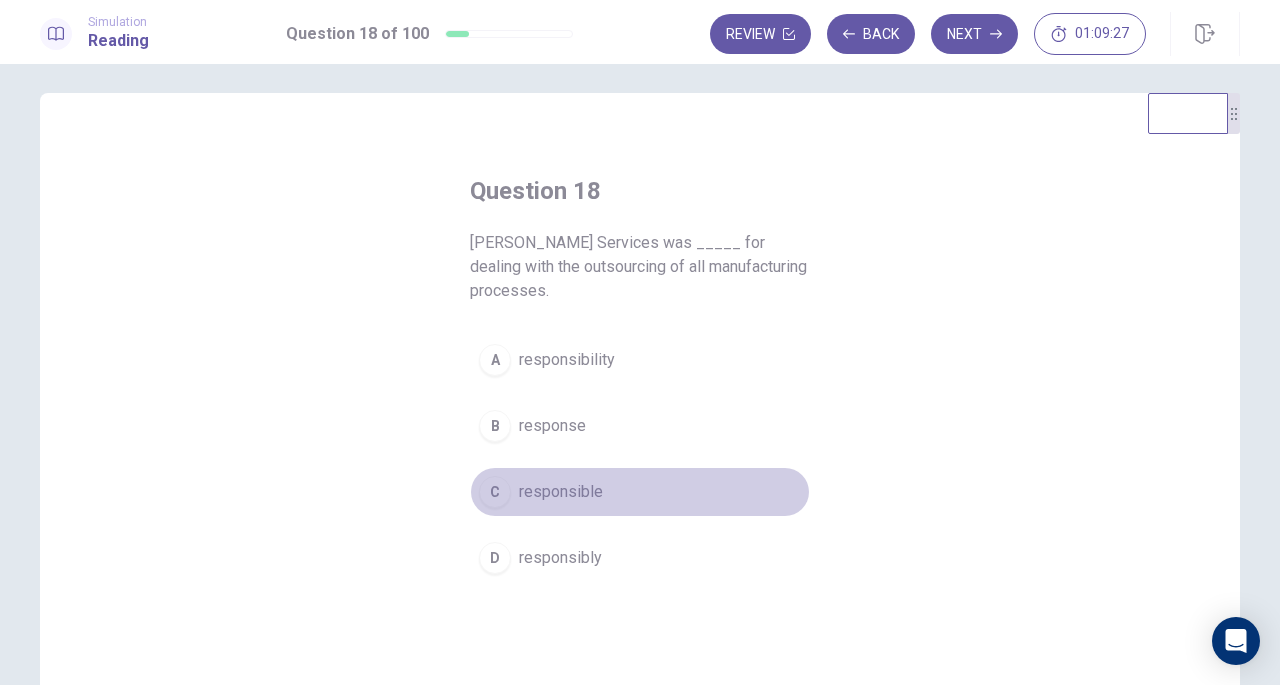 click on "responsible" at bounding box center [561, 492] 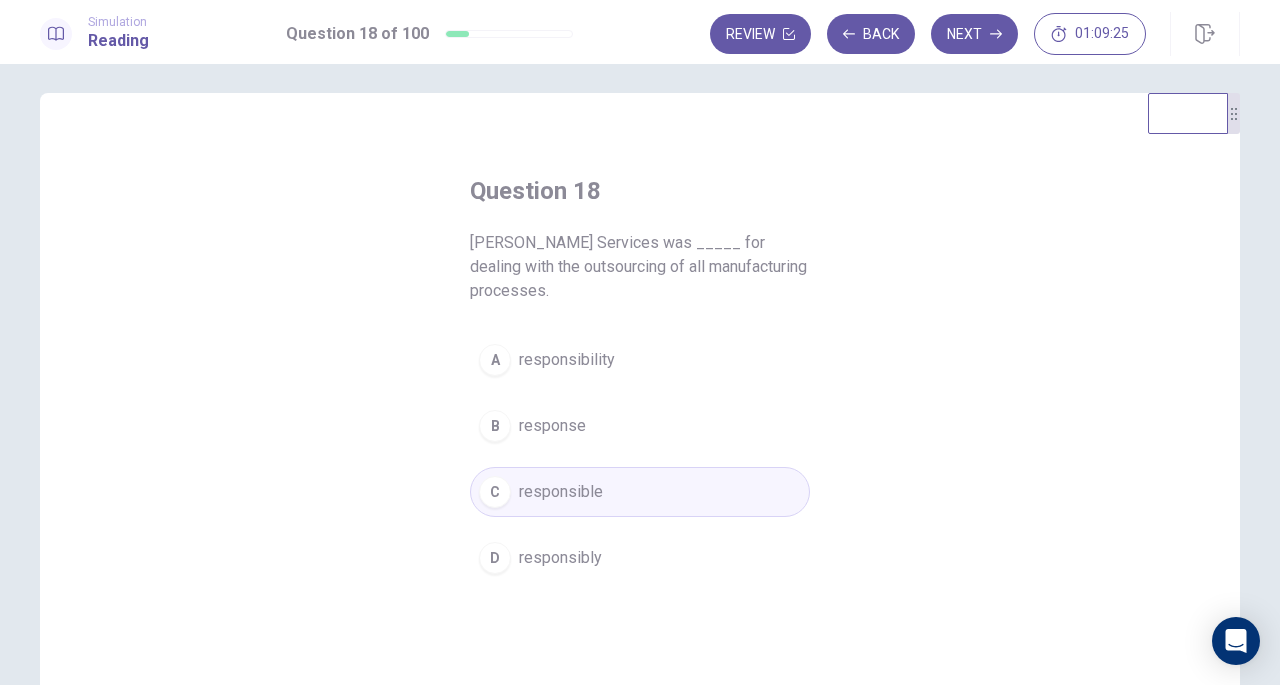 click on "Next" at bounding box center [974, 34] 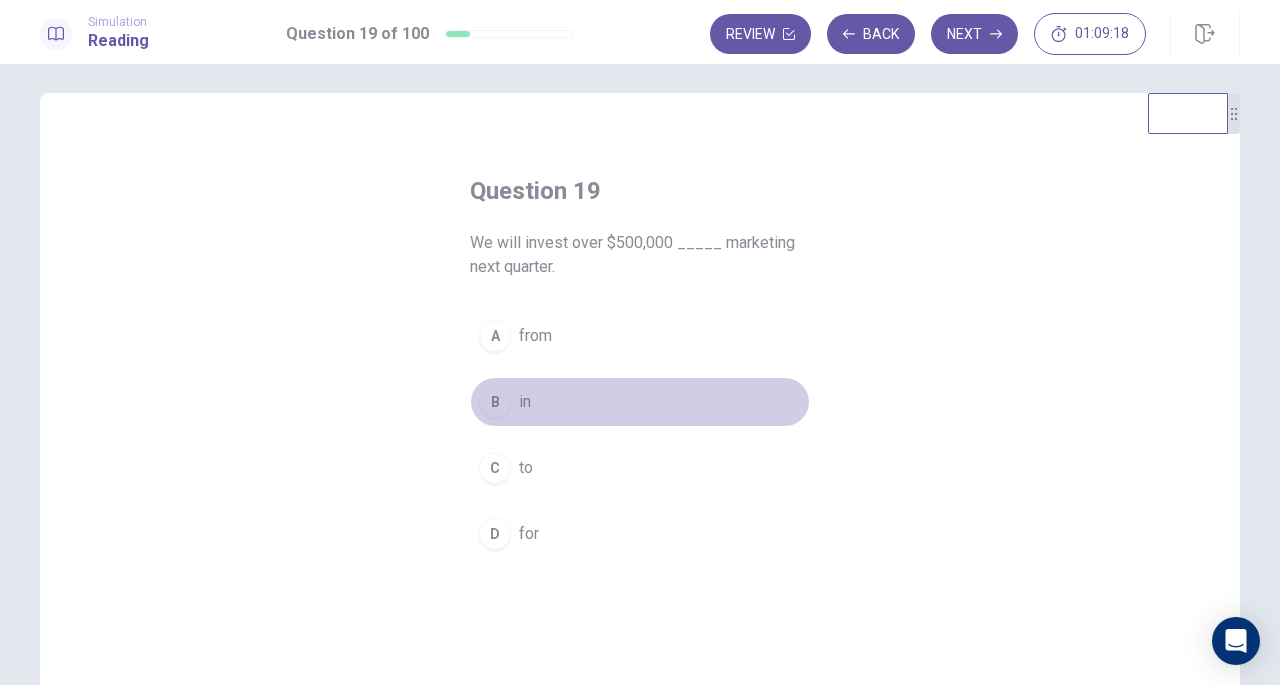 click on "B in" at bounding box center (640, 402) 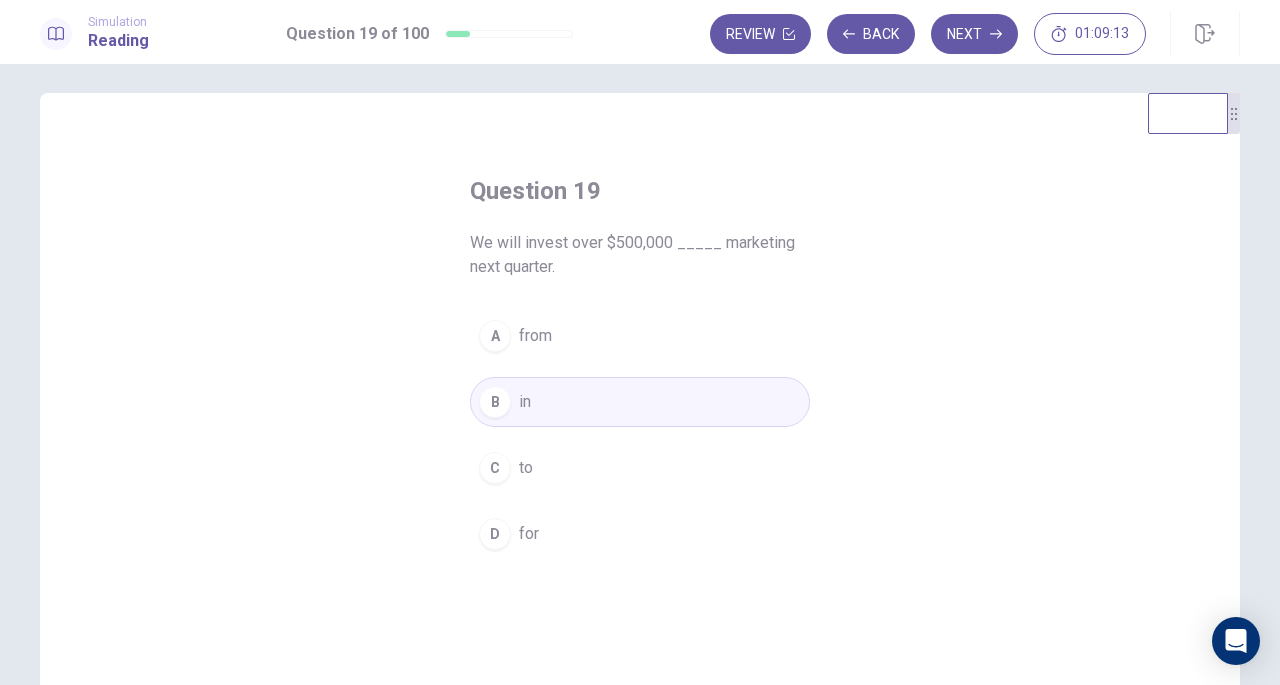 click on "Next" at bounding box center (974, 34) 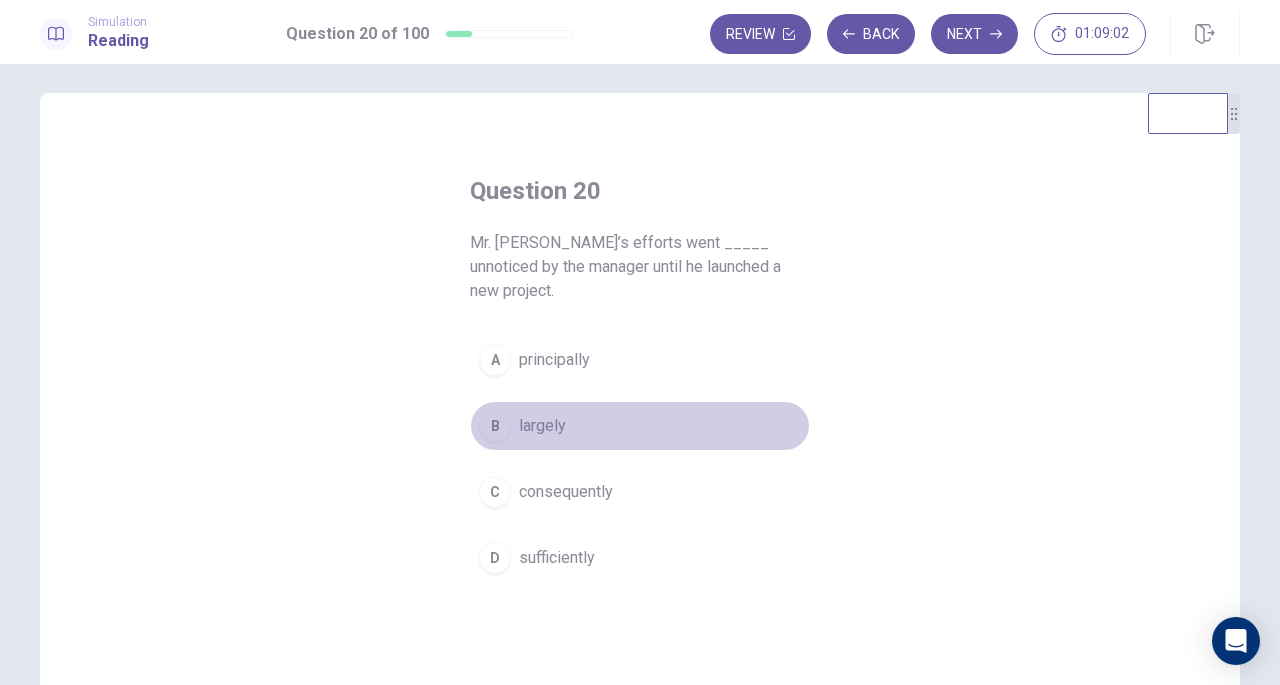 click on "B largely" at bounding box center (640, 426) 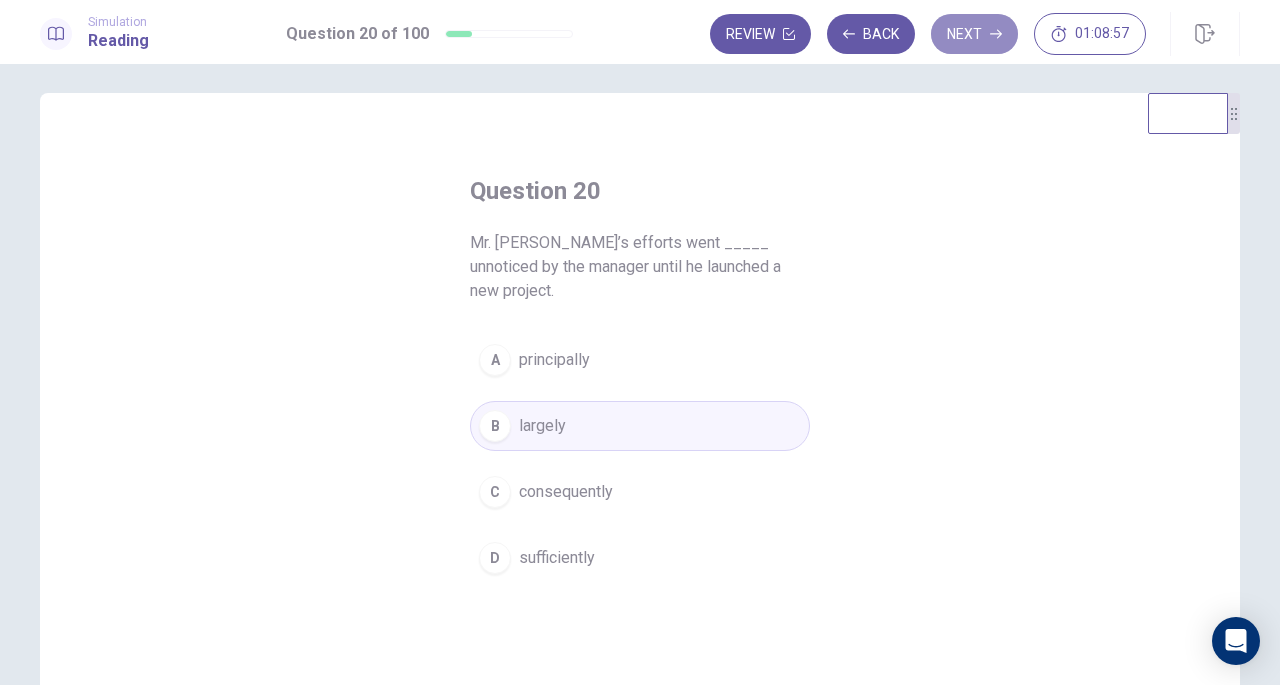 click on "Next" at bounding box center [974, 34] 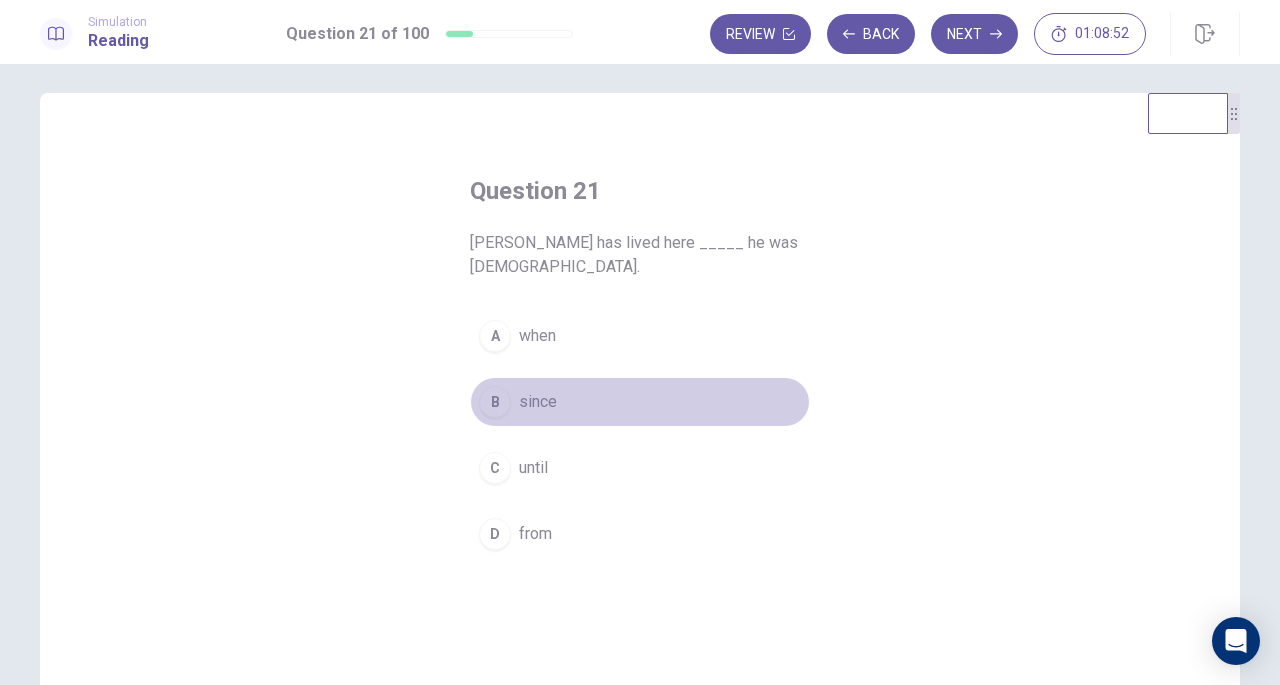 click on "since" at bounding box center (538, 402) 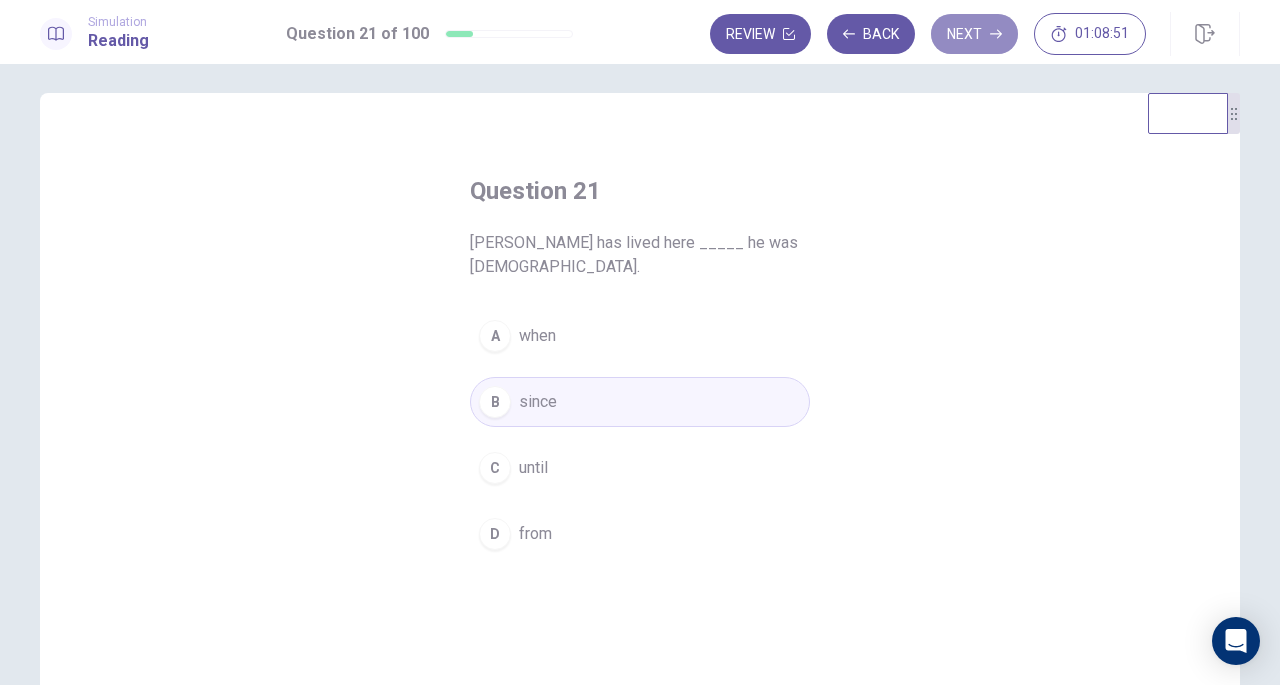 click on "Next" at bounding box center [974, 34] 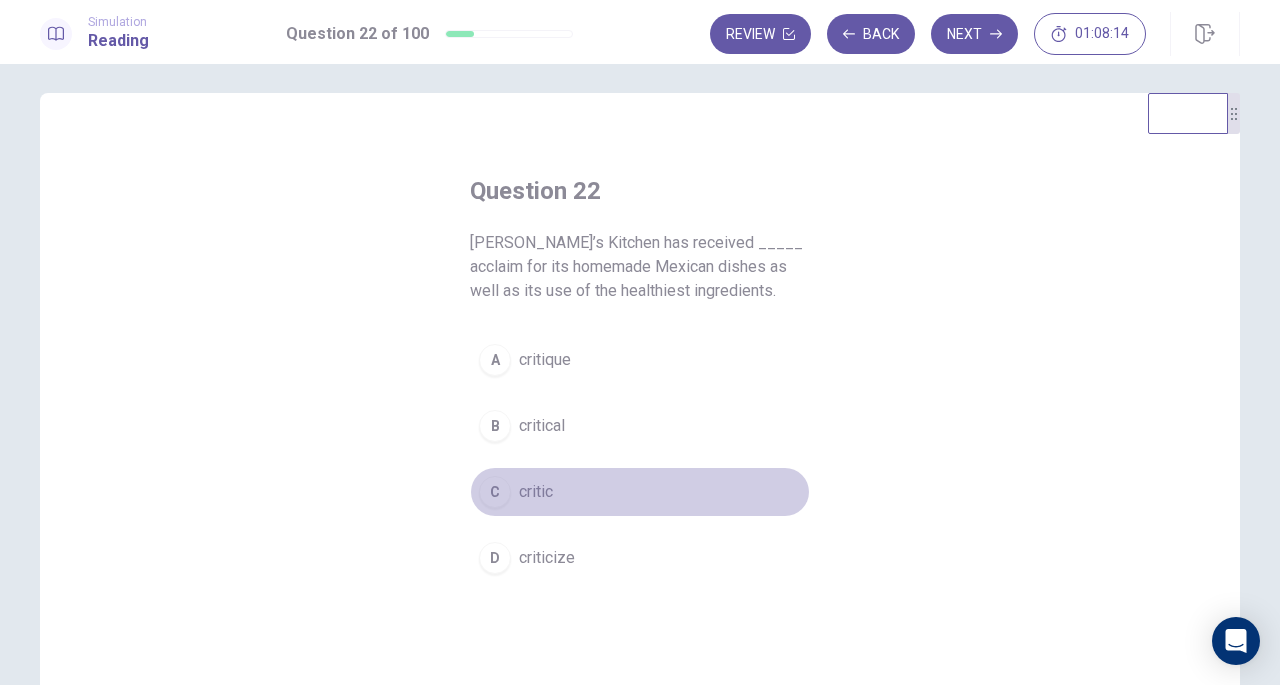 click on "critic" at bounding box center (536, 492) 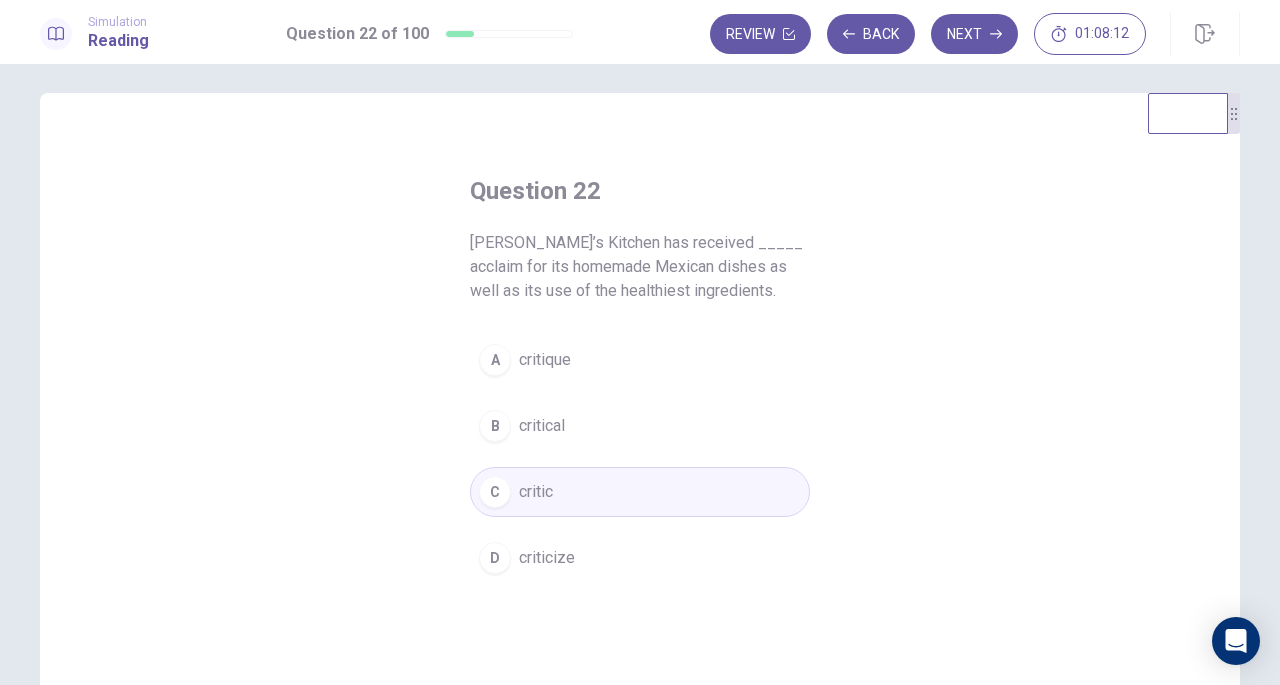 click on "Next" at bounding box center (974, 34) 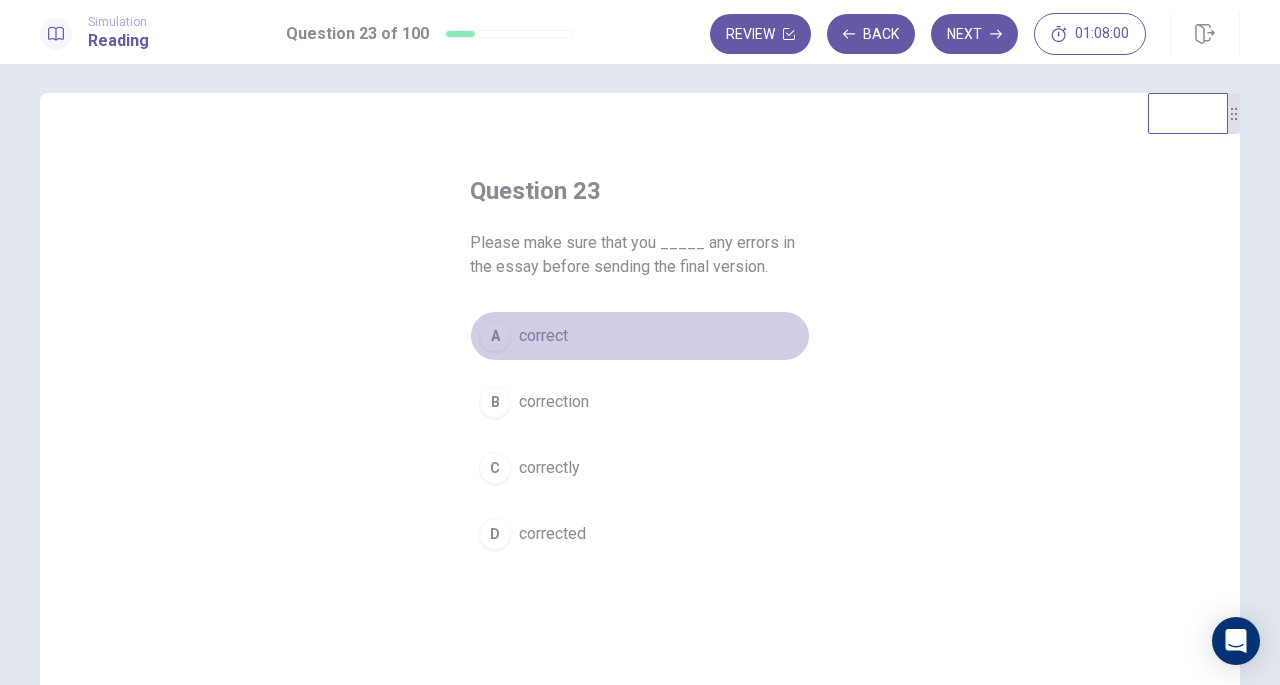 click on "A correct" at bounding box center (640, 336) 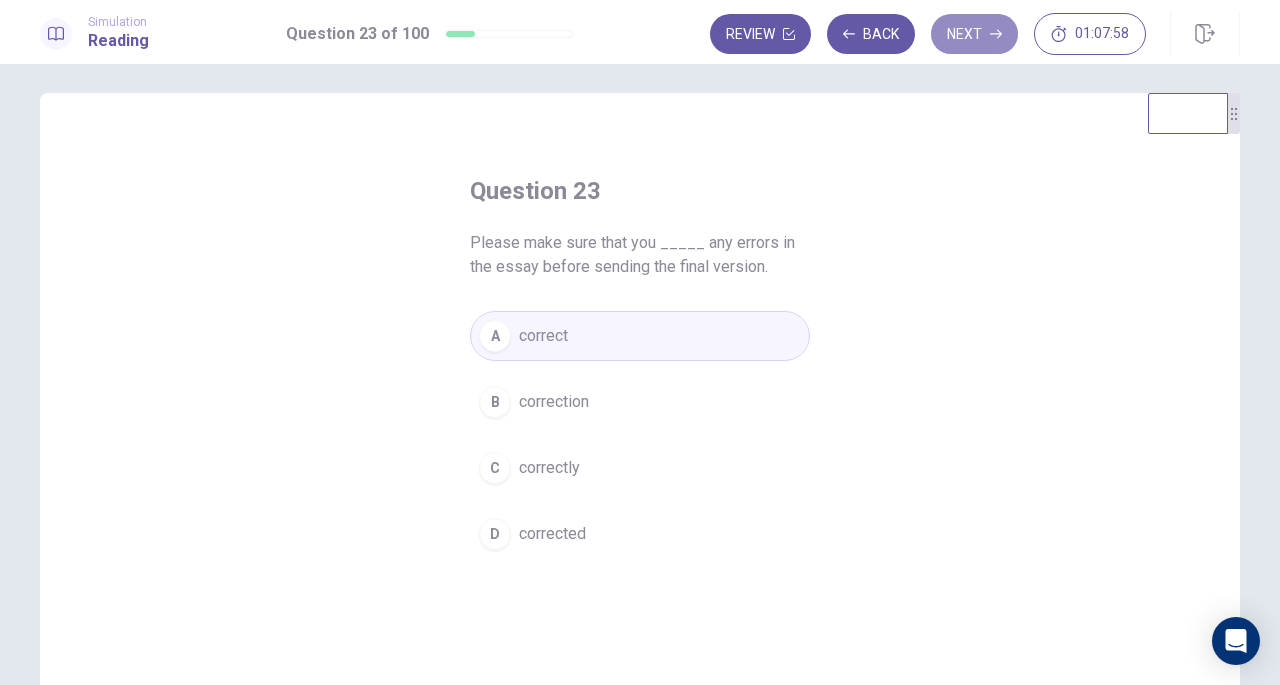 click on "Next" at bounding box center [974, 34] 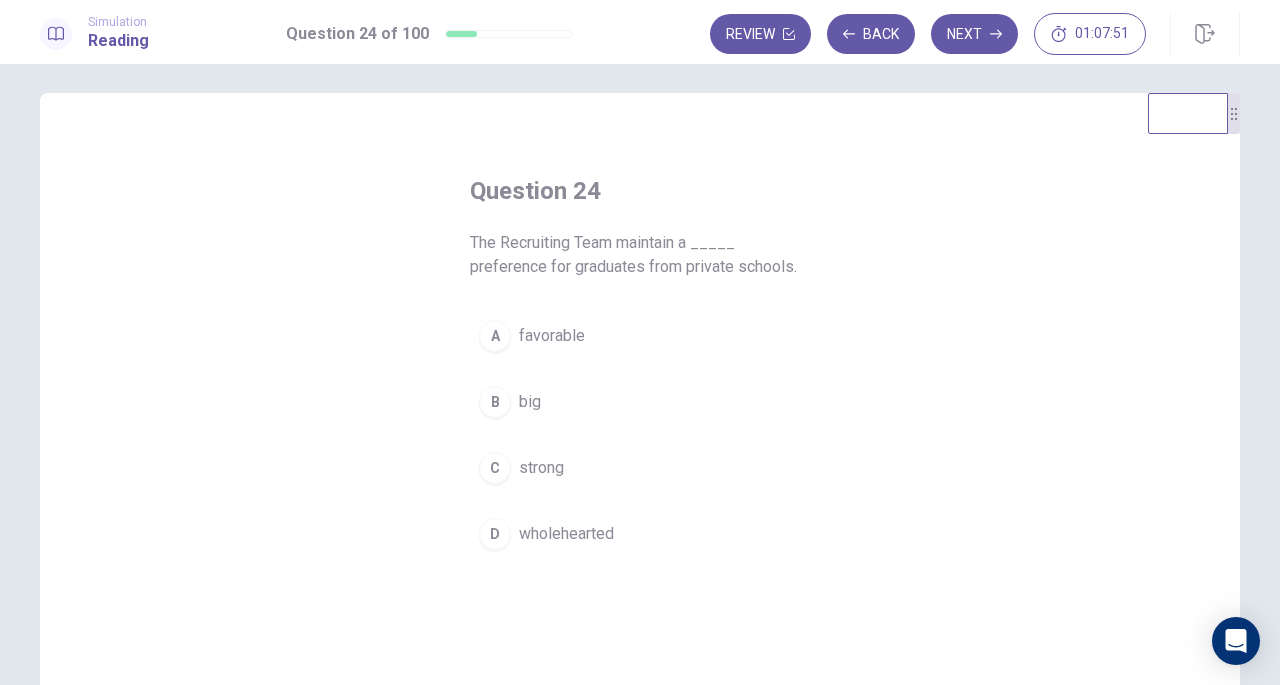 click on "strong" at bounding box center [541, 468] 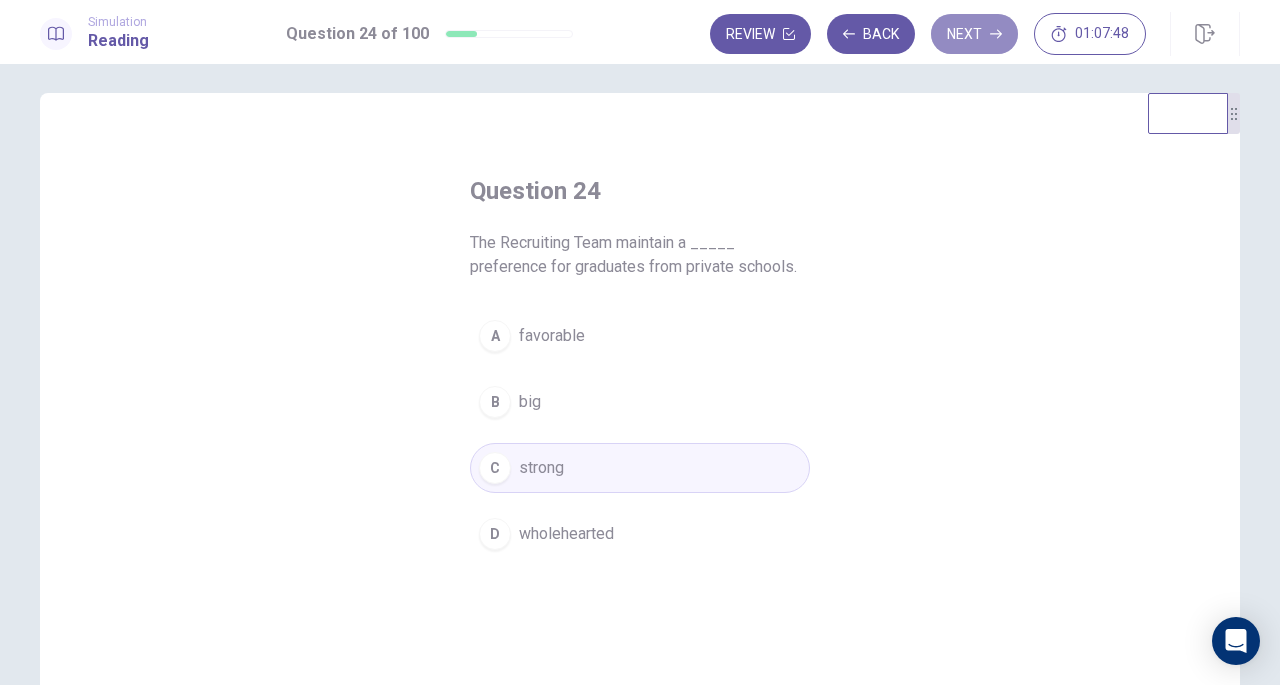 click on "Next" at bounding box center [974, 34] 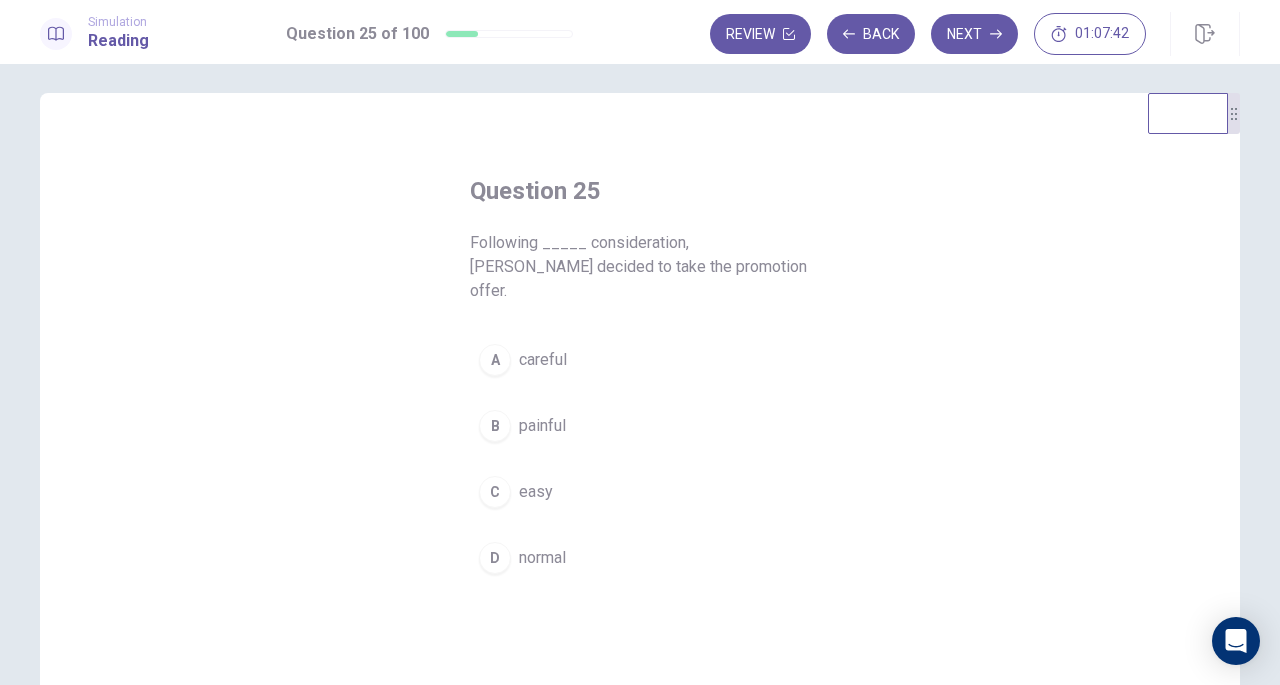 click on "A careful" at bounding box center (640, 360) 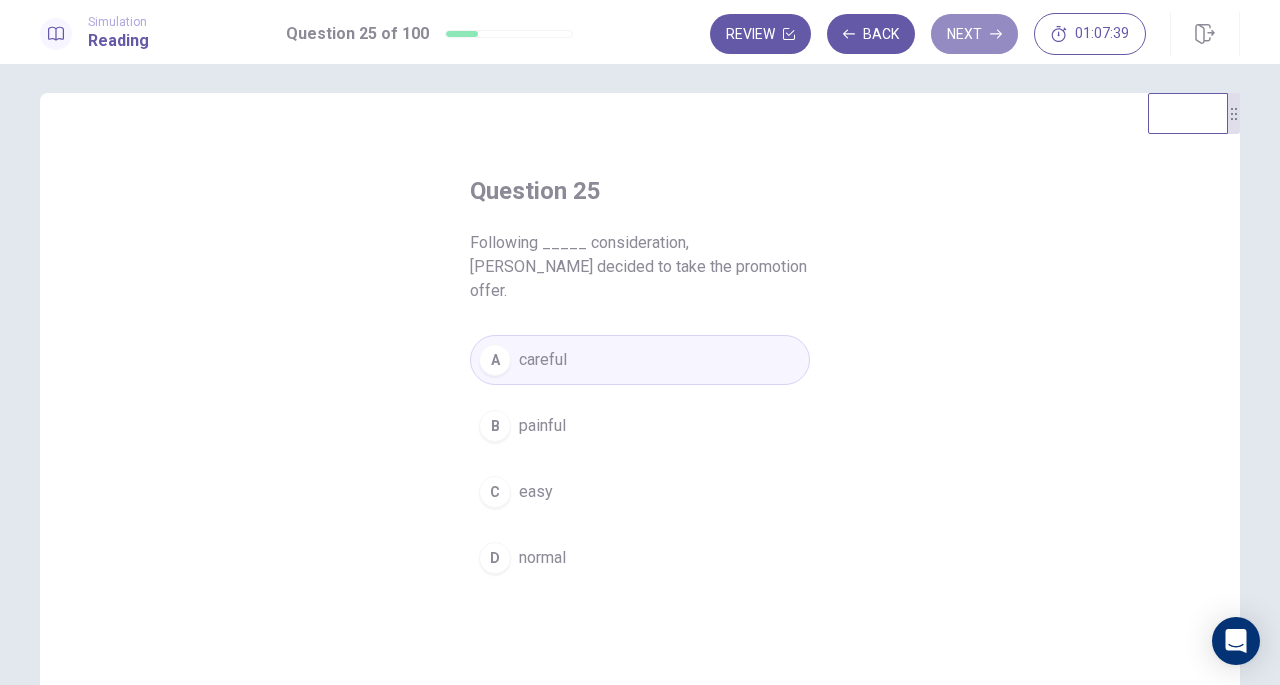 click on "Next" at bounding box center (974, 34) 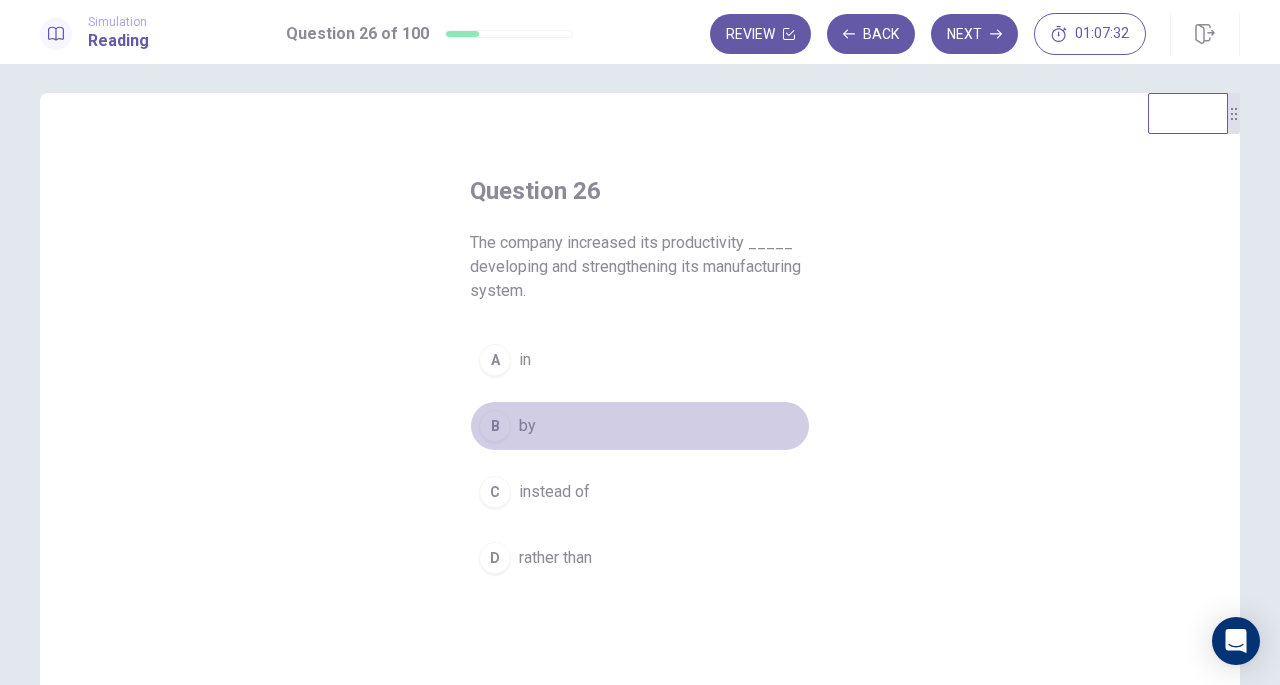 click on "by" at bounding box center [527, 426] 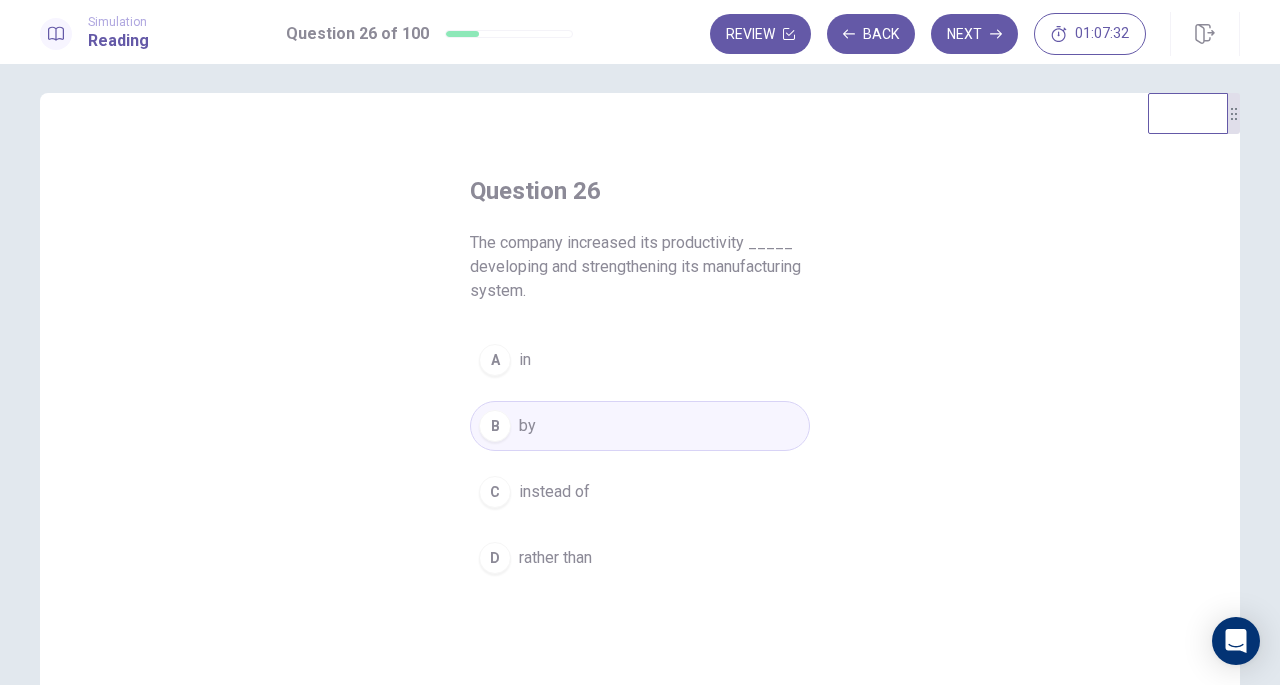 click on "Next" at bounding box center (974, 34) 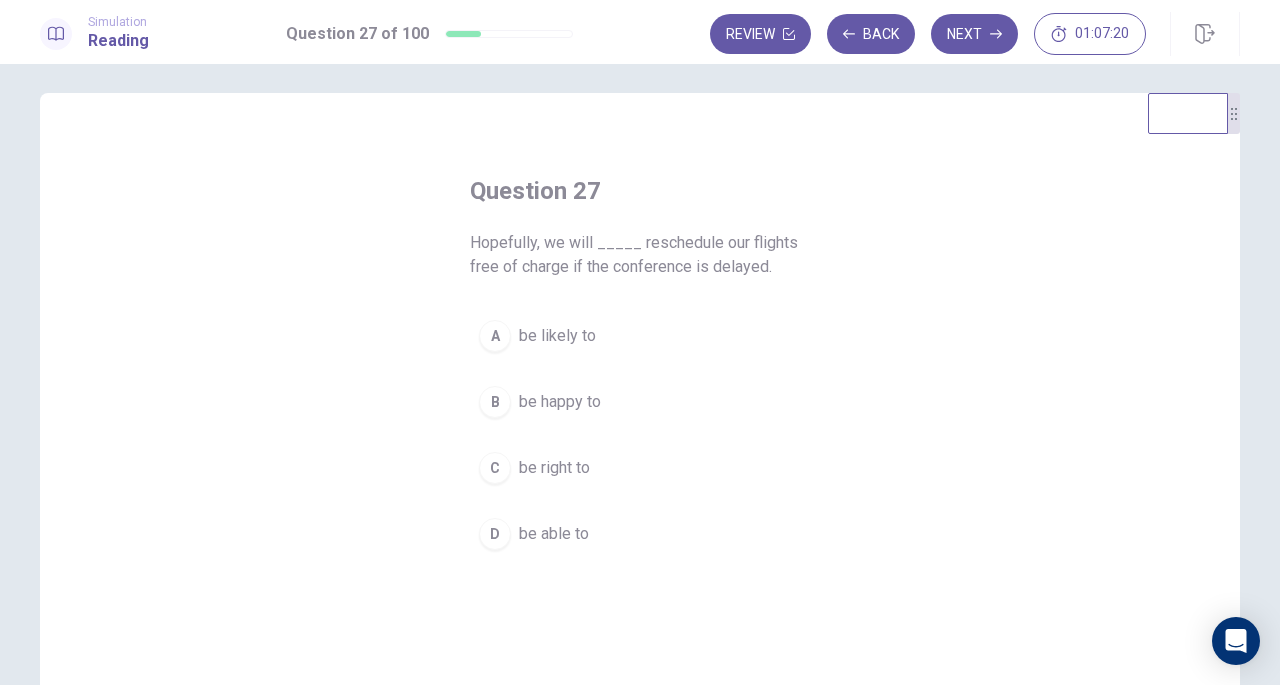 click on "be able to" at bounding box center [554, 534] 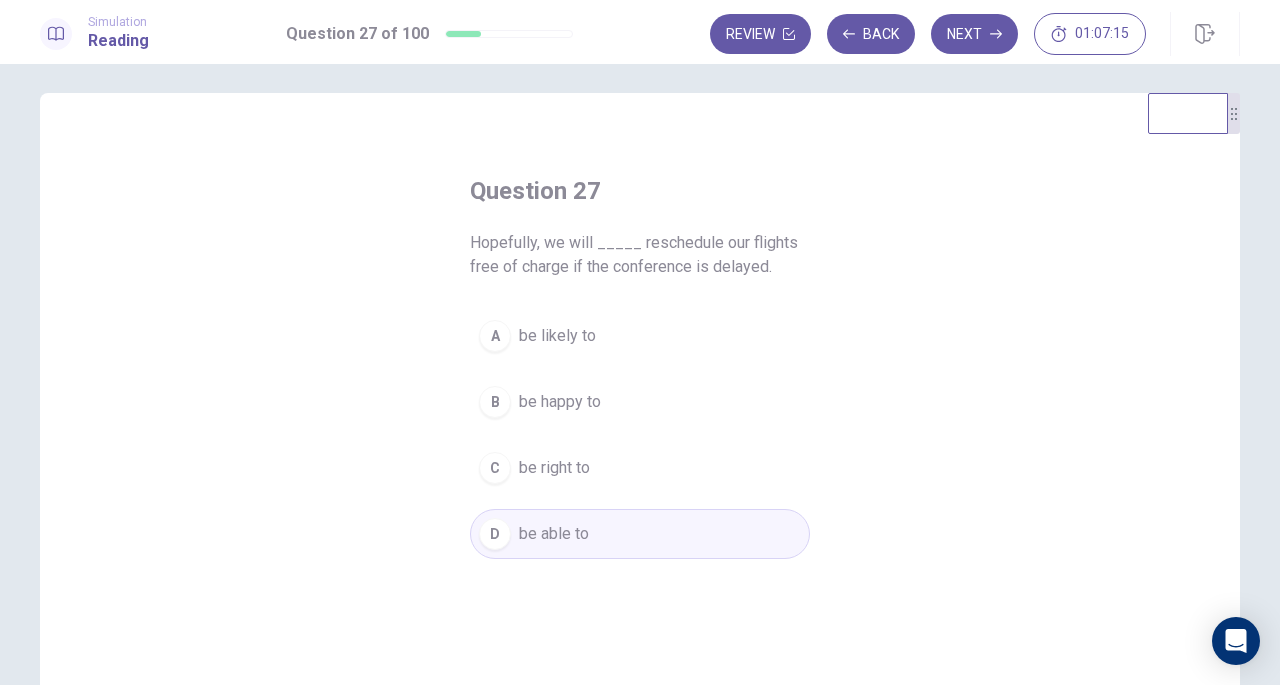 click on "Next" at bounding box center [974, 34] 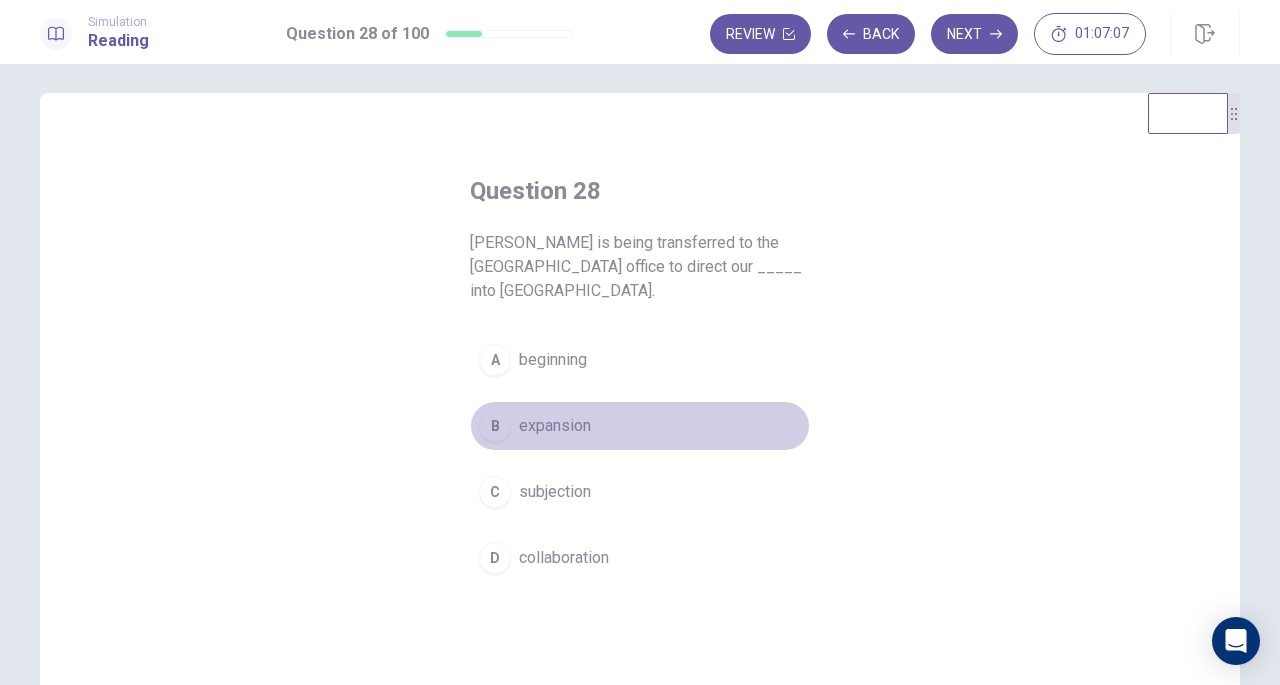 click on "expansion" at bounding box center [555, 426] 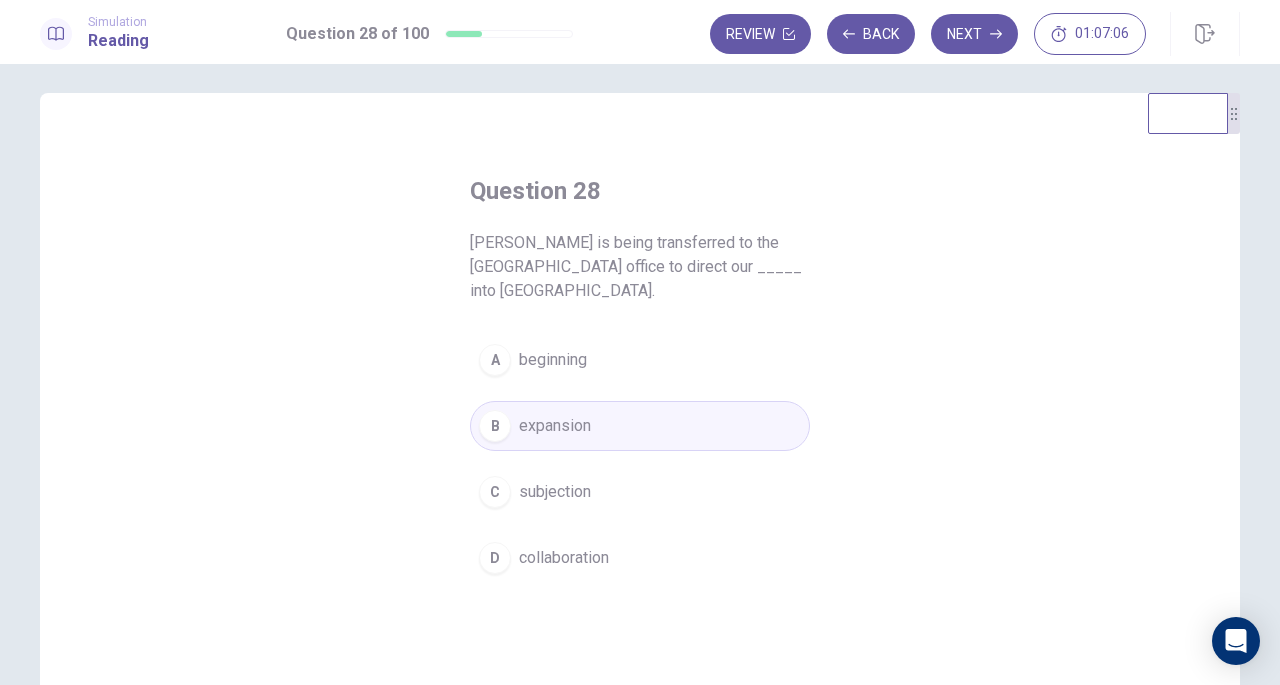 click on "Next" at bounding box center [974, 34] 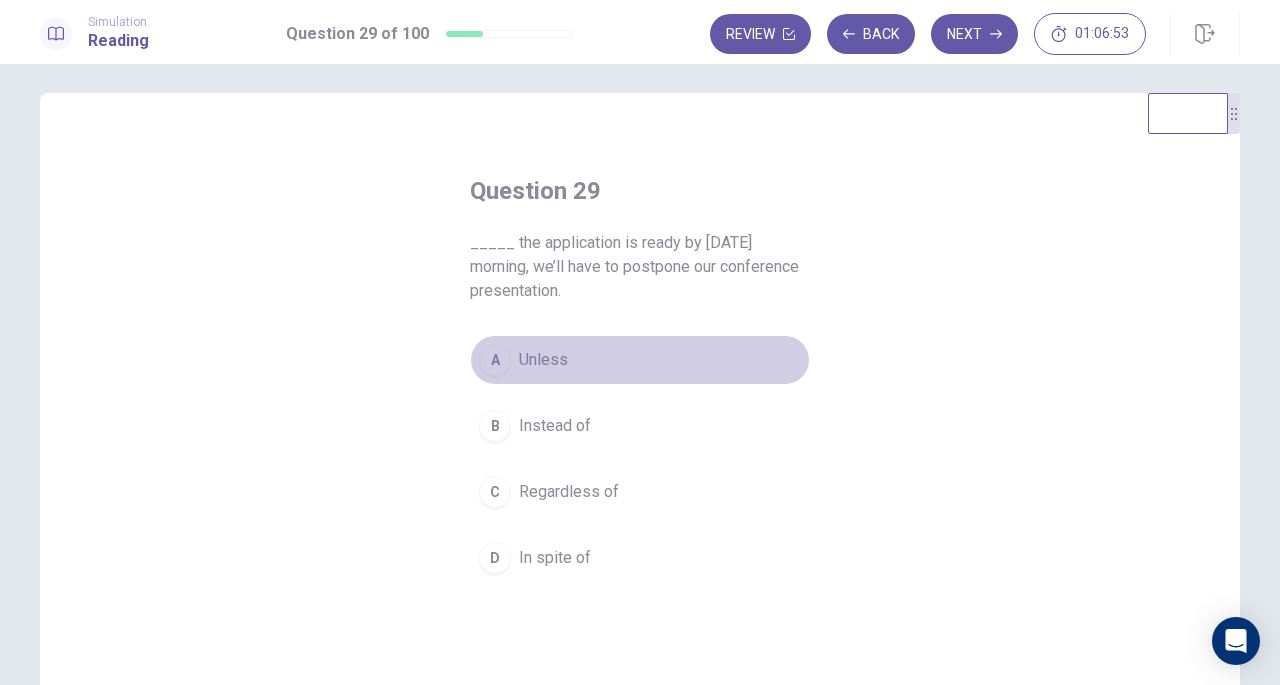 click on "Unless" at bounding box center (543, 360) 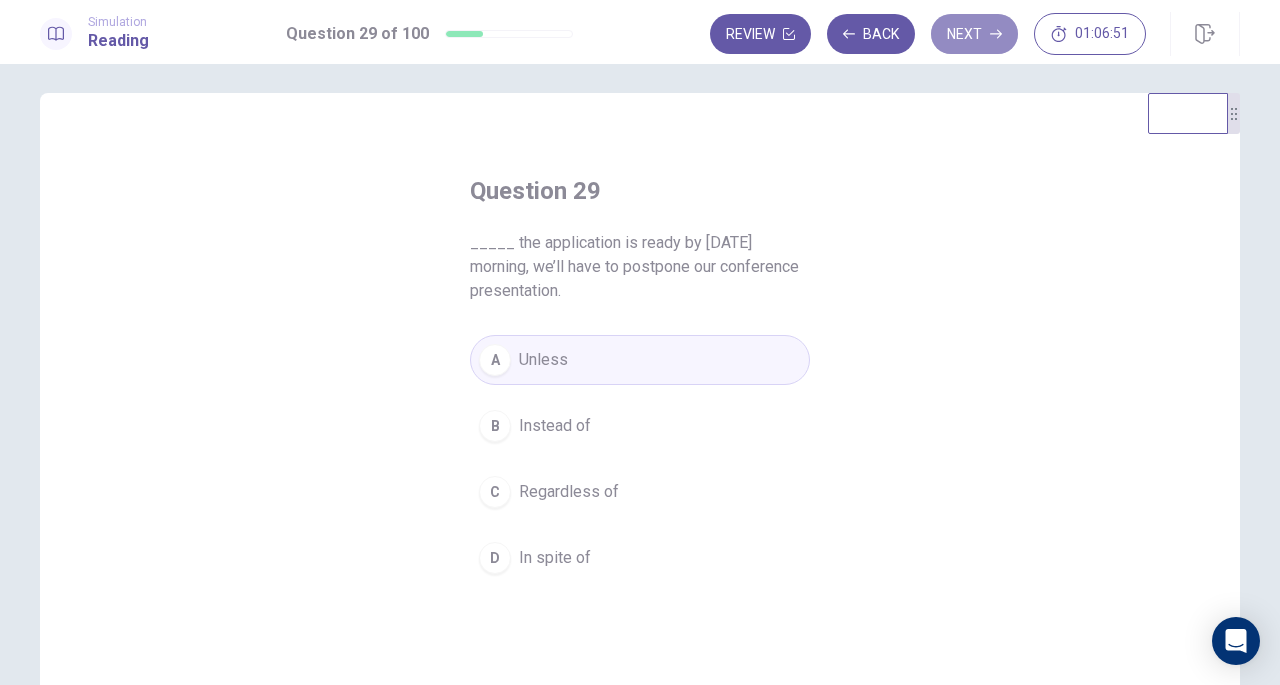 click on "Next" at bounding box center (974, 34) 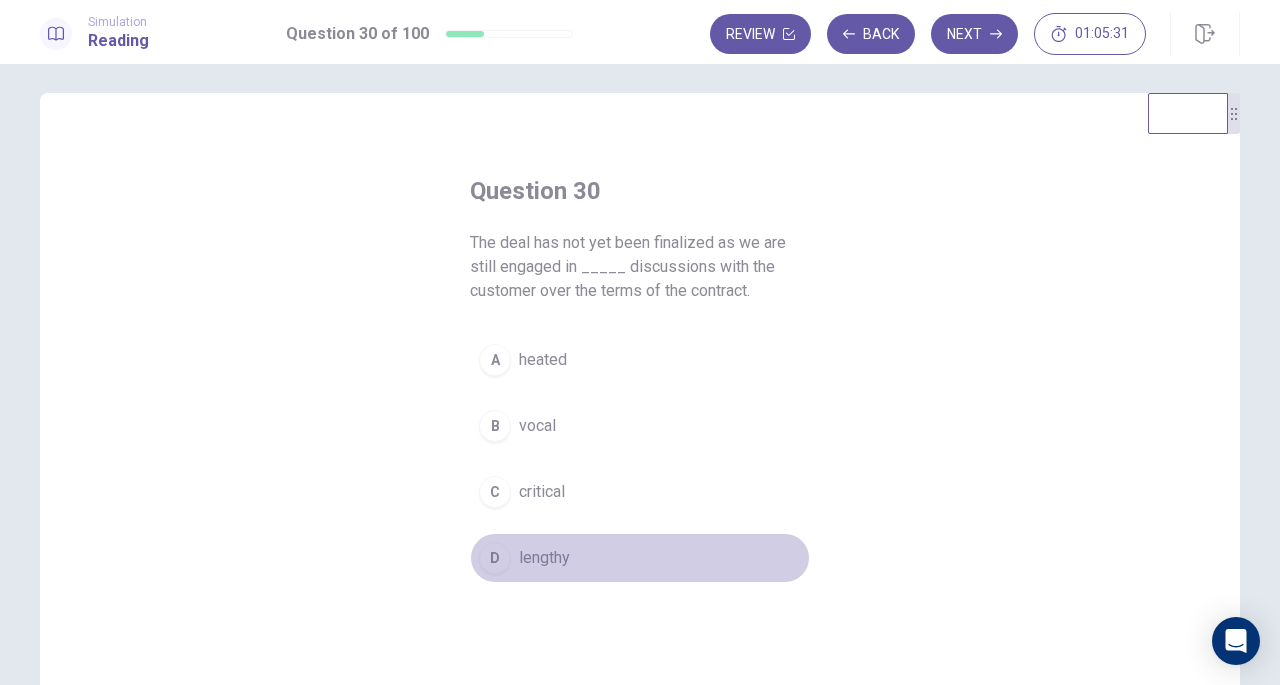 click on "D lengthy" at bounding box center [640, 558] 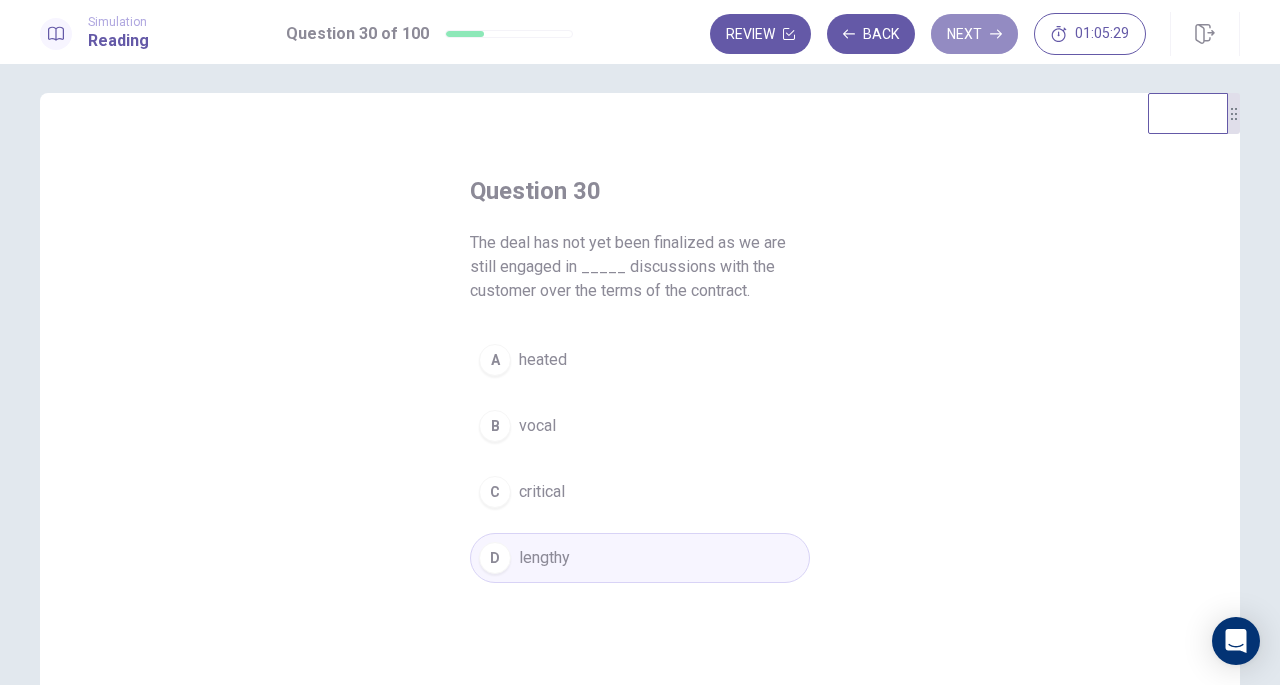 click on "Next" at bounding box center (974, 34) 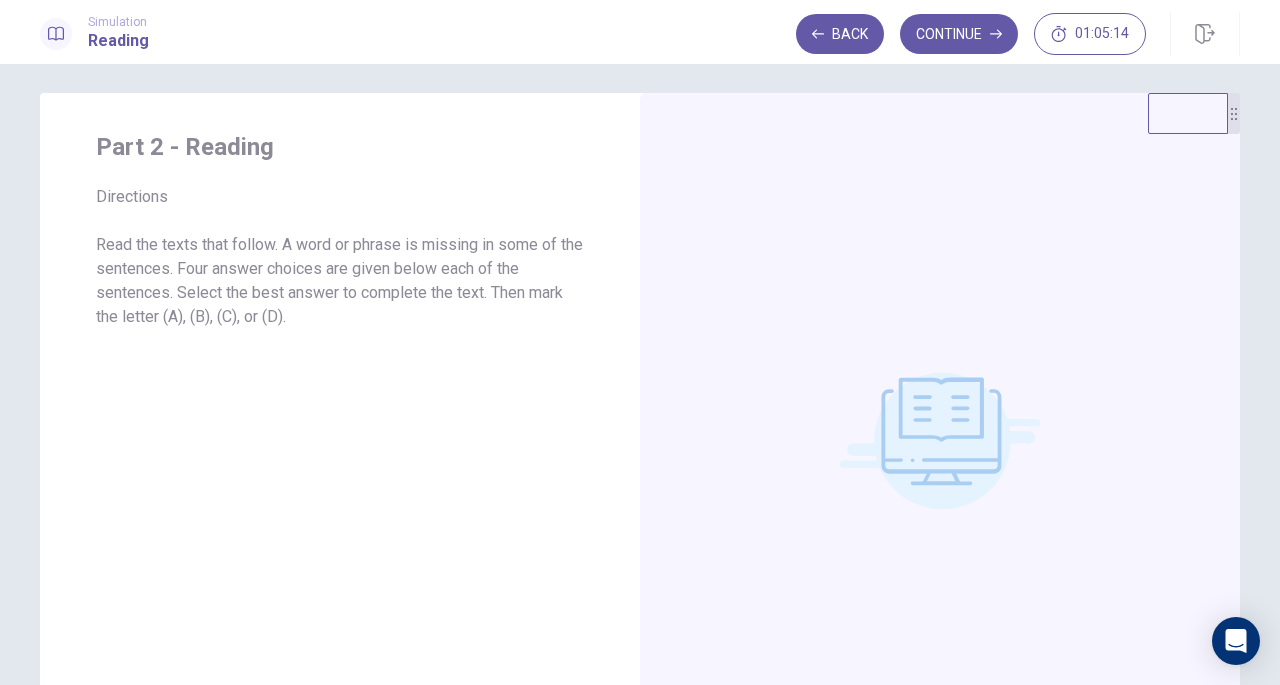 click on "Continue" at bounding box center [959, 34] 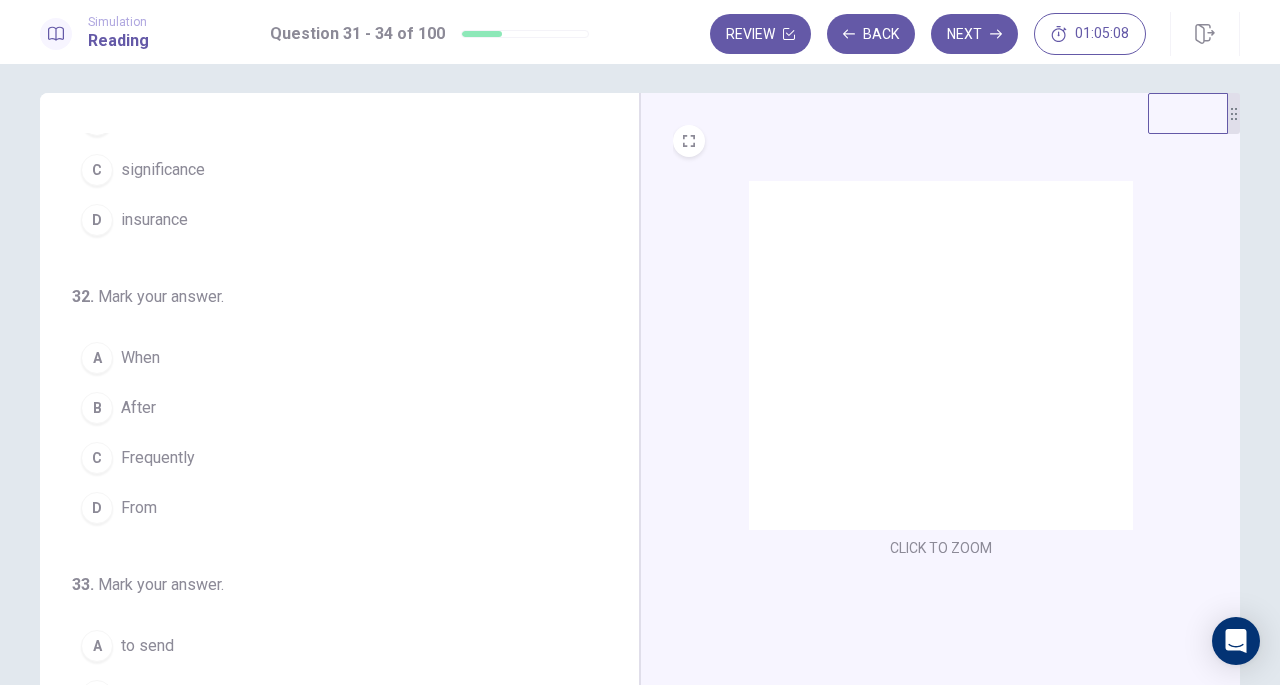 scroll, scrollTop: 0, scrollLeft: 0, axis: both 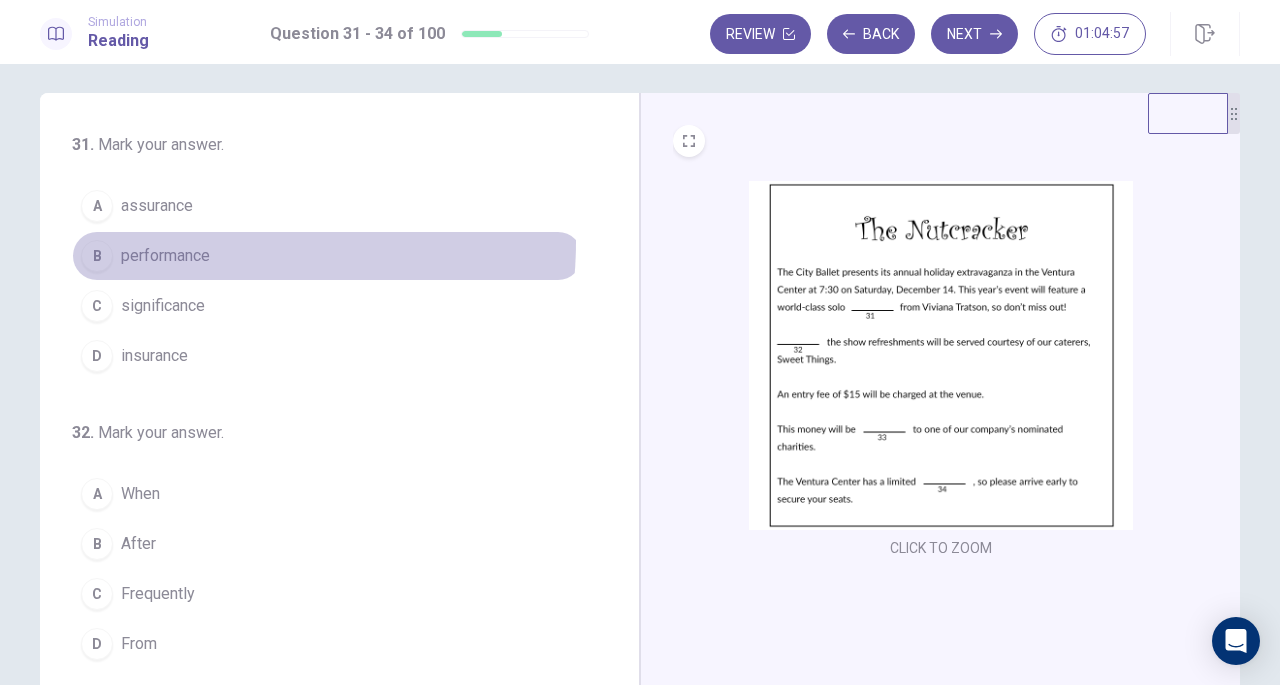 click on "B performance" at bounding box center [327, 256] 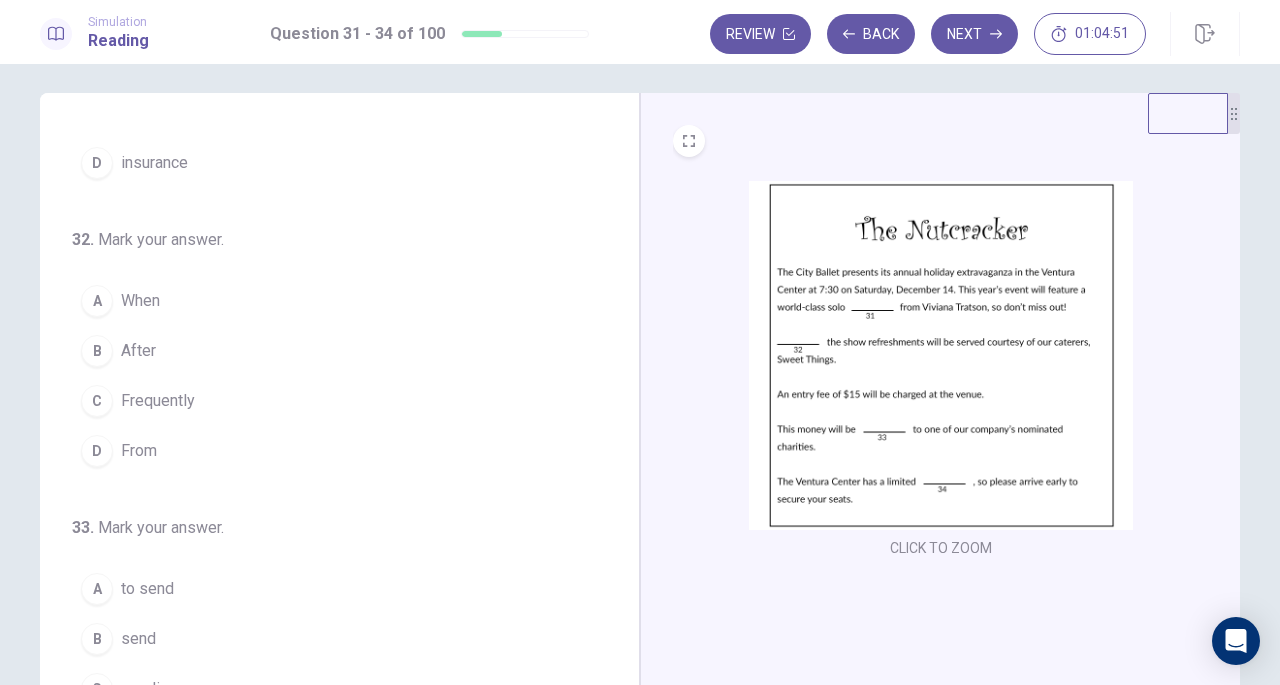 scroll, scrollTop: 194, scrollLeft: 0, axis: vertical 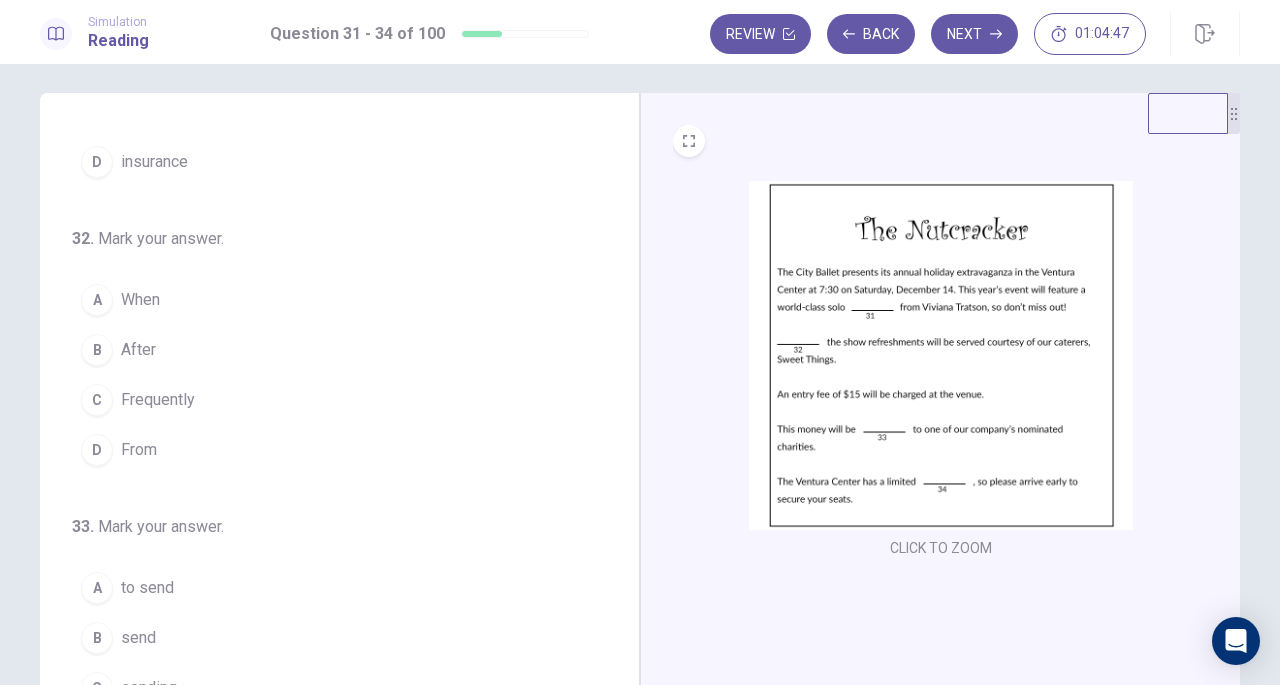 click on "B After" at bounding box center [327, 350] 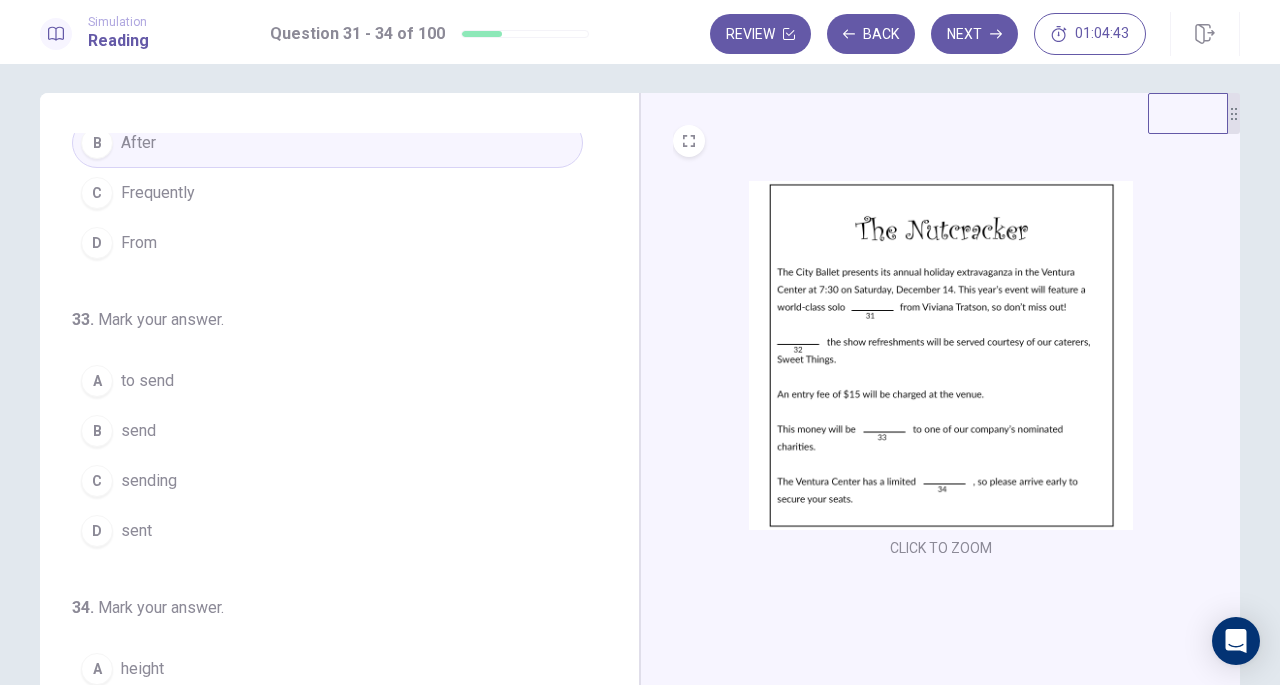 scroll, scrollTop: 402, scrollLeft: 0, axis: vertical 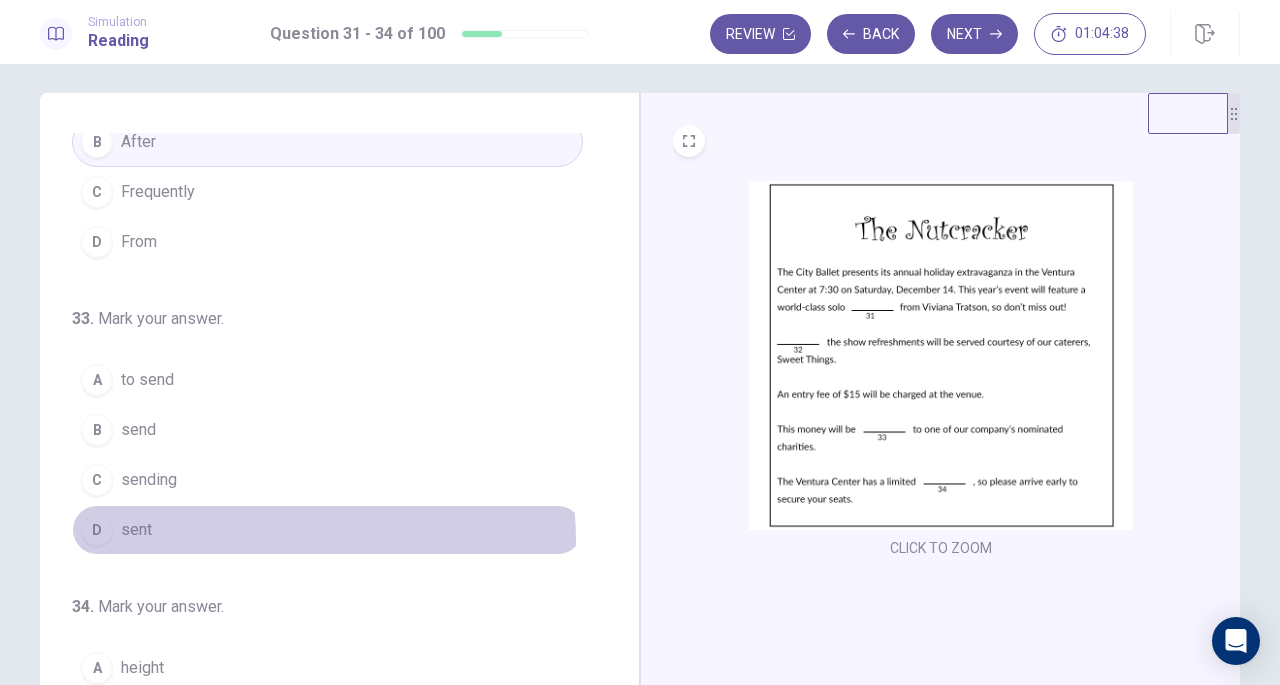 click on "D sent" at bounding box center (327, 530) 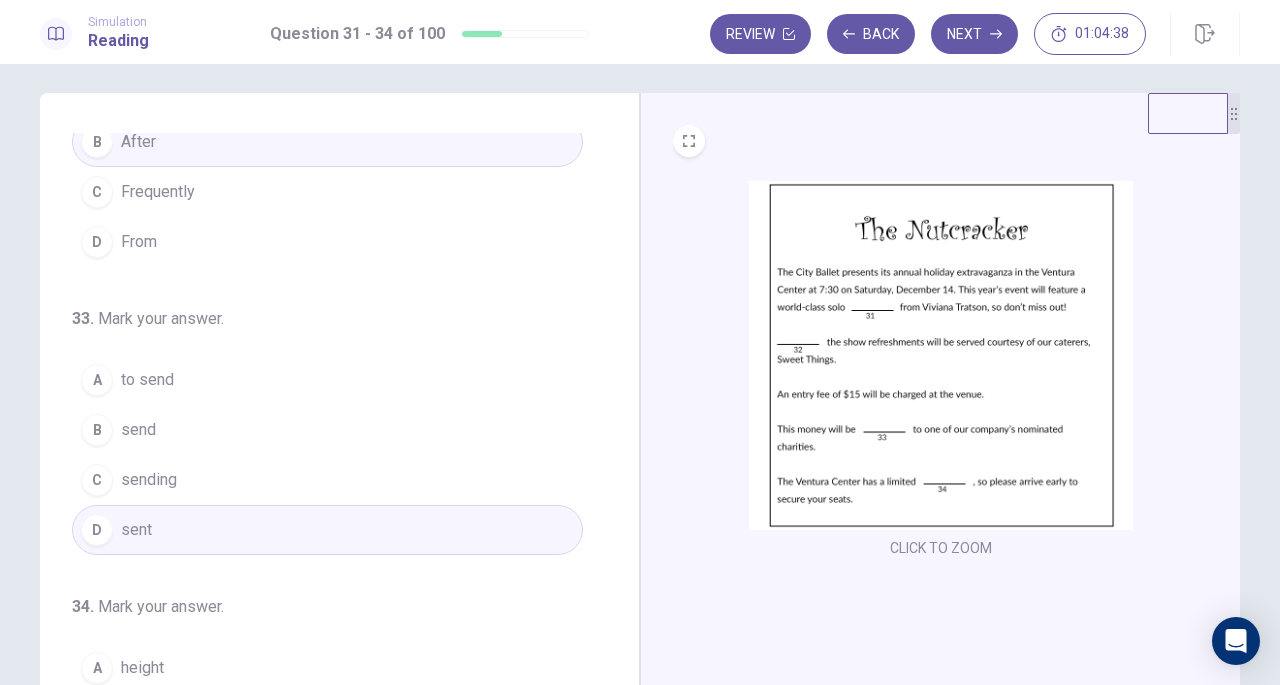 scroll, scrollTop: 486, scrollLeft: 0, axis: vertical 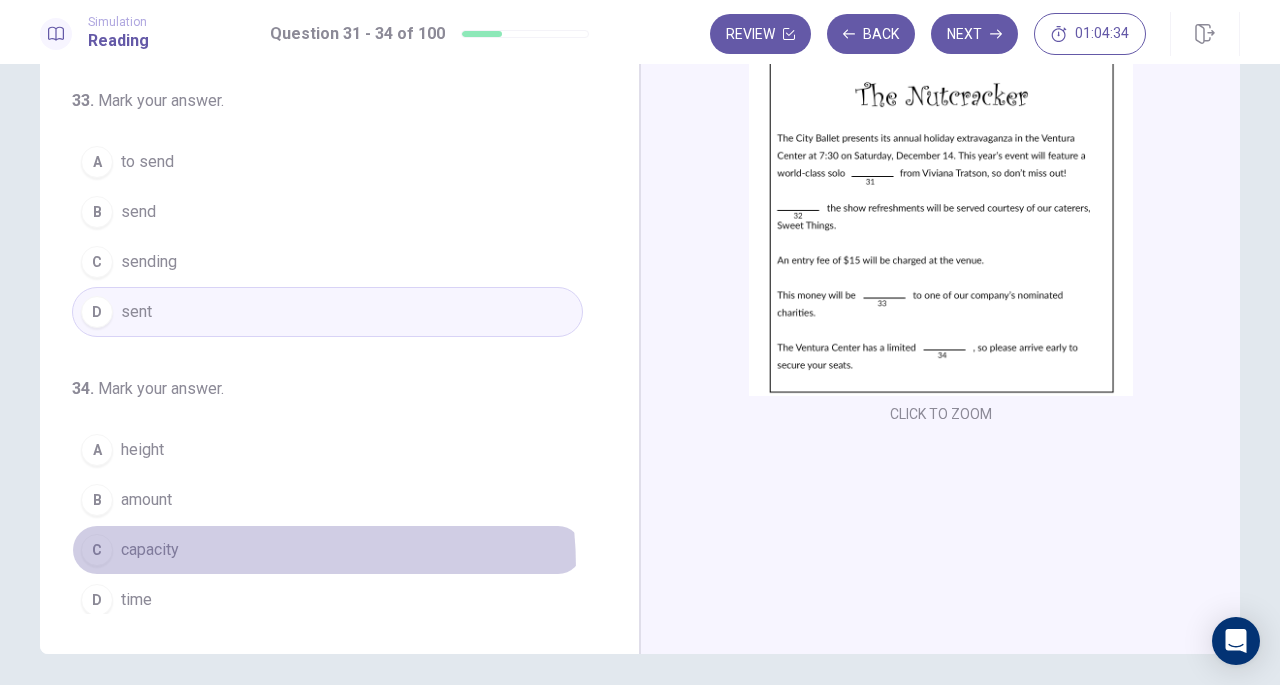 click on "C capacity" at bounding box center [327, 550] 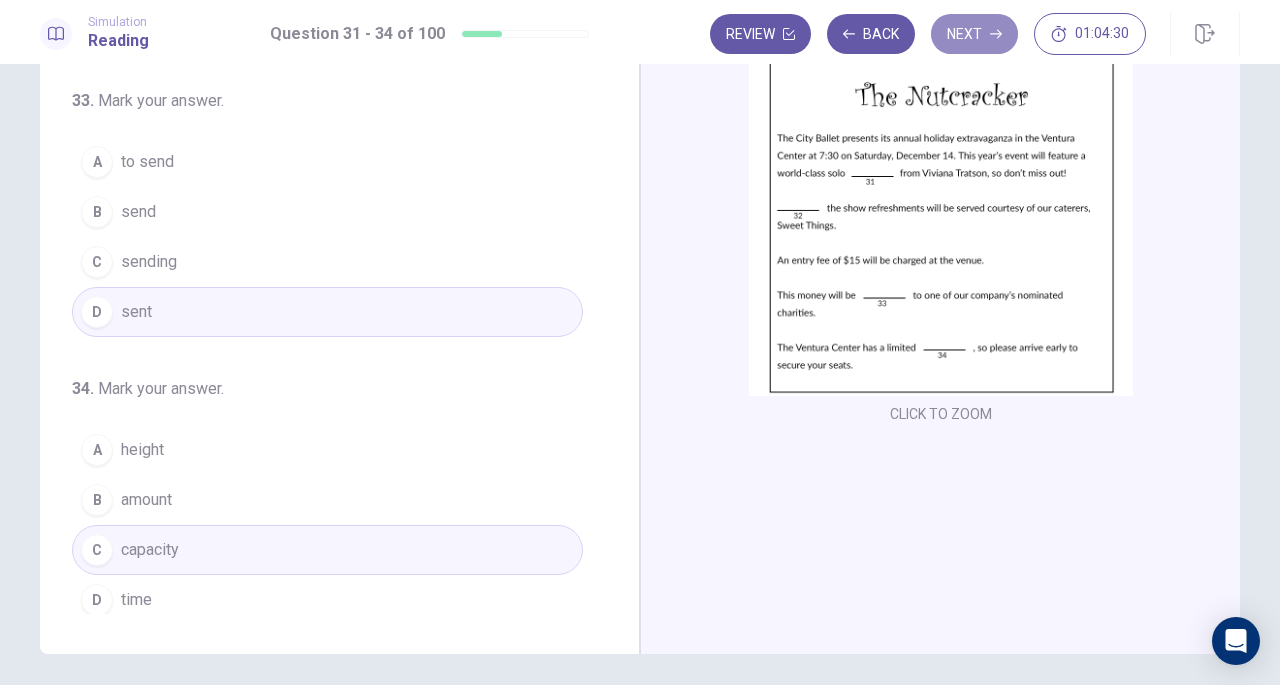 click on "Next" at bounding box center (974, 34) 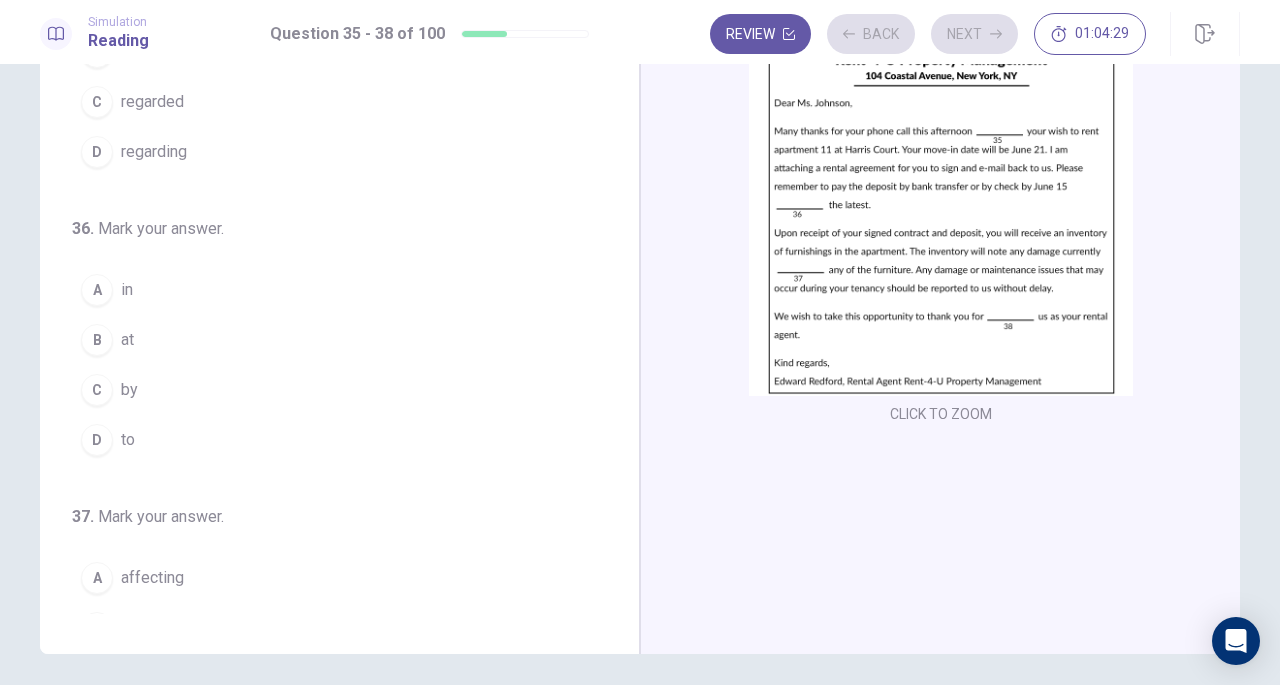 scroll, scrollTop: 0, scrollLeft: 0, axis: both 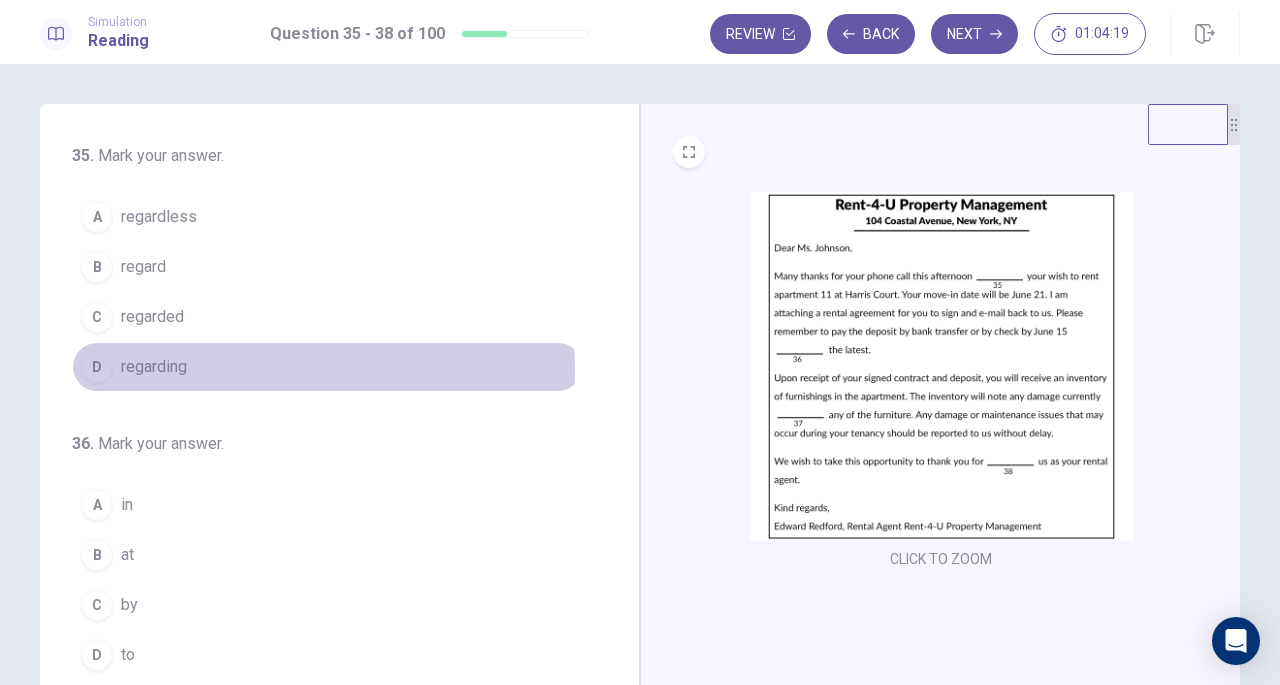 click on "regarding" at bounding box center (154, 367) 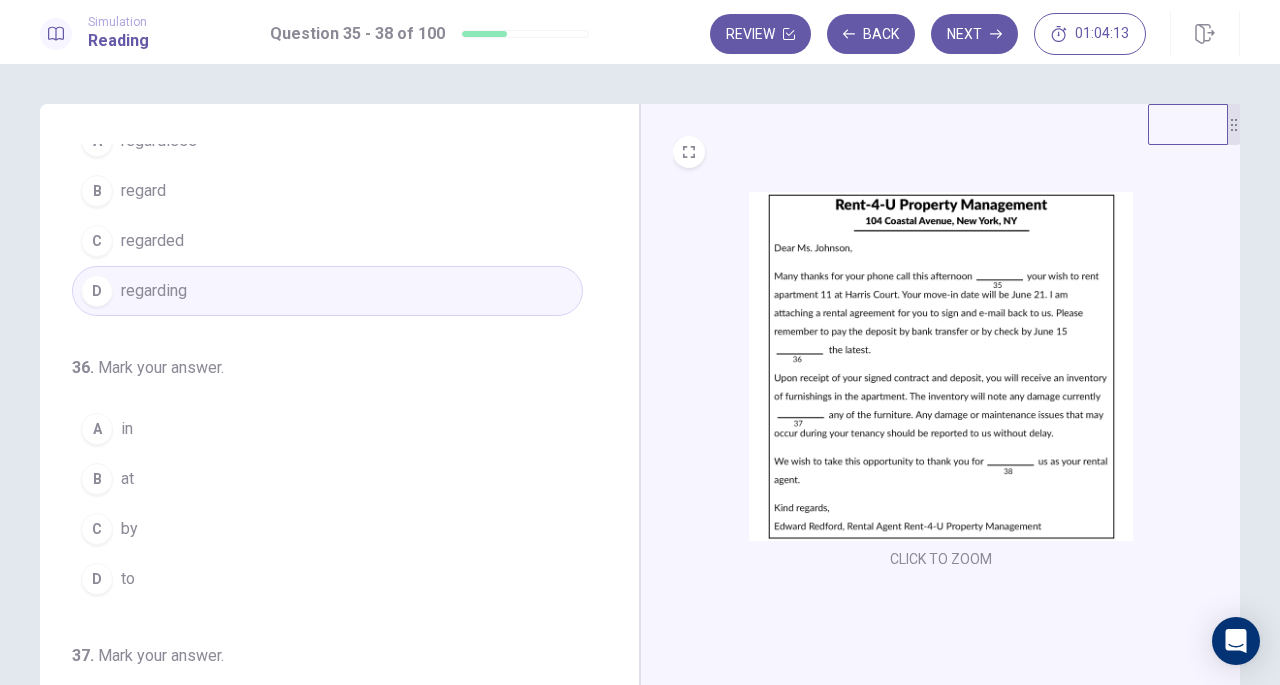 scroll, scrollTop: 77, scrollLeft: 0, axis: vertical 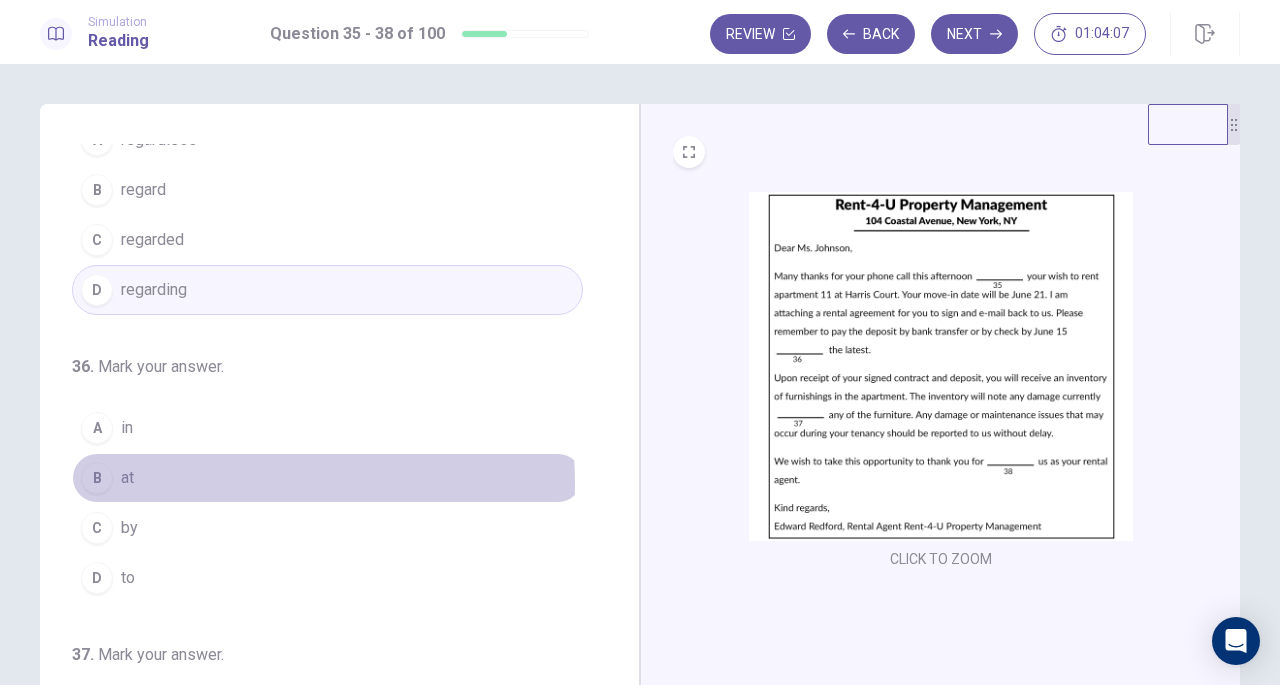 click on "B at" at bounding box center [327, 478] 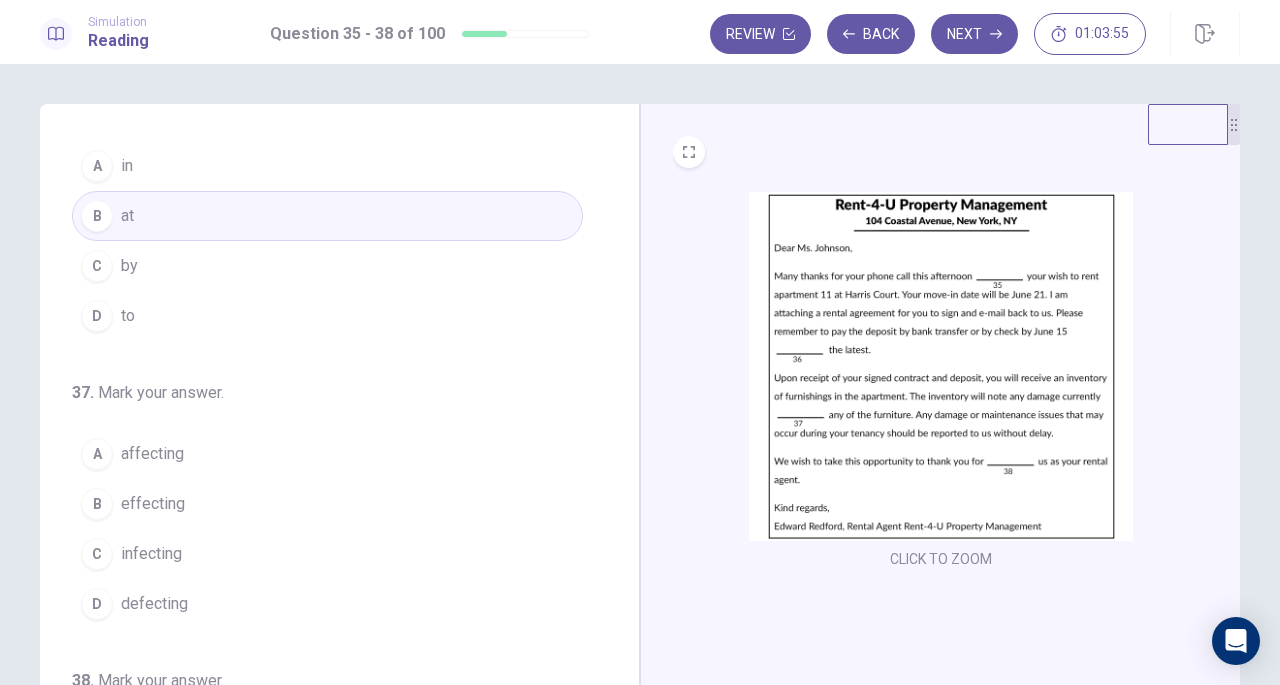 scroll, scrollTop: 361, scrollLeft: 0, axis: vertical 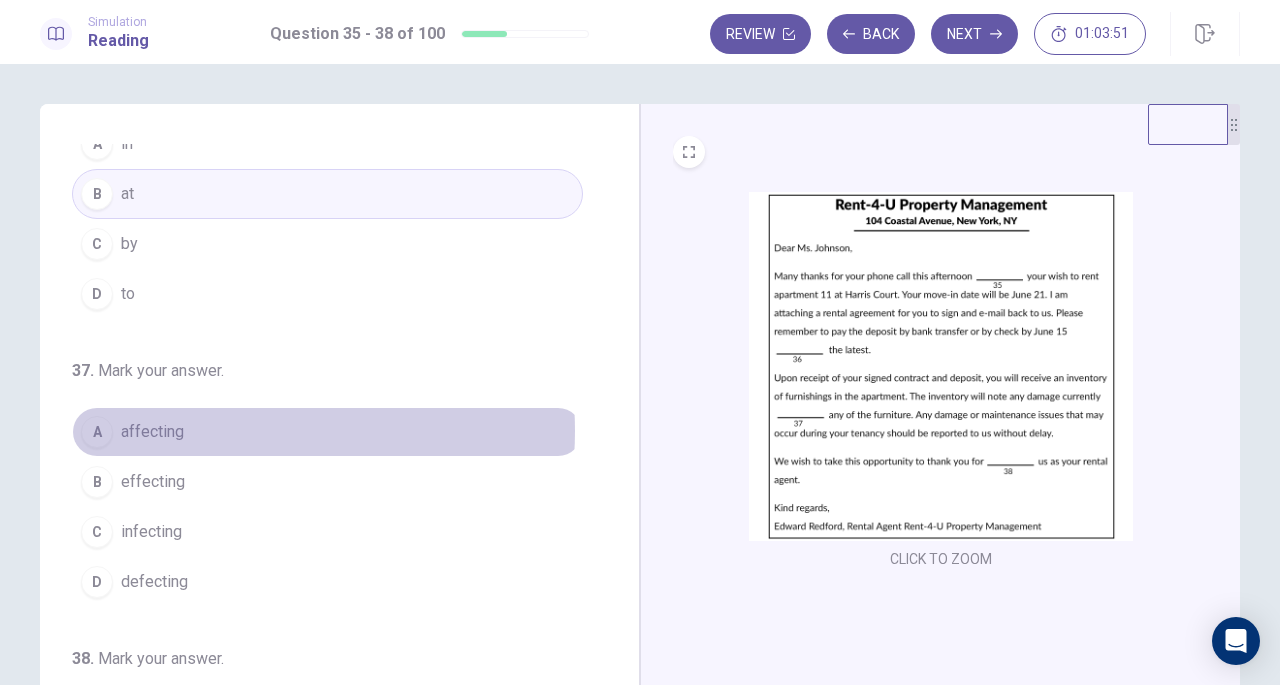 click on "A affecting" at bounding box center (327, 432) 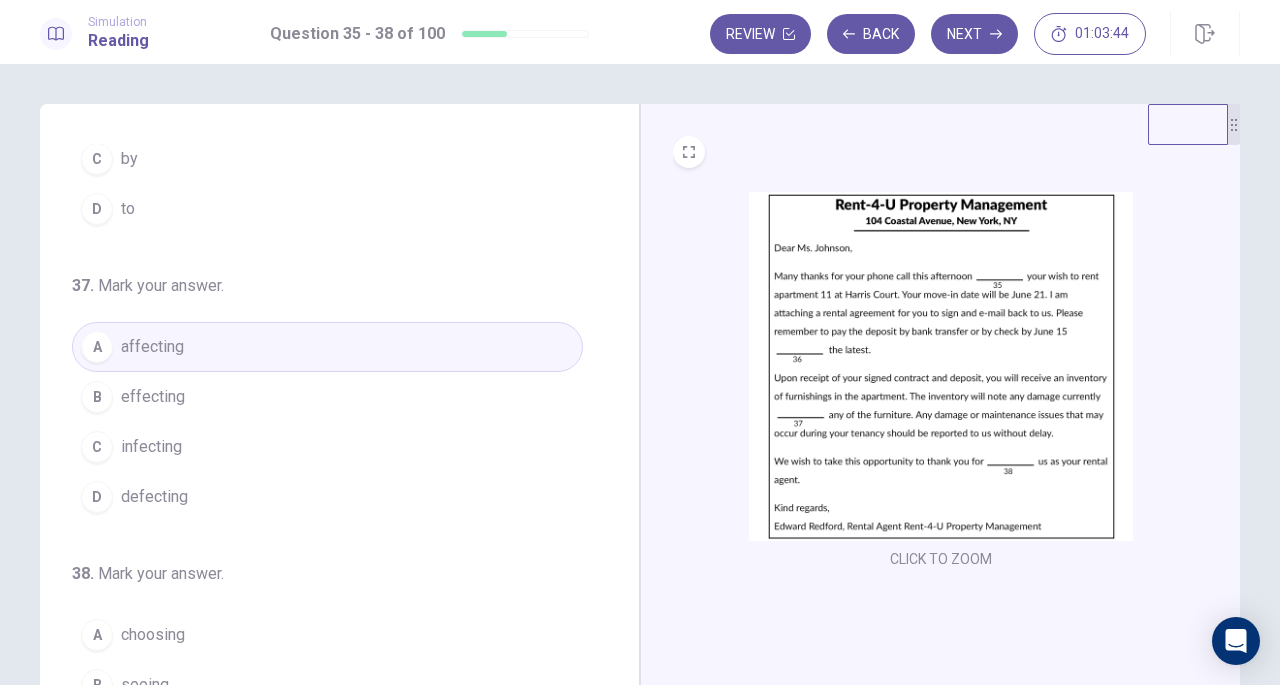 scroll, scrollTop: 486, scrollLeft: 0, axis: vertical 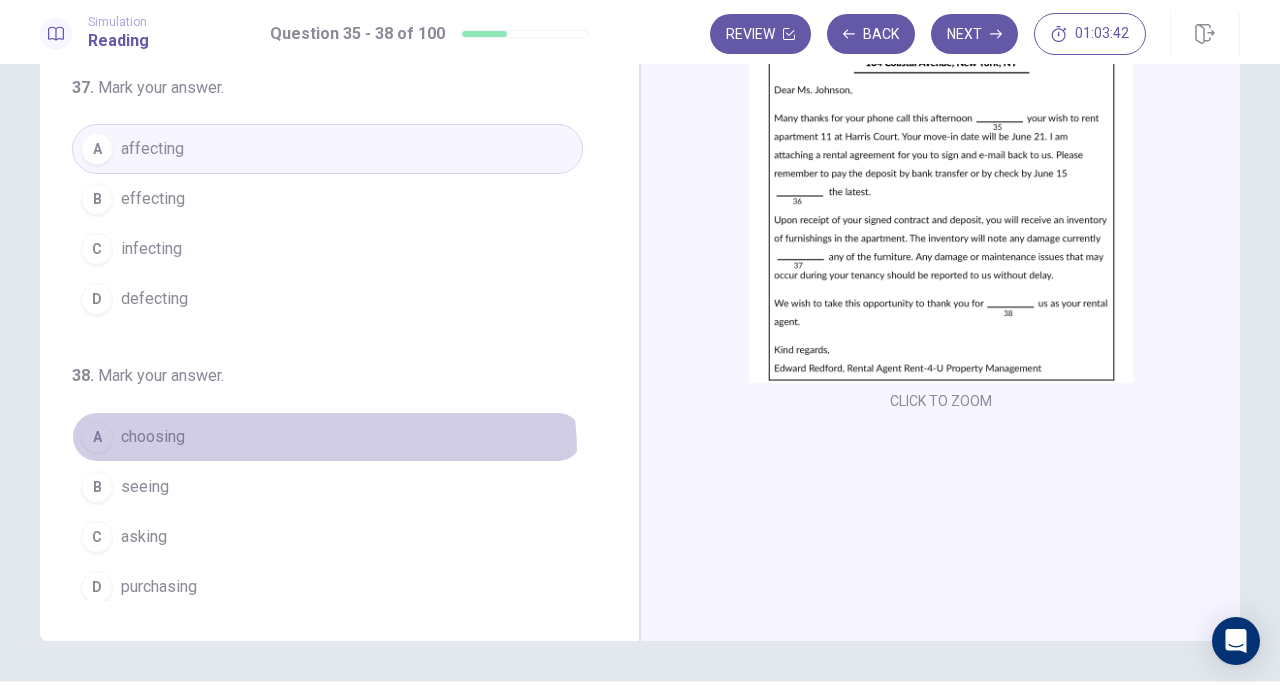 click on "A choosing" at bounding box center [327, 437] 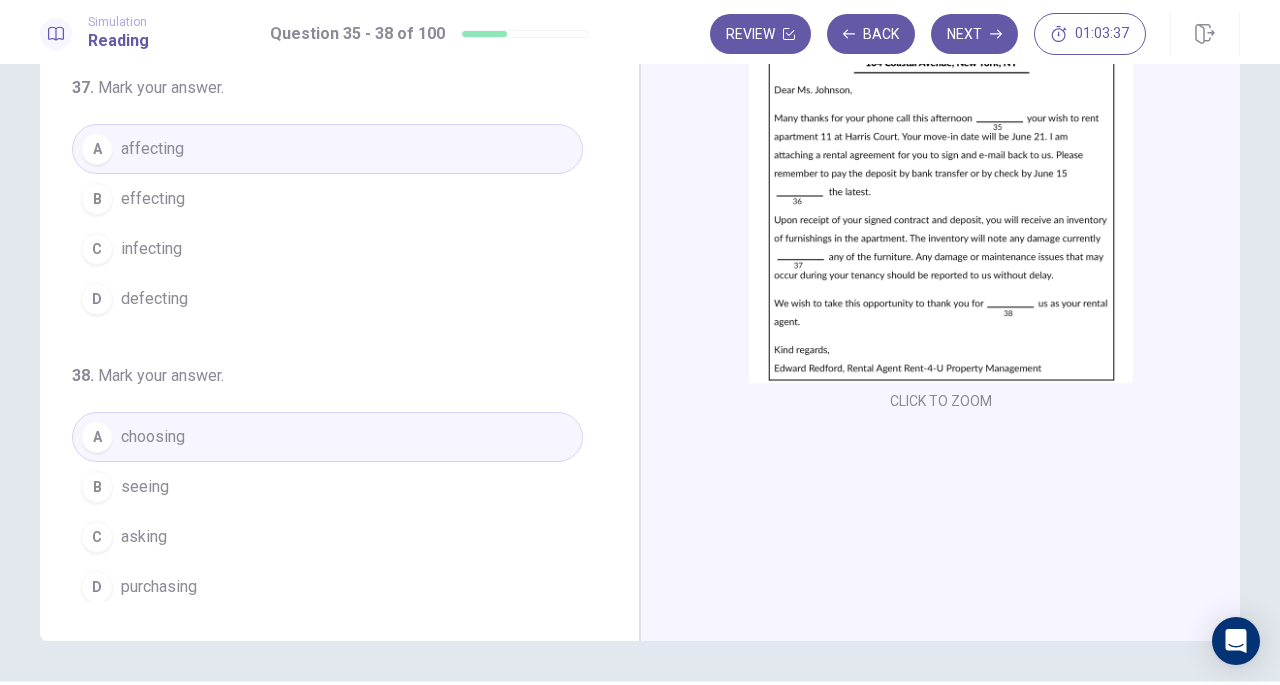 scroll, scrollTop: 0, scrollLeft: 0, axis: both 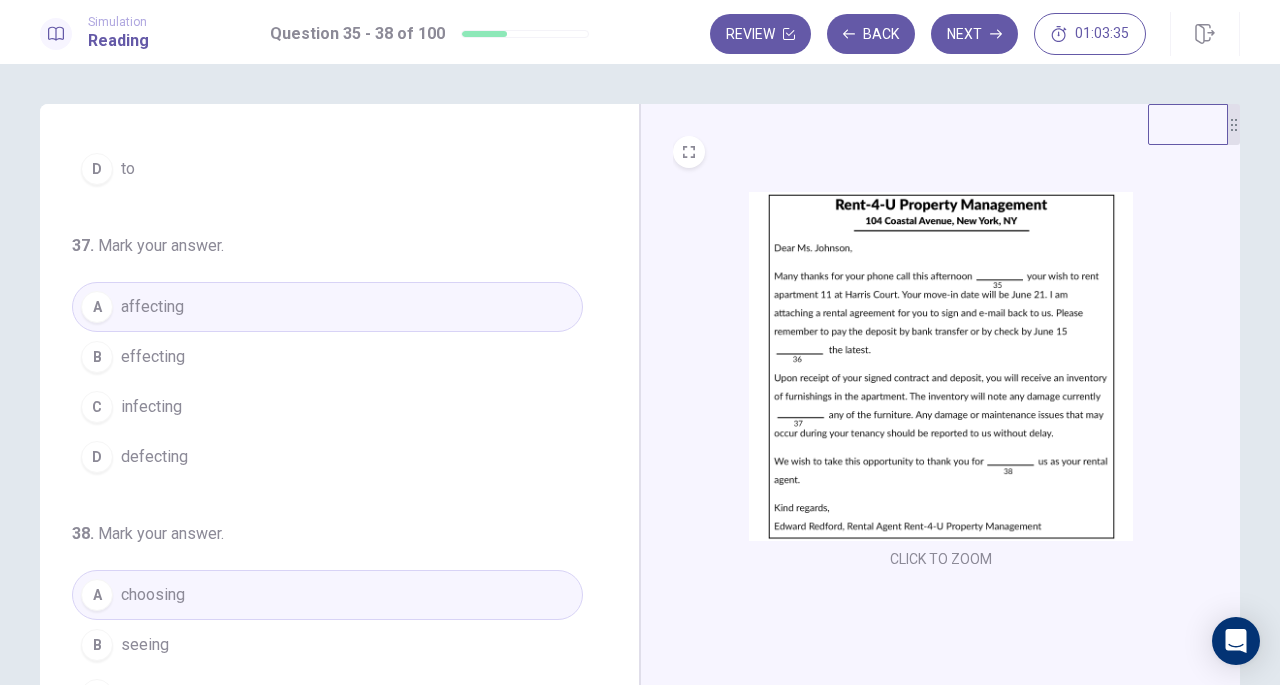 click on "Next" at bounding box center (974, 34) 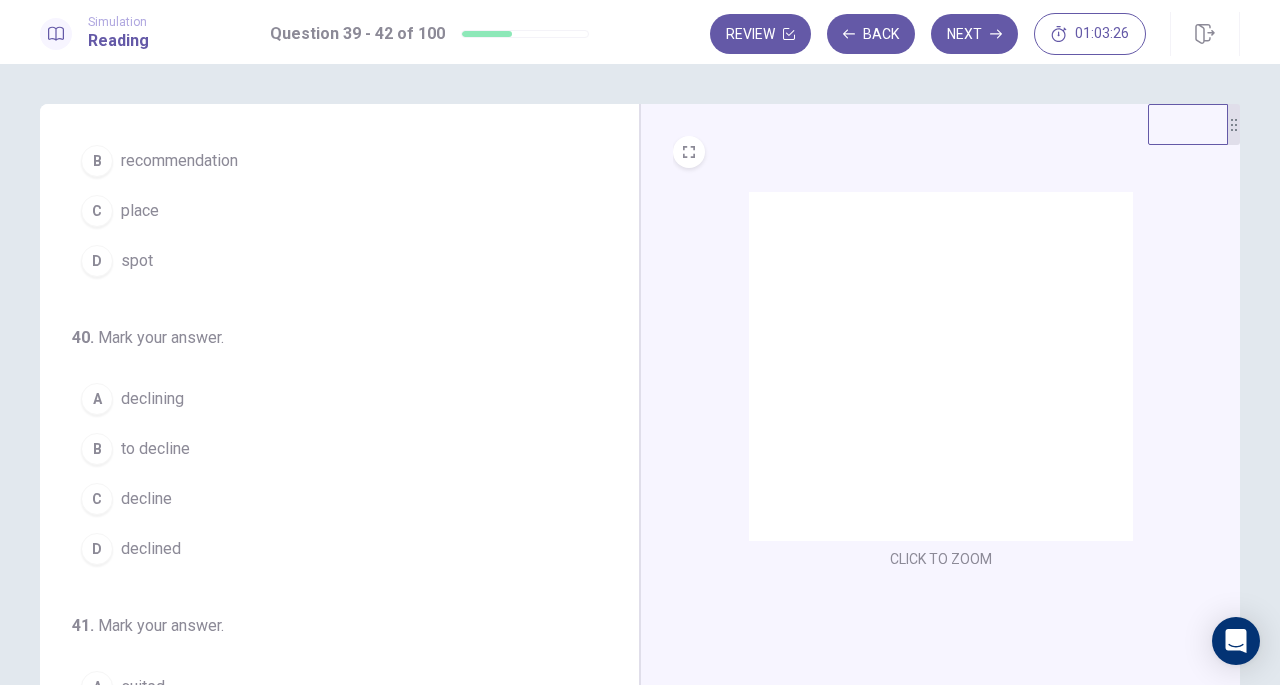 scroll, scrollTop: 0, scrollLeft: 0, axis: both 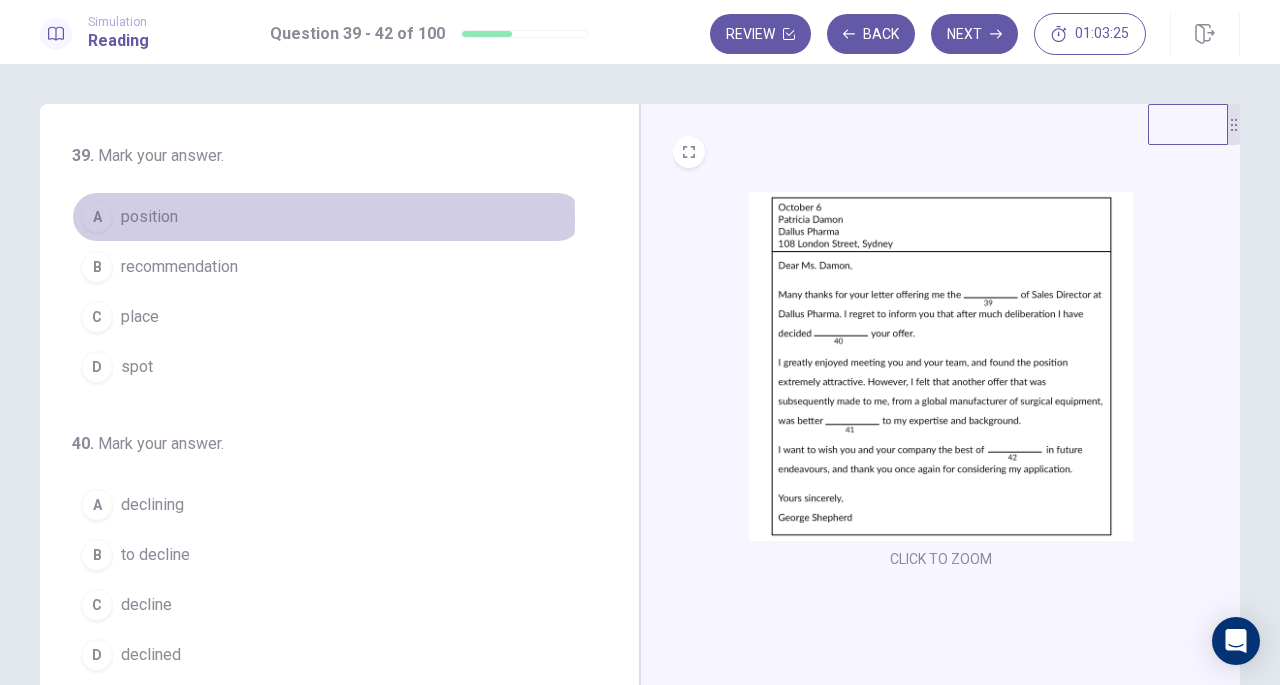click on "A position" at bounding box center [327, 217] 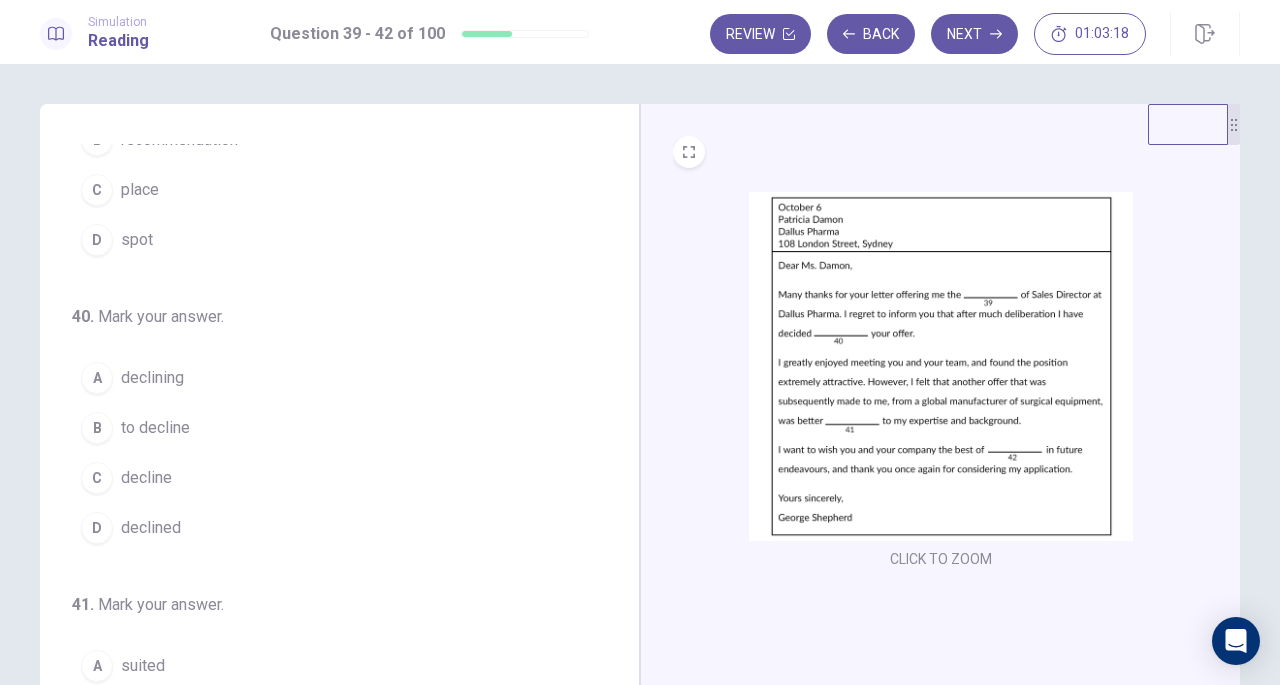 scroll, scrollTop: 128, scrollLeft: 0, axis: vertical 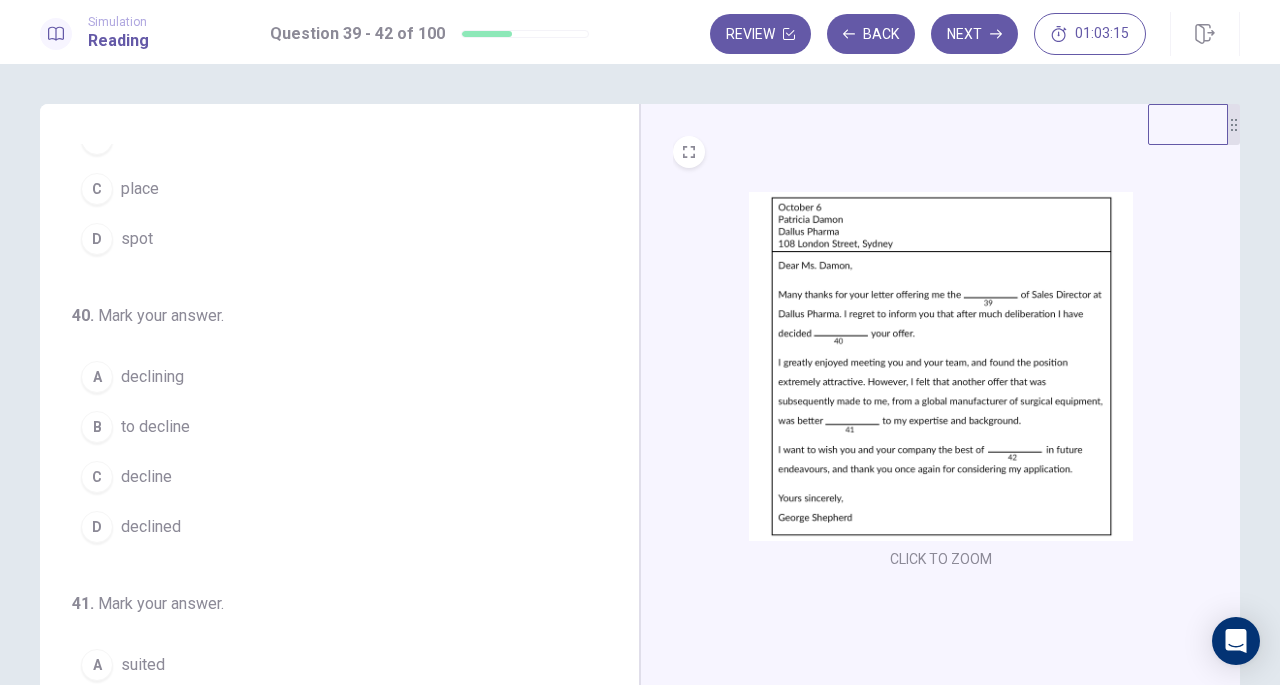 click on "to decline" at bounding box center [155, 427] 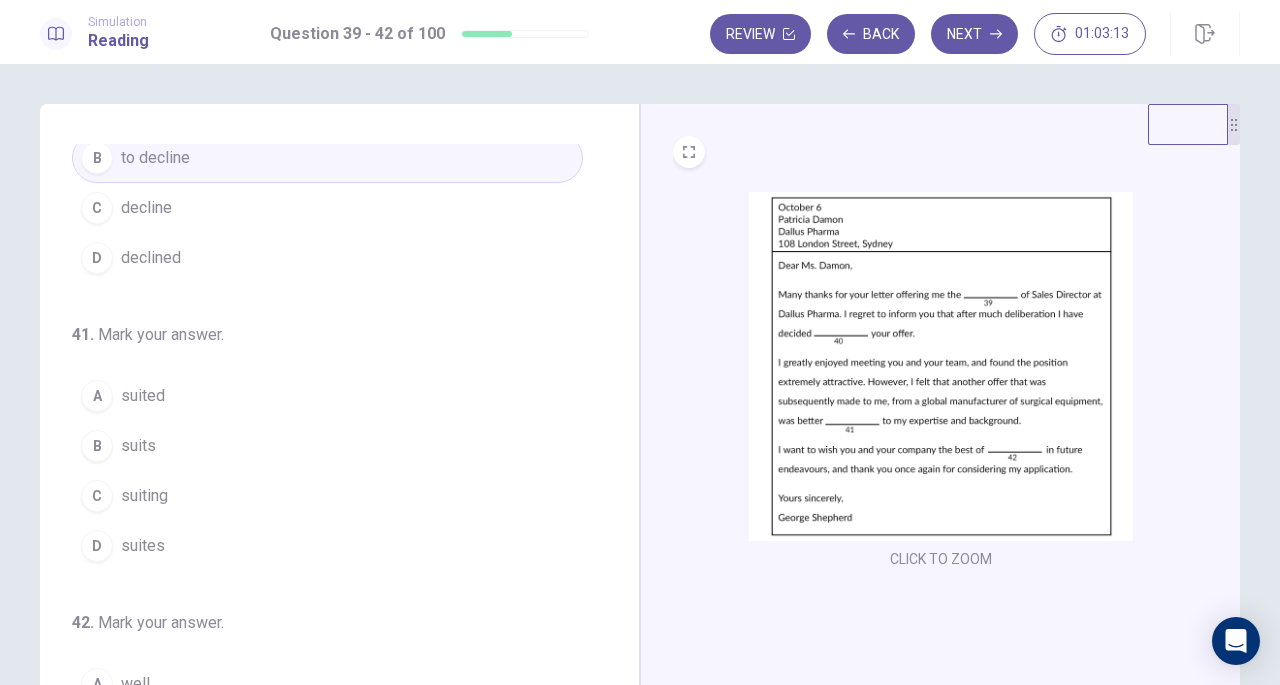 scroll, scrollTop: 398, scrollLeft: 0, axis: vertical 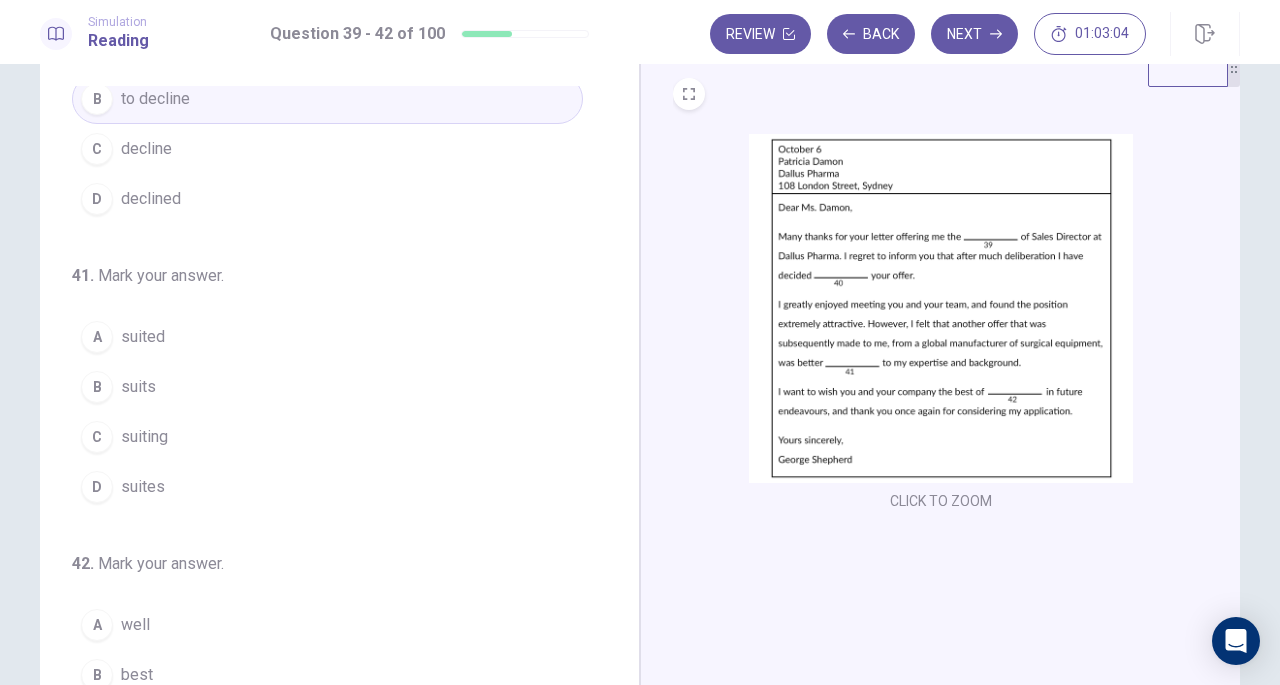 click on "A suited" at bounding box center [327, 337] 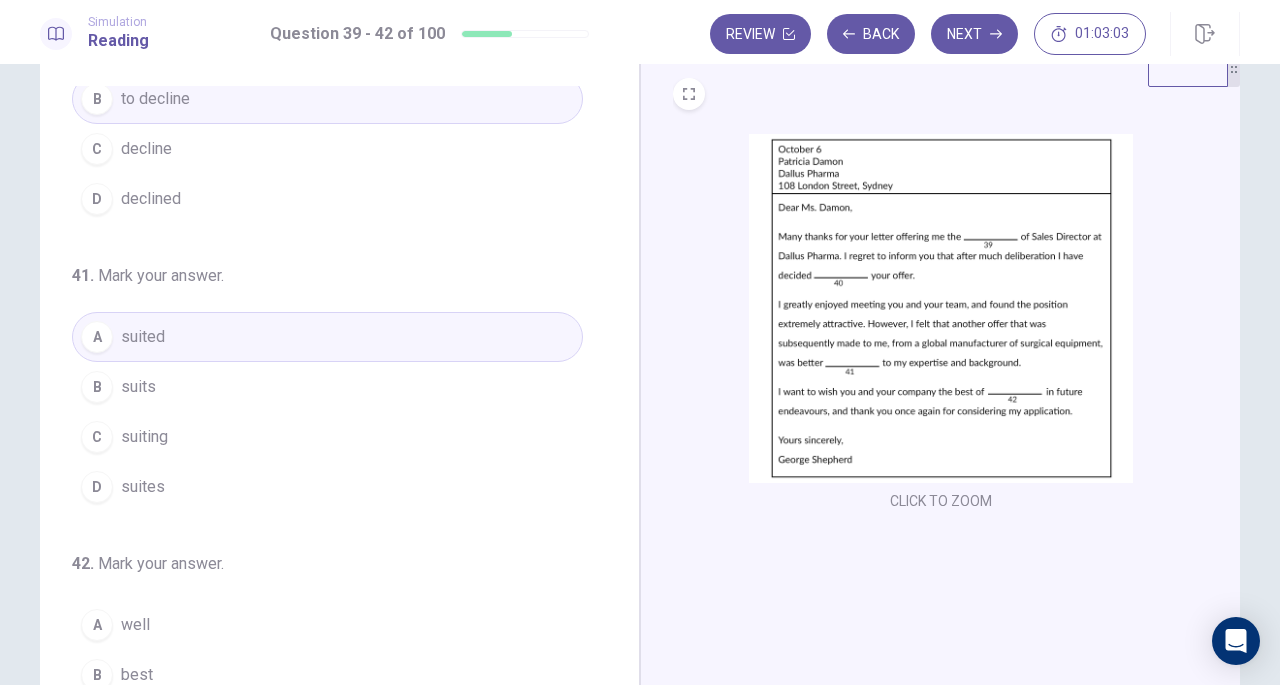 scroll, scrollTop: 486, scrollLeft: 0, axis: vertical 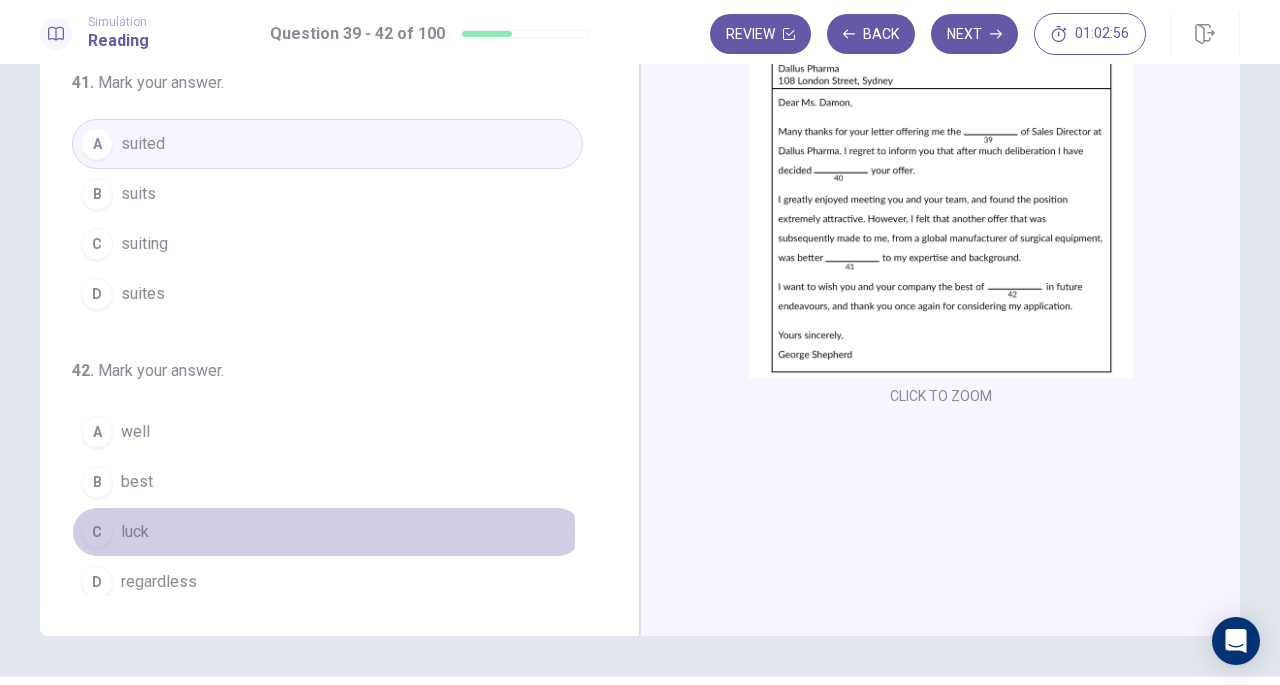click on "C luck" at bounding box center (327, 532) 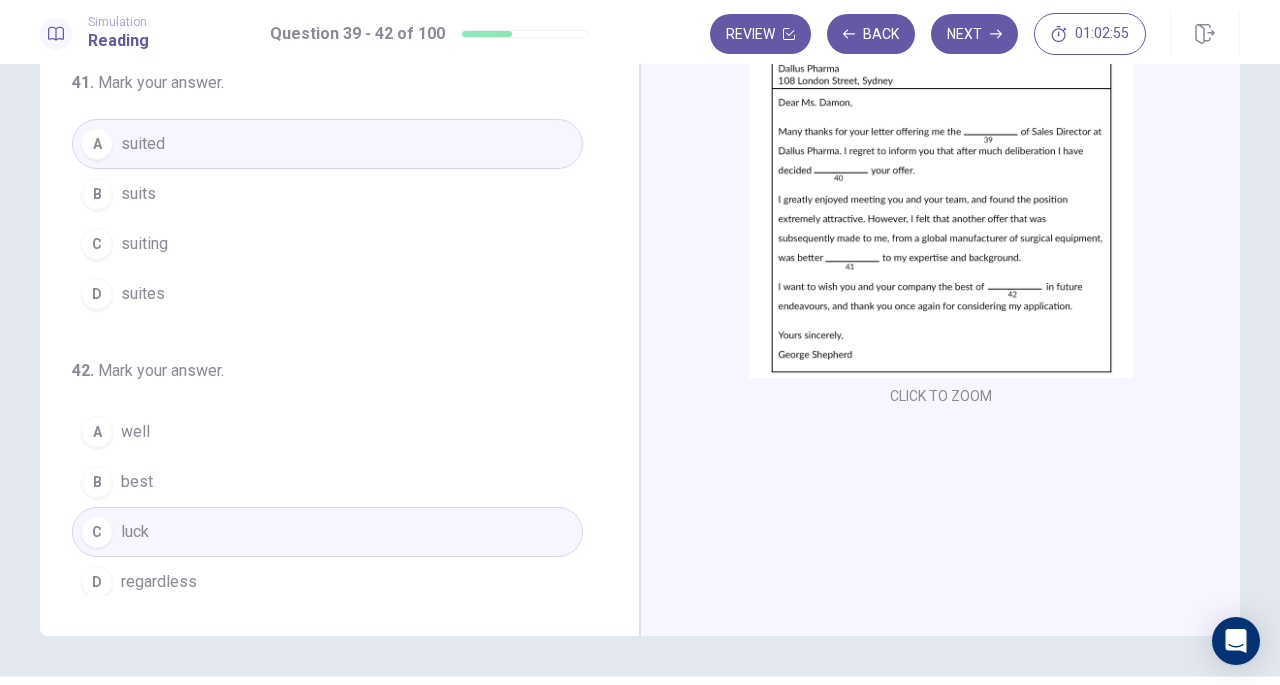scroll, scrollTop: 0, scrollLeft: 0, axis: both 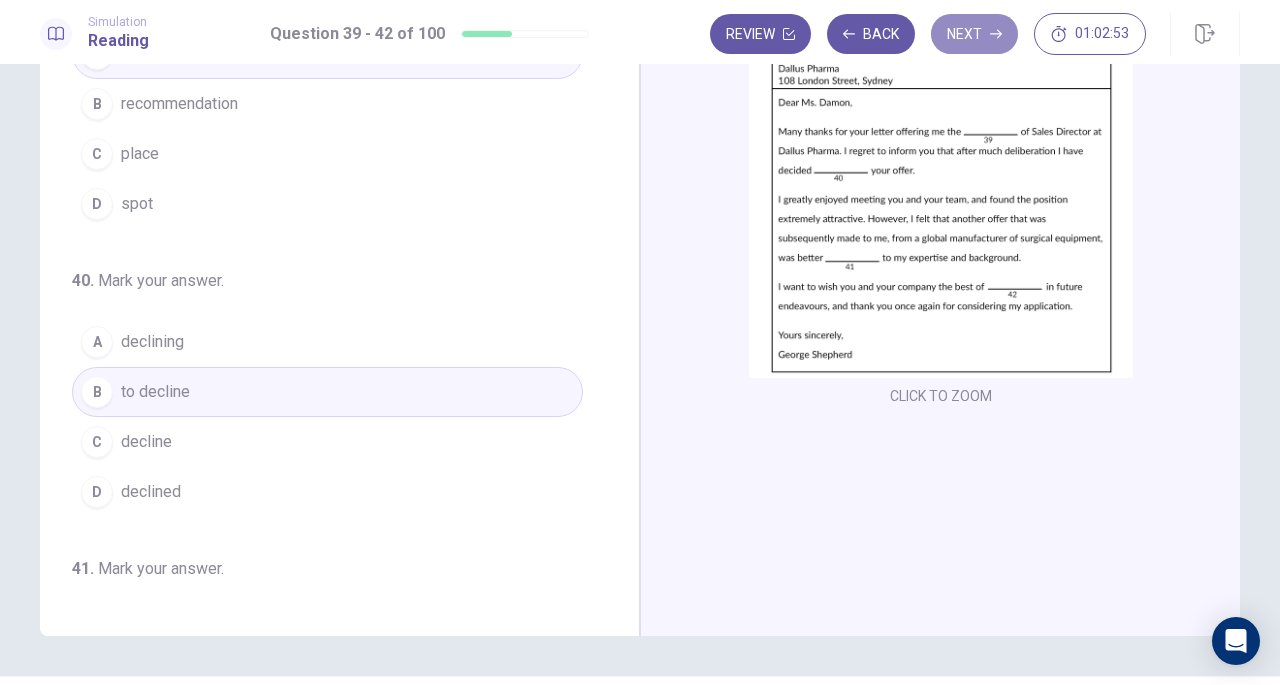 click on "Next" at bounding box center [974, 34] 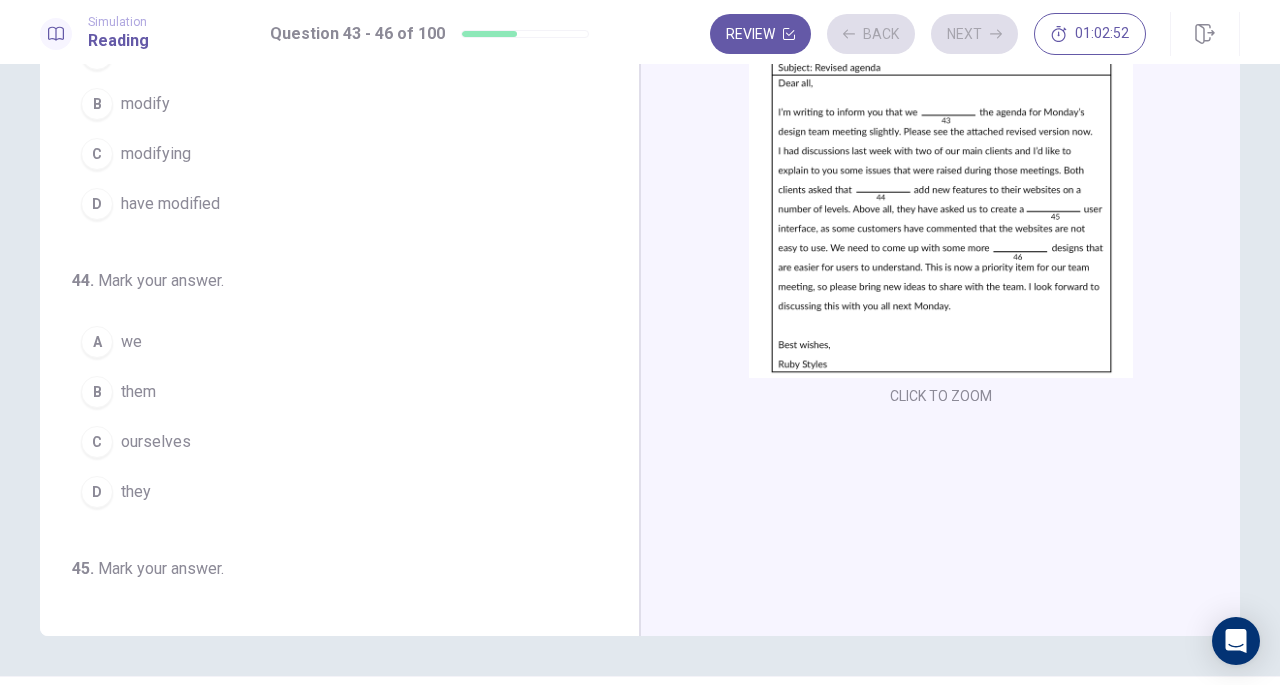 scroll, scrollTop: 0, scrollLeft: 0, axis: both 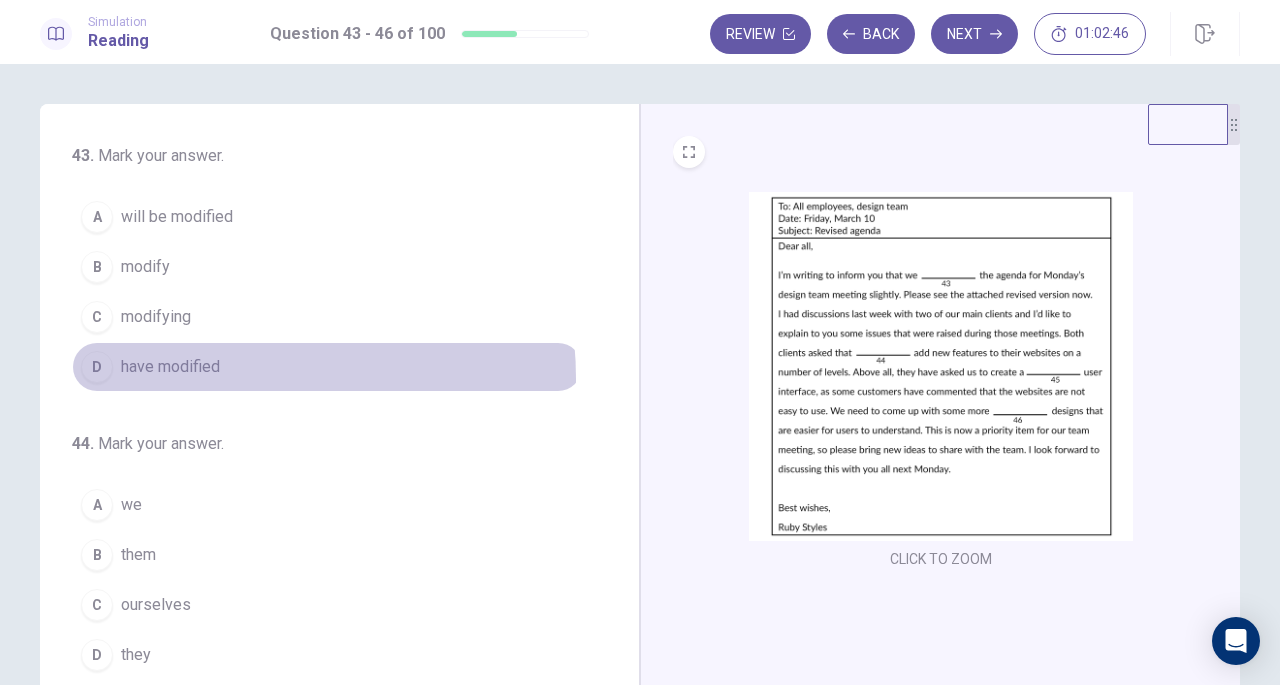 click on "D have modified" at bounding box center (327, 367) 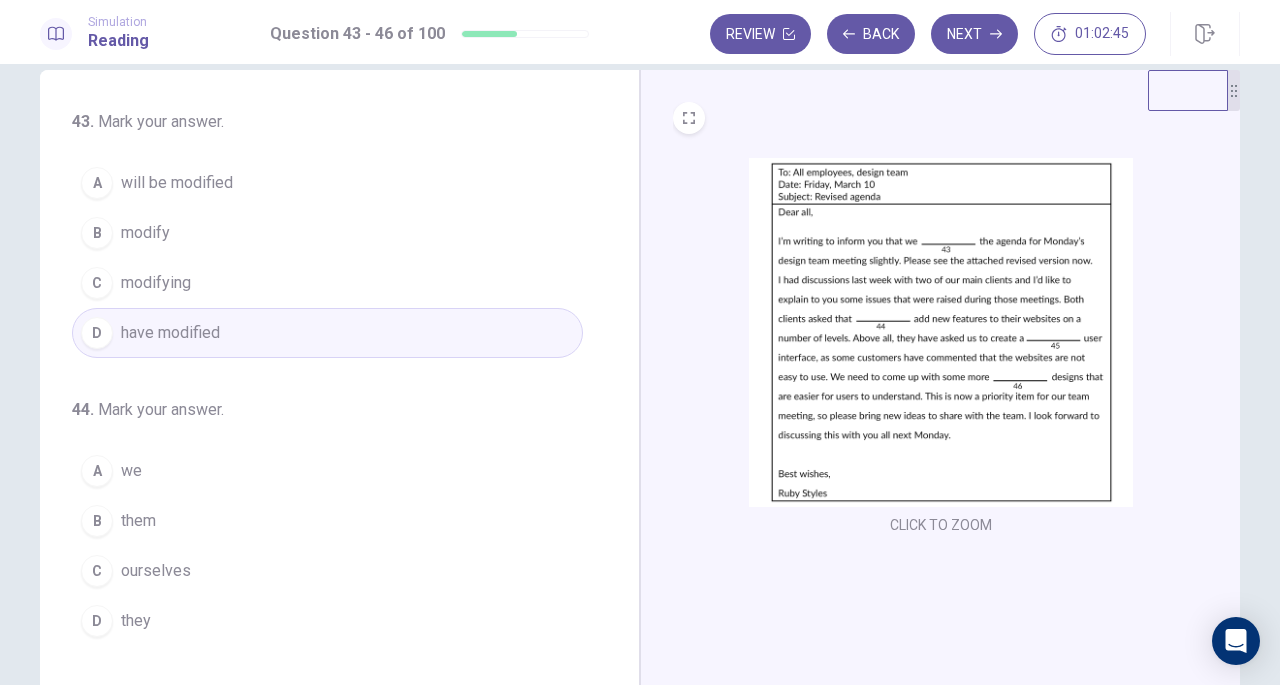 scroll, scrollTop: 35, scrollLeft: 0, axis: vertical 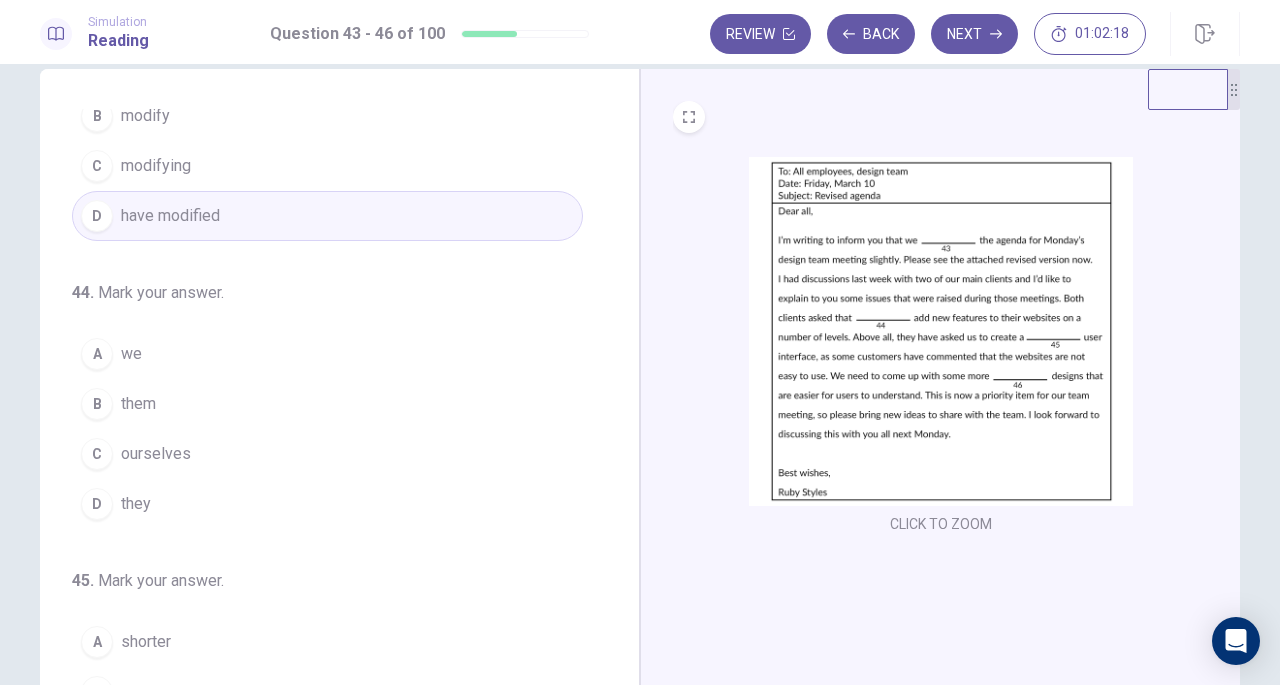 click on "A we" at bounding box center [327, 354] 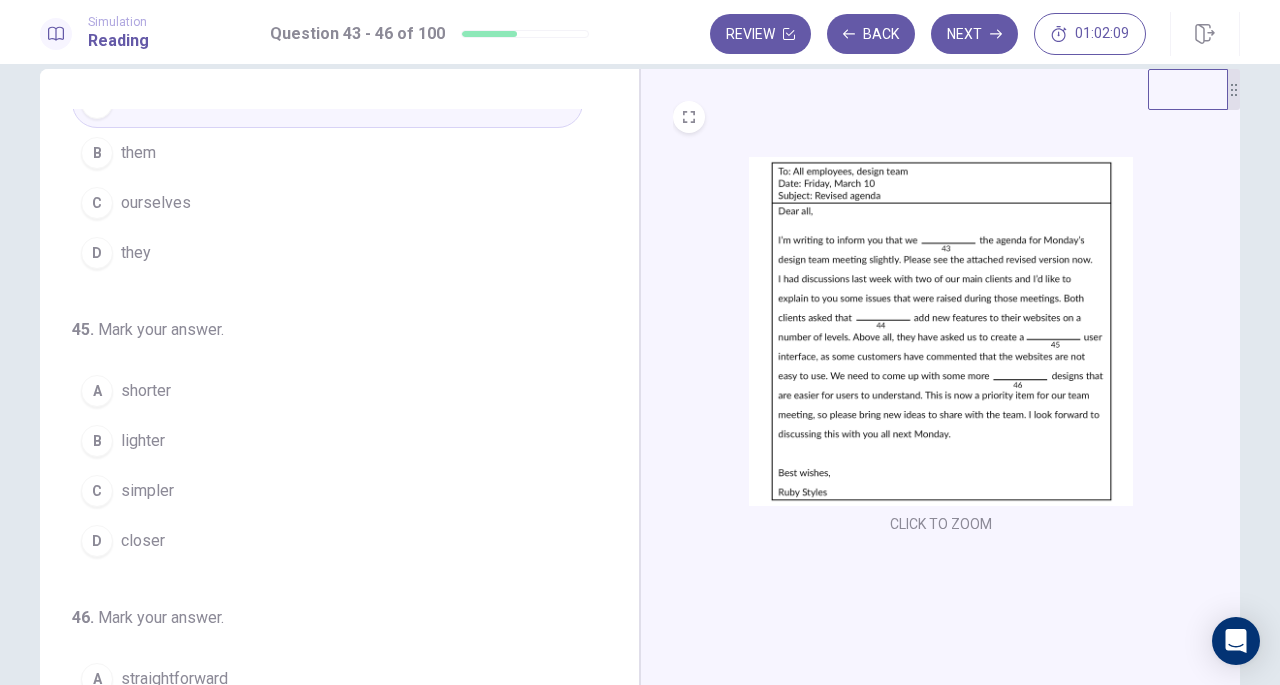 scroll, scrollTop: 396, scrollLeft: 0, axis: vertical 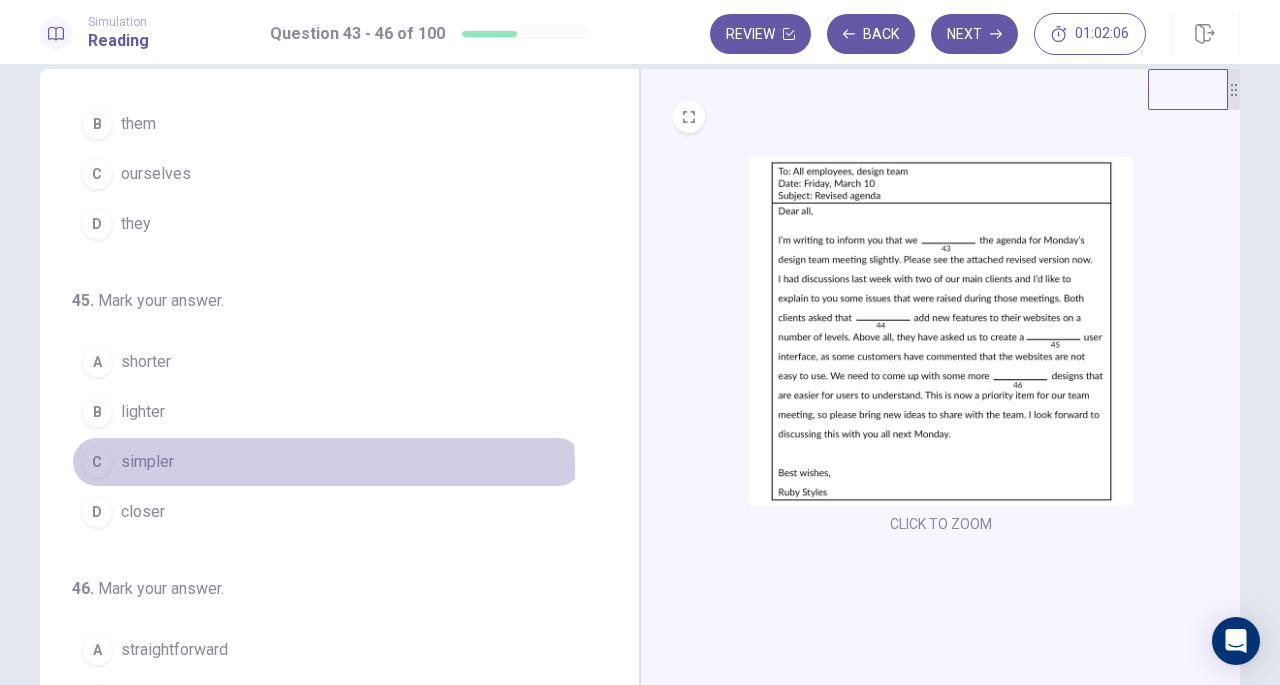 click on "simpler" at bounding box center [147, 462] 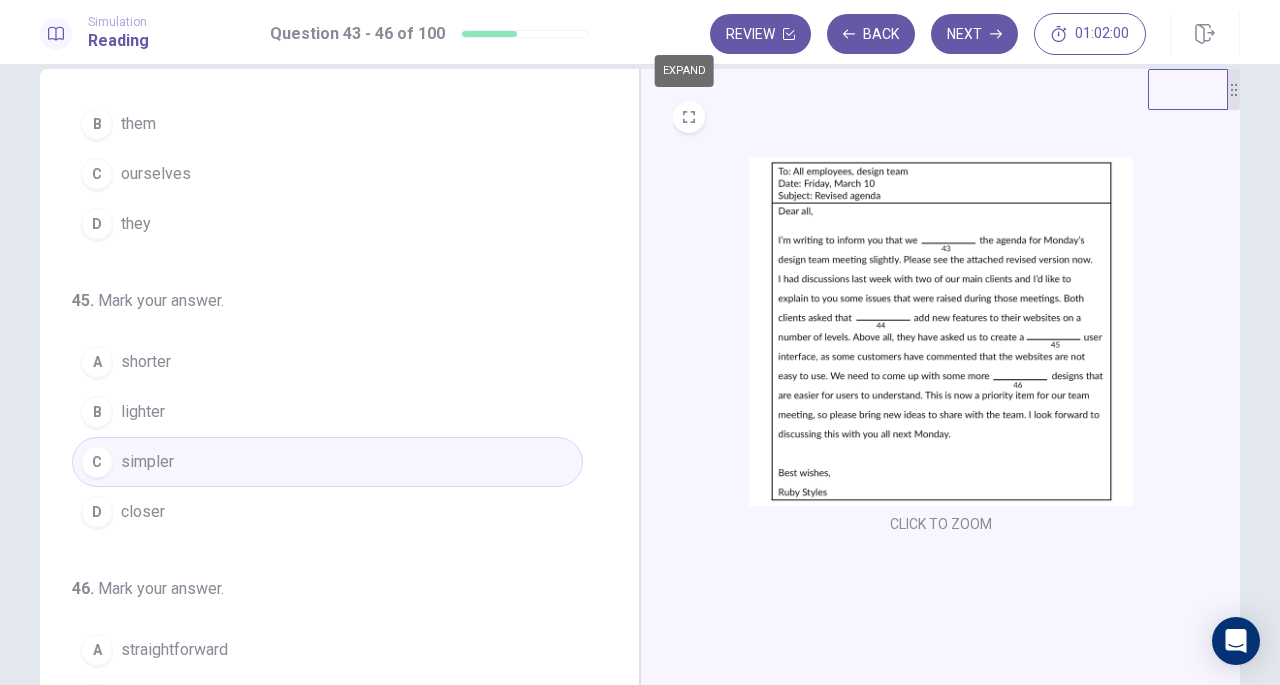 click 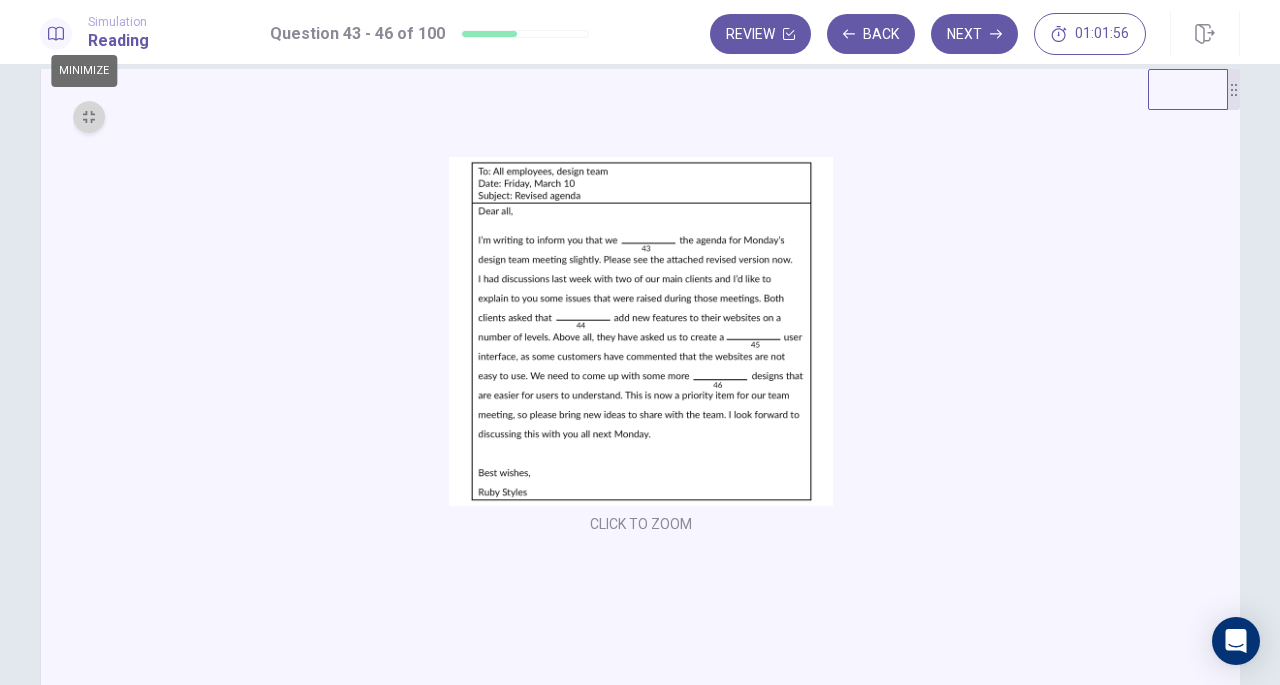 click 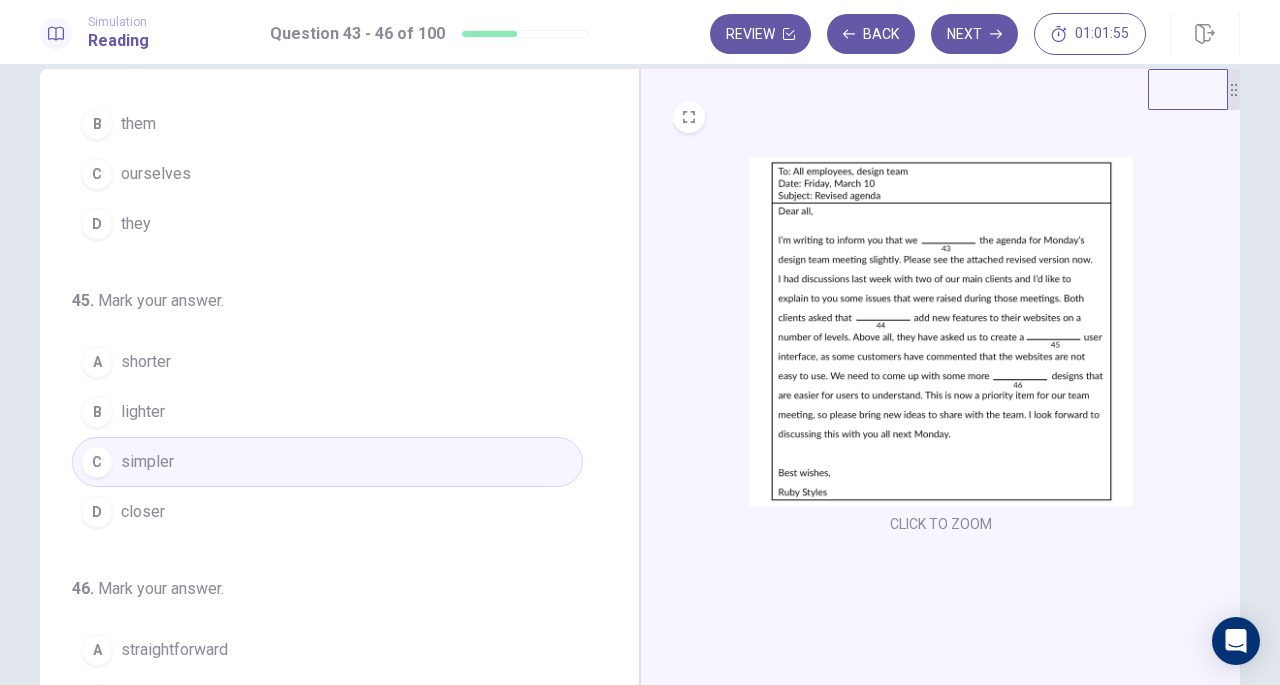 scroll, scrollTop: 486, scrollLeft: 0, axis: vertical 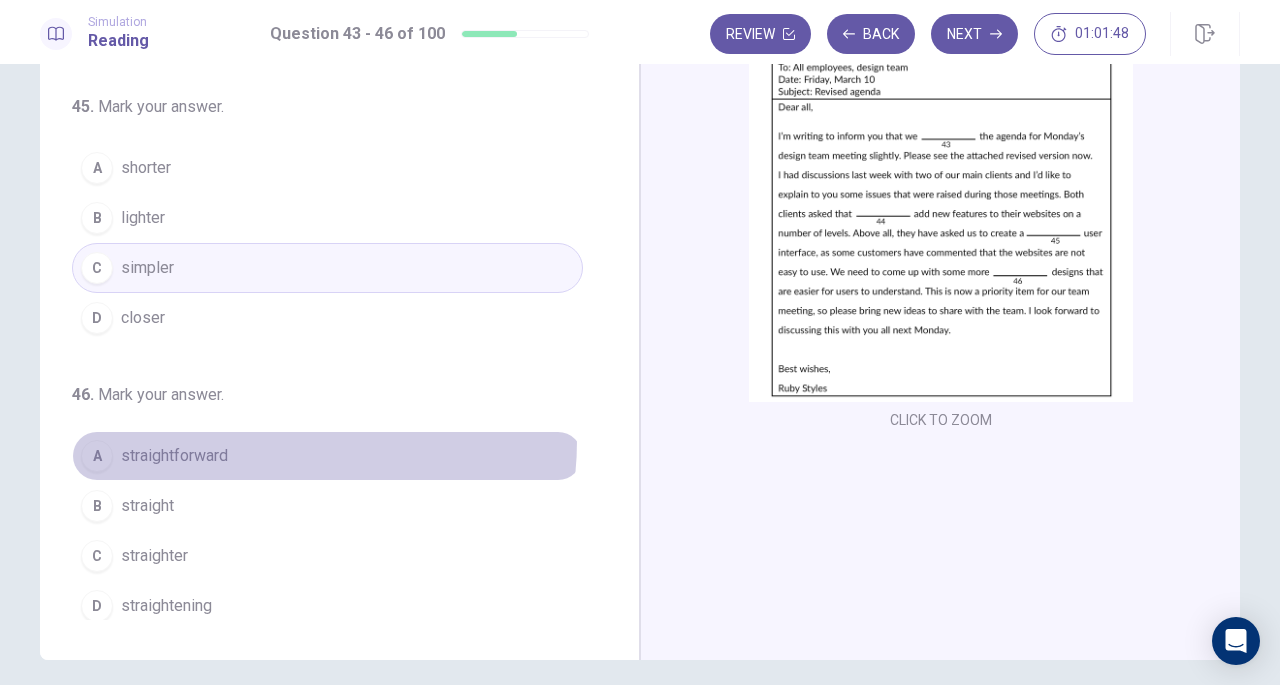 click on "A straightforward" at bounding box center (327, 456) 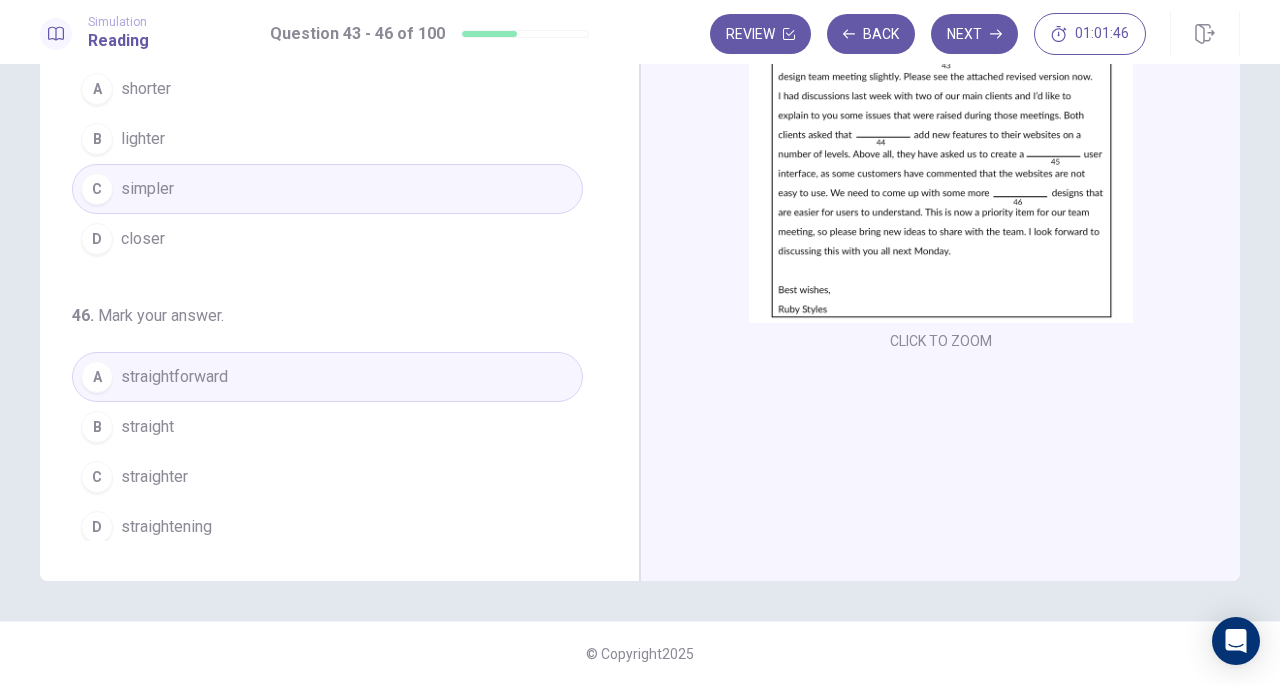 scroll, scrollTop: 0, scrollLeft: 0, axis: both 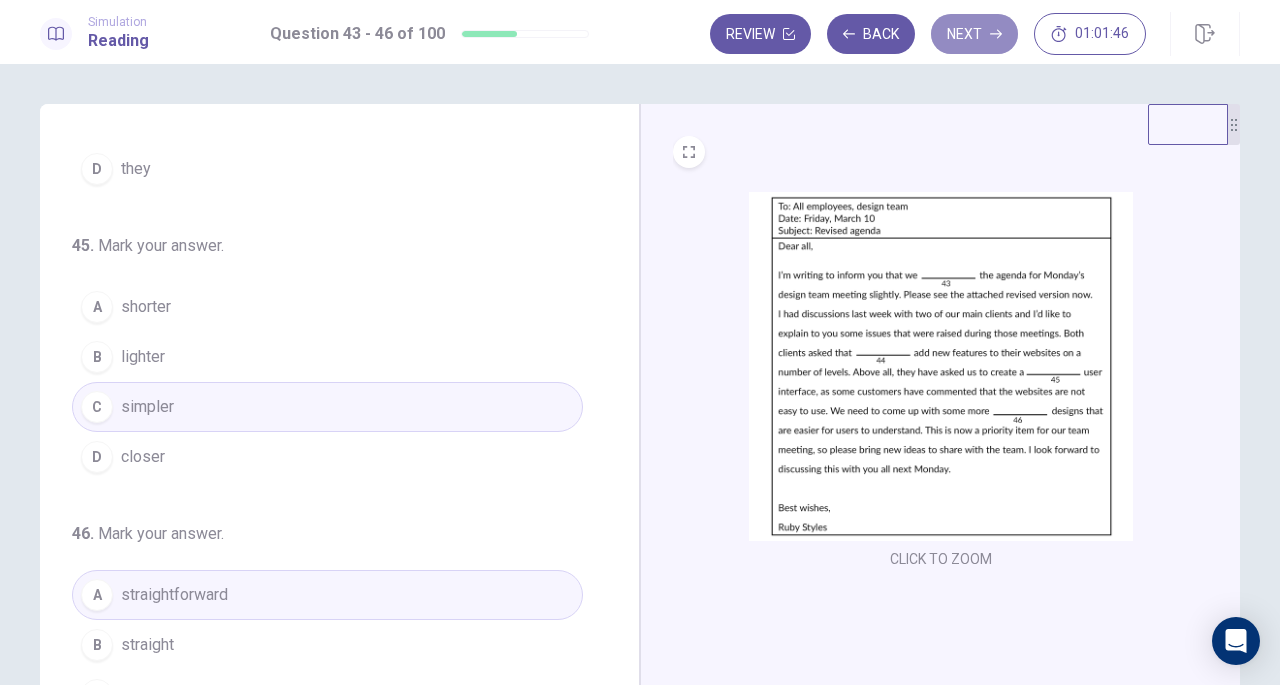click 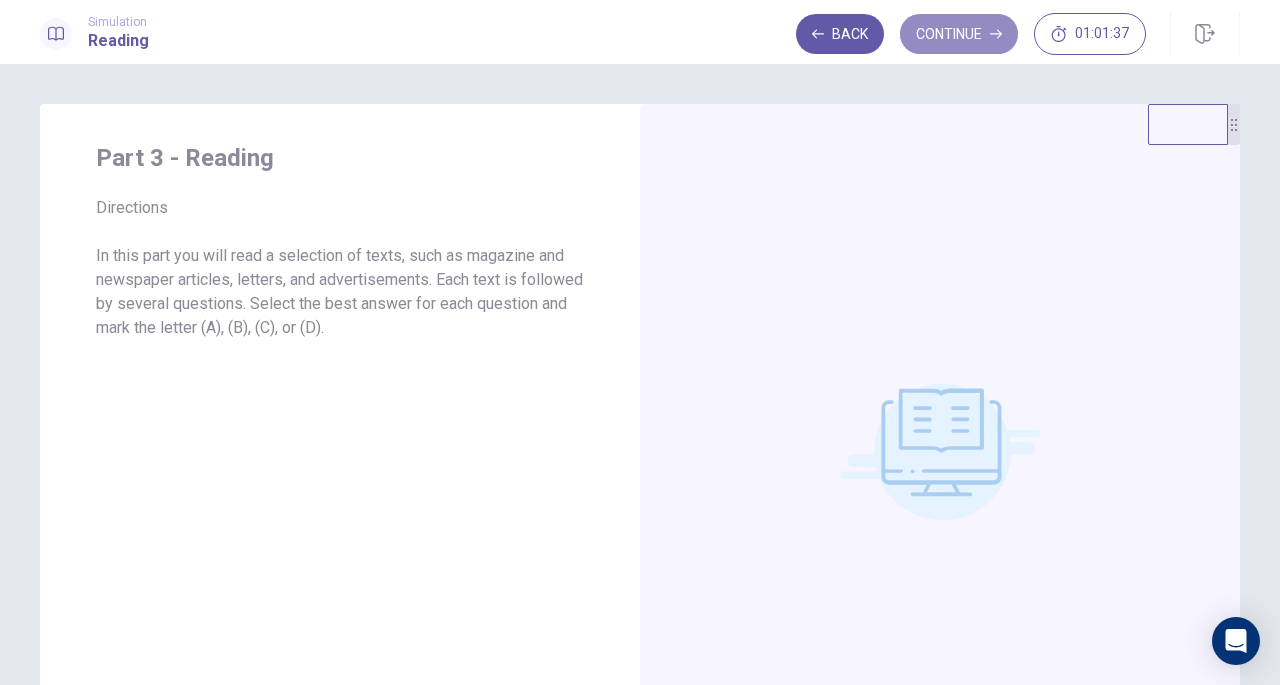 click on "Continue" at bounding box center (959, 34) 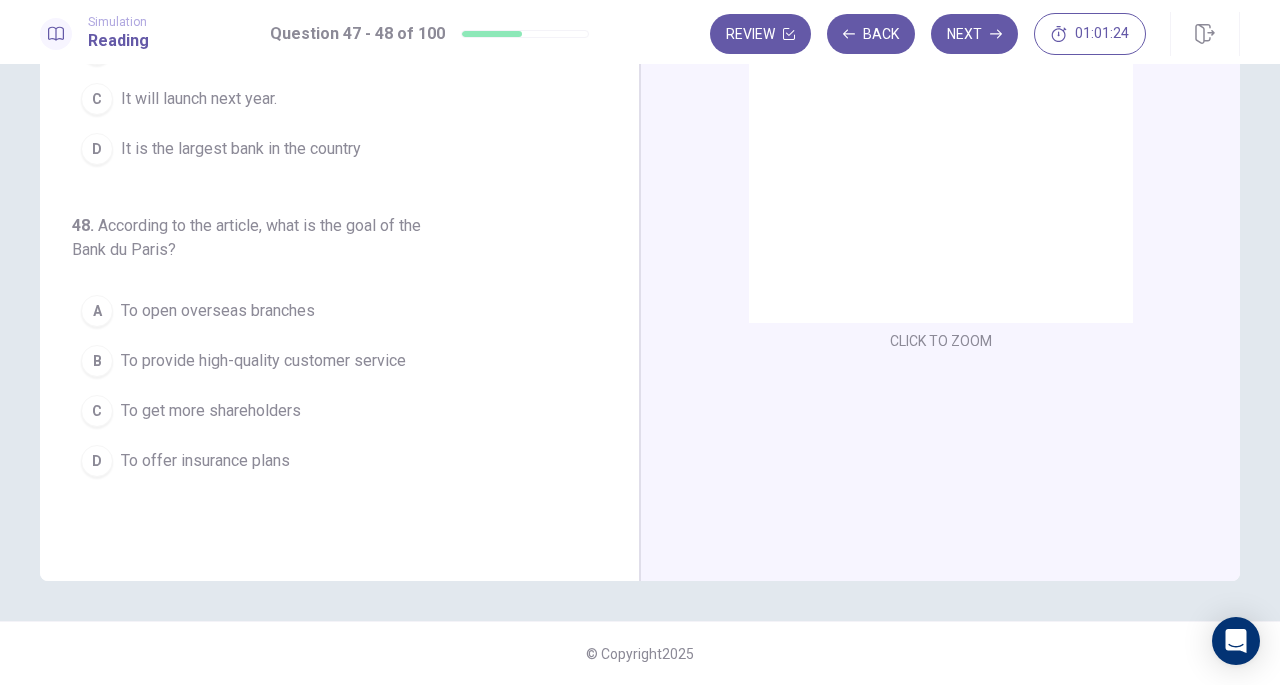 scroll, scrollTop: 0, scrollLeft: 0, axis: both 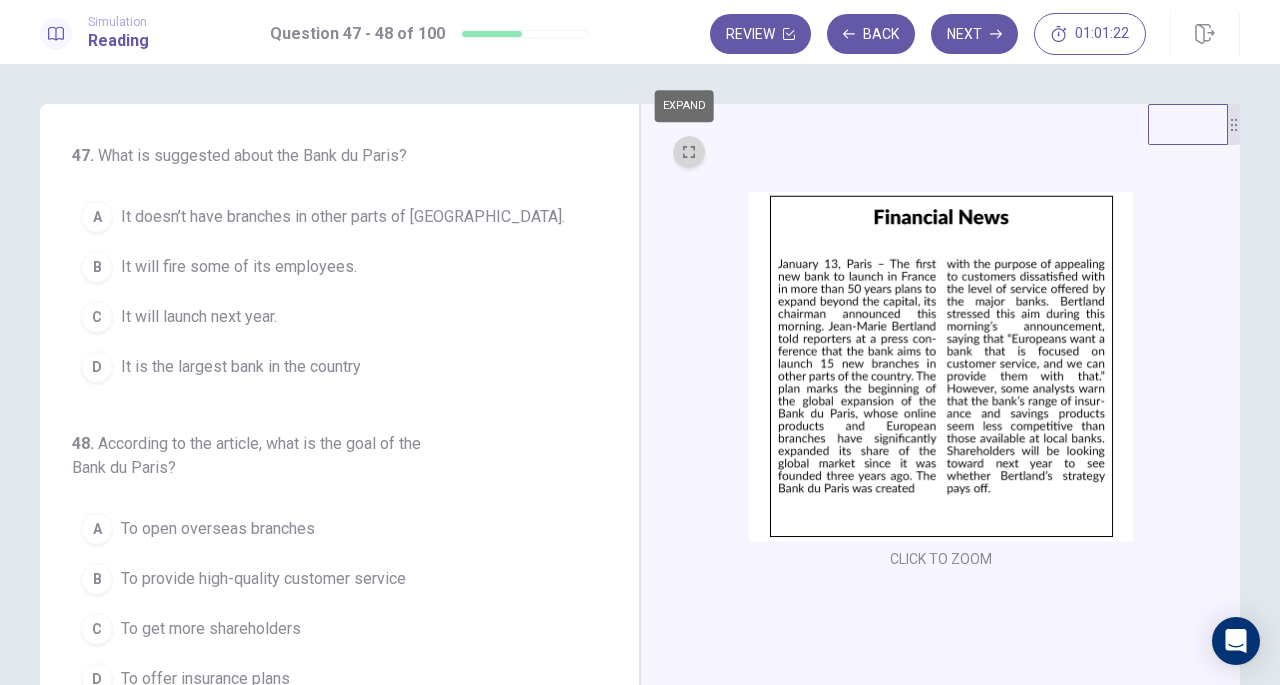 click 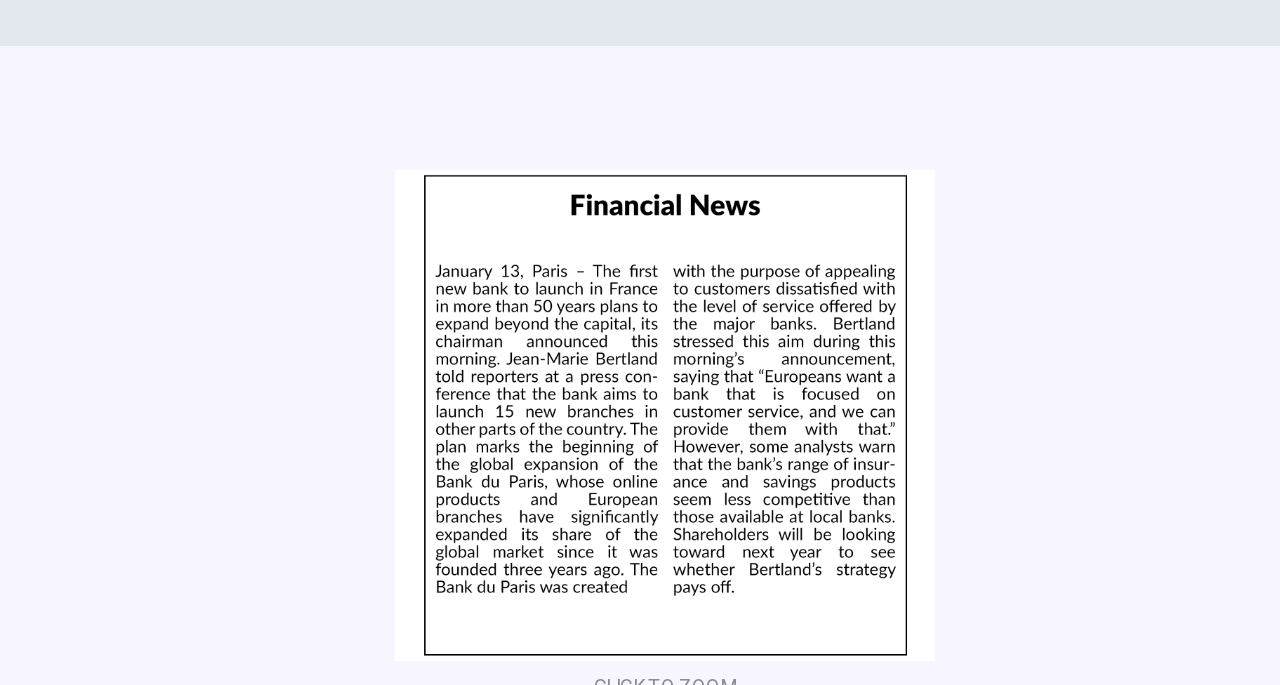 scroll, scrollTop: 57, scrollLeft: 0, axis: vertical 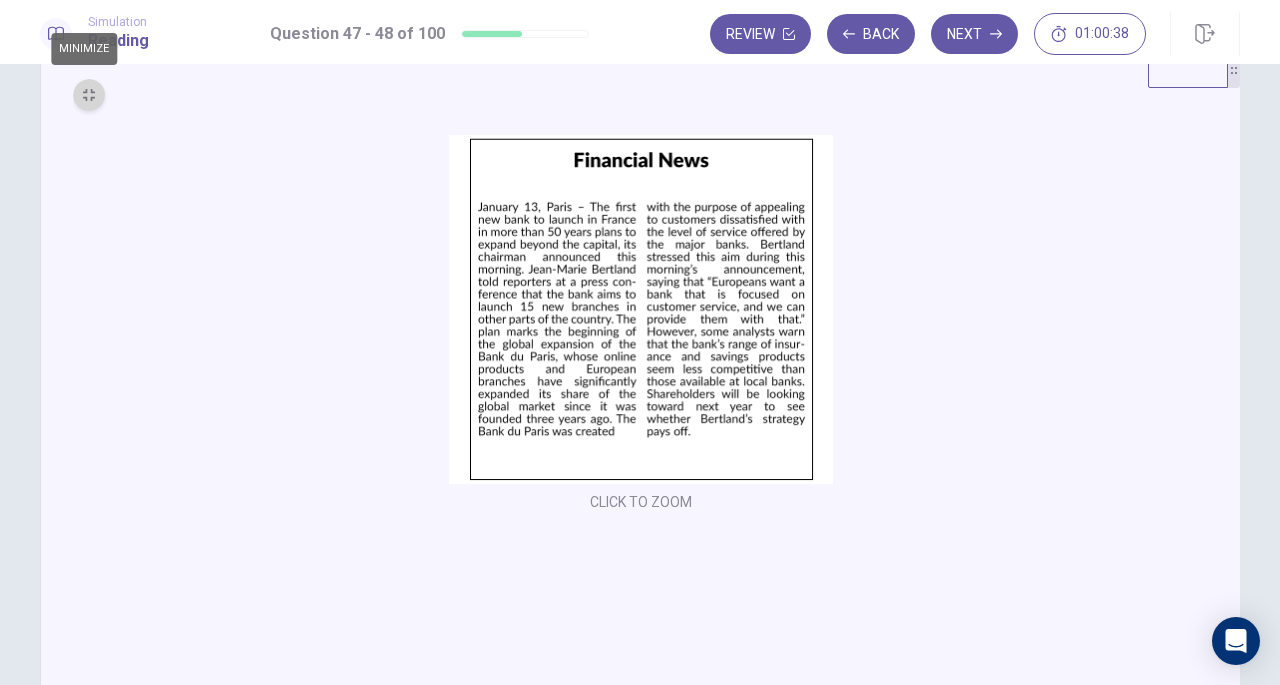 click at bounding box center [89, 95] 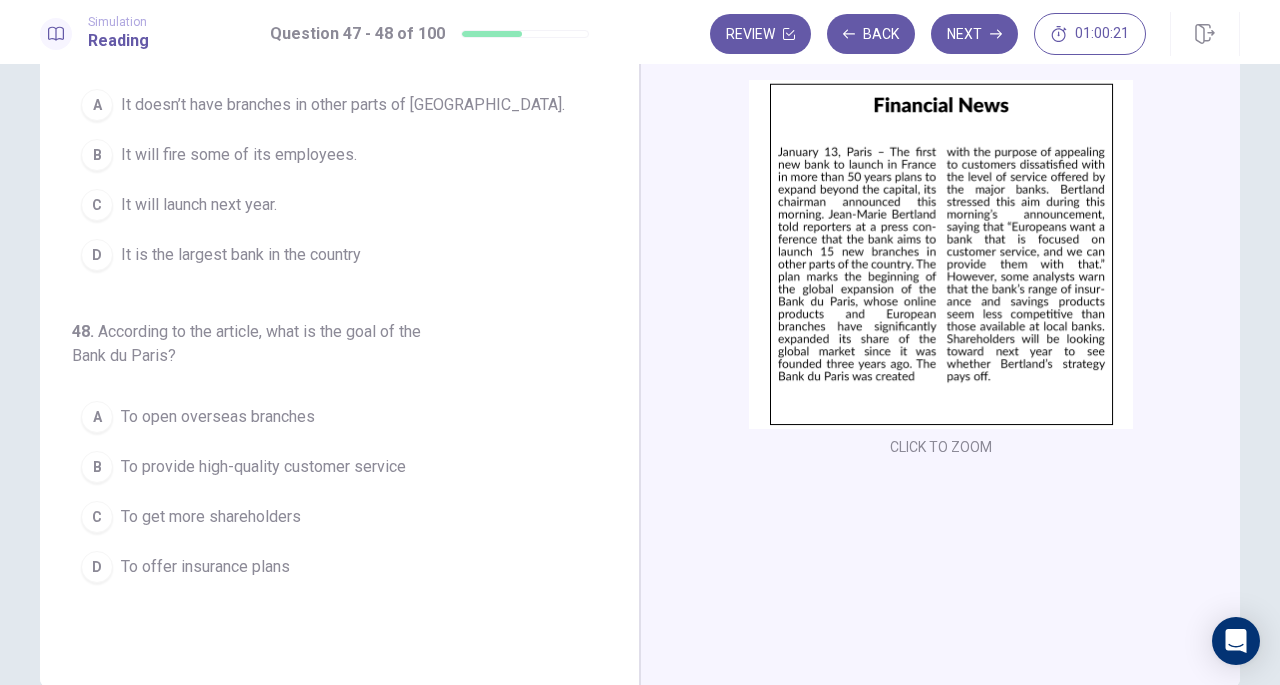 scroll, scrollTop: 23, scrollLeft: 0, axis: vertical 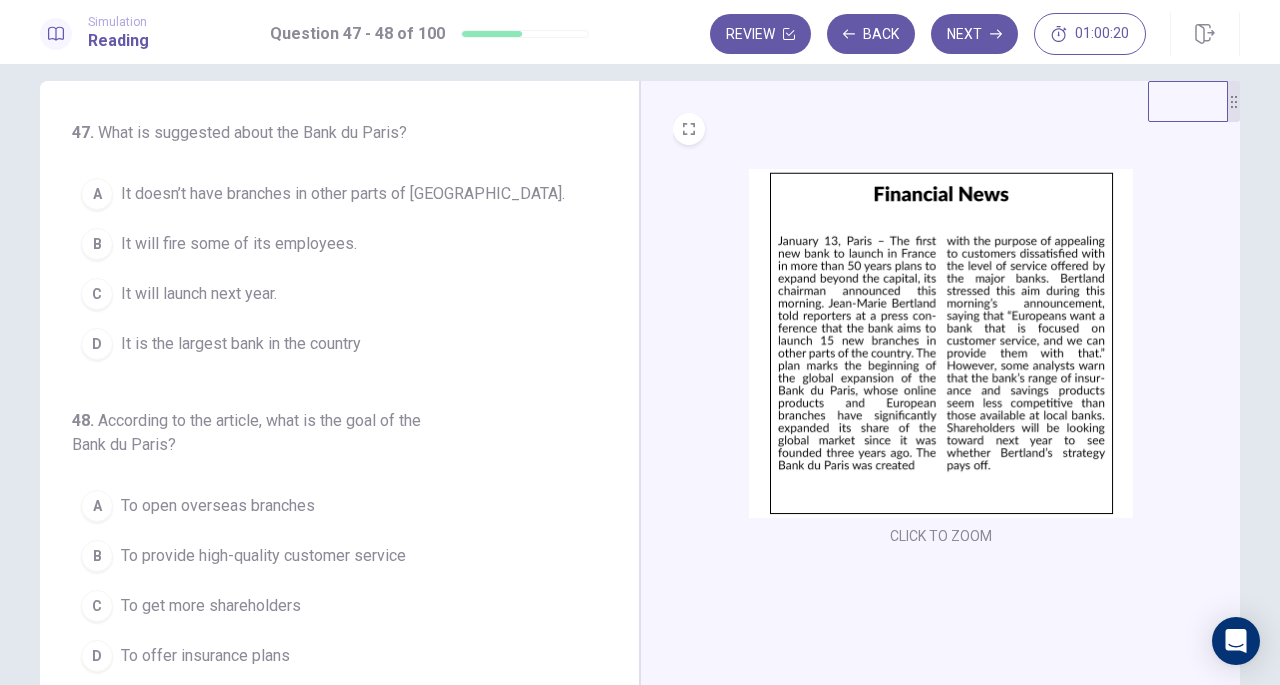 click at bounding box center [689, 129] 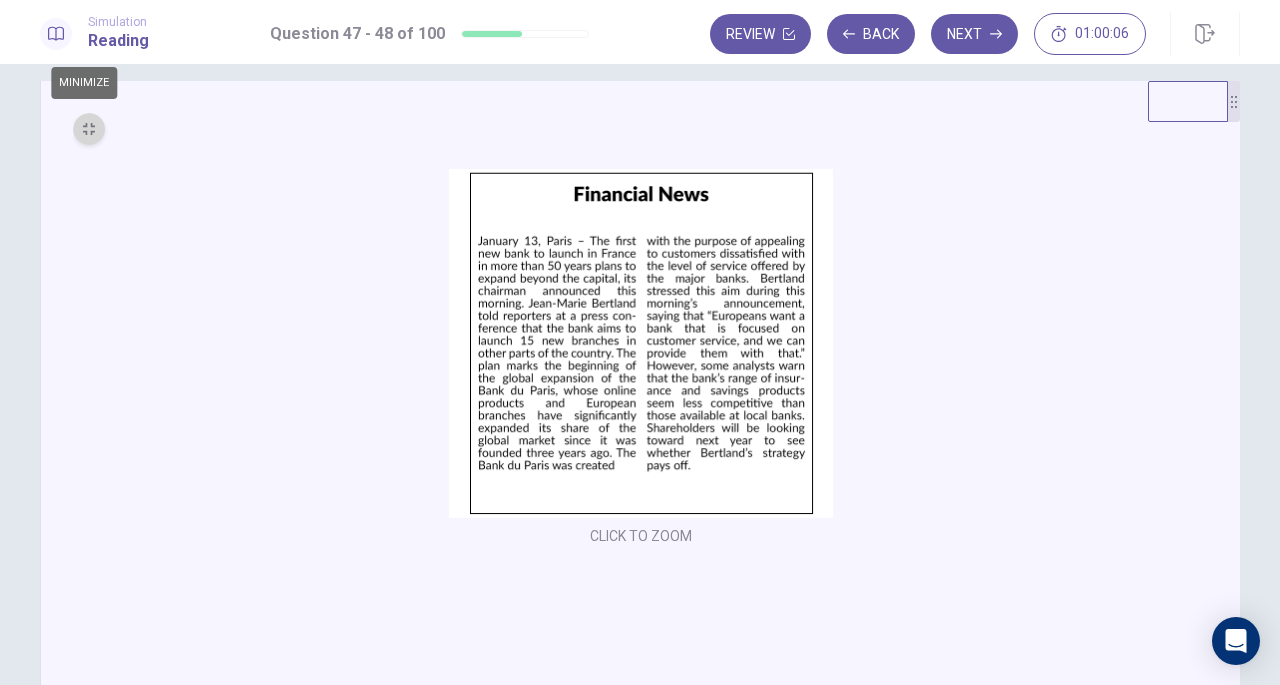 click at bounding box center [89, 129] 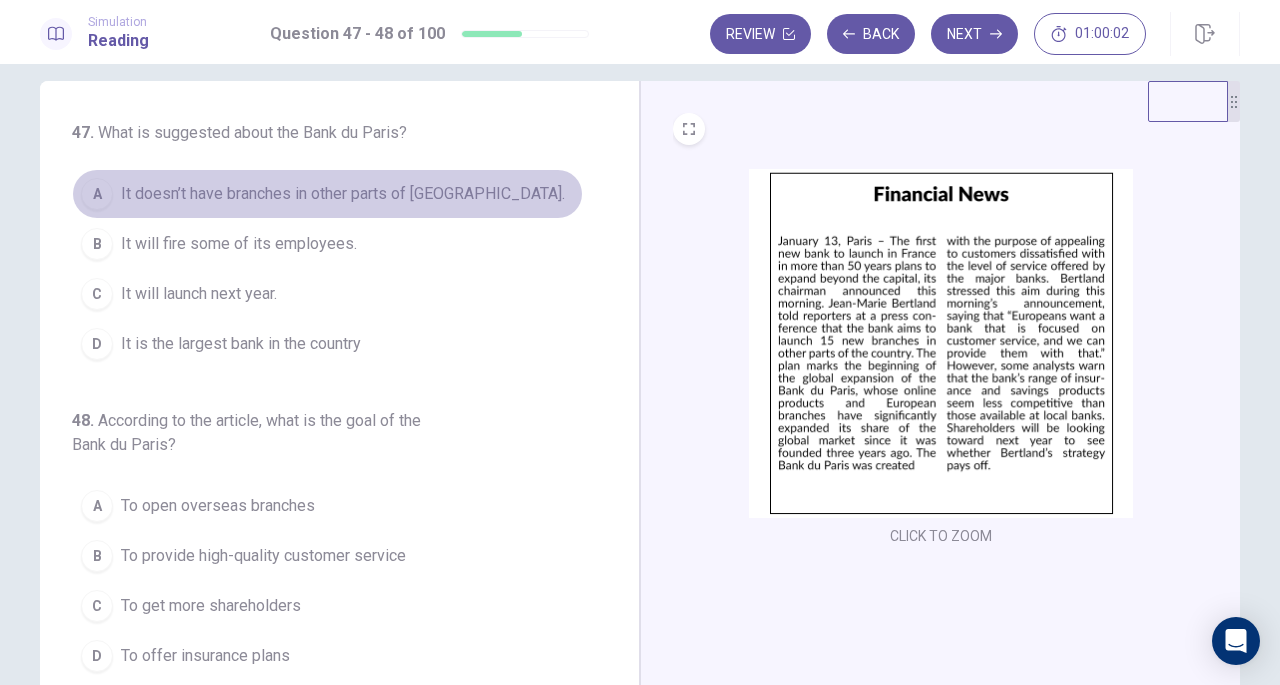 click on "A It doesn’t have branches in other parts of
France." at bounding box center (327, 194) 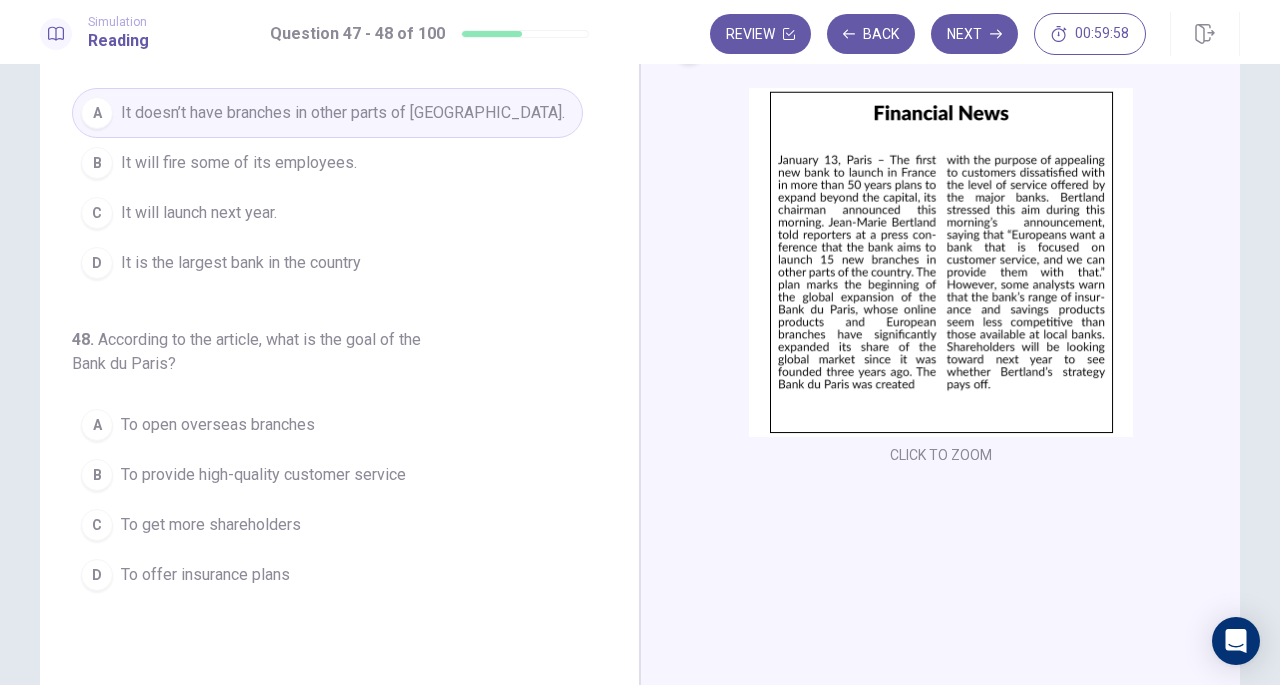 scroll, scrollTop: 89, scrollLeft: 0, axis: vertical 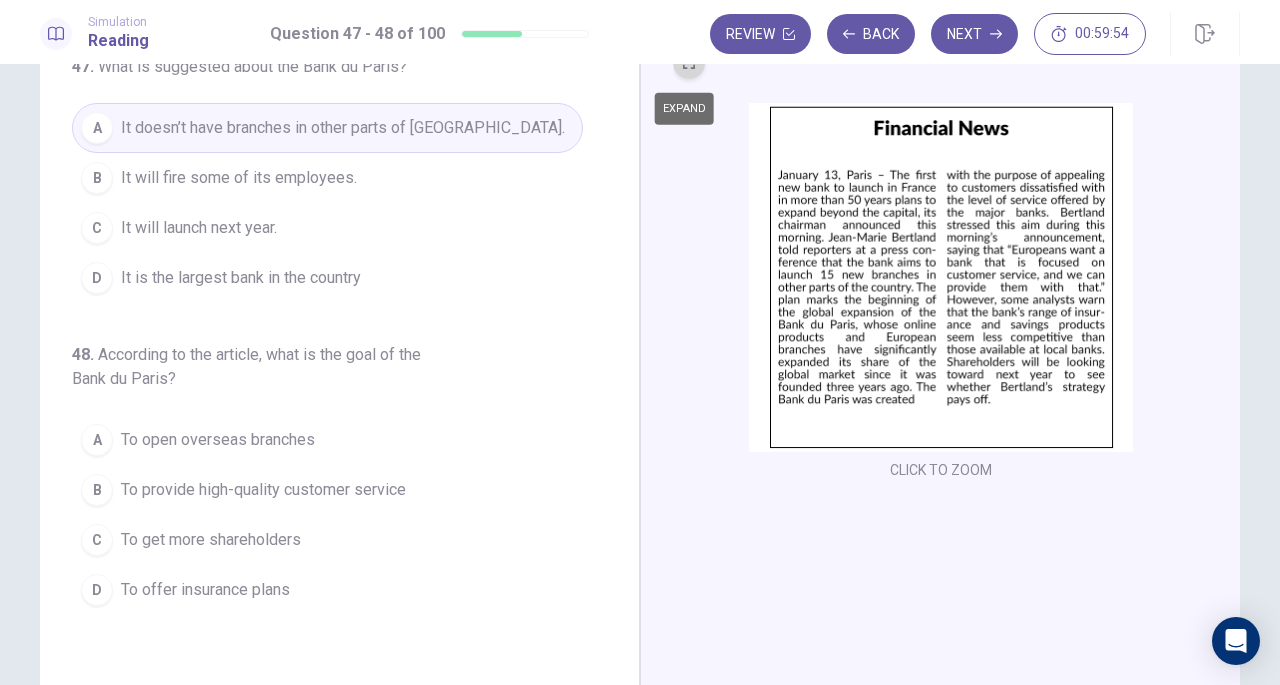click at bounding box center (689, 63) 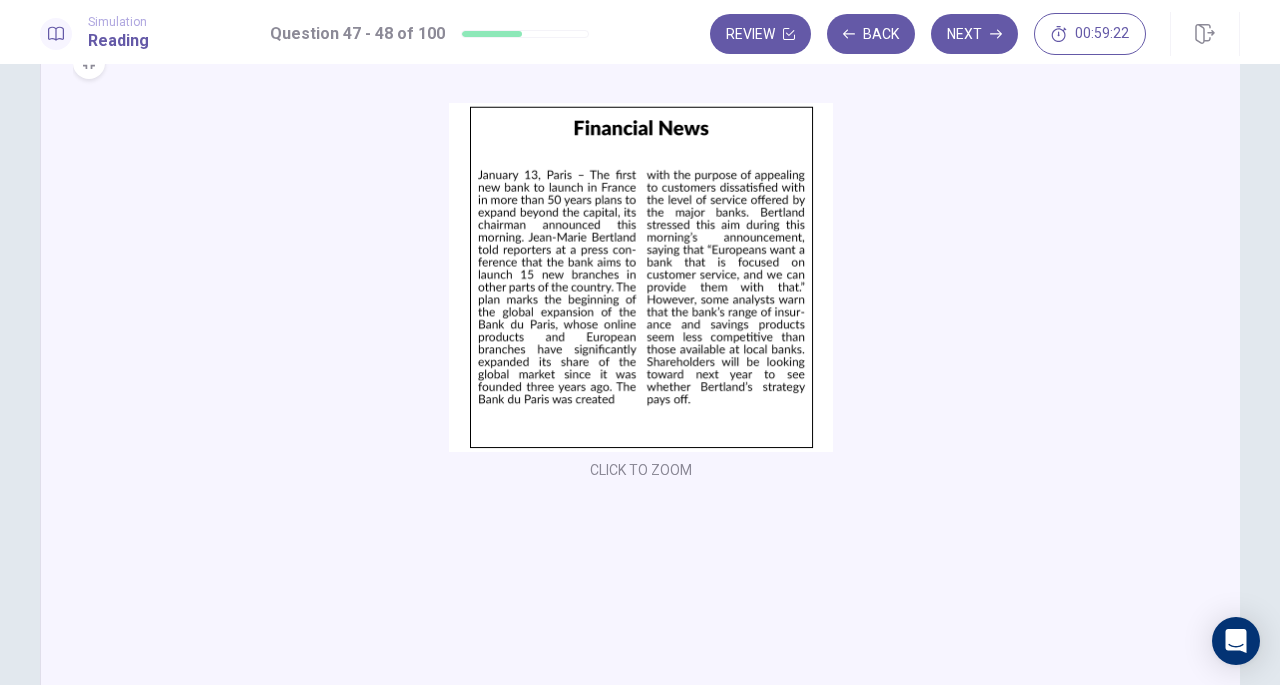 scroll, scrollTop: 81, scrollLeft: 0, axis: vertical 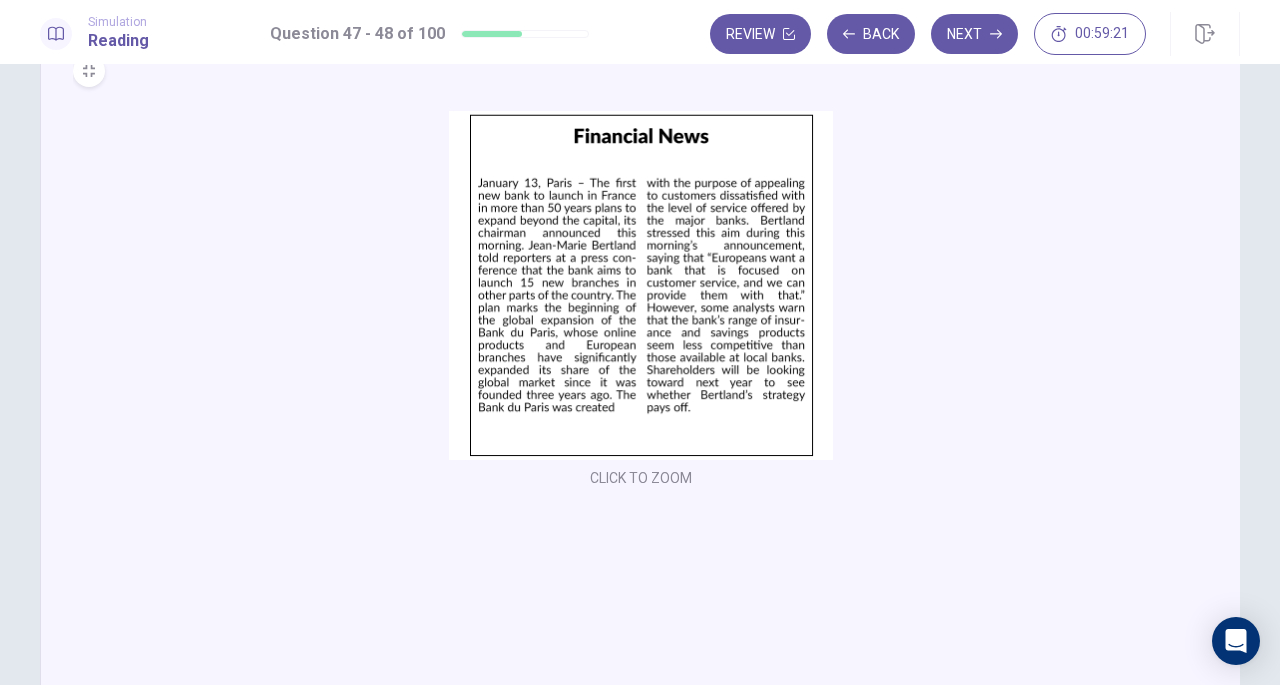 click on "CLICK TO ZOOM" at bounding box center (640, 370) 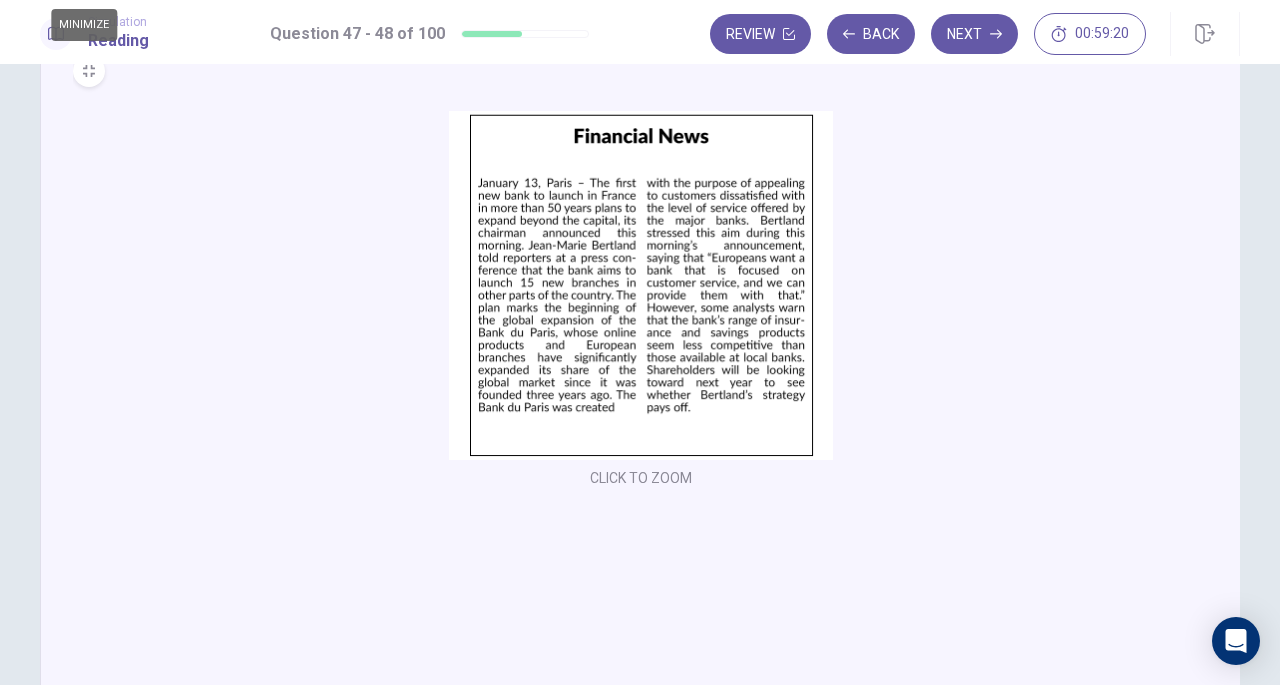 click 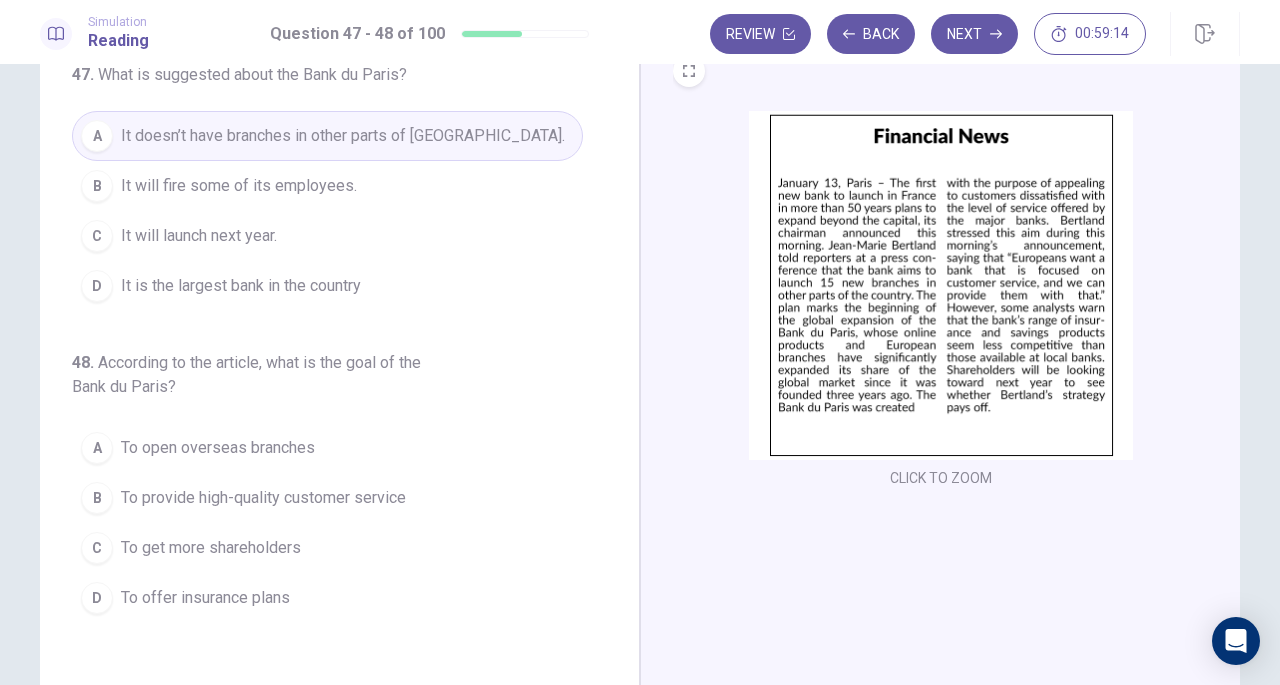 click on "47 .   What is suggested about the Bank du Paris? A It doesn’t have branches in other parts of
France. B It will fire some of its employees. C It will launch next year. D It is the largest bank in the country 48 .   According to the article, what is the goal of the Bank du Paris? A To open overseas branches B To provide high-quality customer service C To get more shareholders D To offer insurance plans" at bounding box center (327, 343) 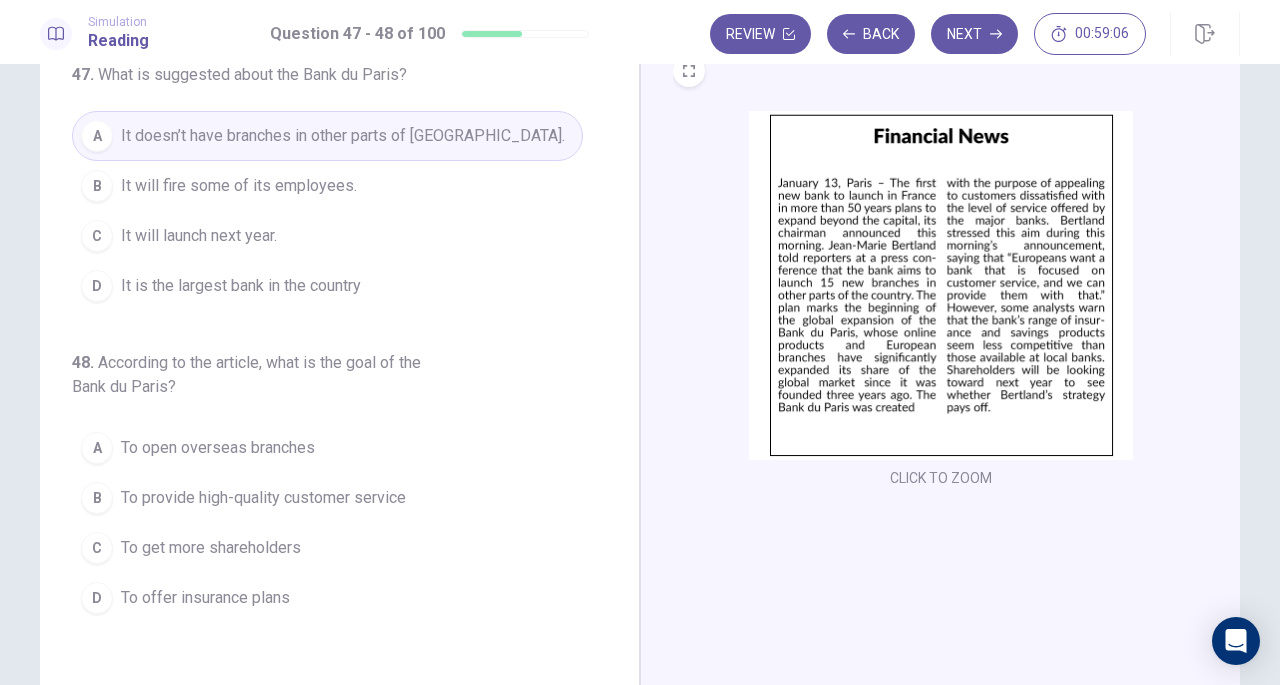 click on "To provide high-quality customer service" at bounding box center [263, 498] 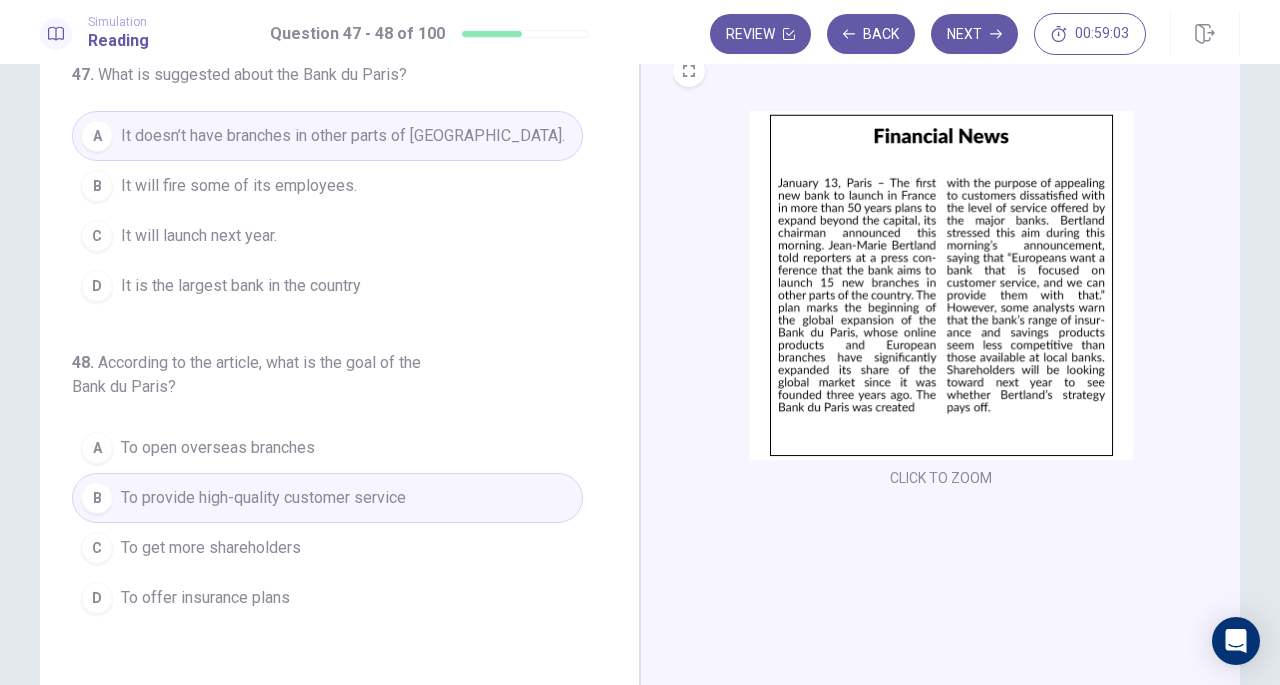 scroll, scrollTop: 0, scrollLeft: 0, axis: both 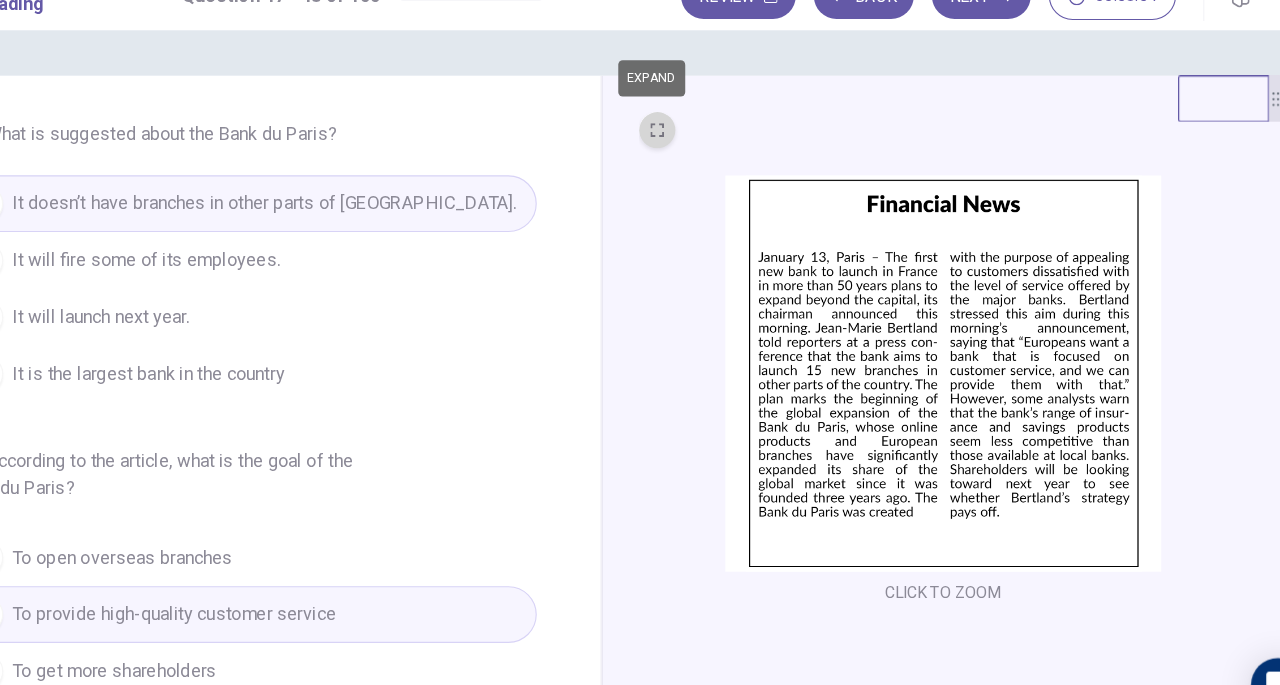 click 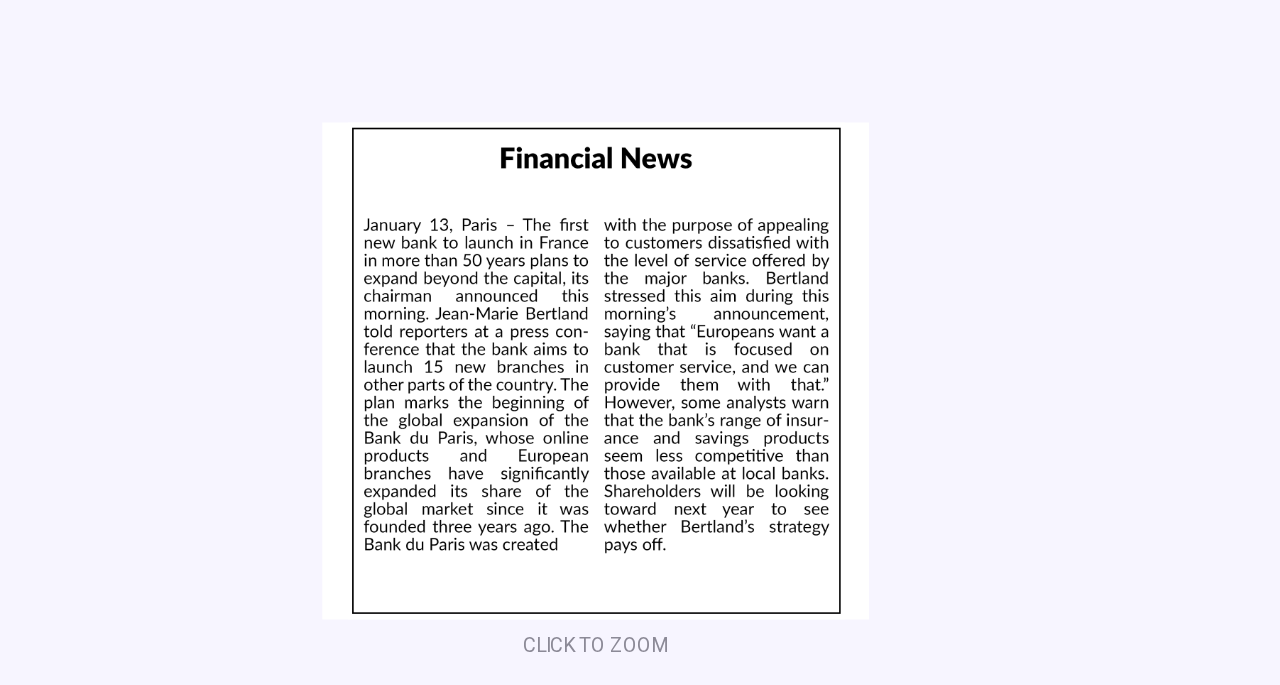 type 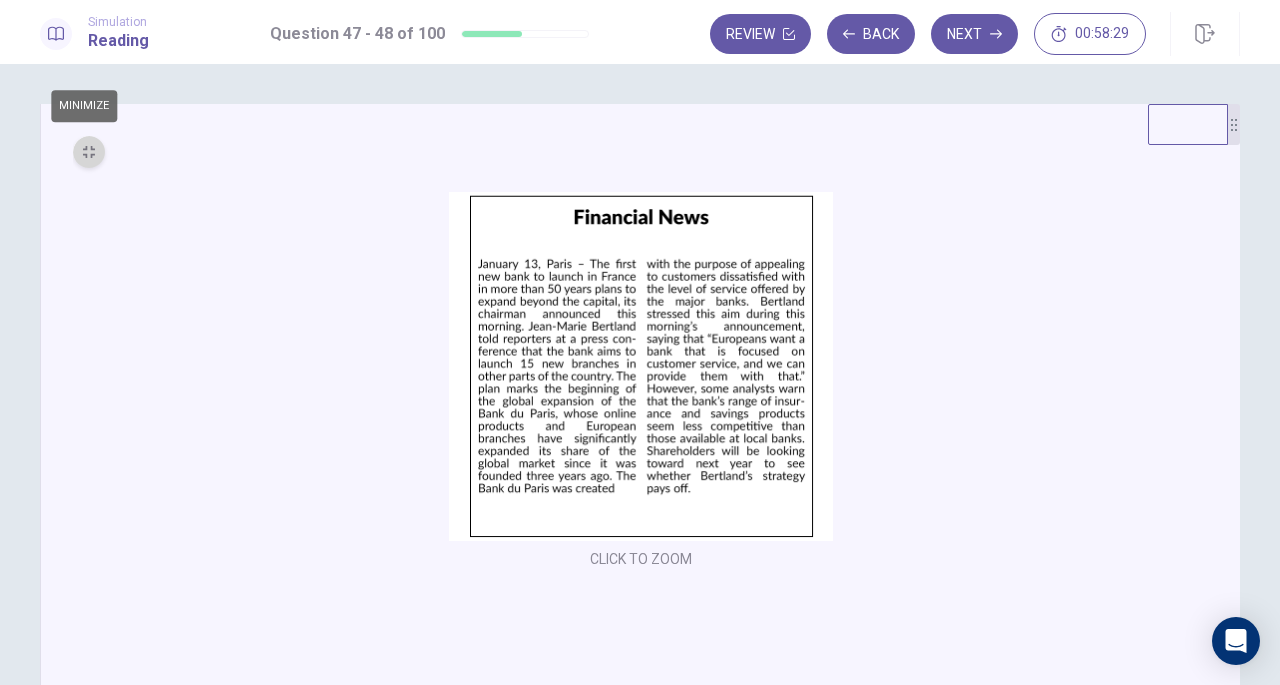 click at bounding box center [89, 152] 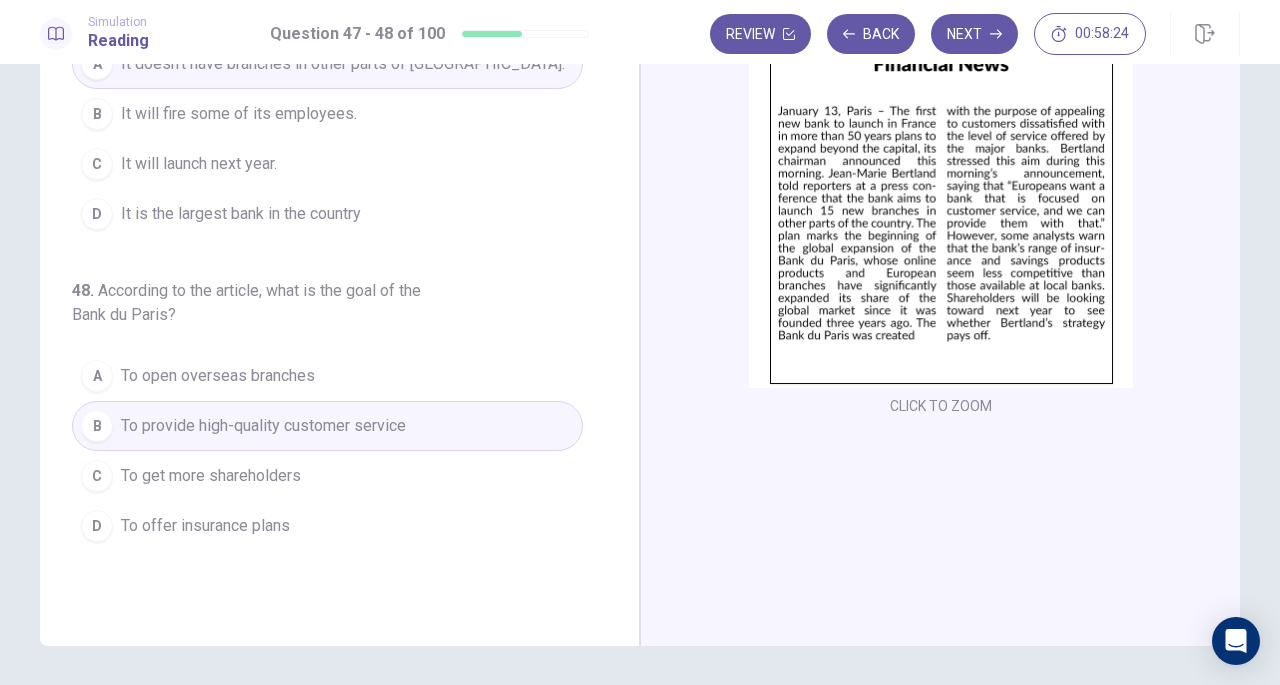 scroll, scrollTop: 0, scrollLeft: 0, axis: both 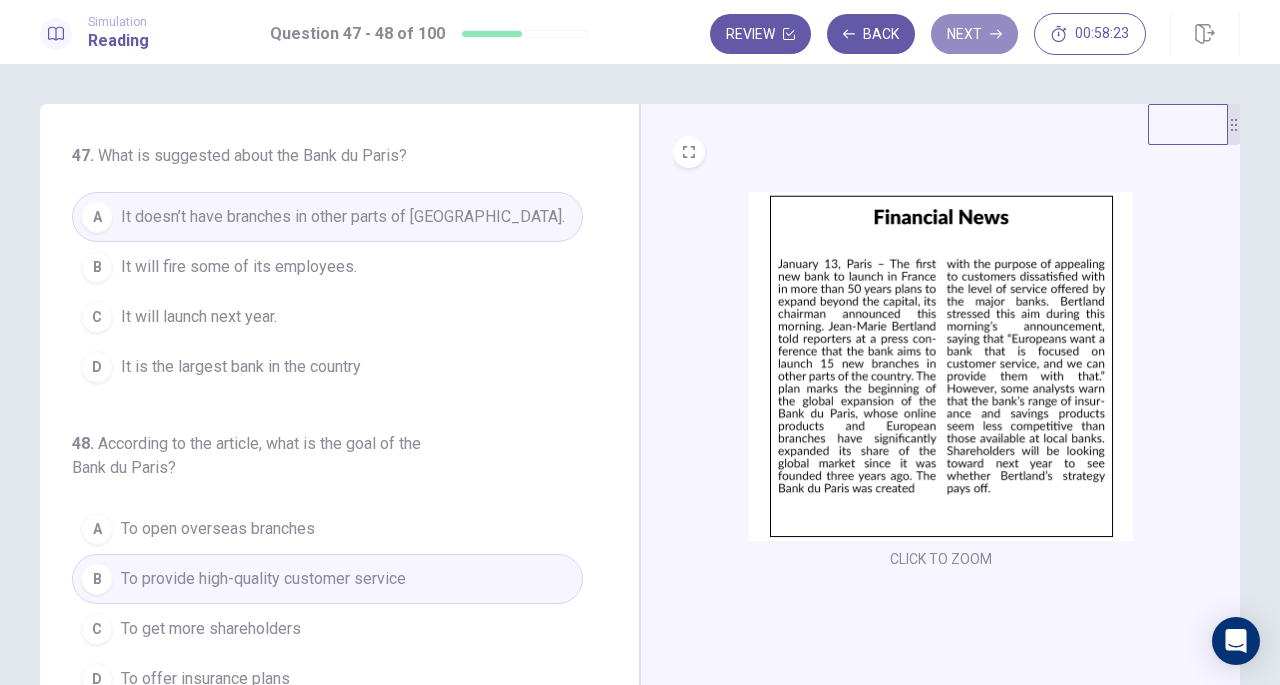 click on "Next" at bounding box center [974, 34] 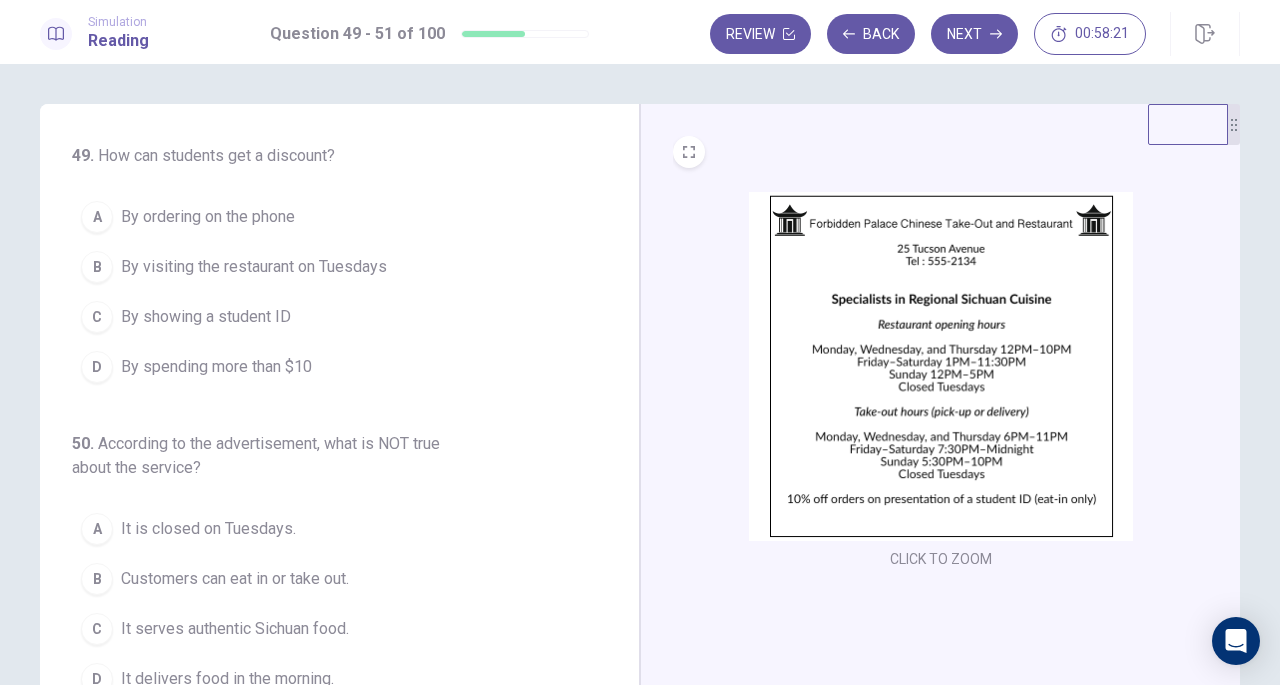 scroll, scrollTop: 218, scrollLeft: 0, axis: vertical 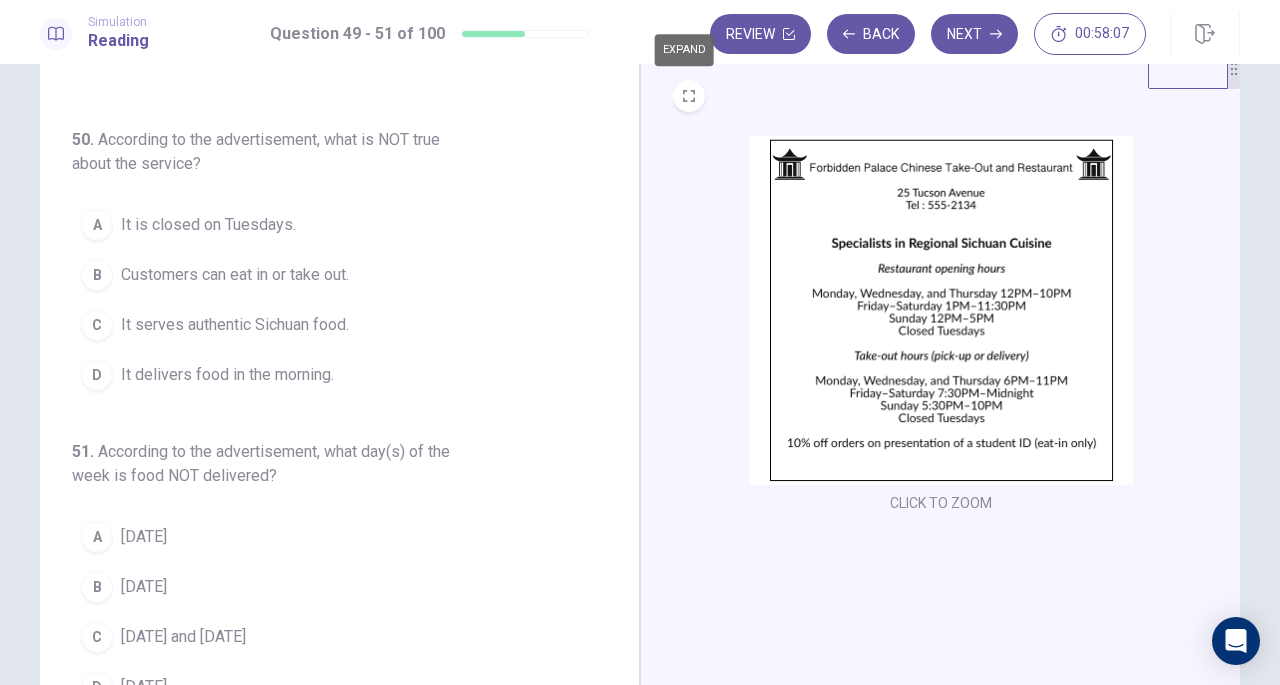 click at bounding box center (689, 96) 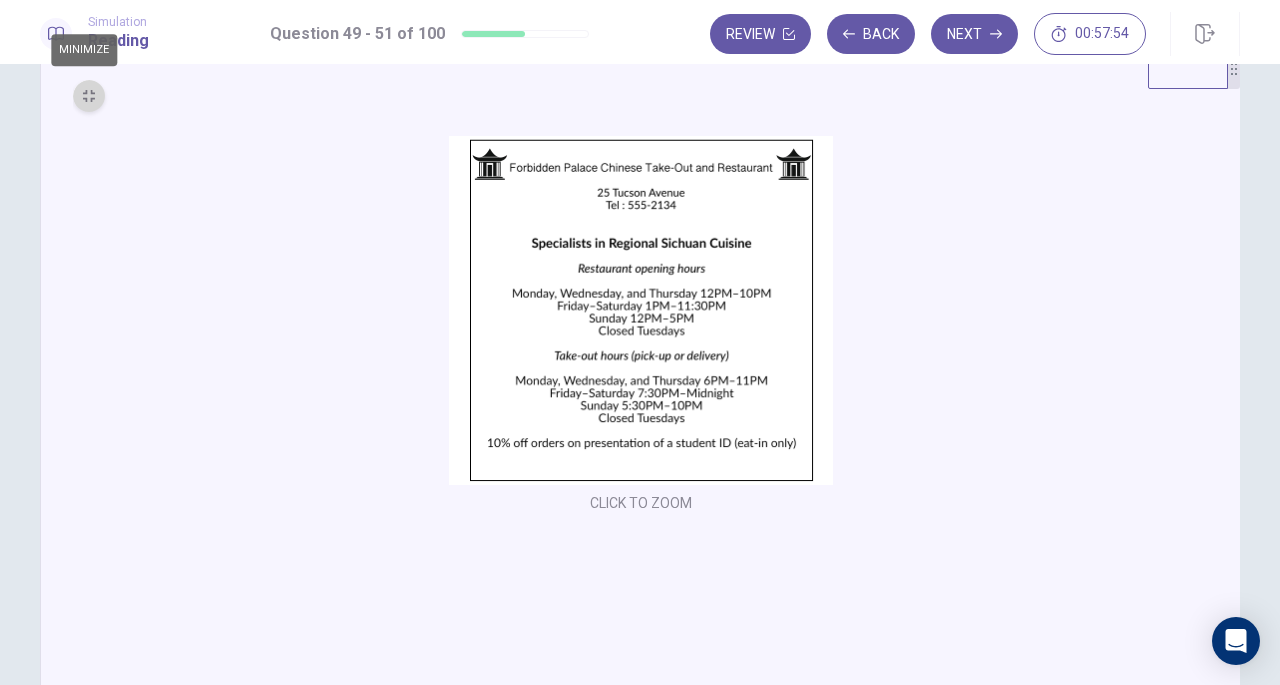 click at bounding box center [89, 96] 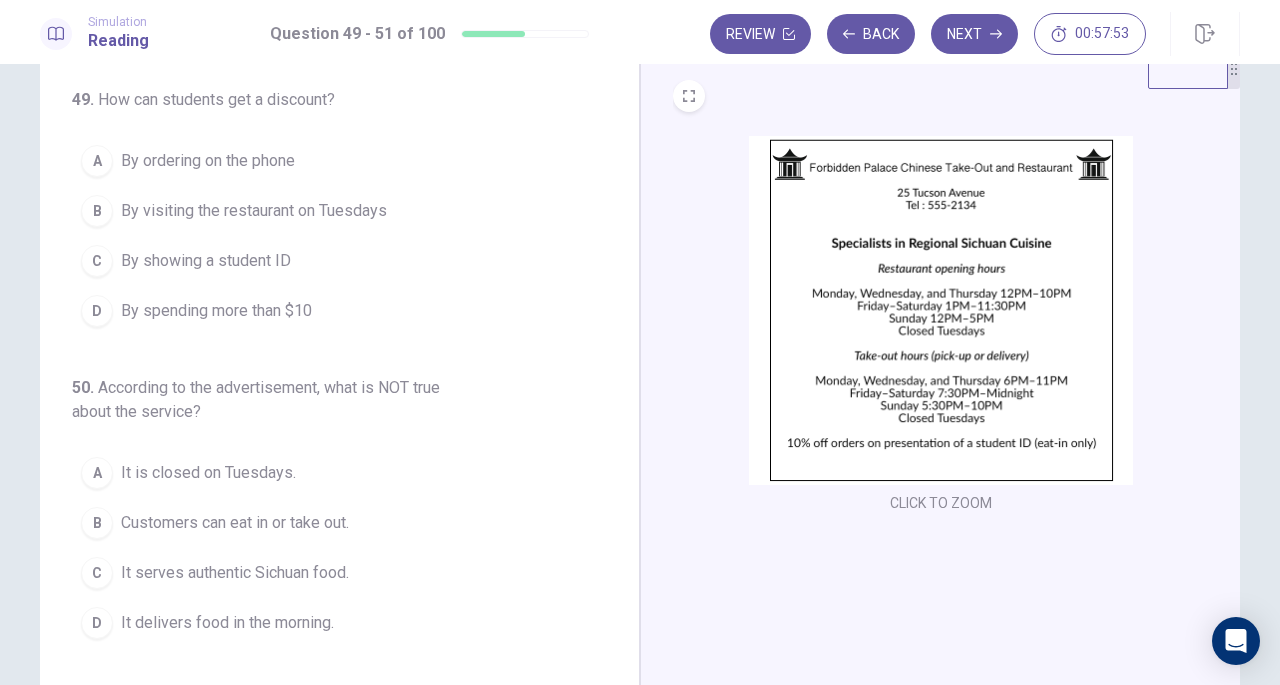 scroll, scrollTop: 1, scrollLeft: 0, axis: vertical 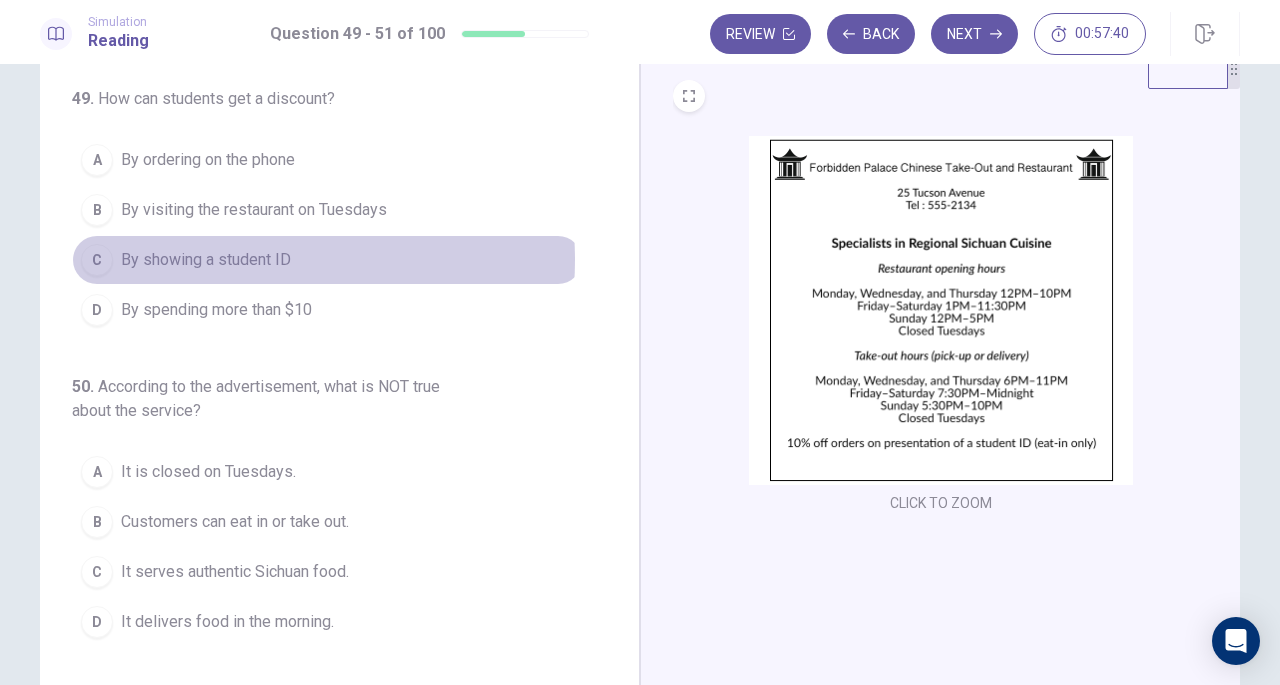 click on "By showing a student ID" at bounding box center [206, 260] 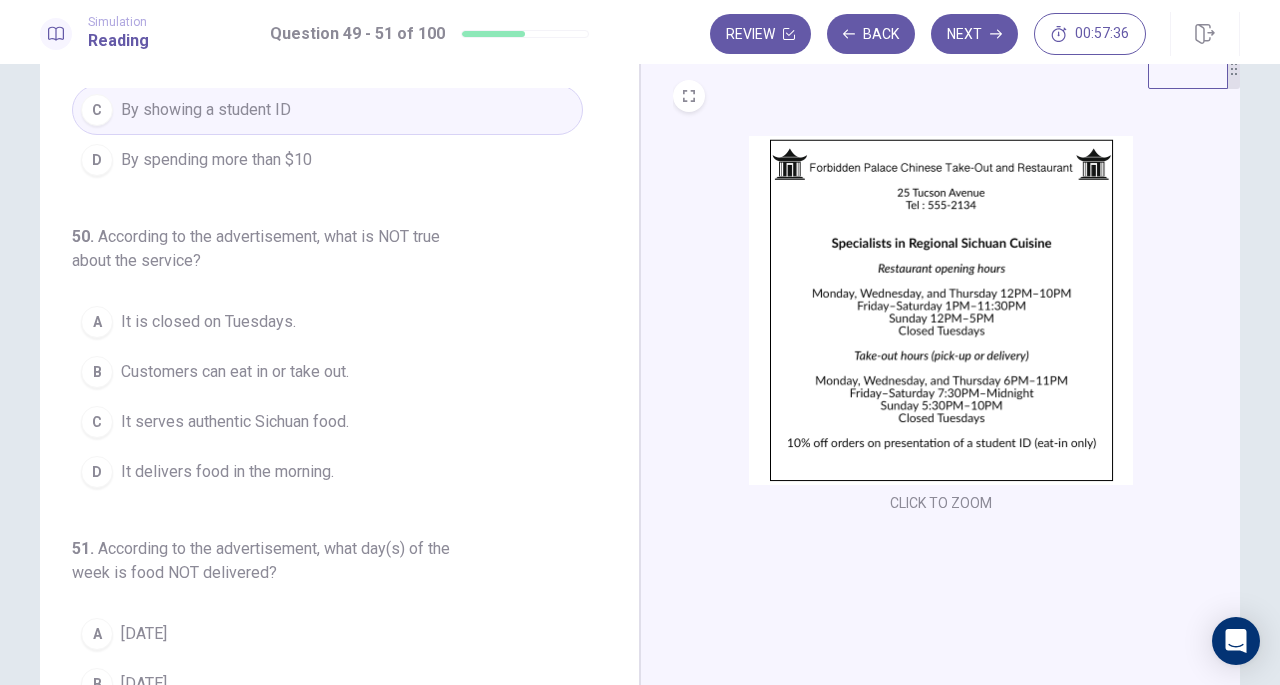 scroll, scrollTop: 248, scrollLeft: 0, axis: vertical 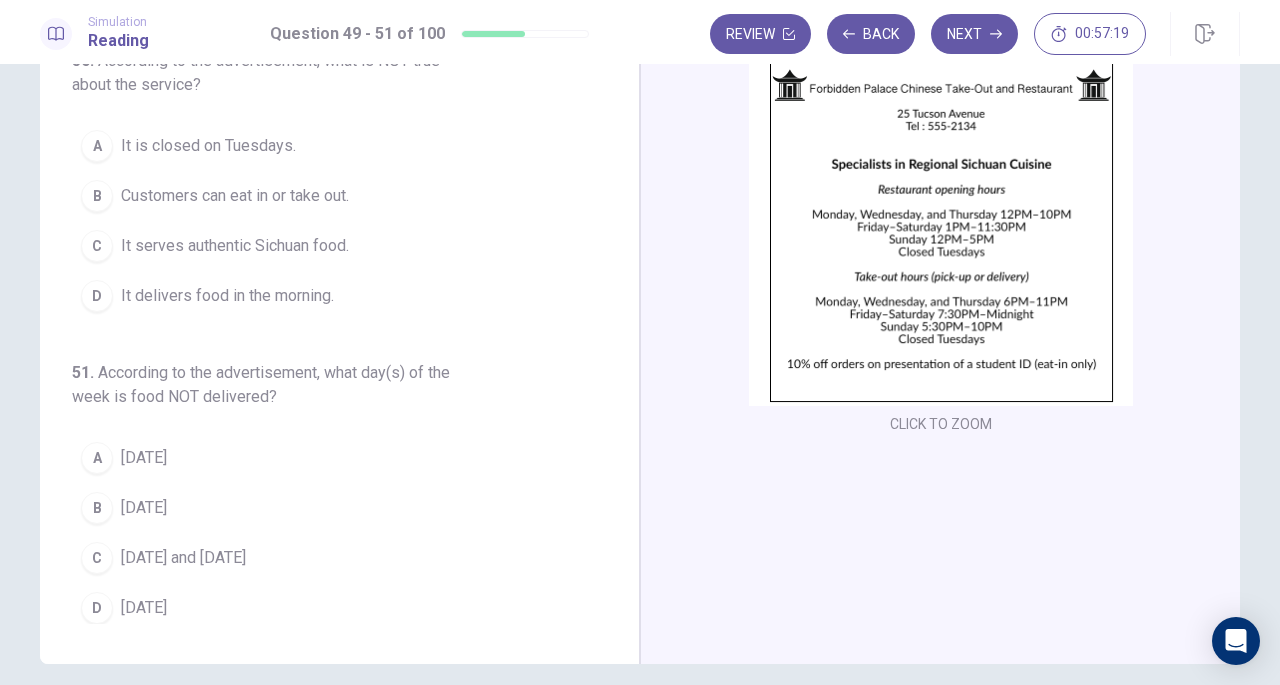 click on "A Tuesday" at bounding box center (327, 458) 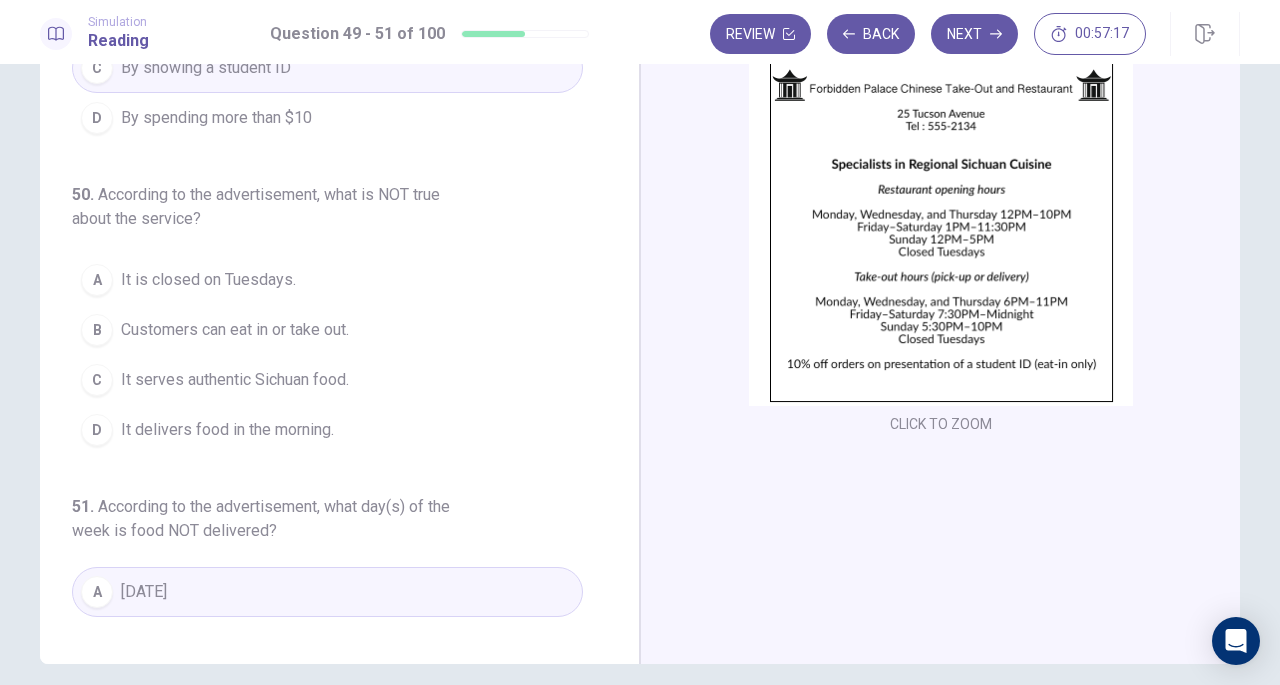 scroll, scrollTop: 92, scrollLeft: 0, axis: vertical 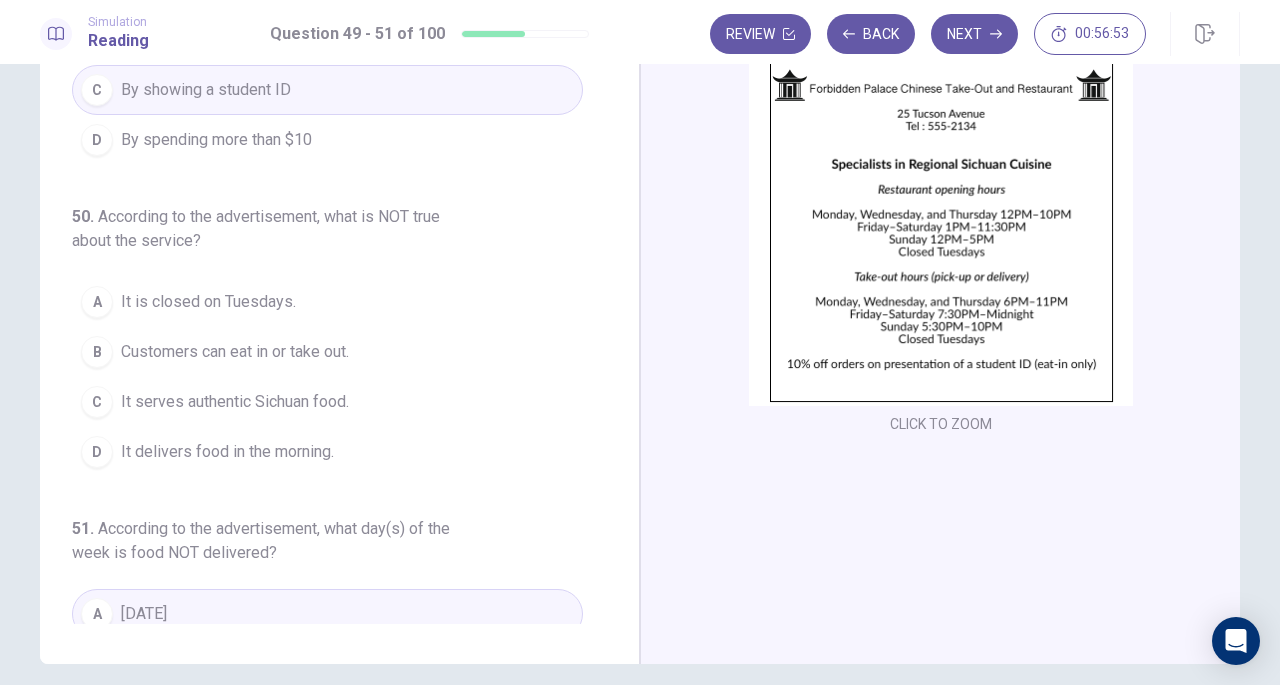 click on "It delivers food in the morning." at bounding box center [227, 452] 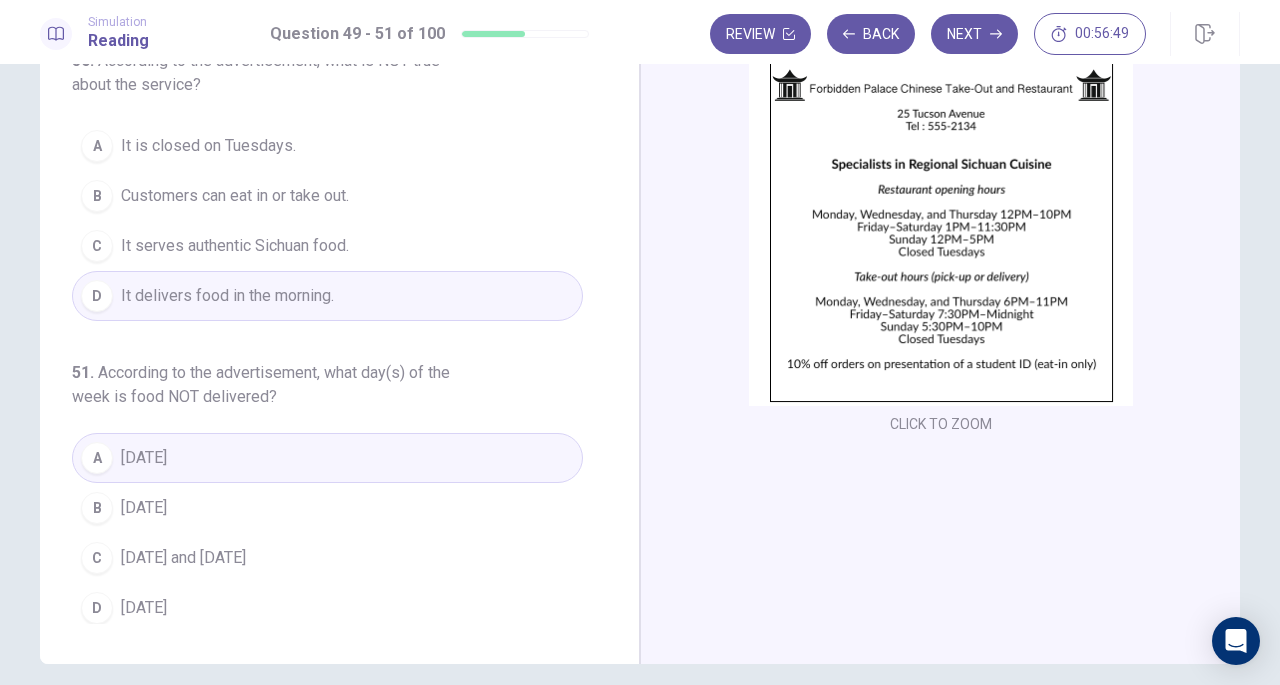 scroll, scrollTop: 0, scrollLeft: 0, axis: both 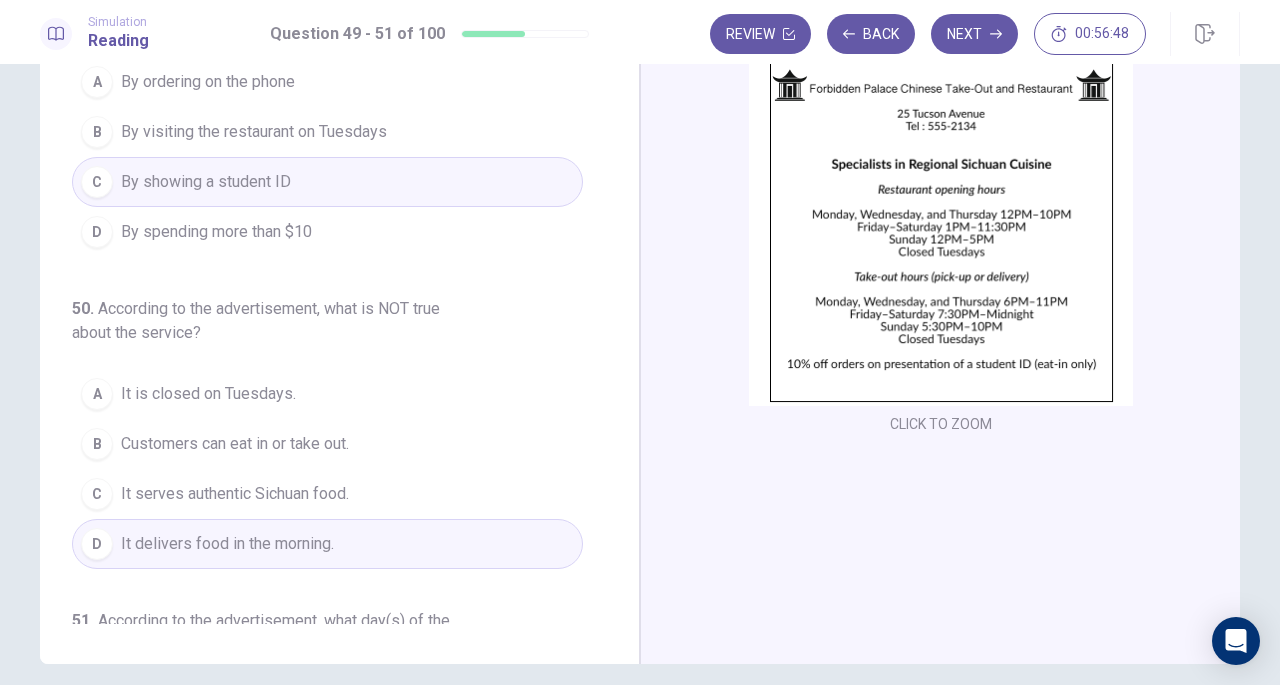 click 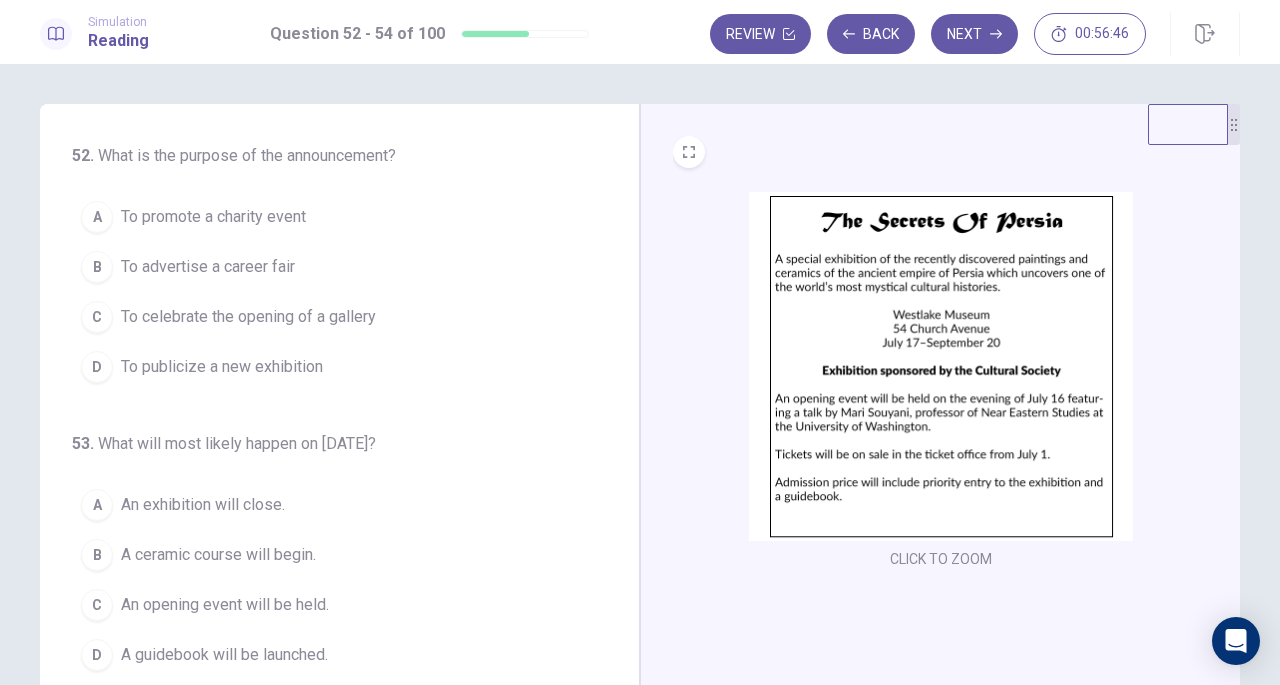 scroll, scrollTop: 1, scrollLeft: 0, axis: vertical 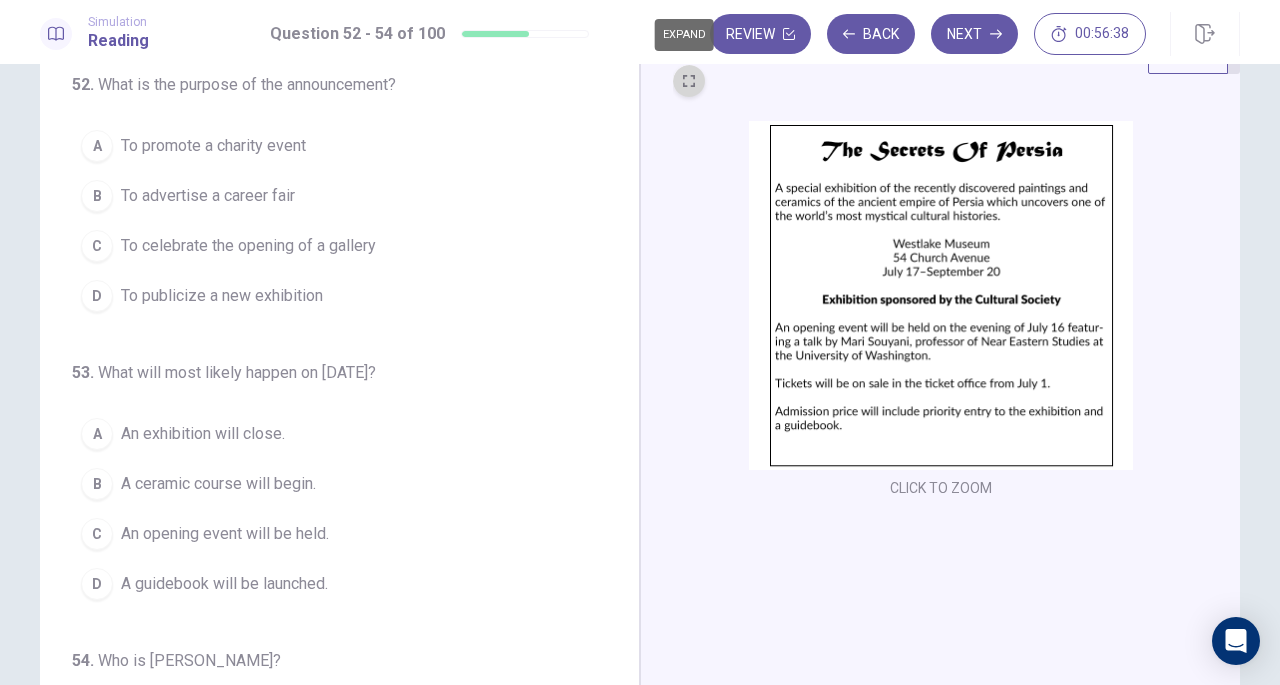 click at bounding box center [689, 81] 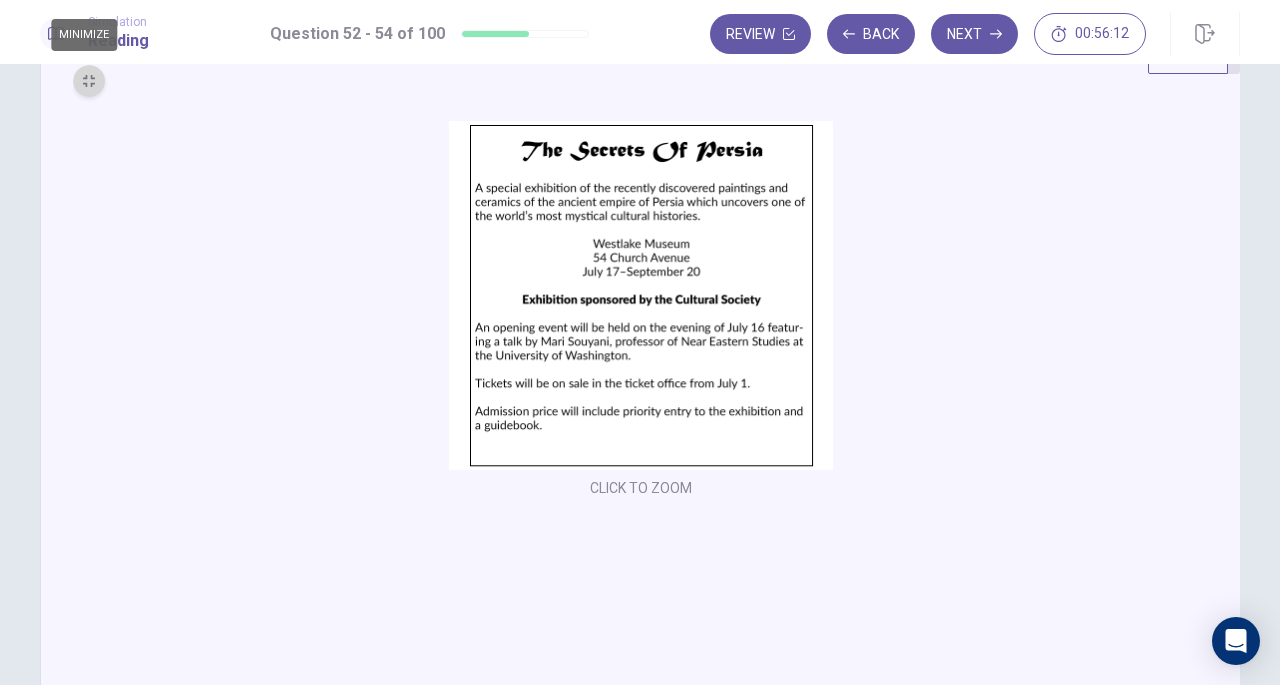click 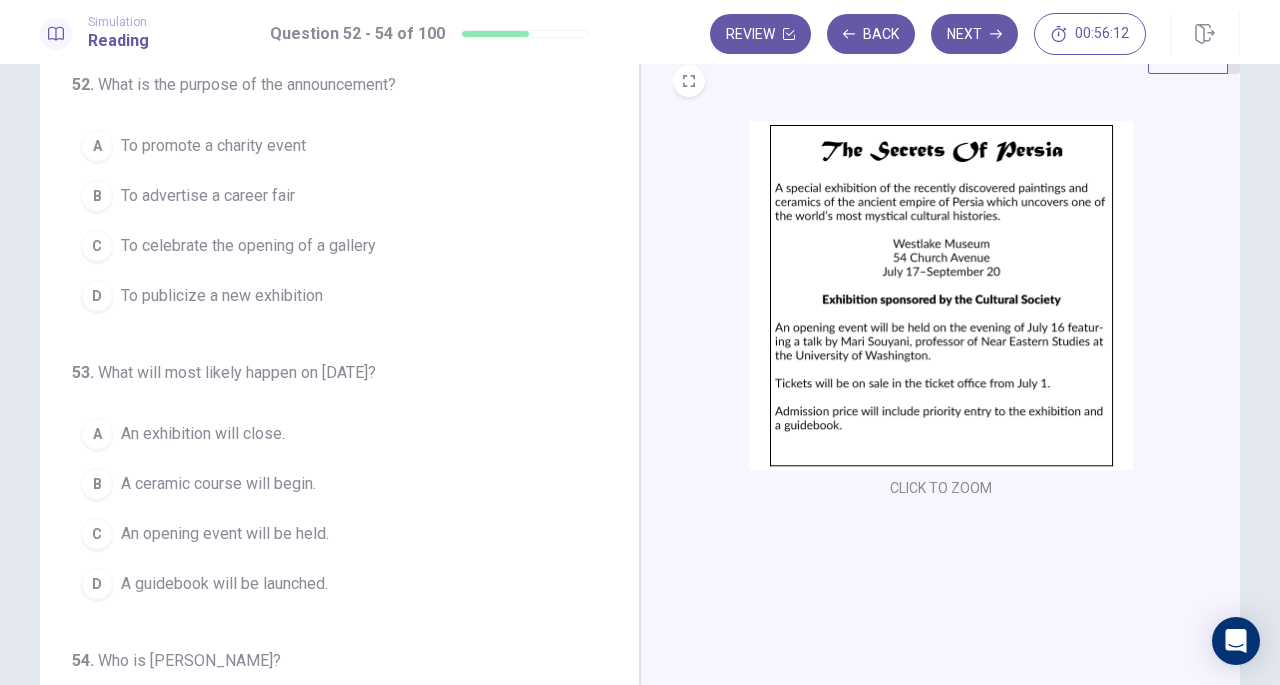 scroll, scrollTop: 0, scrollLeft: 0, axis: both 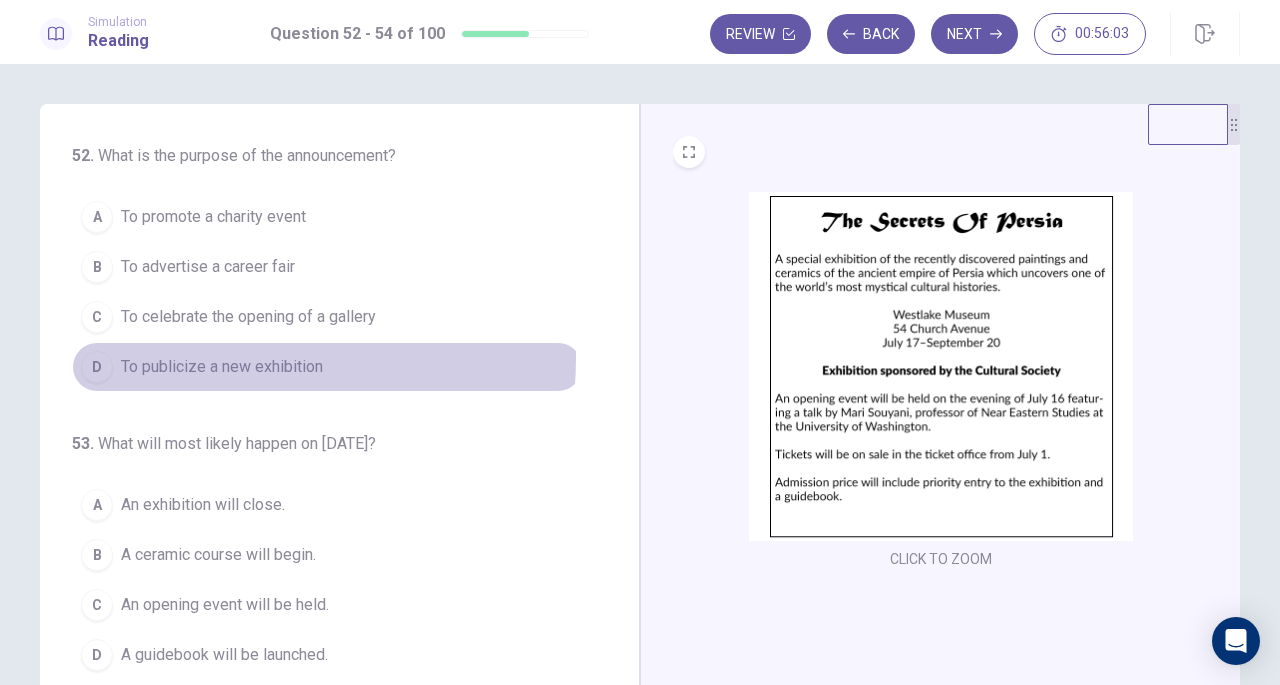 click on "To publicize a new exhibition" at bounding box center [222, 367] 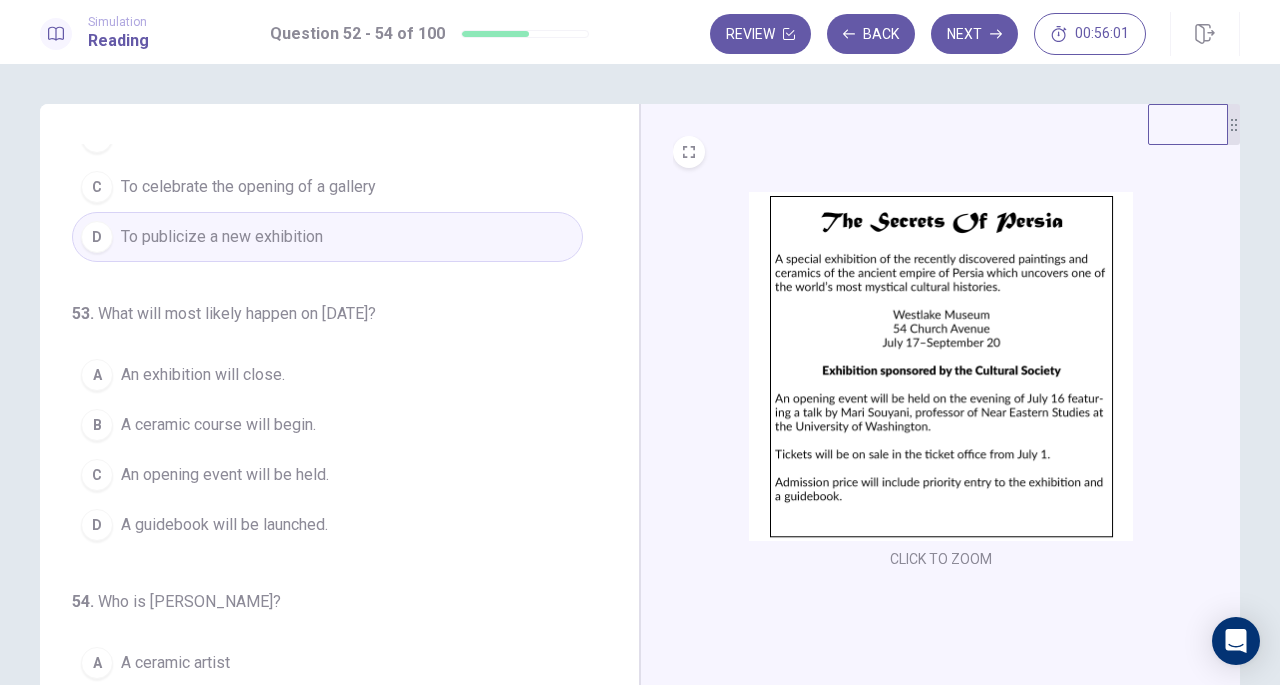 scroll, scrollTop: 132, scrollLeft: 0, axis: vertical 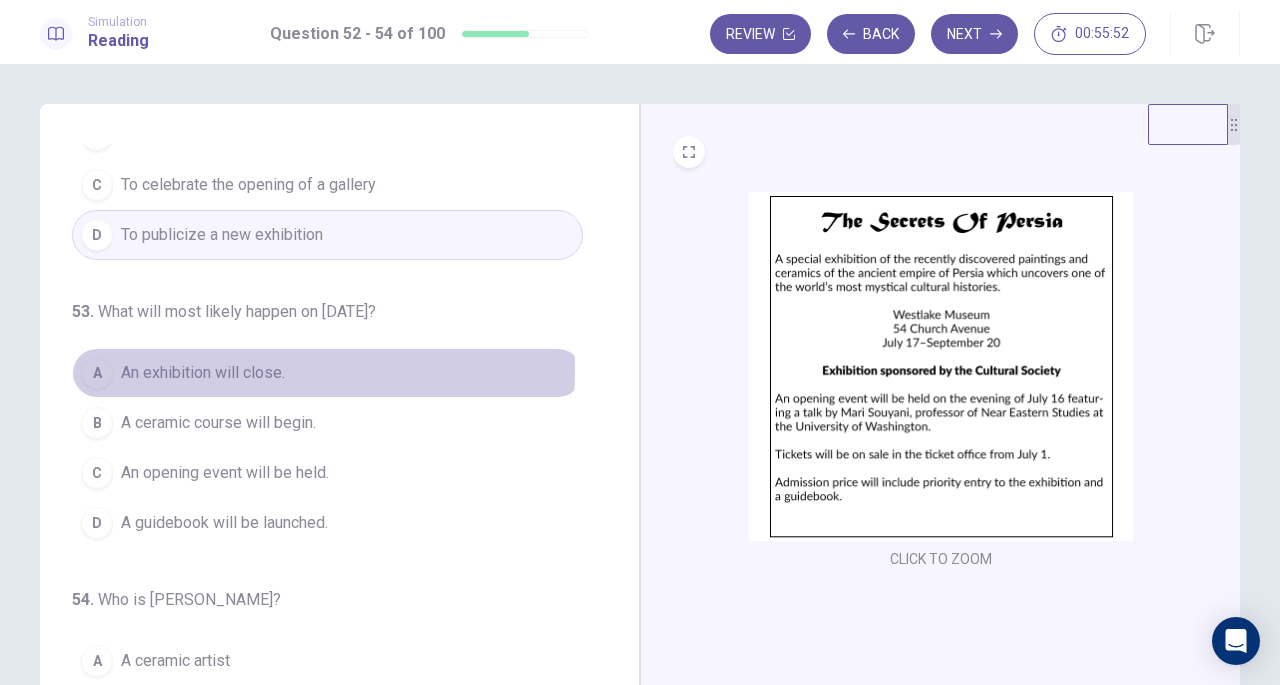 click on "An exhibition will close." at bounding box center [203, 373] 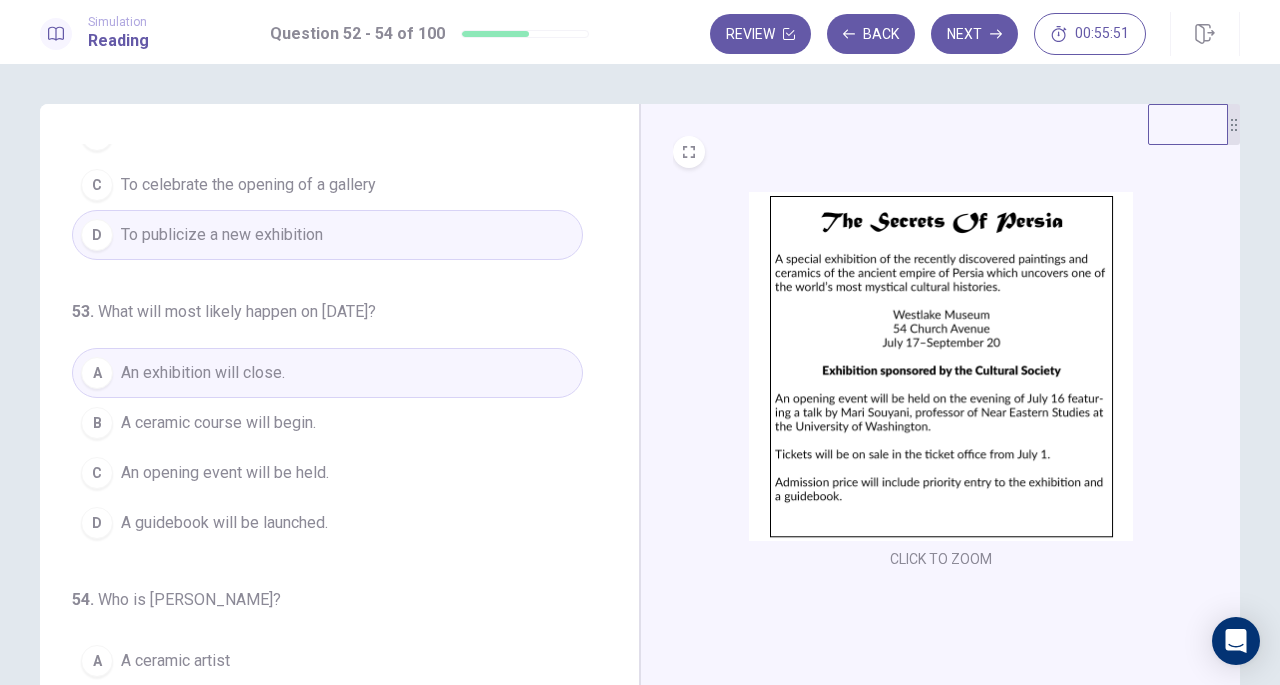 scroll, scrollTop: 200, scrollLeft: 0, axis: vertical 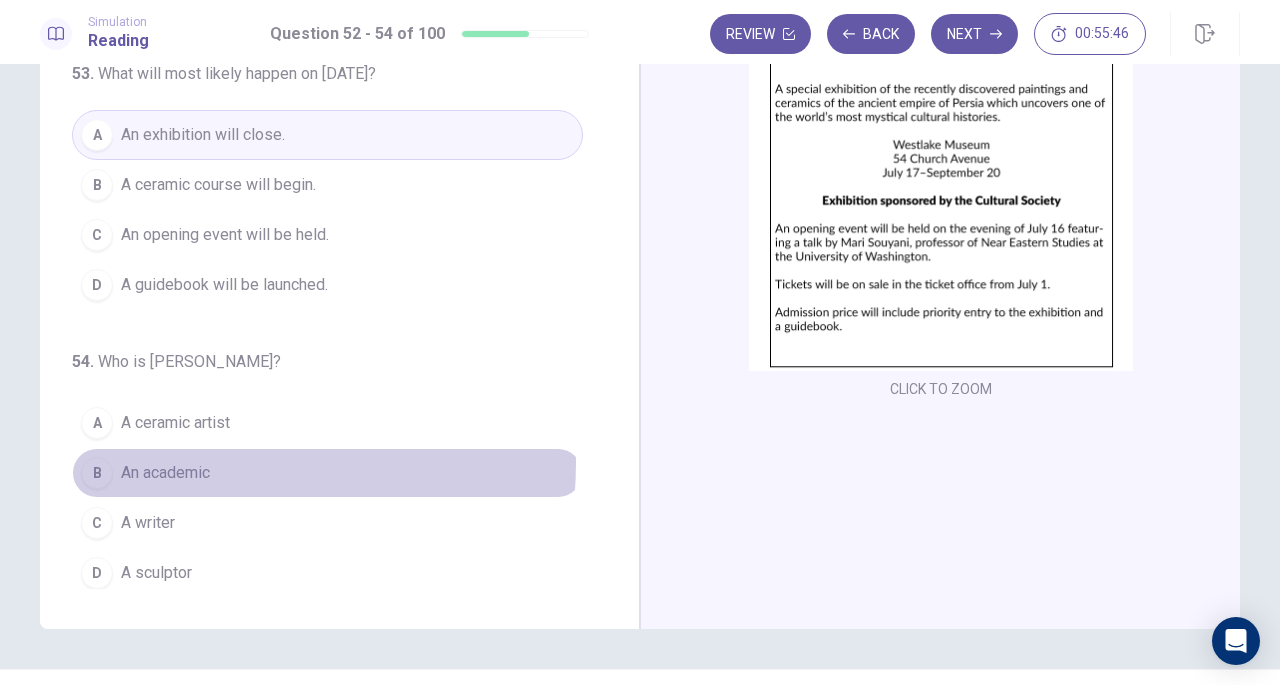 click on "An academic" at bounding box center (165, 473) 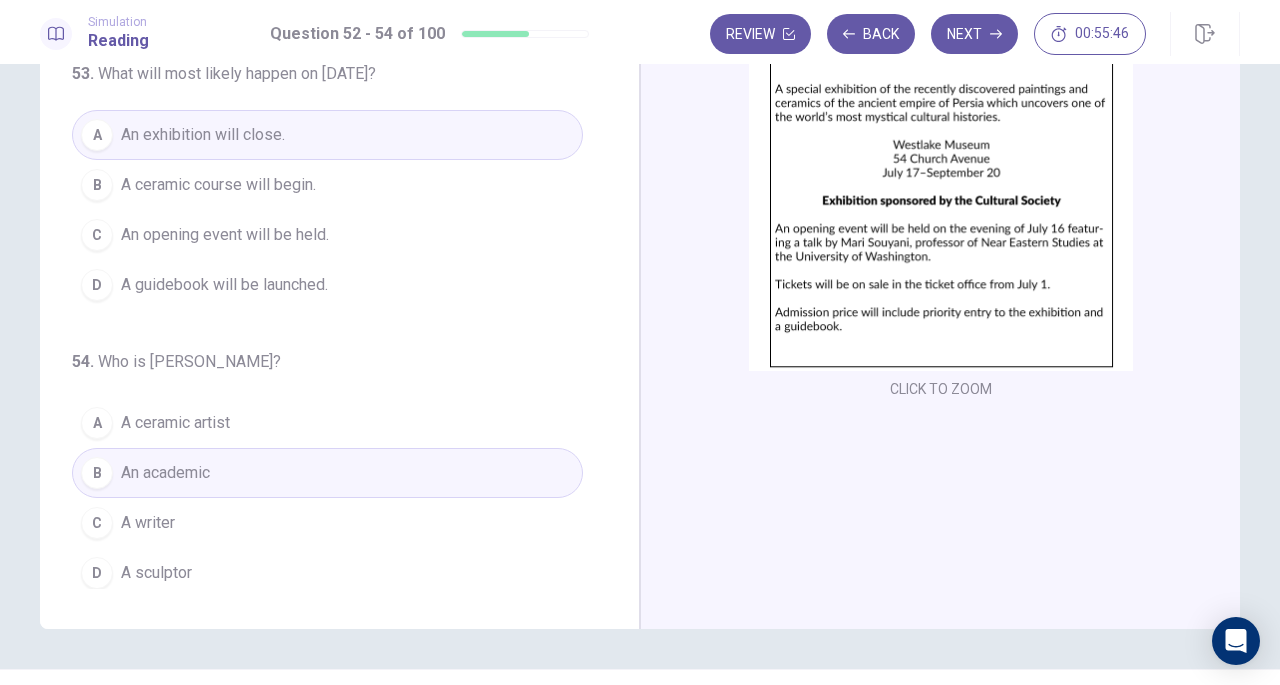 scroll, scrollTop: 0, scrollLeft: 0, axis: both 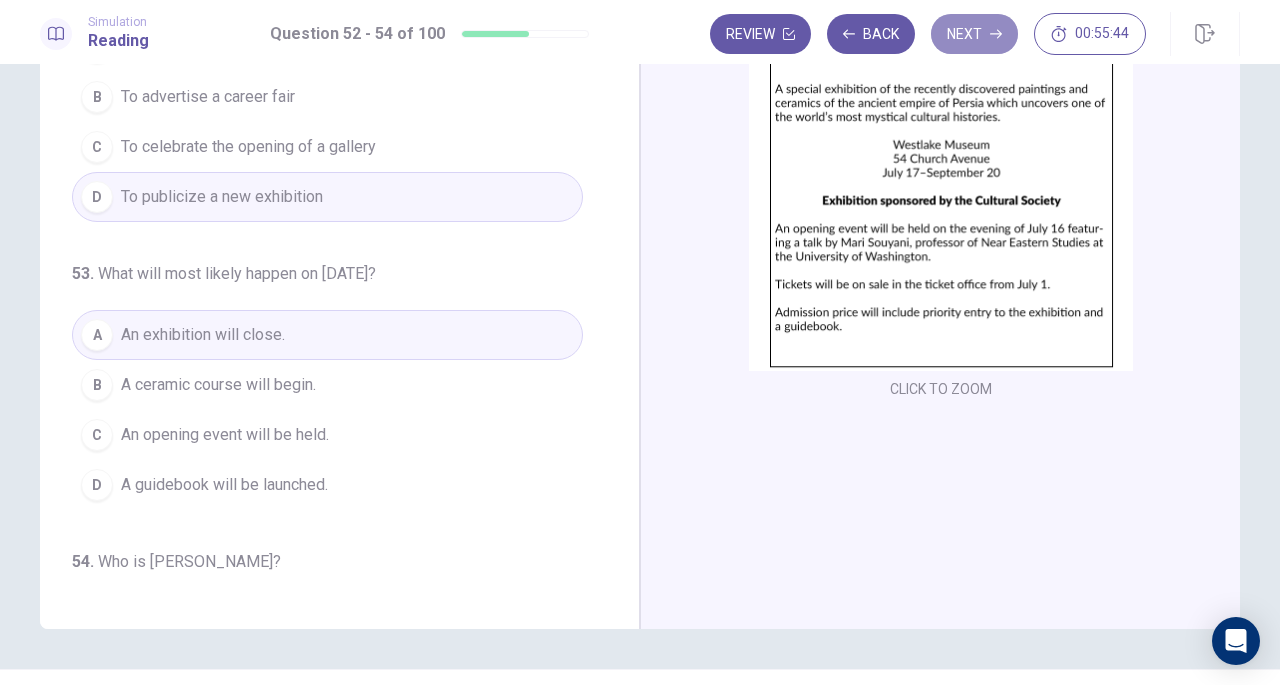 click on "Next" at bounding box center (974, 34) 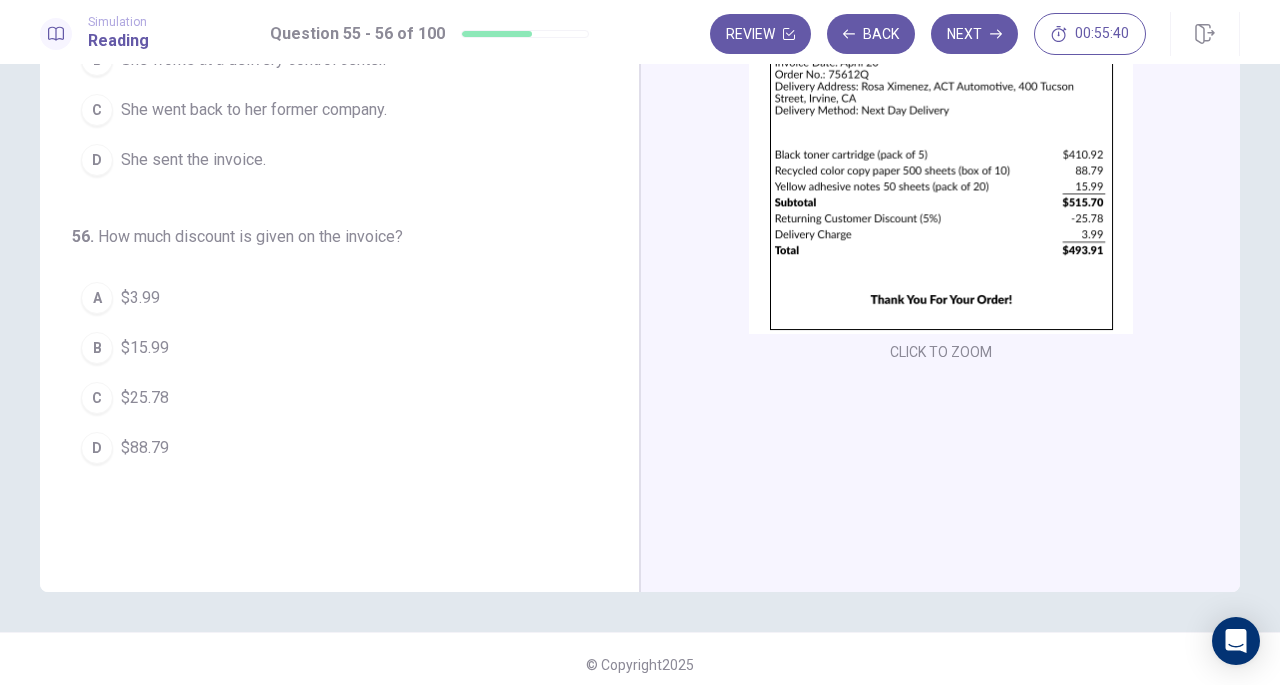 scroll, scrollTop: 28, scrollLeft: 0, axis: vertical 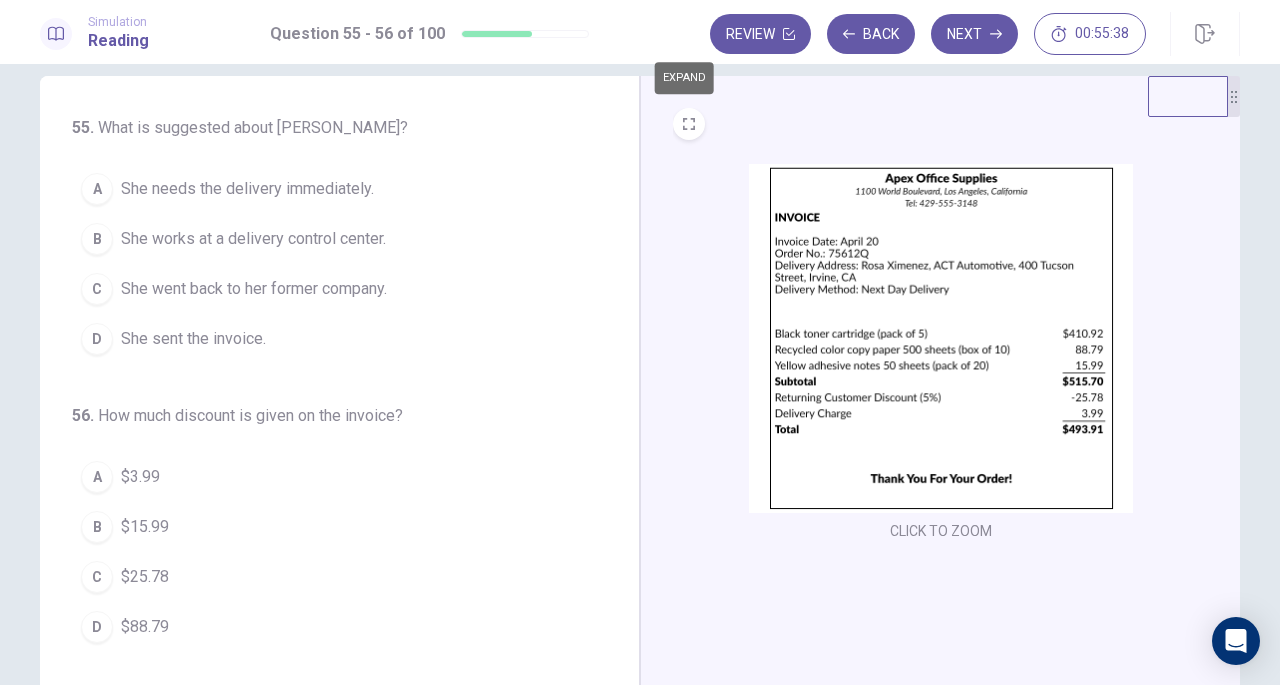 click 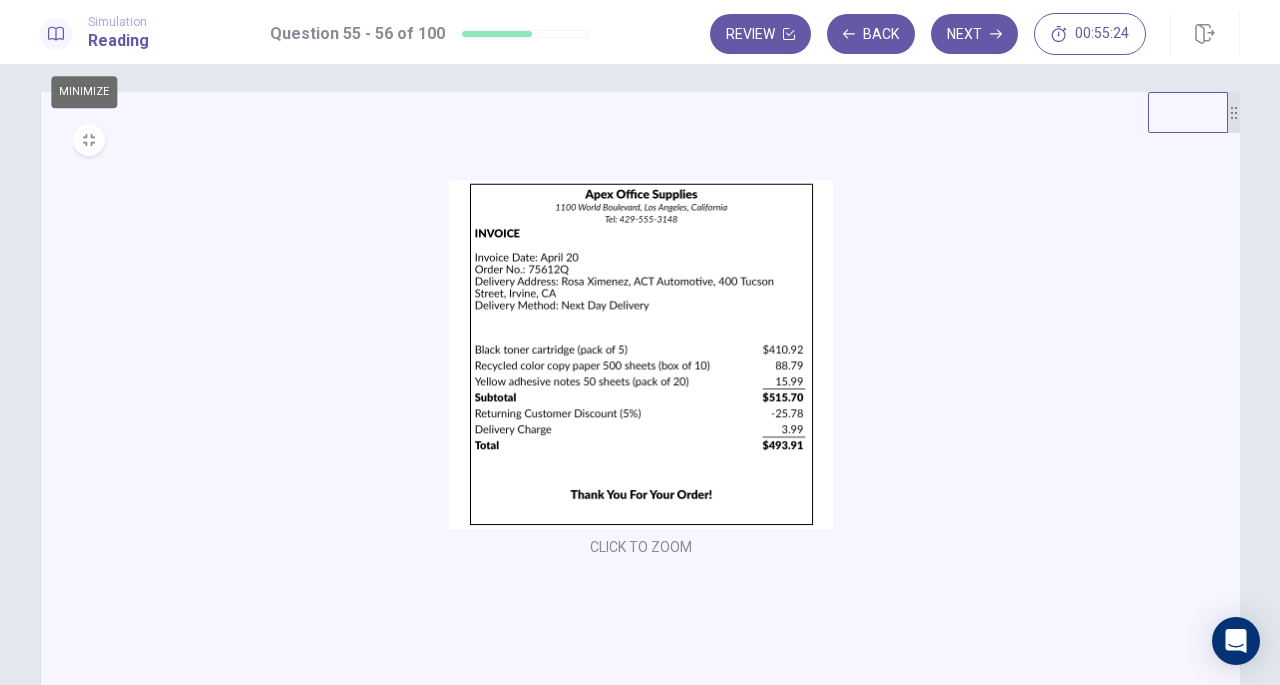 scroll, scrollTop: 10, scrollLeft: 0, axis: vertical 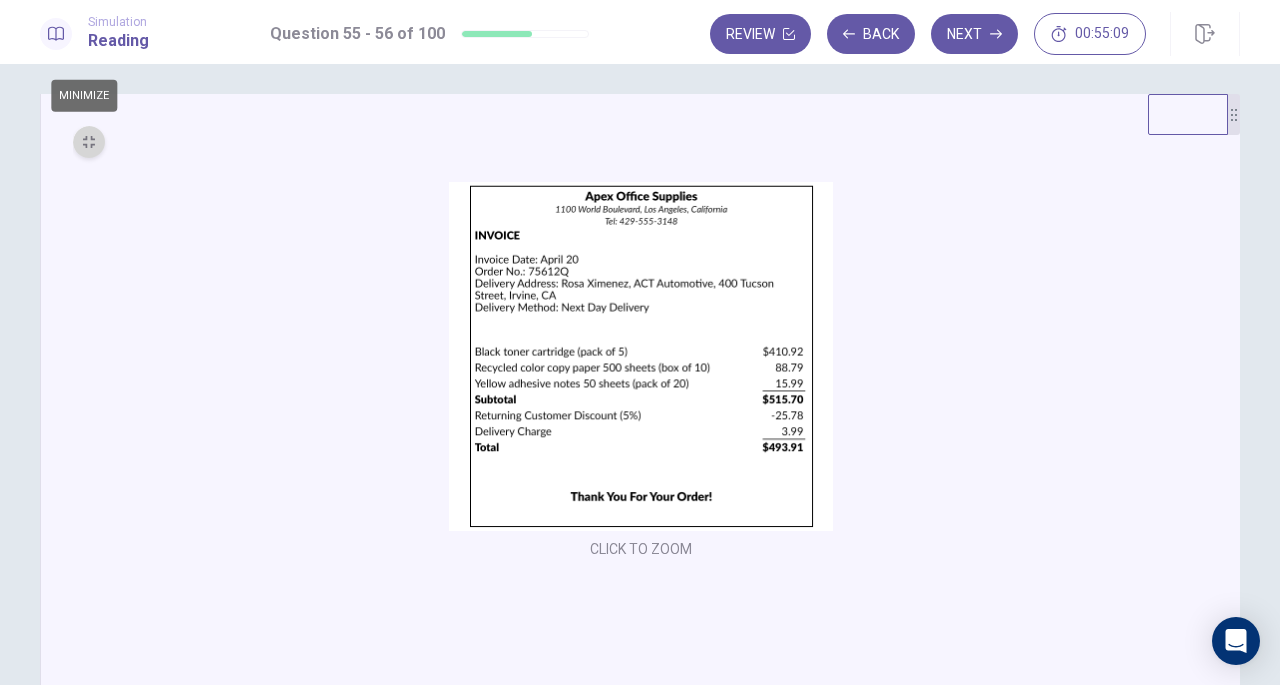 click at bounding box center [89, 142] 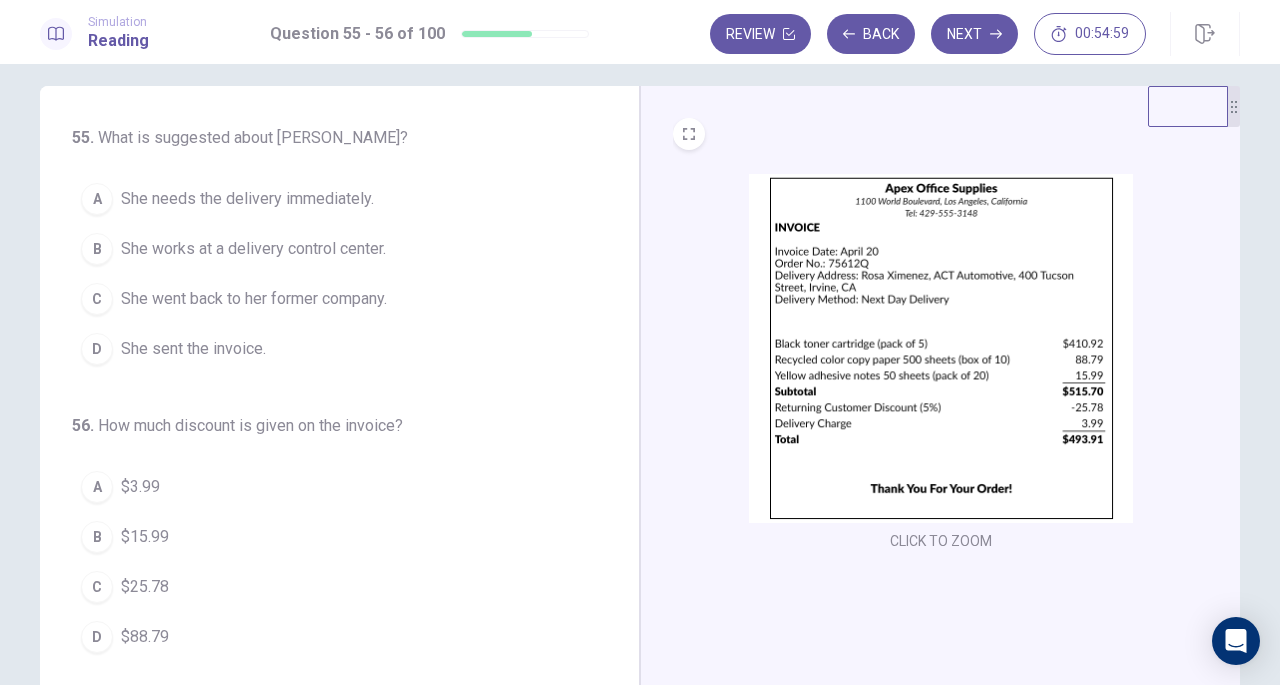 scroll, scrollTop: 20, scrollLeft: 0, axis: vertical 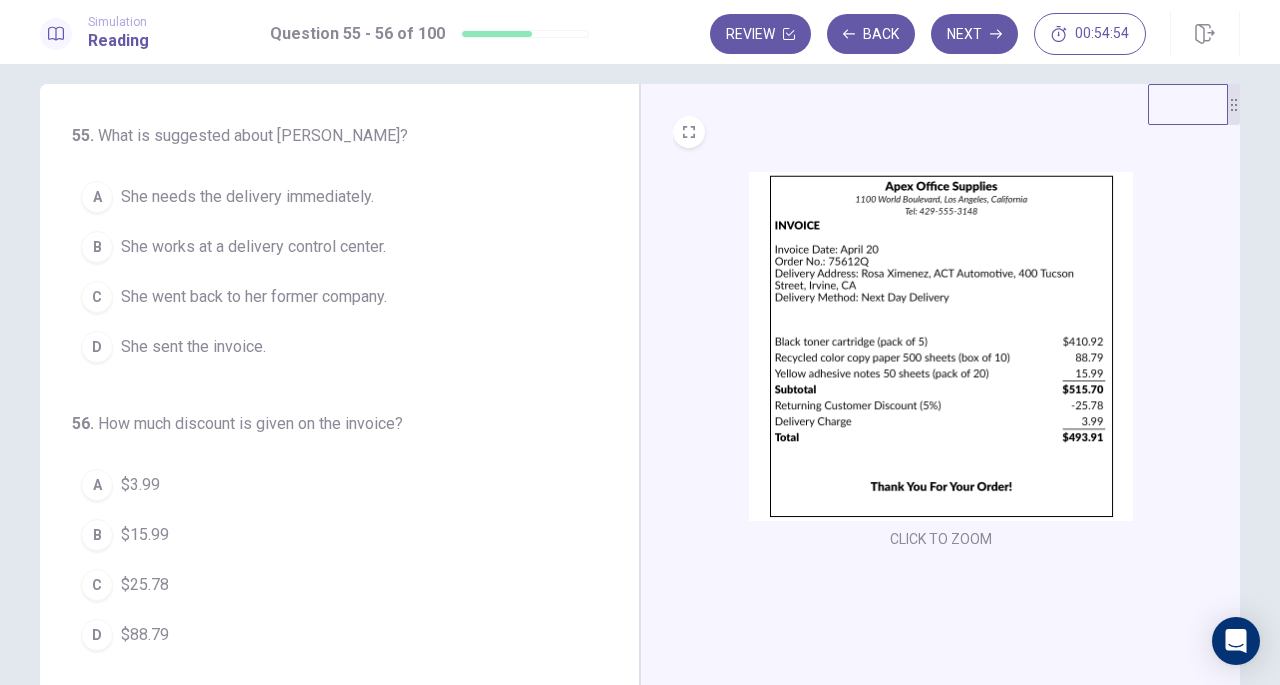 click on "$25.78" at bounding box center [145, 585] 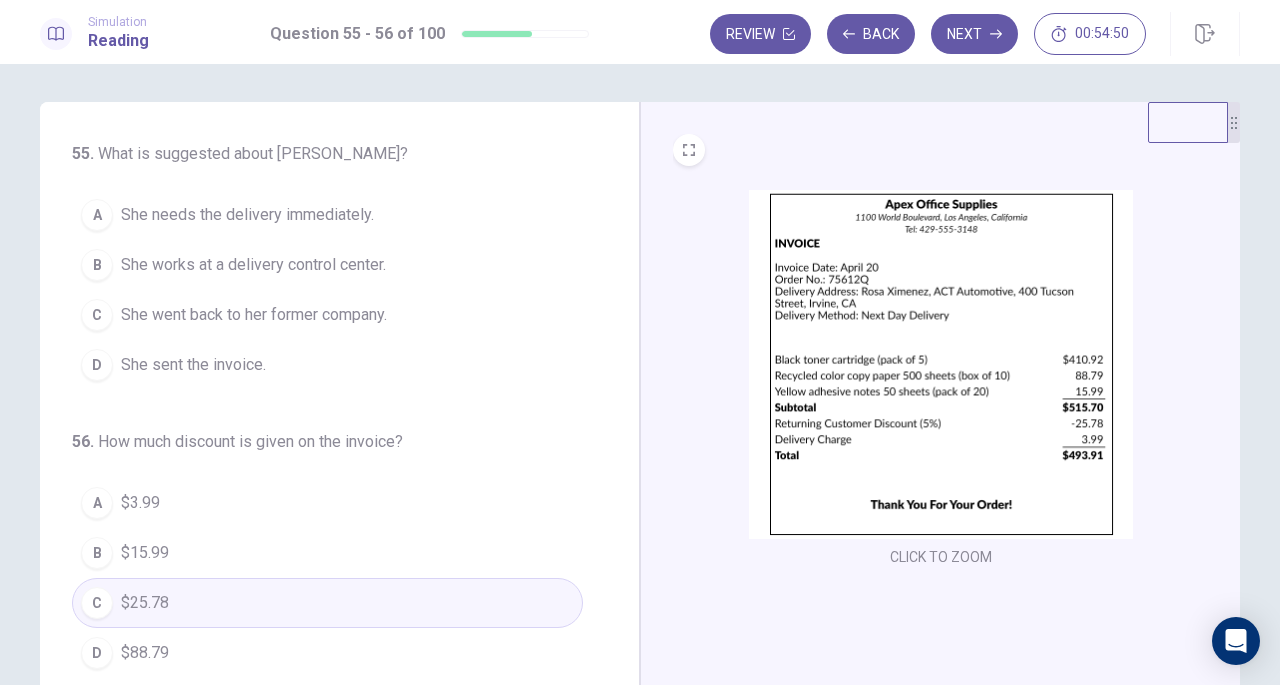 scroll, scrollTop: 2, scrollLeft: 0, axis: vertical 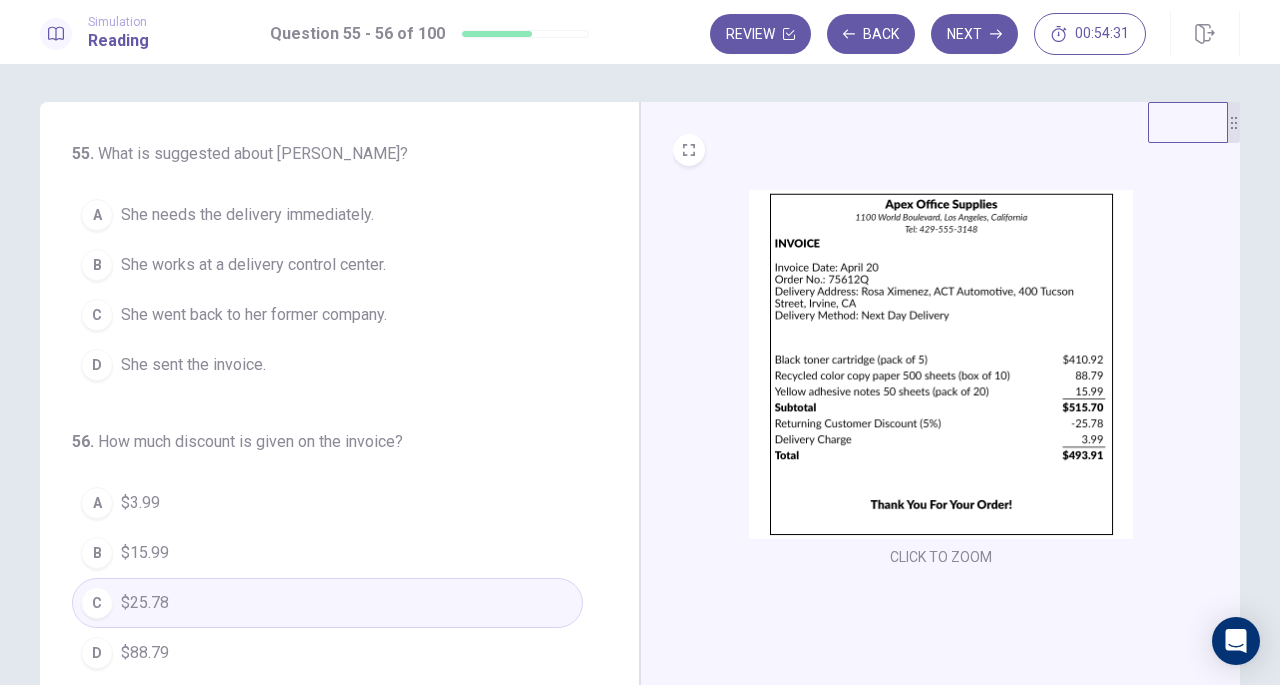 click on "She needs the delivery immediately." at bounding box center (247, 215) 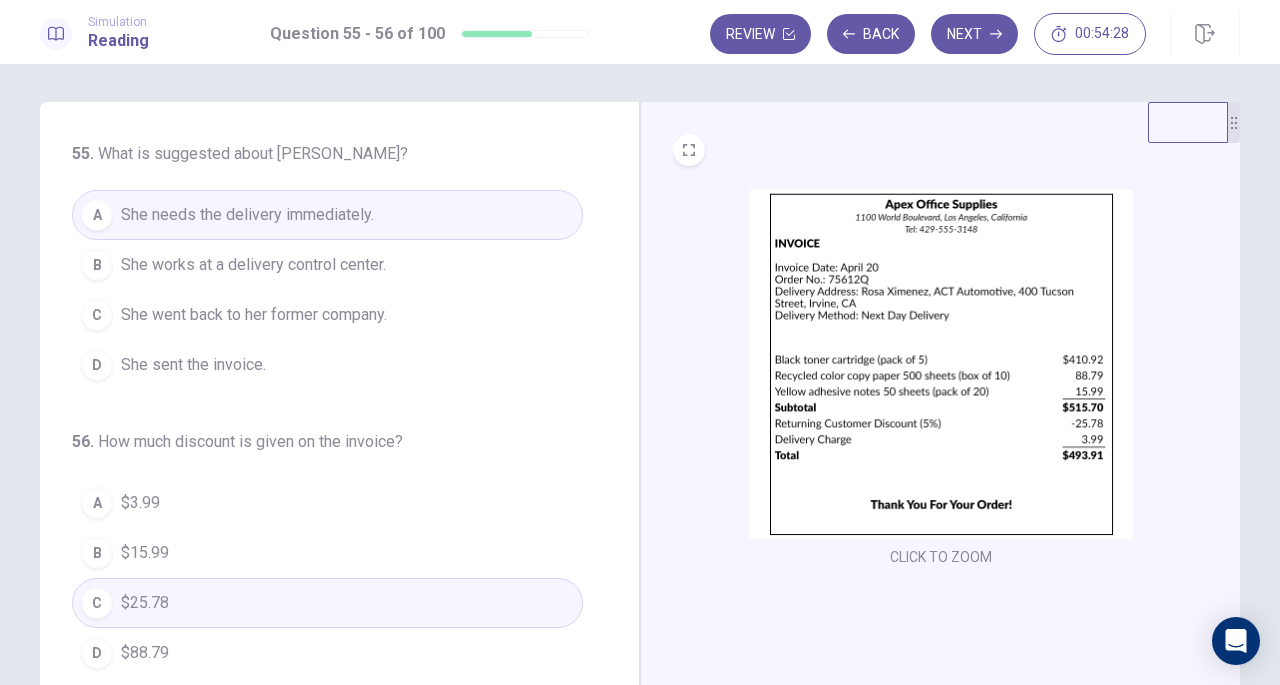 click on "Next" at bounding box center [974, 34] 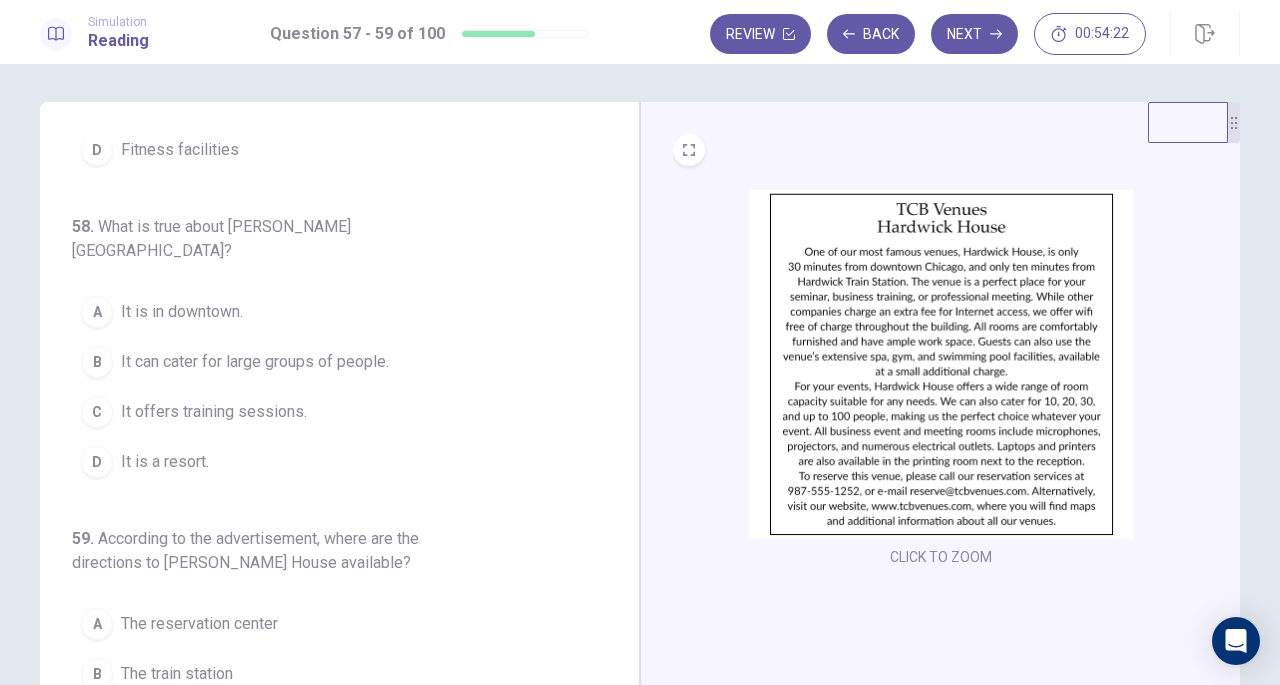 scroll, scrollTop: 224, scrollLeft: 0, axis: vertical 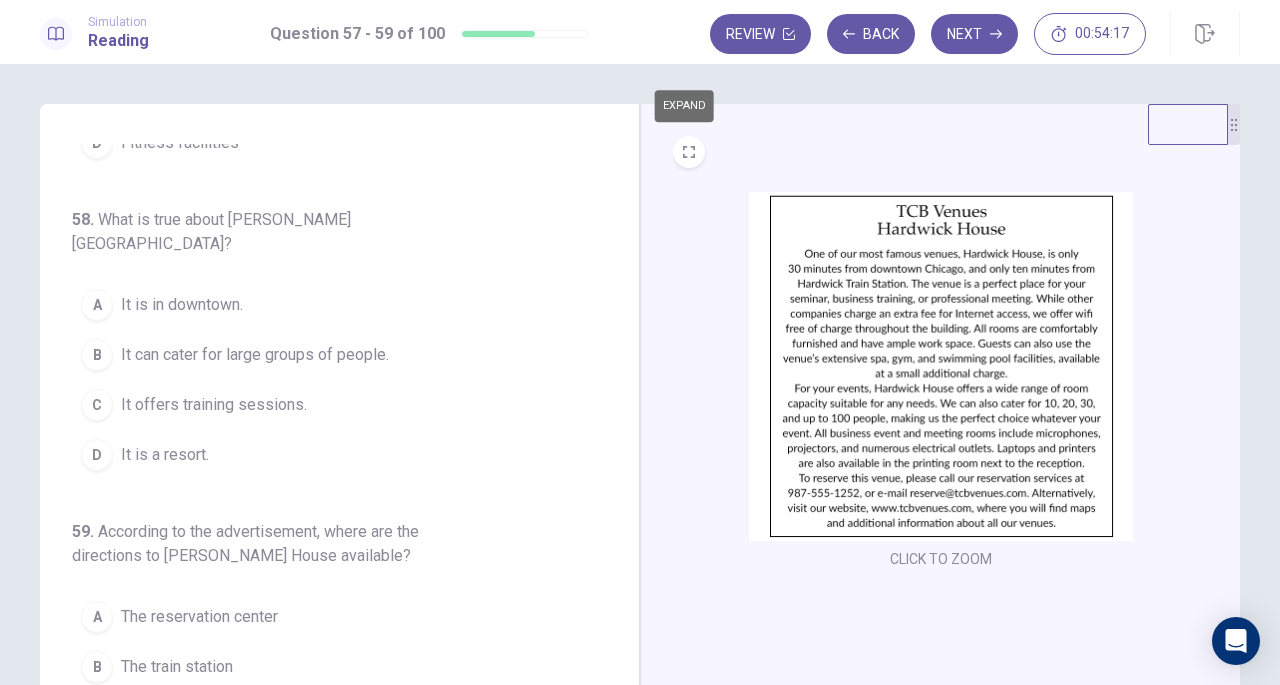 click at bounding box center [689, 152] 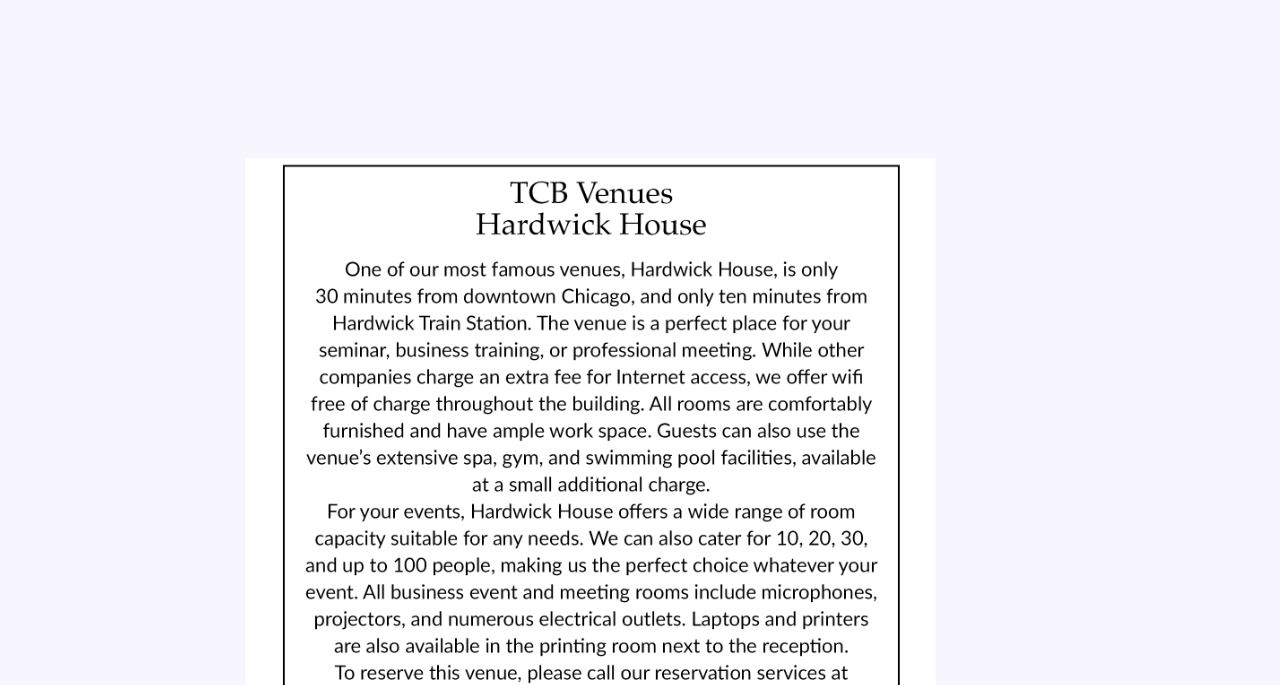 scroll, scrollTop: 21, scrollLeft: 0, axis: vertical 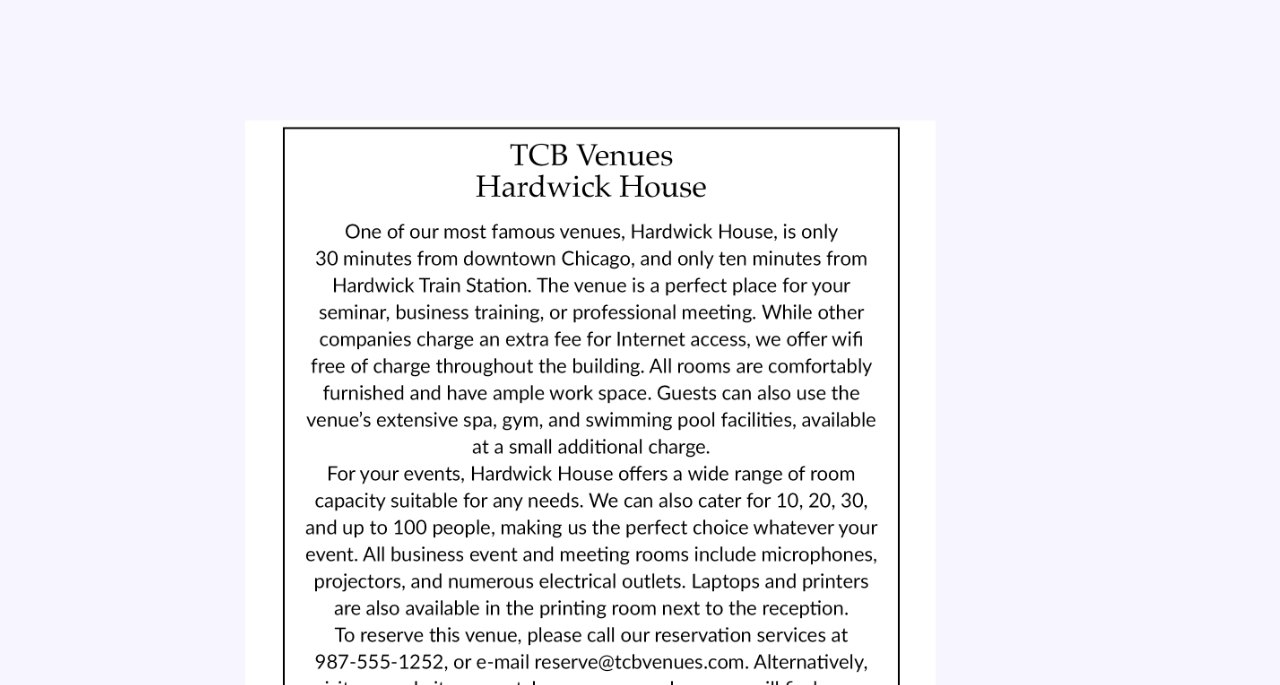 click at bounding box center [641, 345] 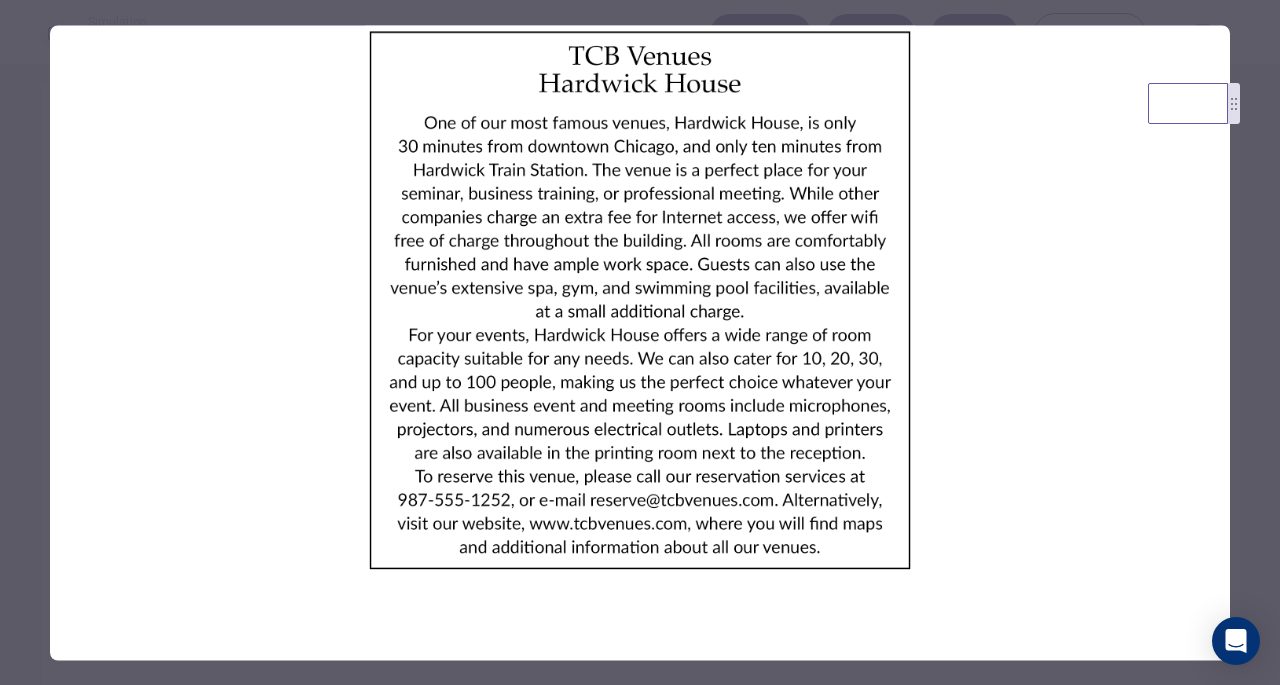click at bounding box center (640, 300) 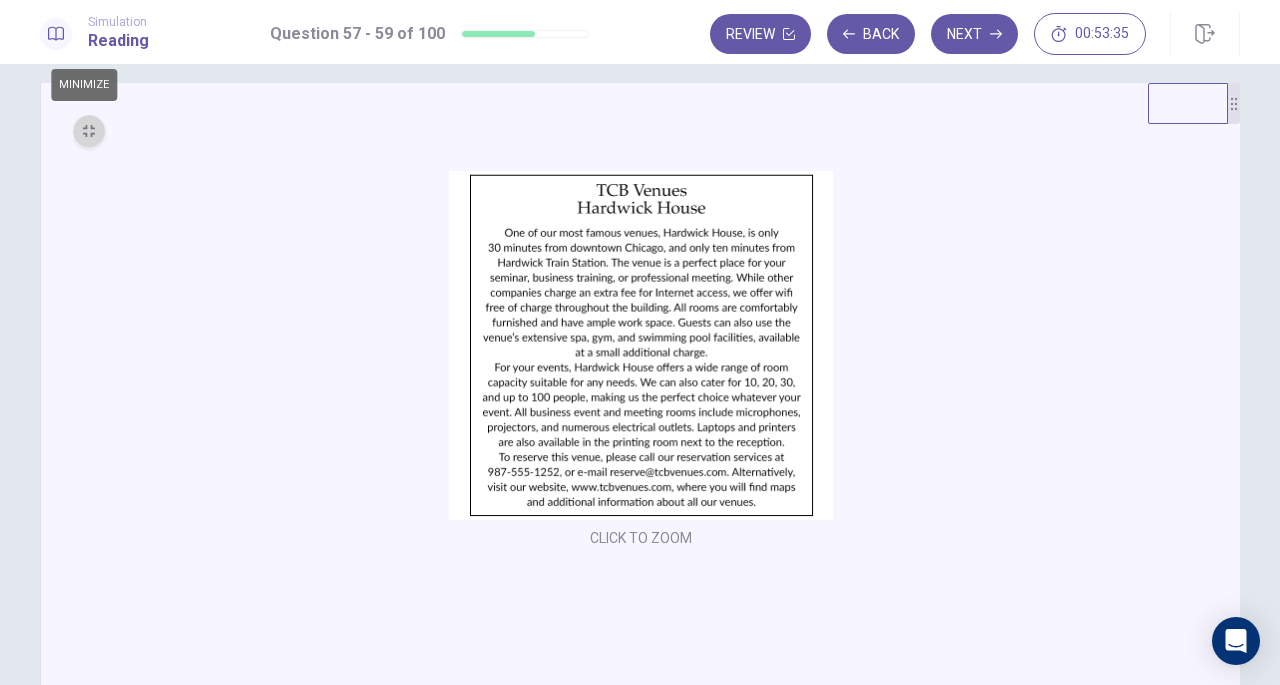 click 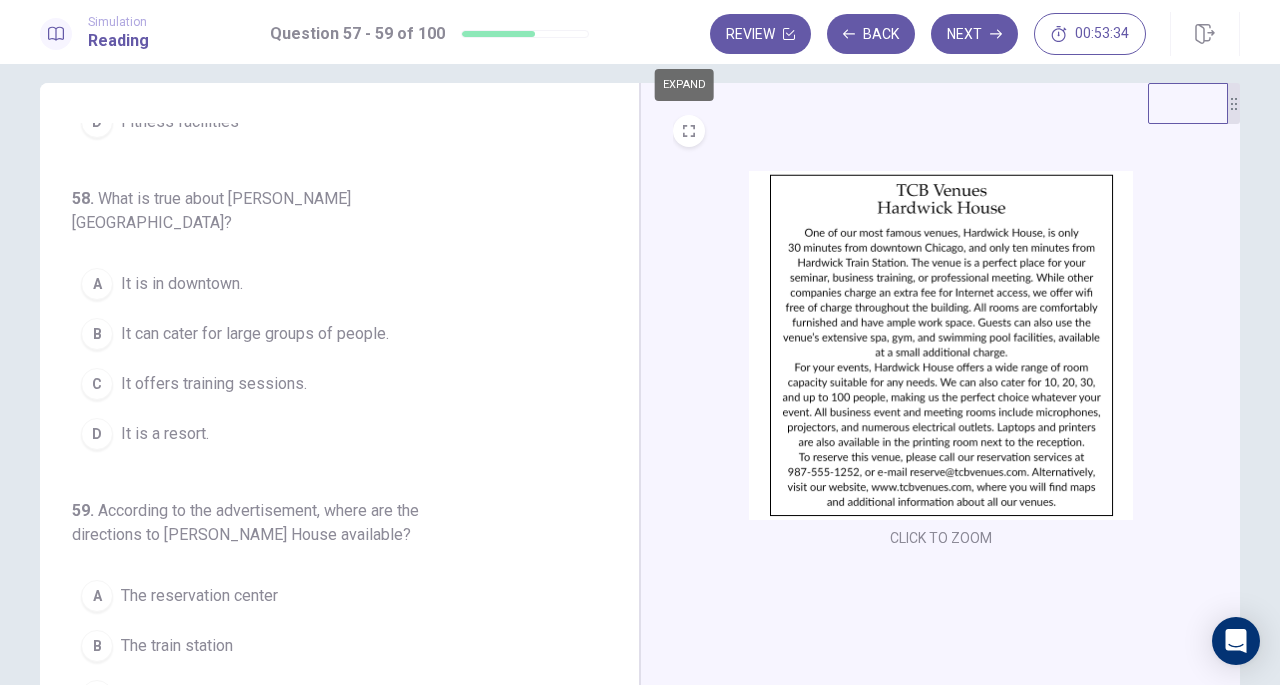 scroll, scrollTop: 0, scrollLeft: 0, axis: both 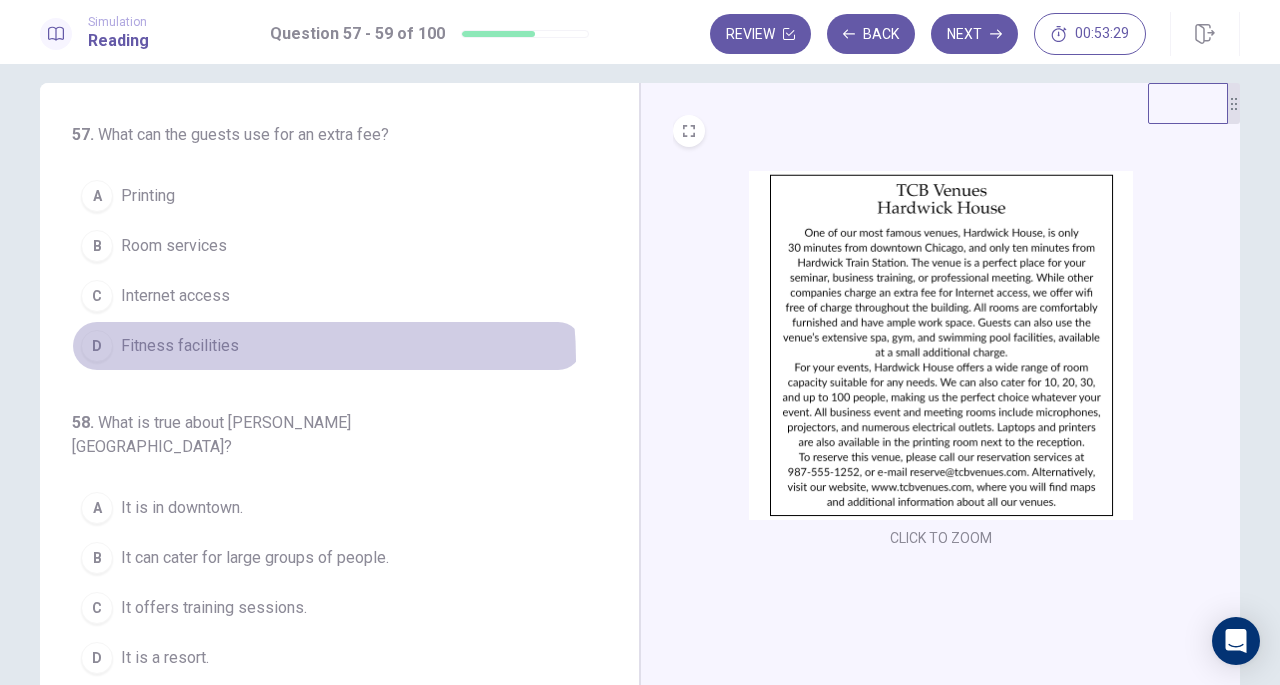 click on "D Fitness facilities" at bounding box center (327, 346) 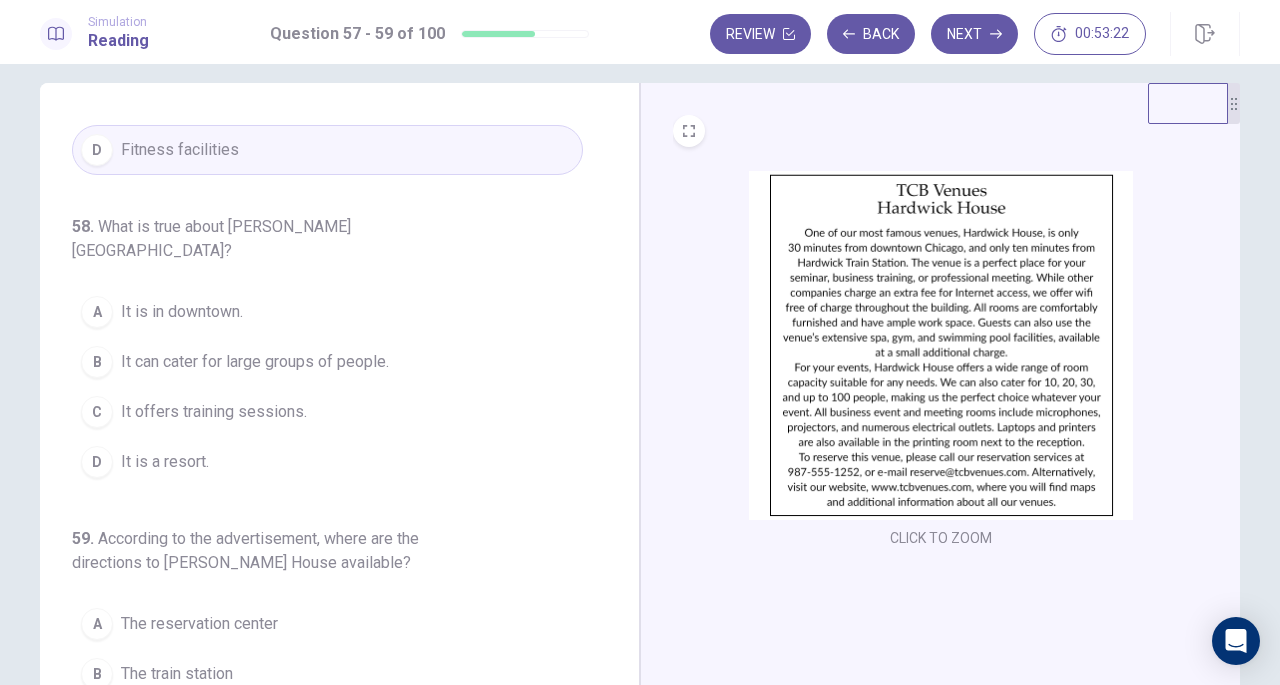 scroll, scrollTop: 224, scrollLeft: 0, axis: vertical 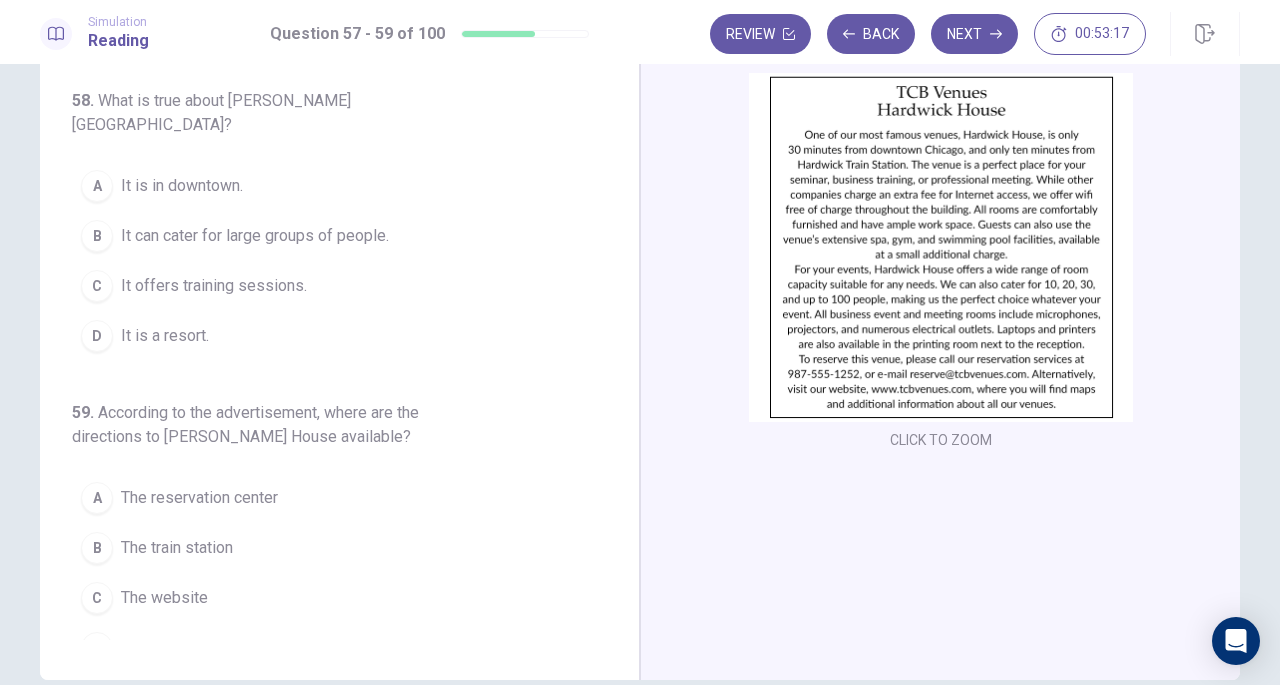 click on "C The website" at bounding box center (327, 598) 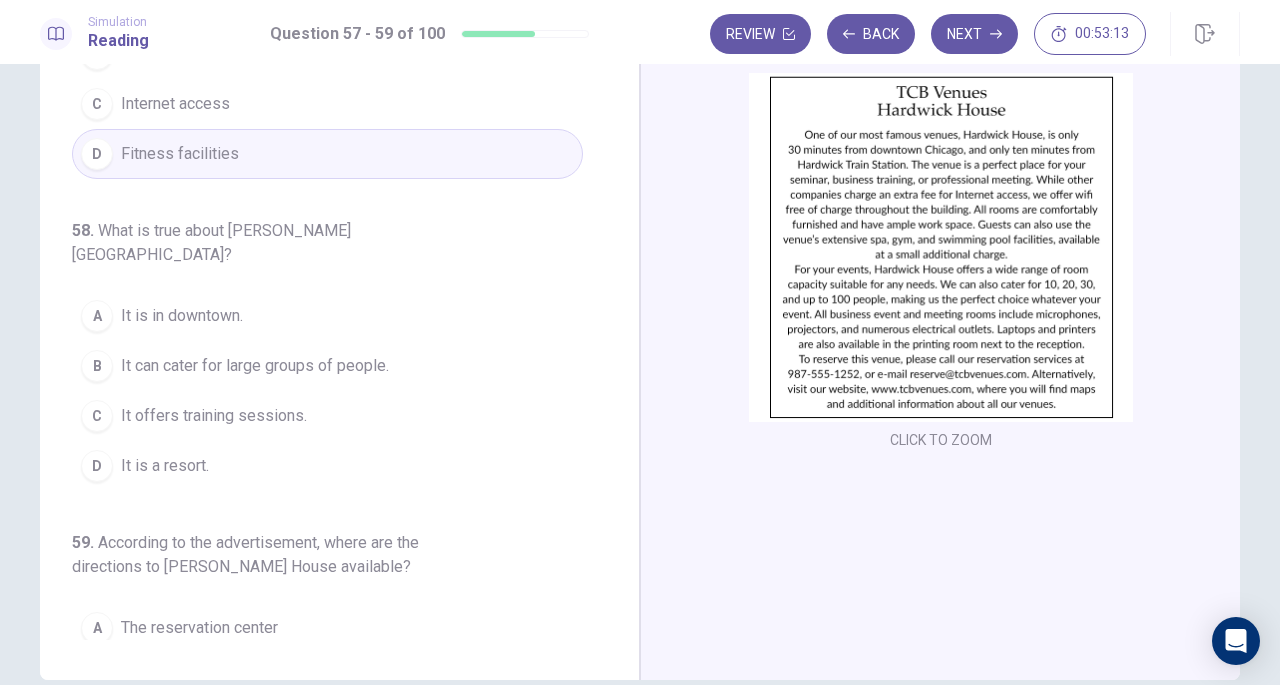 scroll, scrollTop: 94, scrollLeft: 0, axis: vertical 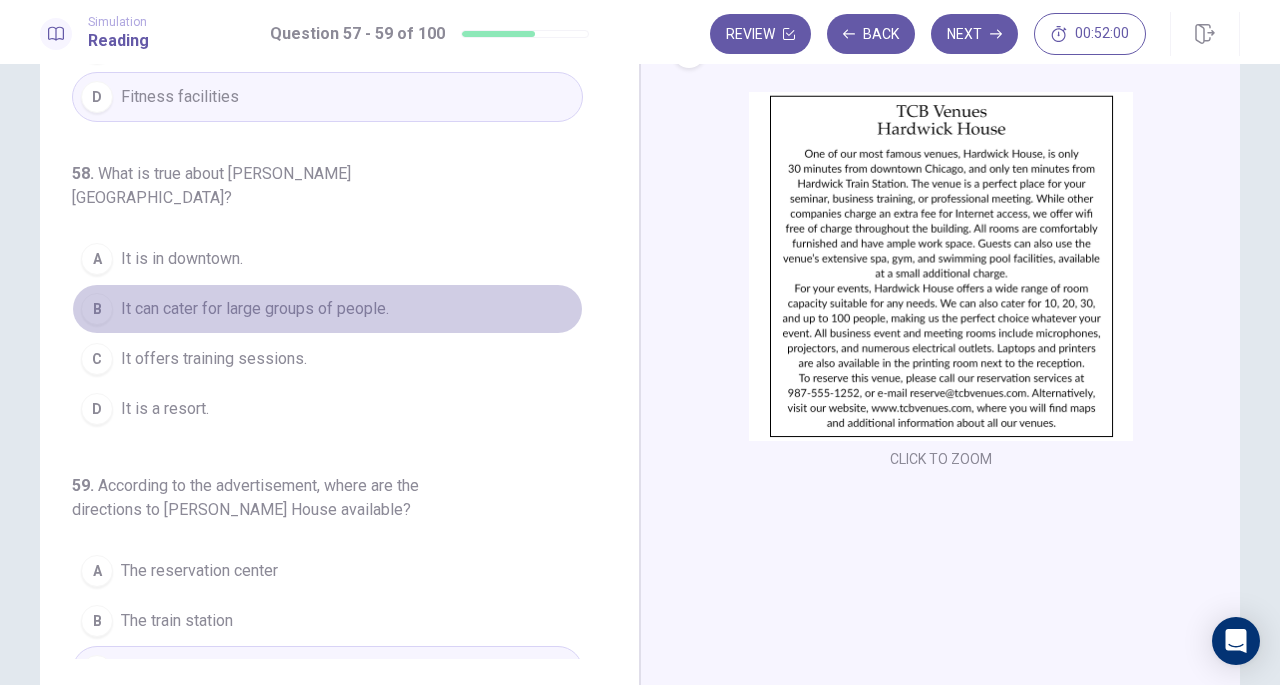 click on "B It can cater for large groups of people." at bounding box center [327, 309] 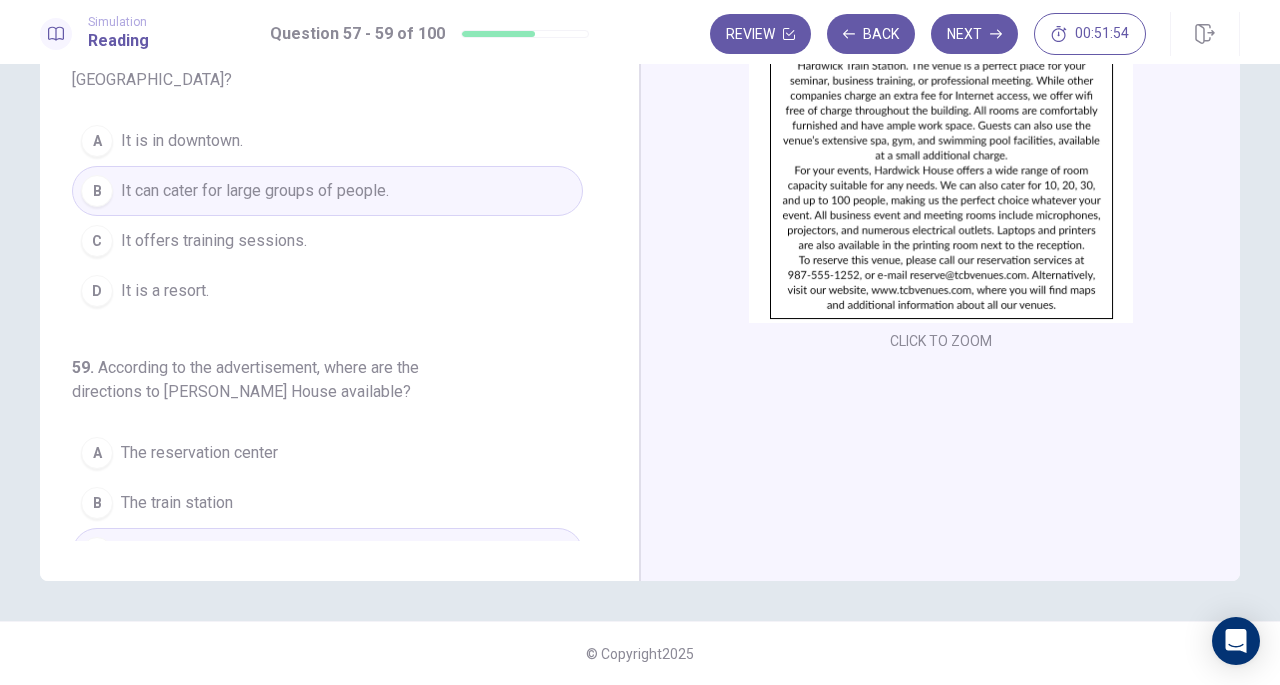 scroll, scrollTop: 0, scrollLeft: 0, axis: both 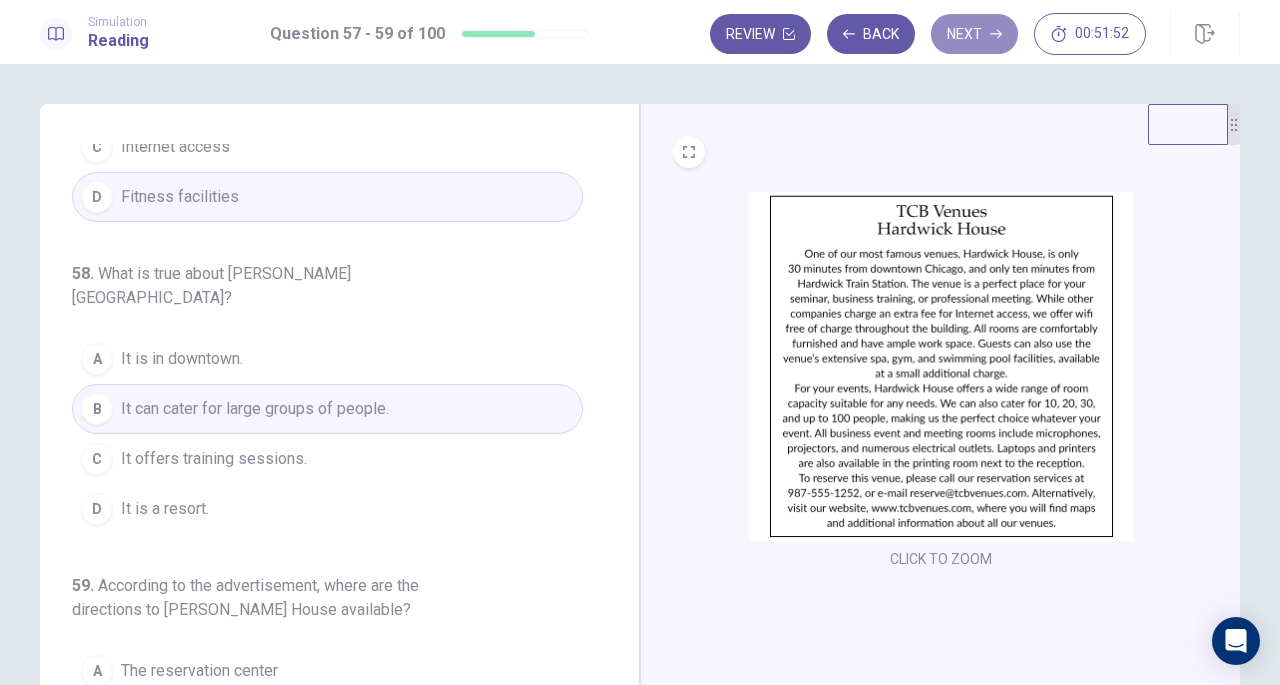click on "Next" at bounding box center (974, 34) 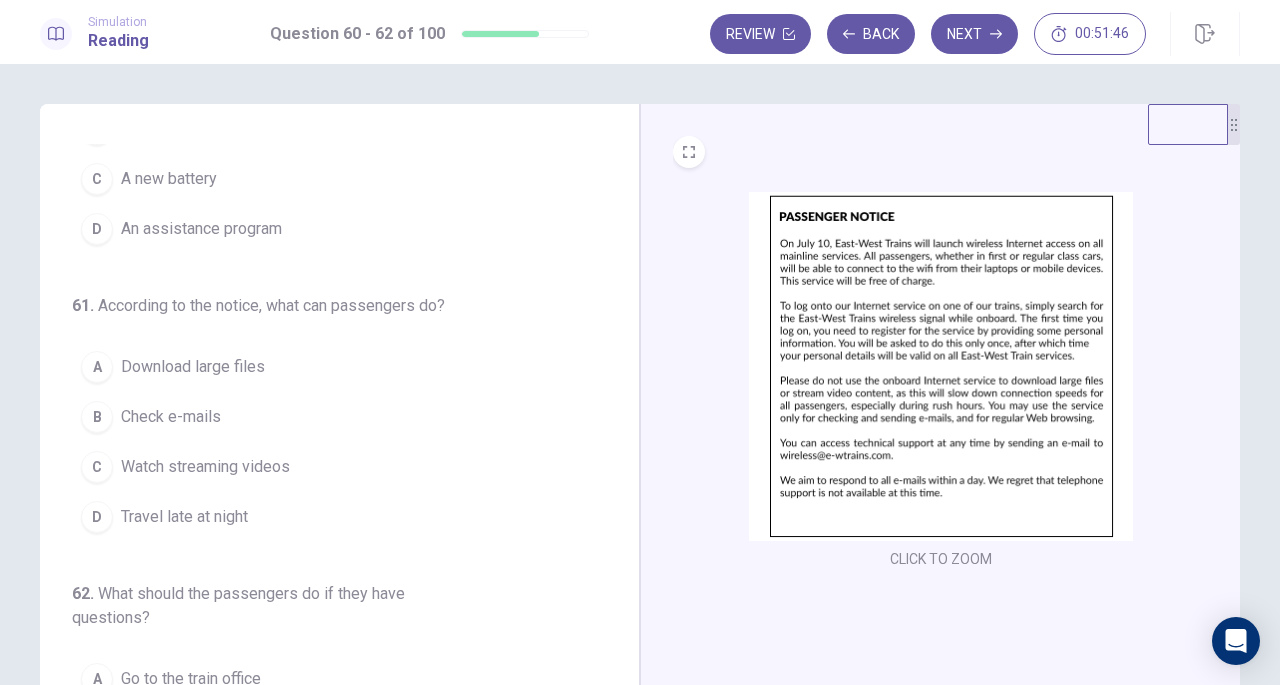 scroll, scrollTop: 224, scrollLeft: 0, axis: vertical 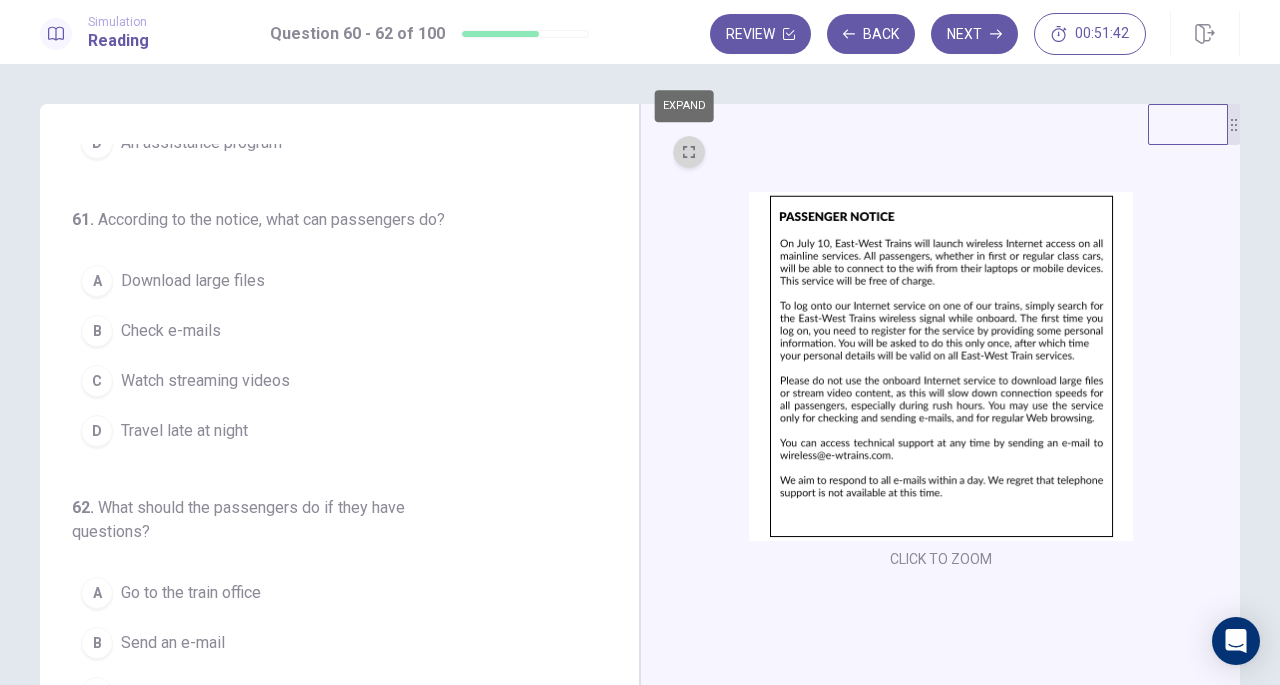 click at bounding box center [689, 152] 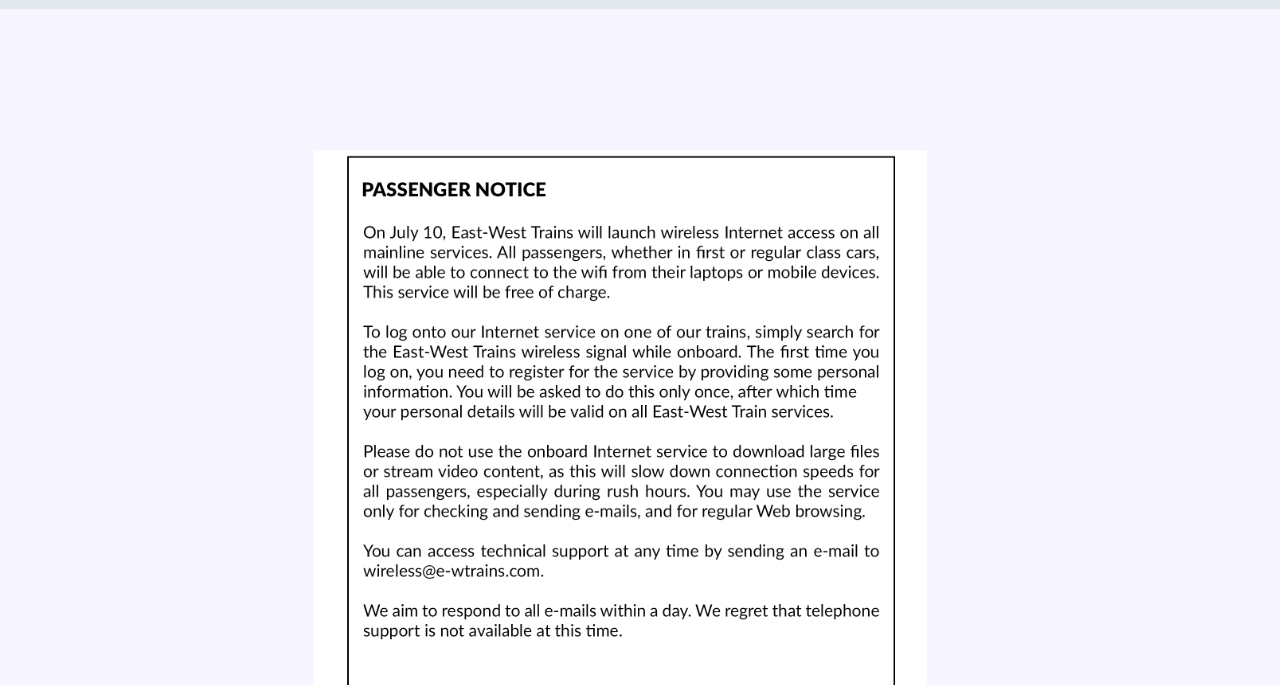 scroll, scrollTop: 40, scrollLeft: 0, axis: vertical 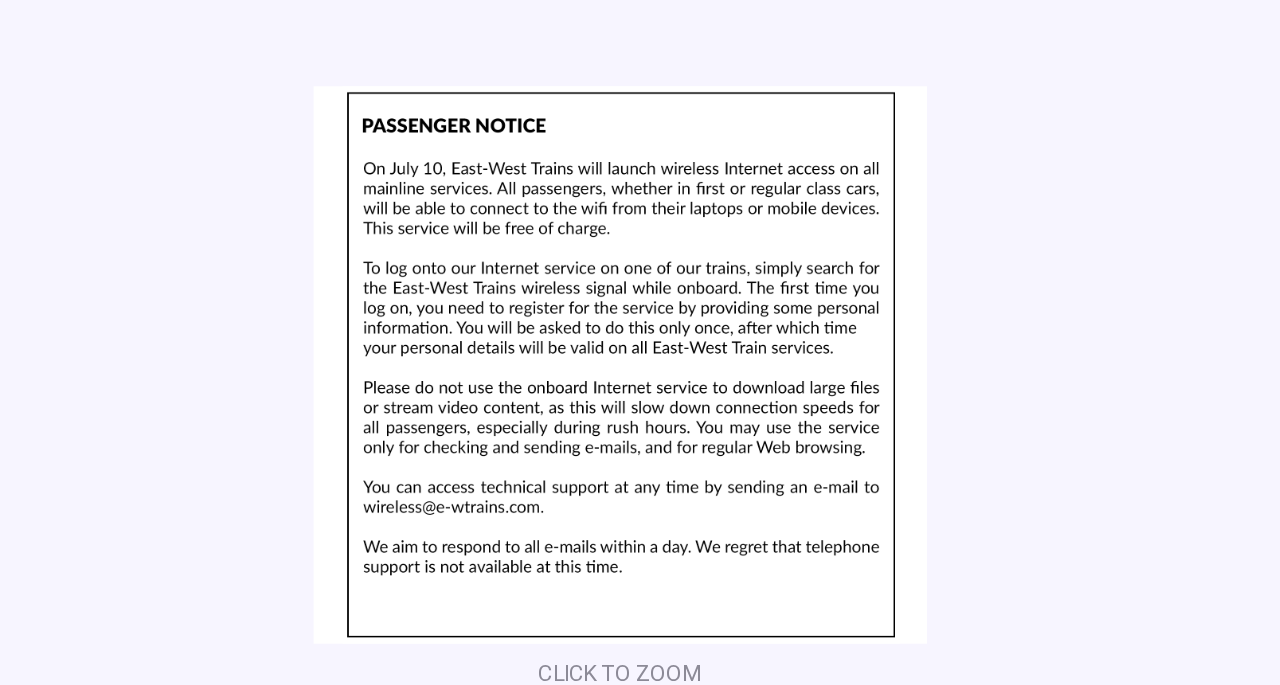 click at bounding box center [641, 326] 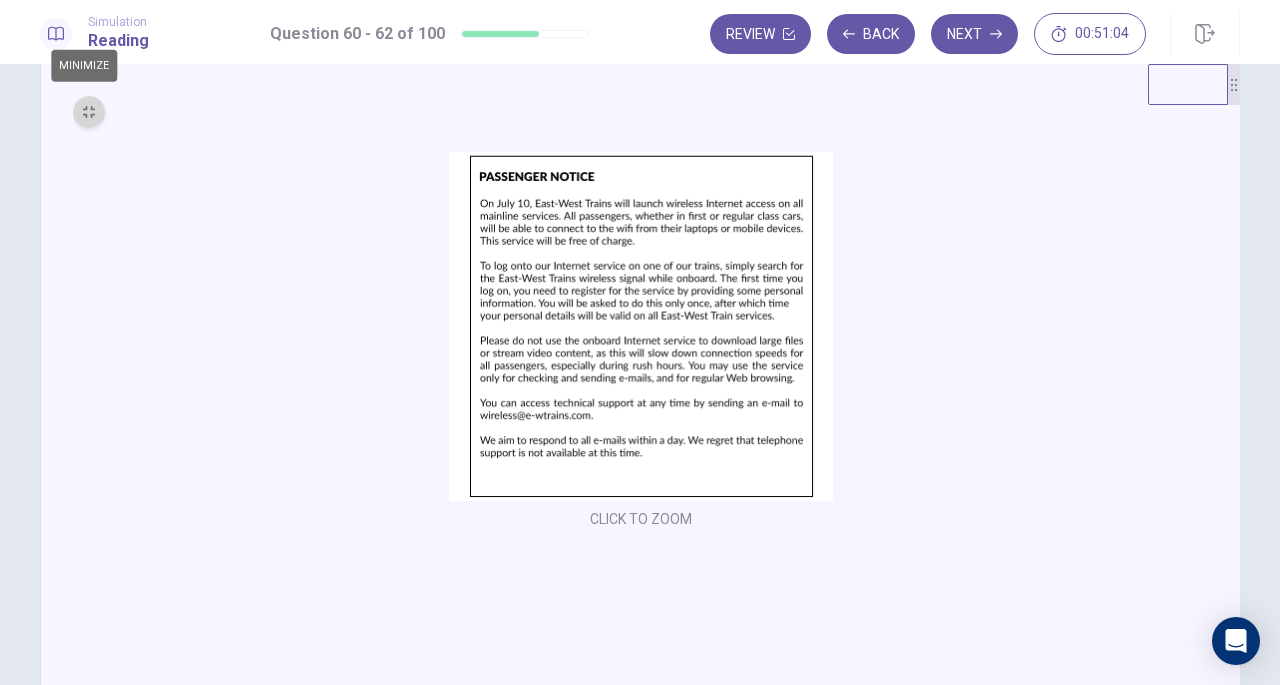 click at bounding box center [89, 112] 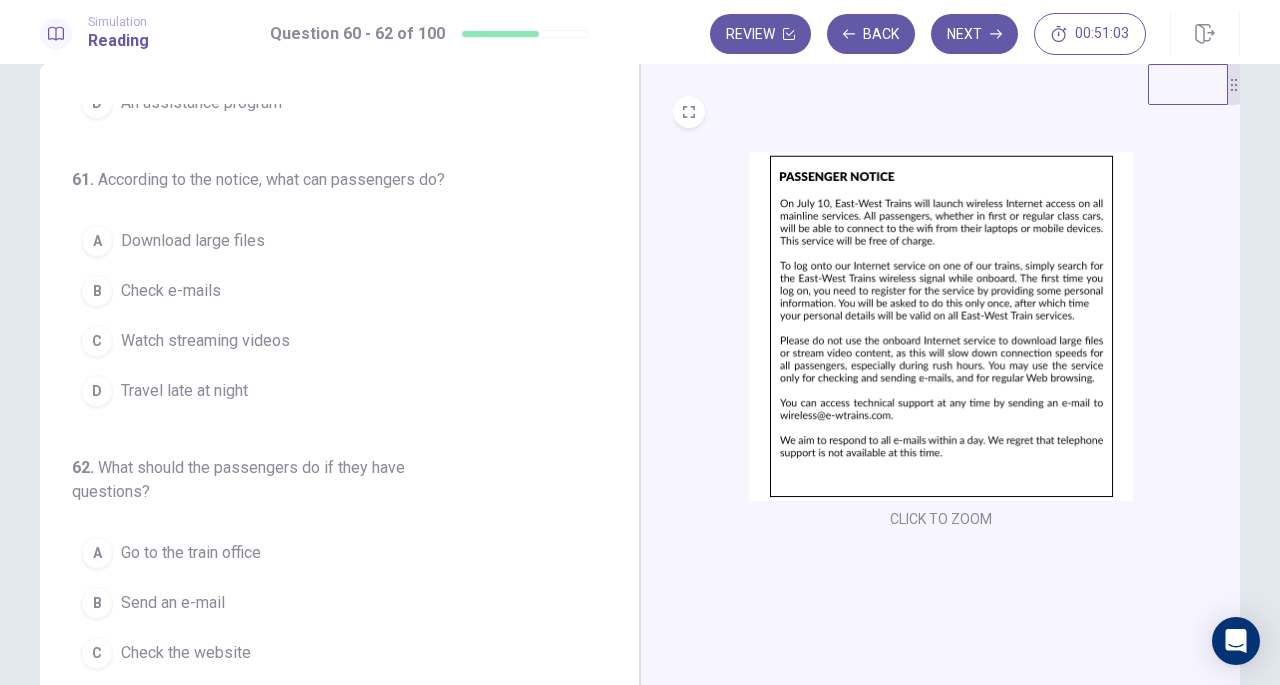 scroll, scrollTop: 0, scrollLeft: 0, axis: both 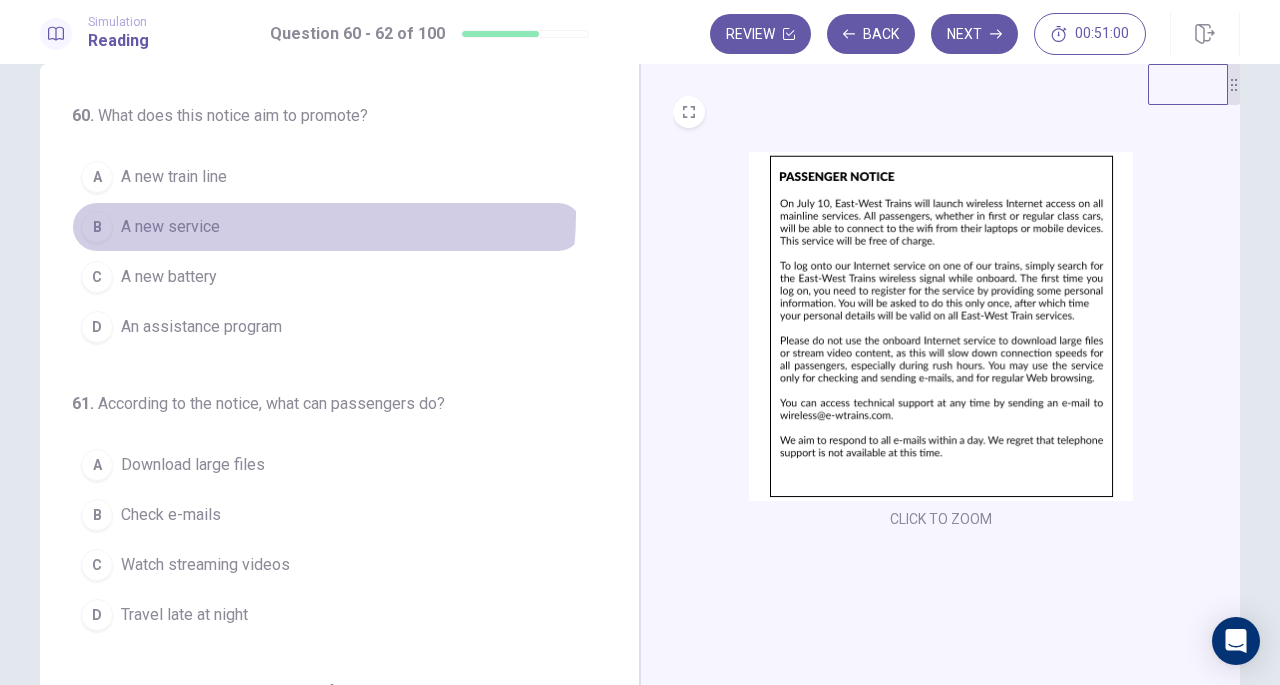 click on "B A new service" at bounding box center (327, 227) 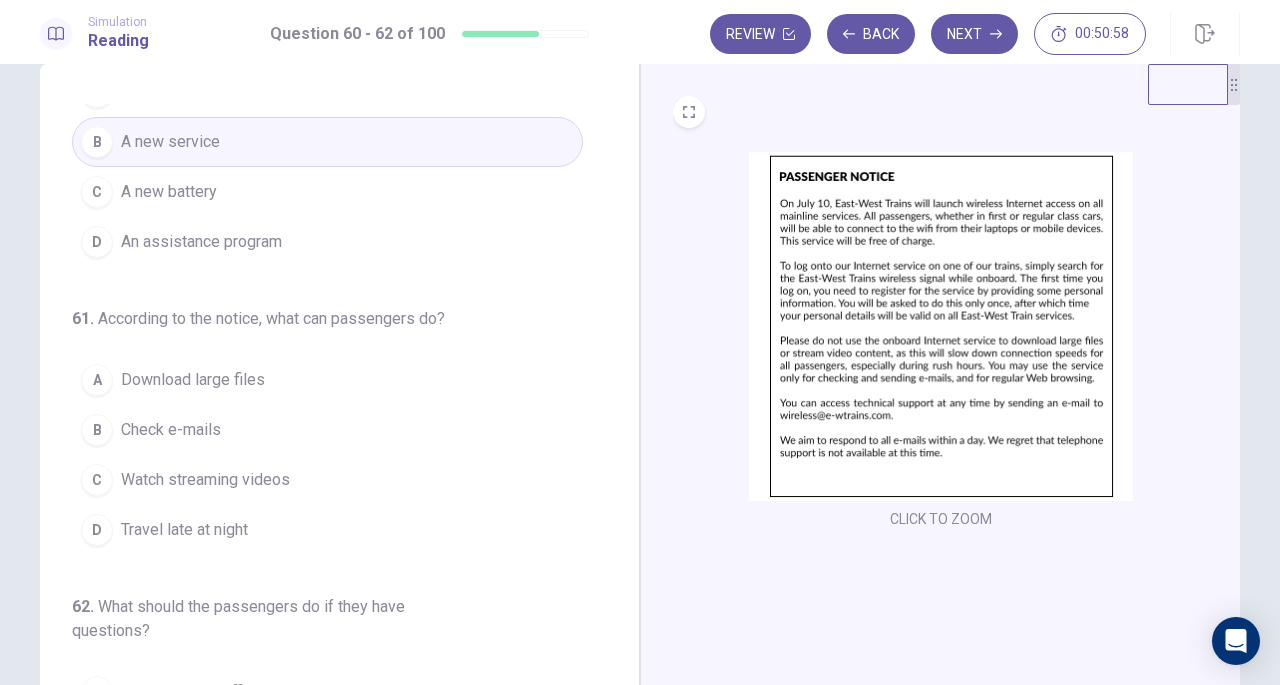 scroll, scrollTop: 224, scrollLeft: 0, axis: vertical 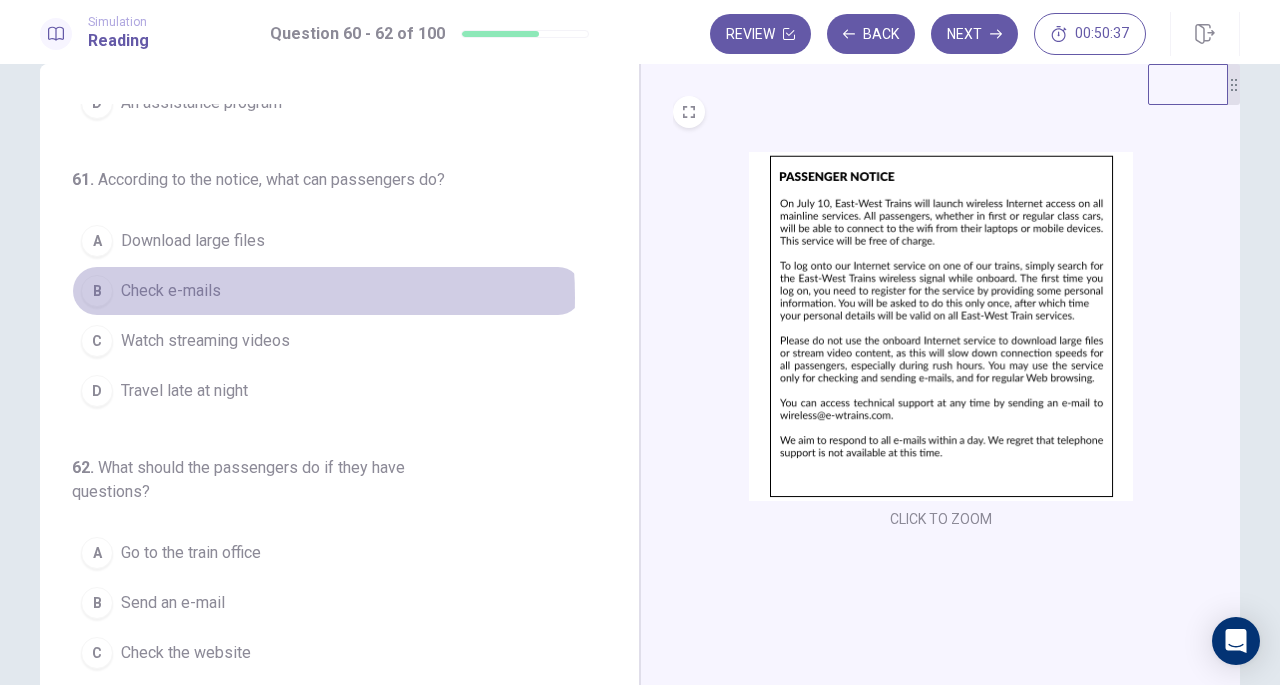 click on "Check e-mails" at bounding box center (171, 291) 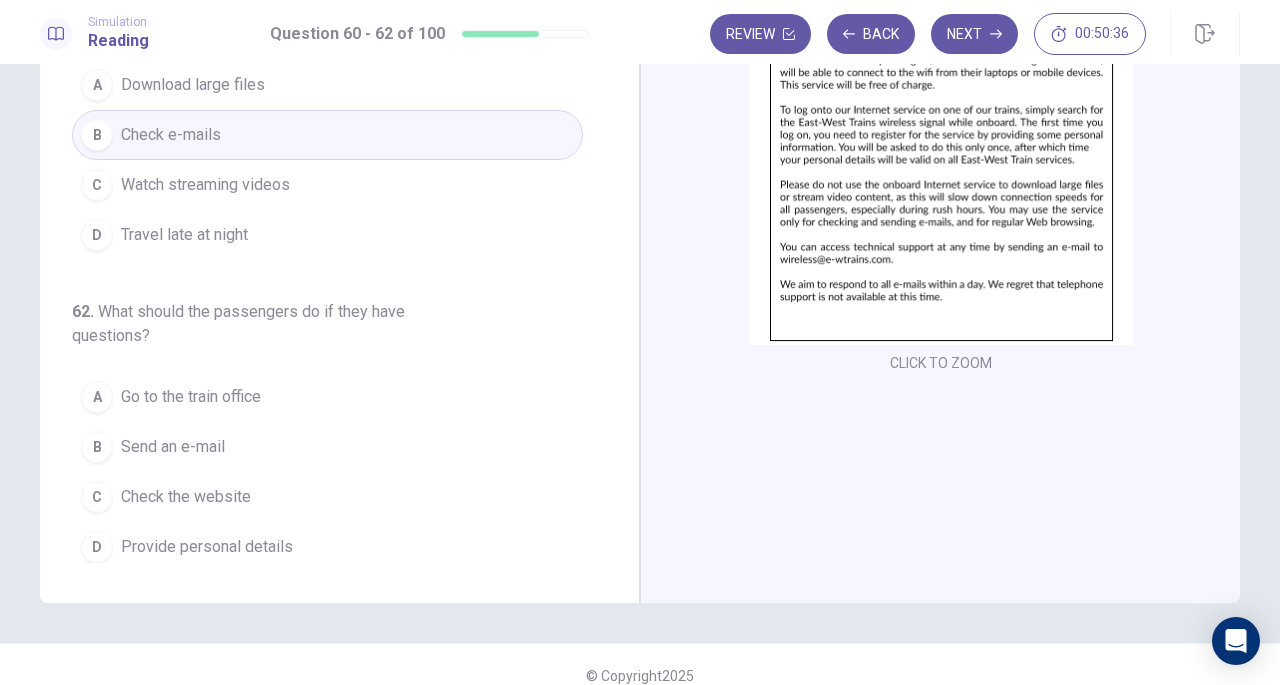 scroll, scrollTop: 196, scrollLeft: 0, axis: vertical 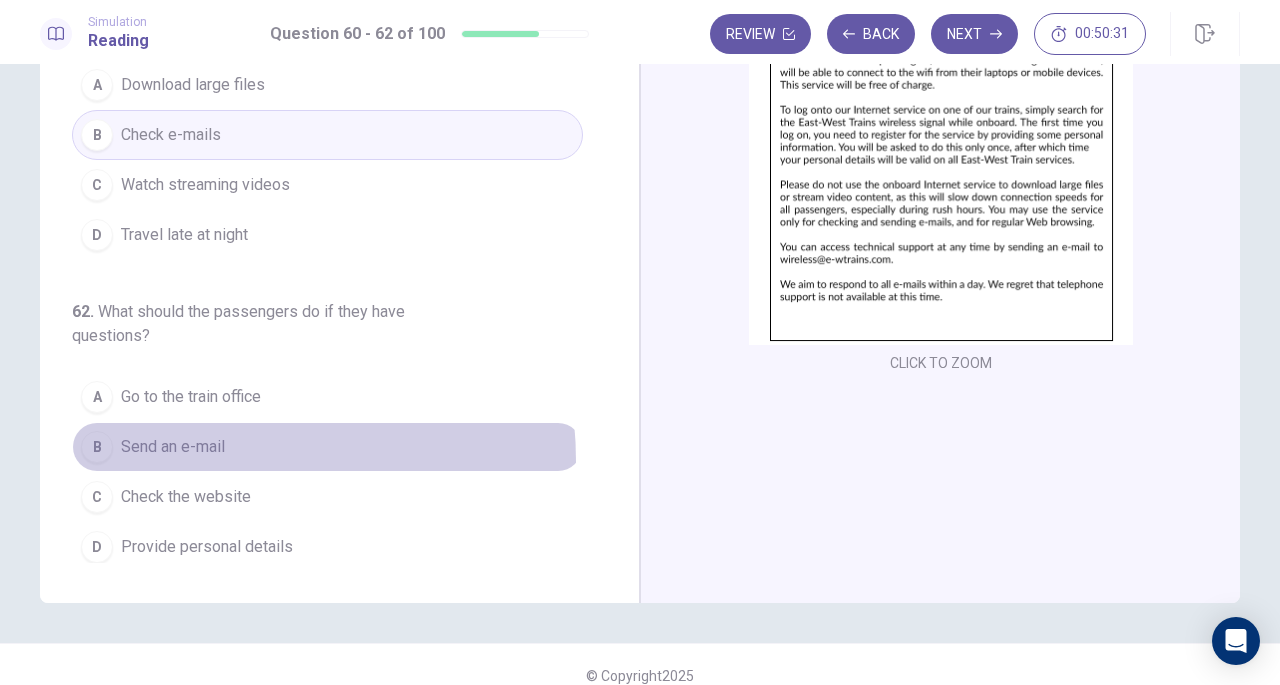 click on "B Send an e-mail" at bounding box center (327, 447) 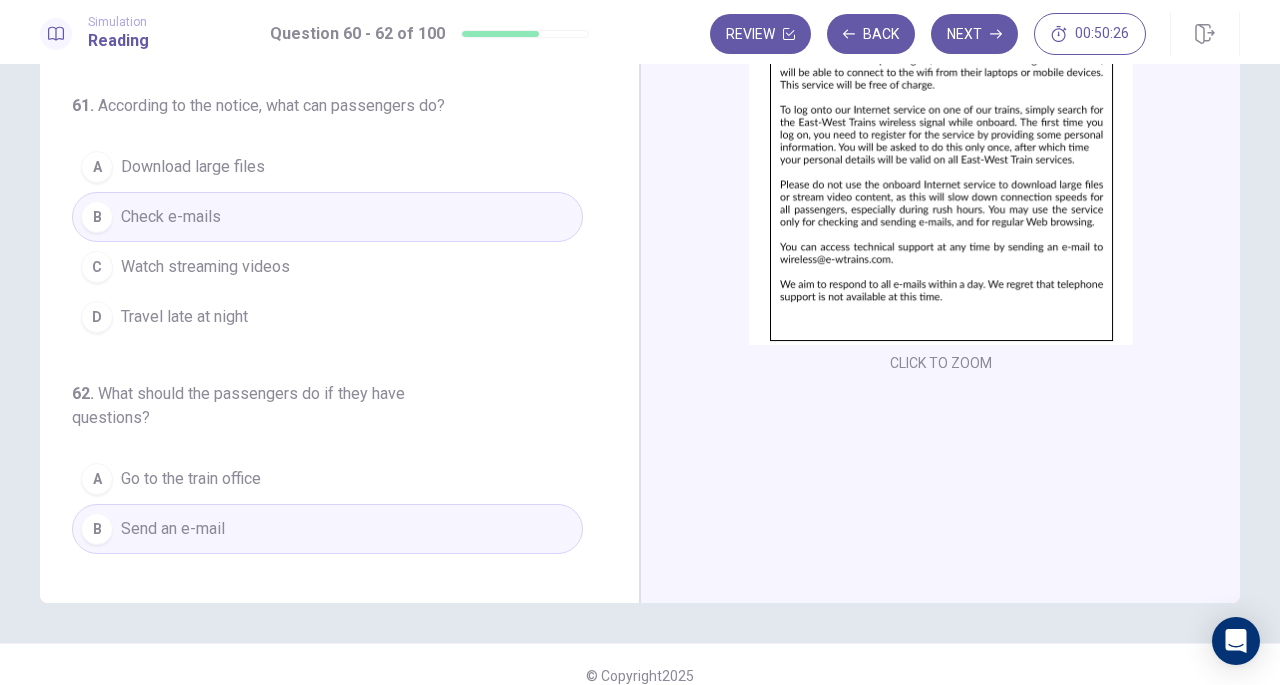 scroll, scrollTop: 0, scrollLeft: 0, axis: both 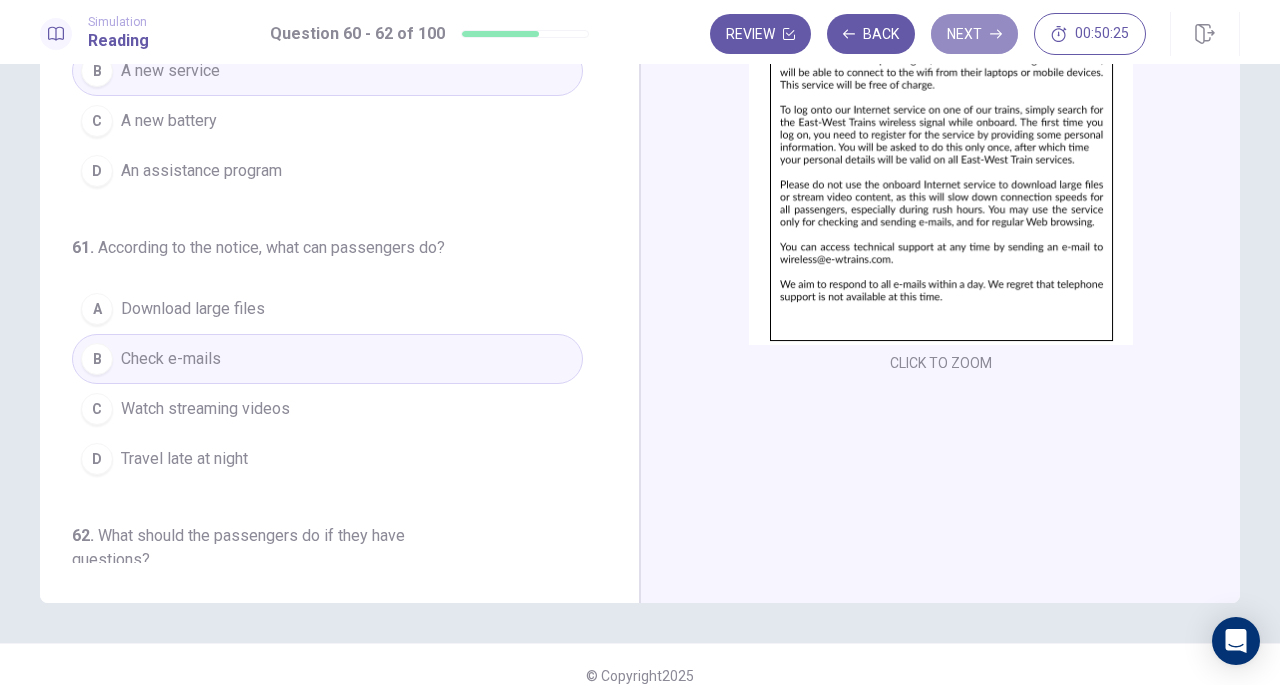 click on "Next" at bounding box center (974, 34) 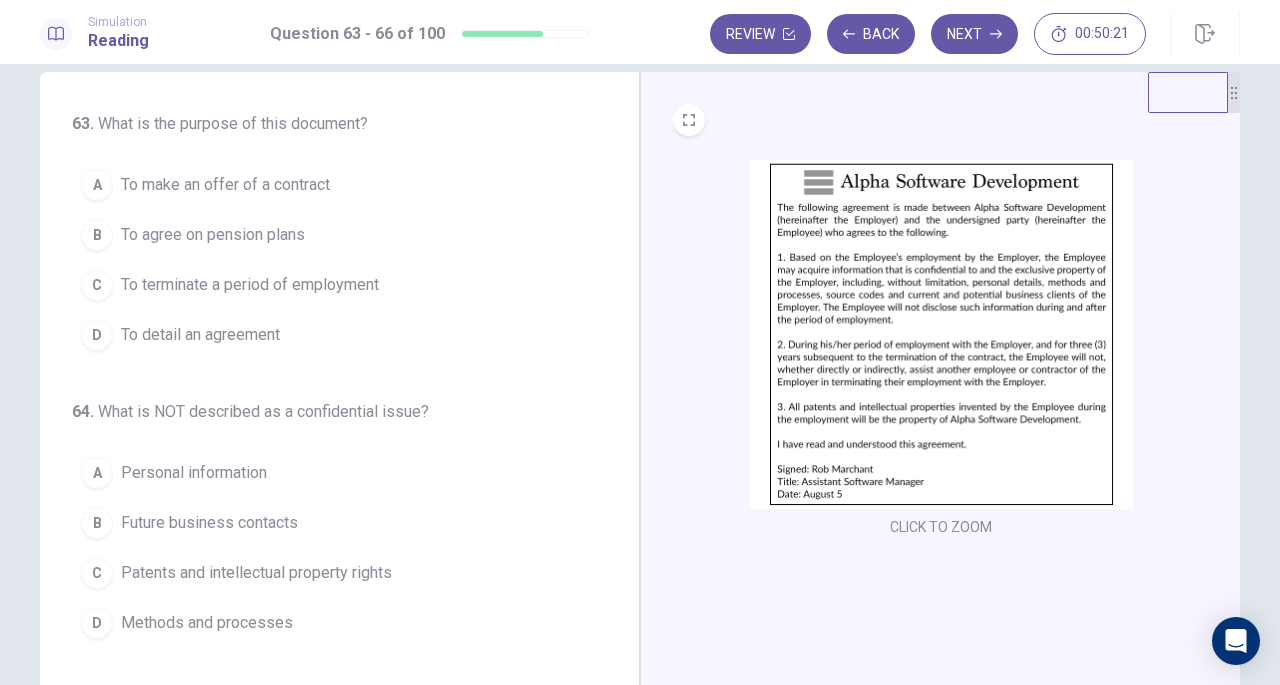 scroll, scrollTop: 0, scrollLeft: 0, axis: both 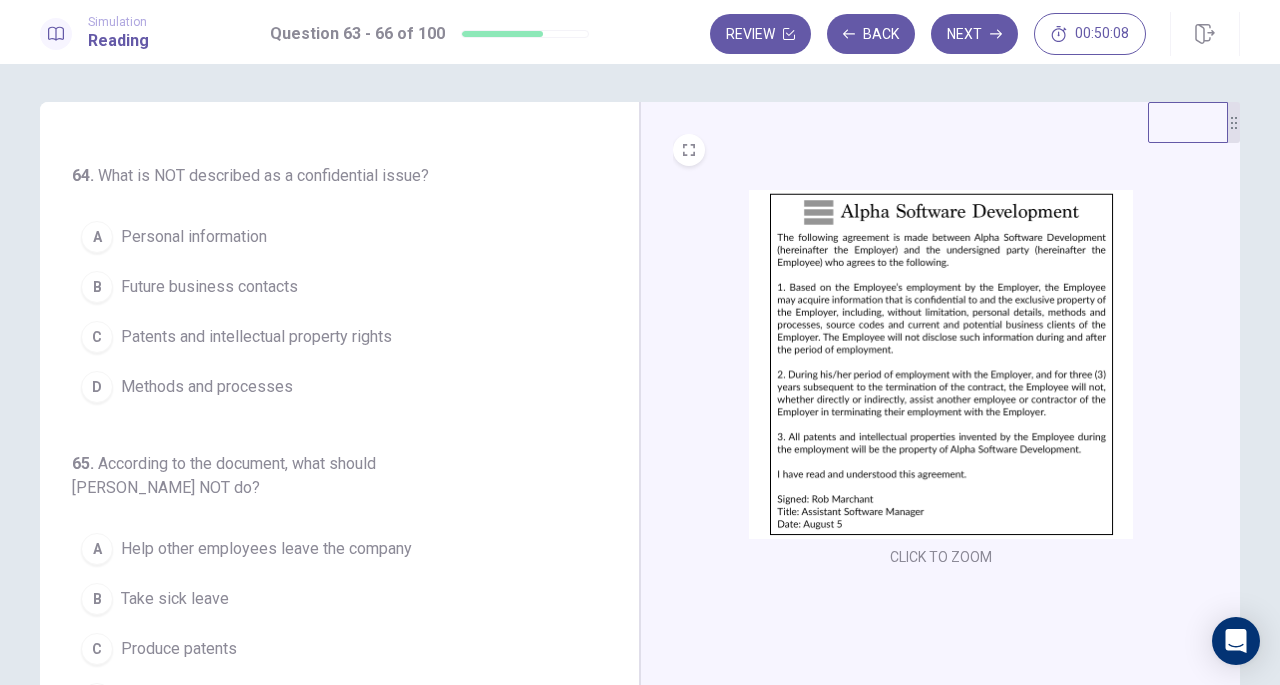 click 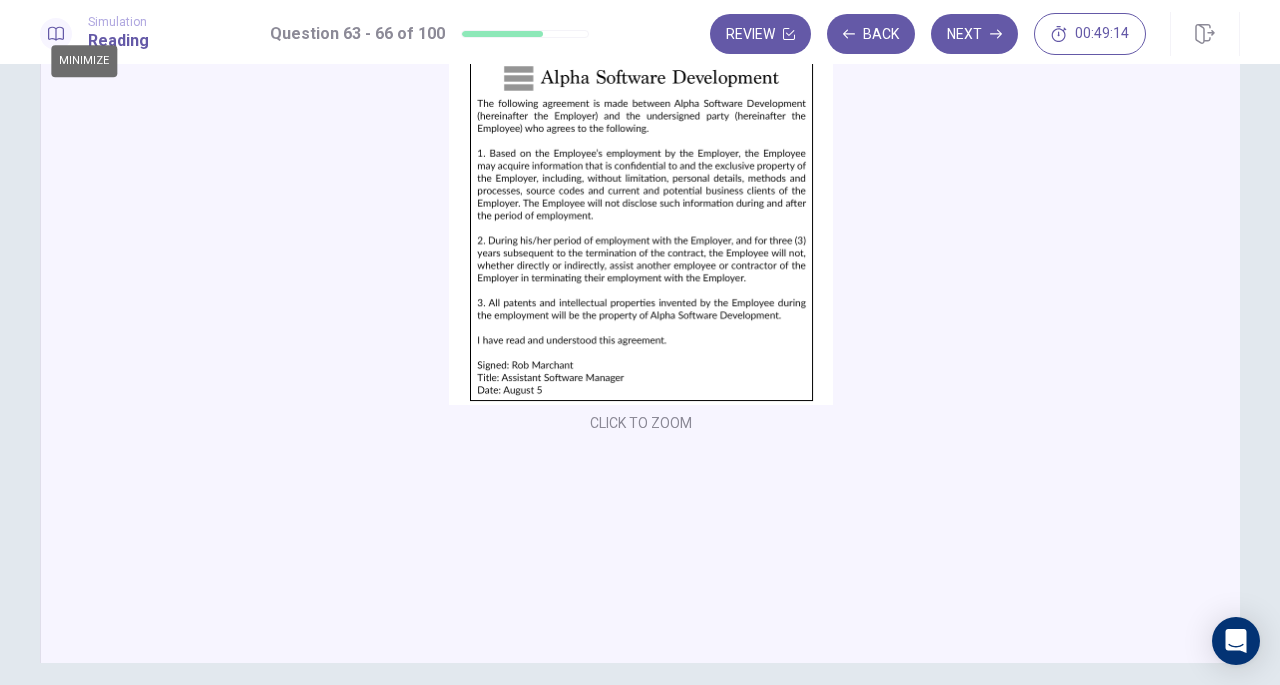 scroll, scrollTop: 0, scrollLeft: 0, axis: both 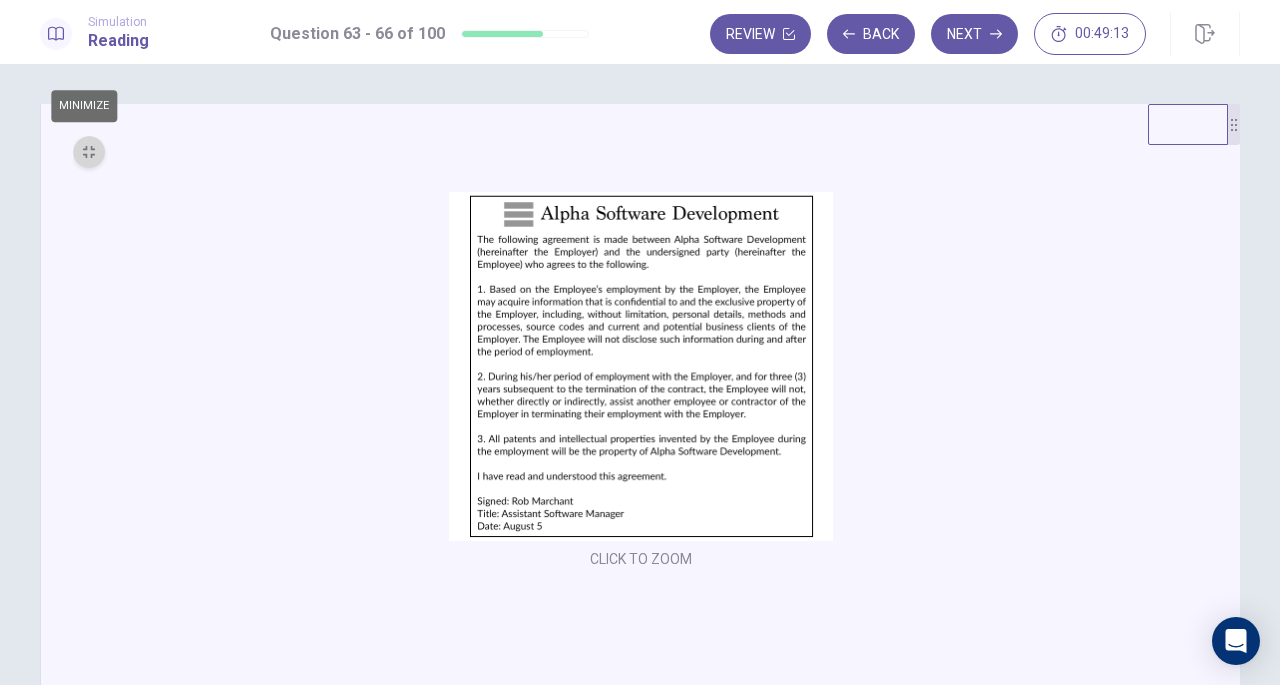 click at bounding box center (89, 152) 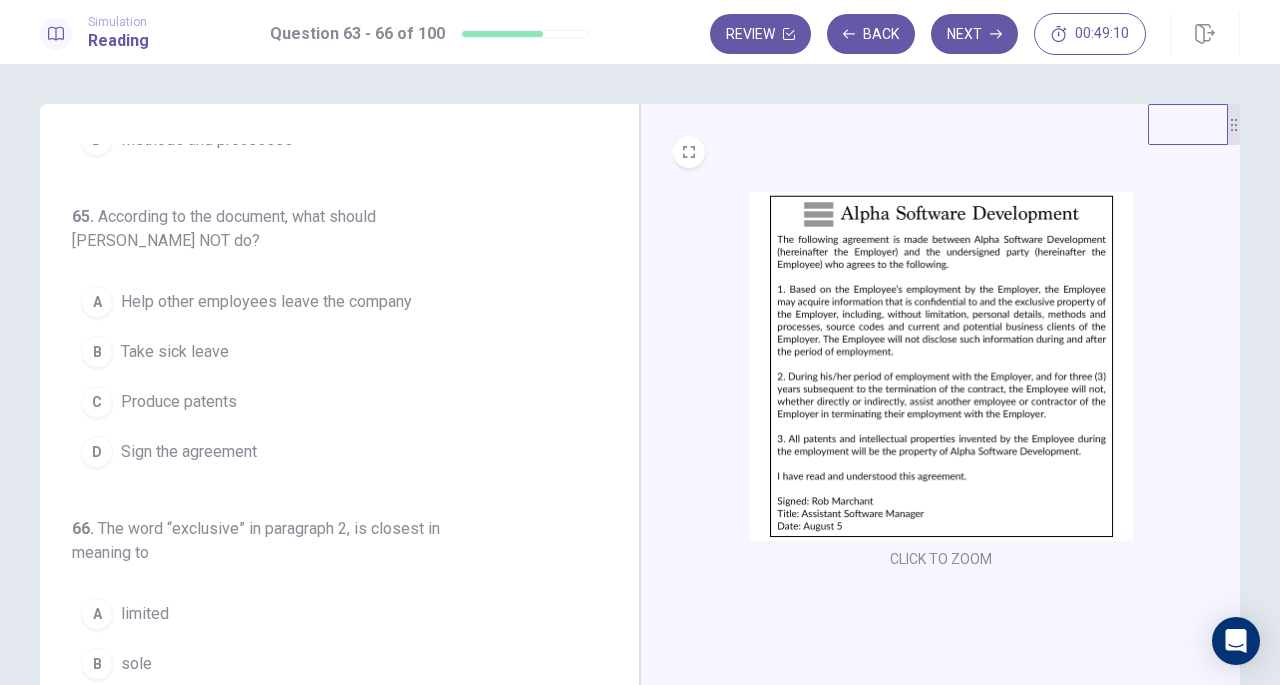 scroll, scrollTop: 534, scrollLeft: 0, axis: vertical 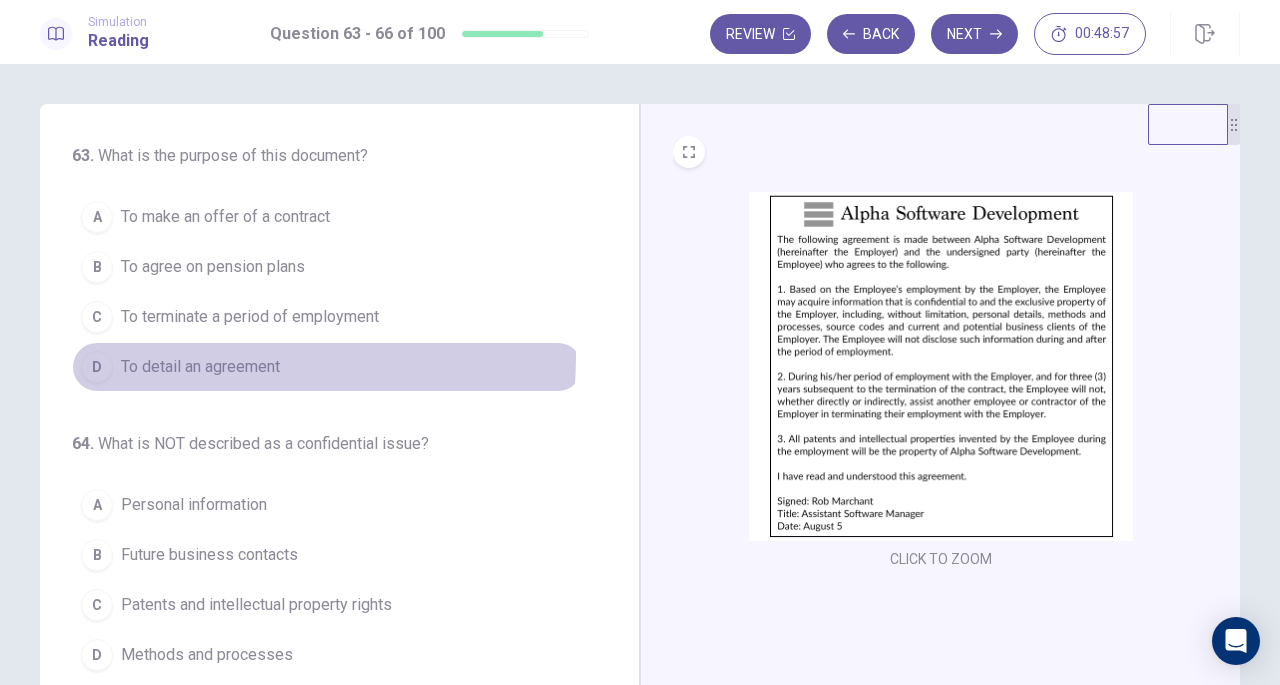 click on "To detail an agreement" at bounding box center [200, 367] 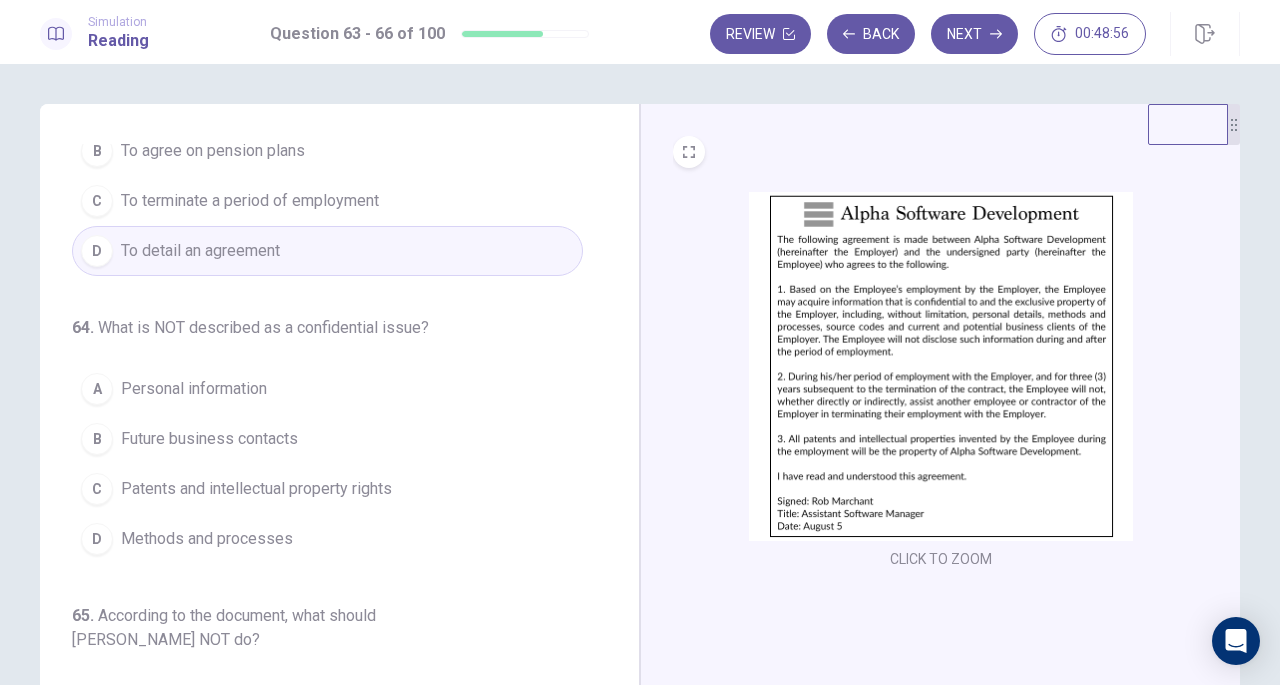 scroll, scrollTop: 141, scrollLeft: 0, axis: vertical 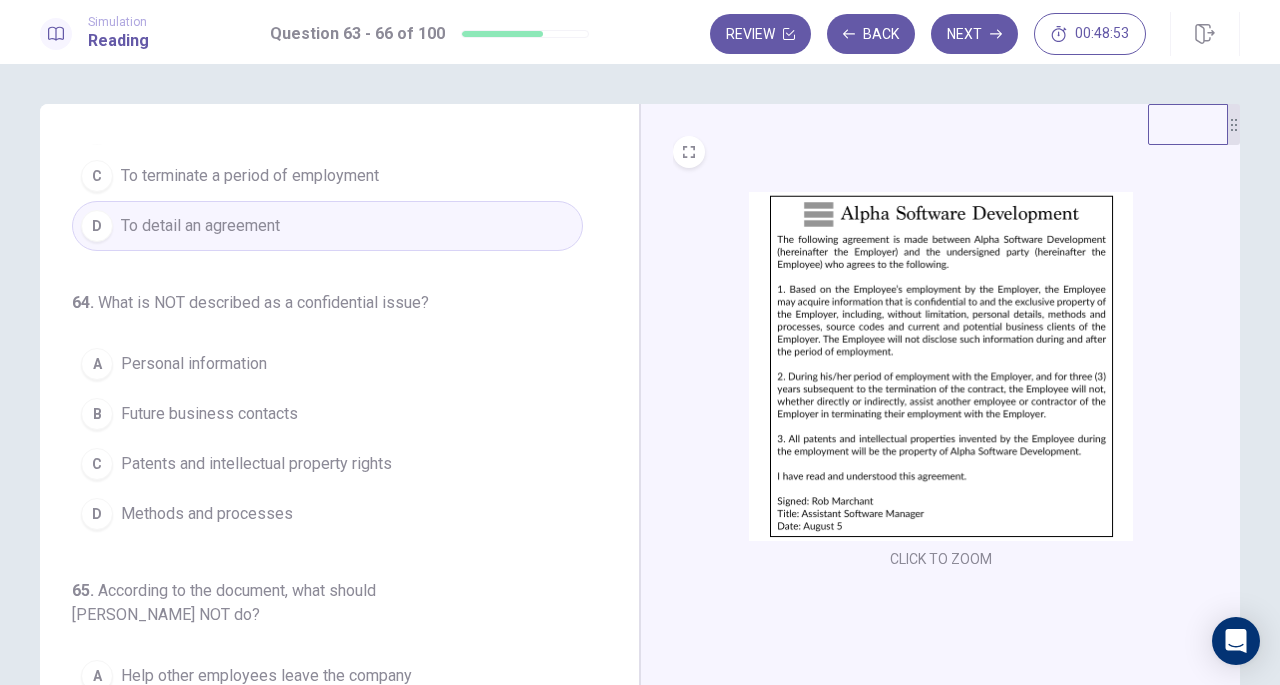 click on "64 .   What is NOT described as a confidential issue?" at bounding box center [264, 303] 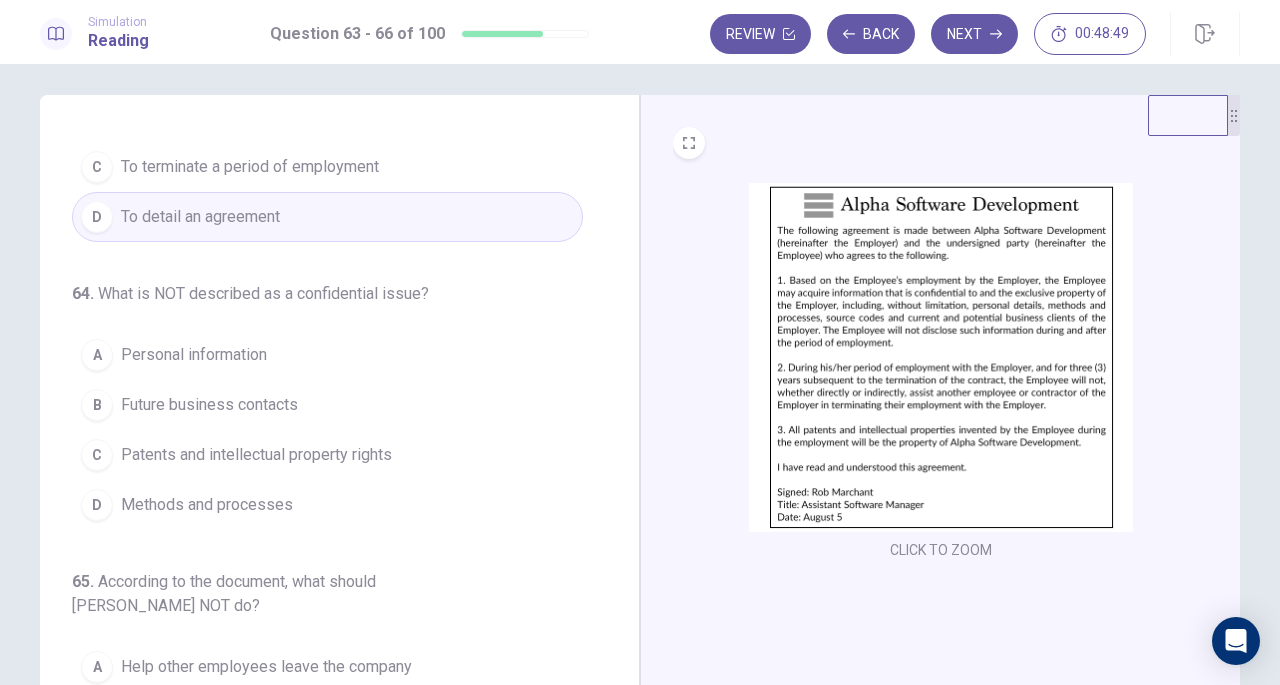 scroll, scrollTop: 9, scrollLeft: 0, axis: vertical 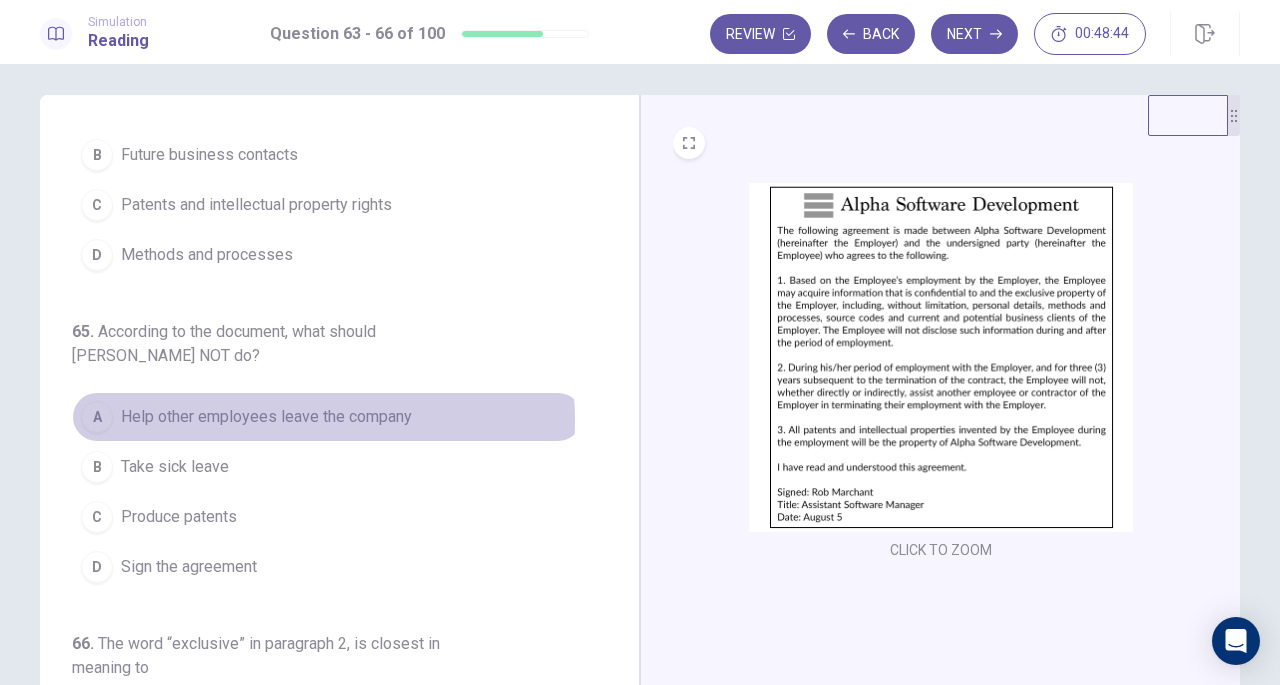 click on "Help other employees leave the company" at bounding box center [266, 417] 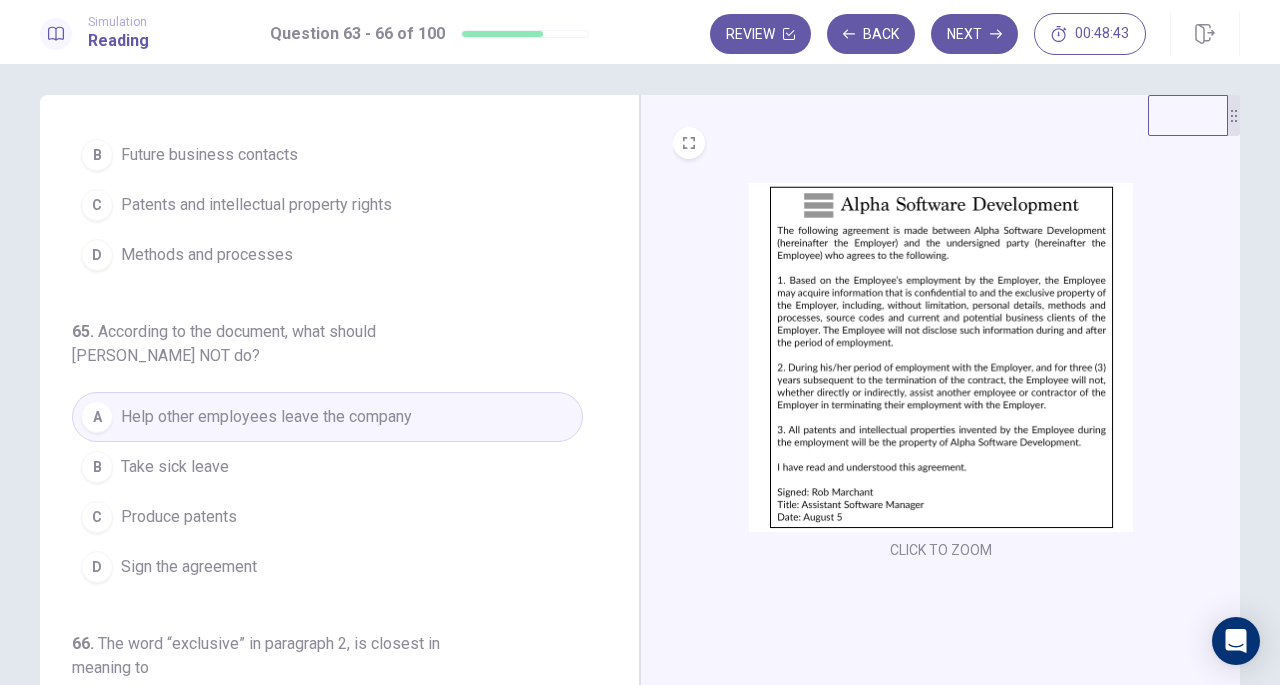 scroll, scrollTop: 534, scrollLeft: 0, axis: vertical 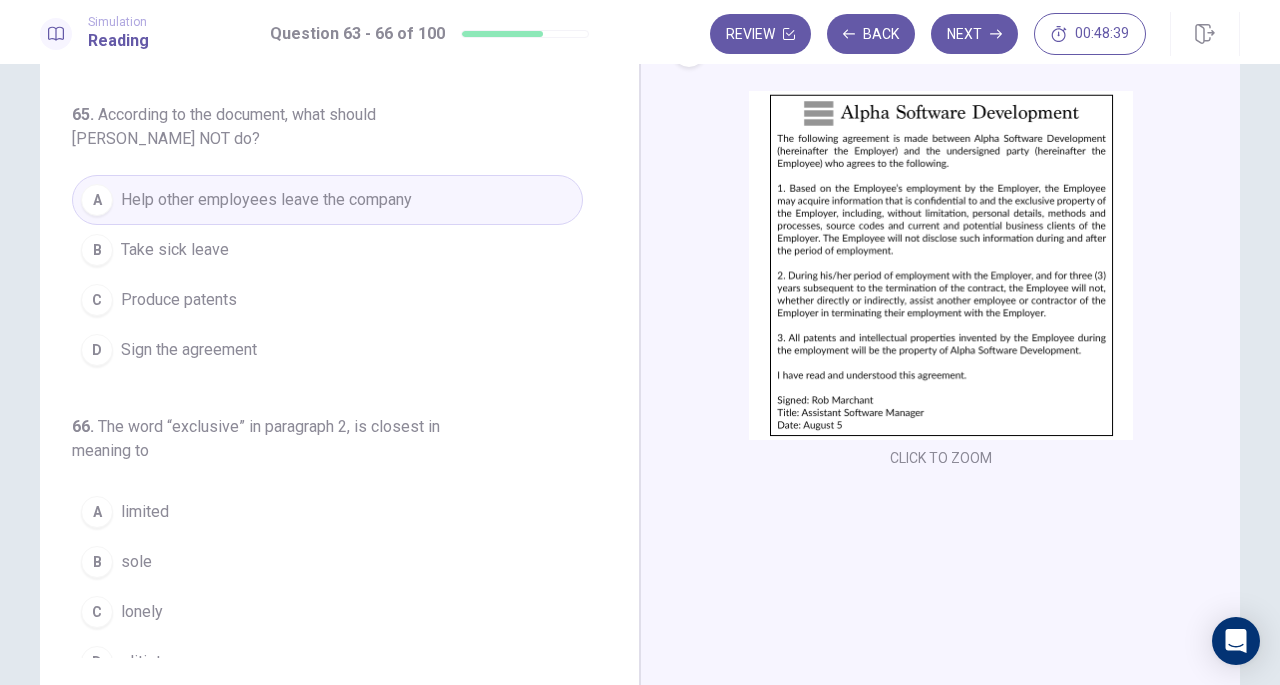 click at bounding box center [941, 265] 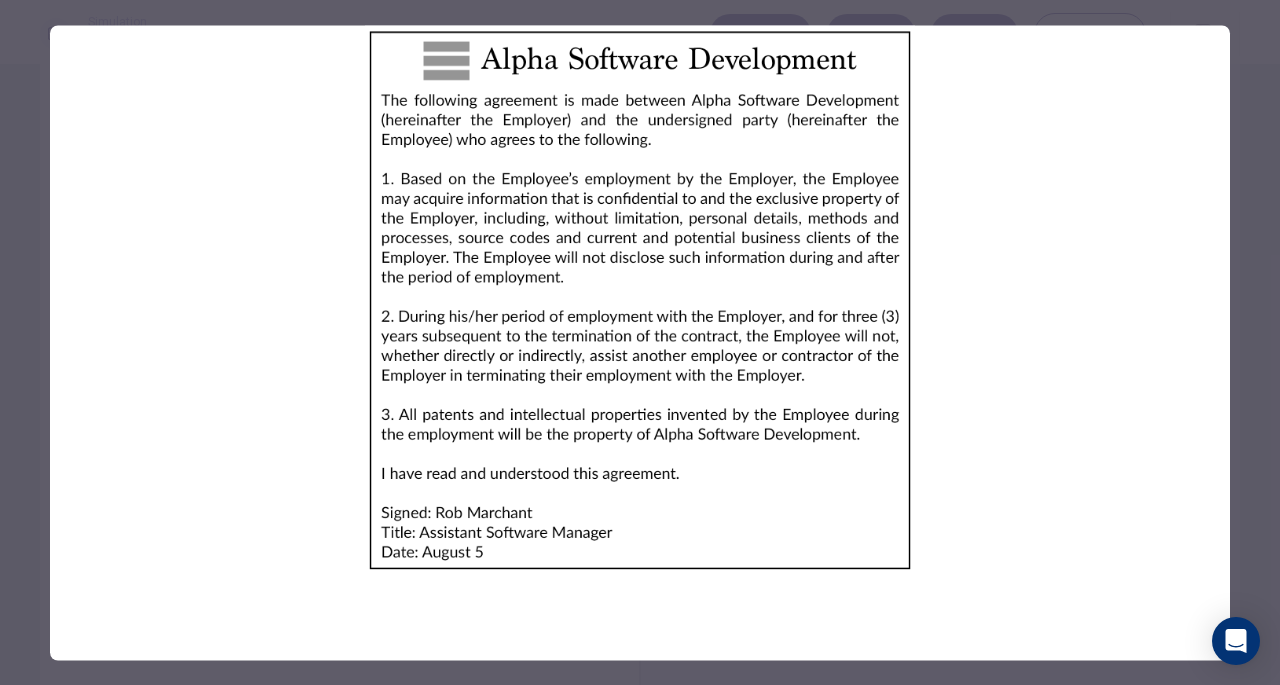 click at bounding box center [640, 300] 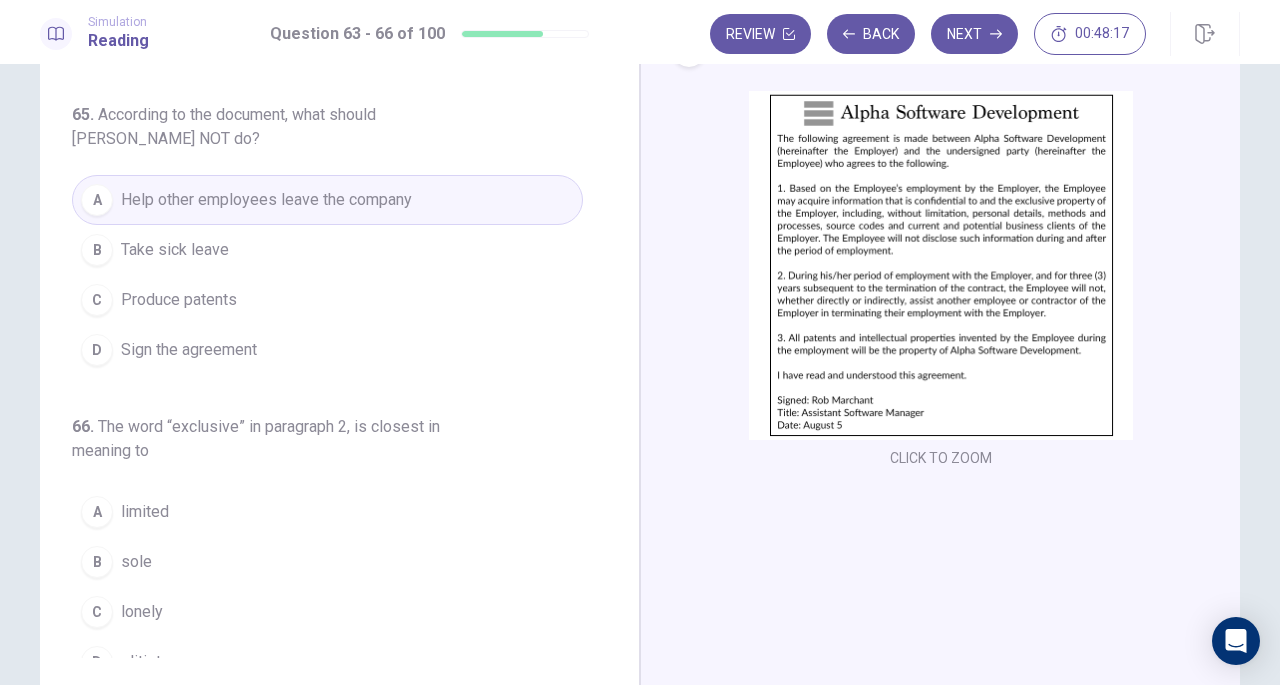 scroll, scrollTop: 534, scrollLeft: 0, axis: vertical 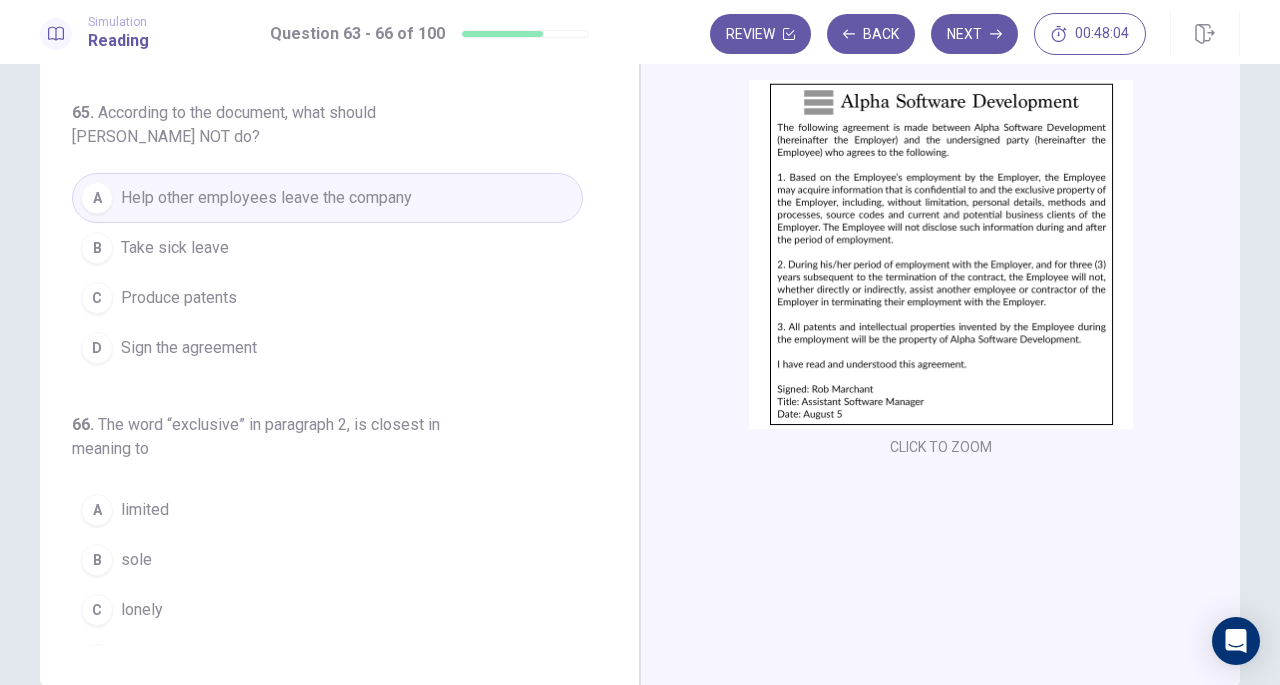 click at bounding box center [941, 254] 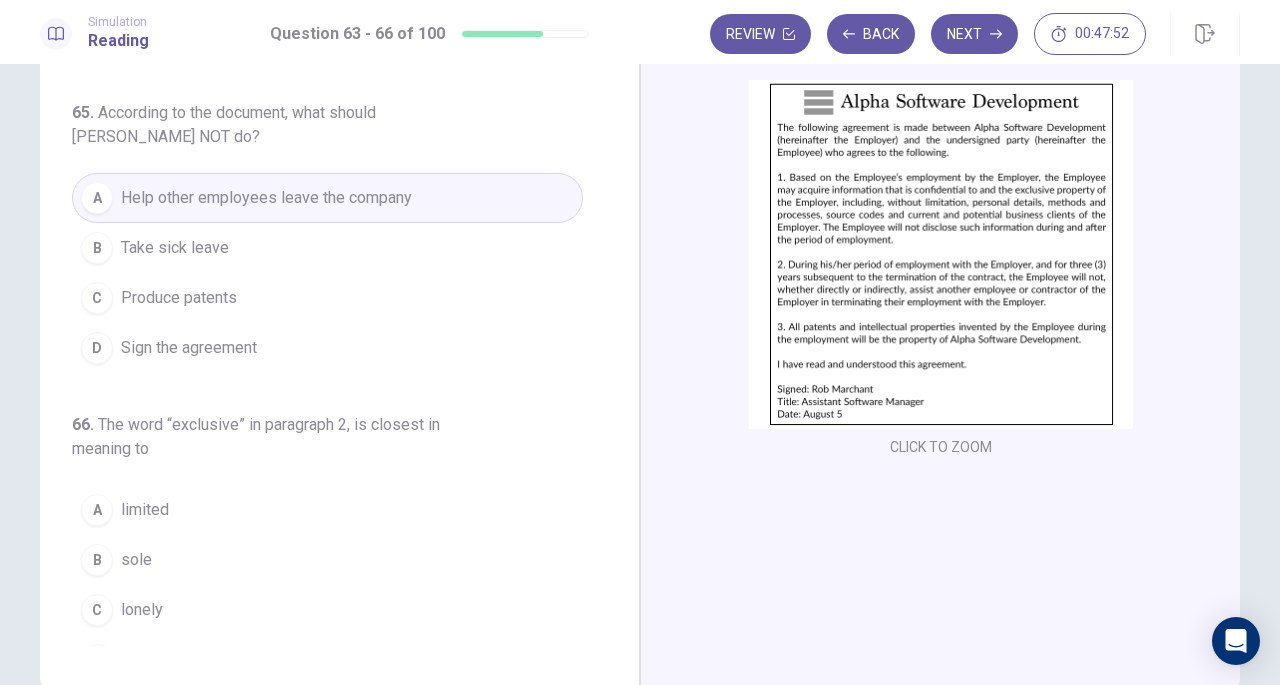 scroll, scrollTop: 534, scrollLeft: 0, axis: vertical 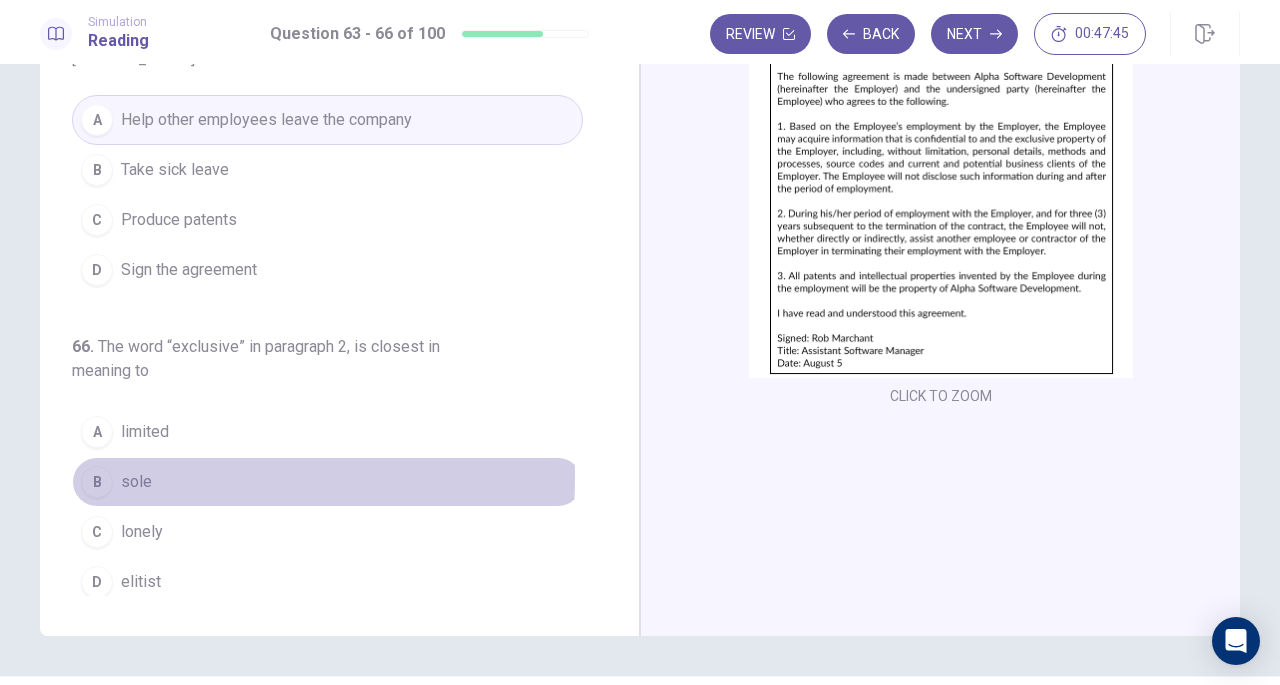 click on "B" at bounding box center (97, 482) 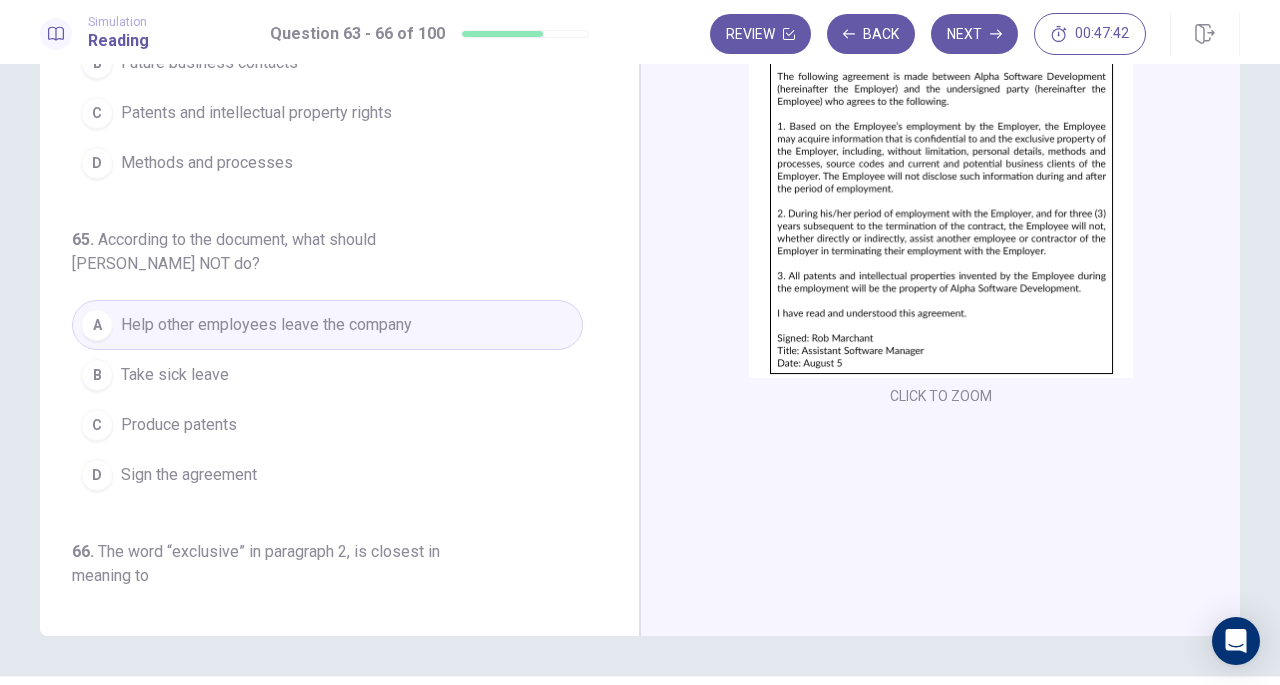 scroll, scrollTop: 0, scrollLeft: 0, axis: both 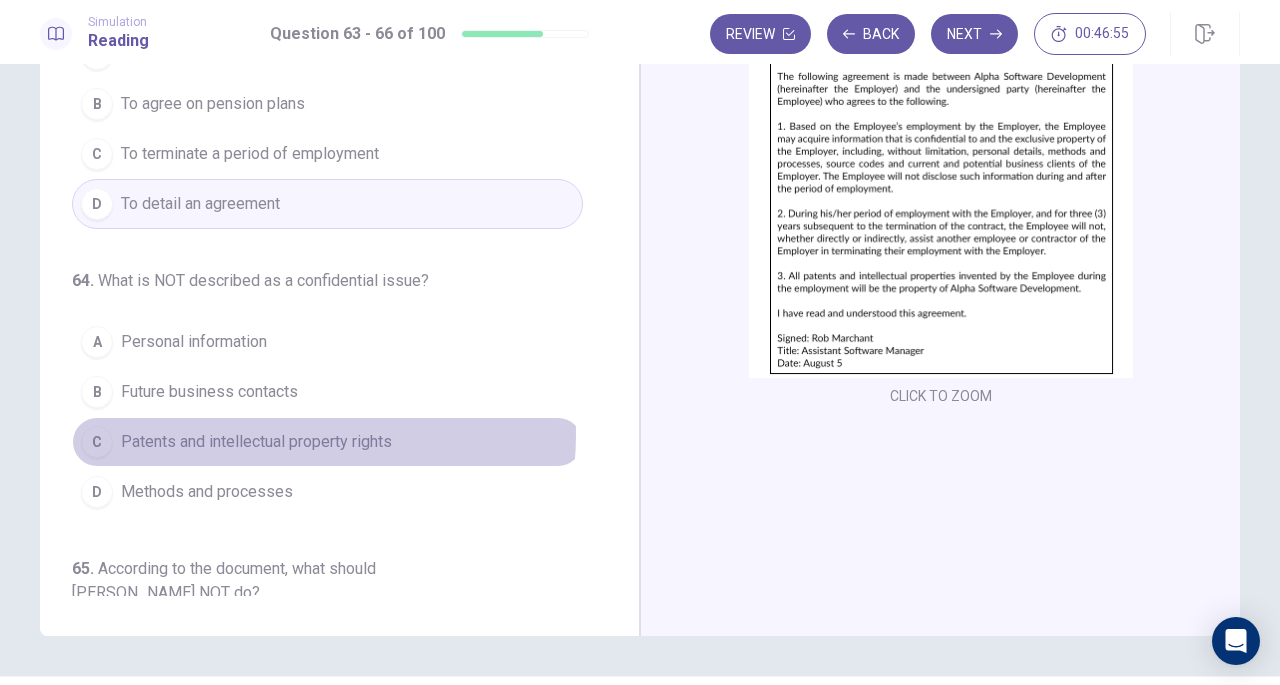 click on "Patents and intellectual property rights" at bounding box center (256, 442) 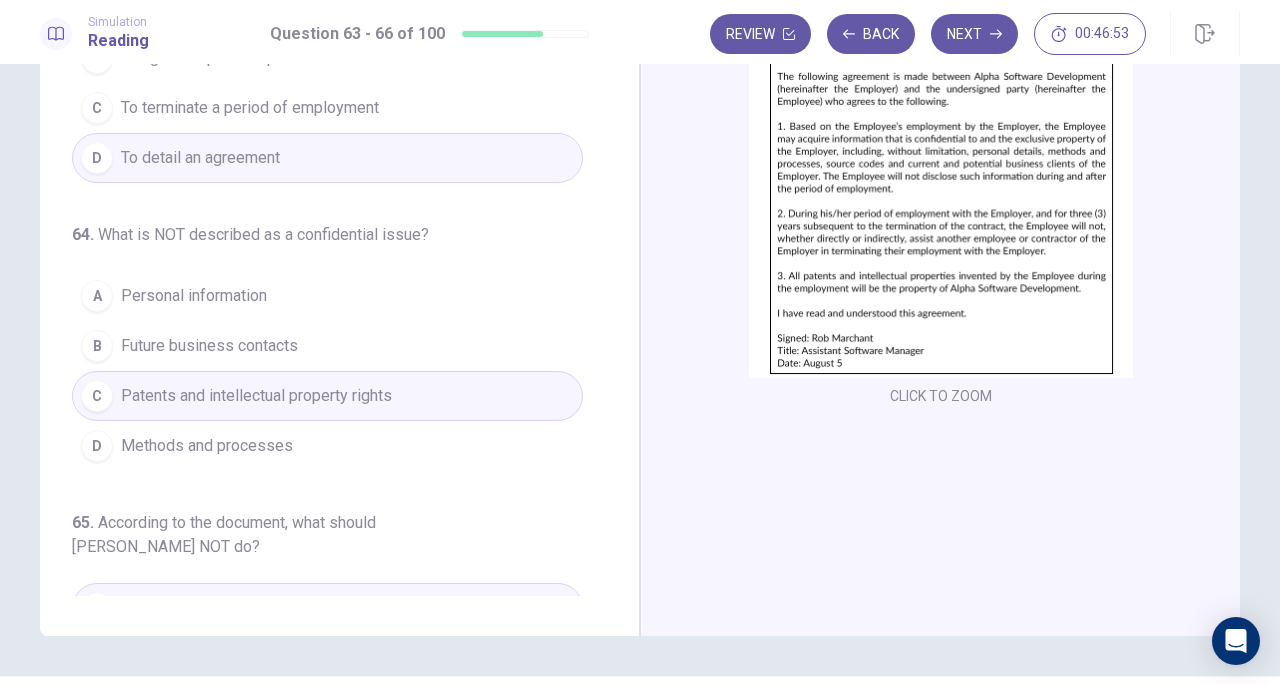 scroll, scrollTop: 0, scrollLeft: 0, axis: both 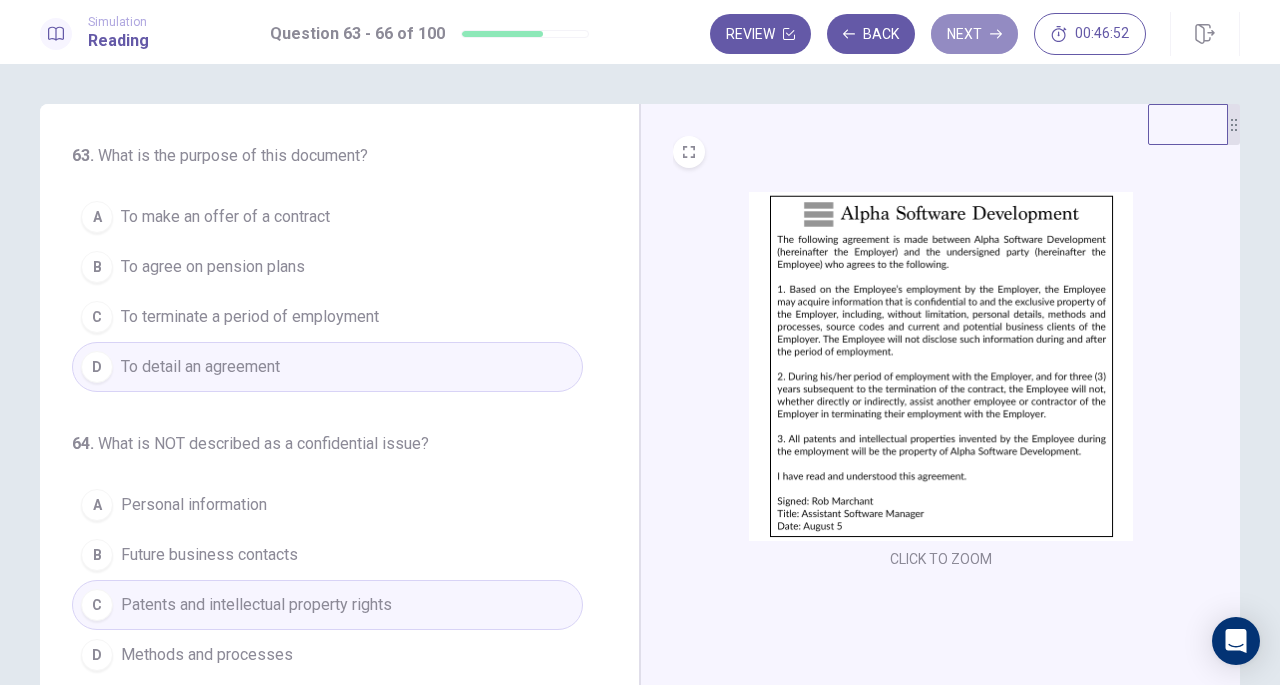 click 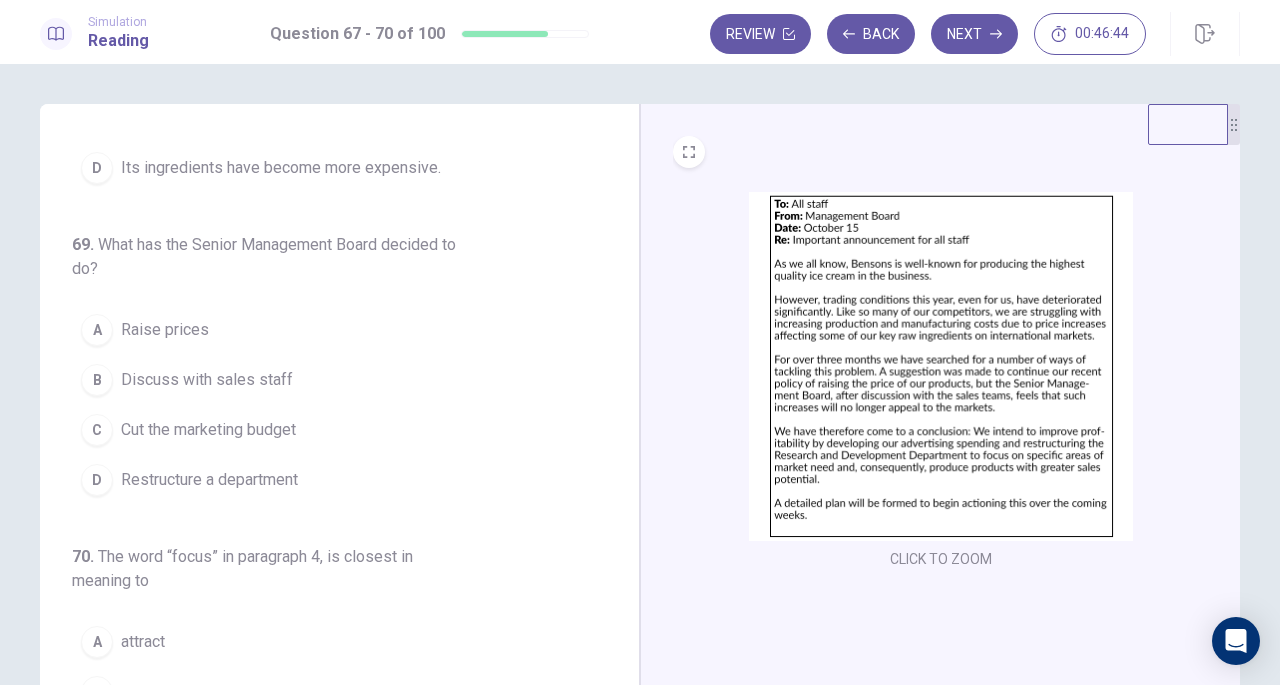 scroll, scrollTop: 558, scrollLeft: 0, axis: vertical 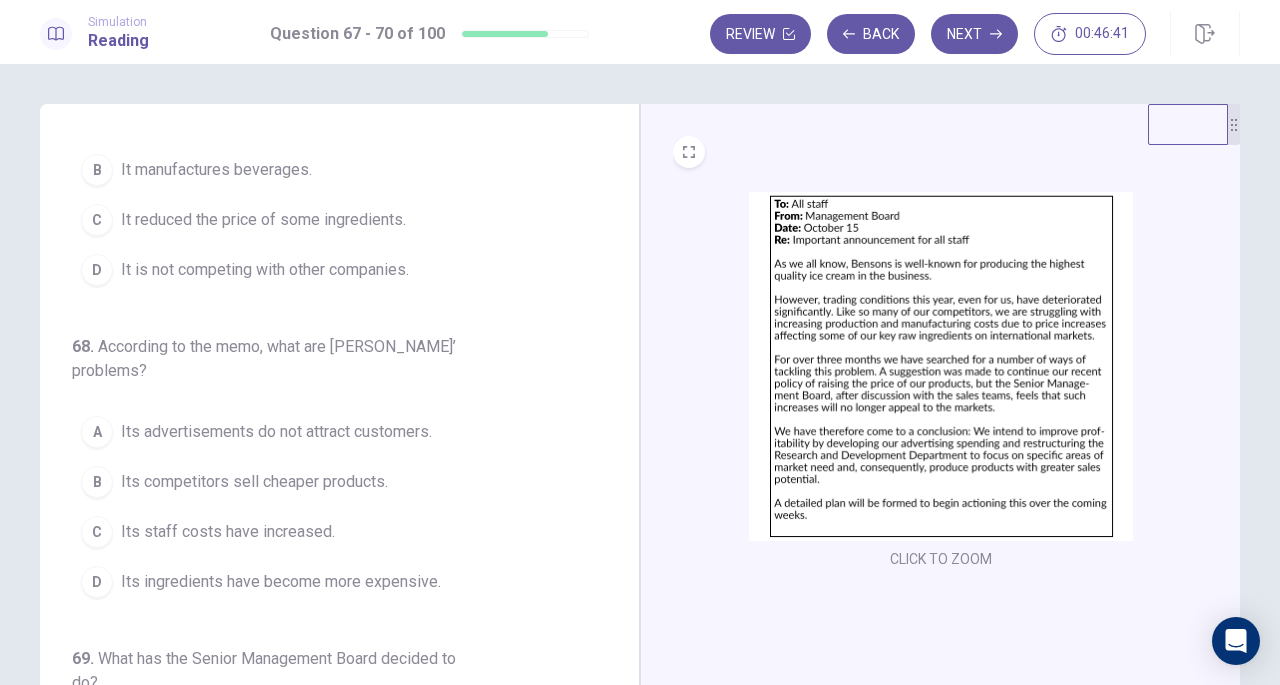 click at bounding box center [941, 366] 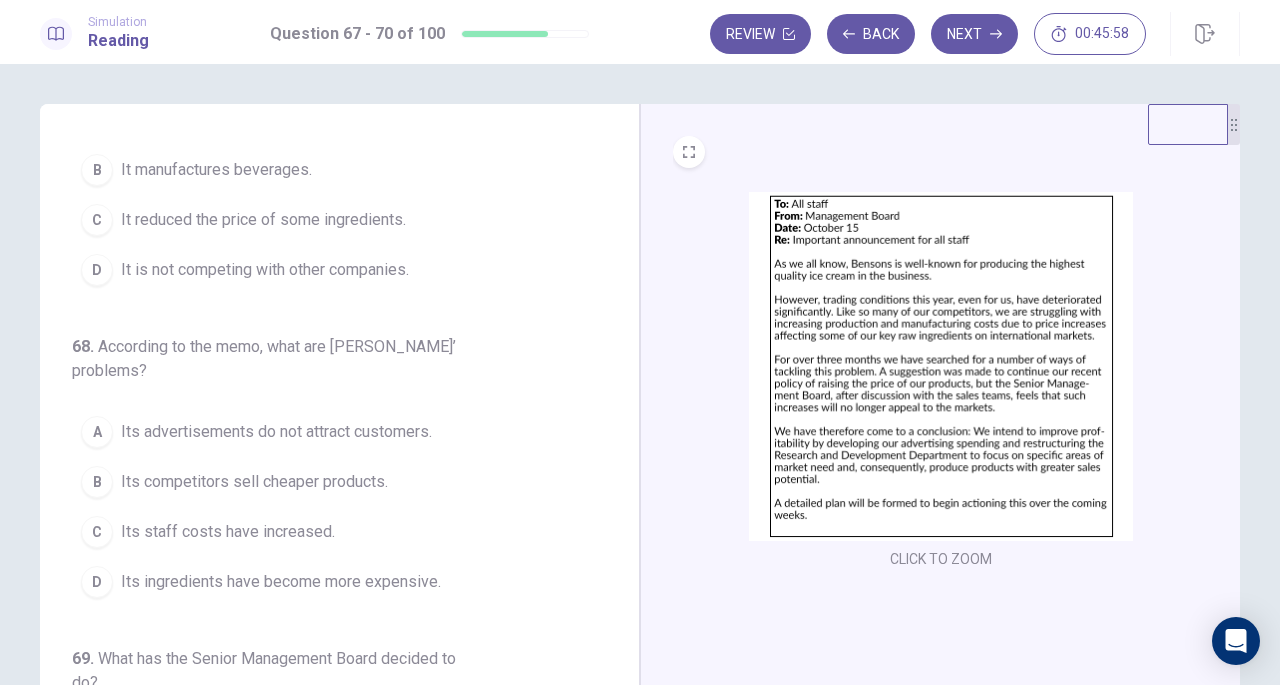 scroll, scrollTop: 0, scrollLeft: 0, axis: both 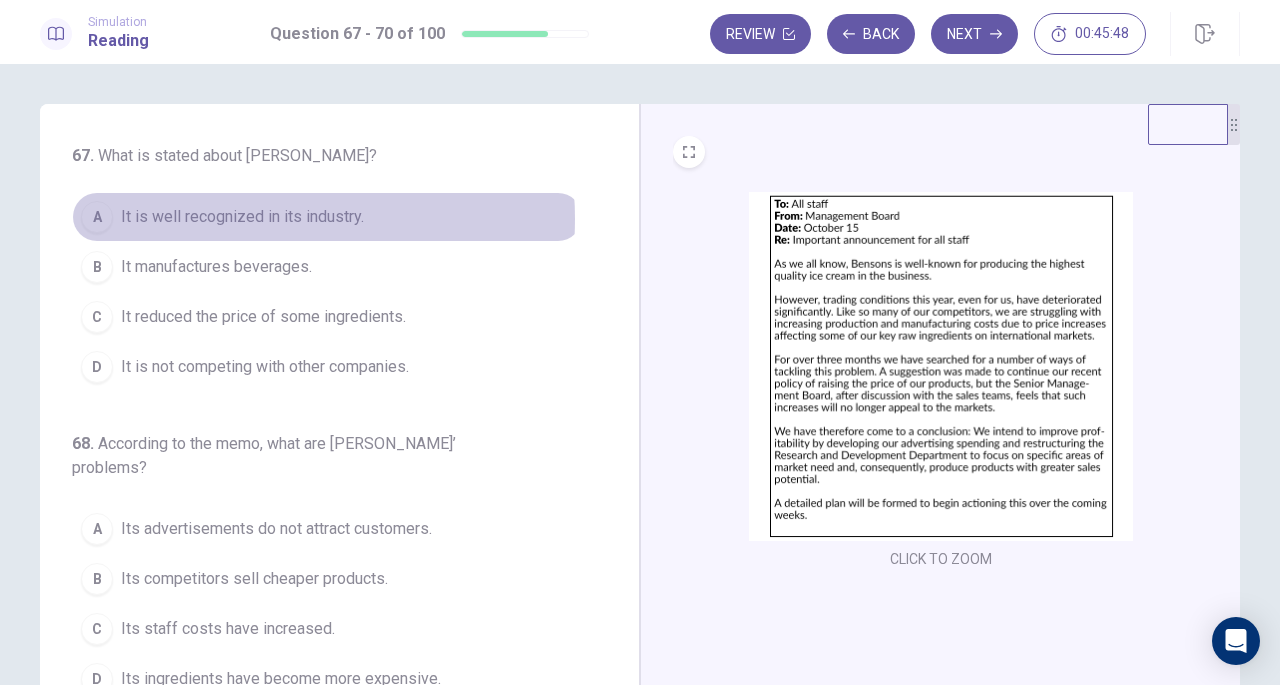 click on "It is well recognized in its industry." at bounding box center [242, 217] 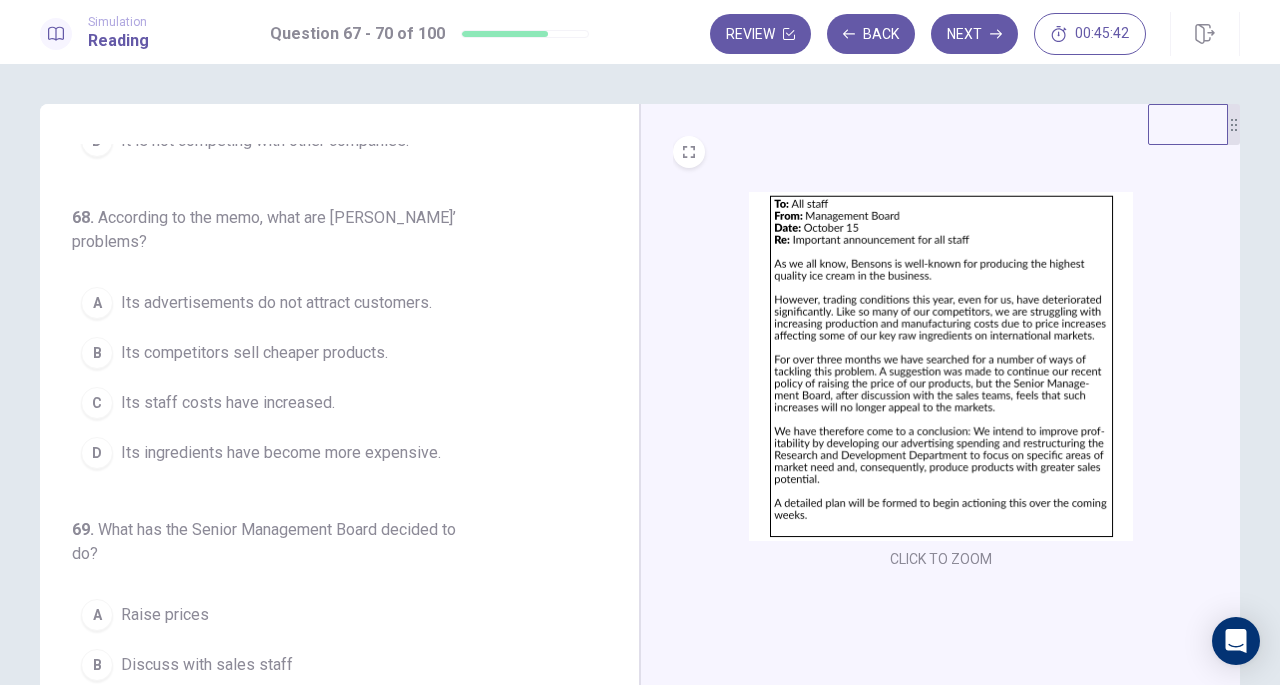 scroll, scrollTop: 247, scrollLeft: 0, axis: vertical 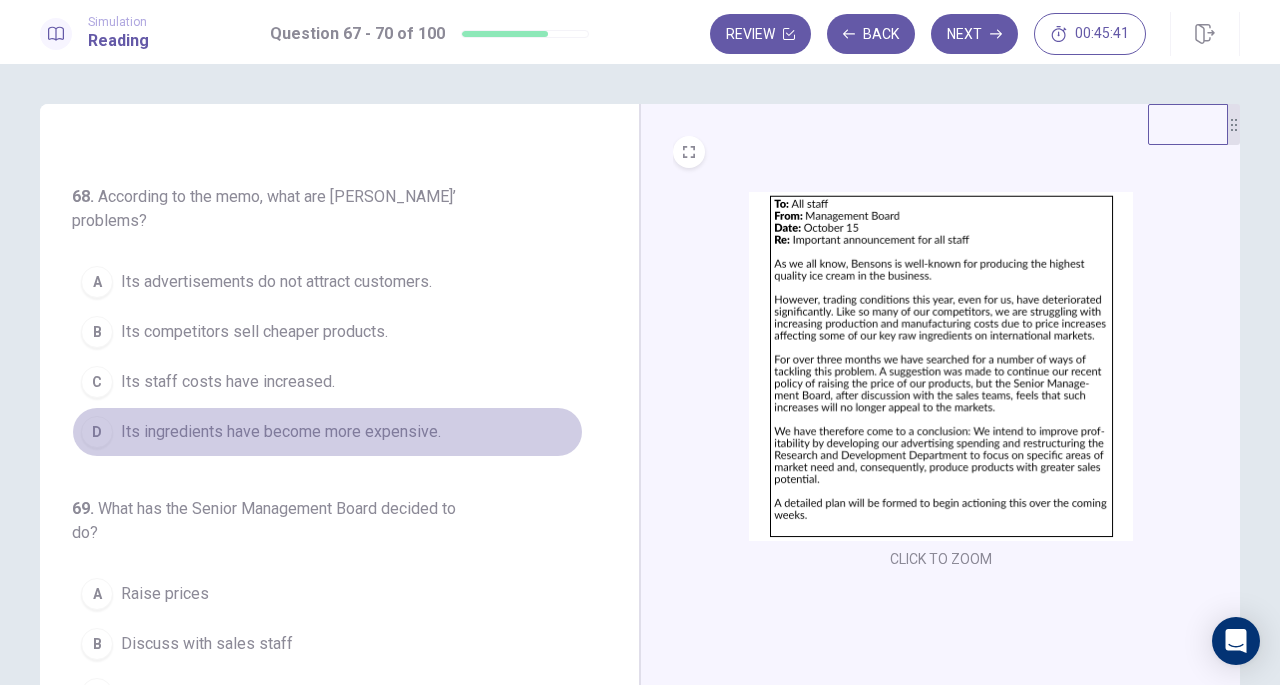 click on "Its ingredients have become more
expensive." at bounding box center (281, 432) 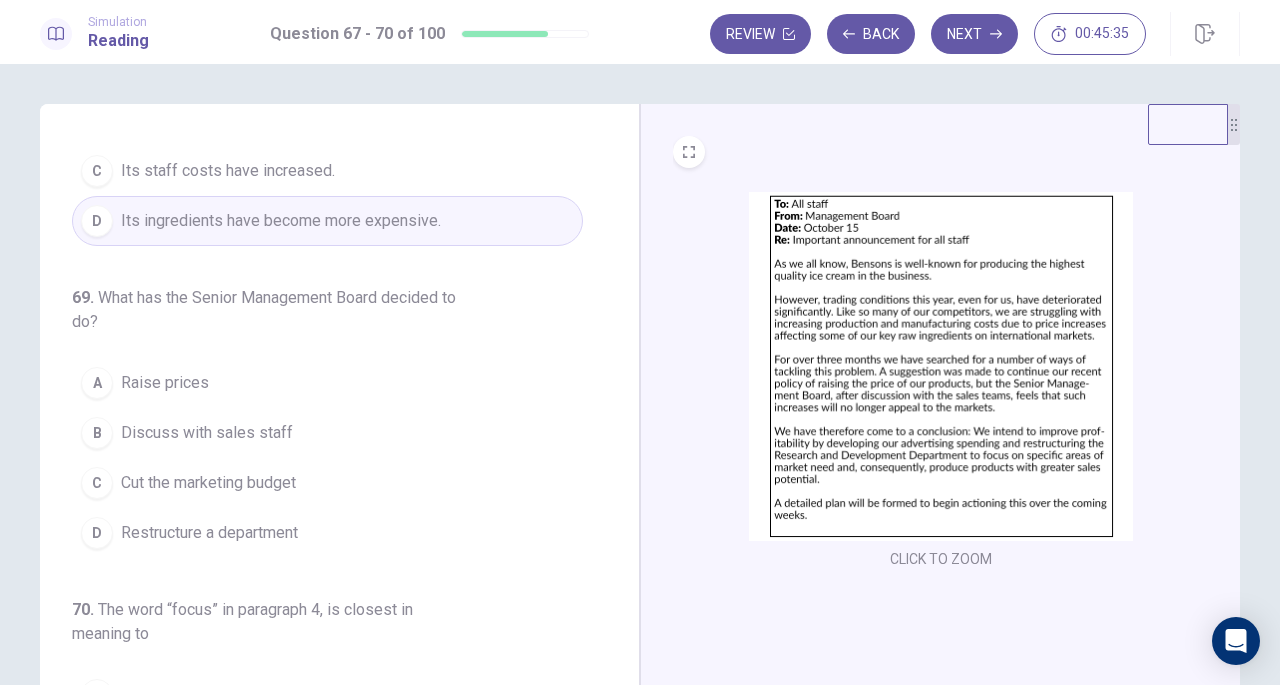 scroll, scrollTop: 558, scrollLeft: 0, axis: vertical 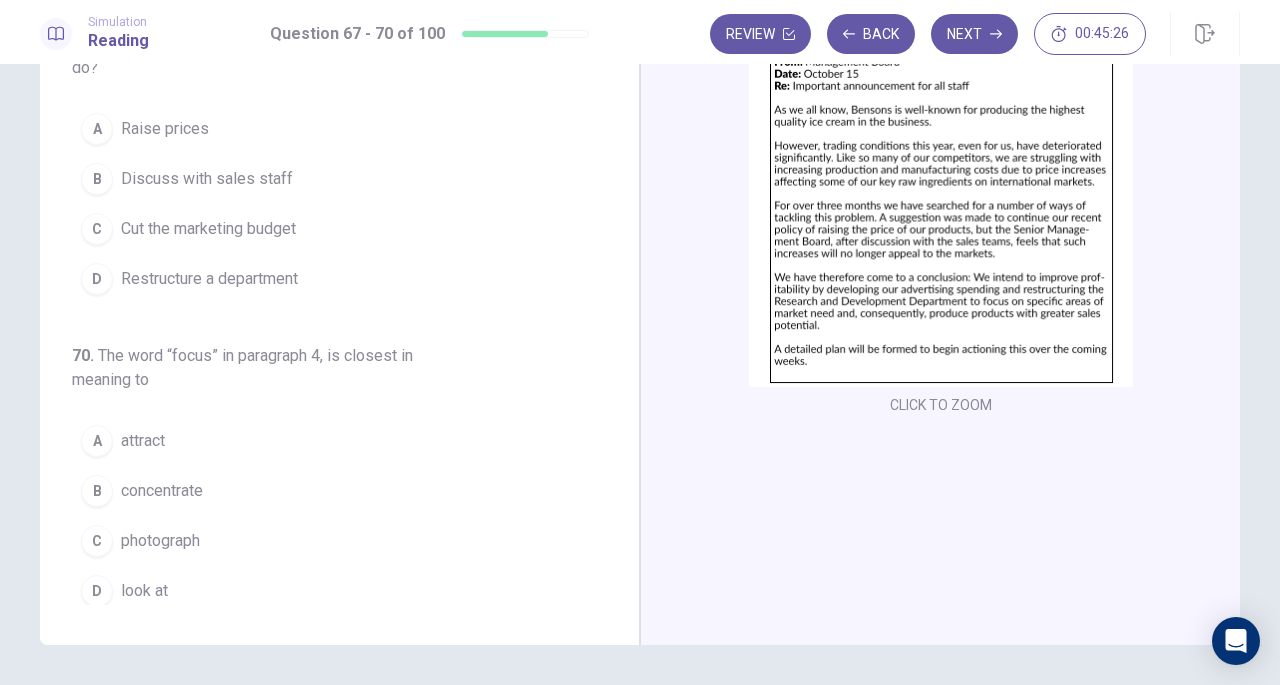 click on "concentrate" at bounding box center [162, 491] 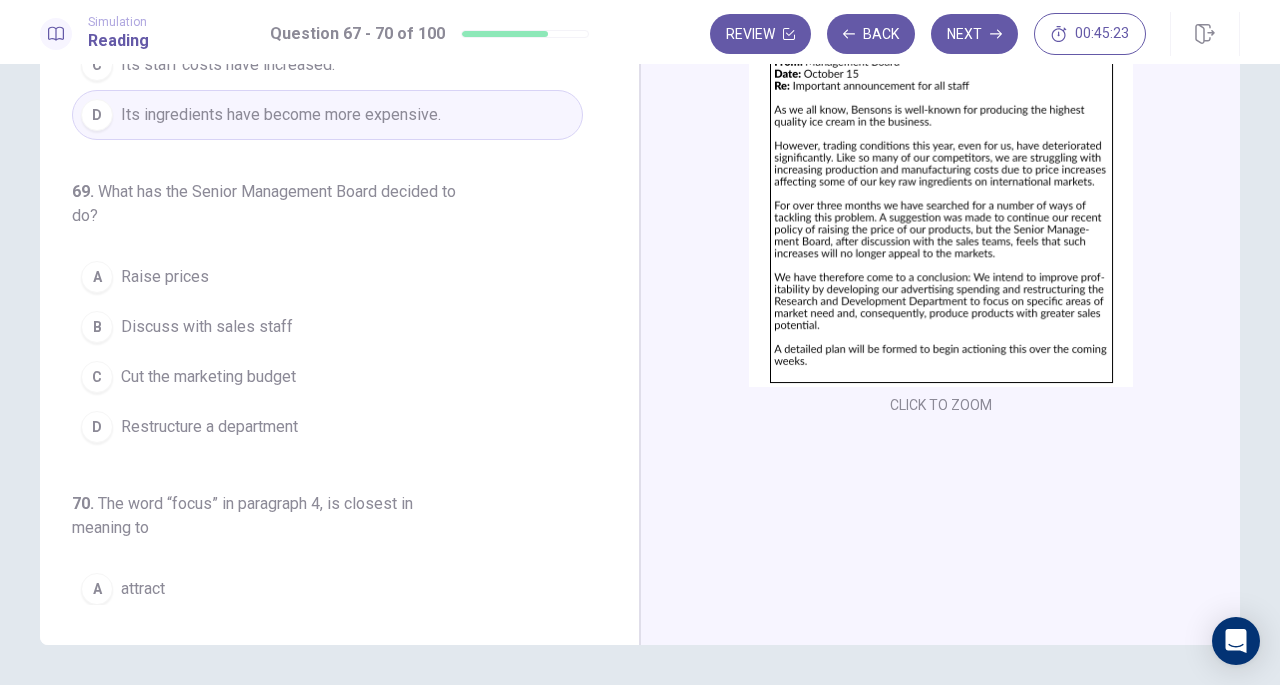 scroll, scrollTop: 409, scrollLeft: 0, axis: vertical 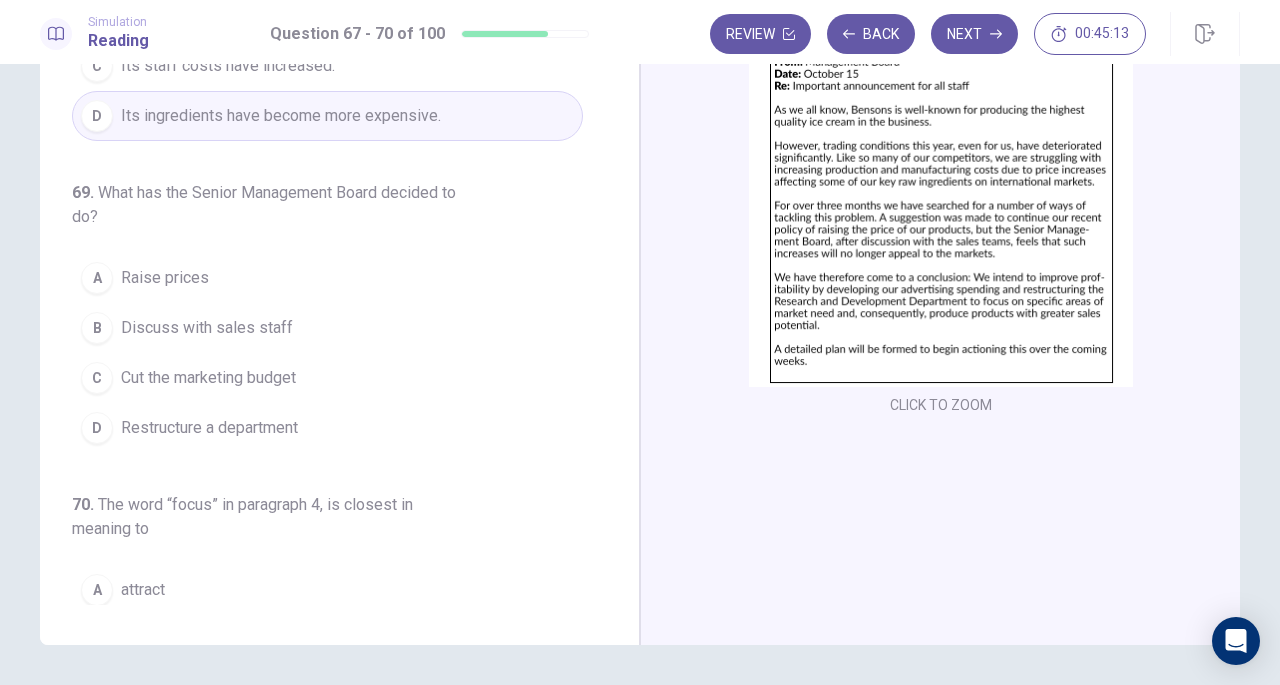 click at bounding box center [941, 212] 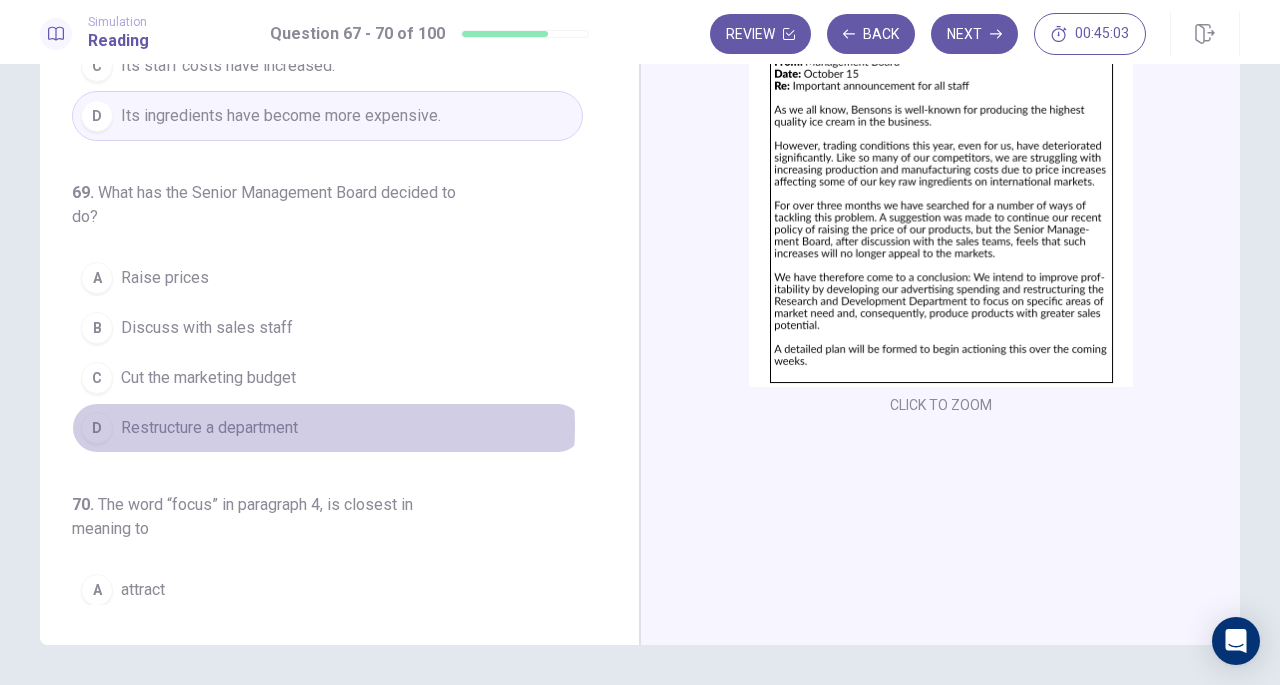 click on "Restructure a department" at bounding box center (209, 428) 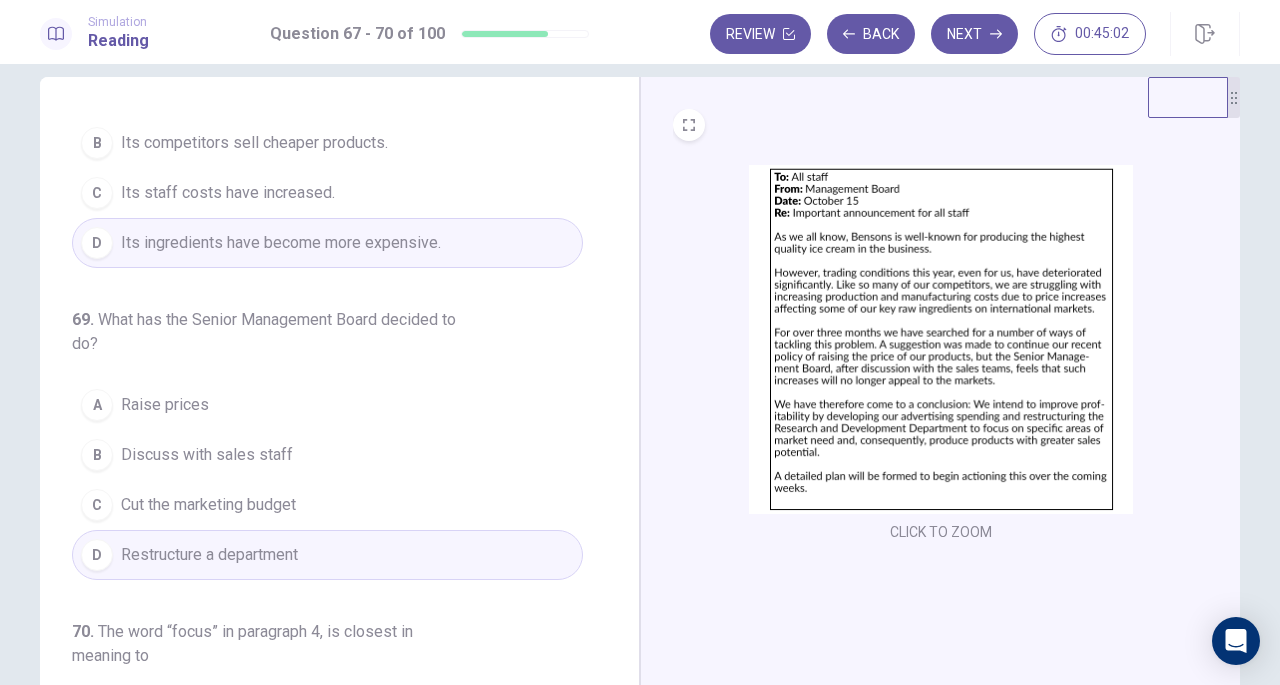 scroll, scrollTop: 0, scrollLeft: 0, axis: both 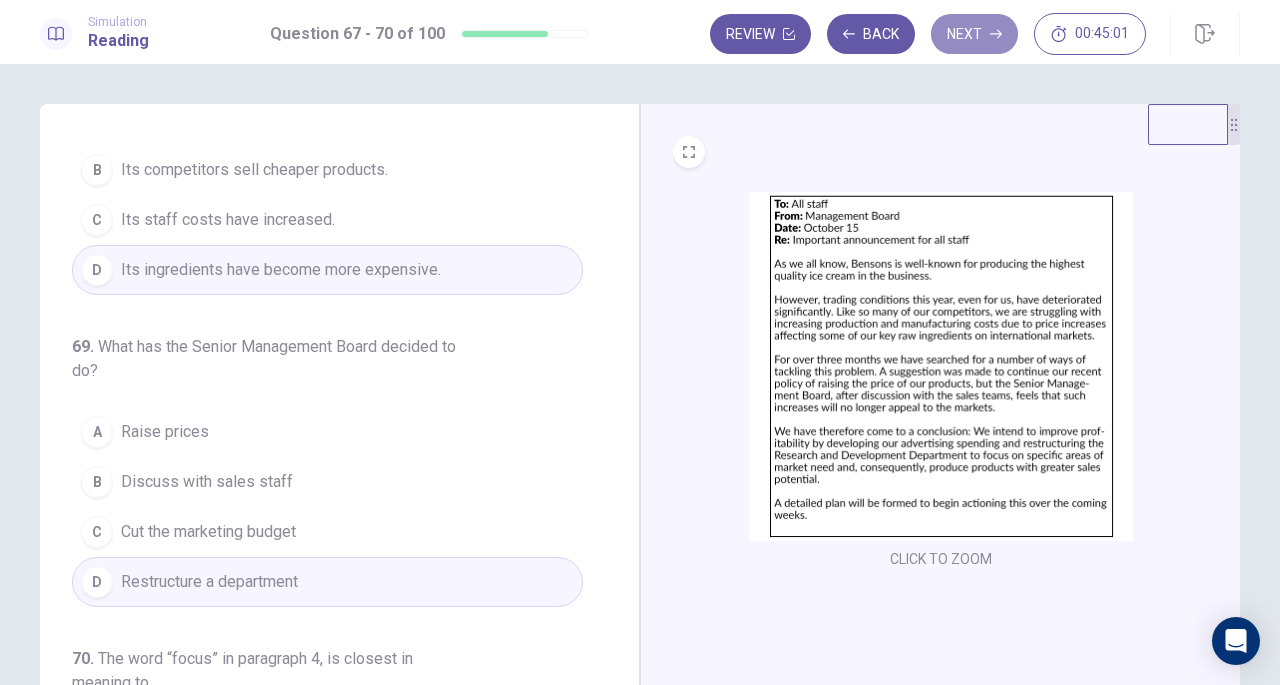 click on "Next" at bounding box center (974, 34) 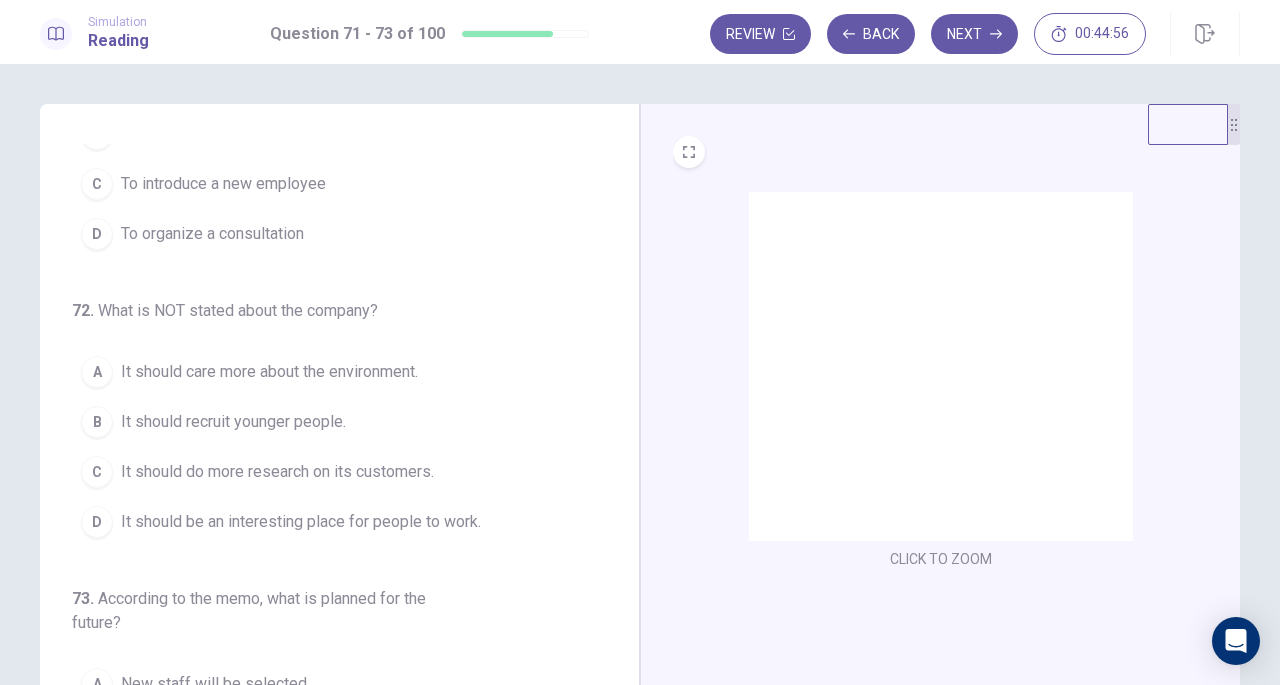 scroll, scrollTop: 224, scrollLeft: 0, axis: vertical 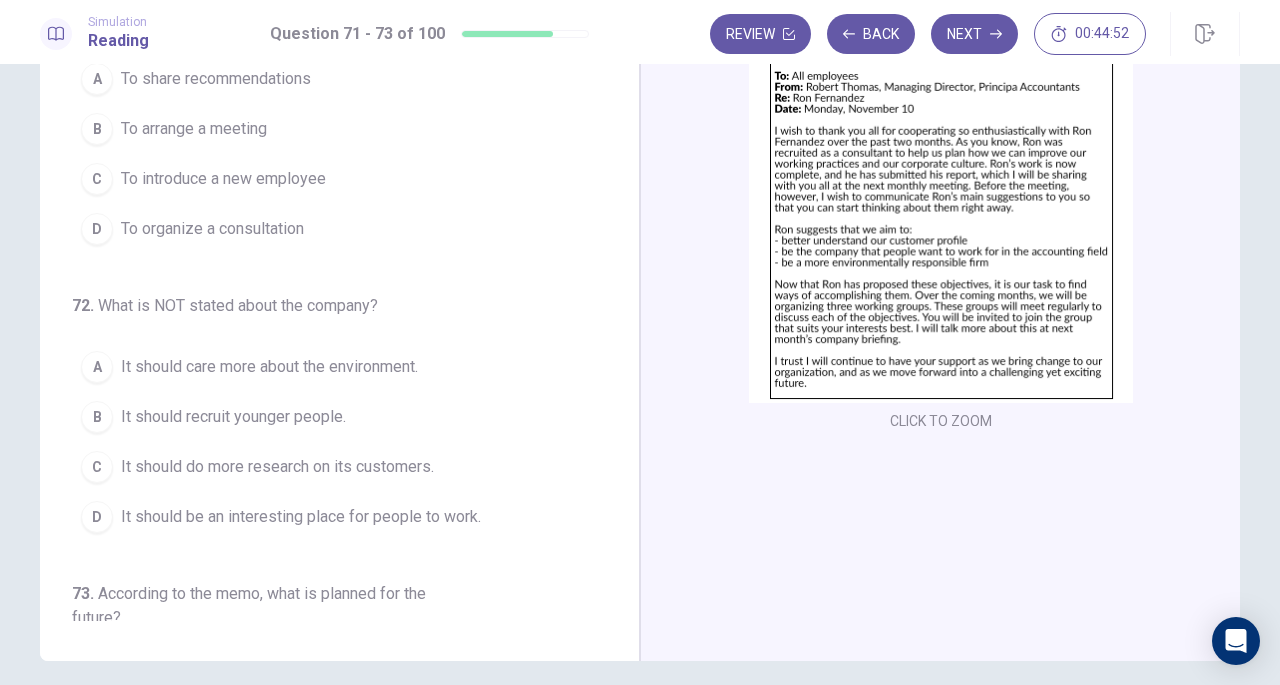 click at bounding box center (941, 228) 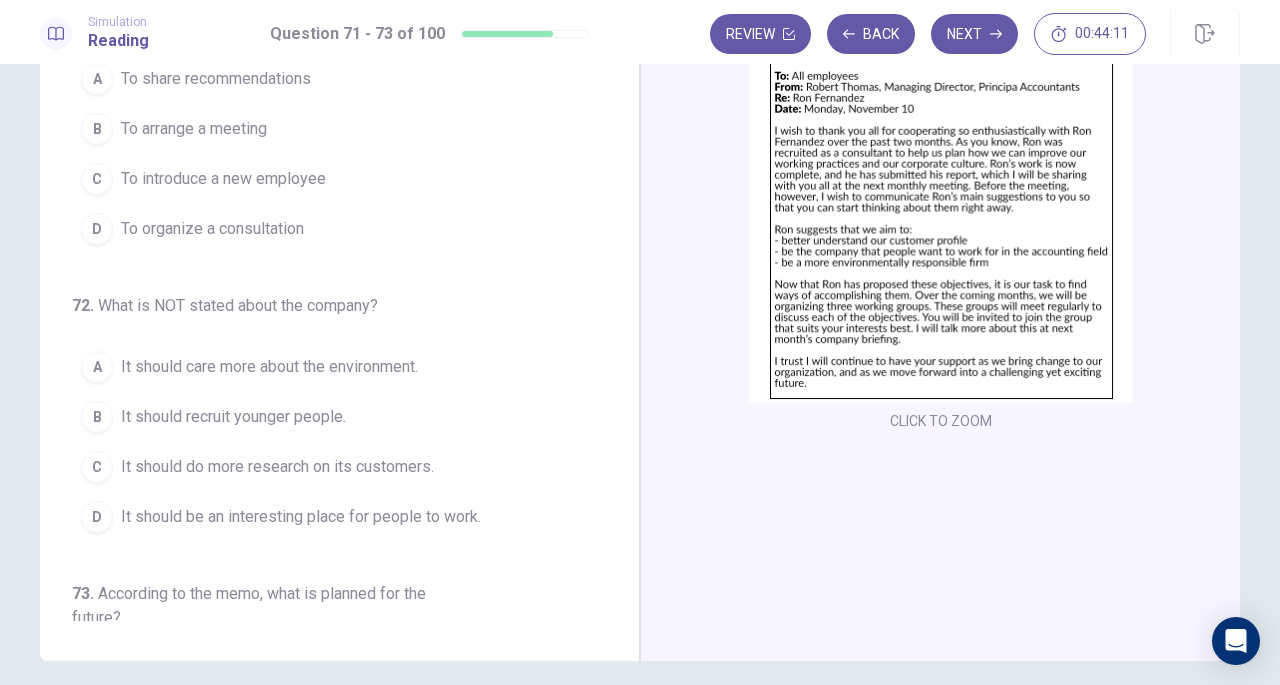 scroll, scrollTop: 0, scrollLeft: 0, axis: both 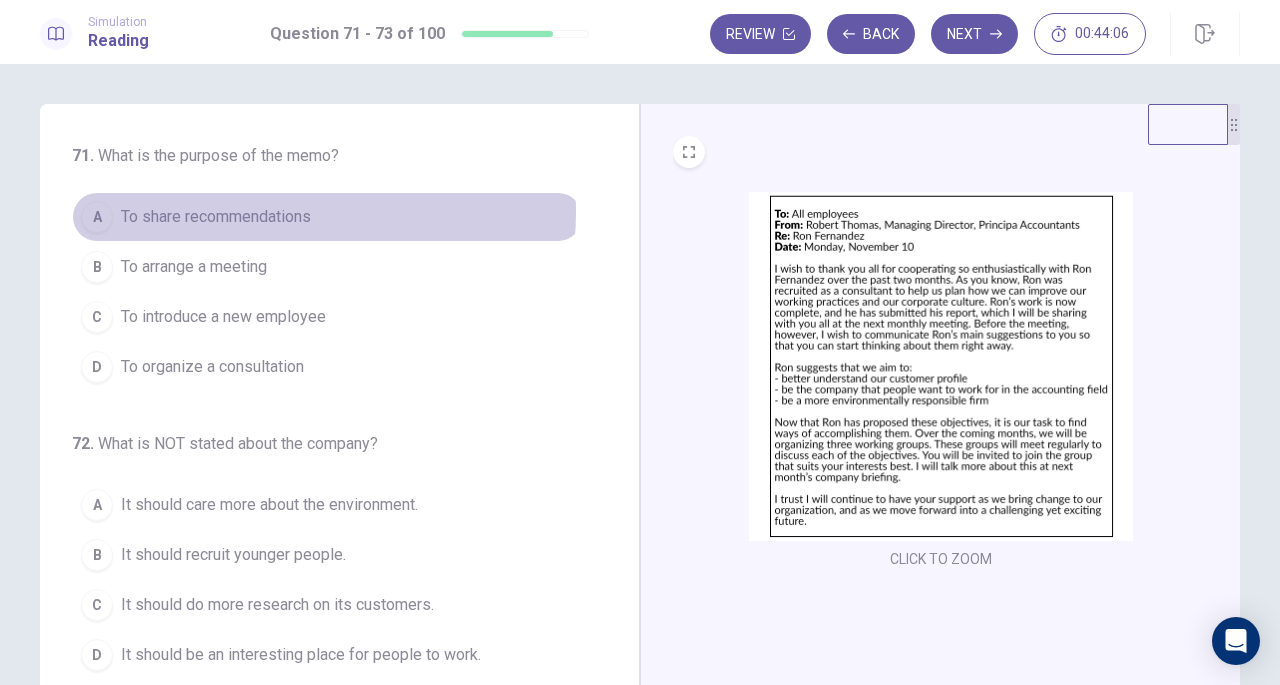 click on "To share recommendations" at bounding box center [216, 217] 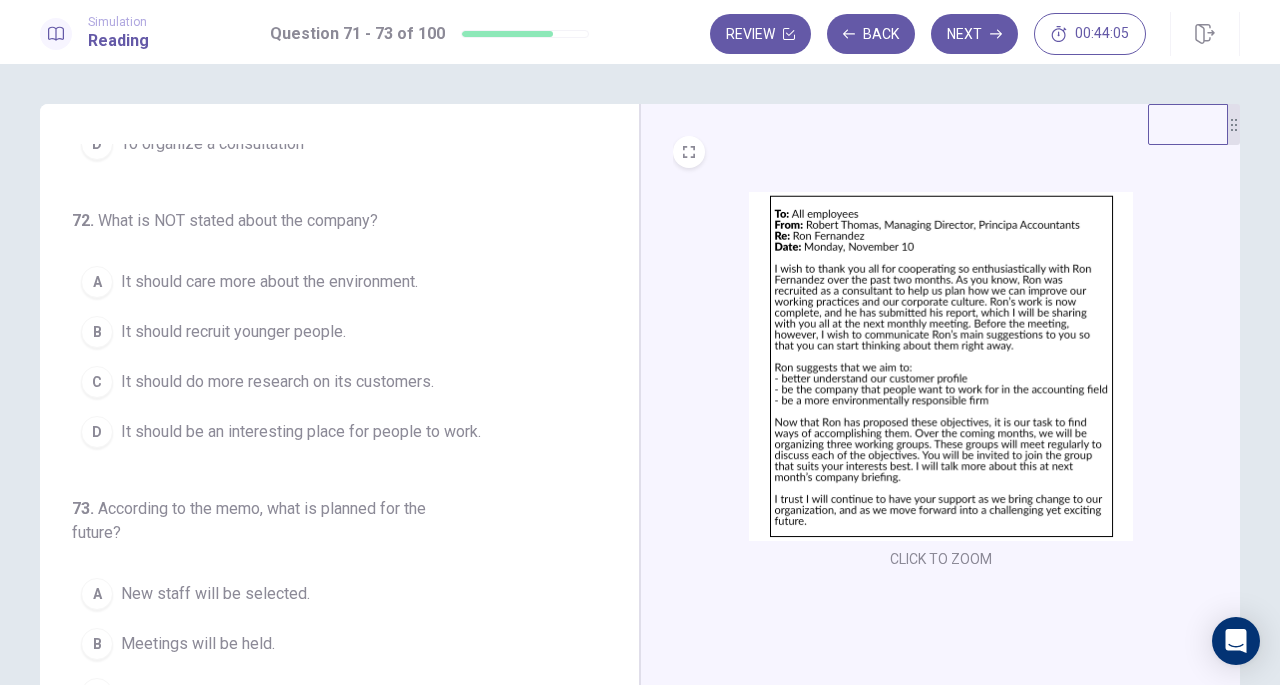 scroll, scrollTop: 224, scrollLeft: 0, axis: vertical 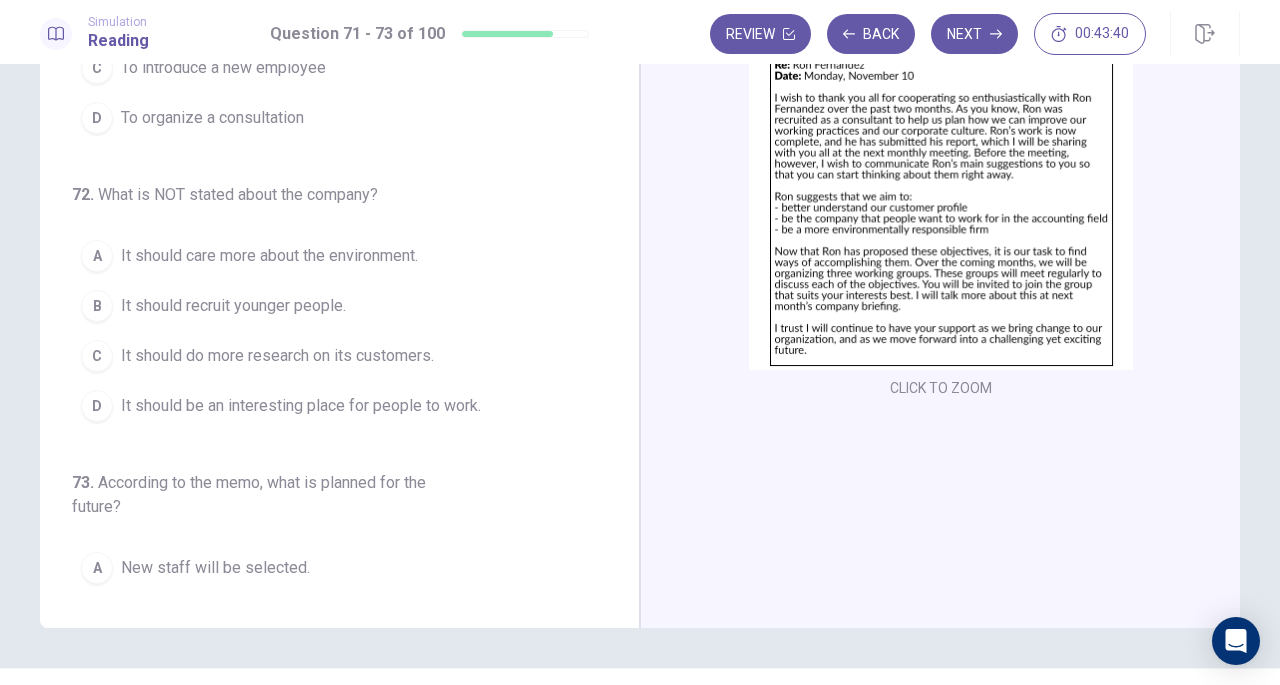 click on "It should recruit younger people." at bounding box center [233, 306] 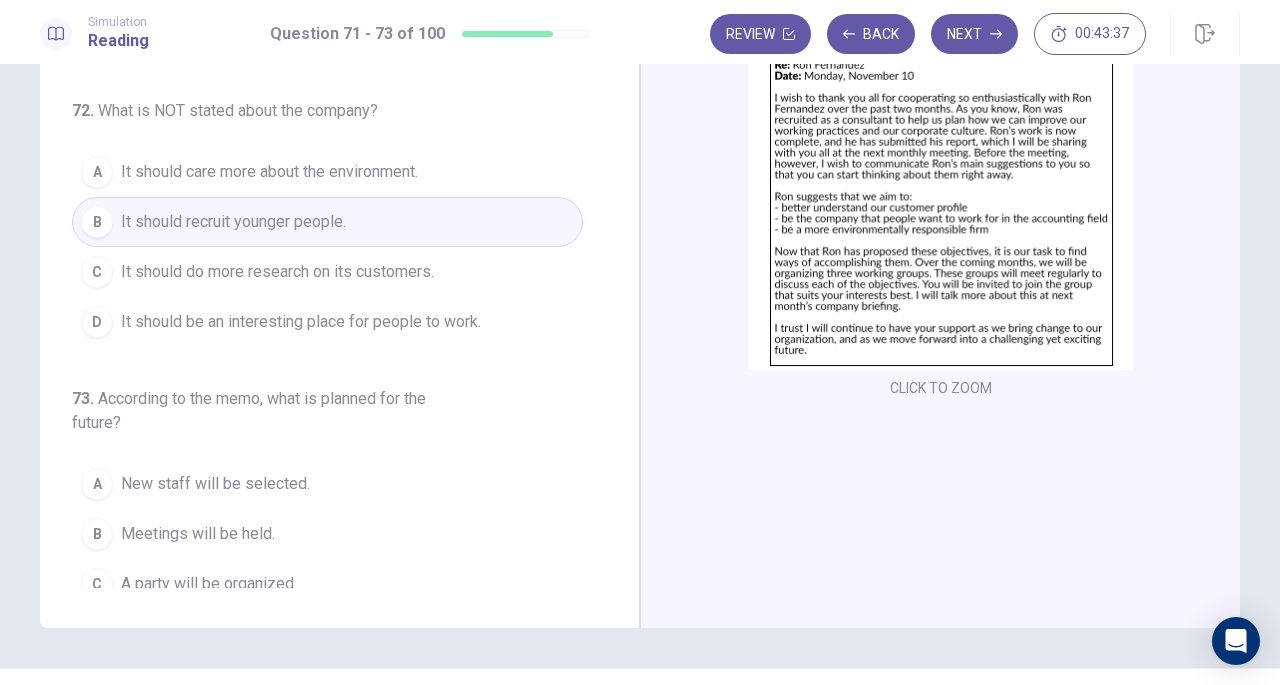 scroll, scrollTop: 224, scrollLeft: 0, axis: vertical 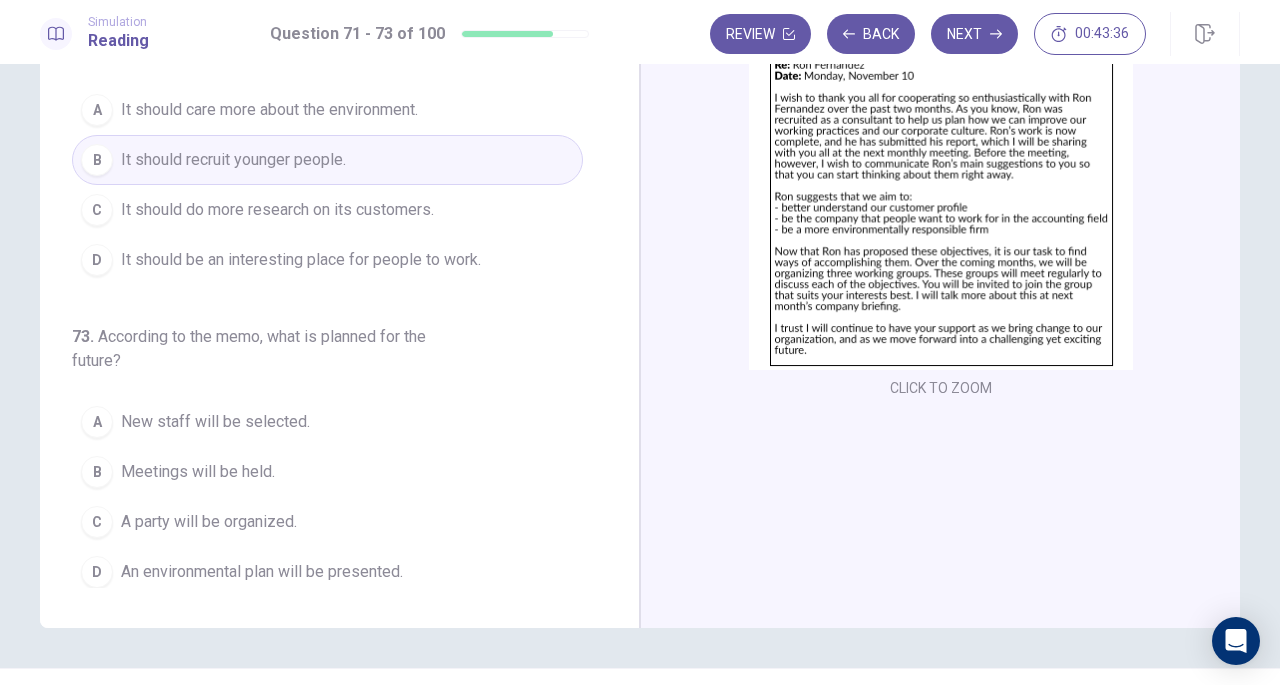 click at bounding box center [941, 195] 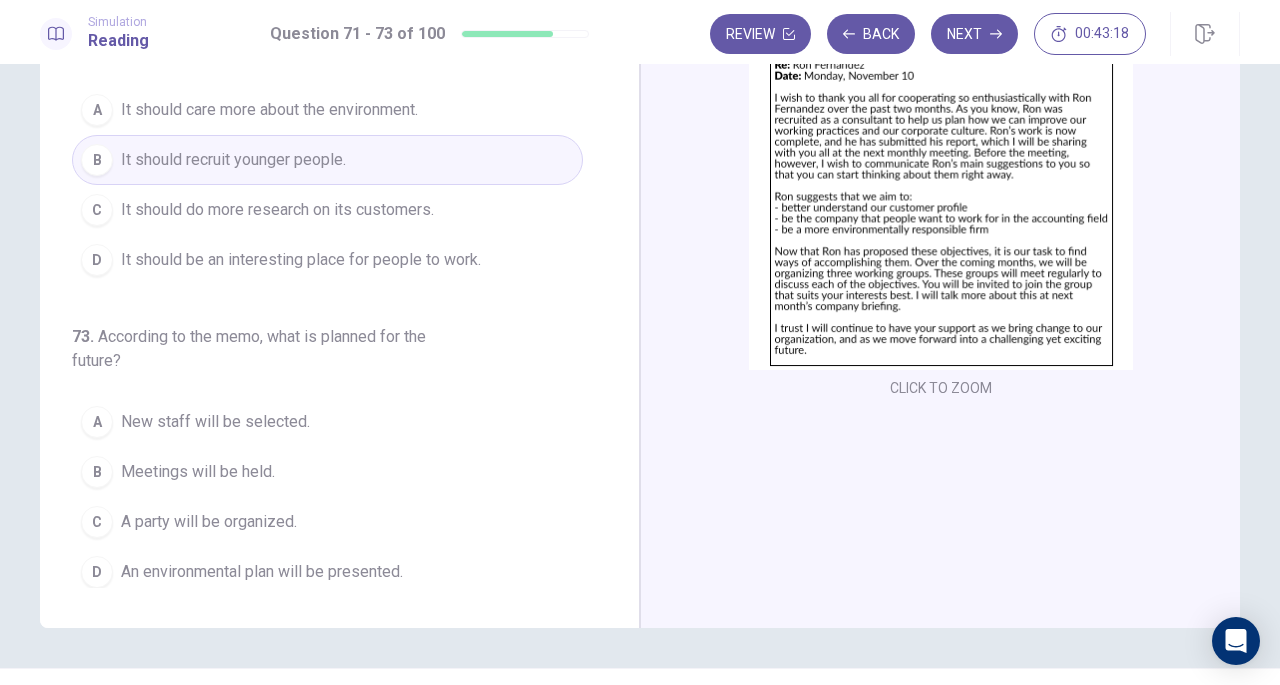 scroll, scrollTop: 101, scrollLeft: 0, axis: vertical 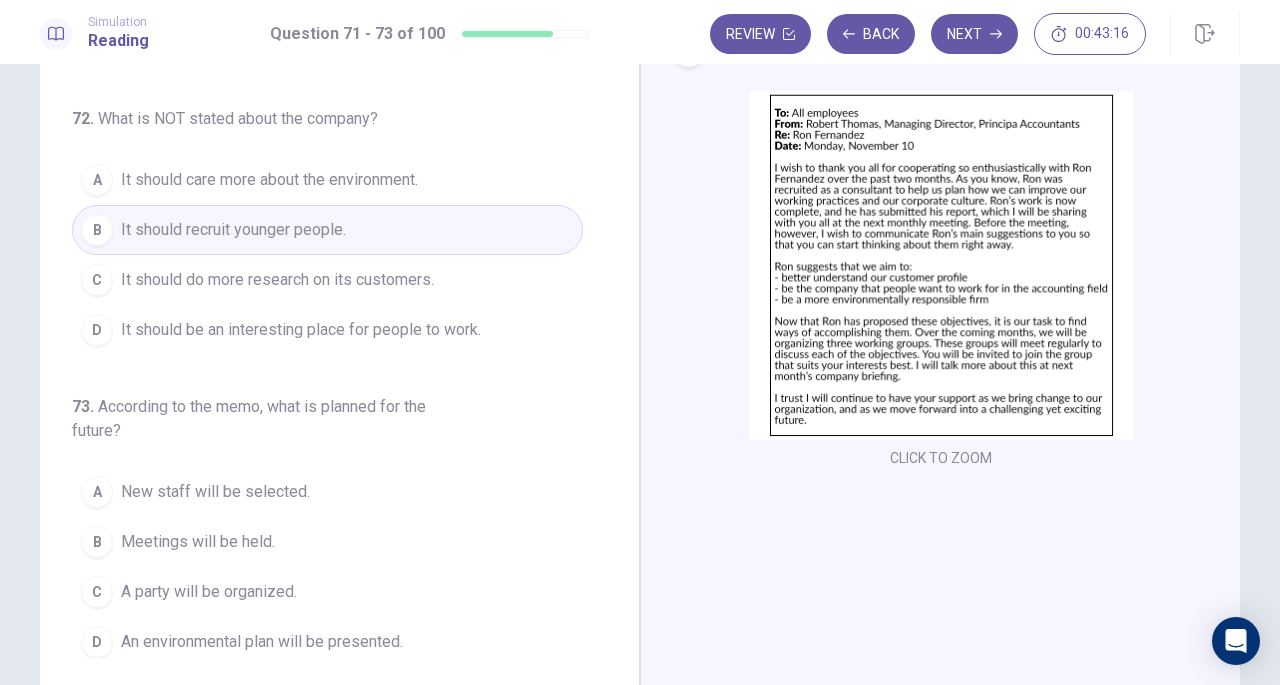 click at bounding box center [941, 265] 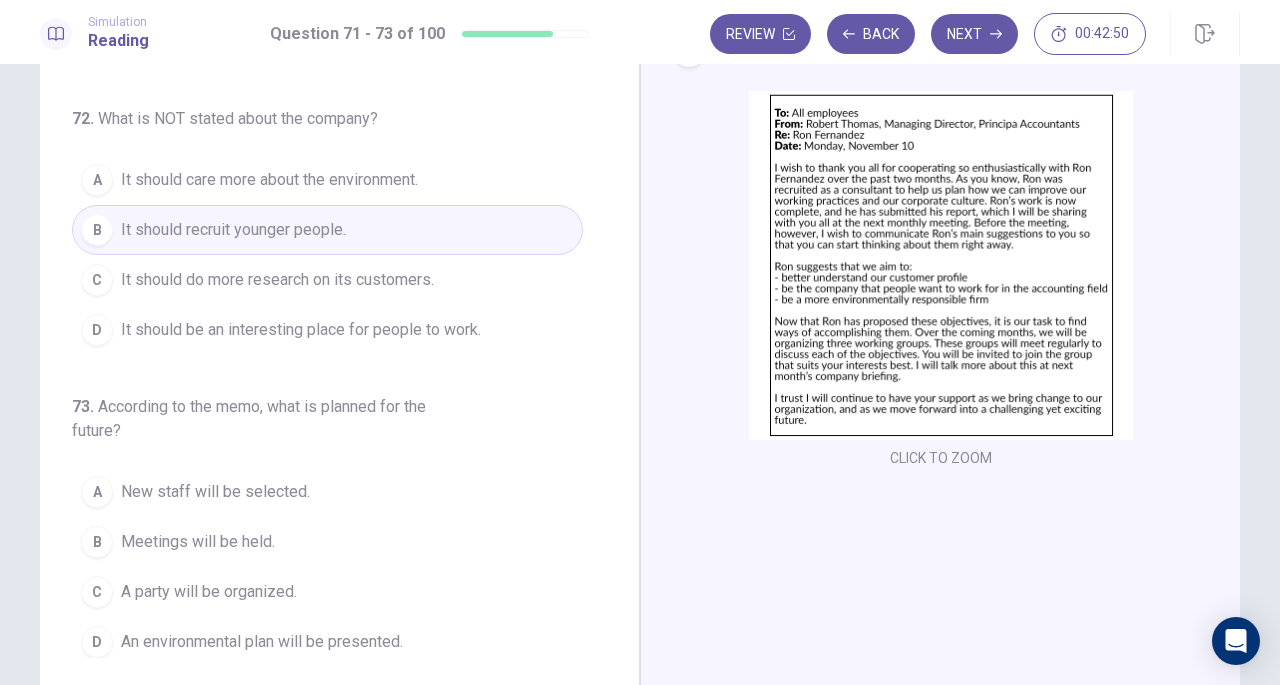 scroll, scrollTop: 218, scrollLeft: 0, axis: vertical 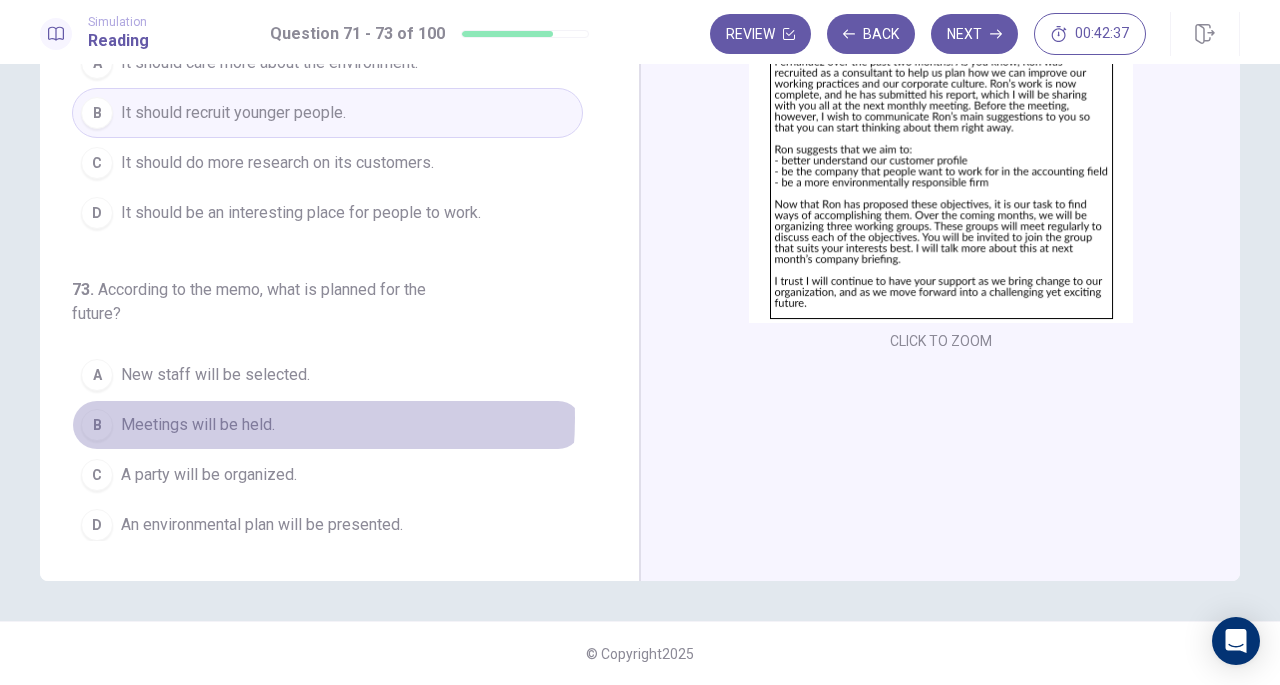 click on "Meetings will be held." at bounding box center (198, 425) 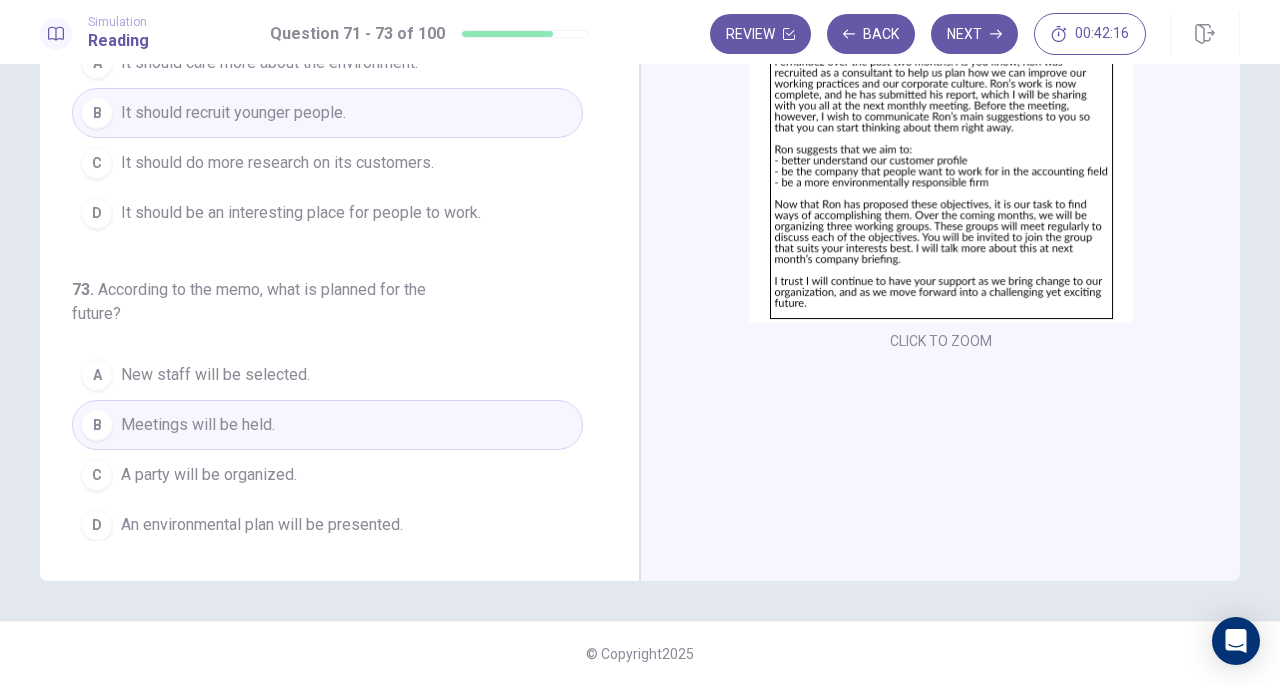 click on "Next" at bounding box center (974, 34) 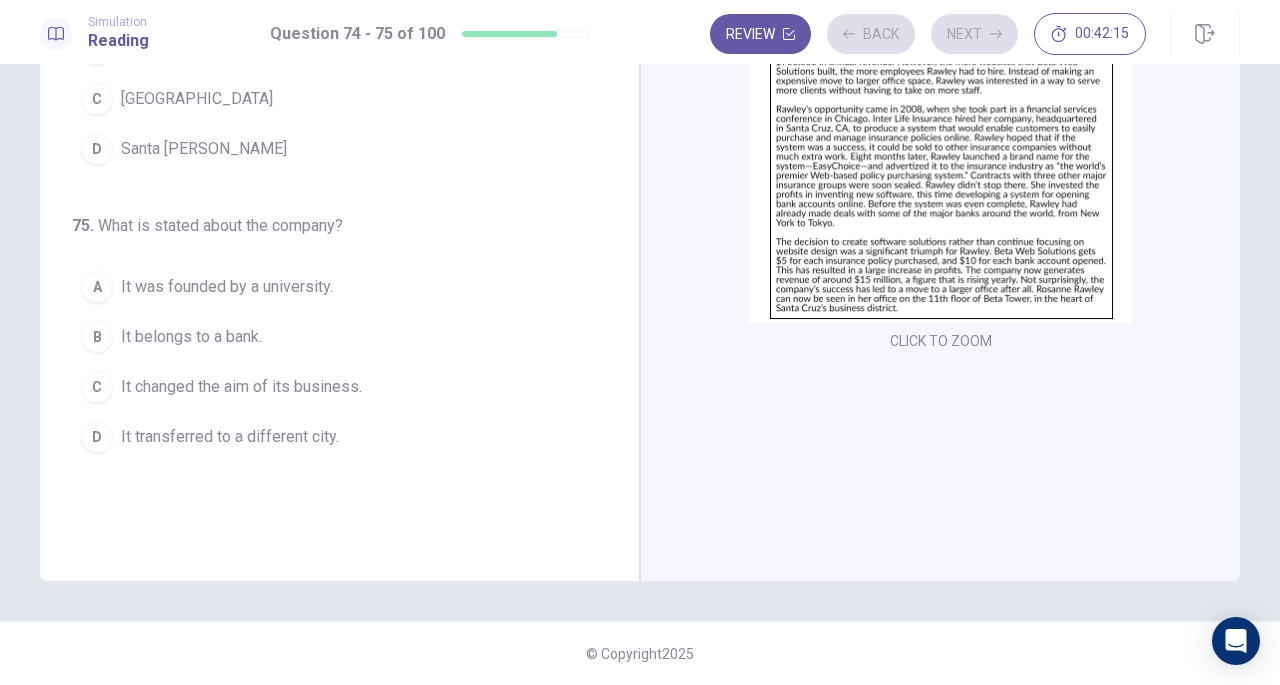 scroll, scrollTop: 0, scrollLeft: 0, axis: both 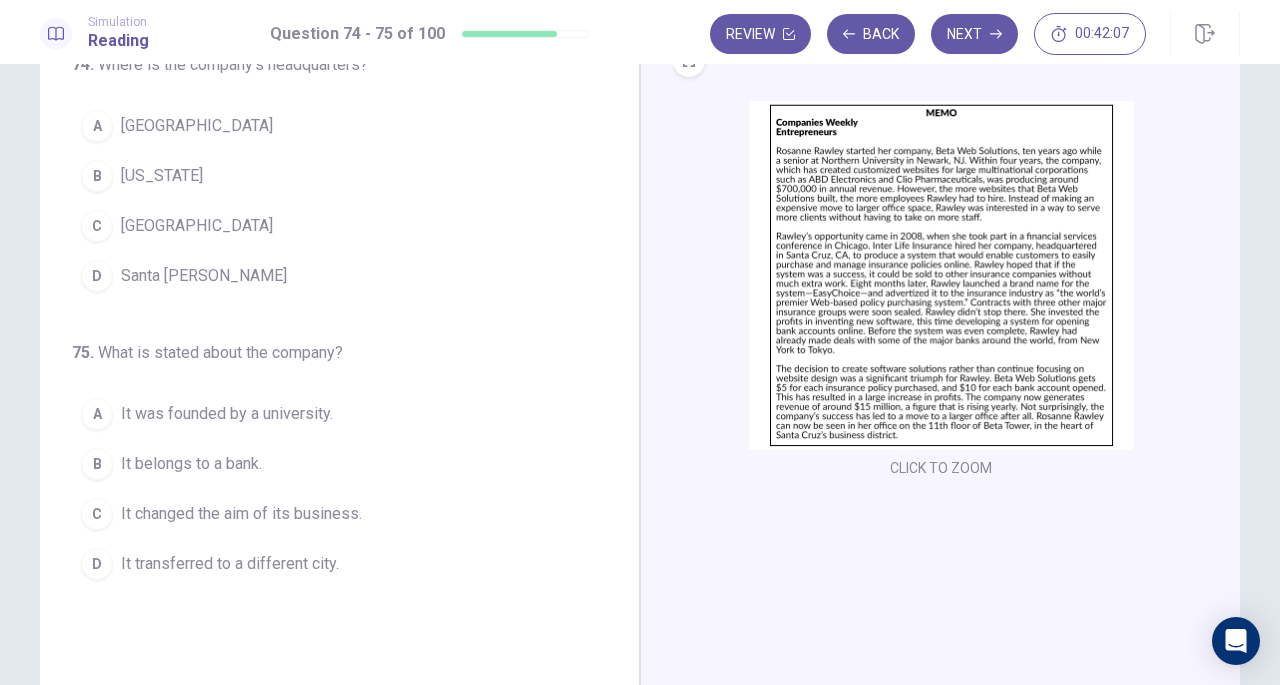 click at bounding box center [941, 275] 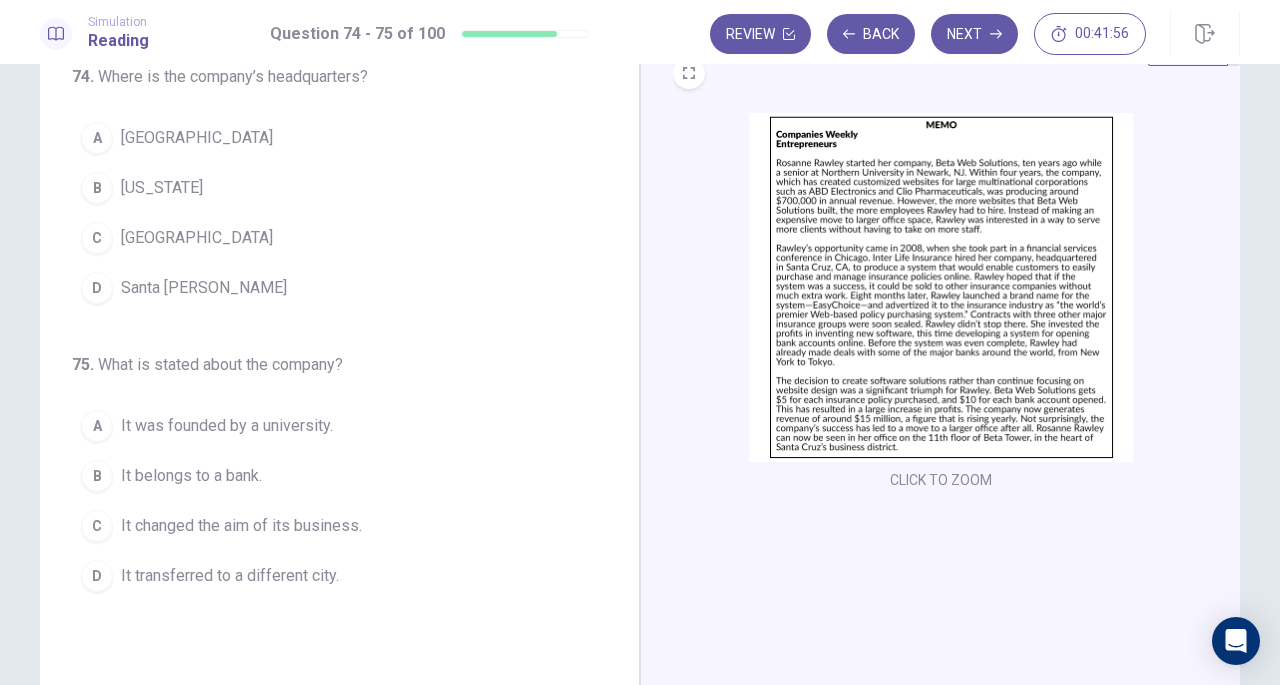 scroll, scrollTop: 82, scrollLeft: 0, axis: vertical 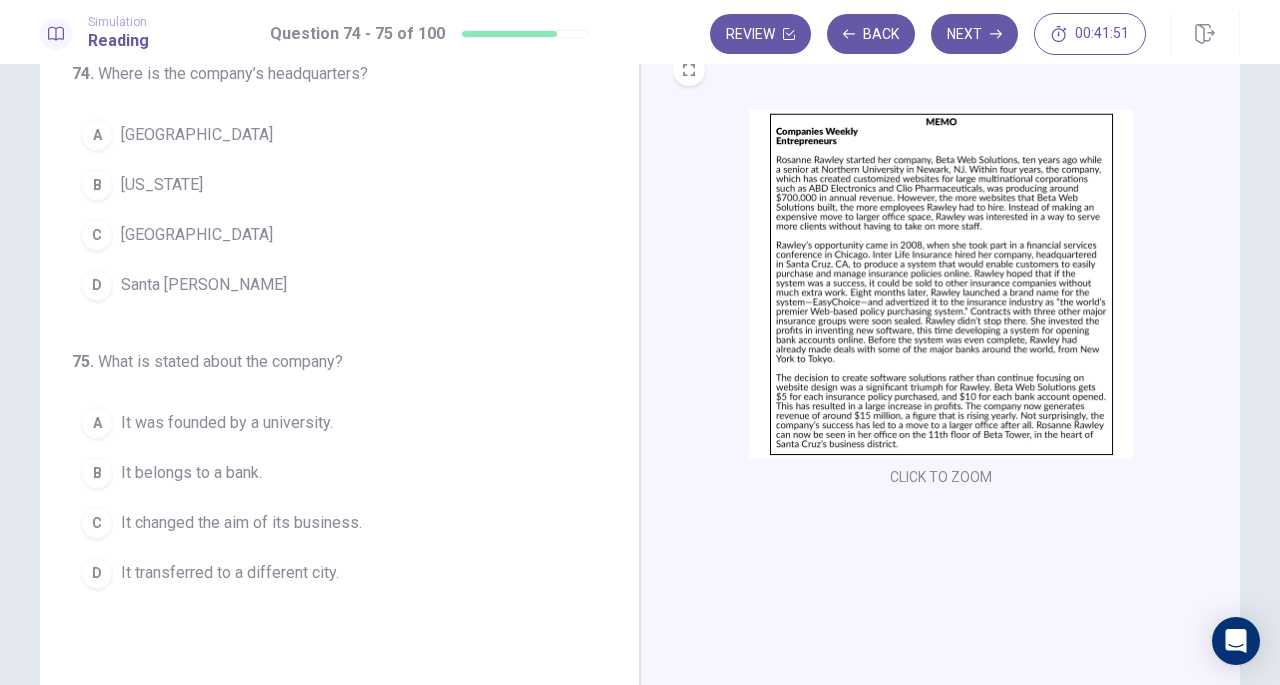 click at bounding box center [941, 284] 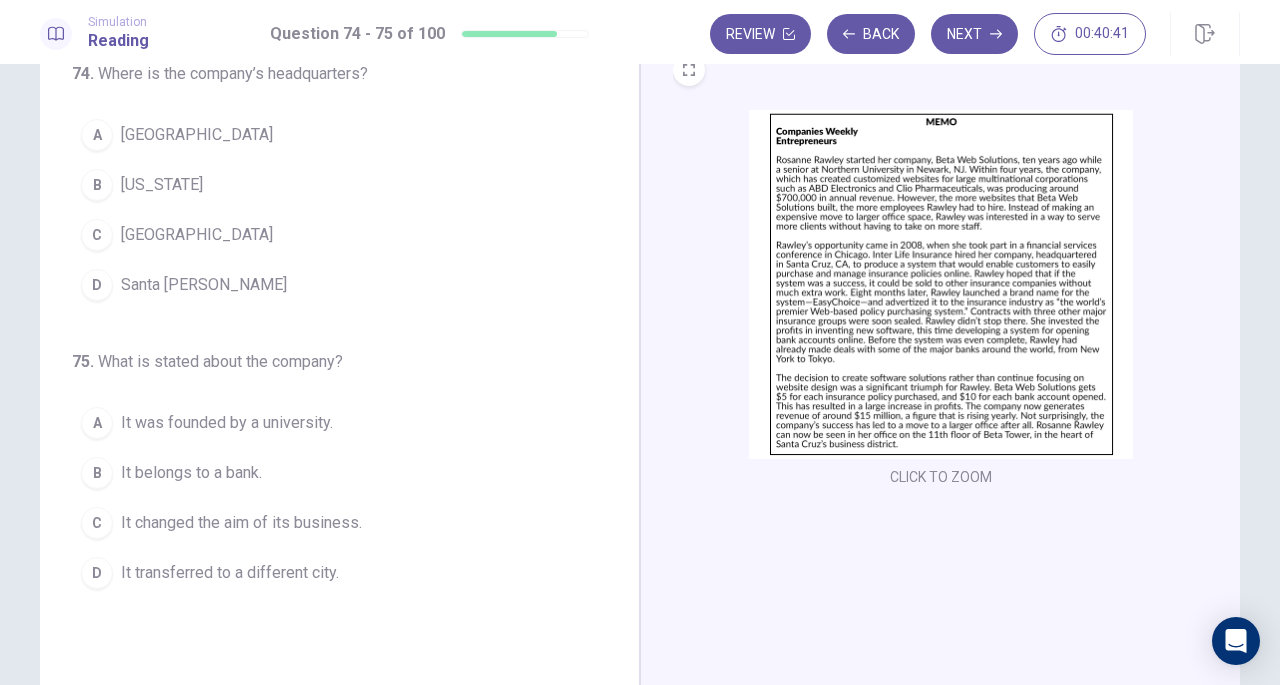 scroll, scrollTop: 53, scrollLeft: 0, axis: vertical 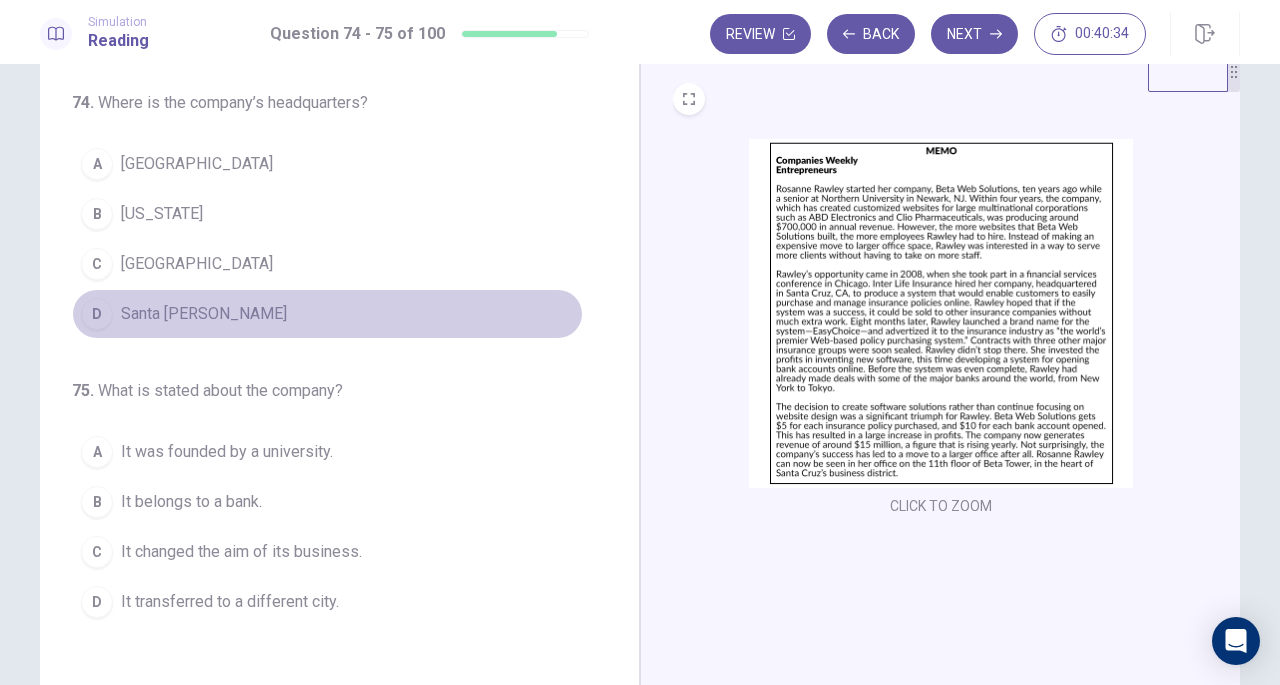 click on "Santa Cruz" at bounding box center [204, 314] 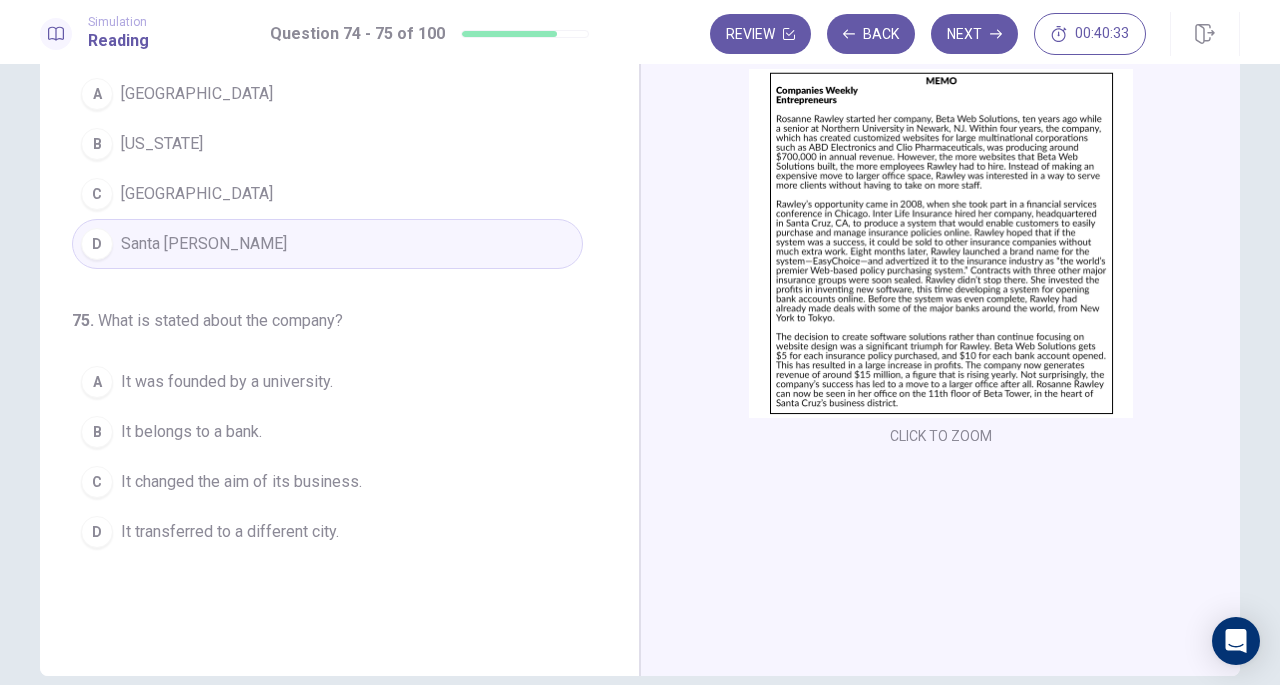 scroll, scrollTop: 124, scrollLeft: 0, axis: vertical 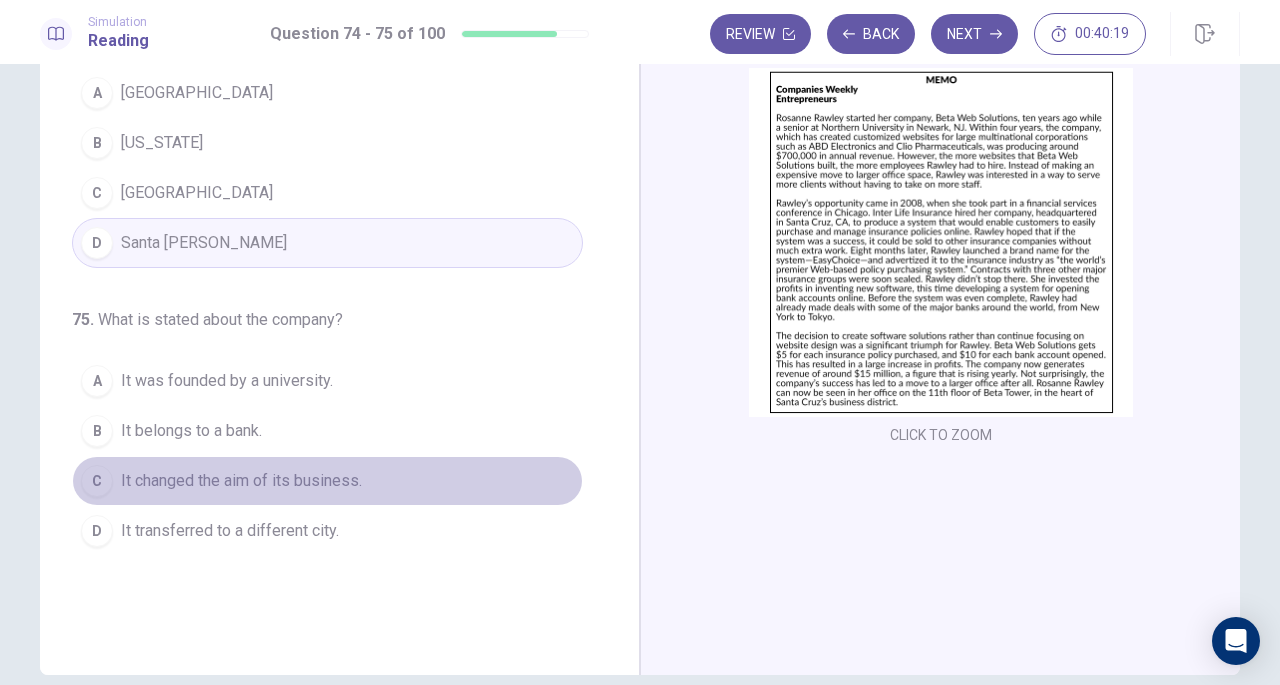 click on "It changed the aim of its business." at bounding box center [241, 481] 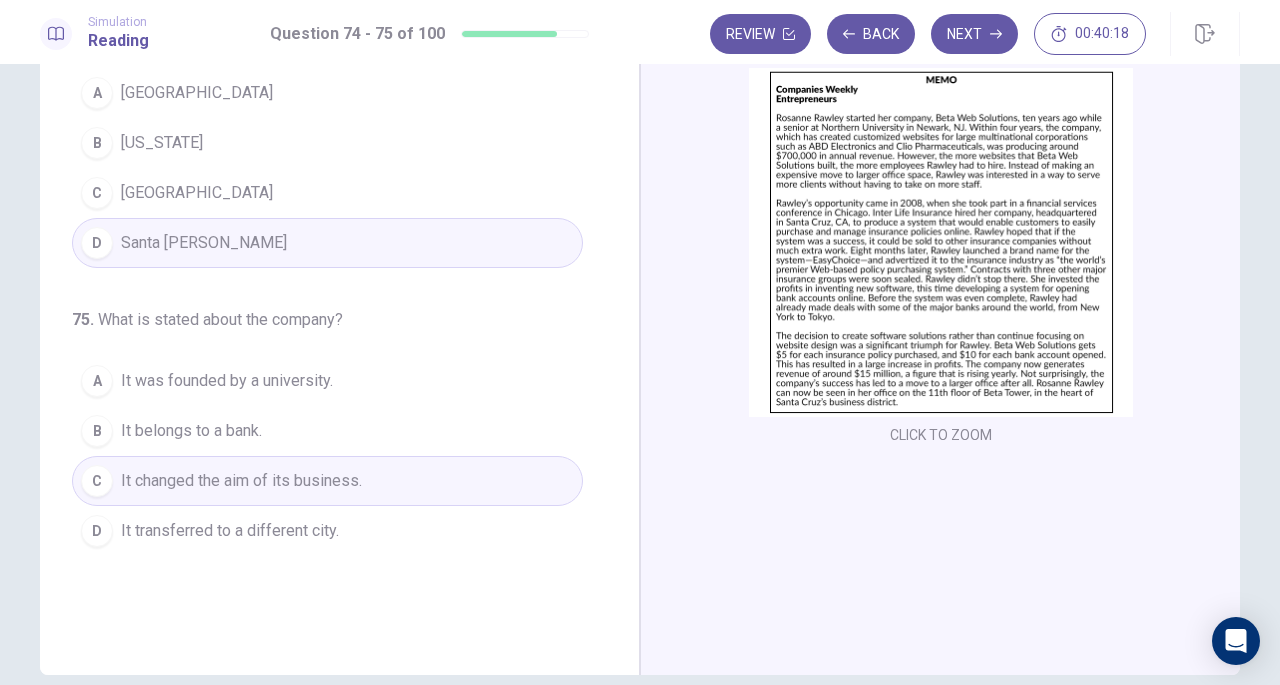 scroll, scrollTop: 0, scrollLeft: 0, axis: both 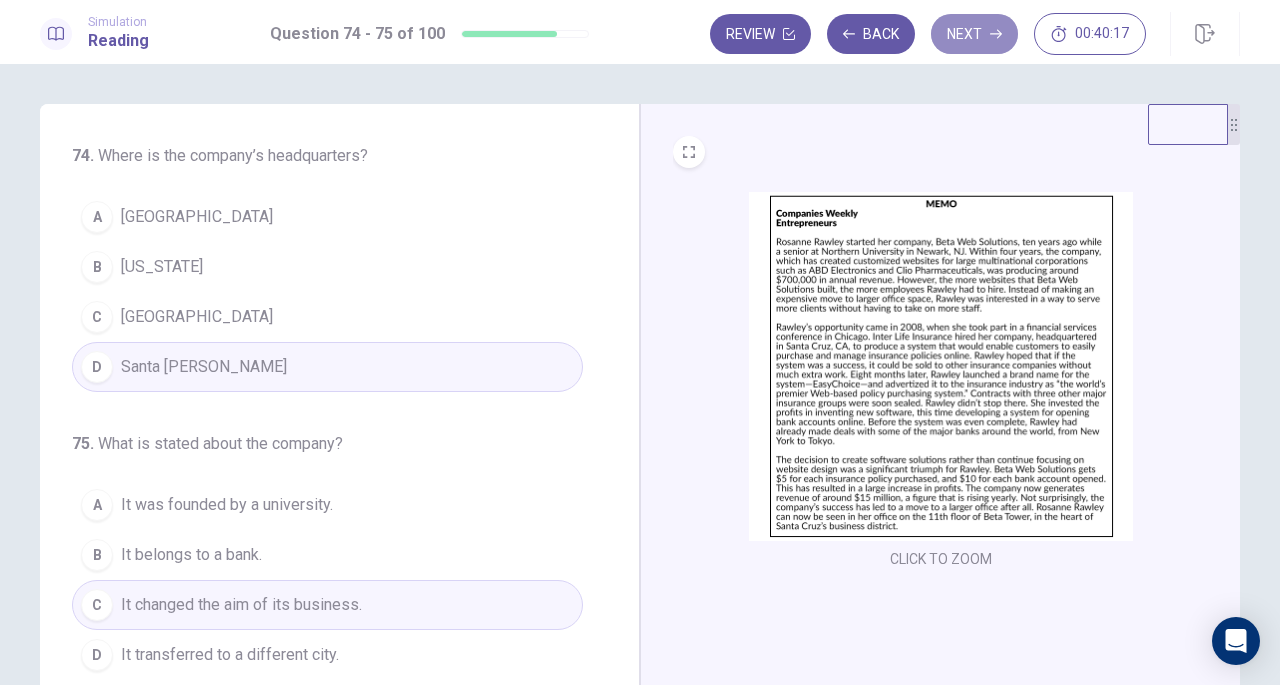 click on "Next" at bounding box center (974, 34) 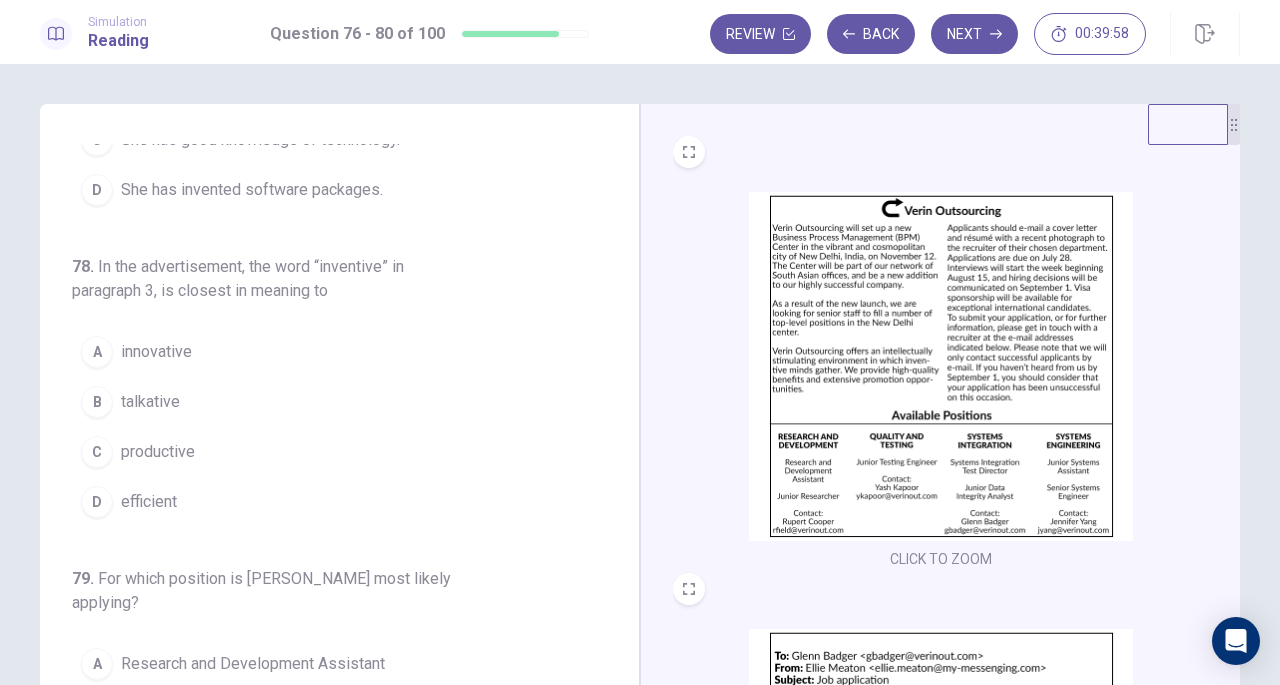 scroll, scrollTop: 466, scrollLeft: 0, axis: vertical 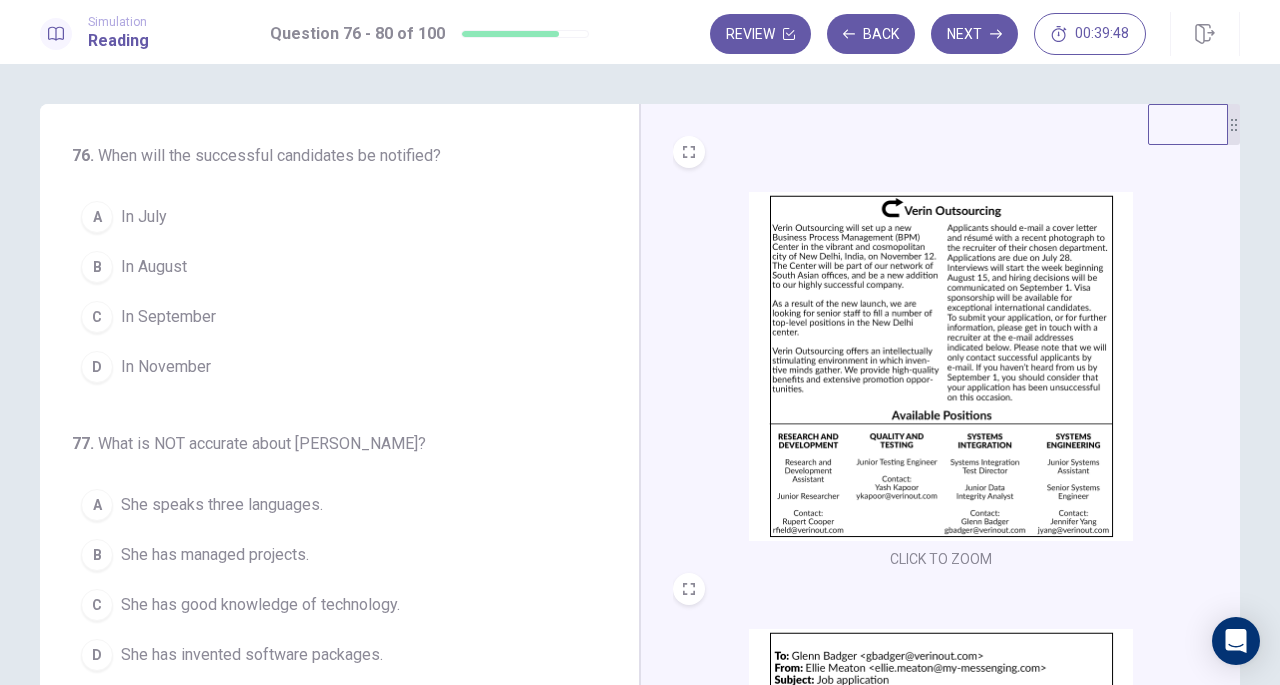 click at bounding box center (941, 366) 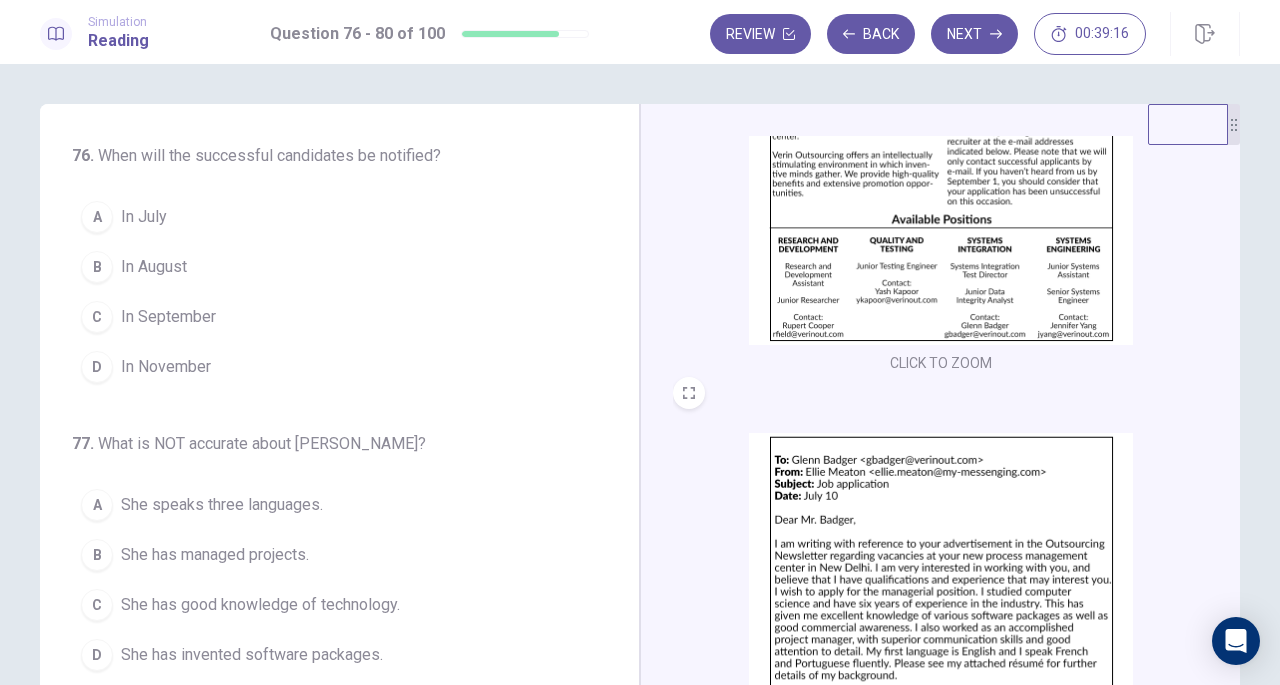 scroll, scrollTop: 298, scrollLeft: 0, axis: vertical 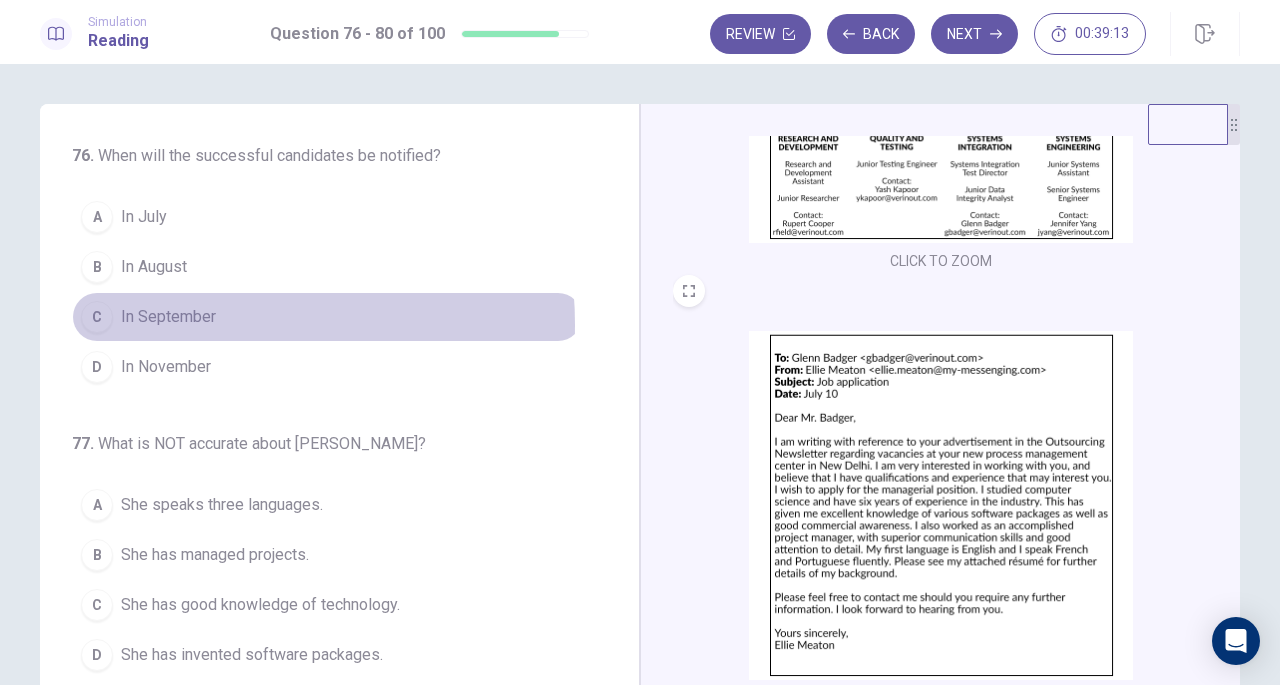 click on "In September" at bounding box center (168, 317) 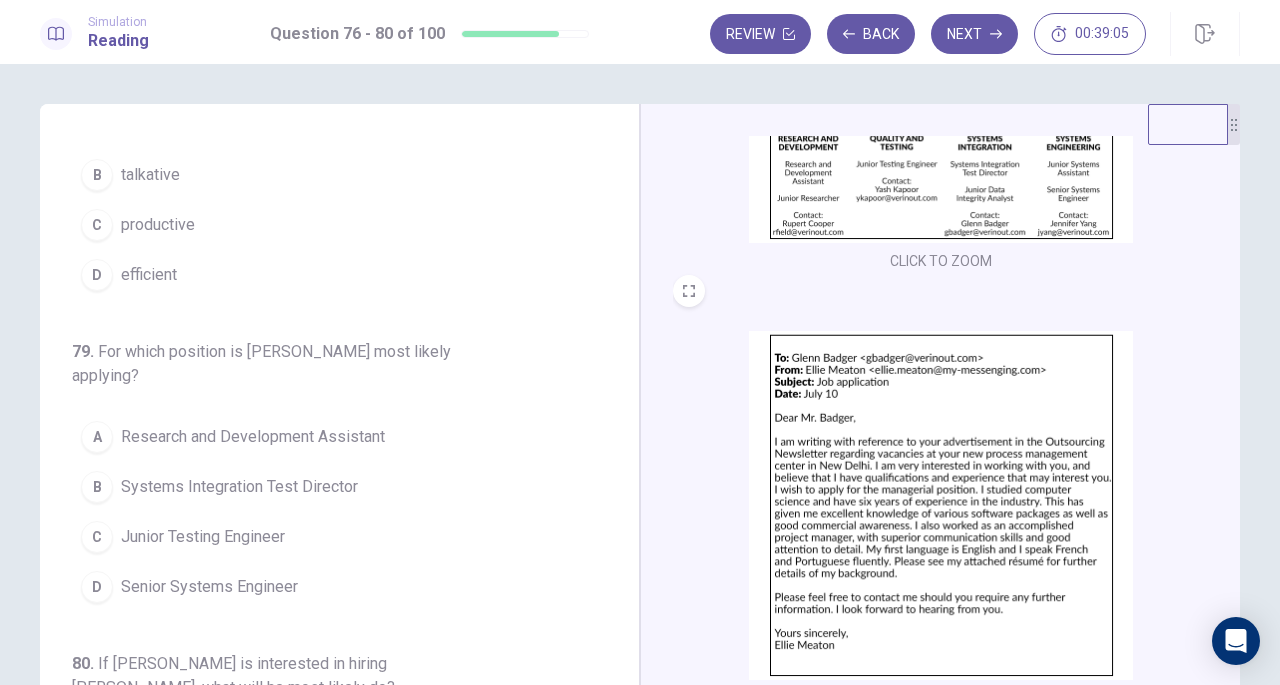 scroll, scrollTop: 843, scrollLeft: 0, axis: vertical 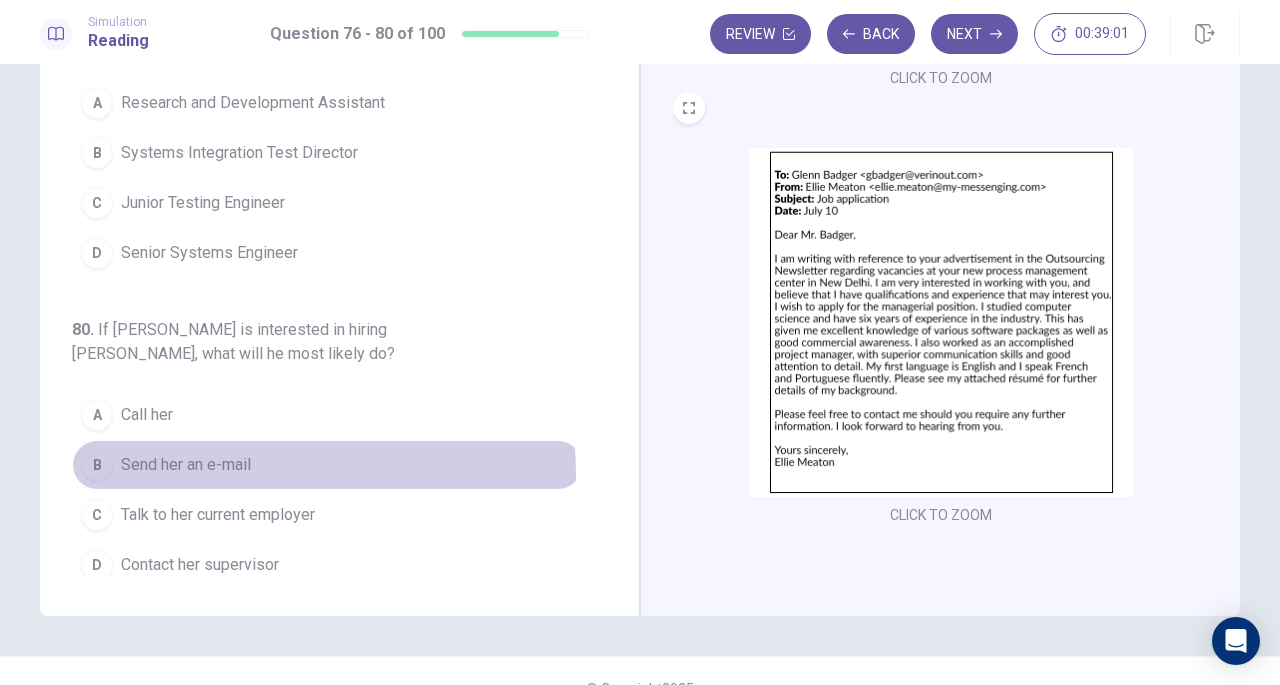 click on "Send her an e-mail" at bounding box center [186, 465] 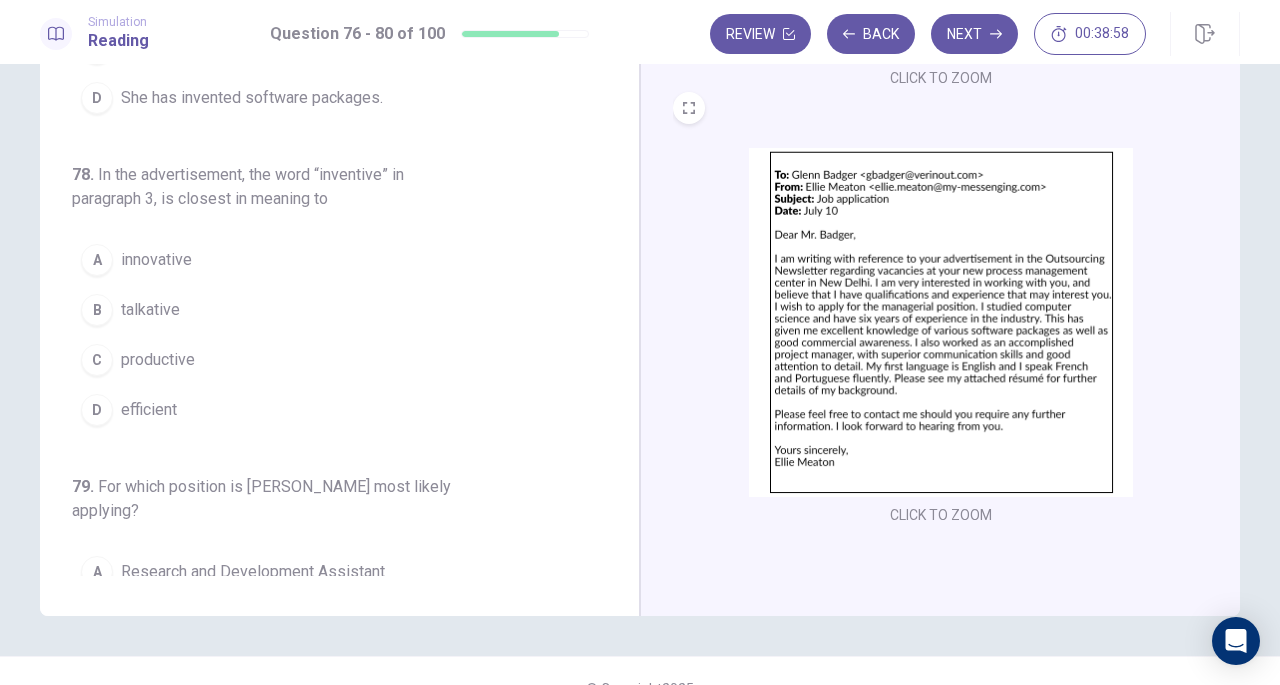 scroll, scrollTop: 373, scrollLeft: 0, axis: vertical 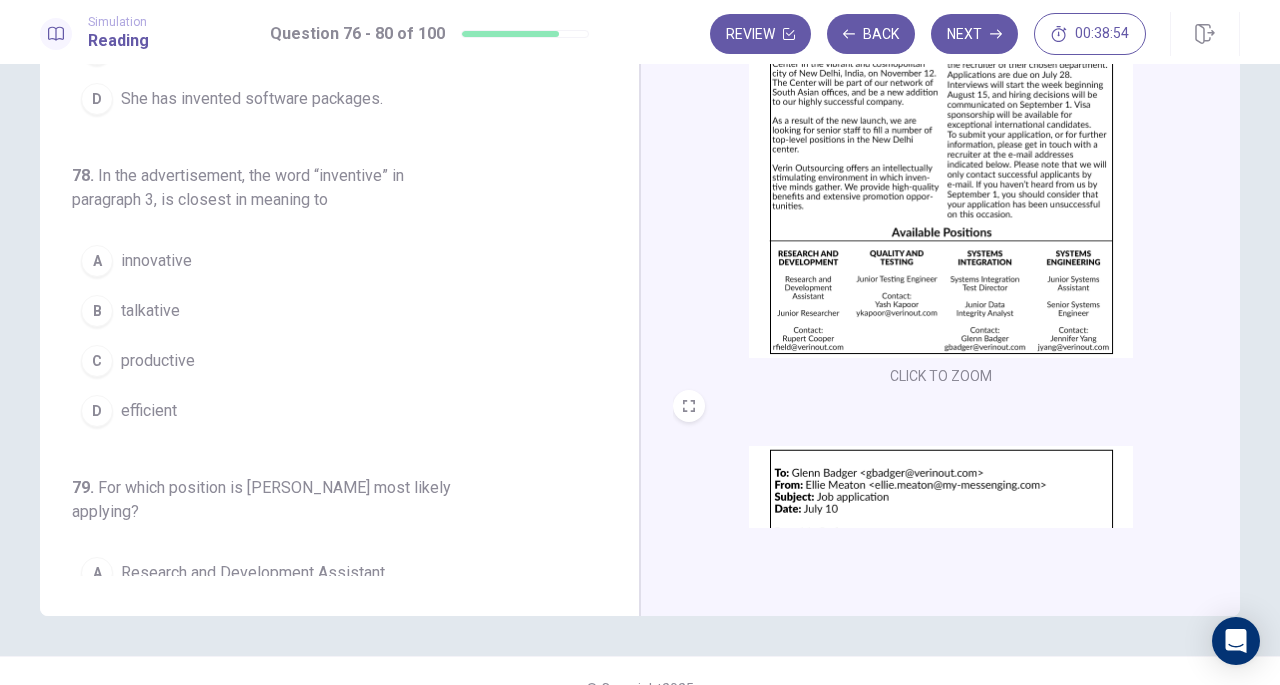 click at bounding box center [941, 183] 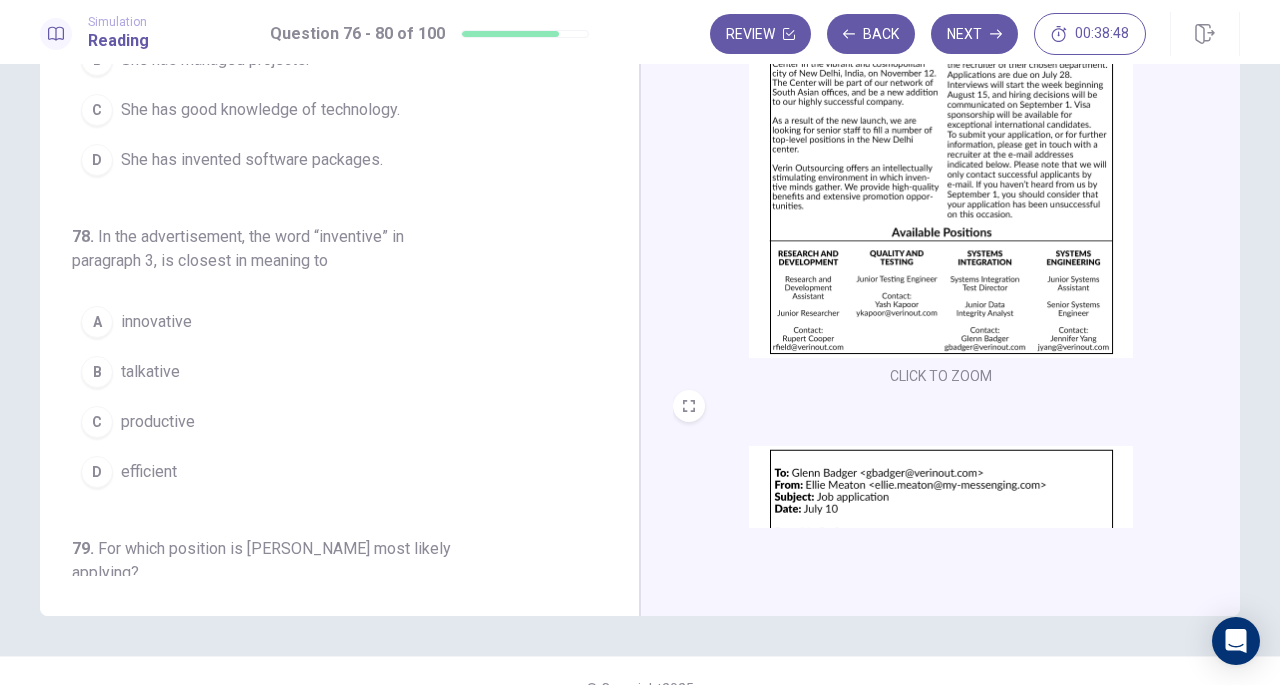 scroll, scrollTop: 323, scrollLeft: 0, axis: vertical 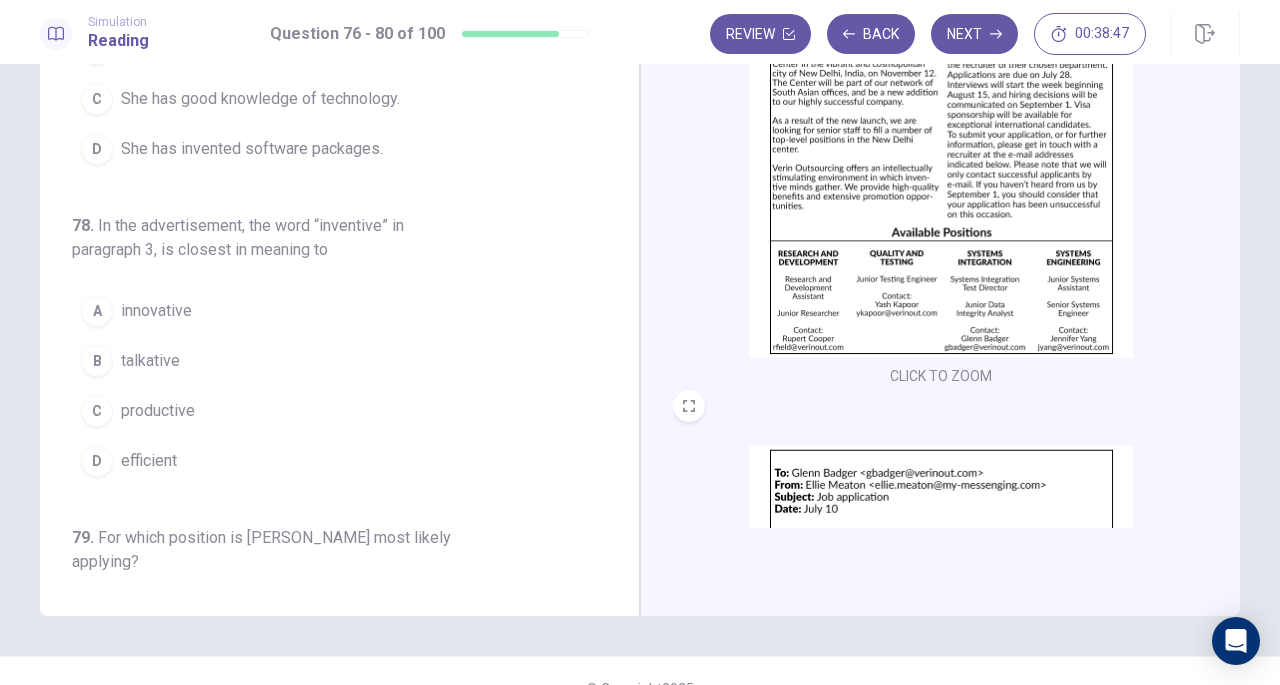 click on "A innovative" at bounding box center [327, 311] 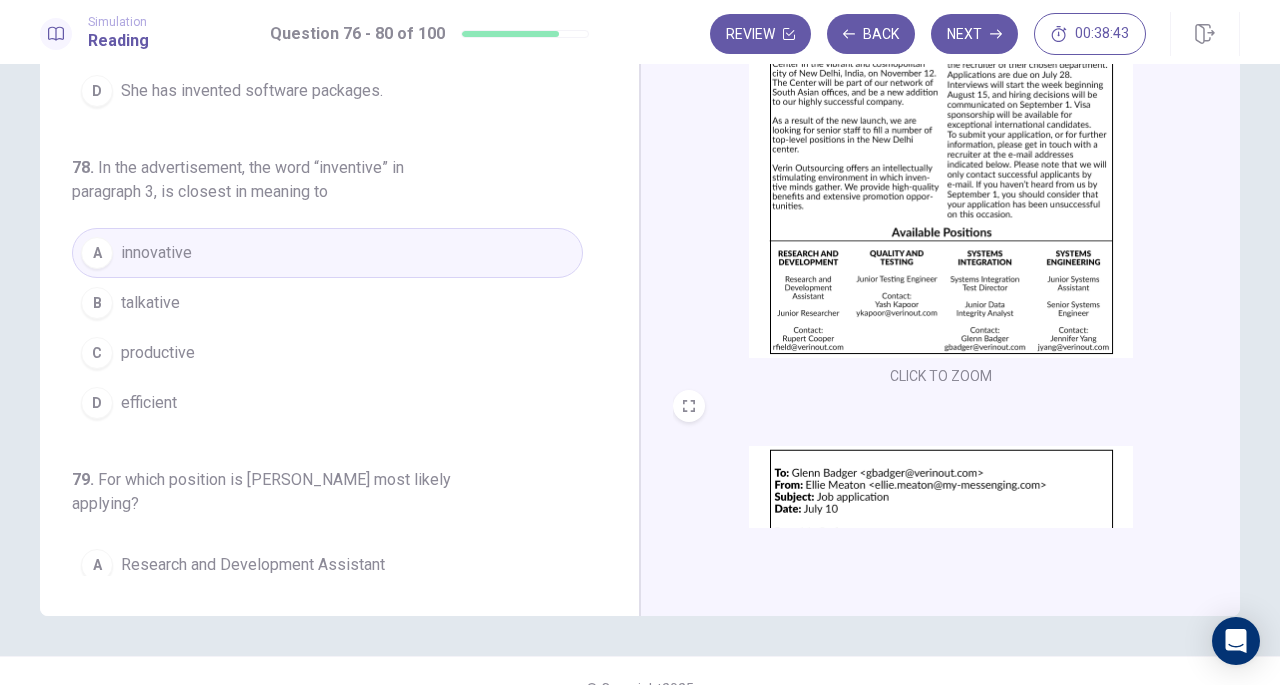 scroll, scrollTop: 680, scrollLeft: 0, axis: vertical 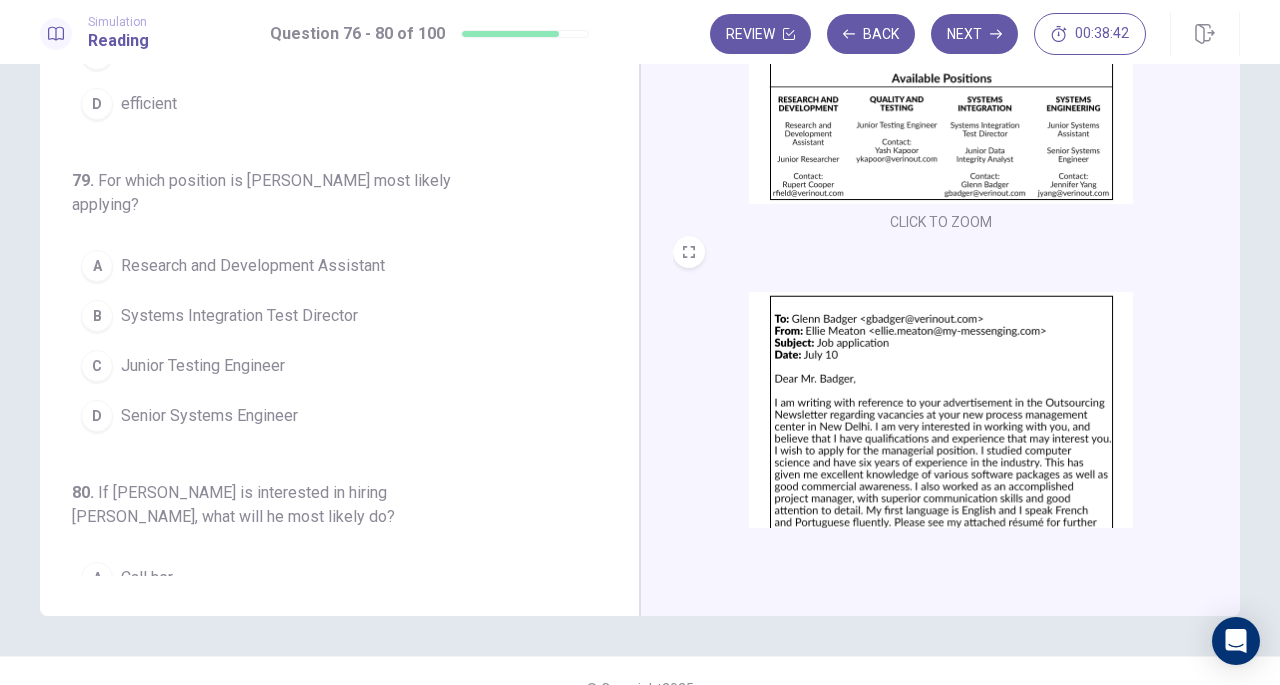 click at bounding box center [941, 466] 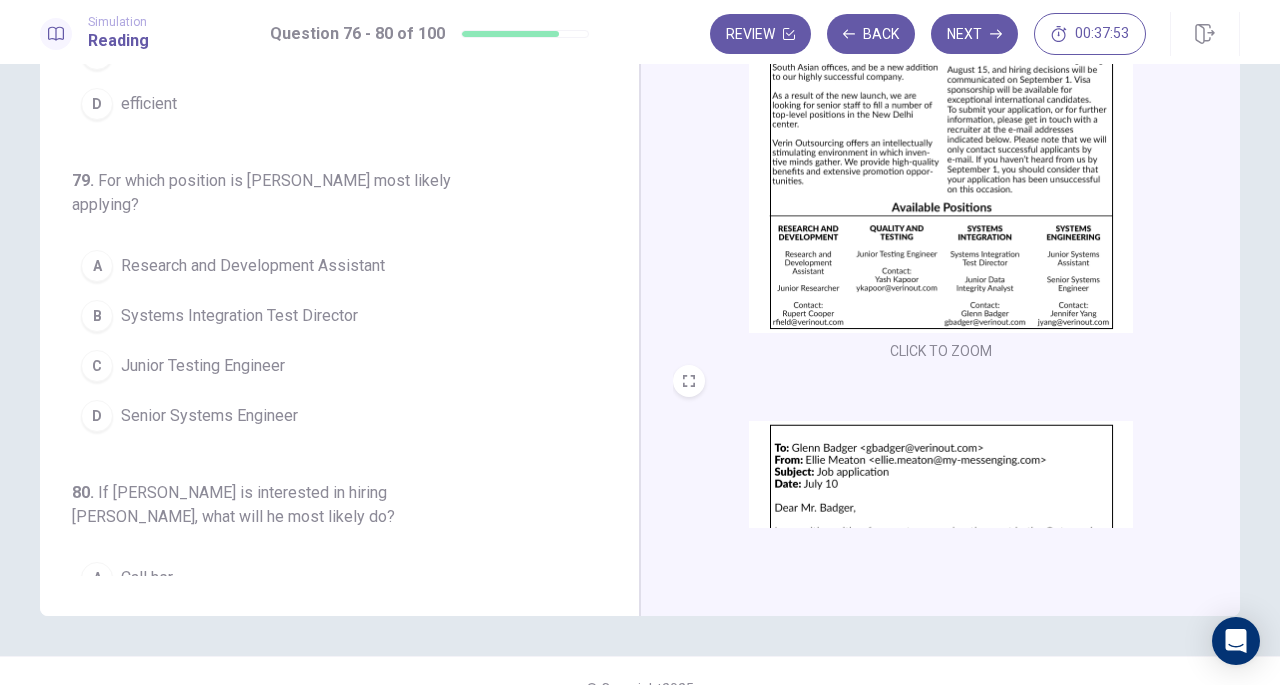 scroll, scrollTop: 23, scrollLeft: 0, axis: vertical 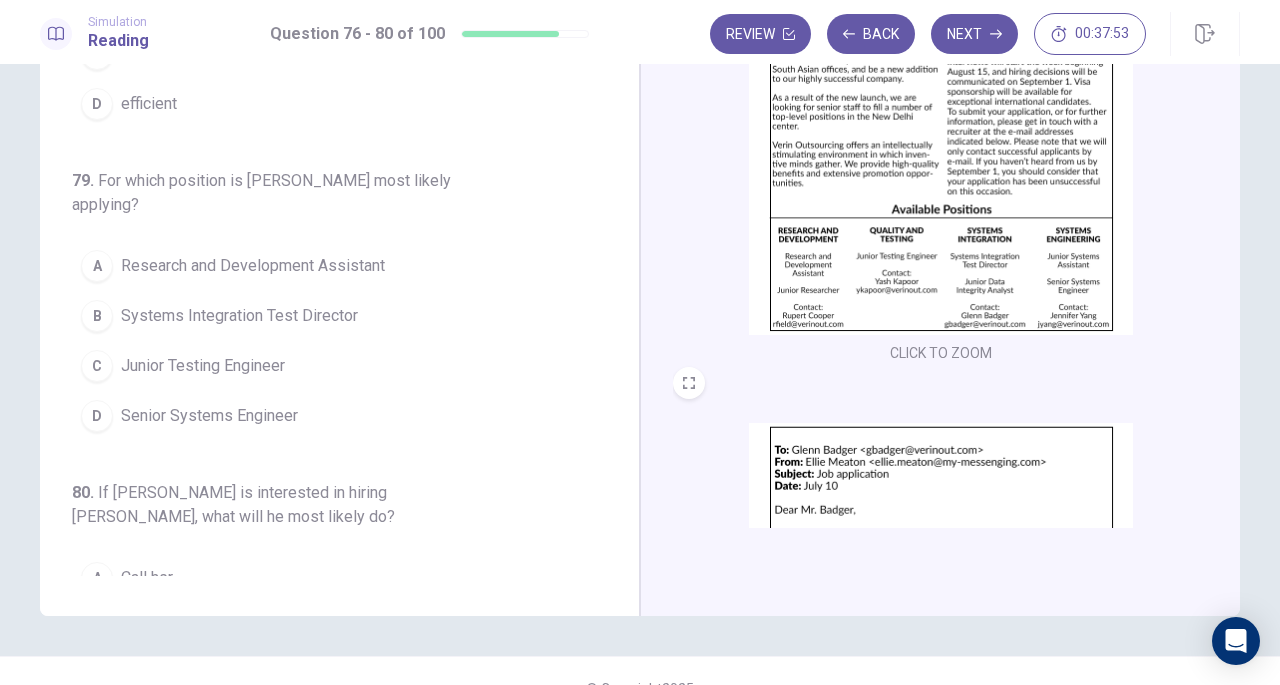 click at bounding box center [941, 160] 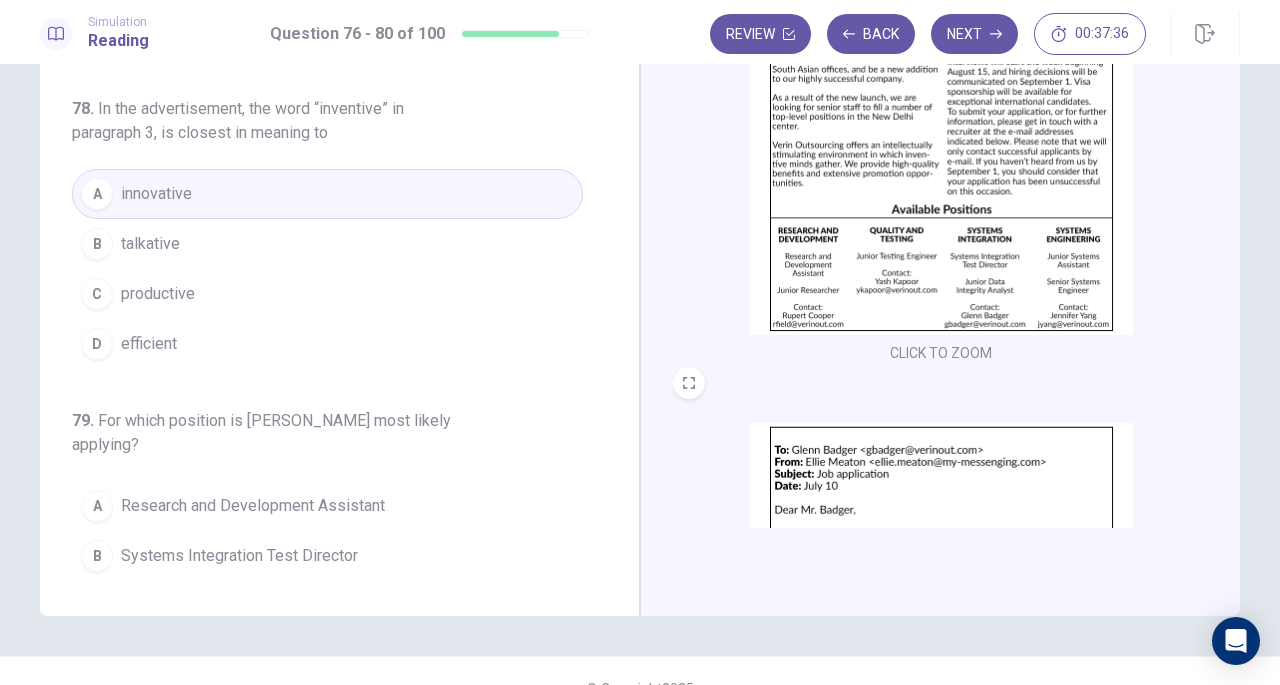 scroll, scrollTop: 583, scrollLeft: 0, axis: vertical 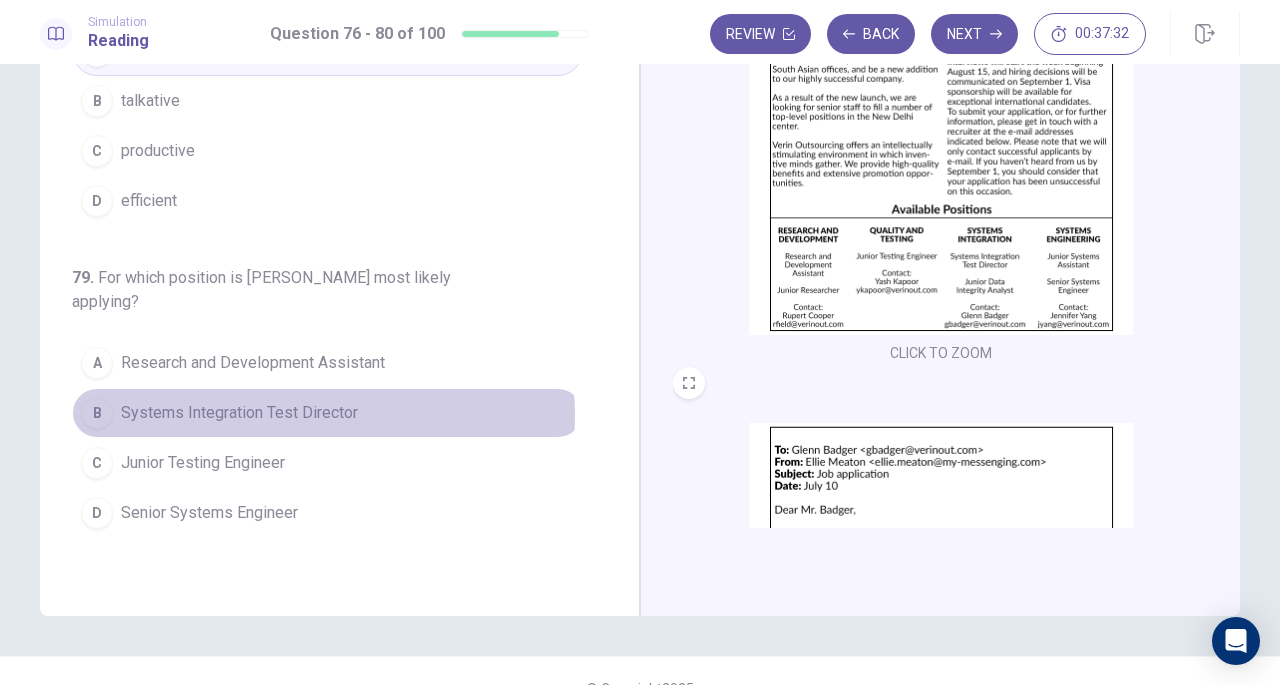 click on "Systems Integration Test Director" at bounding box center (239, 413) 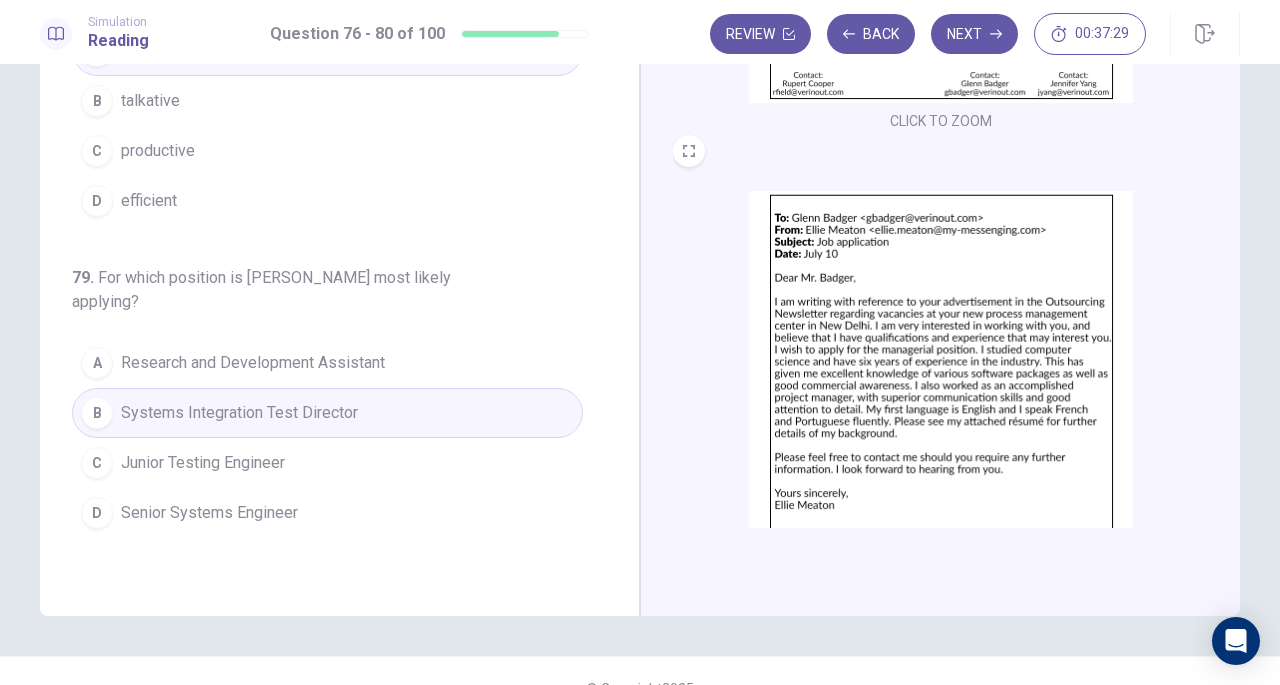 scroll, scrollTop: 256, scrollLeft: 0, axis: vertical 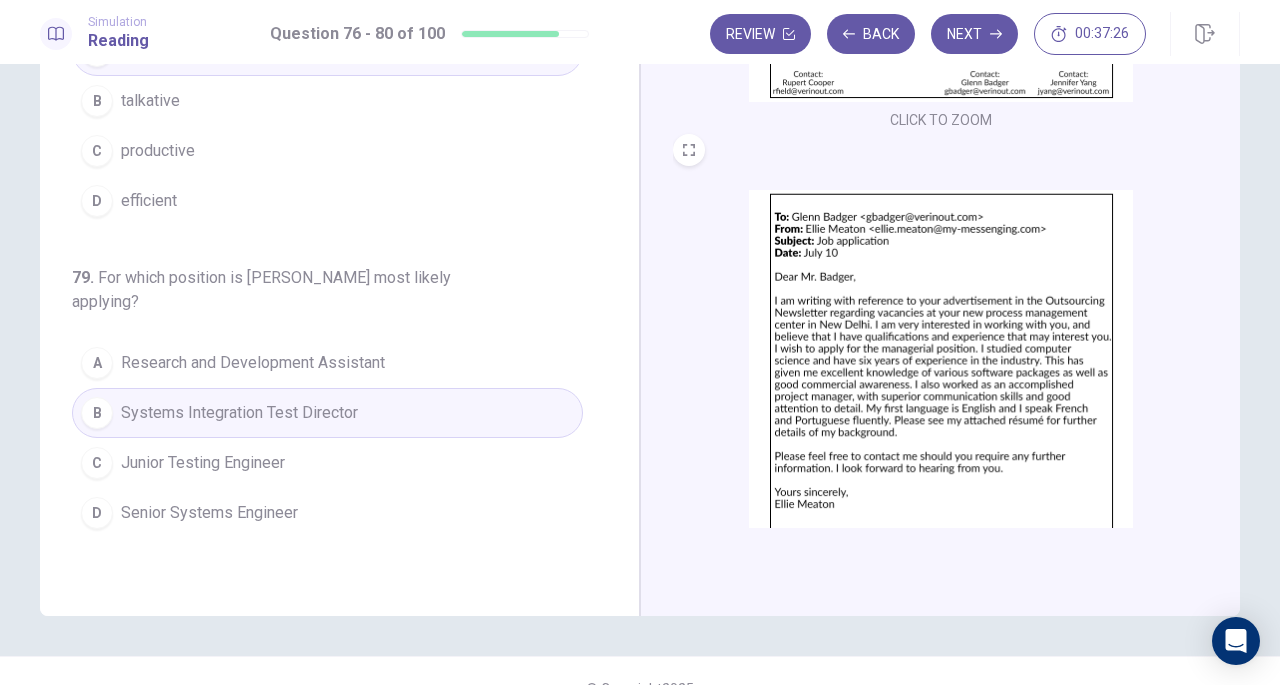 click at bounding box center [941, 364] 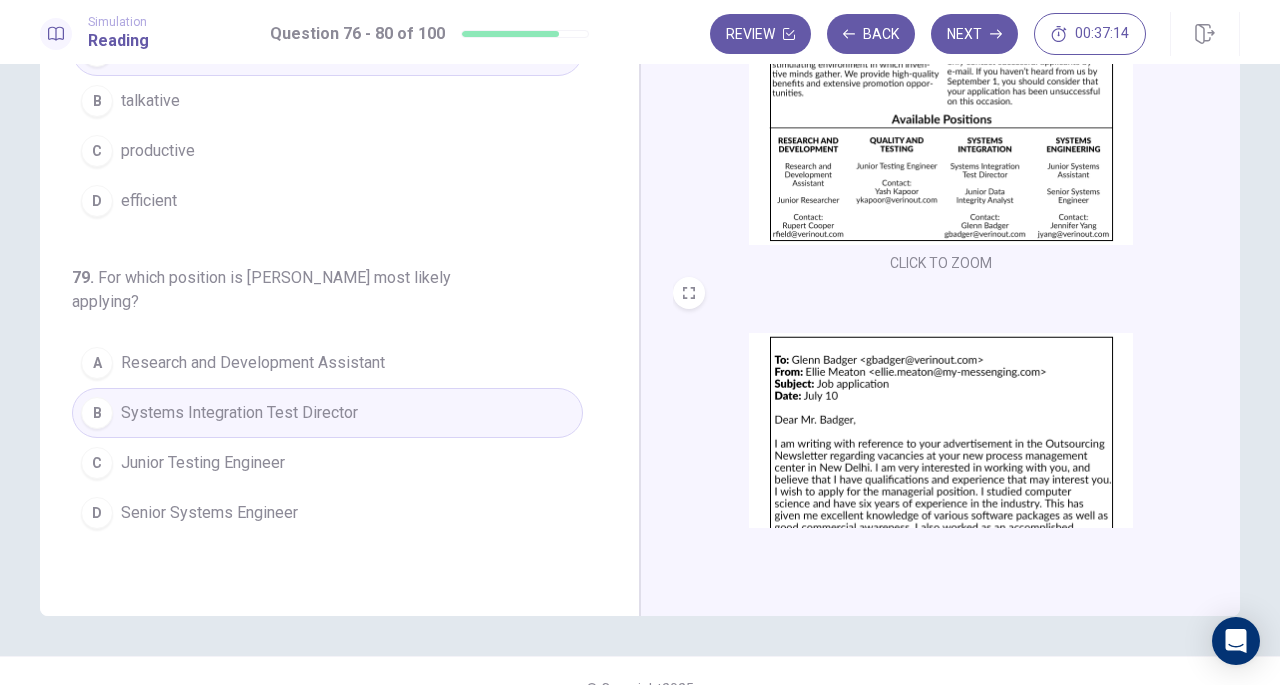 scroll, scrollTop: 111, scrollLeft: 0, axis: vertical 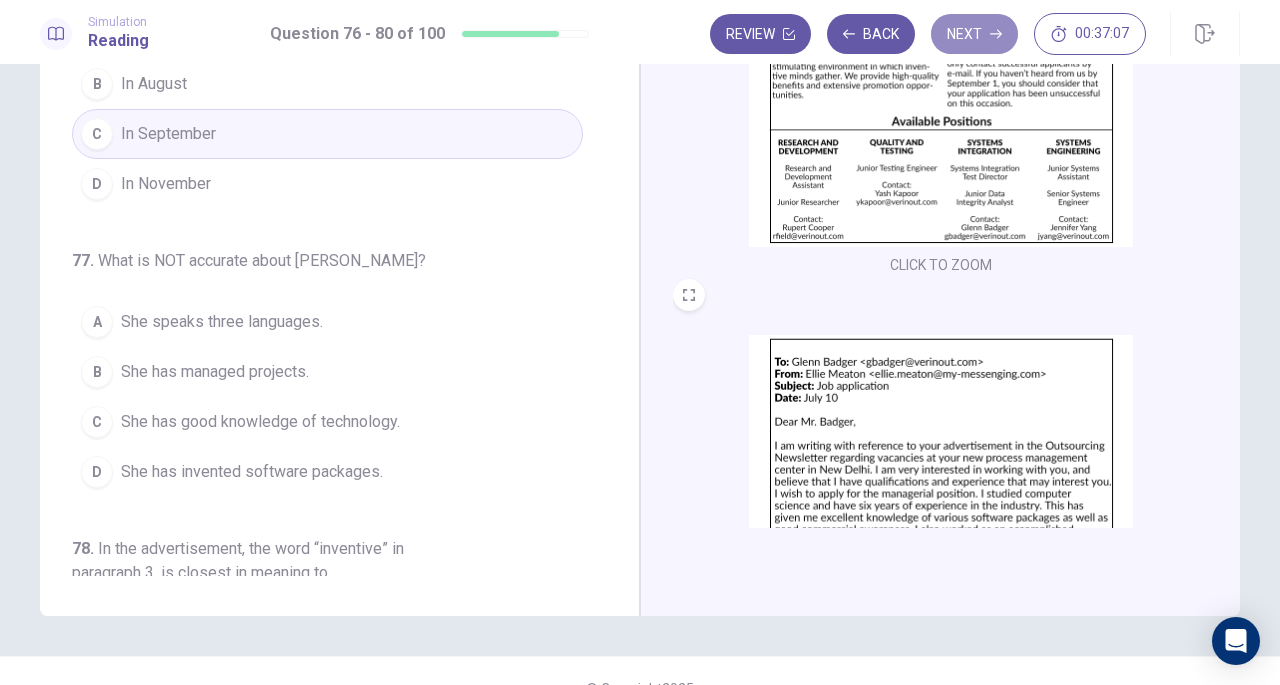 click 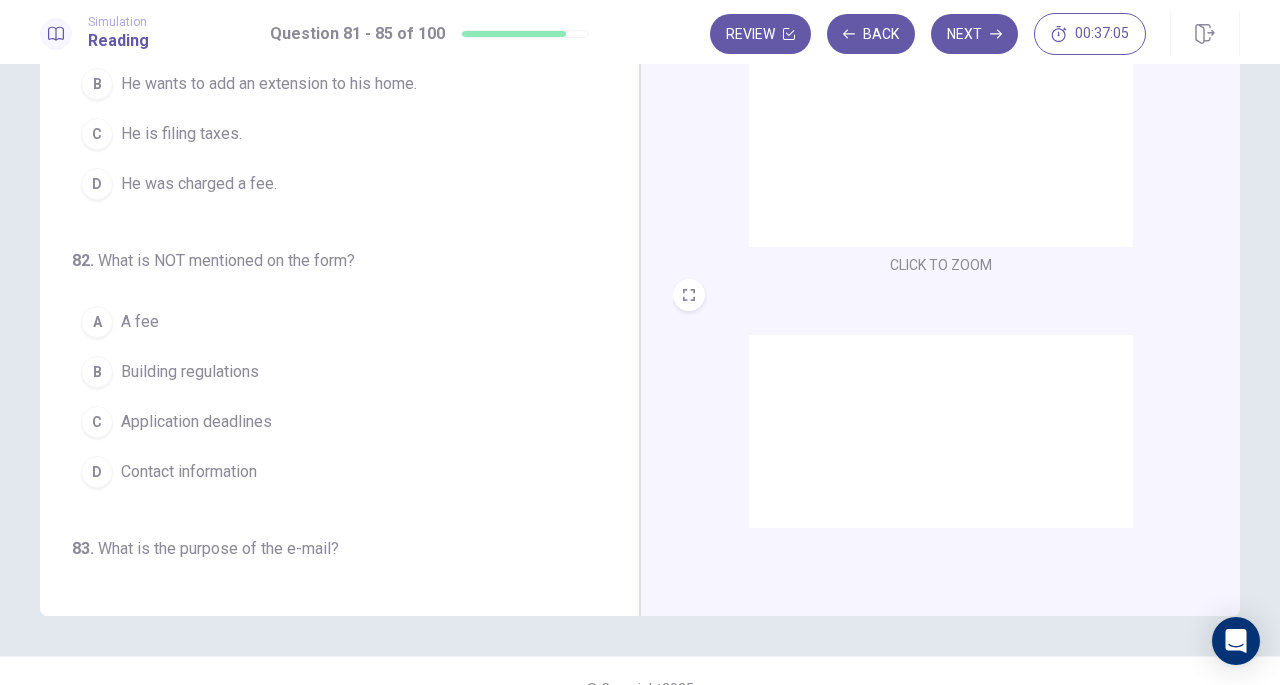 scroll, scrollTop: 0, scrollLeft: 0, axis: both 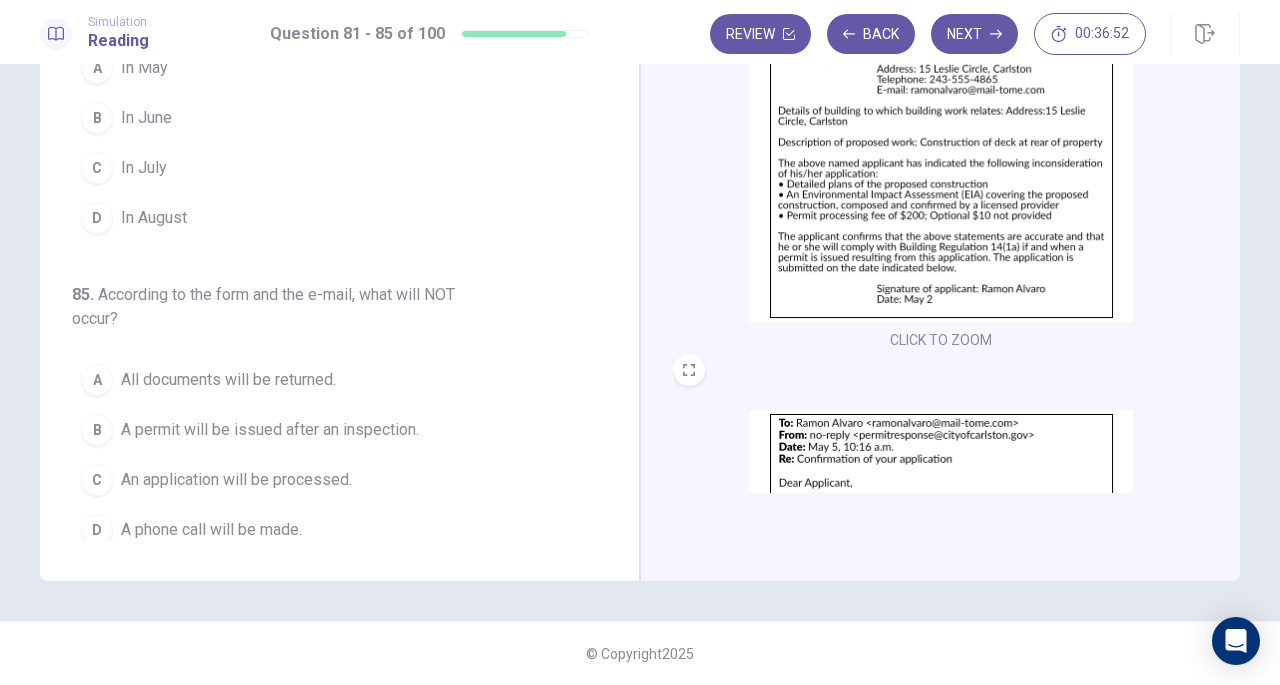click on "A All documents will be returned." at bounding box center [327, 380] 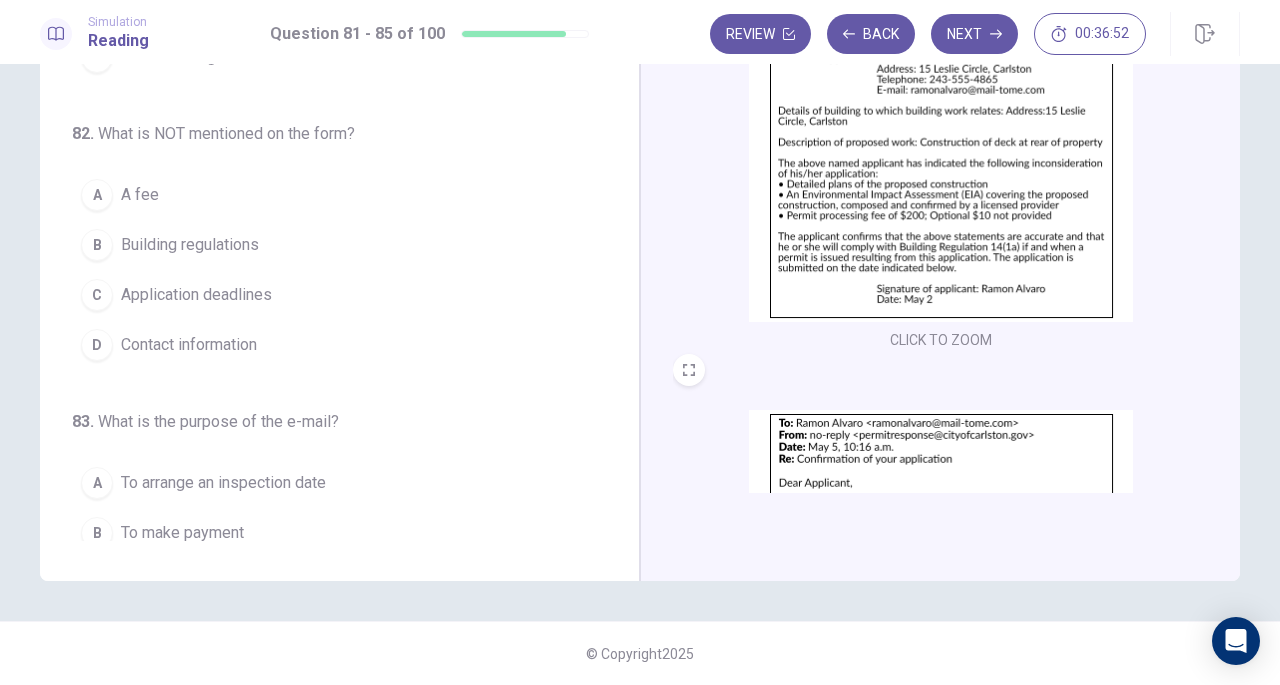 scroll, scrollTop: 0, scrollLeft: 0, axis: both 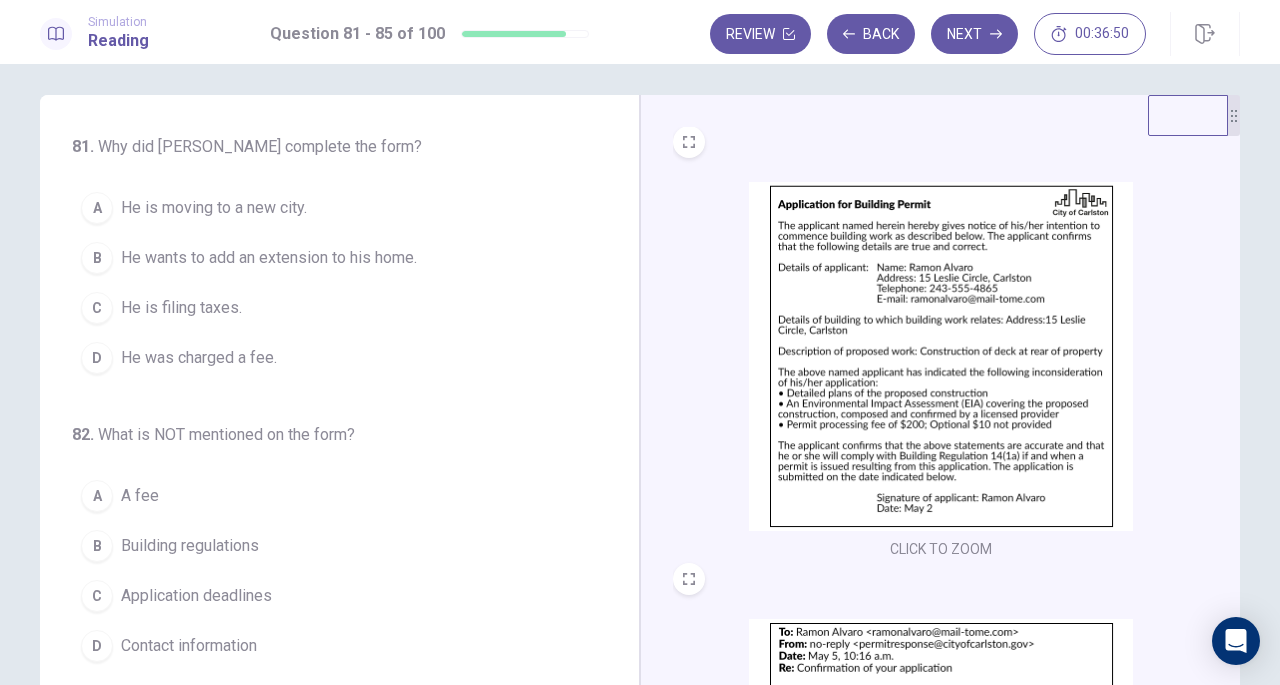 click at bounding box center (941, 356) 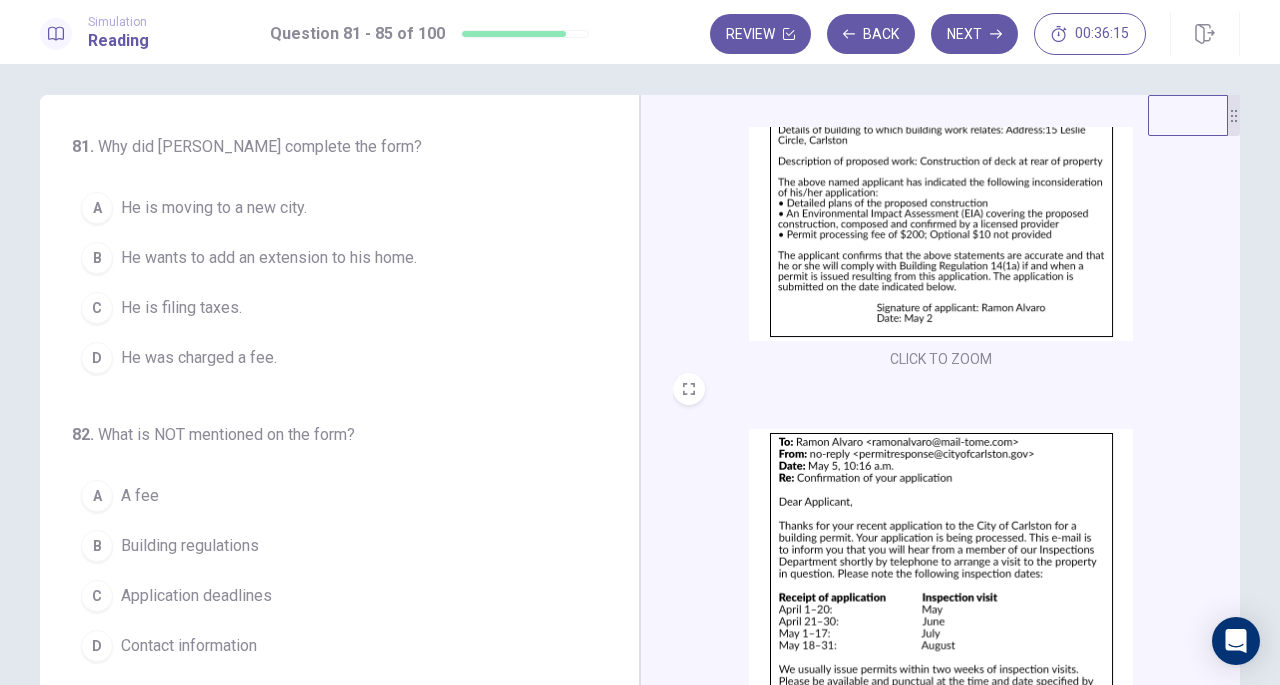 scroll, scrollTop: 298, scrollLeft: 0, axis: vertical 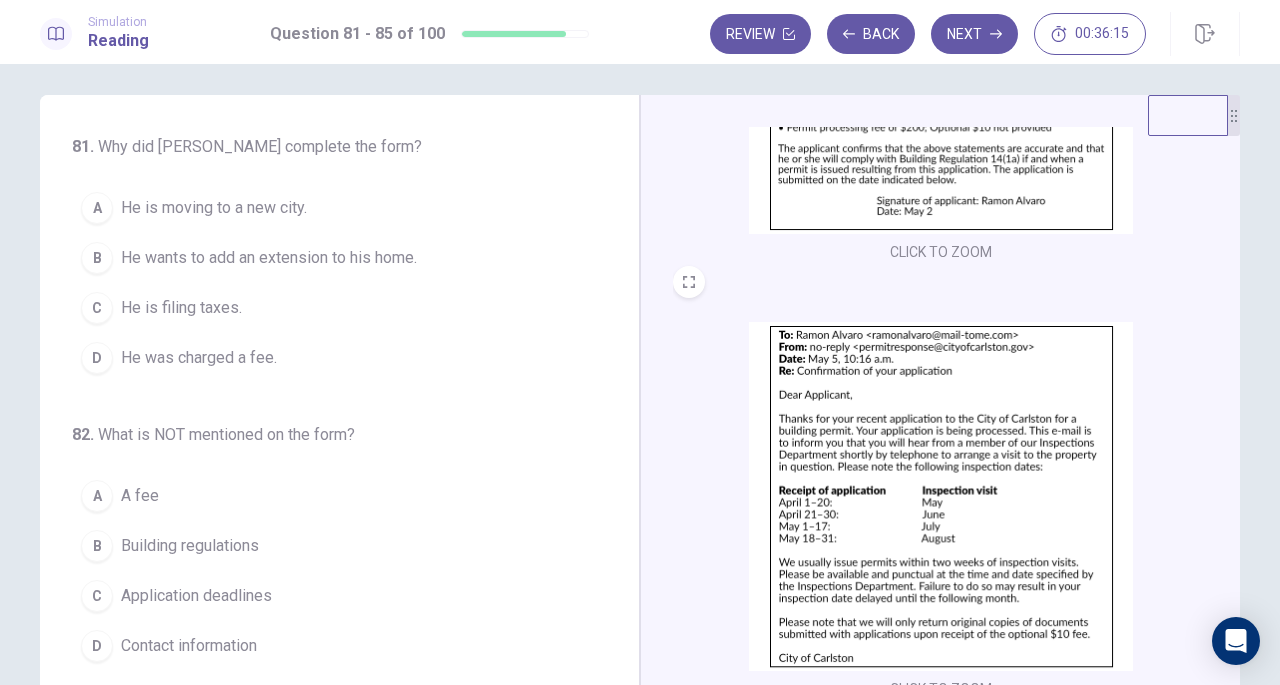 click at bounding box center (941, 496) 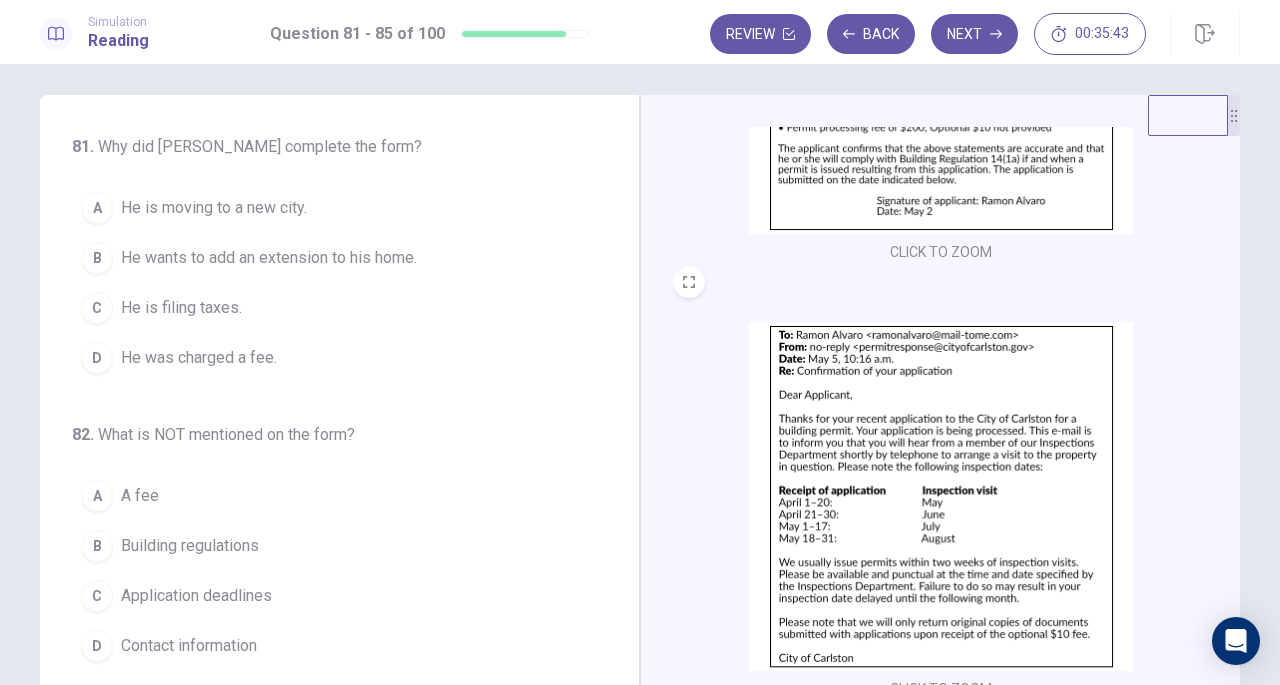scroll, scrollTop: 0, scrollLeft: 0, axis: both 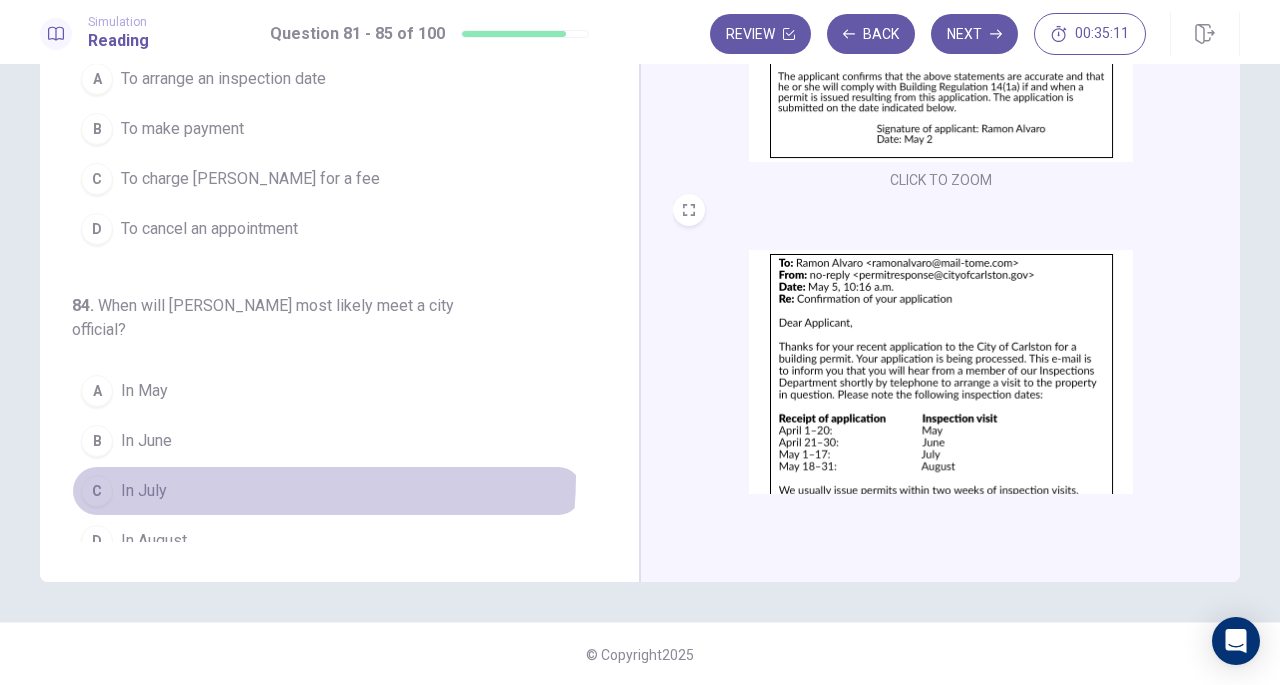 click on "C In July" at bounding box center [327, 491] 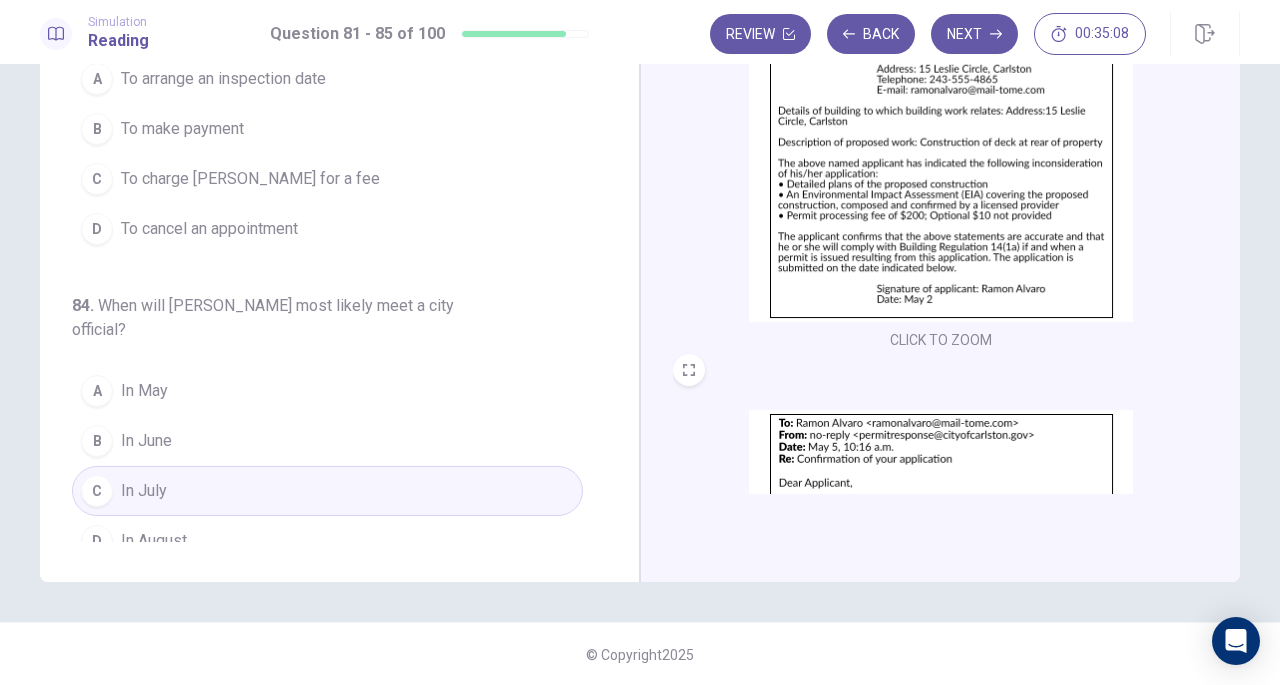 scroll, scrollTop: 0, scrollLeft: 0, axis: both 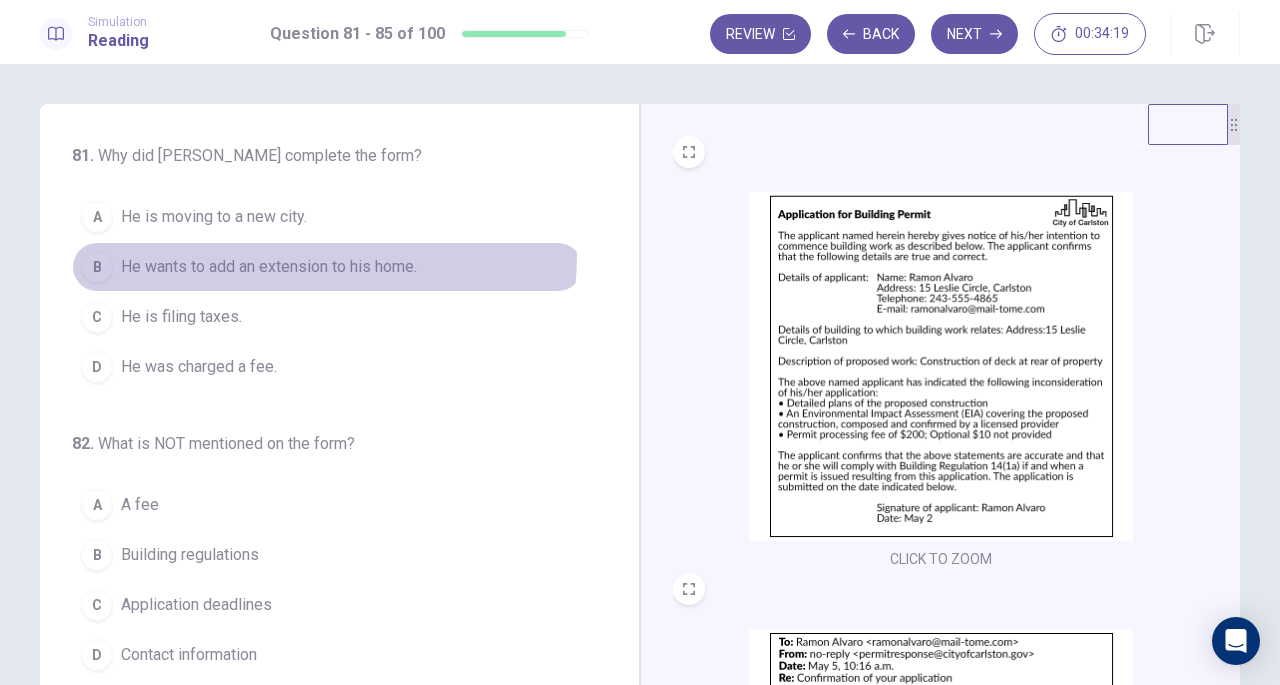 click on "He wants to add an extension to his home." at bounding box center [269, 267] 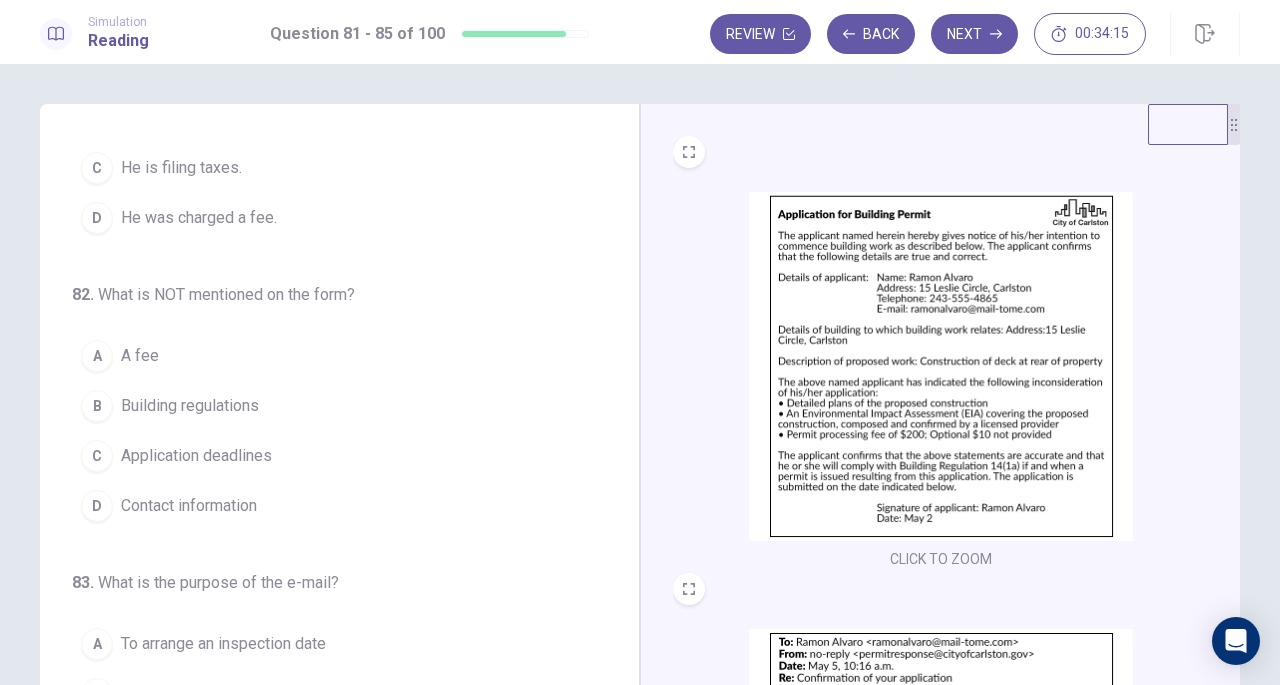 scroll, scrollTop: 152, scrollLeft: 0, axis: vertical 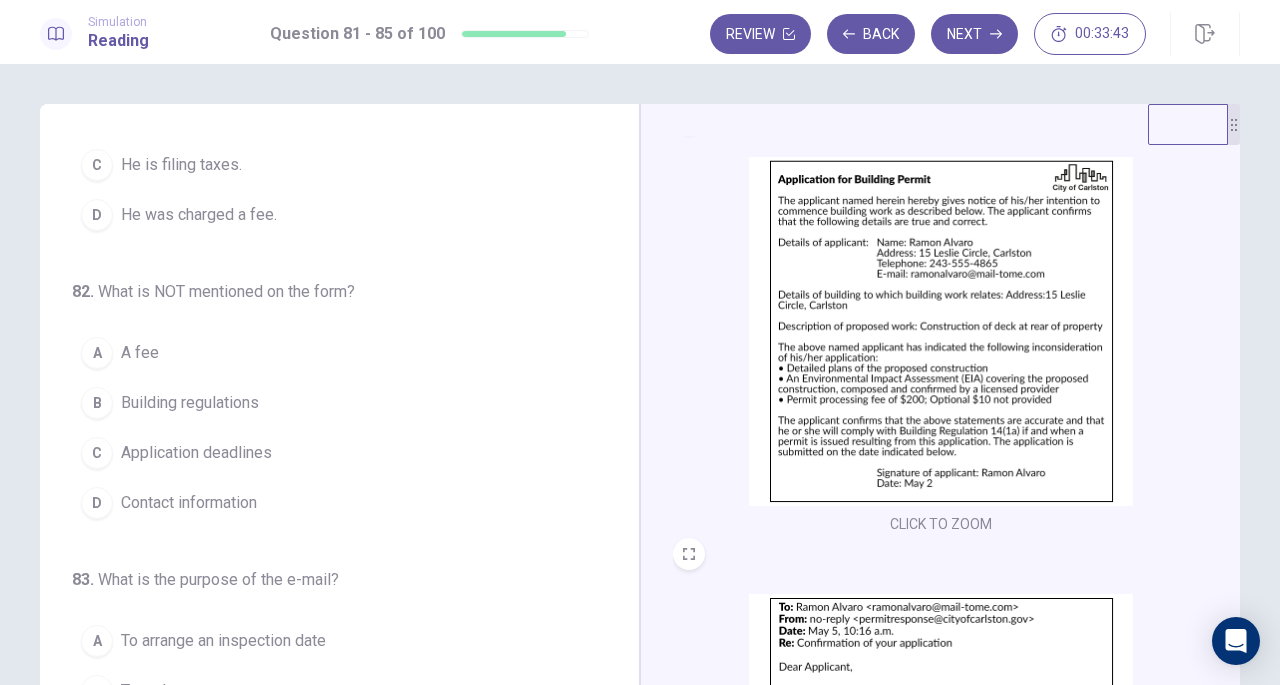 click at bounding box center (941, 331) 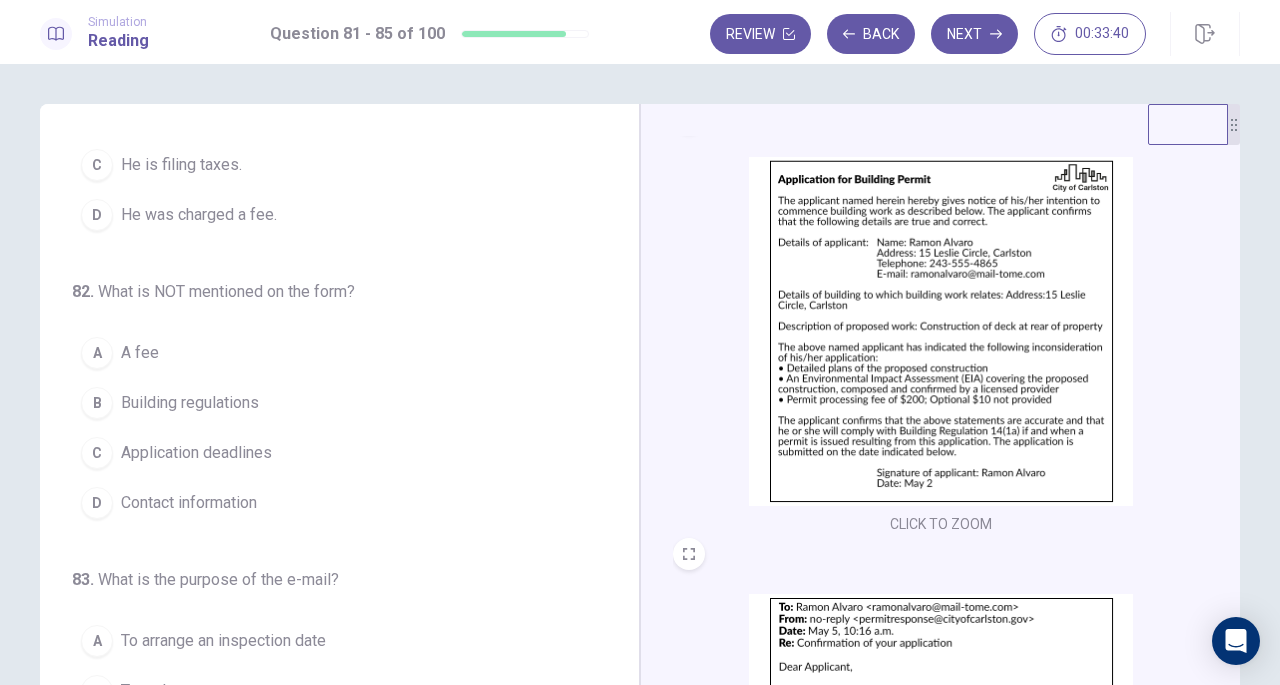 click on "Application deadlines" at bounding box center [196, 453] 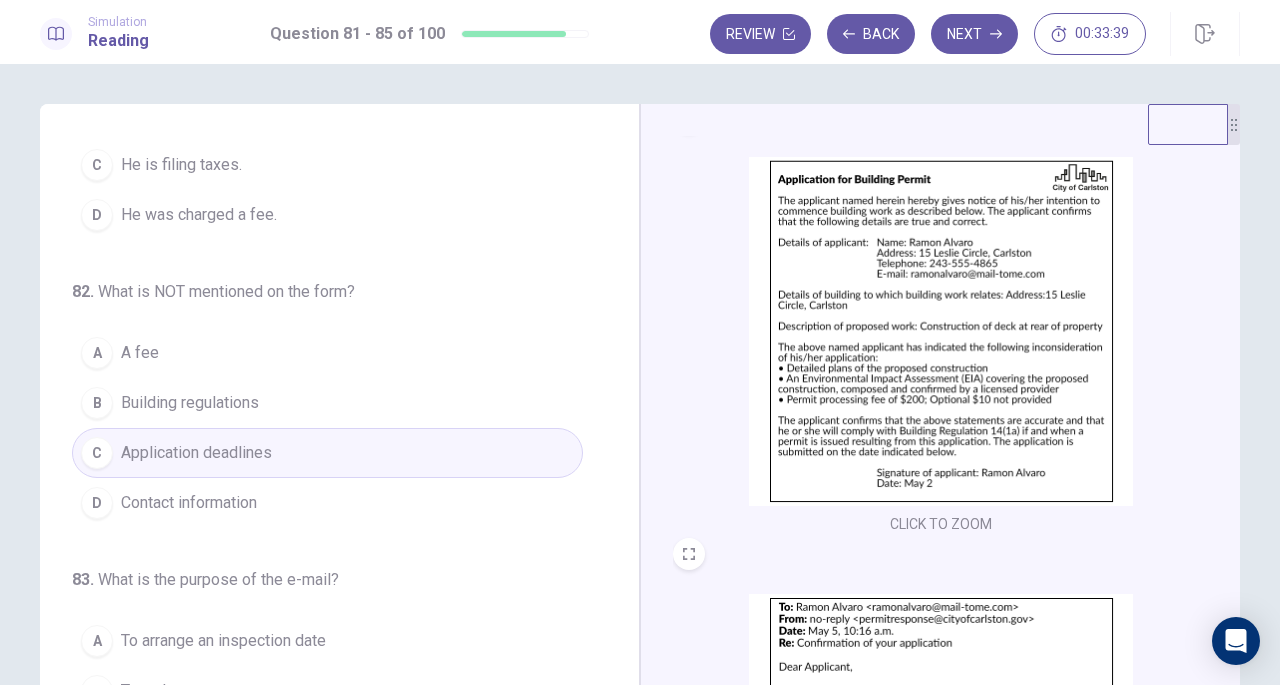 click at bounding box center [941, 331] 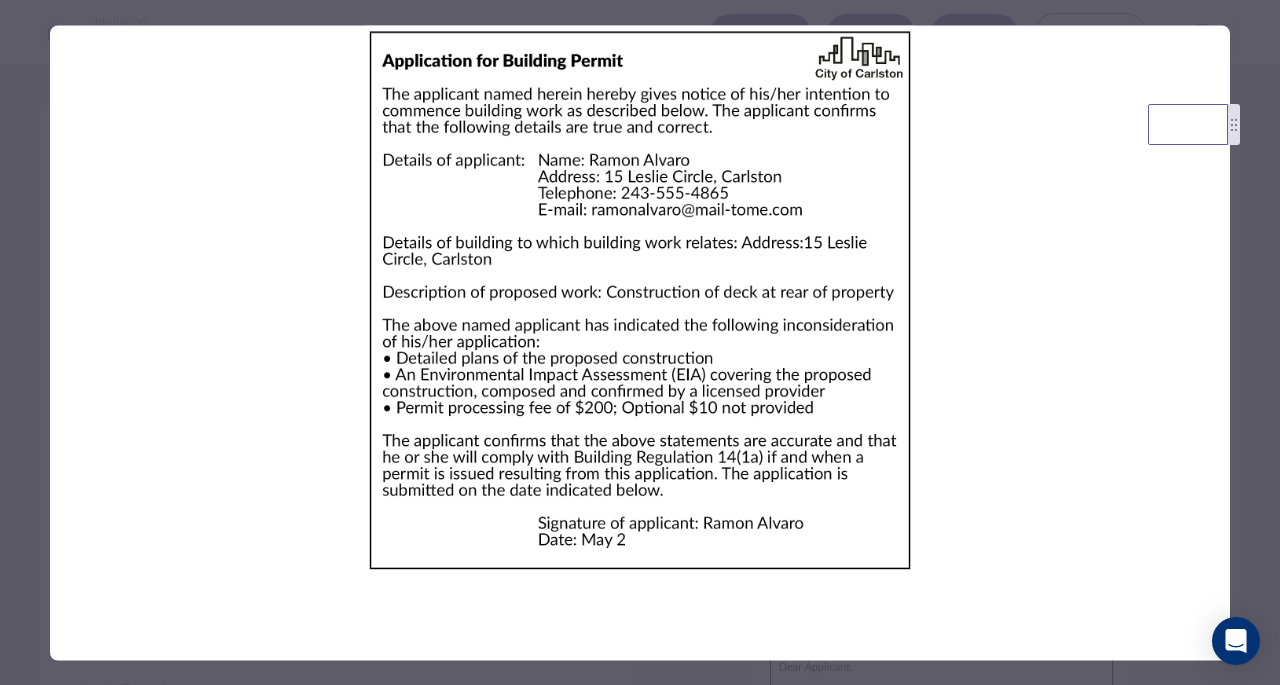 click at bounding box center (640, 300) 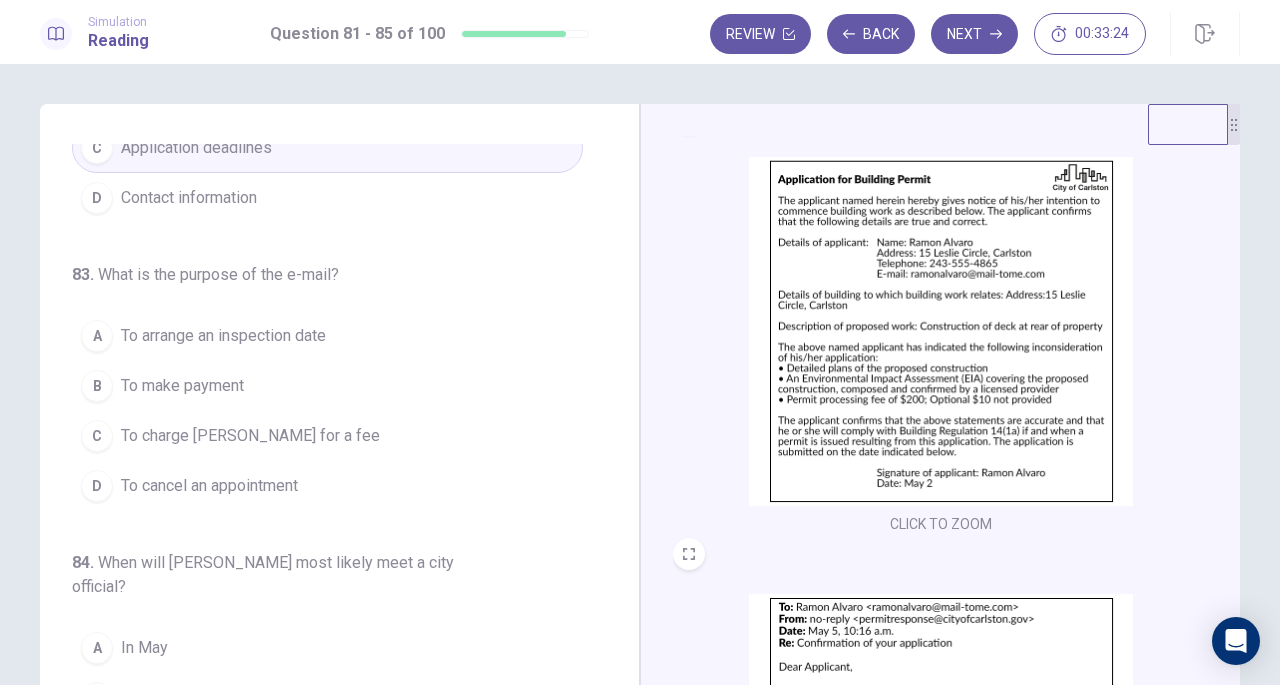 scroll, scrollTop: 464, scrollLeft: 0, axis: vertical 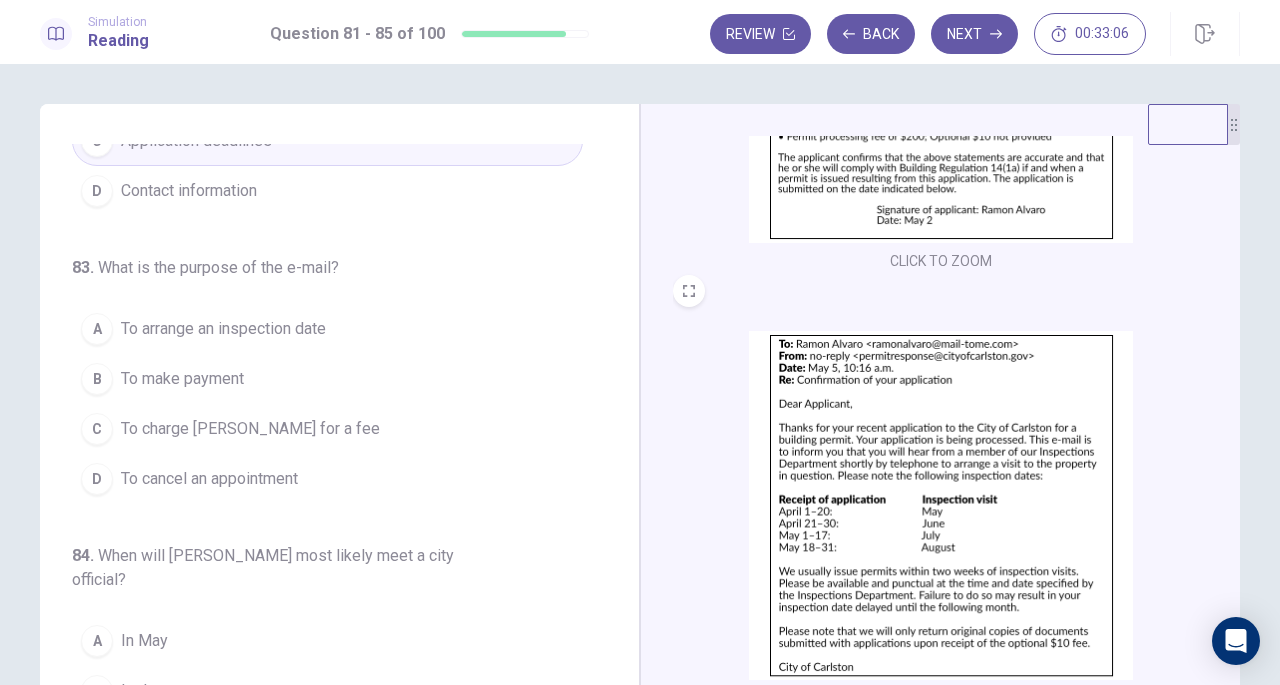 click on "To arrange an inspection date" at bounding box center [223, 329] 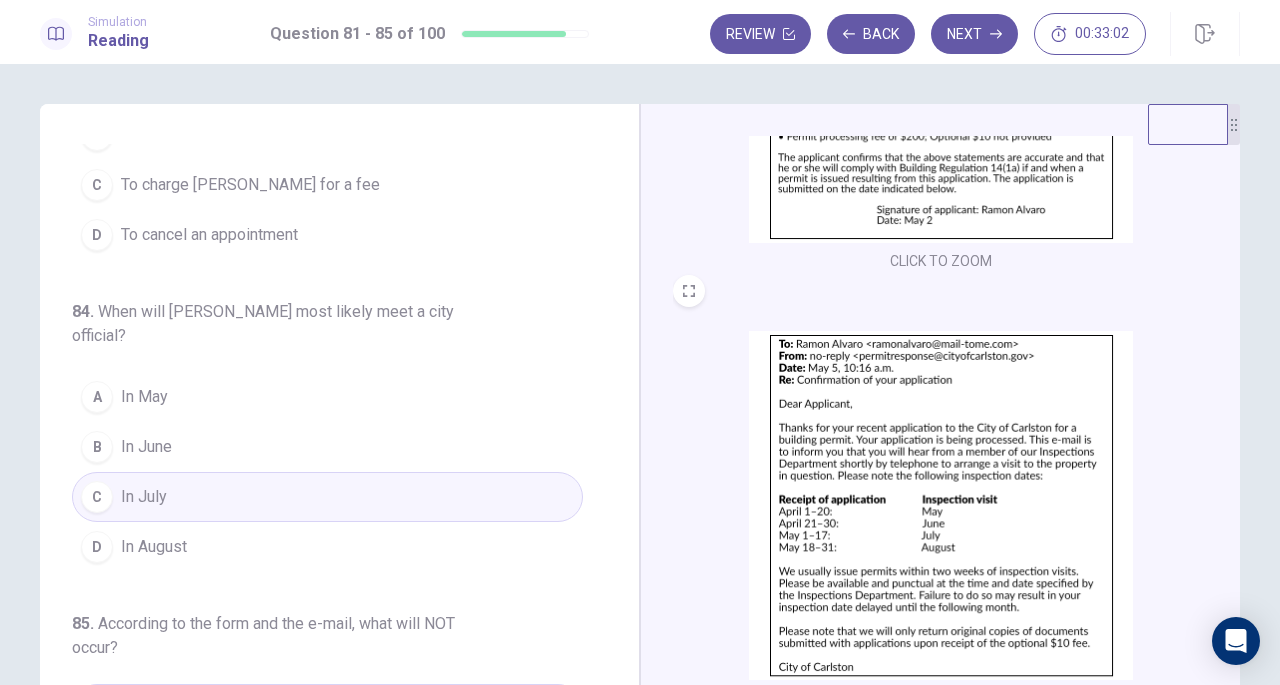 scroll, scrollTop: 608, scrollLeft: 0, axis: vertical 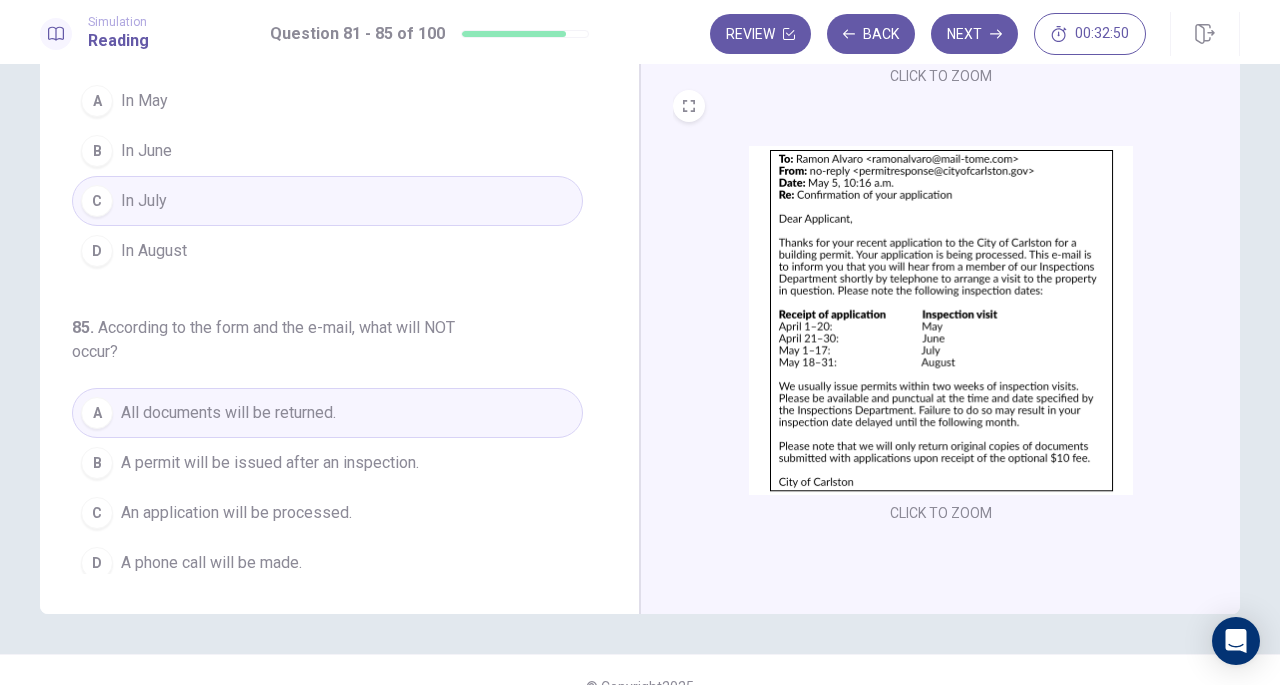 click at bounding box center (941, 320) 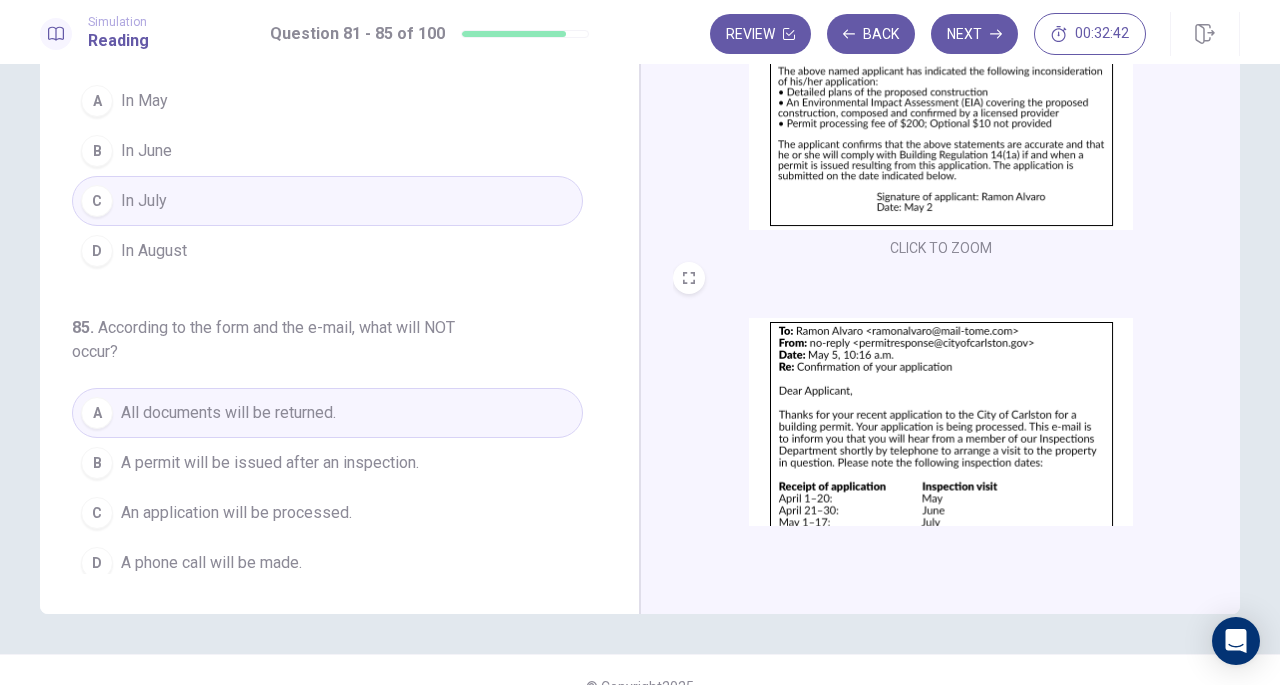 scroll, scrollTop: 124, scrollLeft: 0, axis: vertical 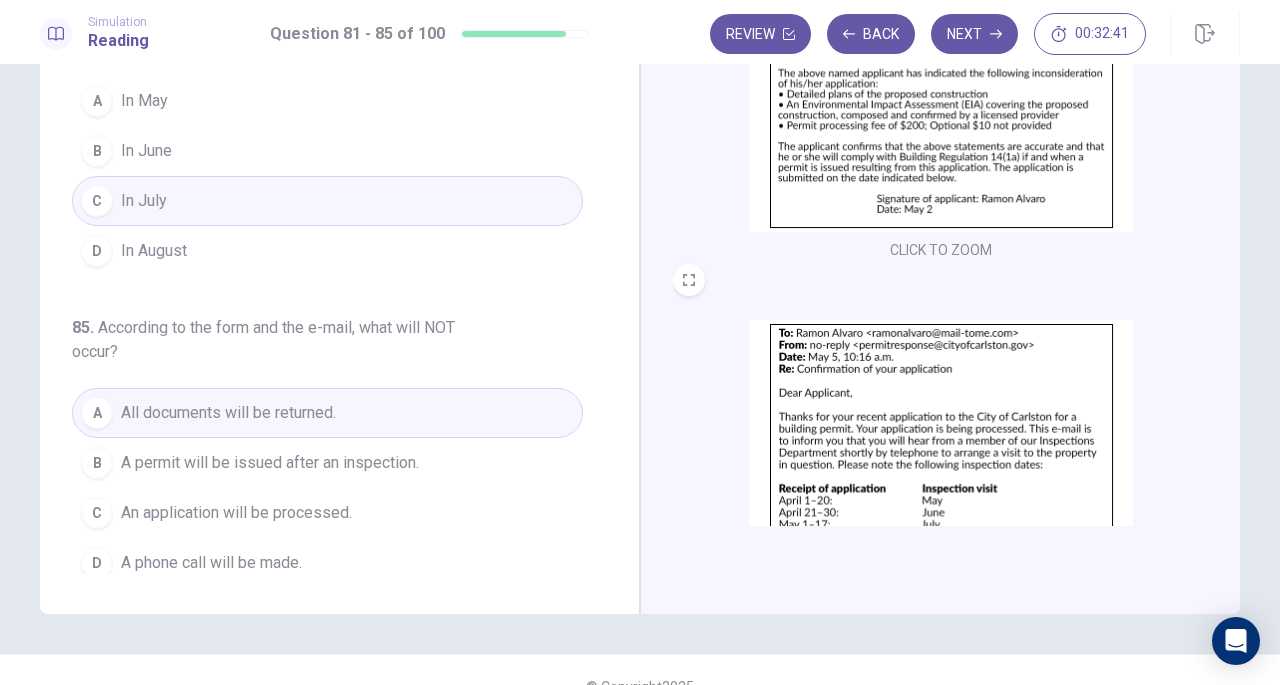 click at bounding box center [941, 57] 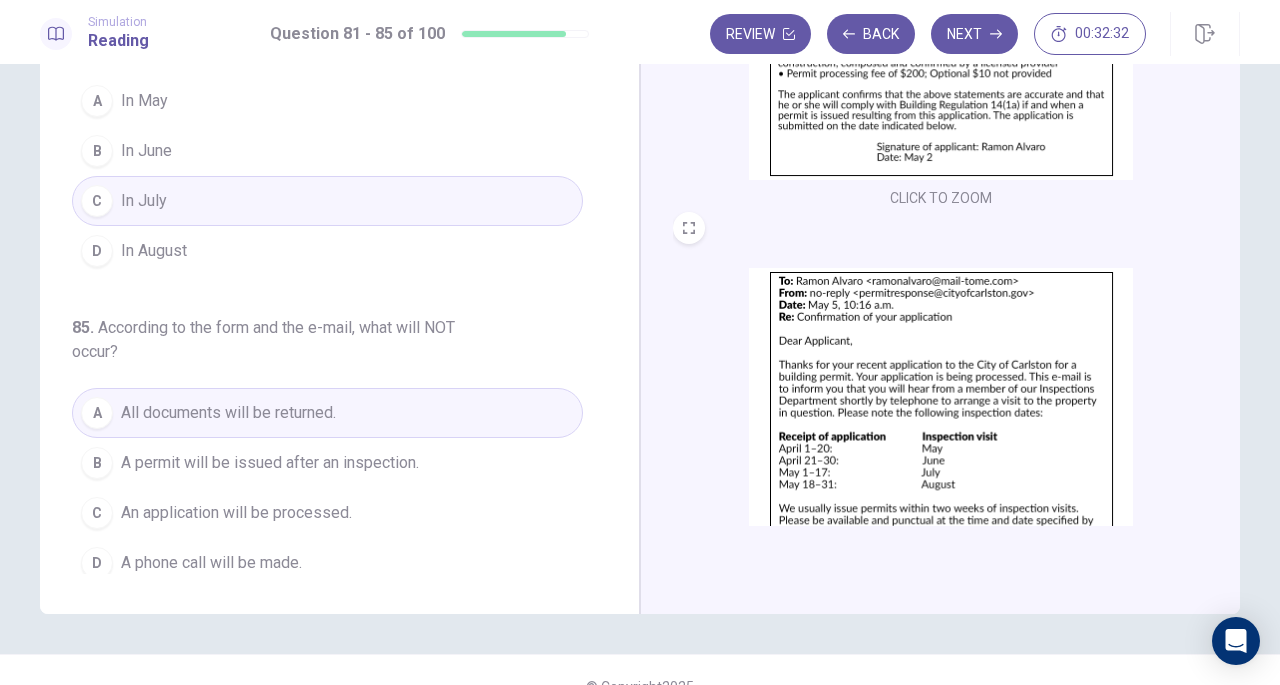 scroll, scrollTop: 178, scrollLeft: 0, axis: vertical 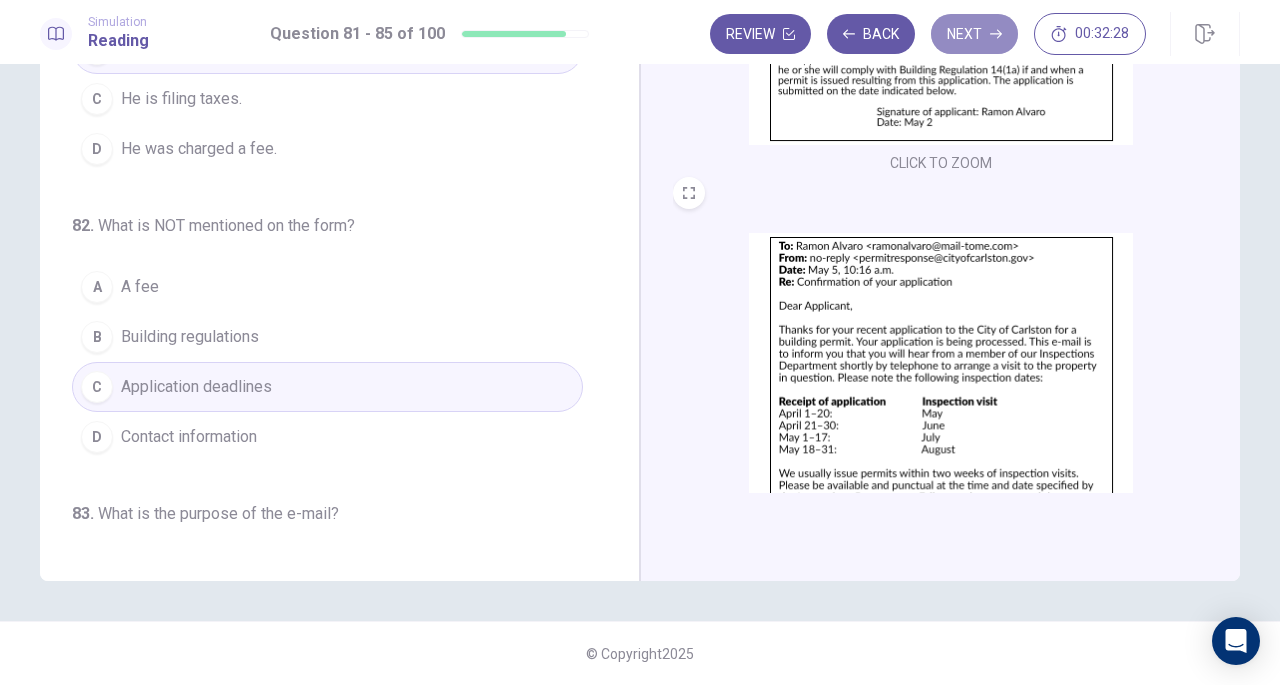 click on "Next" at bounding box center (974, 34) 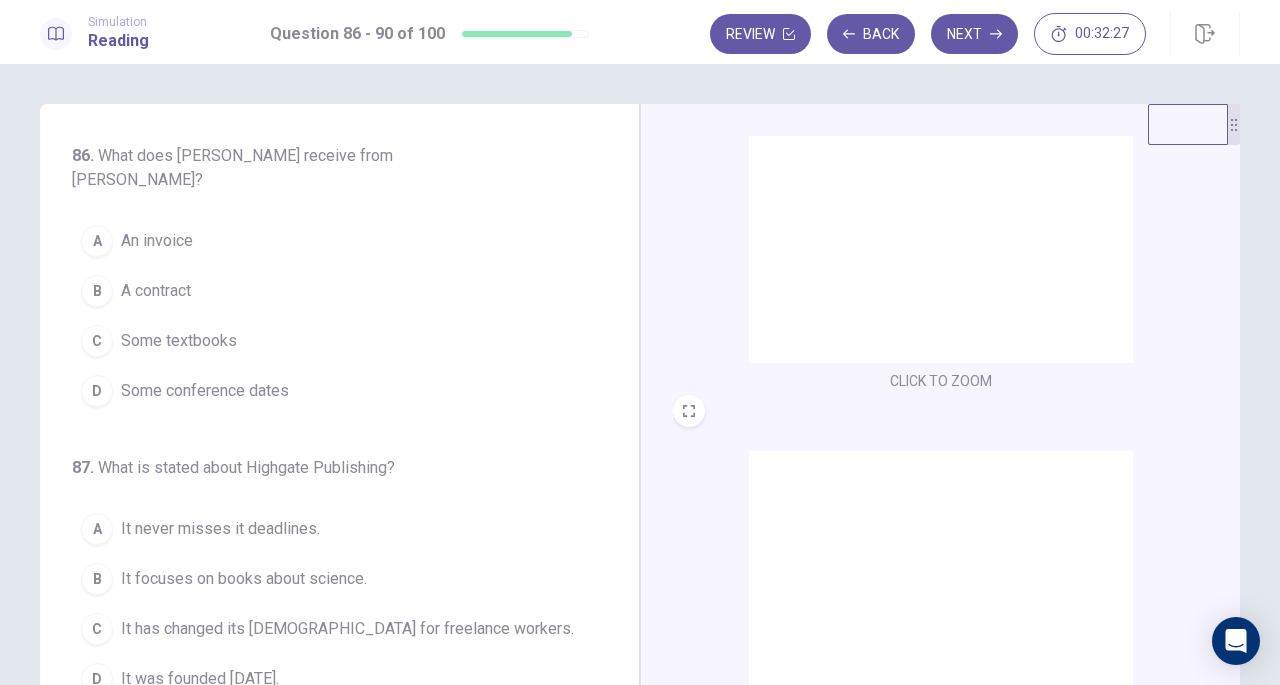 scroll, scrollTop: 1, scrollLeft: 0, axis: vertical 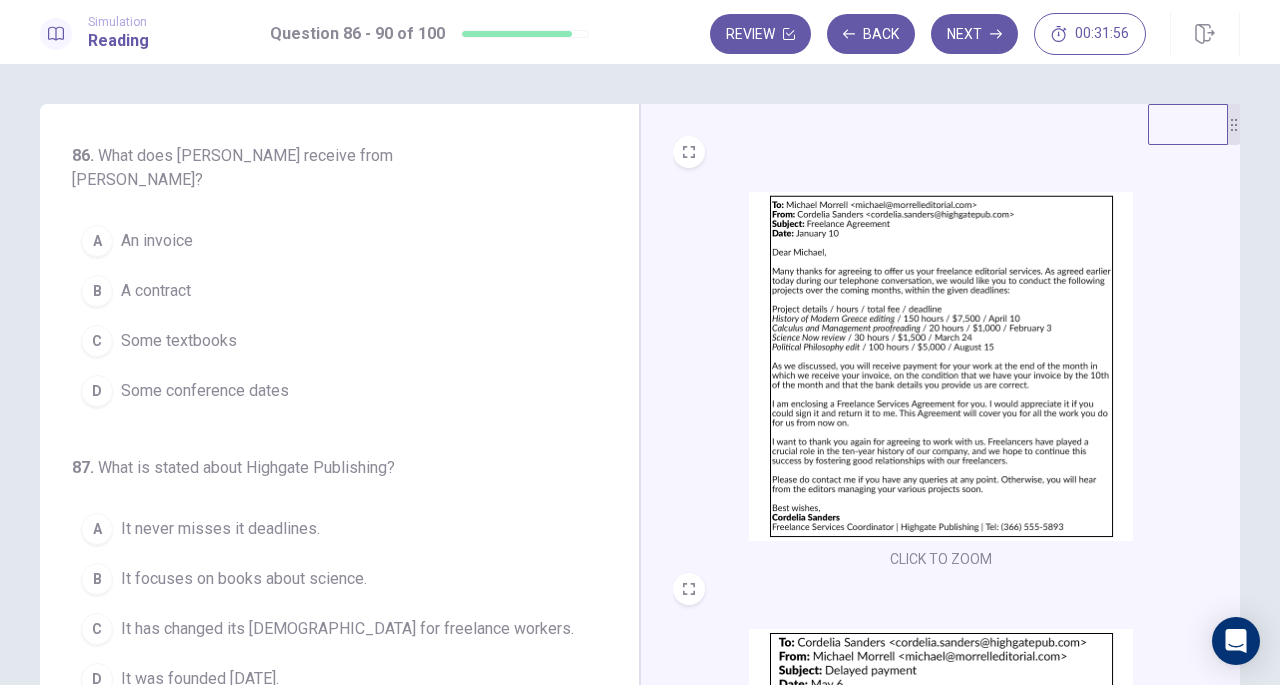 click at bounding box center [941, 366] 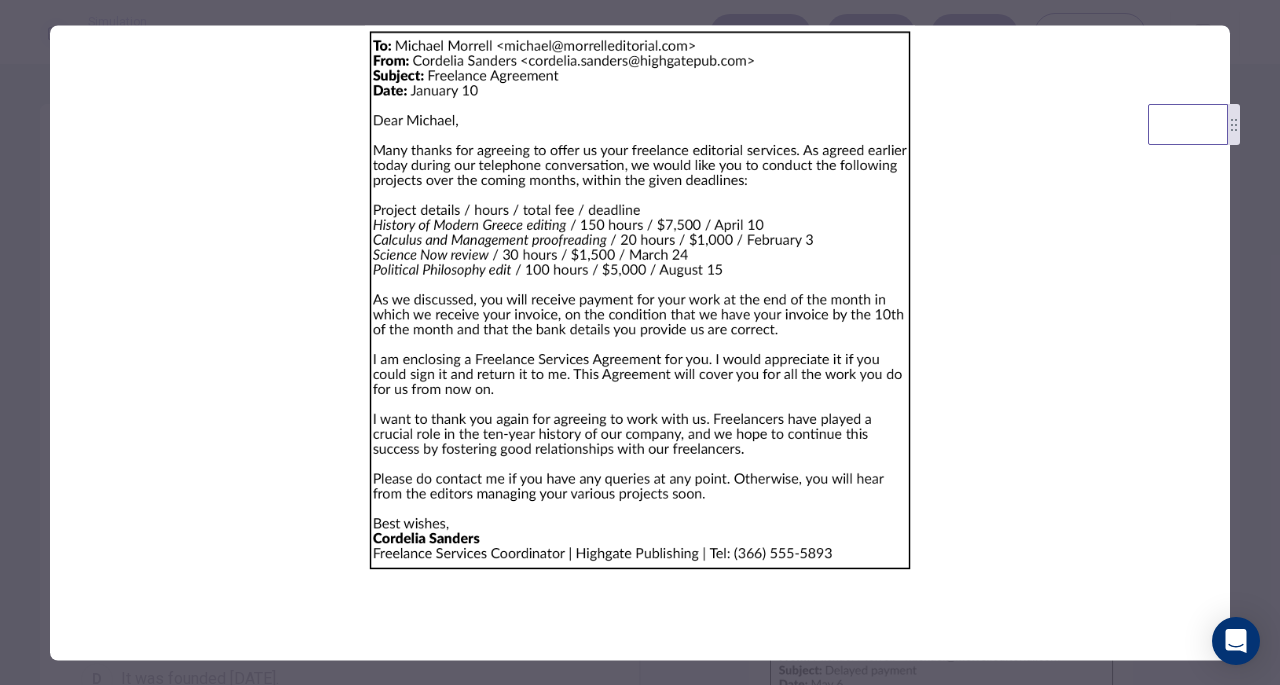 click at bounding box center [640, 300] 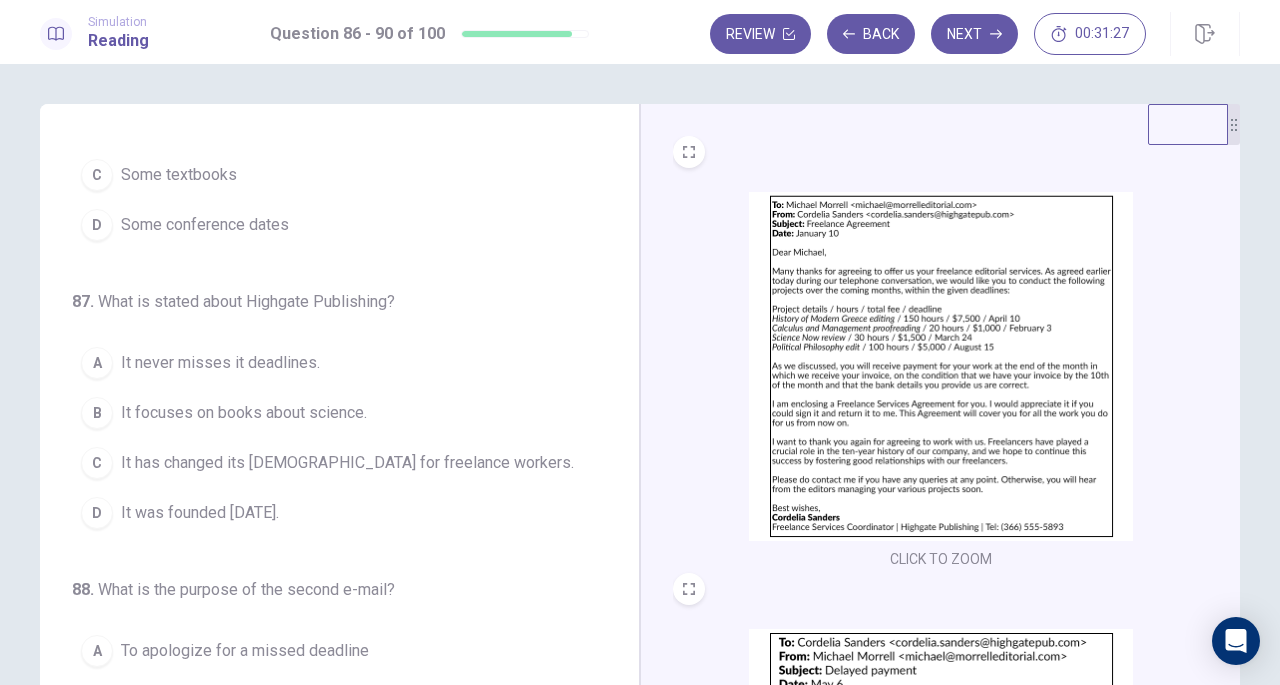 scroll, scrollTop: 171, scrollLeft: 0, axis: vertical 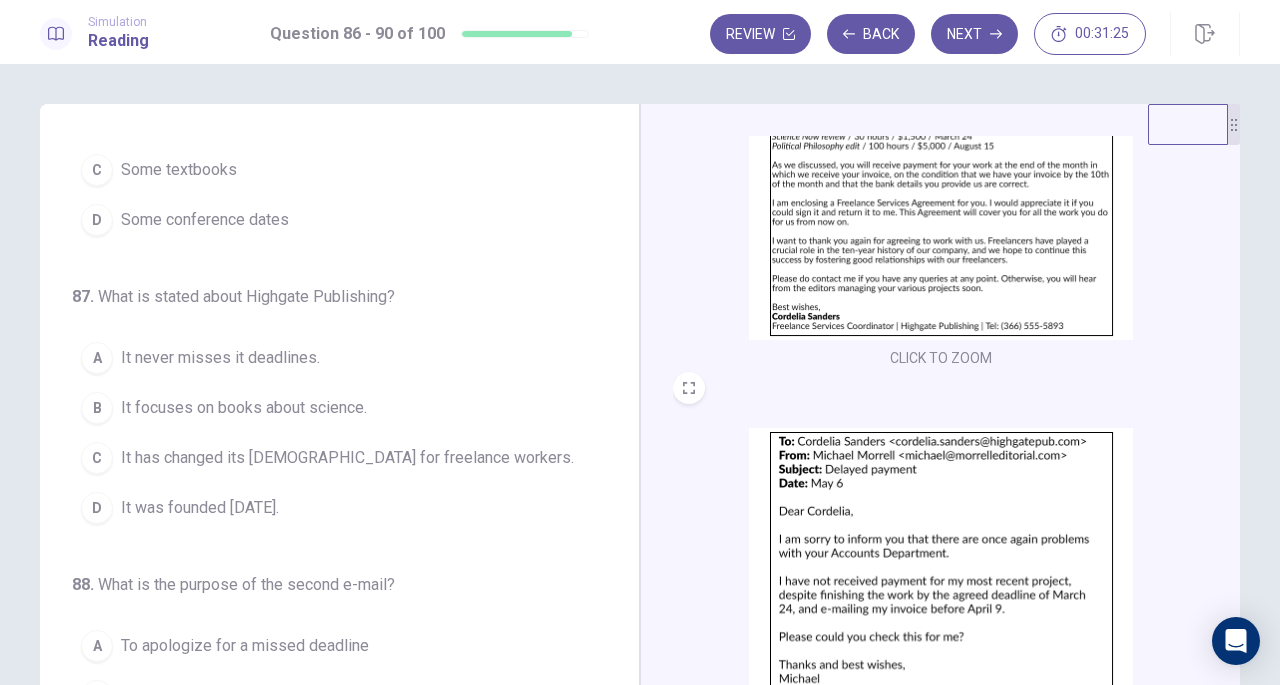 click at bounding box center (941, 602) 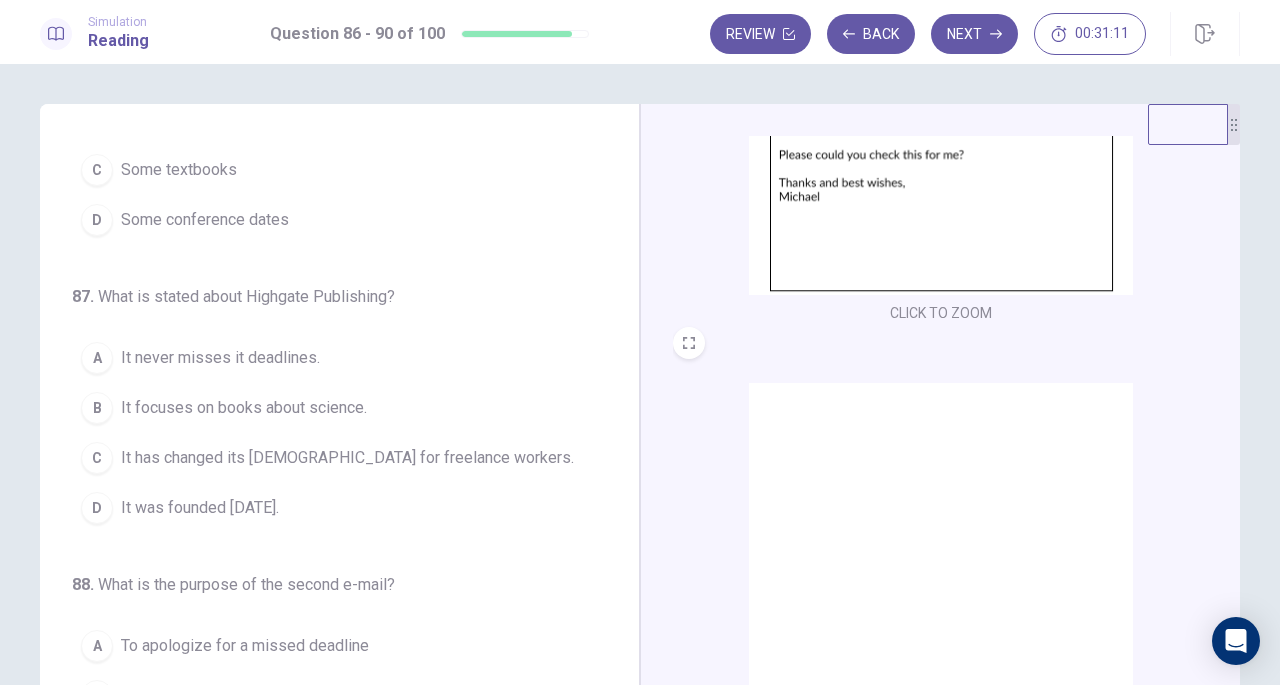 scroll, scrollTop: 736, scrollLeft: 0, axis: vertical 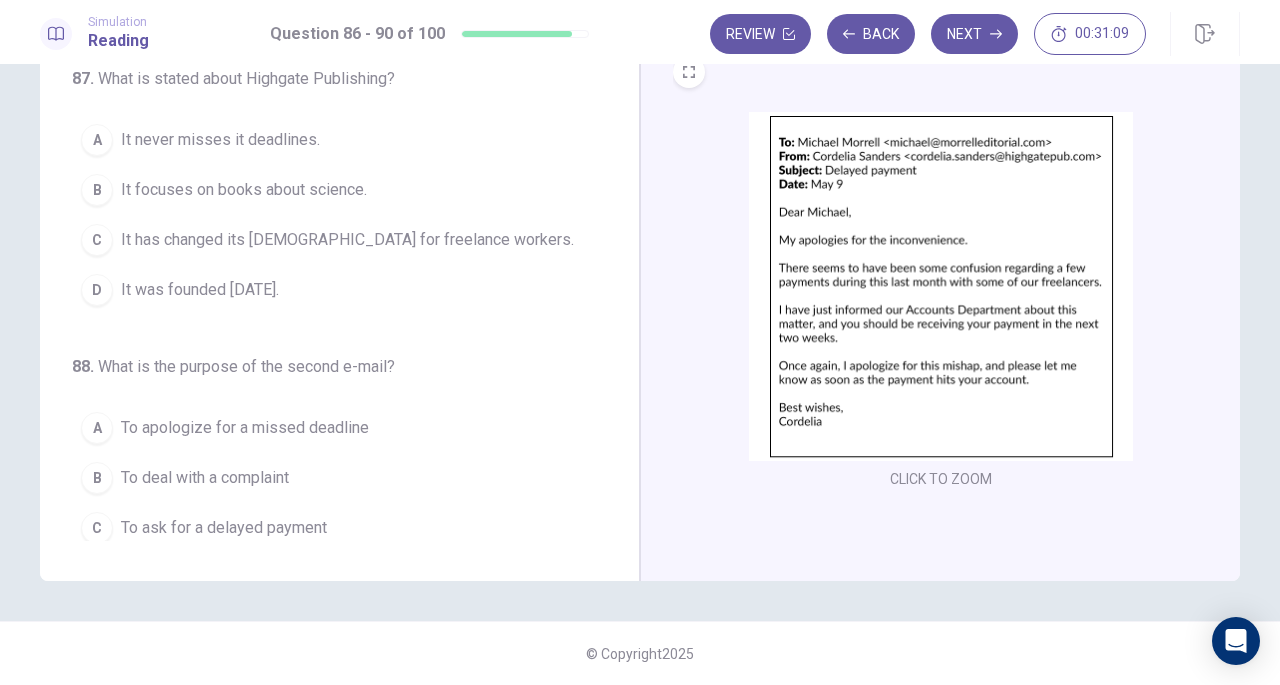 click at bounding box center [941, 286] 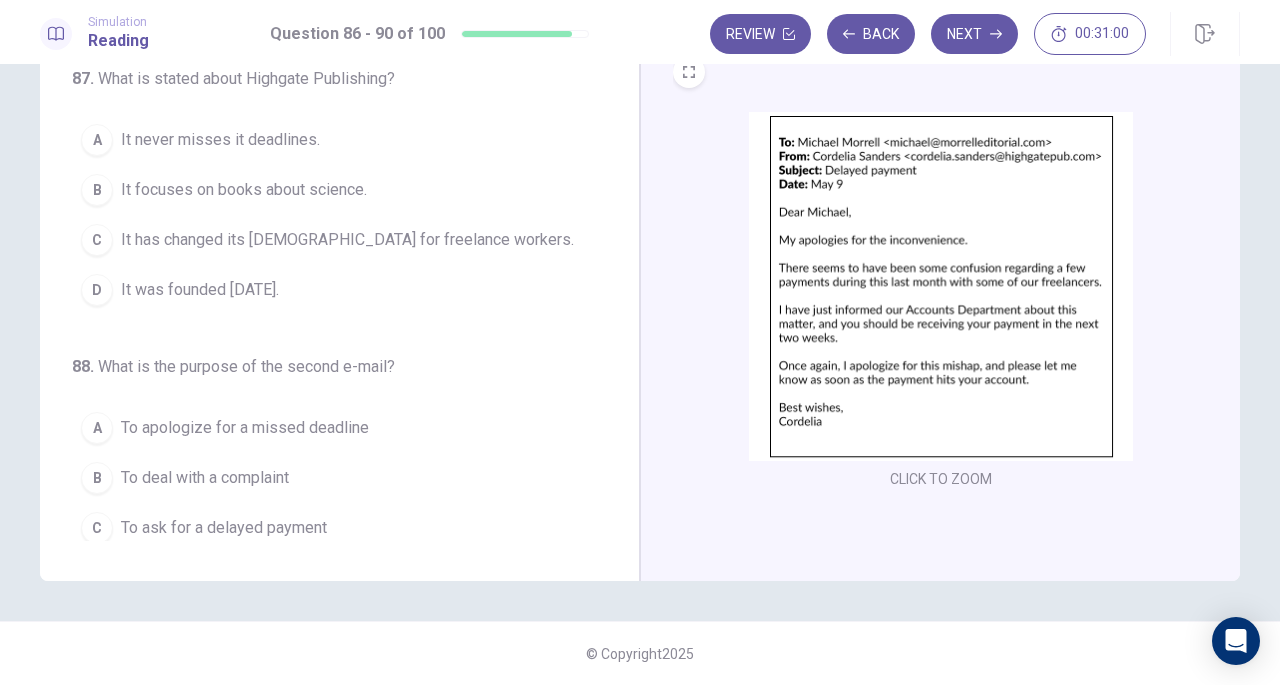 scroll, scrollTop: 0, scrollLeft: 0, axis: both 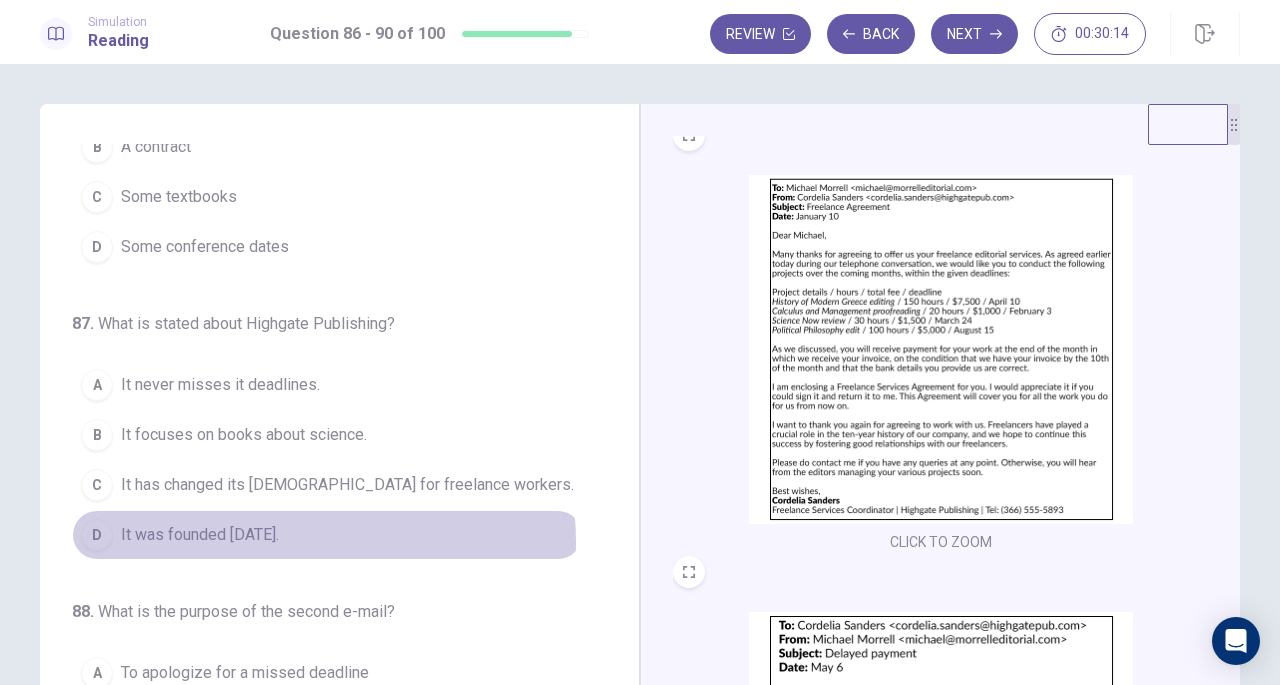 click on "It was founded ten years ago." at bounding box center [200, 535] 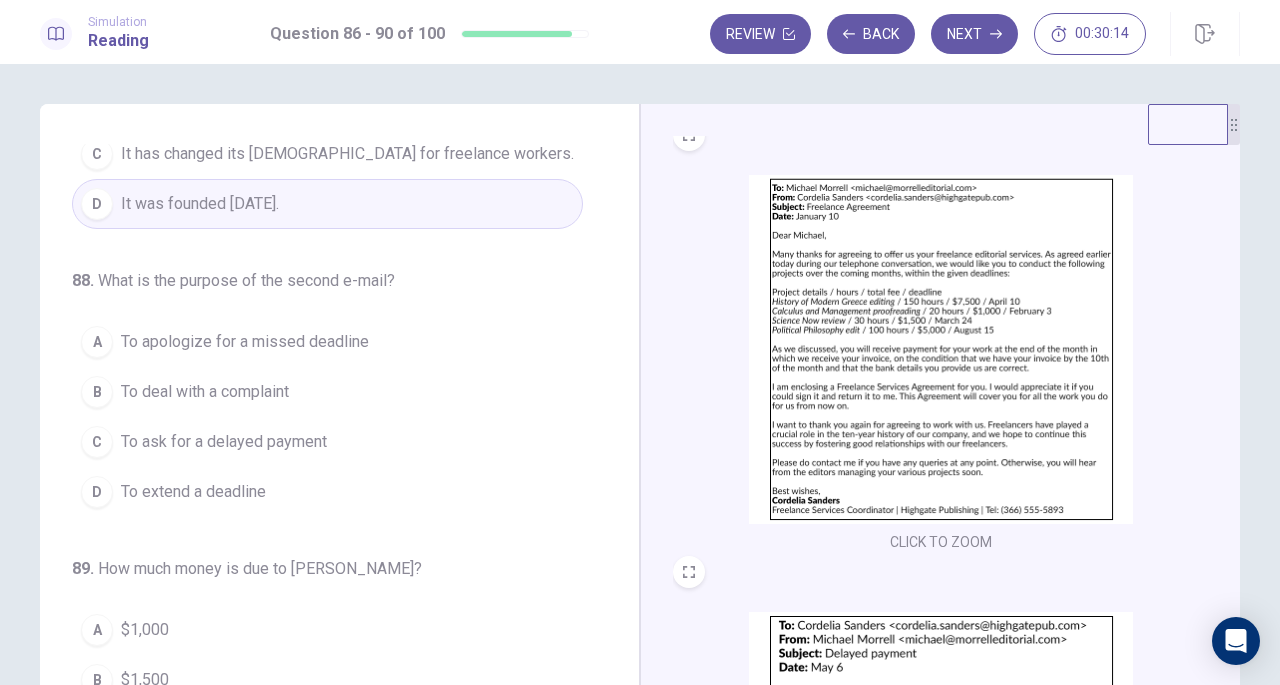 scroll, scrollTop: 488, scrollLeft: 0, axis: vertical 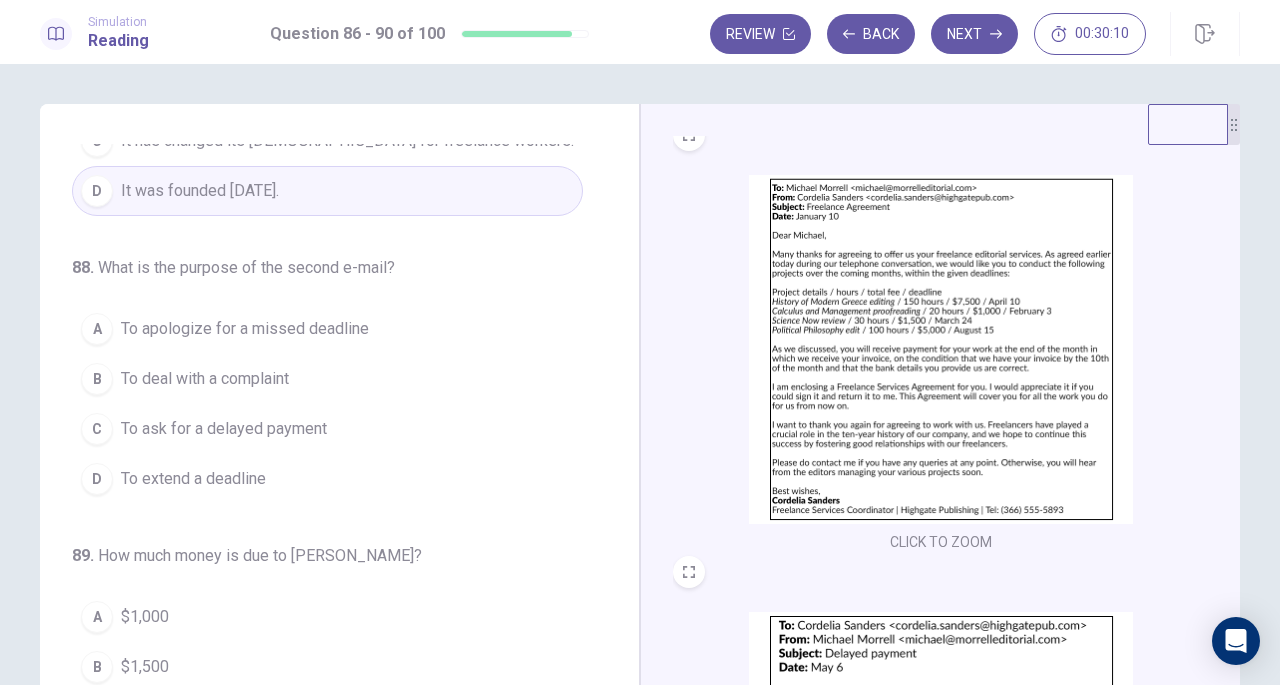 click on "To ask for a delayed payment" at bounding box center [224, 429] 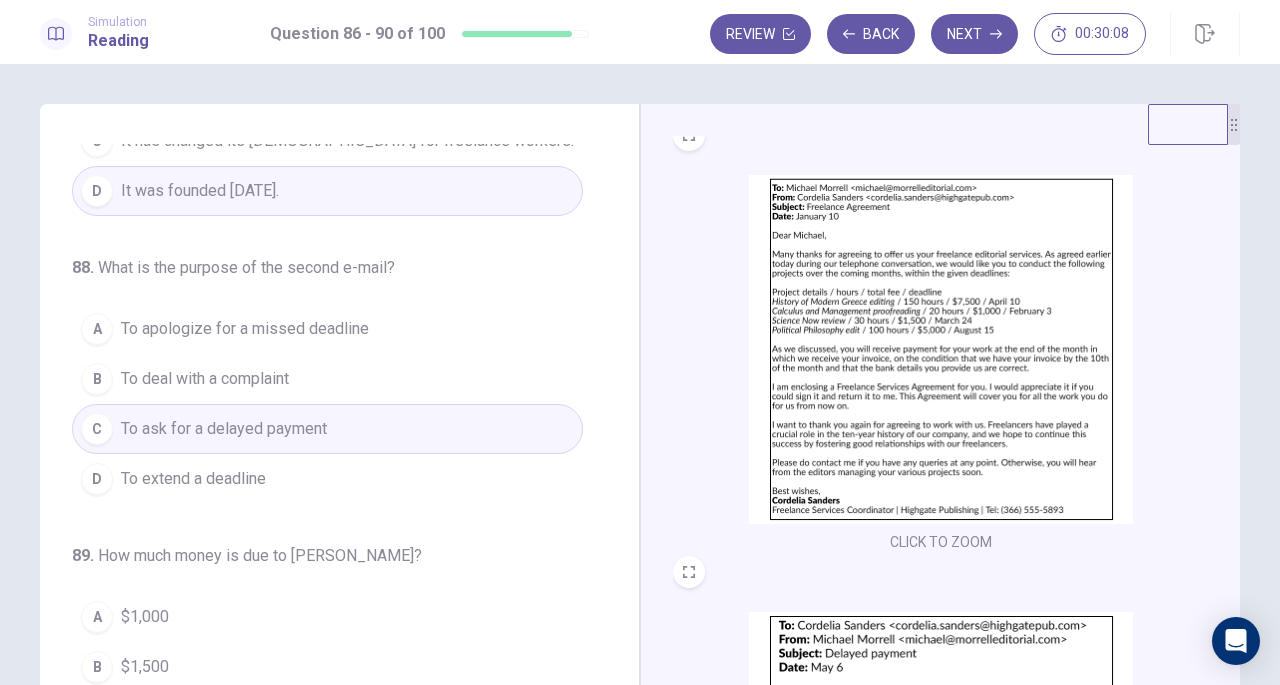 scroll, scrollTop: 693, scrollLeft: 0, axis: vertical 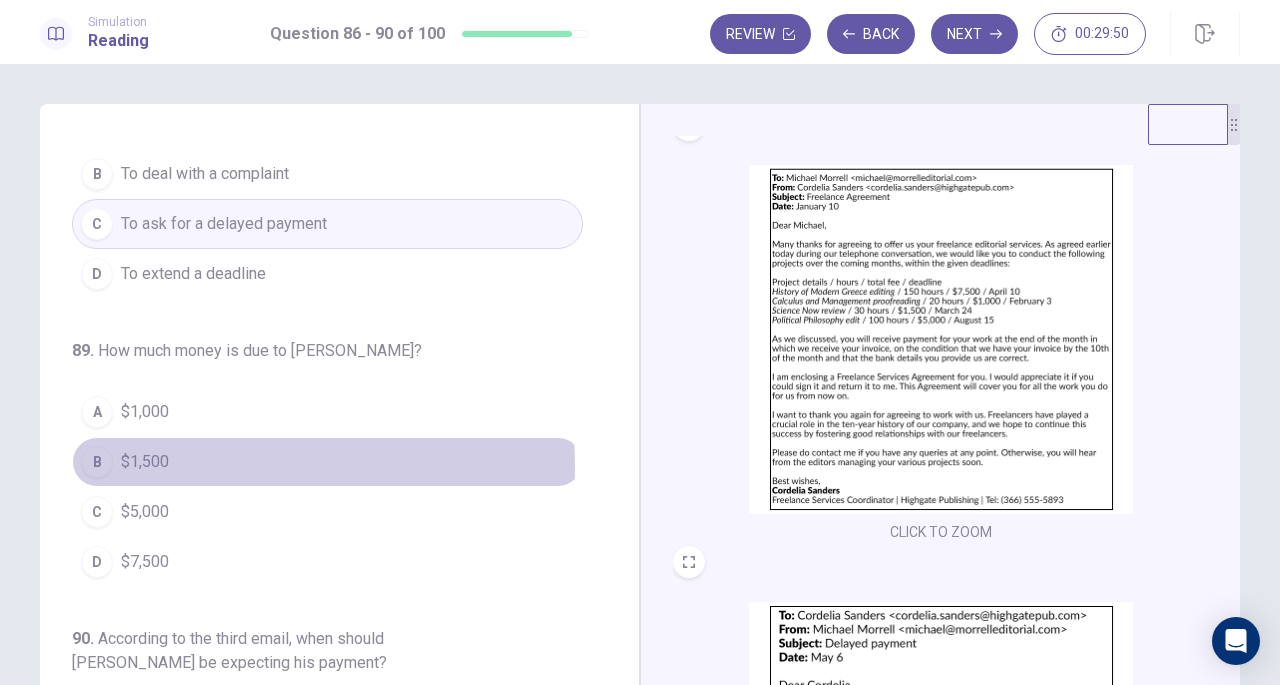 click on "B $1,500" at bounding box center (327, 462) 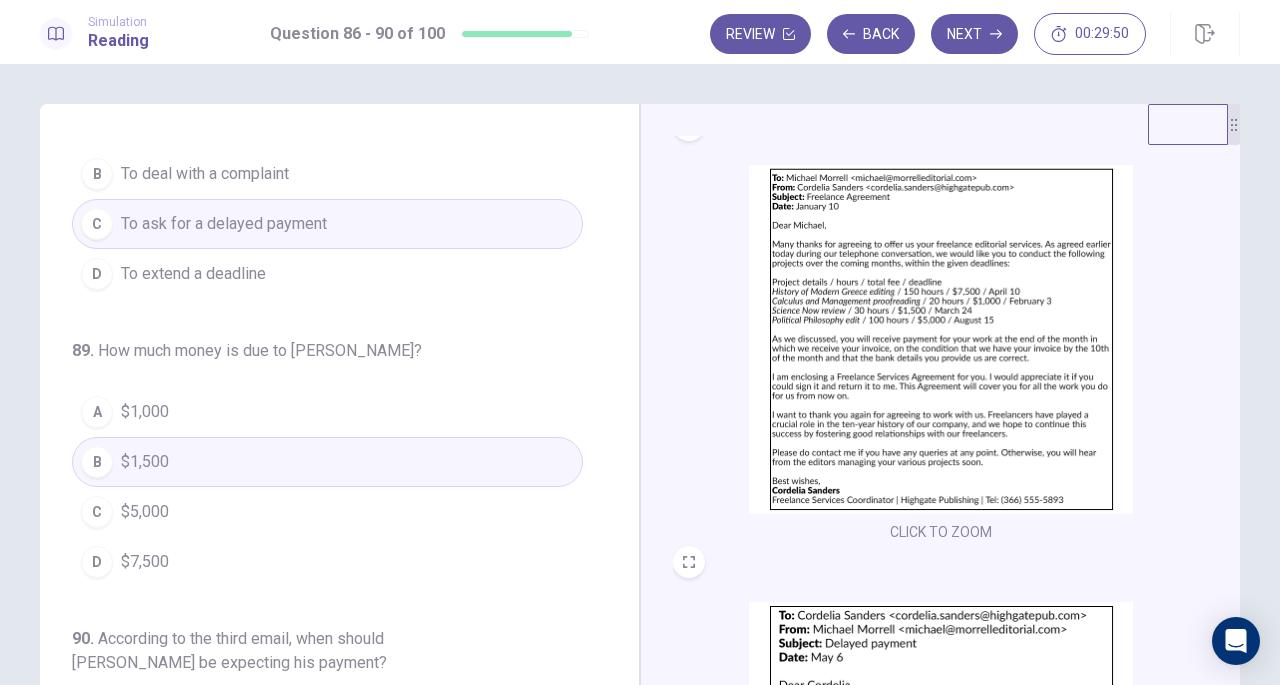 scroll, scrollTop: 795, scrollLeft: 0, axis: vertical 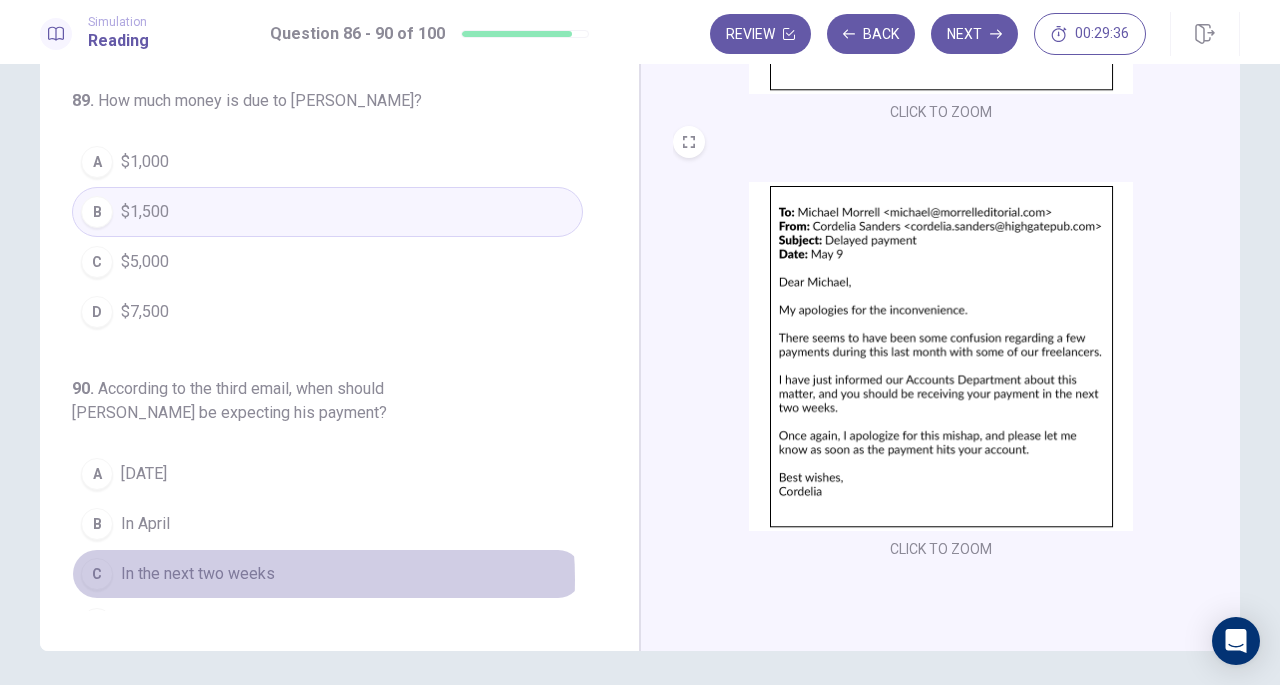 click on "In the next two weeks" at bounding box center [198, 574] 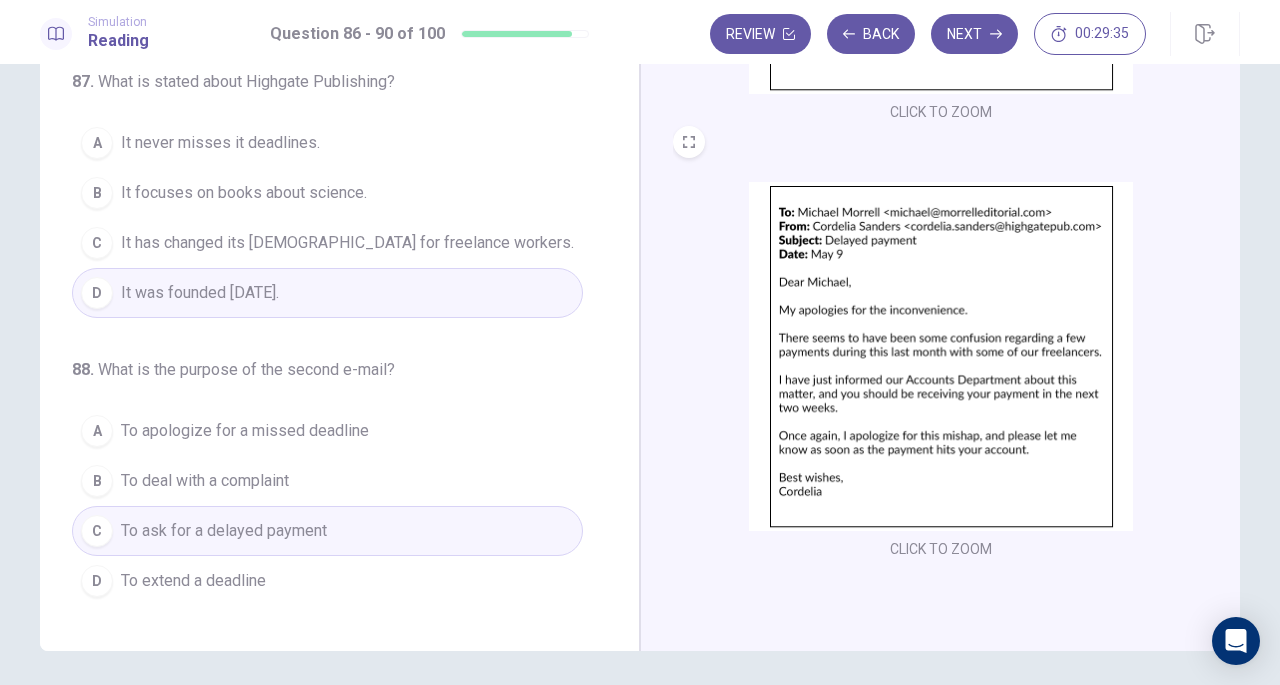 scroll, scrollTop: 0, scrollLeft: 0, axis: both 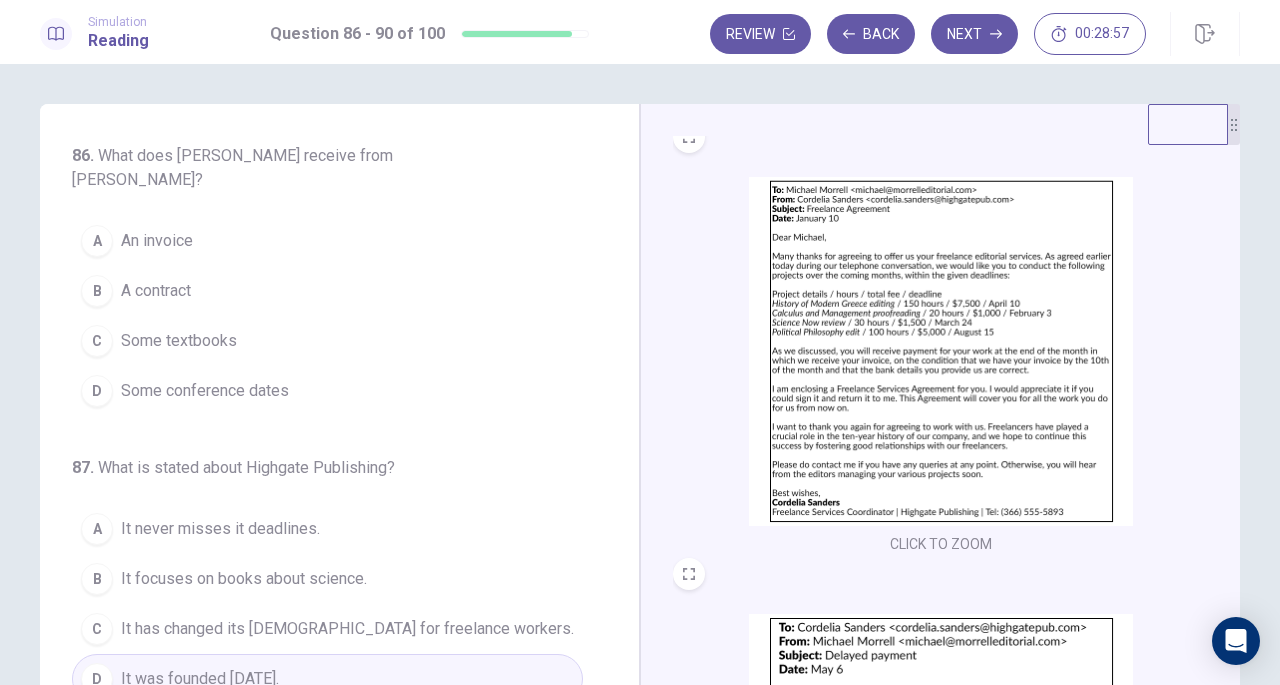 click on "A An invoice" at bounding box center (327, 241) 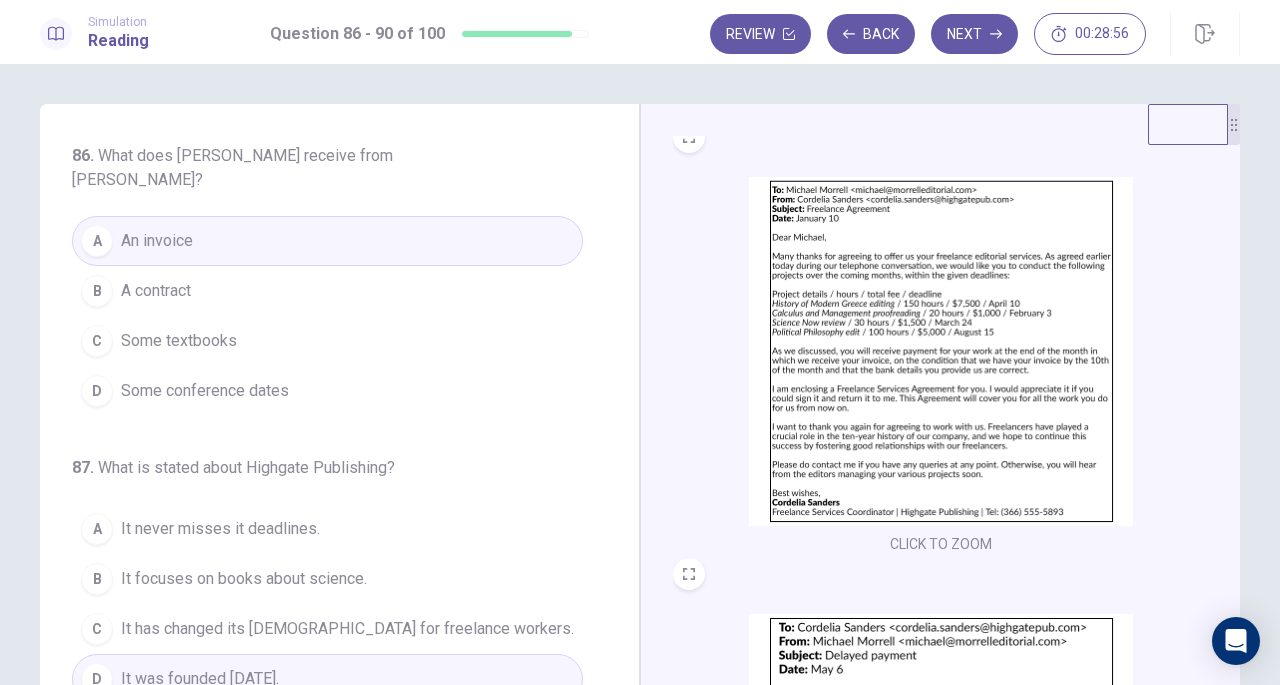 click on "B A contract" at bounding box center (327, 291) 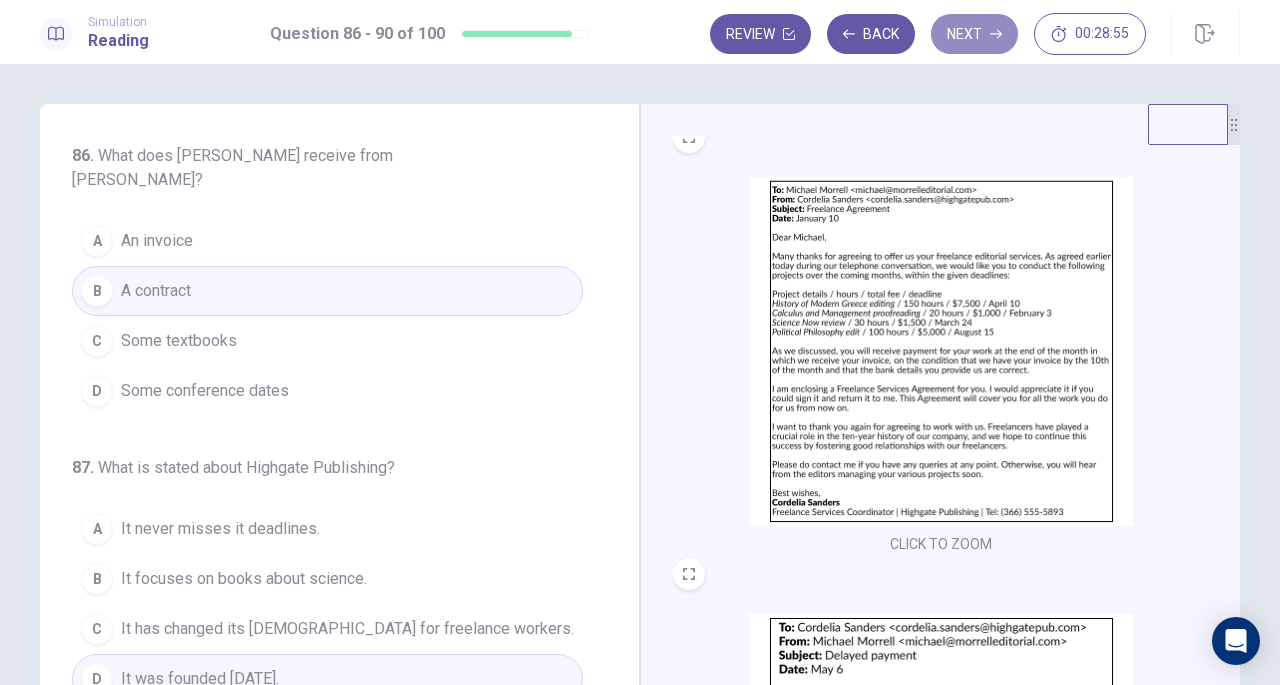 click on "Next" at bounding box center (974, 34) 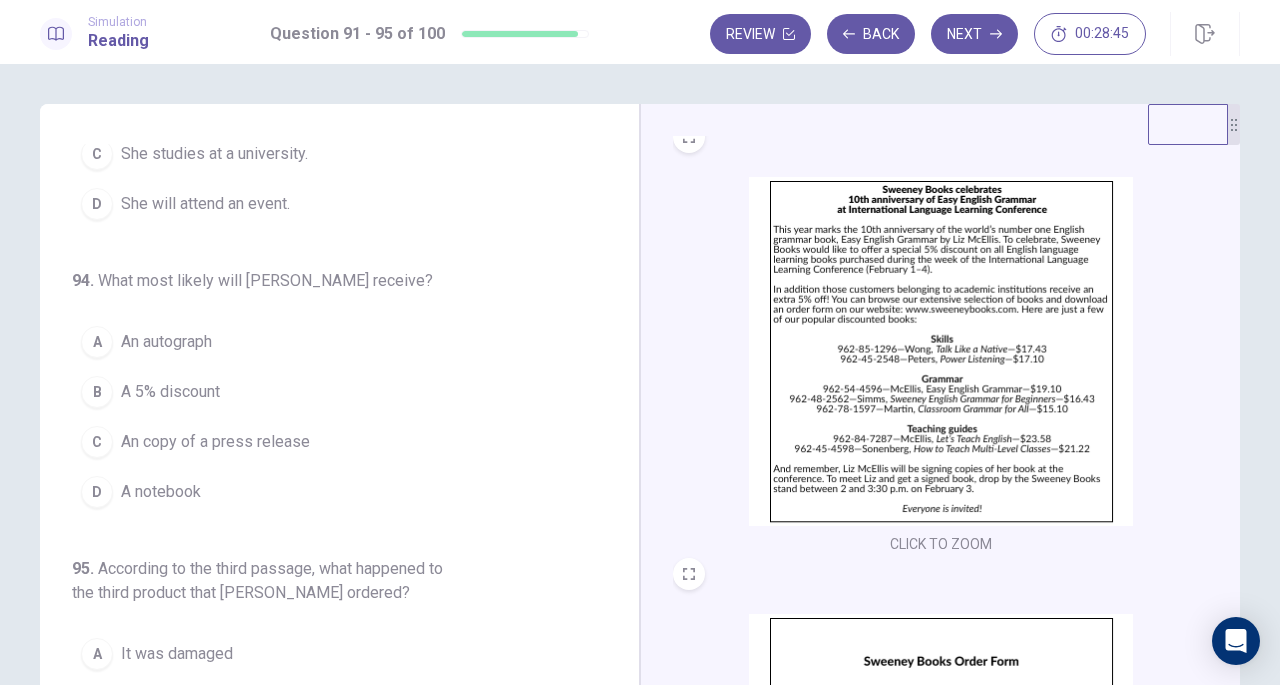 scroll, scrollTop: 819, scrollLeft: 0, axis: vertical 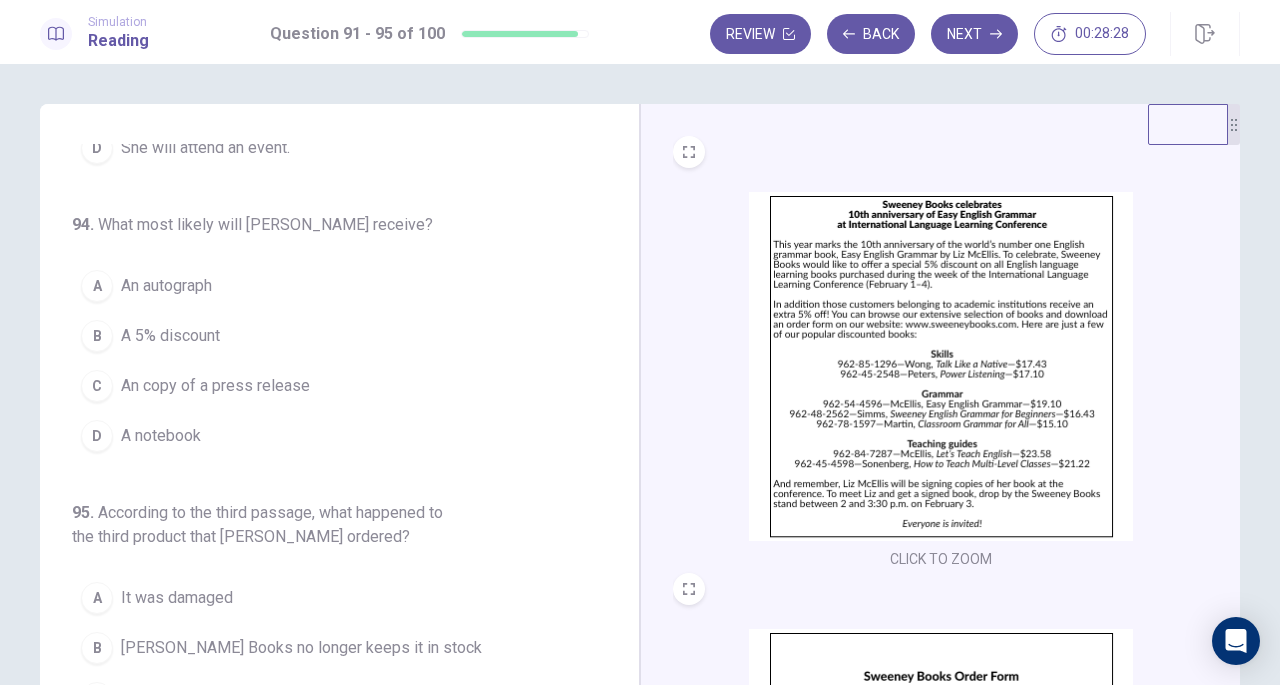 click at bounding box center [941, 366] 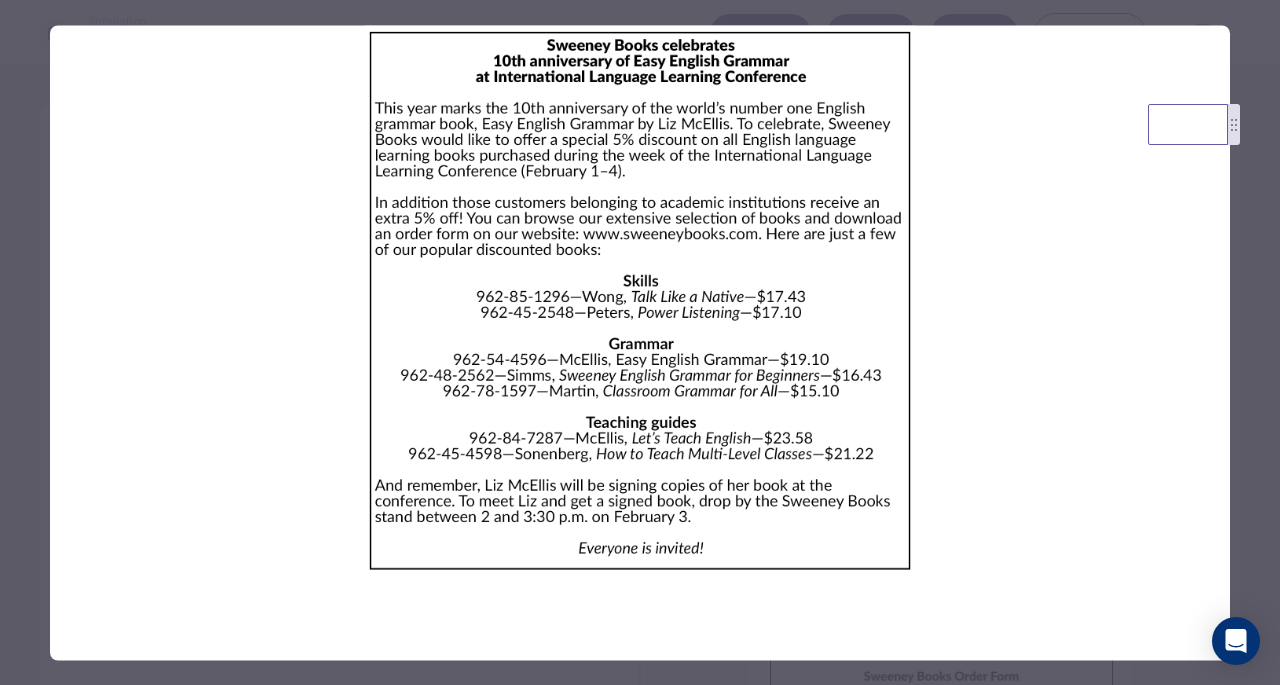 click at bounding box center (640, 300) 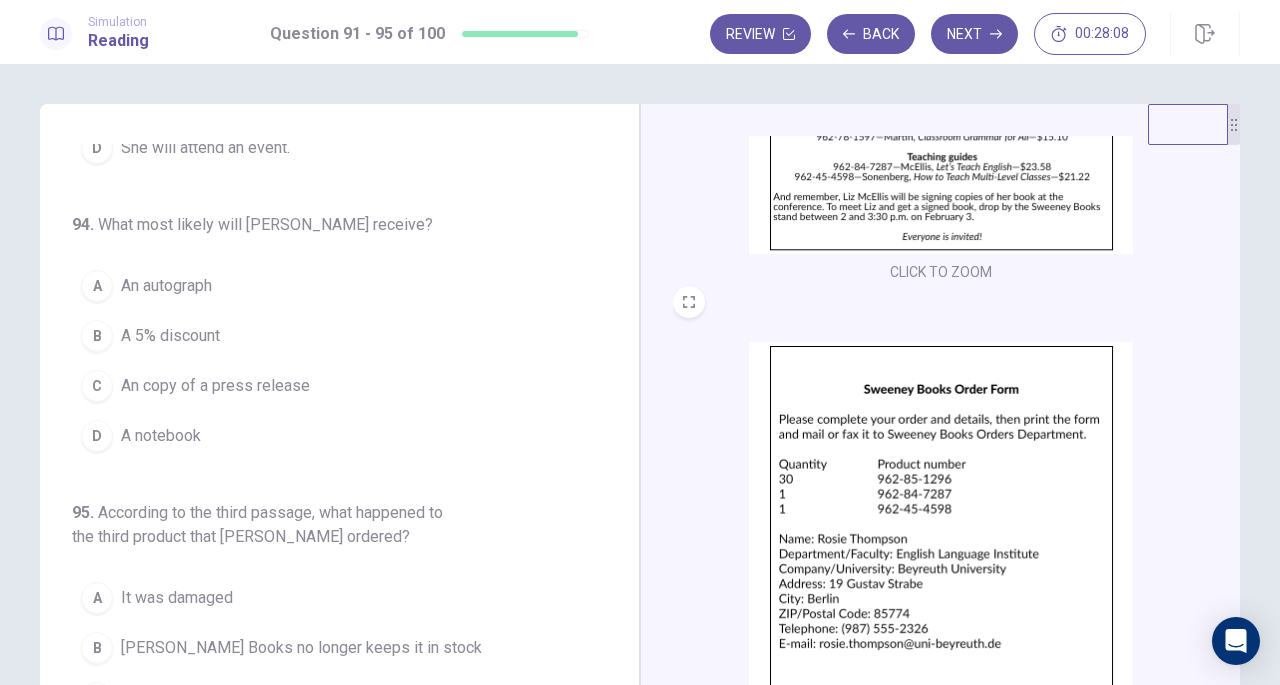 scroll, scrollTop: 290, scrollLeft: 0, axis: vertical 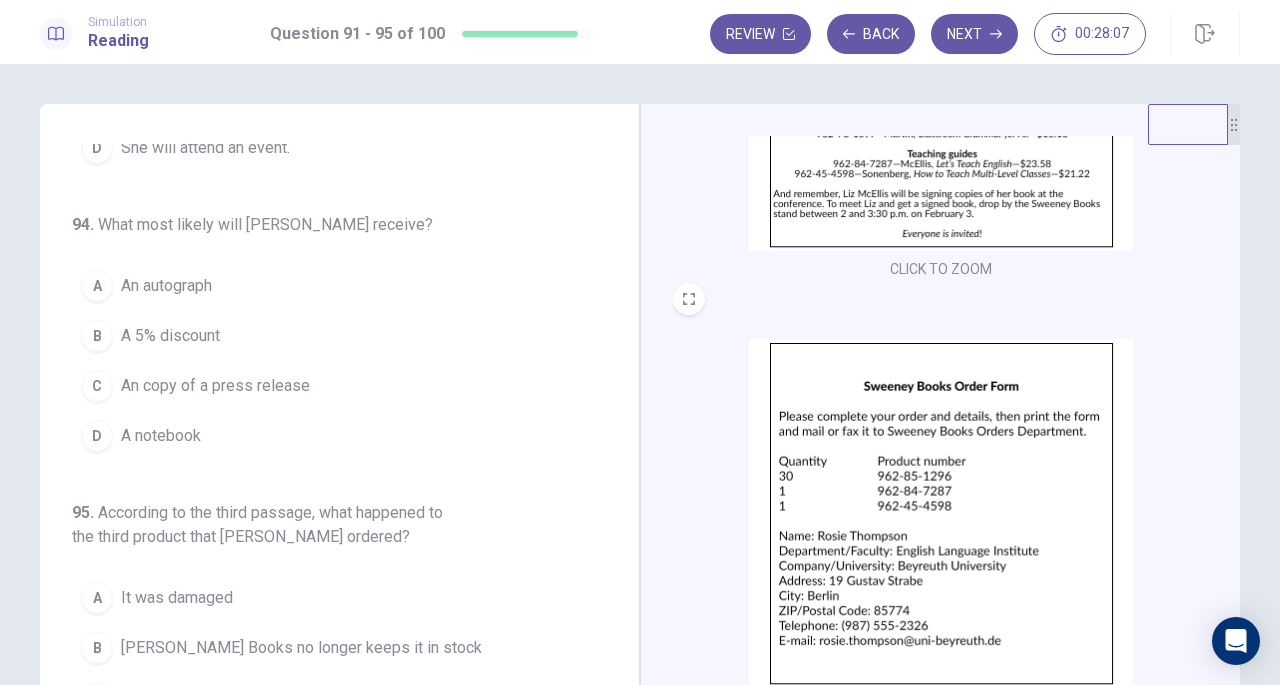 click at bounding box center [941, 513] 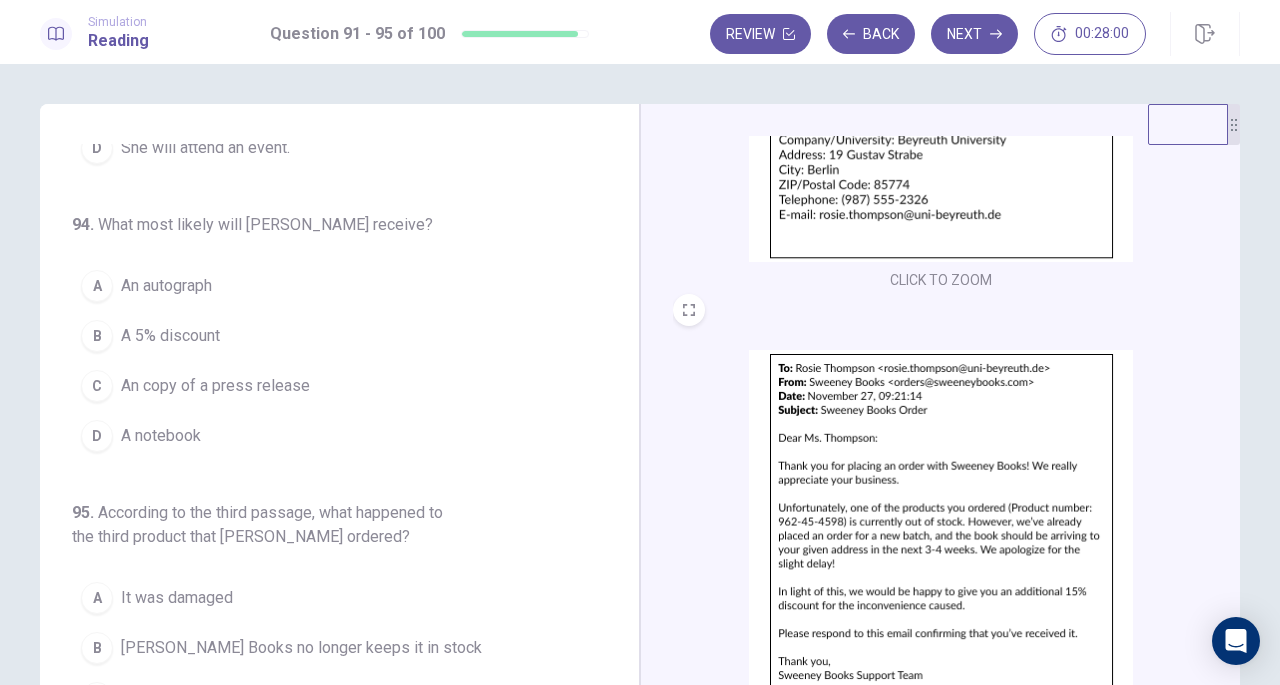 scroll, scrollTop: 736, scrollLeft: 0, axis: vertical 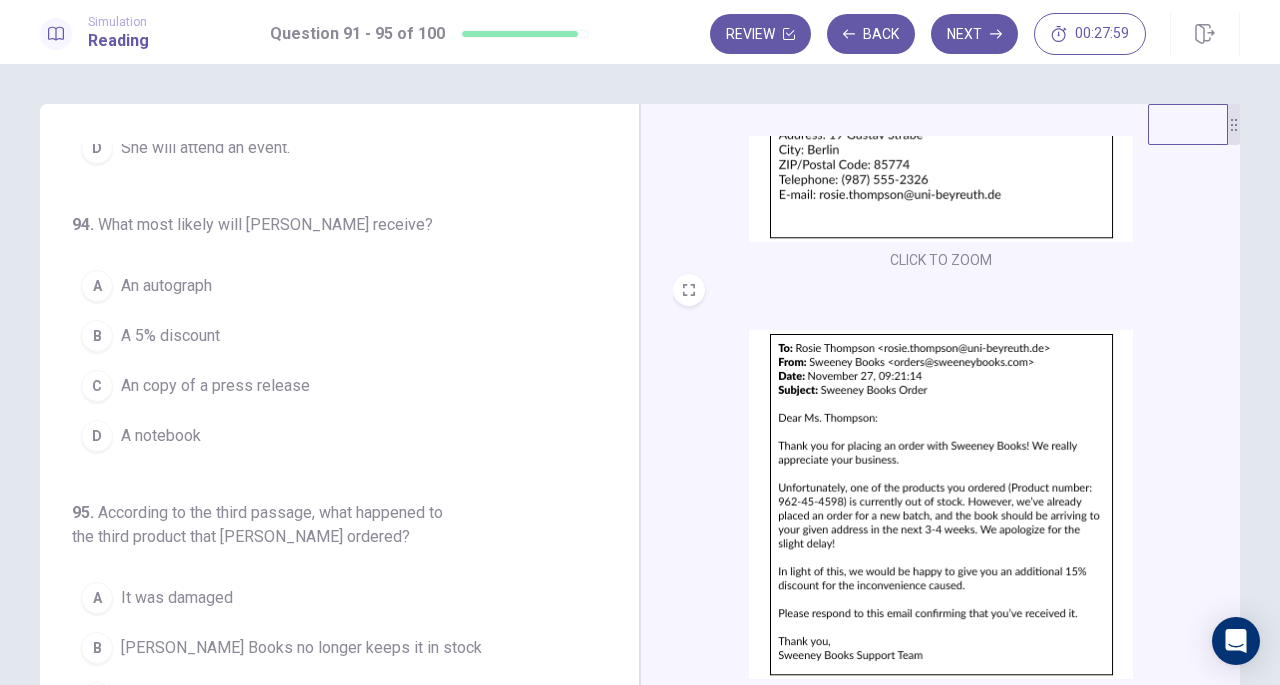 click at bounding box center (941, 504) 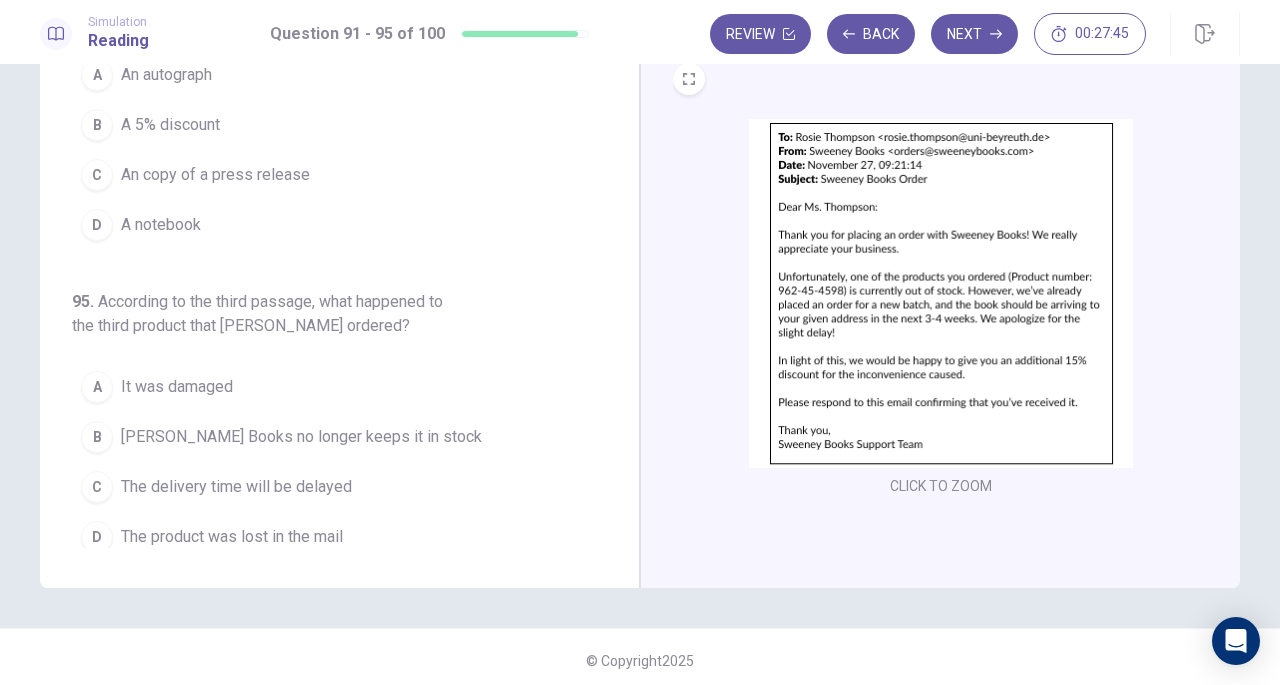 scroll, scrollTop: 218, scrollLeft: 0, axis: vertical 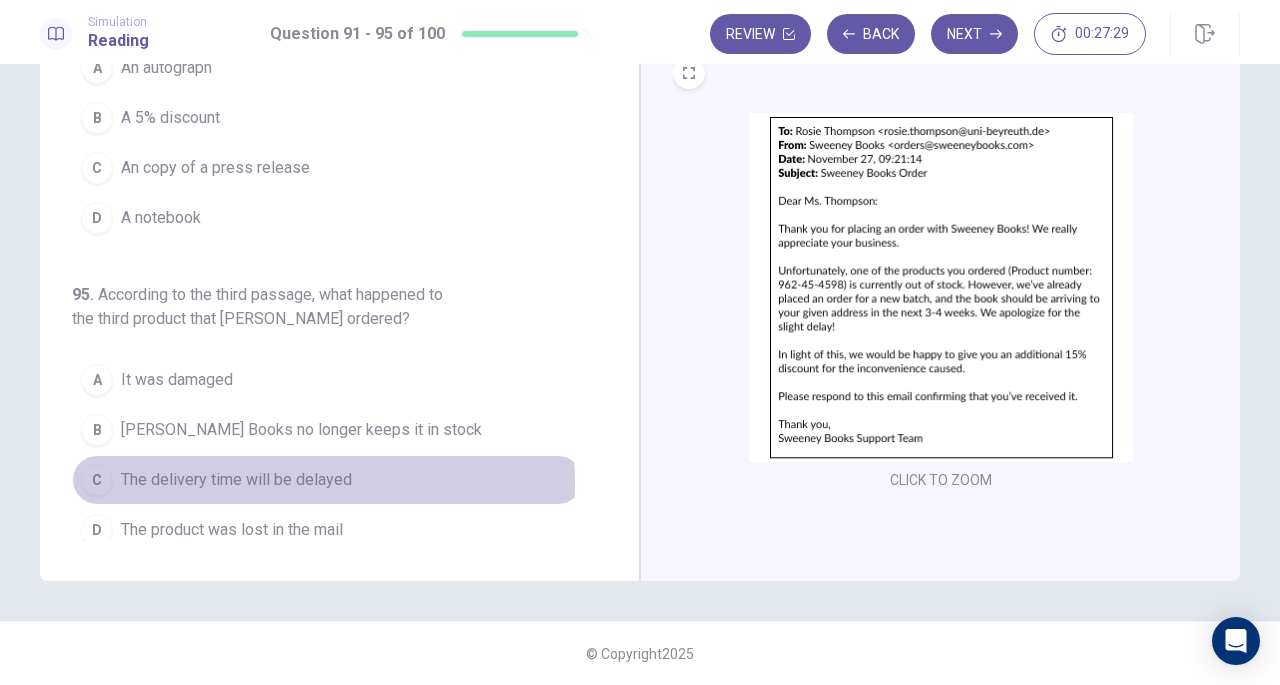 click on "The delivery time will be delayed" at bounding box center (236, 480) 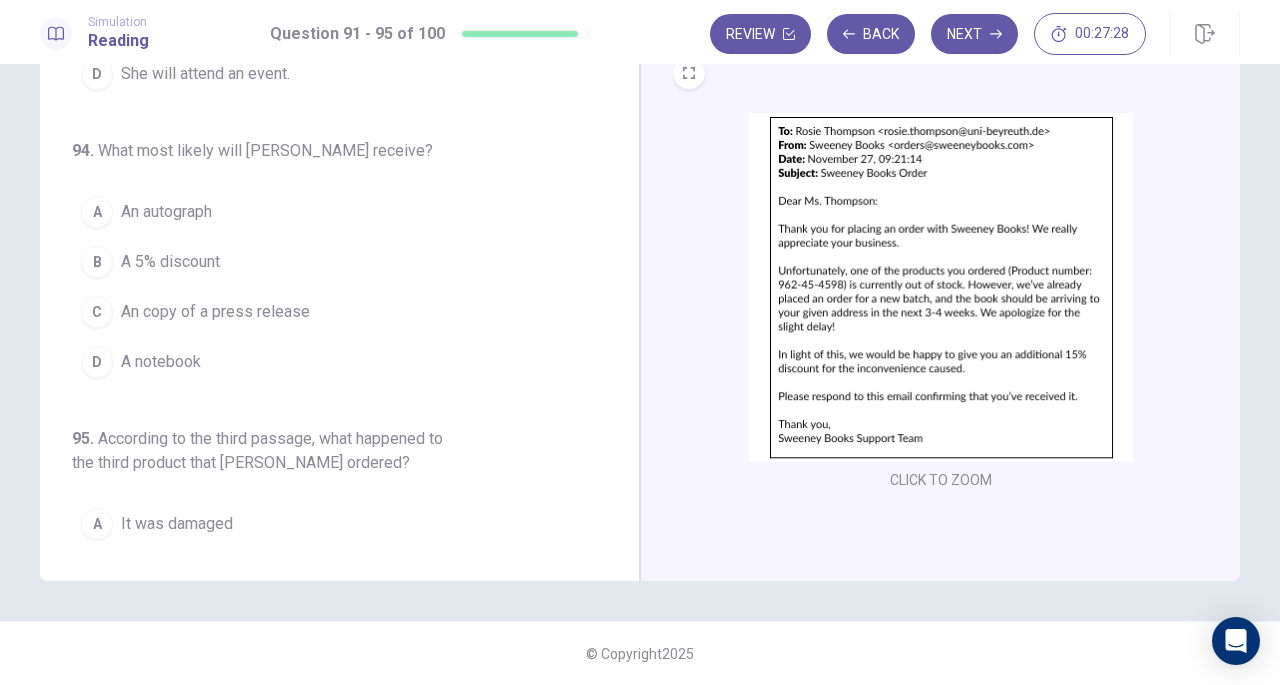 scroll, scrollTop: 651, scrollLeft: 0, axis: vertical 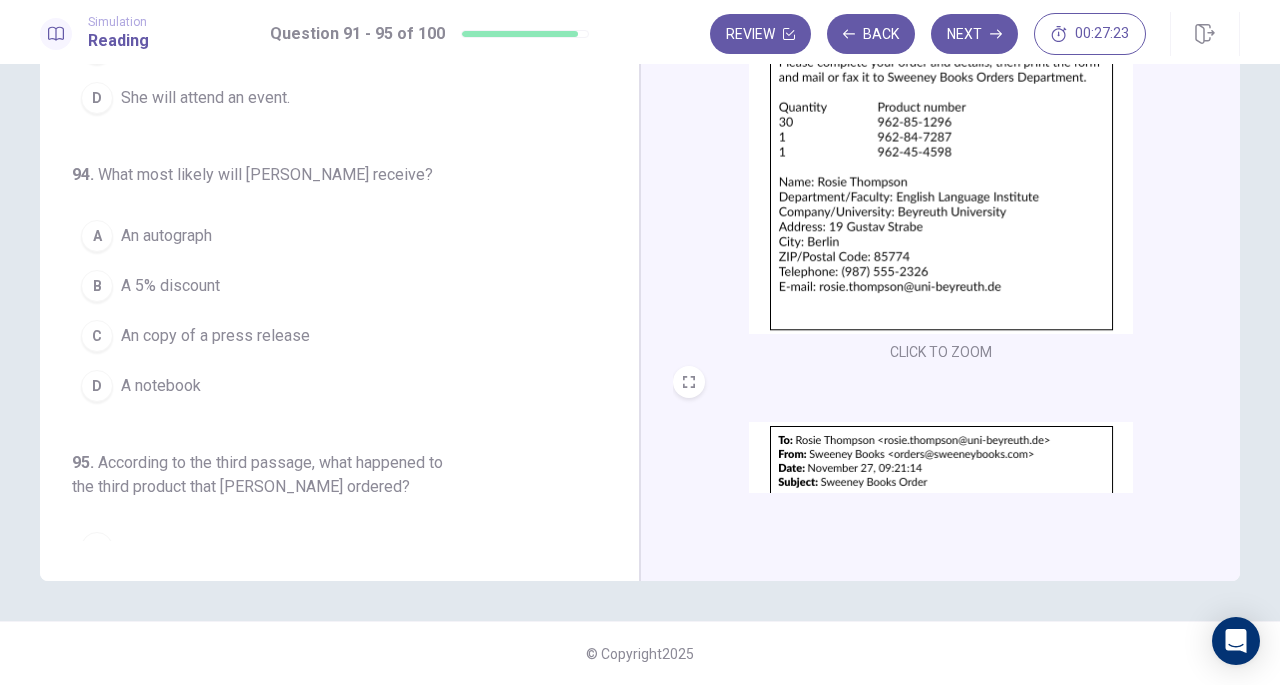 click at bounding box center [941, 159] 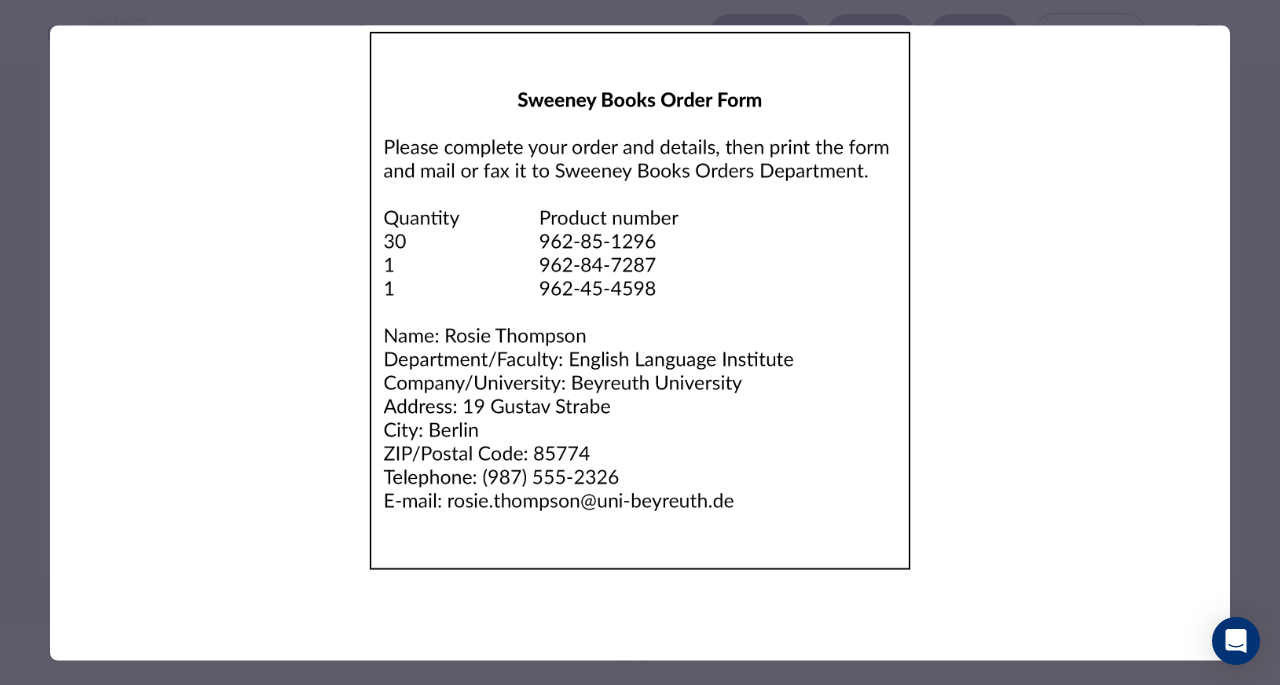 click at bounding box center [640, 300] 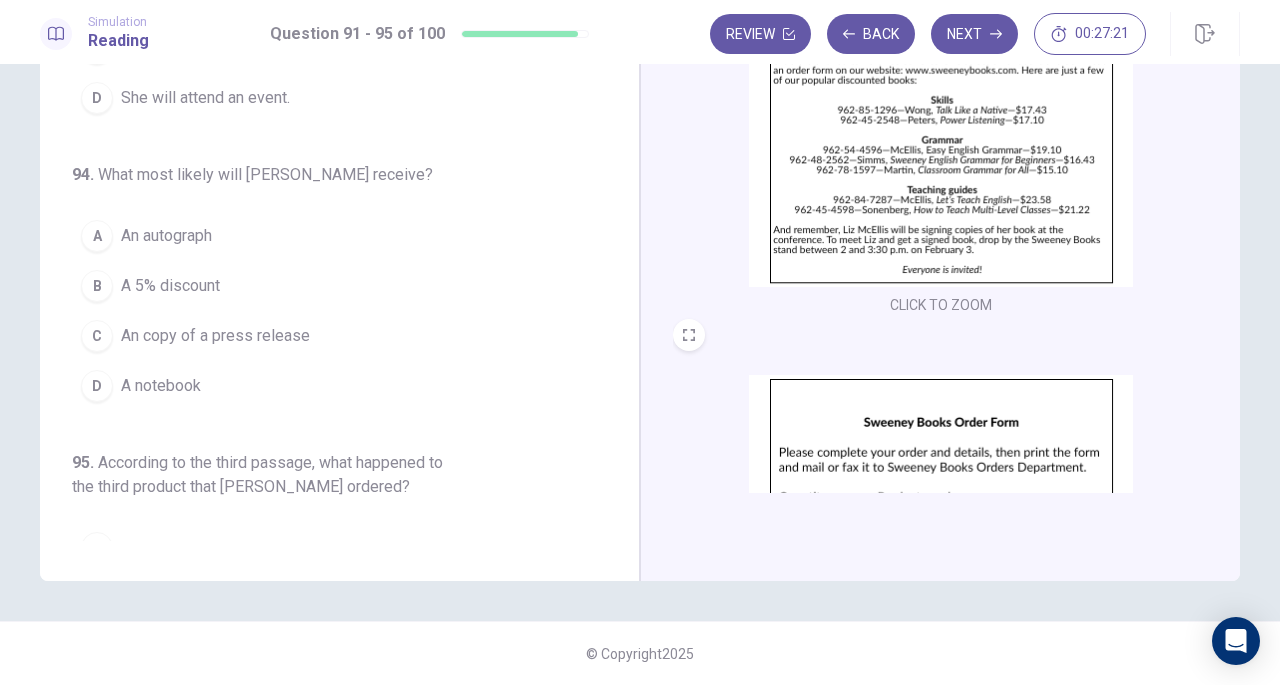 scroll, scrollTop: 0, scrollLeft: 0, axis: both 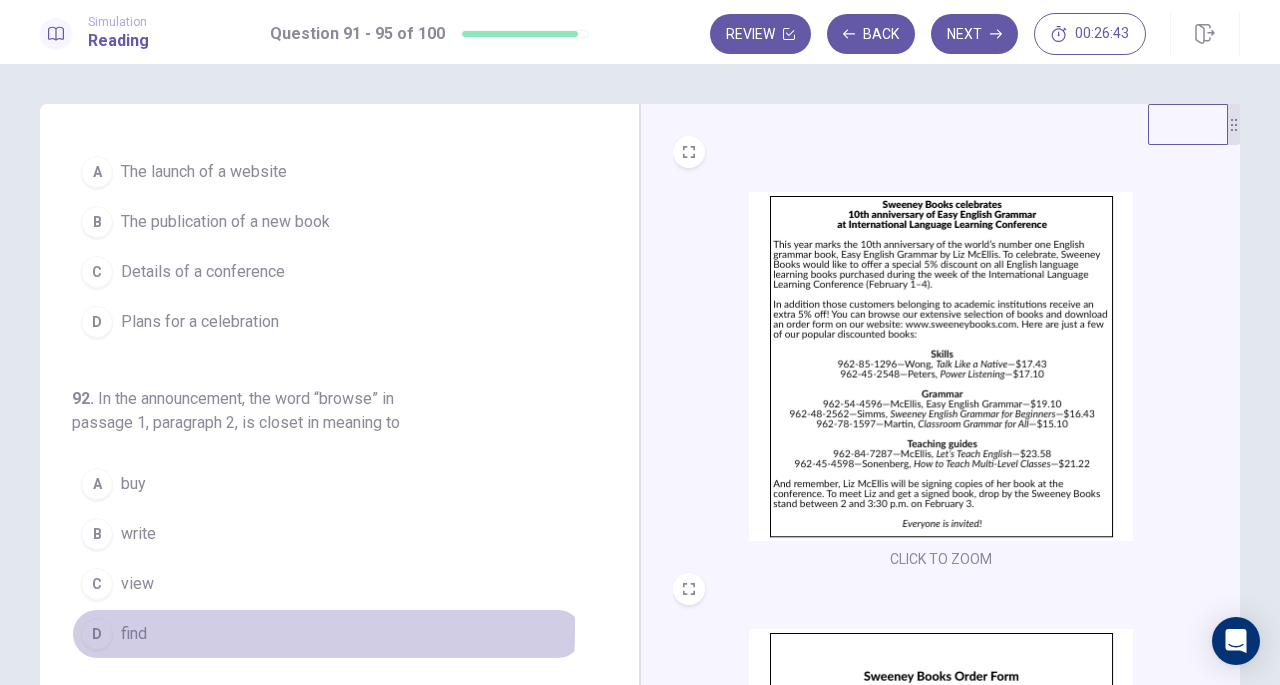 click on "D find" at bounding box center (327, 634) 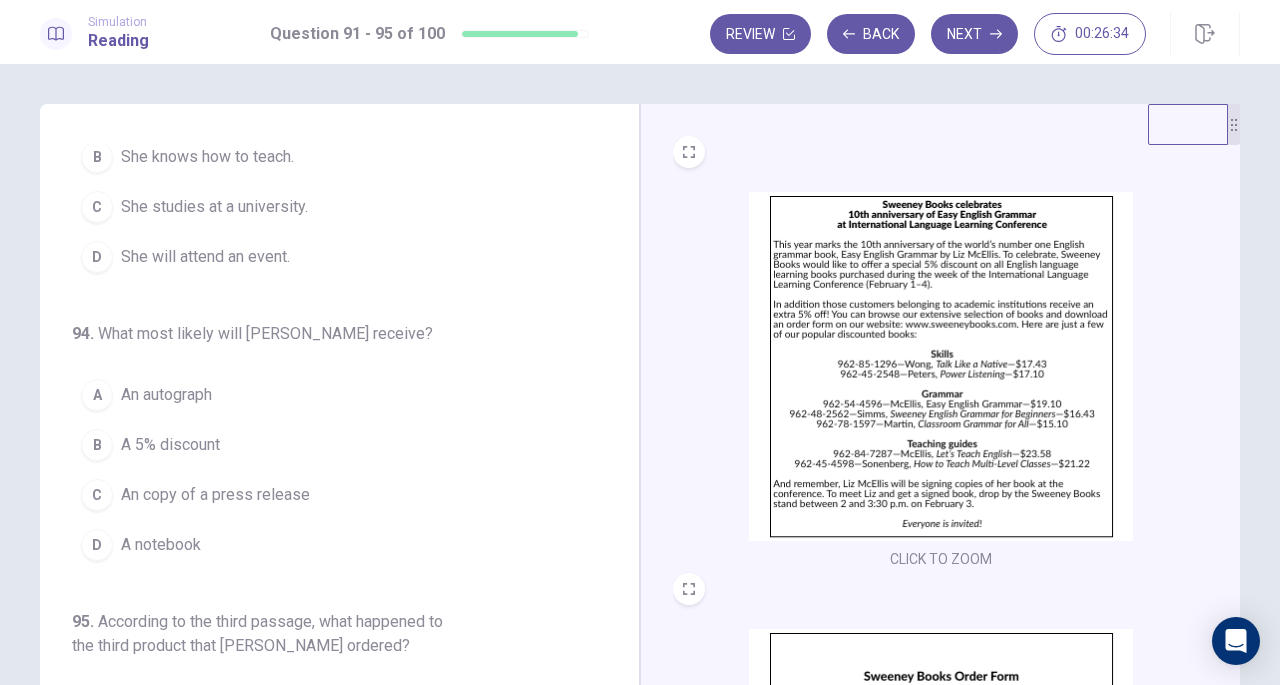 scroll, scrollTop: 819, scrollLeft: 0, axis: vertical 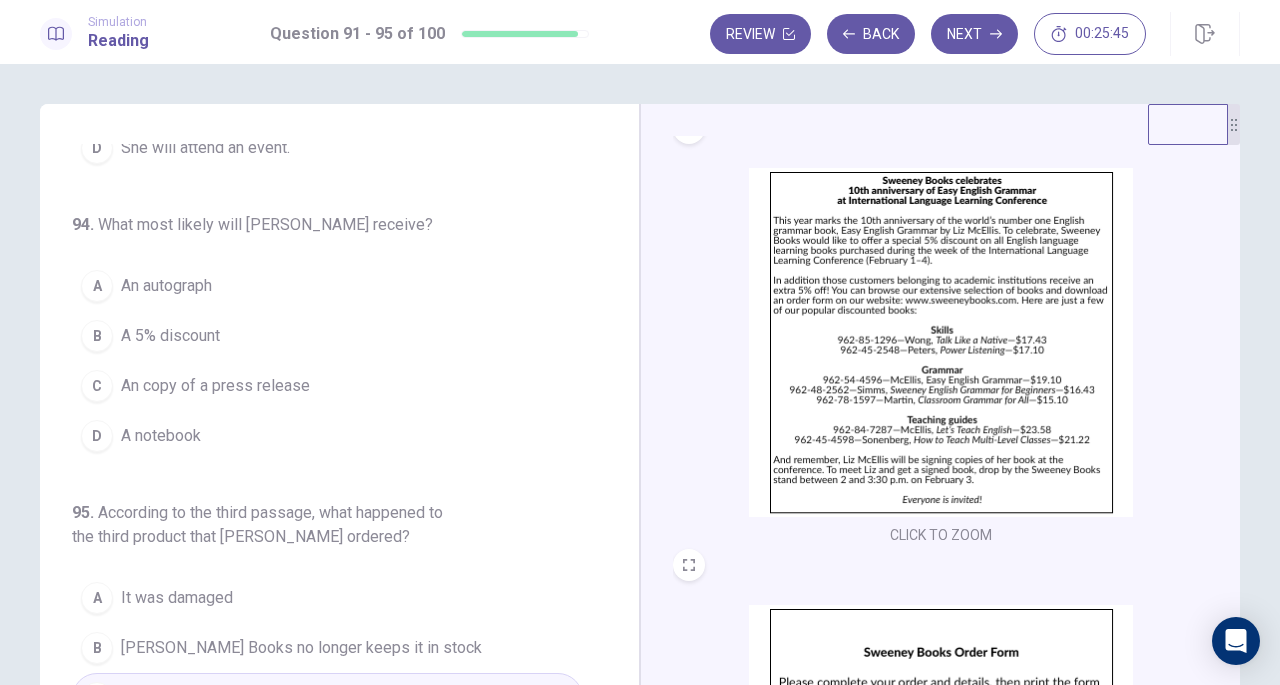 click at bounding box center [941, 342] 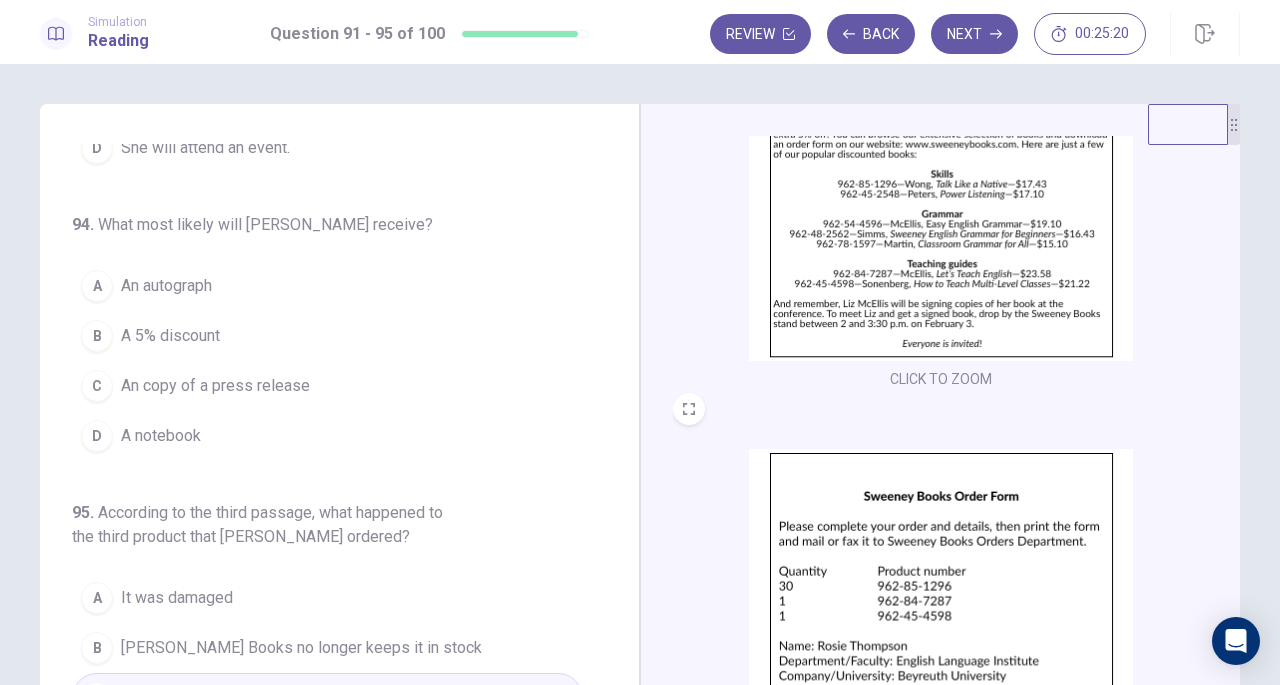 scroll, scrollTop: 183, scrollLeft: 0, axis: vertical 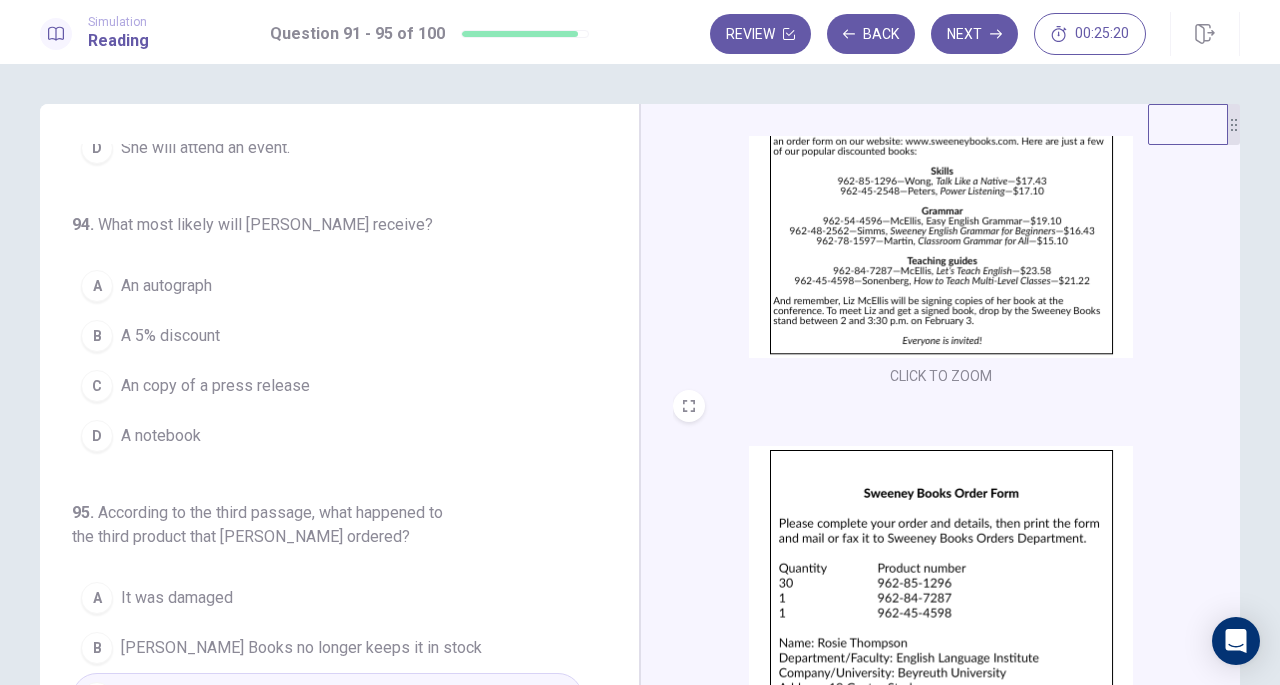click at bounding box center [941, 620] 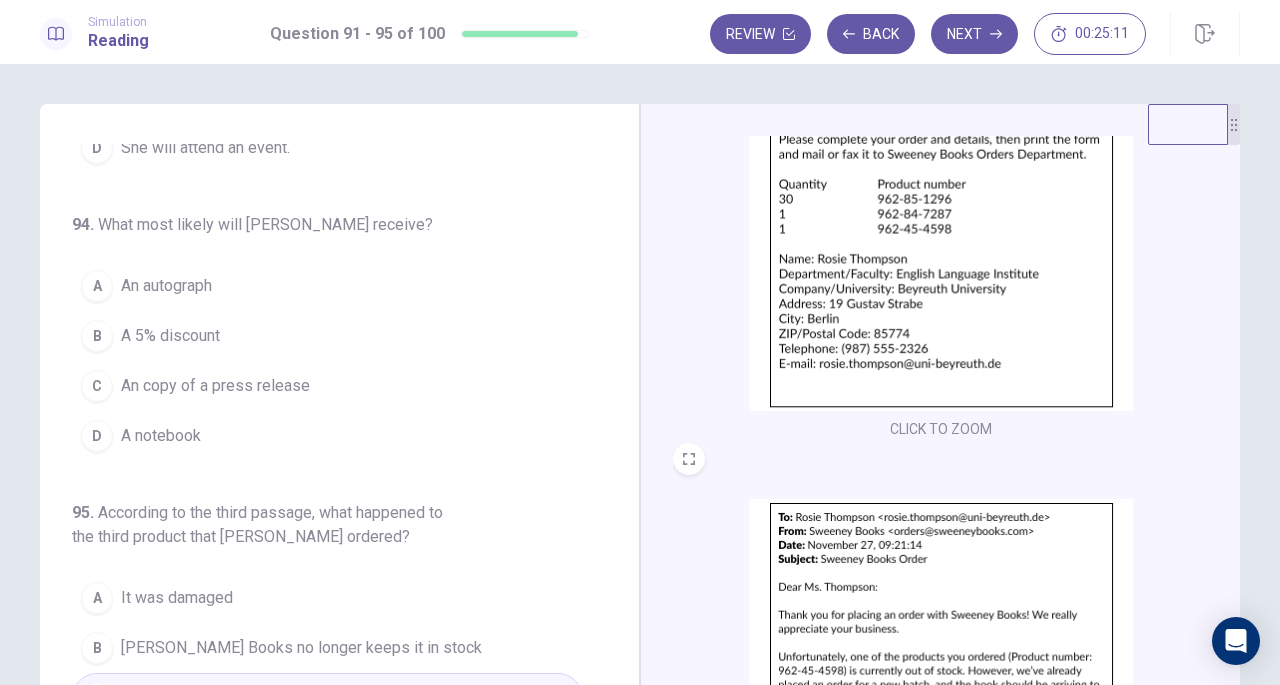 scroll, scrollTop: 610, scrollLeft: 0, axis: vertical 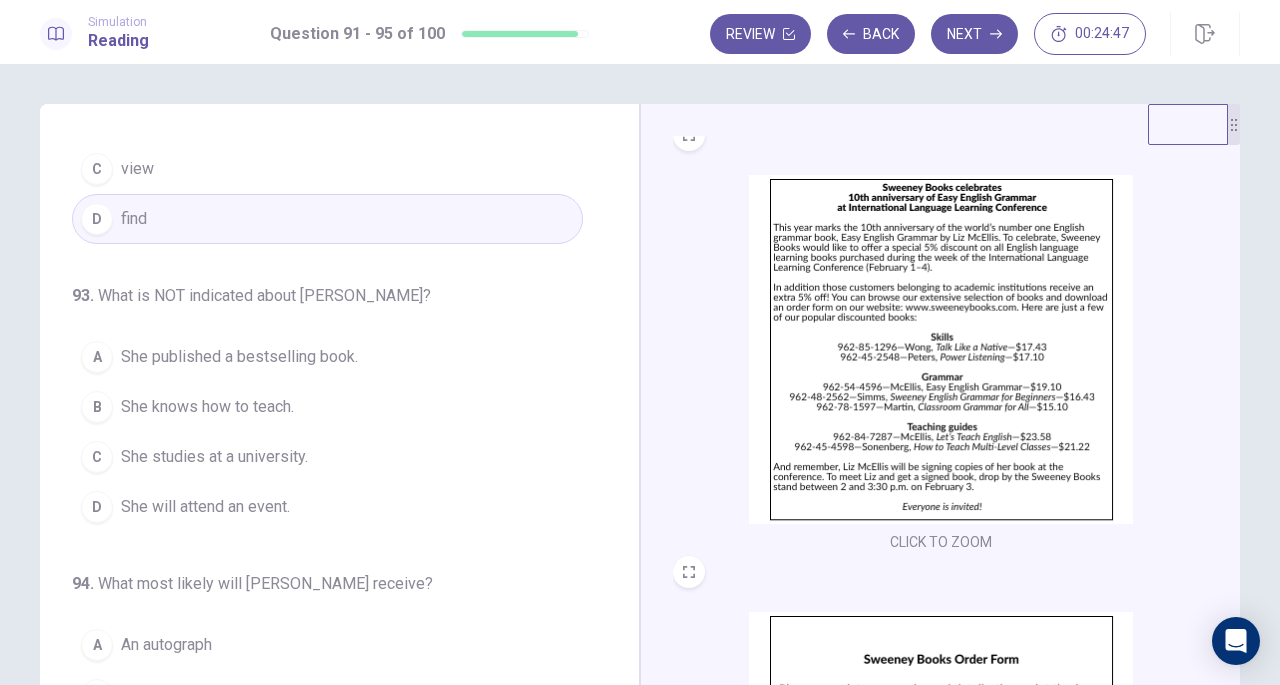 click at bounding box center (941, 349) 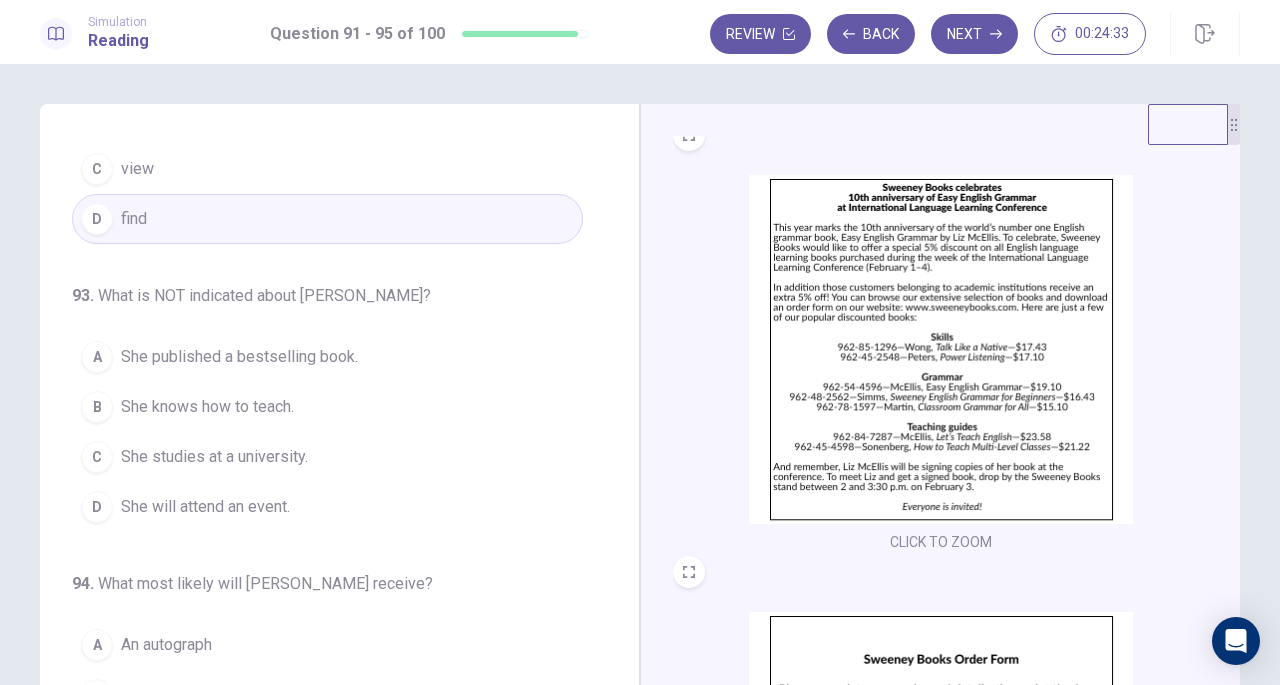 click at bounding box center (941, 349) 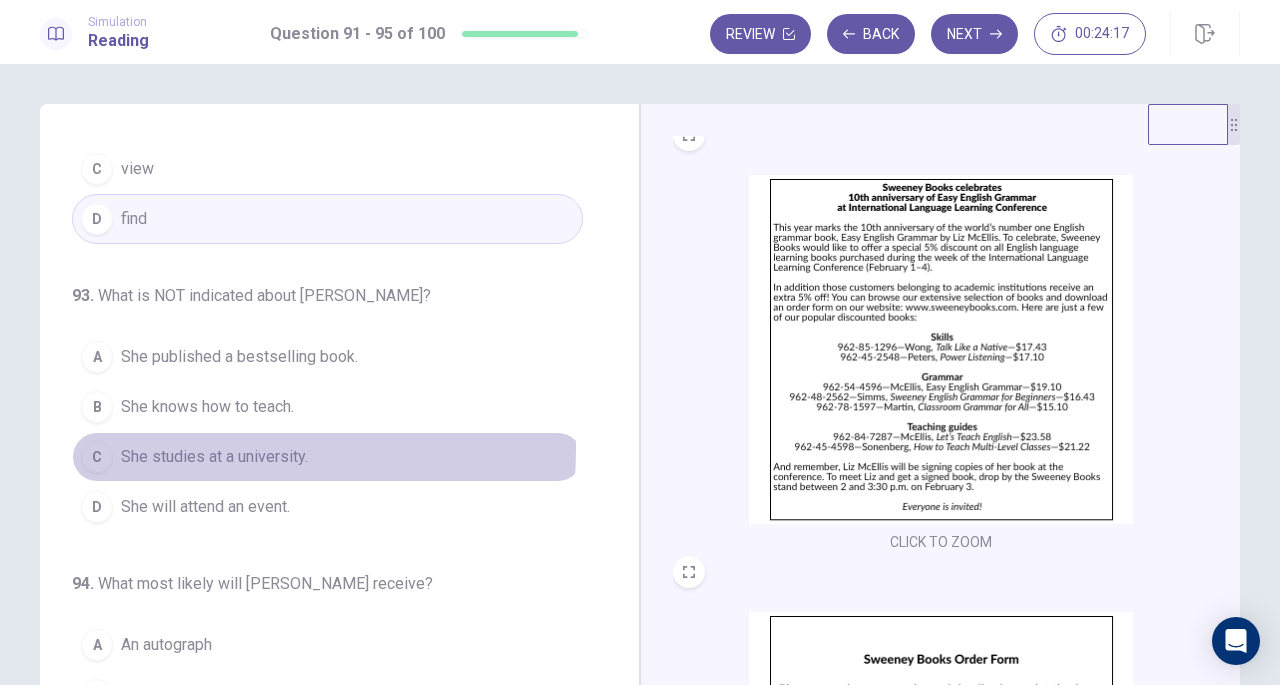 click on "She studies at a university." at bounding box center (214, 457) 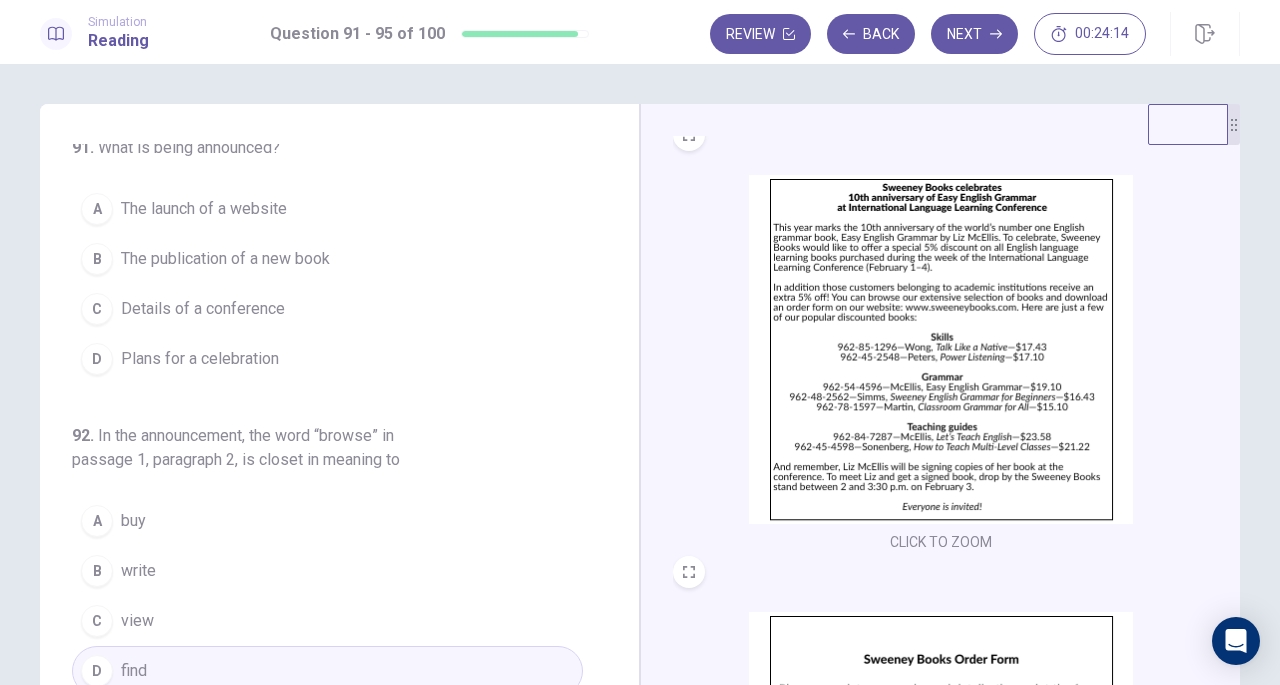 scroll, scrollTop: 0, scrollLeft: 0, axis: both 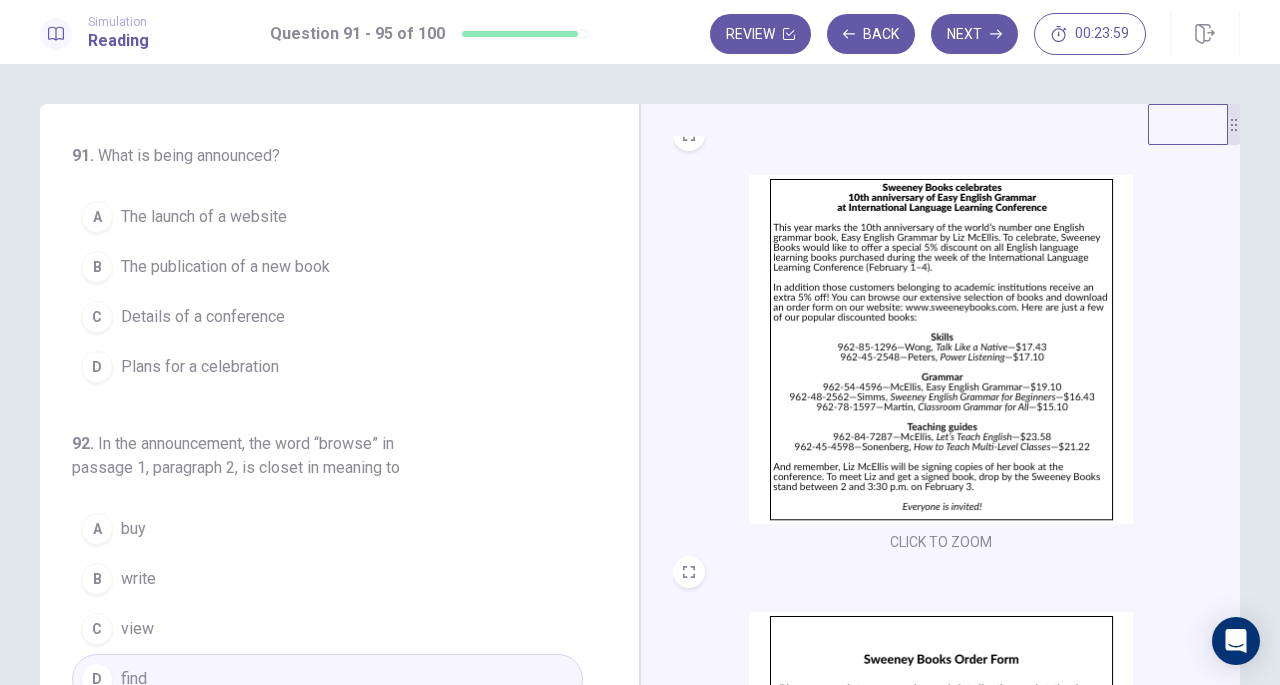 click at bounding box center [941, 349] 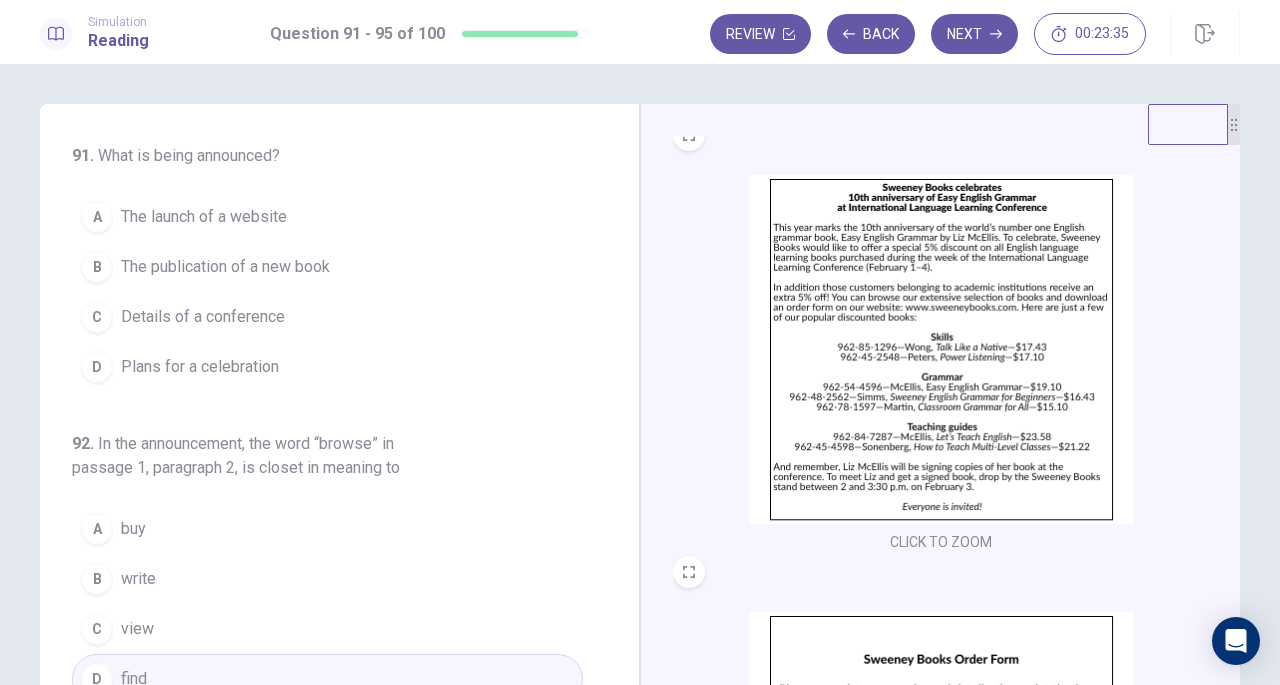 click on "Plans for a celebration" at bounding box center (200, 367) 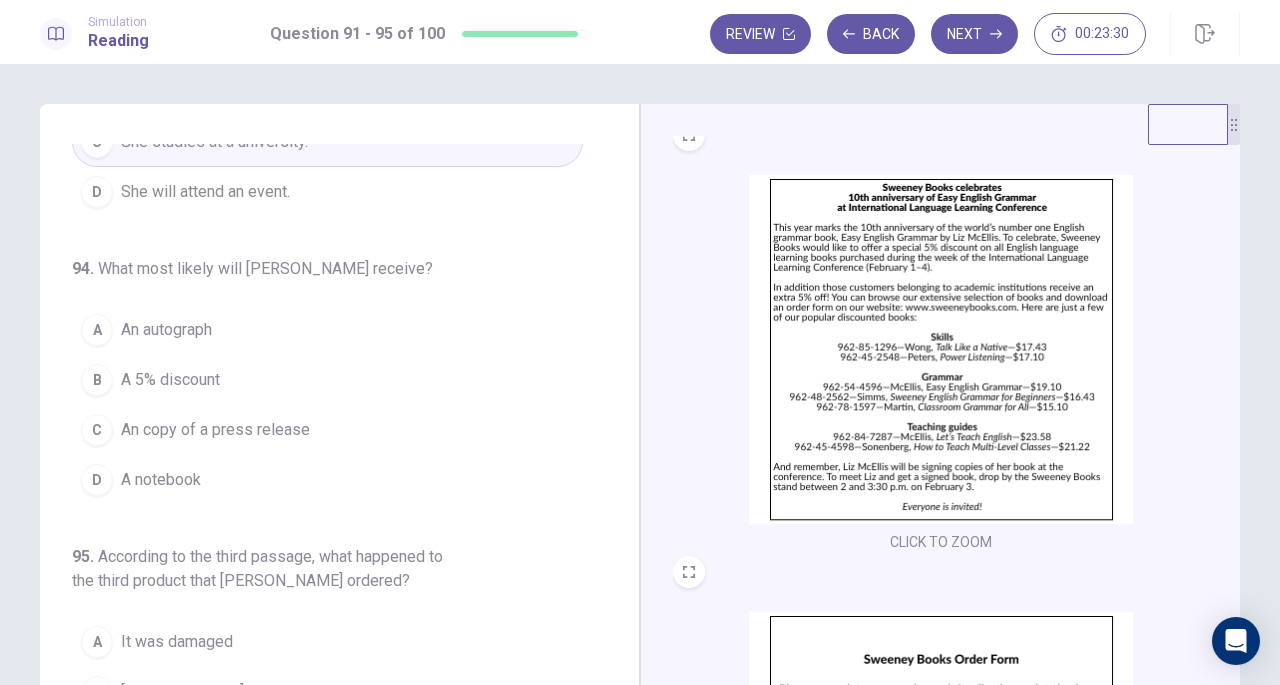 scroll, scrollTop: 819, scrollLeft: 0, axis: vertical 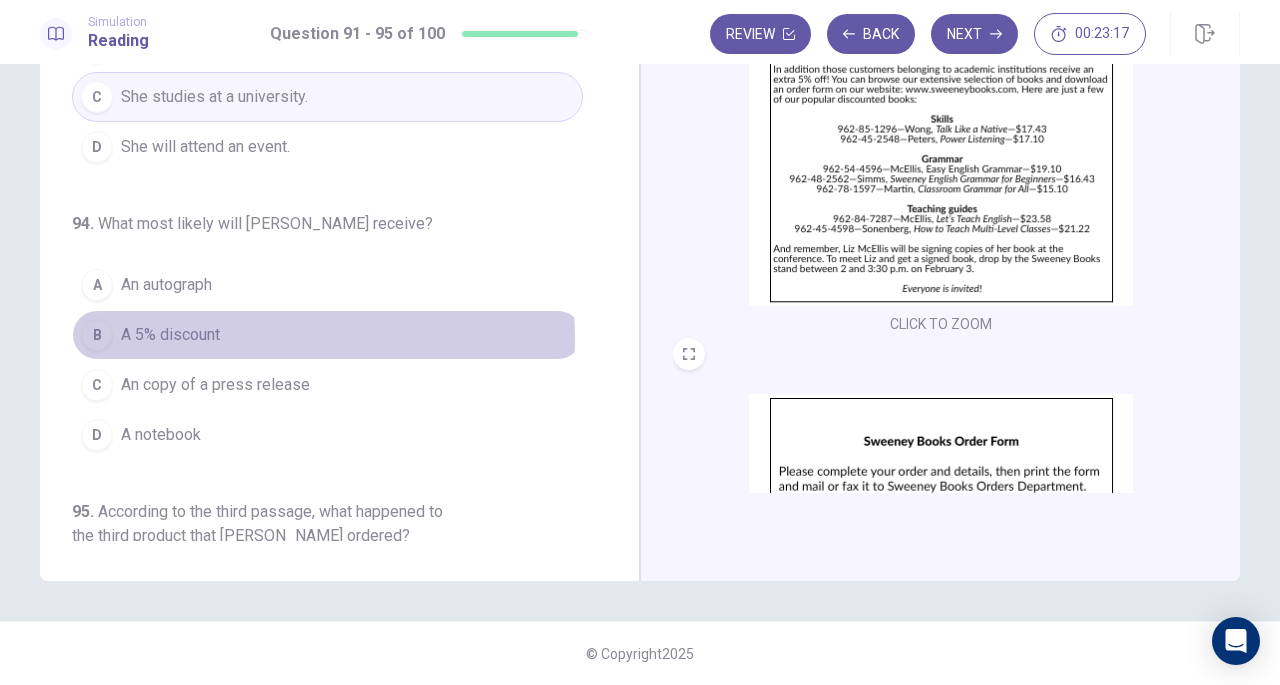 click on "B A 5% discount" at bounding box center [327, 335] 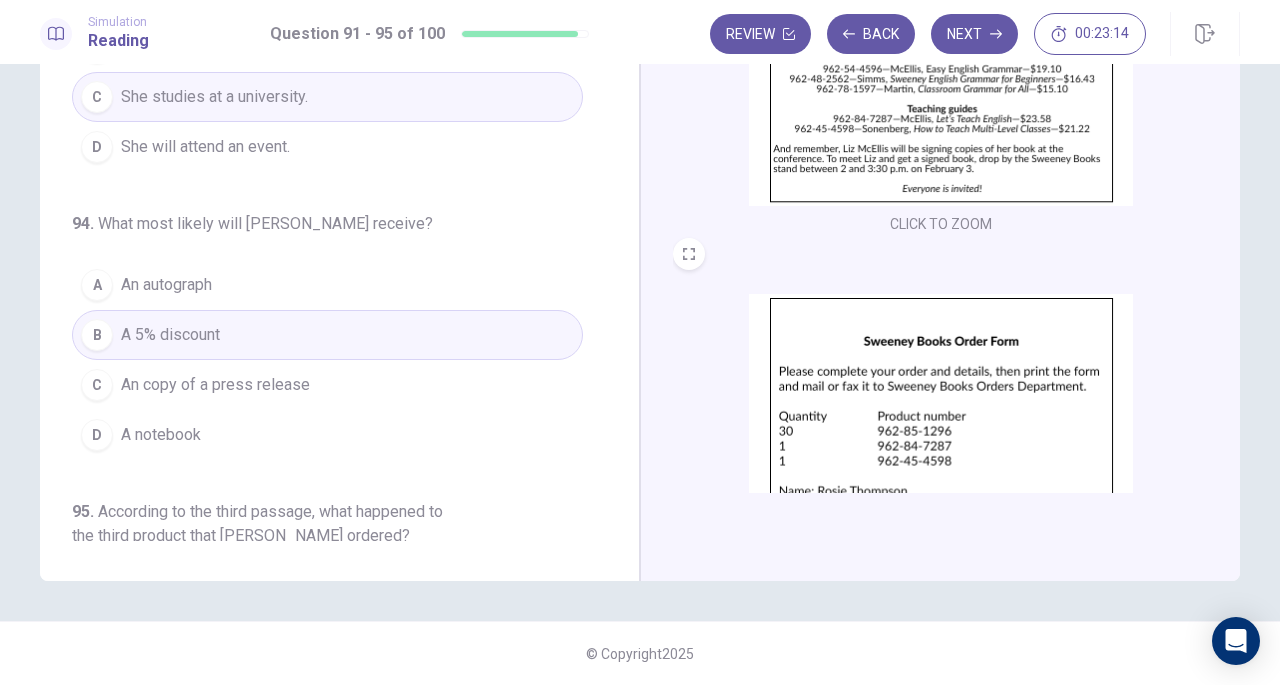scroll, scrollTop: 111, scrollLeft: 0, axis: vertical 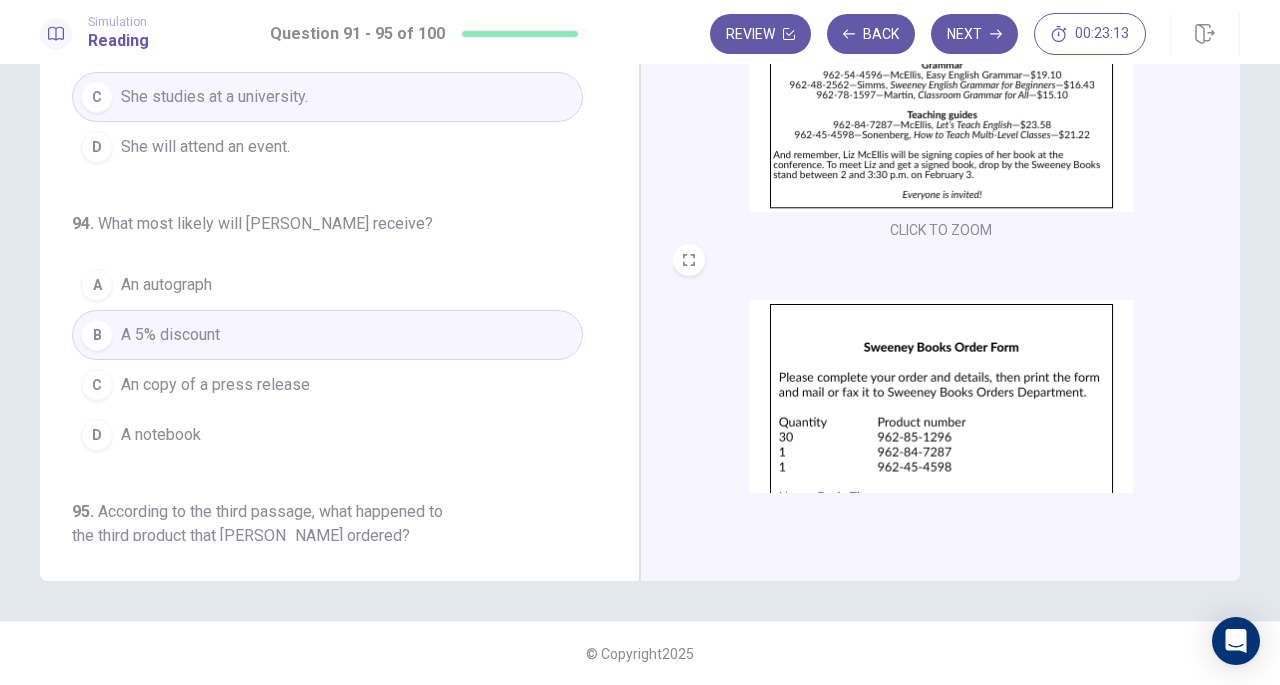click on "Next" at bounding box center [974, 34] 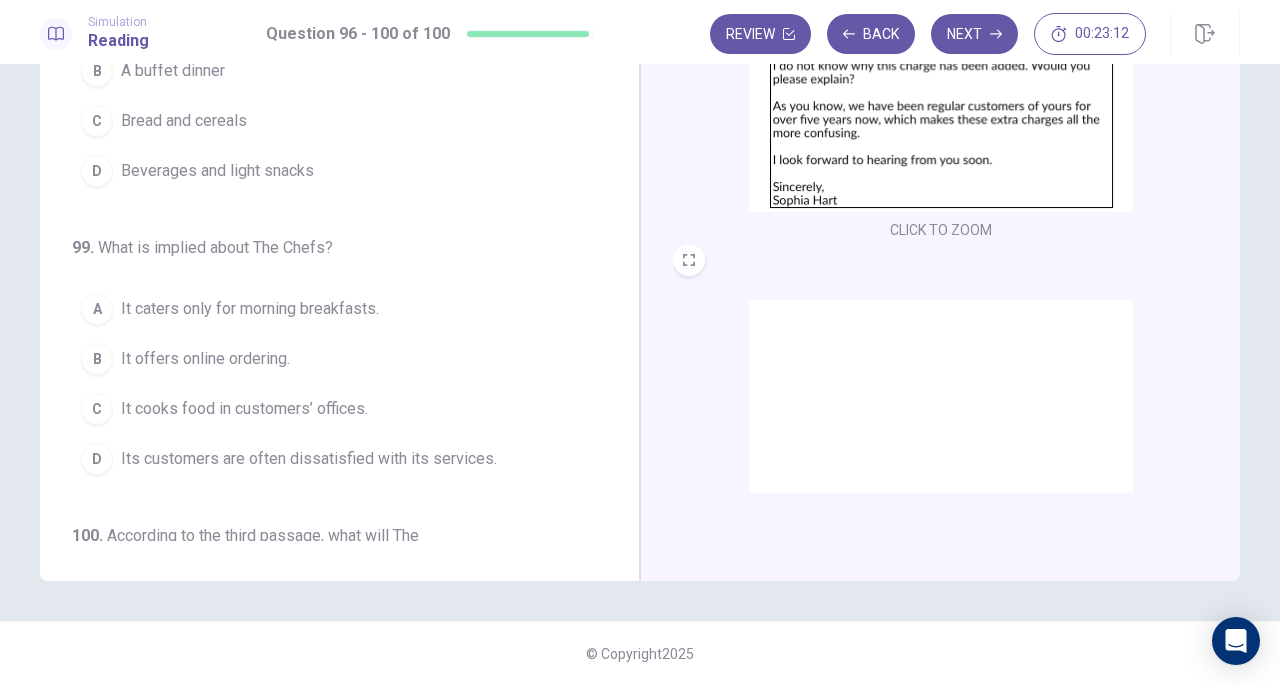scroll, scrollTop: 0, scrollLeft: 0, axis: both 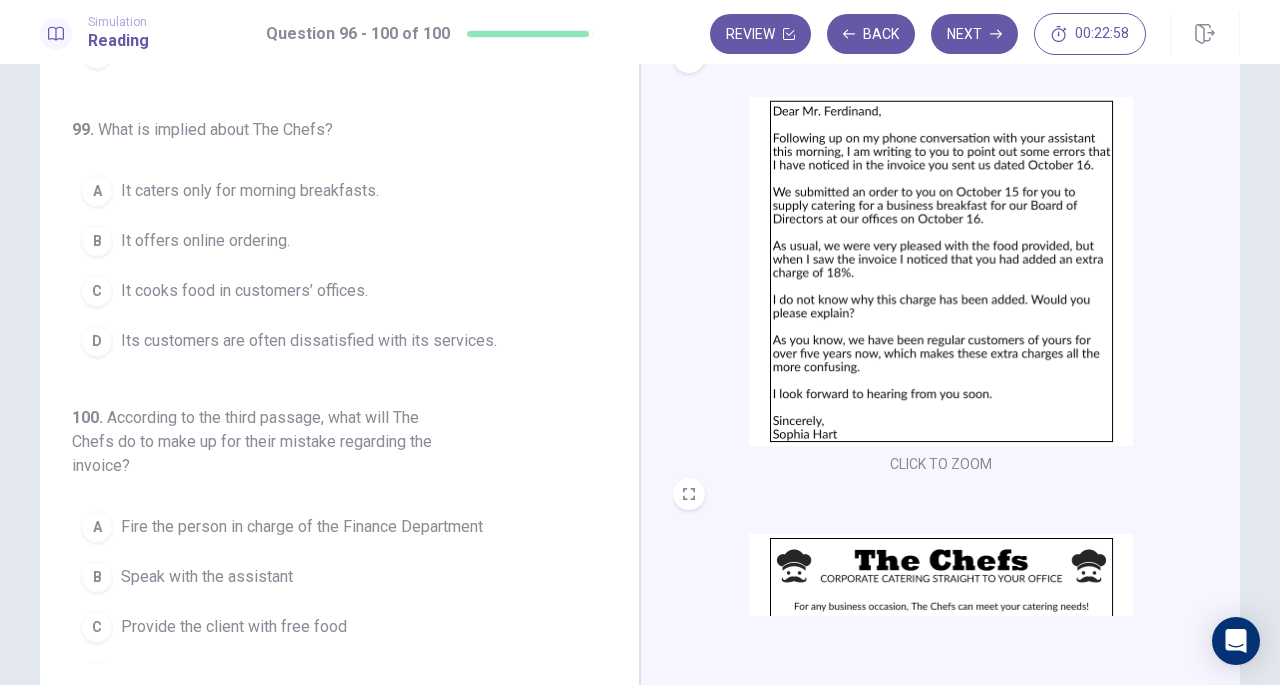 click at bounding box center [941, 271] 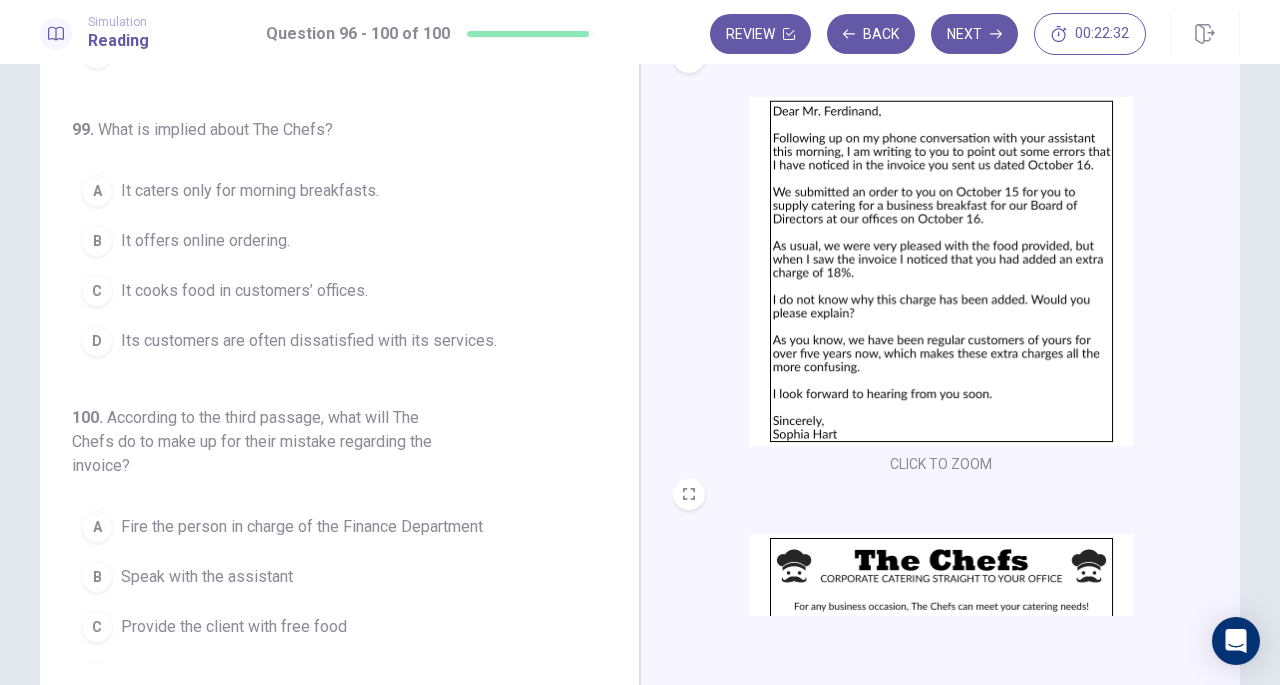 click at bounding box center [941, 271] 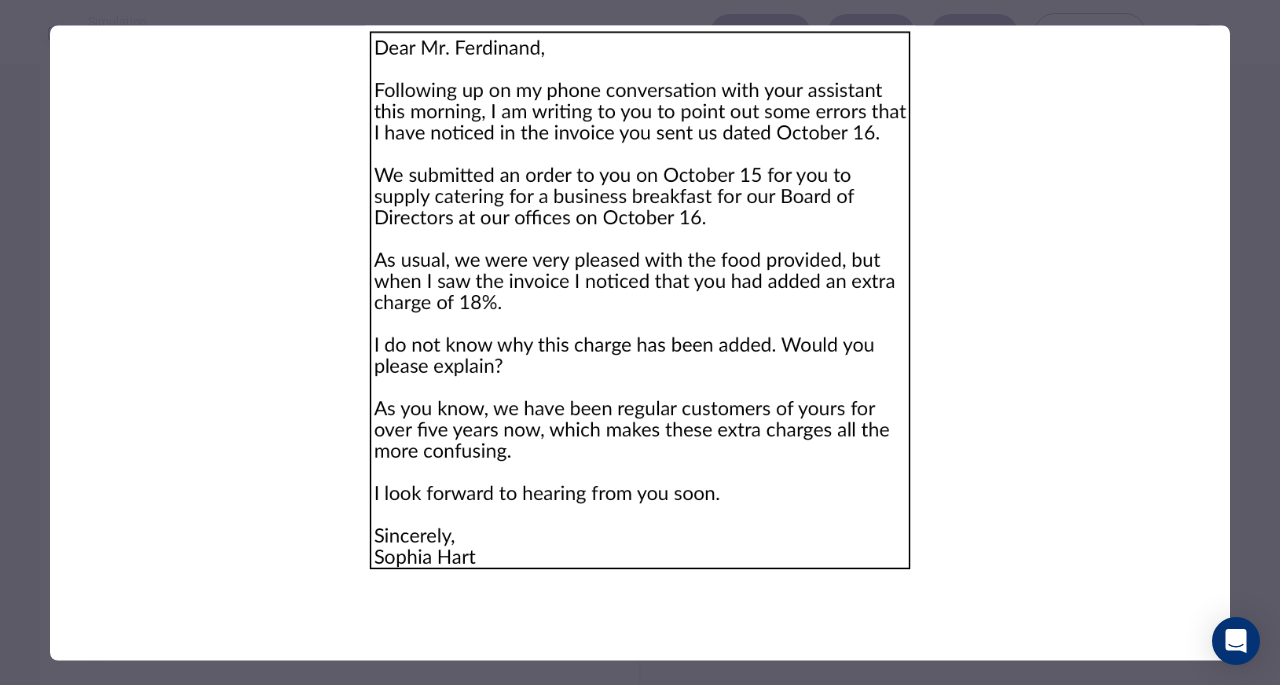 click at bounding box center [640, 300] 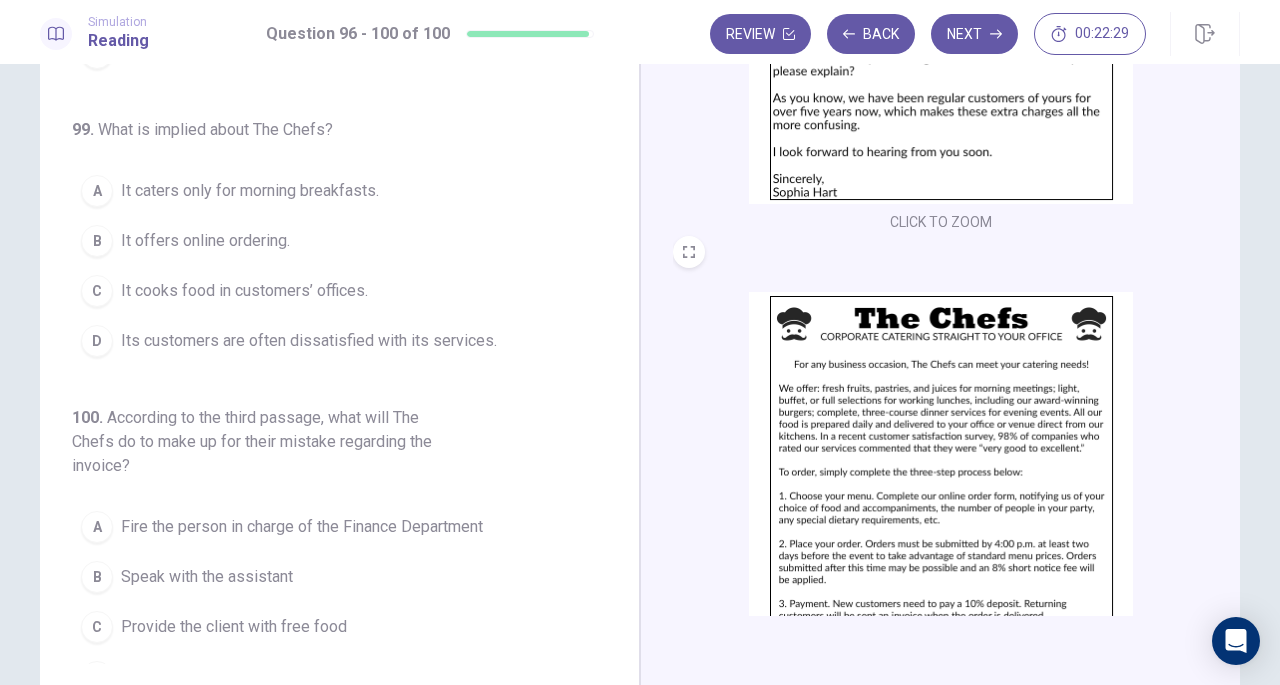 scroll, scrollTop: 248, scrollLeft: 0, axis: vertical 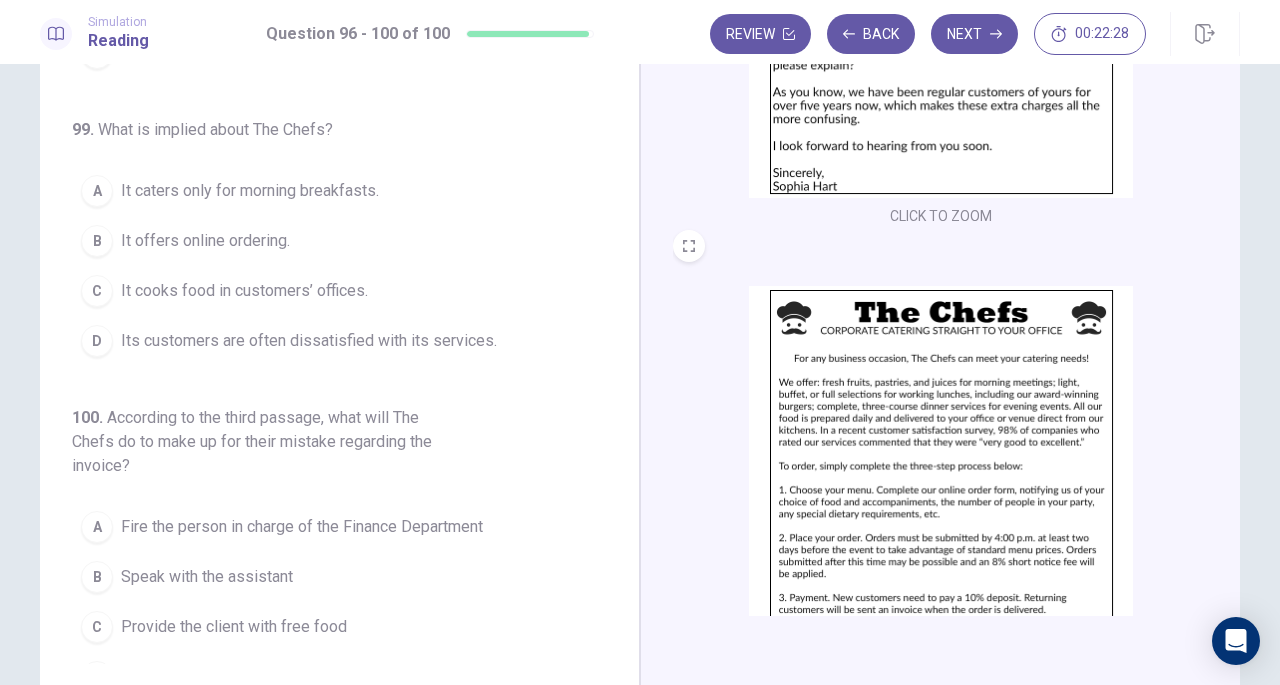 click at bounding box center [941, 460] 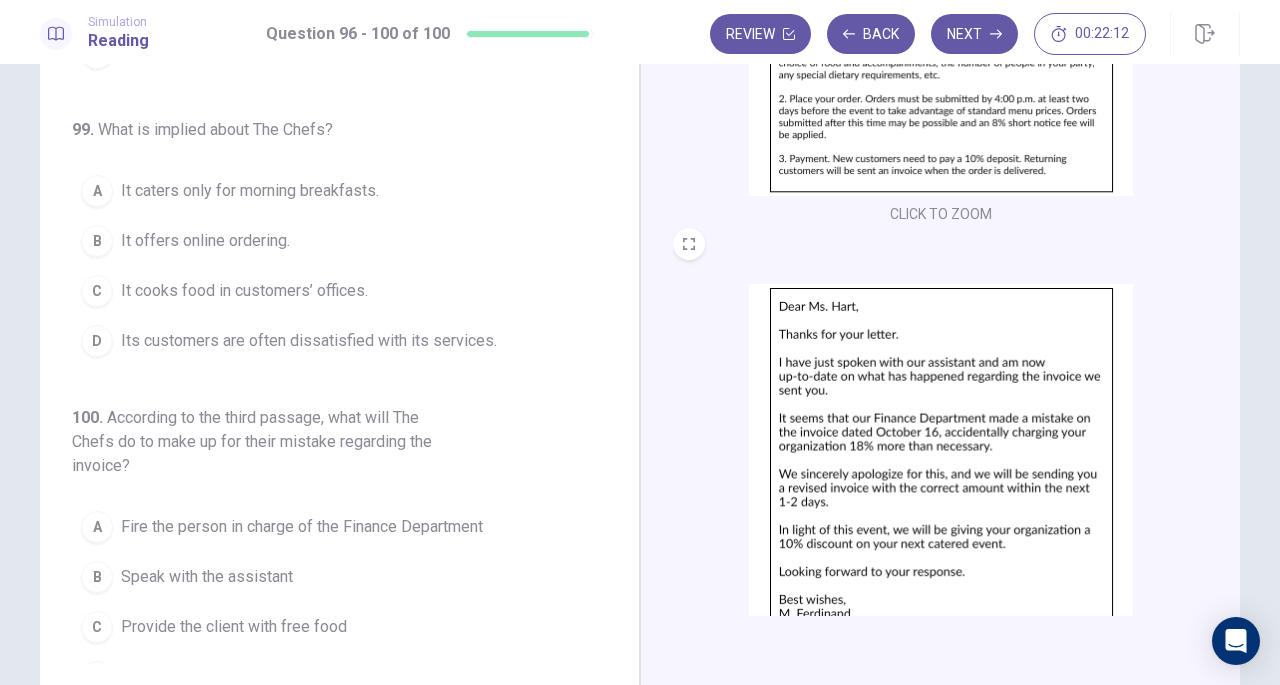 scroll, scrollTop: 697, scrollLeft: 0, axis: vertical 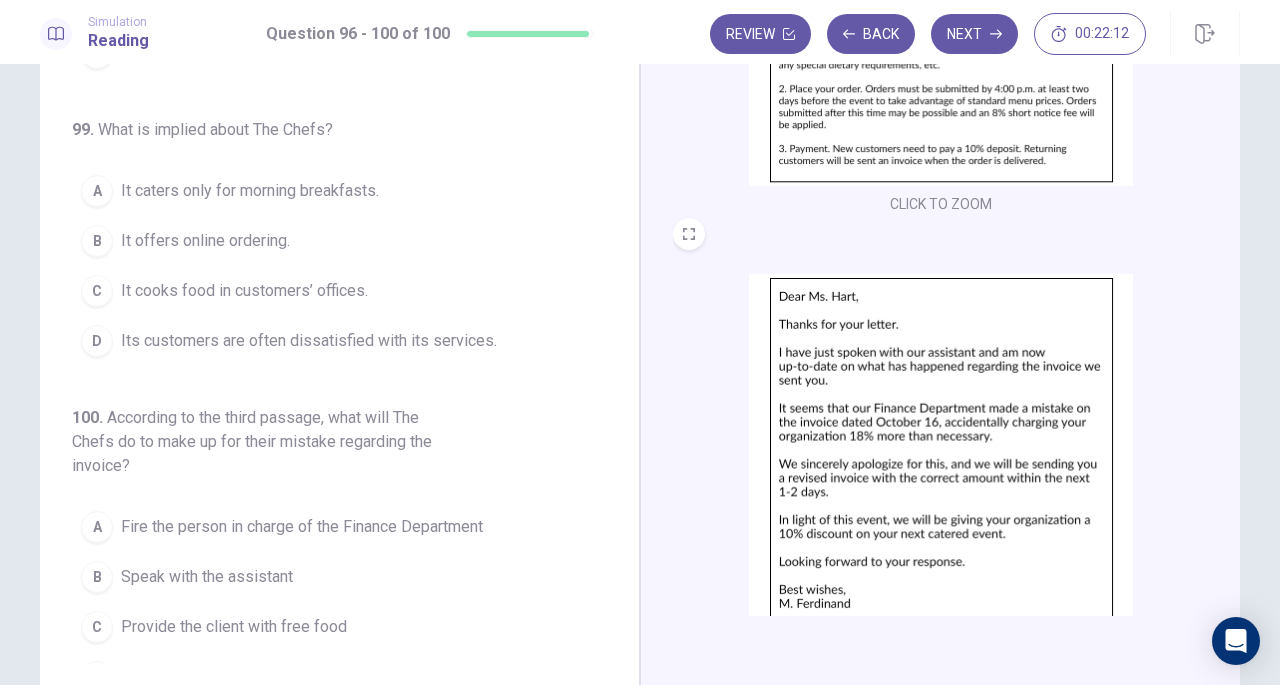 click at bounding box center (941, 448) 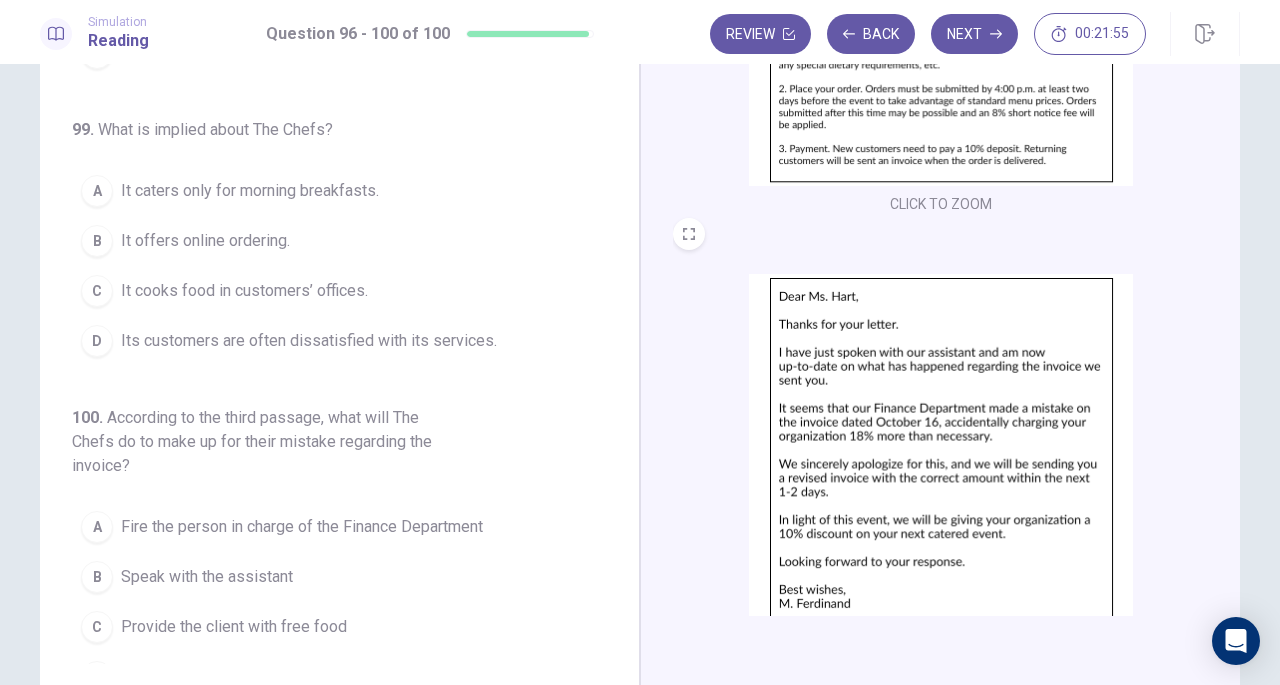 scroll, scrollTop: 736, scrollLeft: 0, axis: vertical 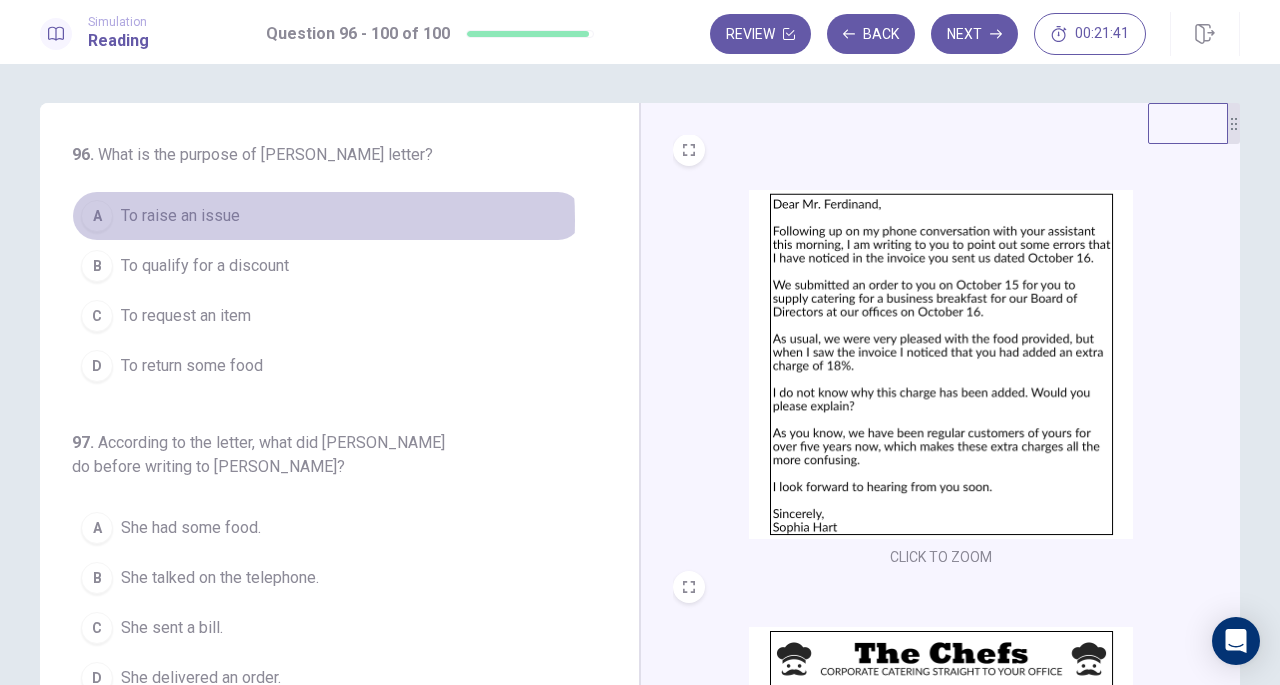 click on "To raise an issue" at bounding box center (180, 216) 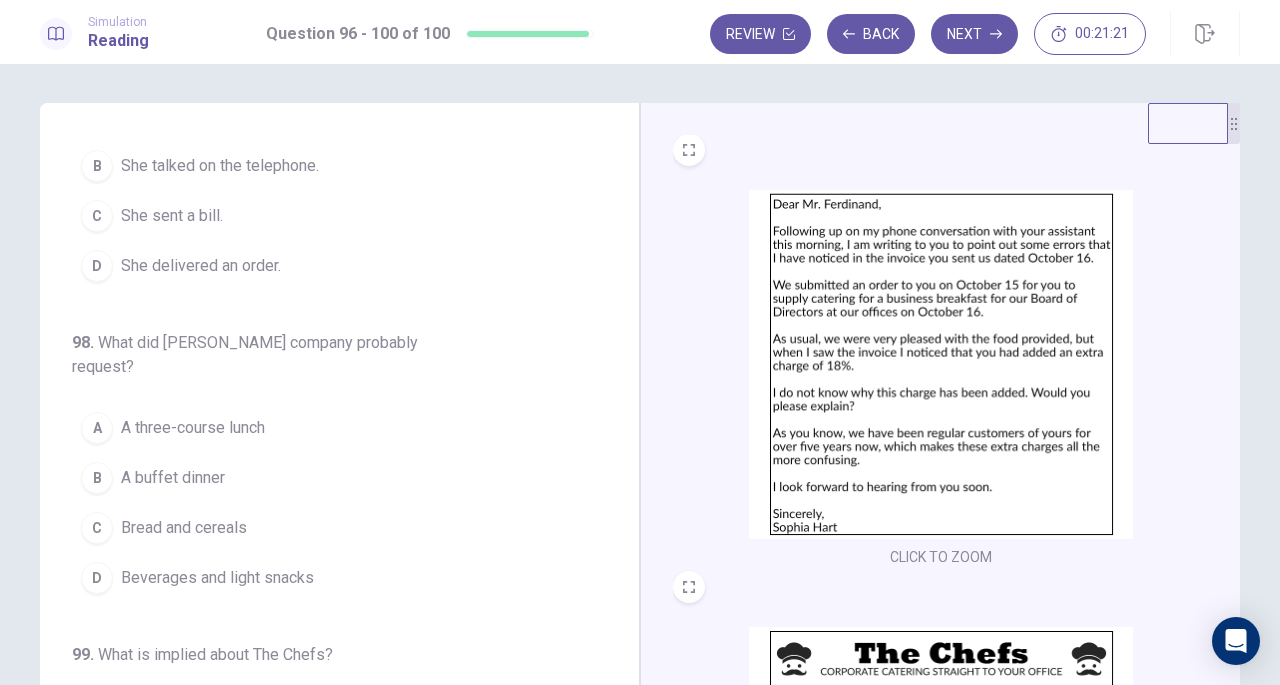 scroll, scrollTop: 413, scrollLeft: 0, axis: vertical 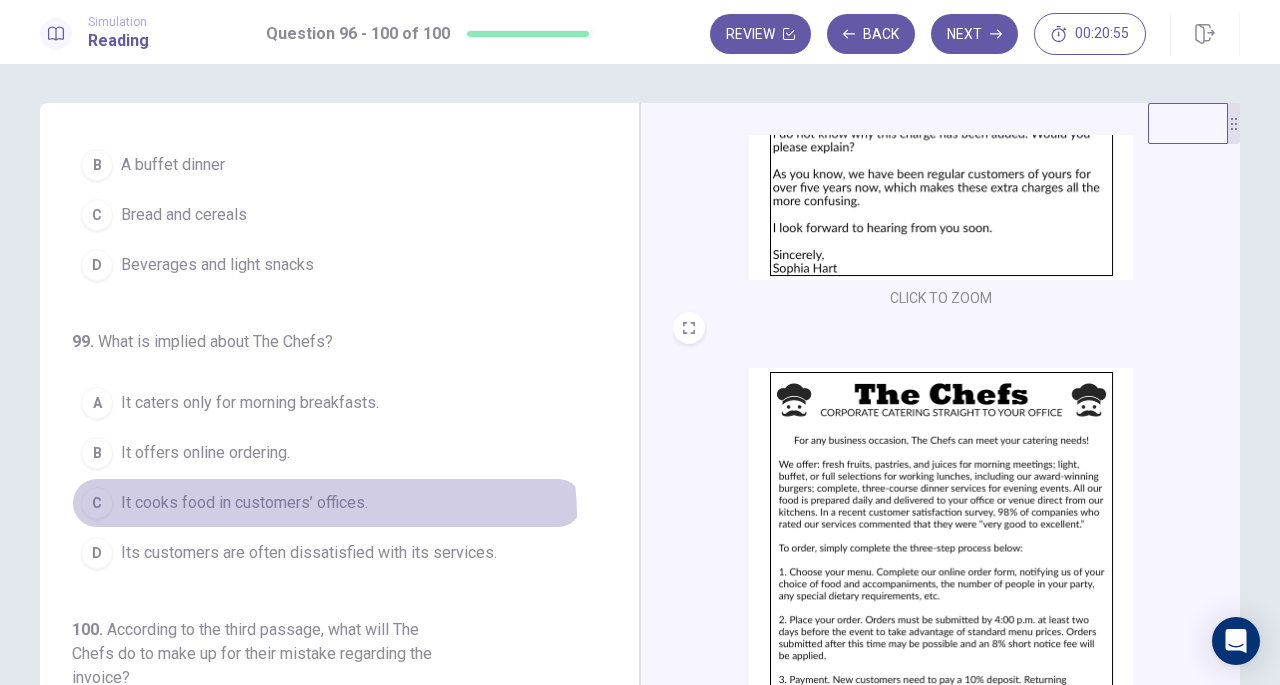 click on "C It cooks food in customers’ offices." at bounding box center [327, 503] 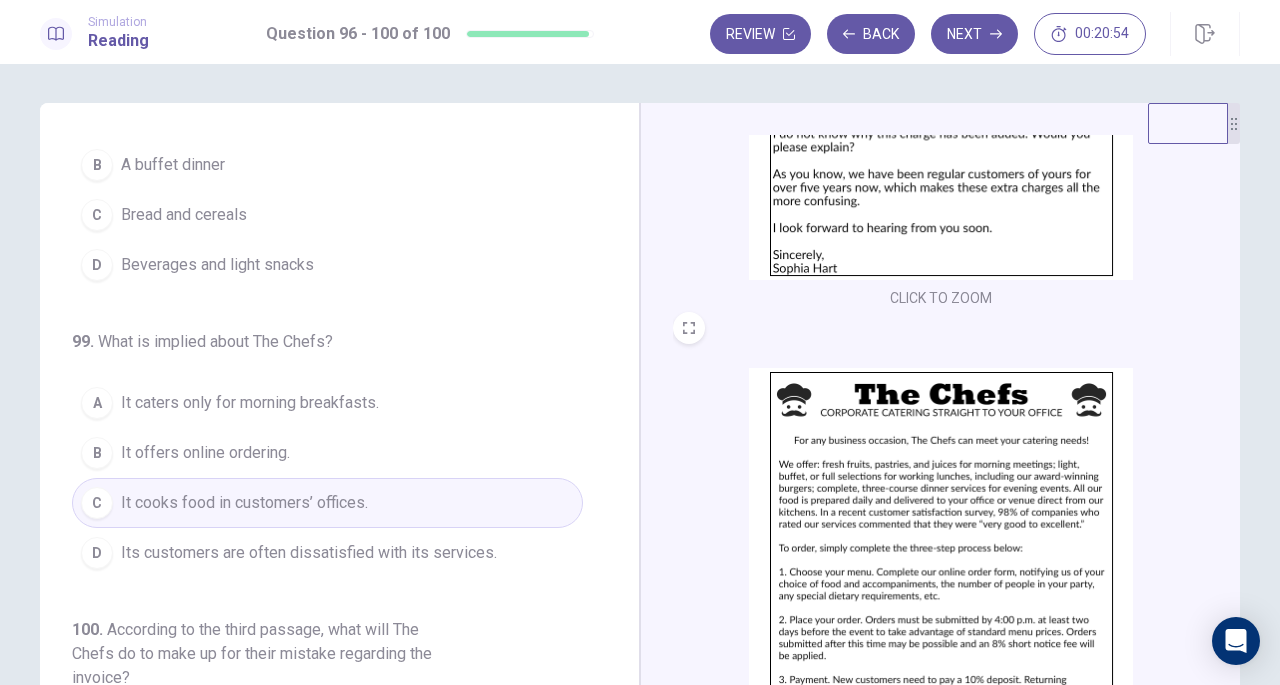 scroll, scrollTop: 843, scrollLeft: 0, axis: vertical 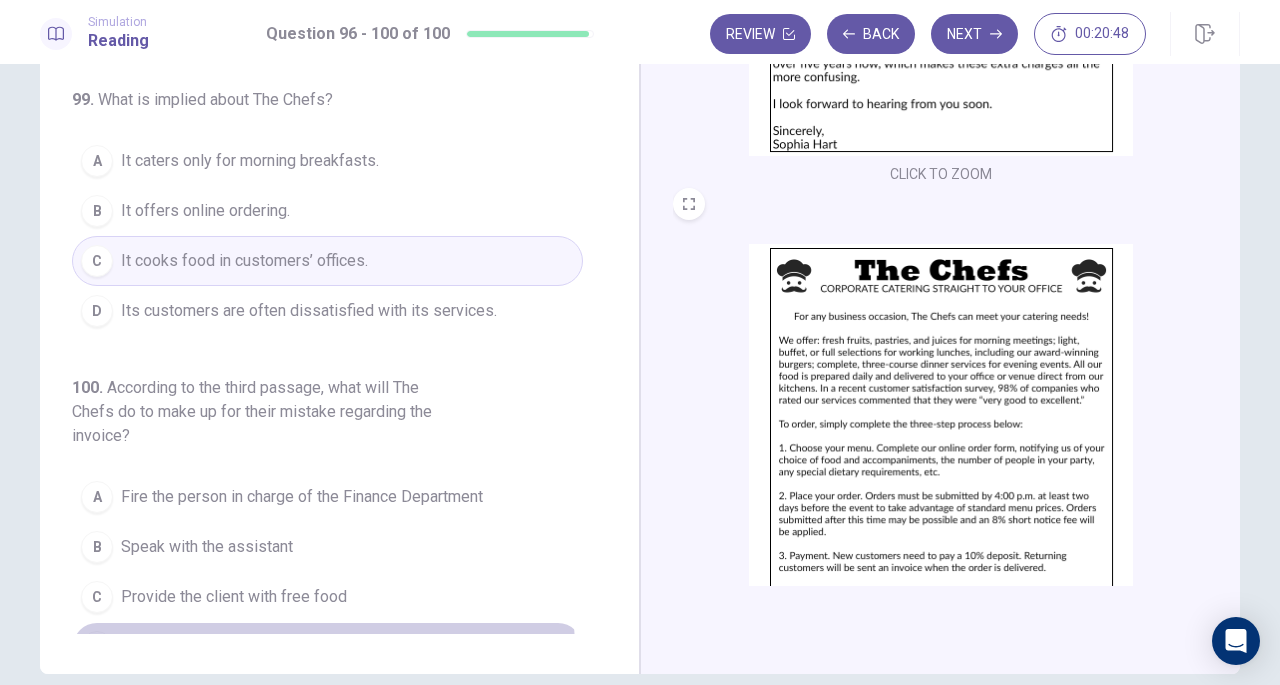 click on "Give the client a 10% discount on their next purchase" at bounding box center (304, 647) 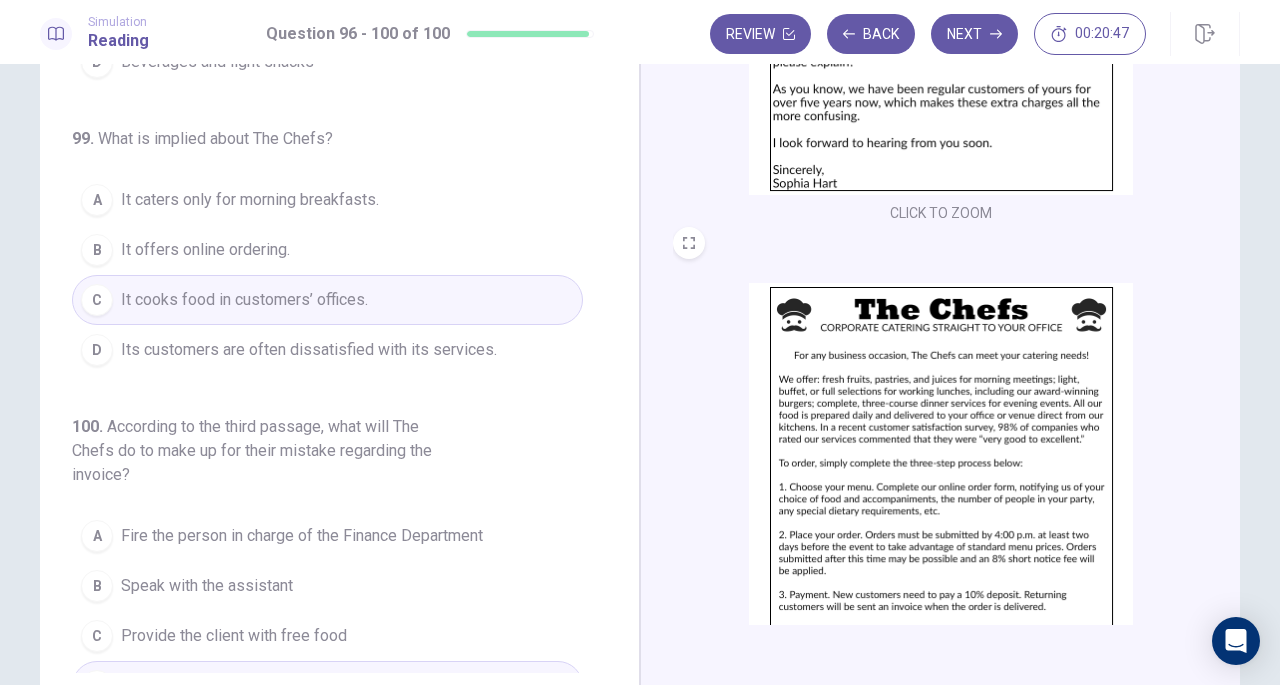scroll, scrollTop: 85, scrollLeft: 0, axis: vertical 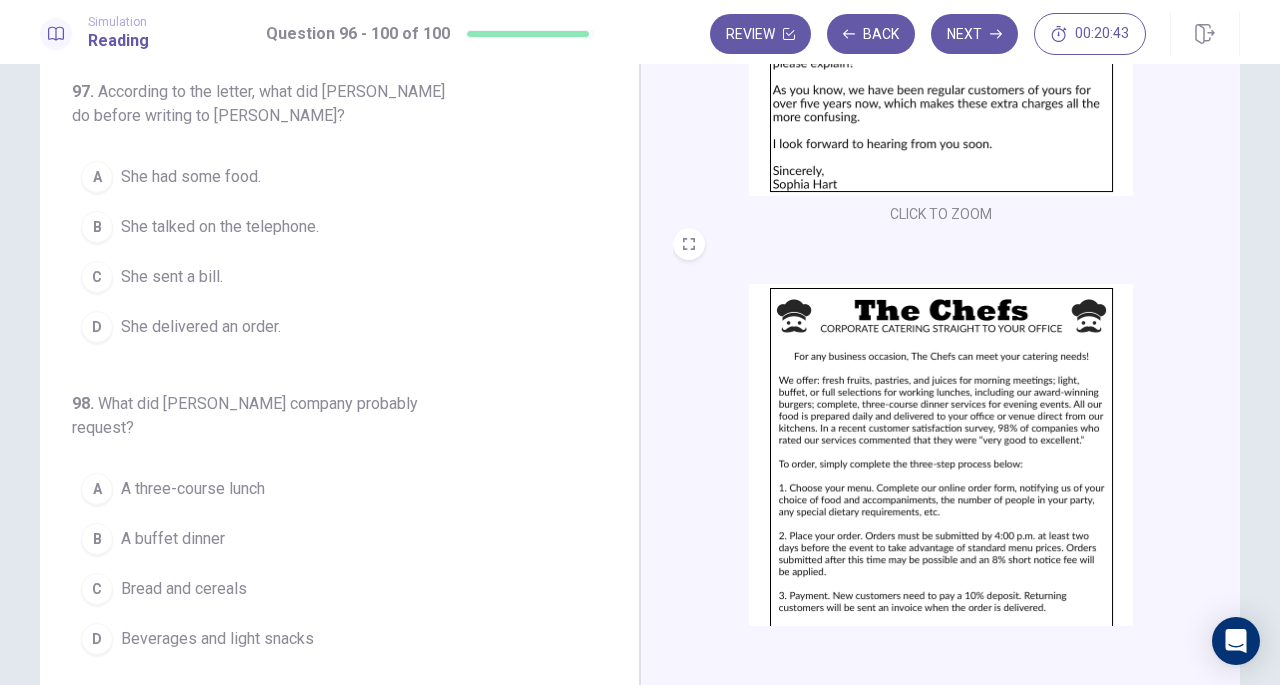 click at bounding box center [941, 458] 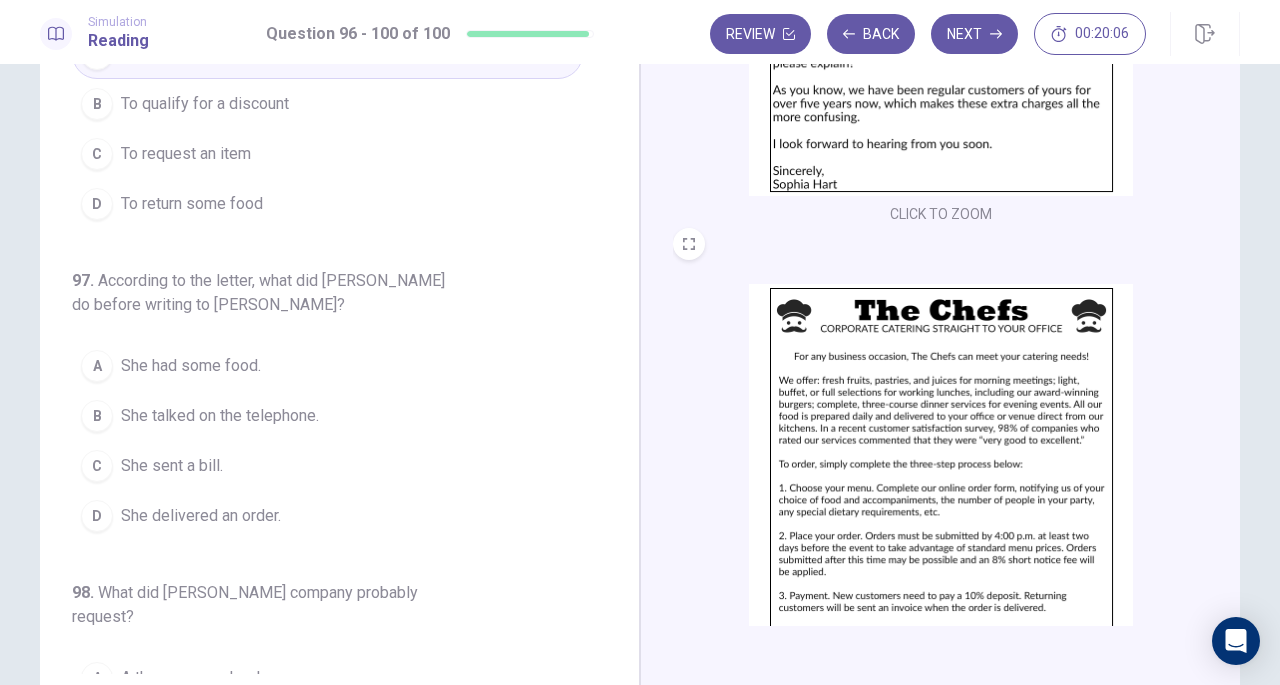 scroll, scrollTop: 79, scrollLeft: 0, axis: vertical 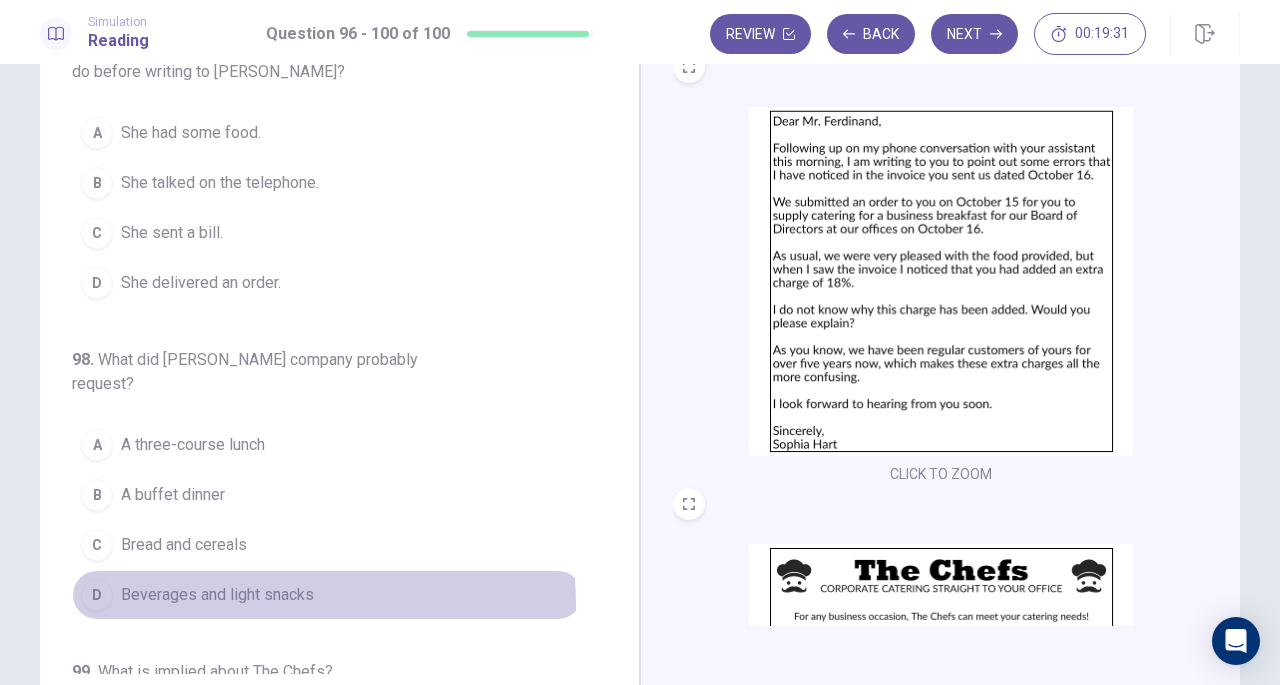 click on "Beverages and light snacks" at bounding box center (217, 595) 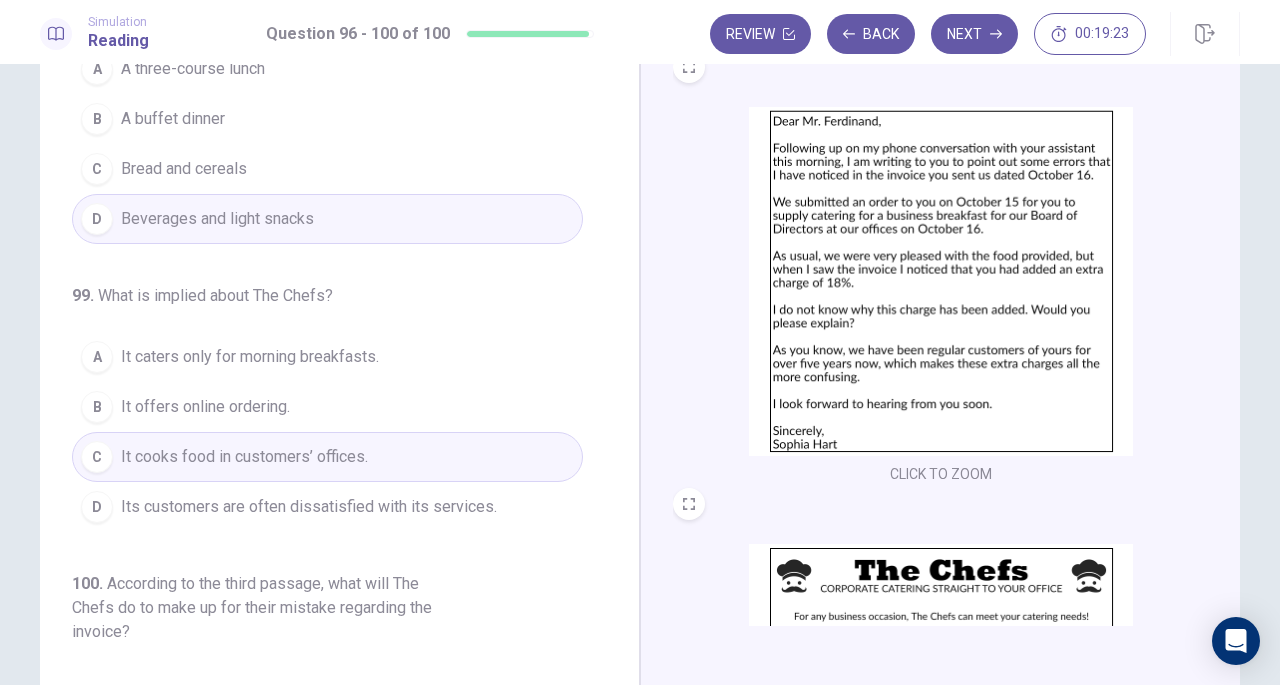 scroll, scrollTop: 843, scrollLeft: 0, axis: vertical 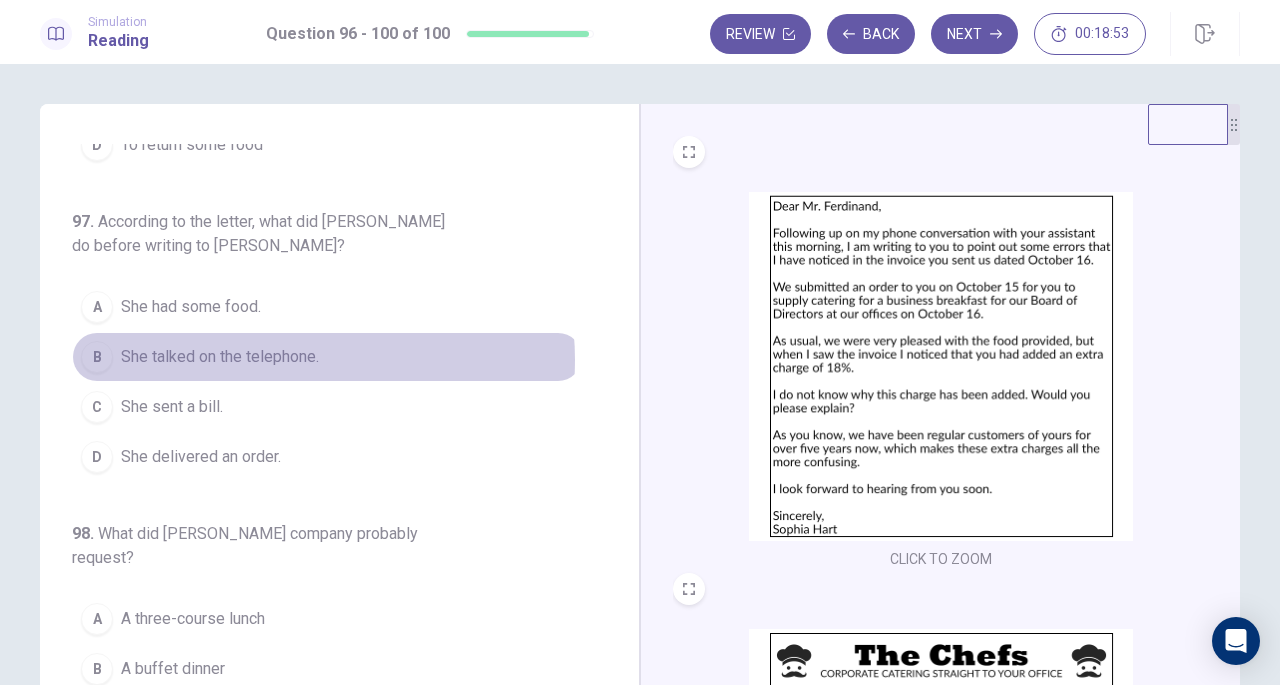 click on "She talked on the telephone." at bounding box center (220, 357) 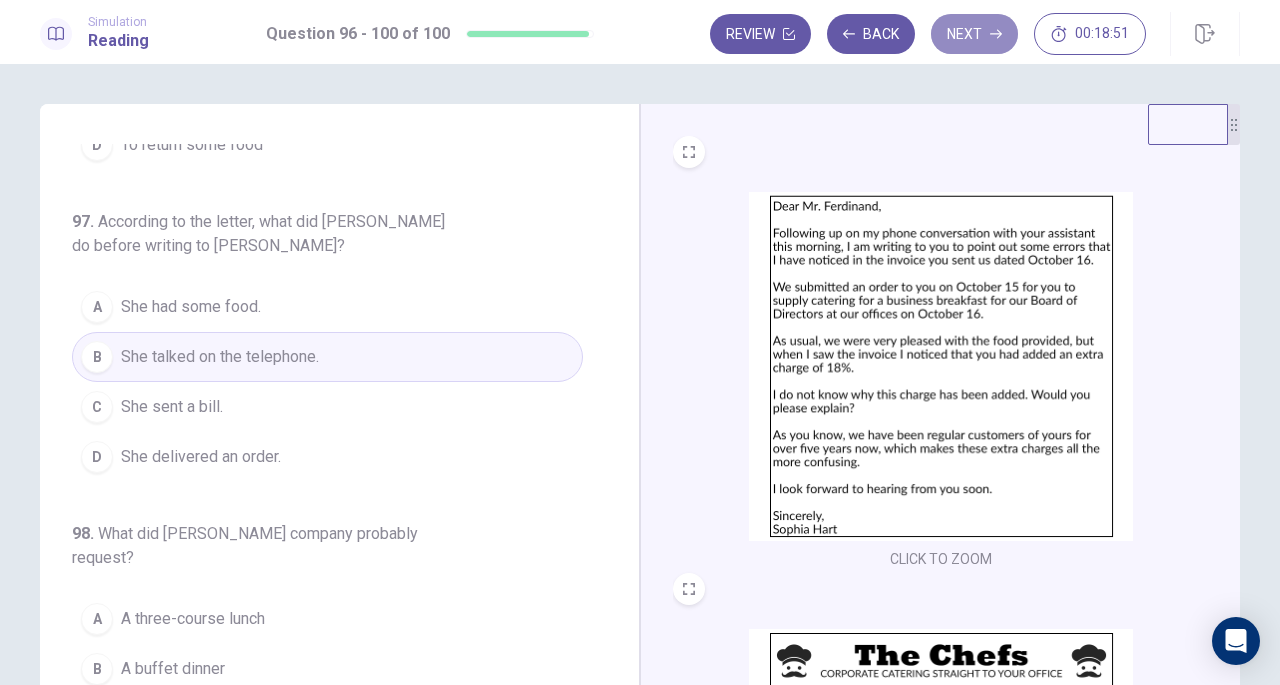 click on "Next" at bounding box center (974, 34) 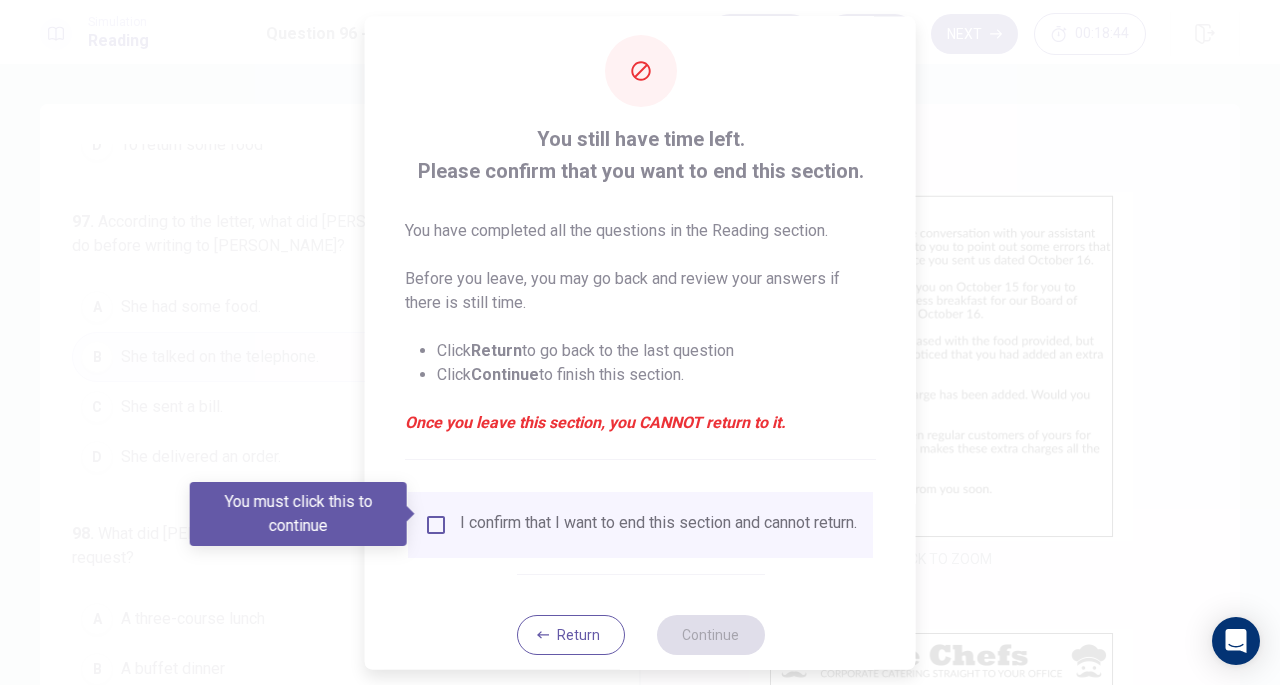 scroll, scrollTop: 33, scrollLeft: 0, axis: vertical 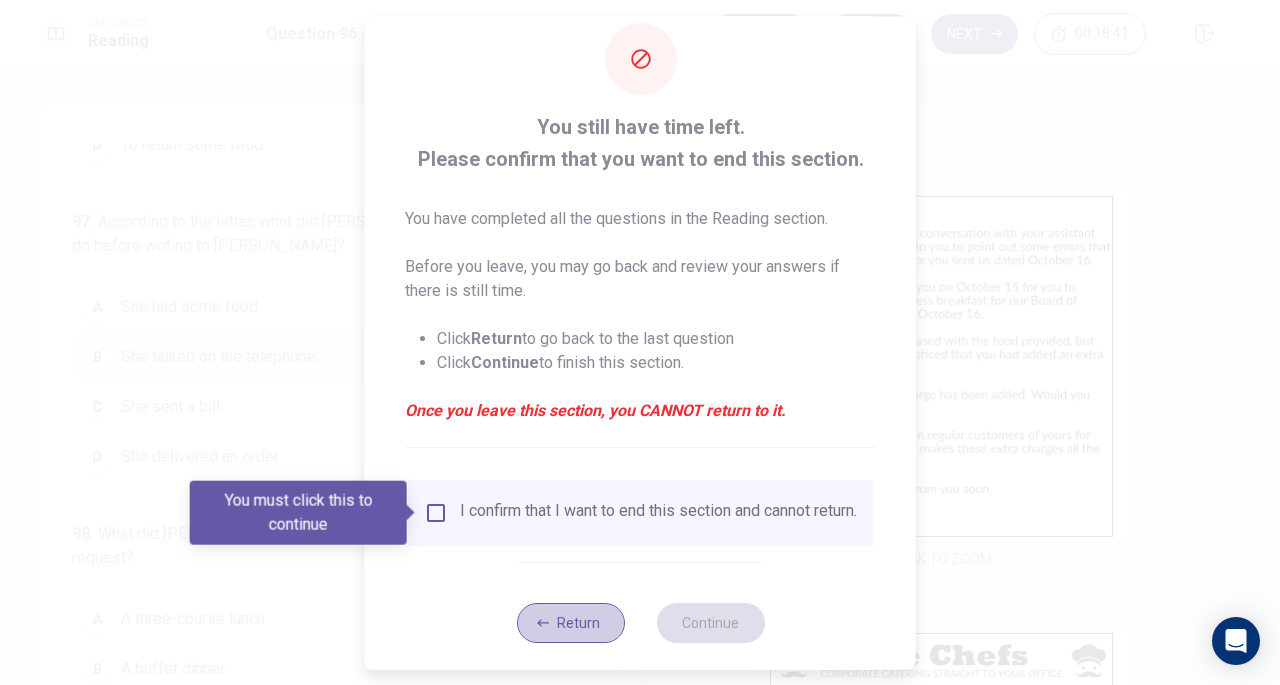 click on "Return" at bounding box center (570, 623) 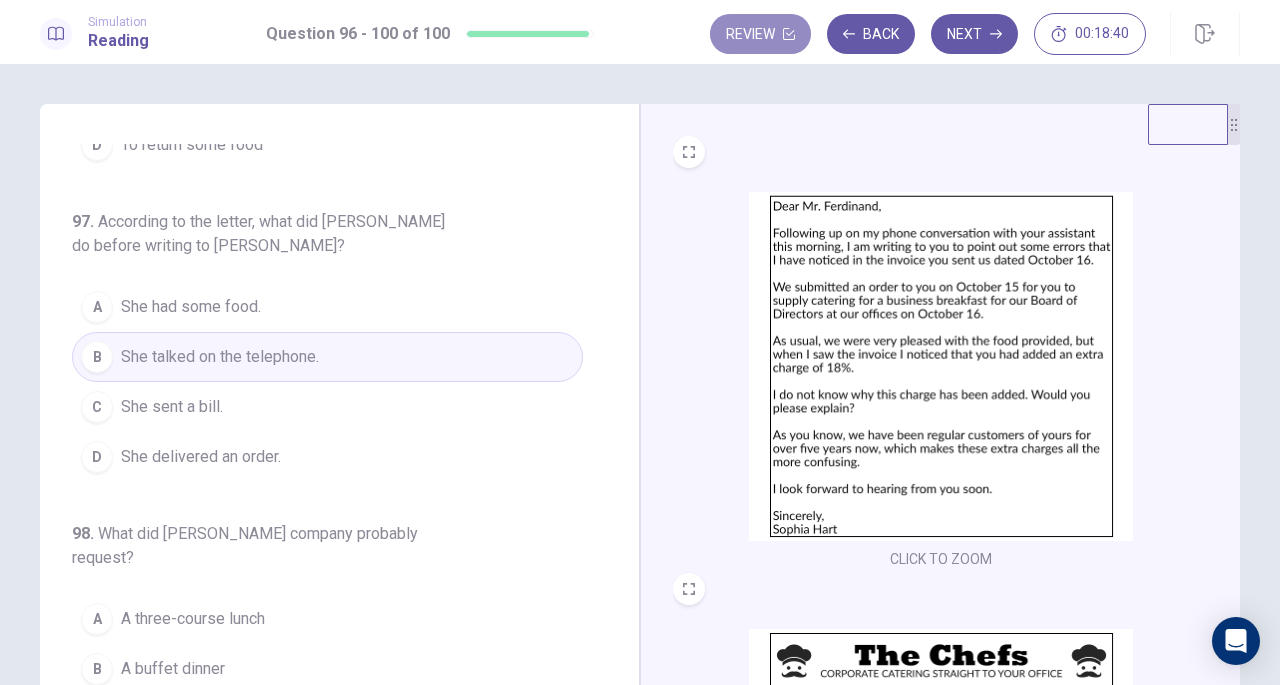 click on "Review" at bounding box center (760, 34) 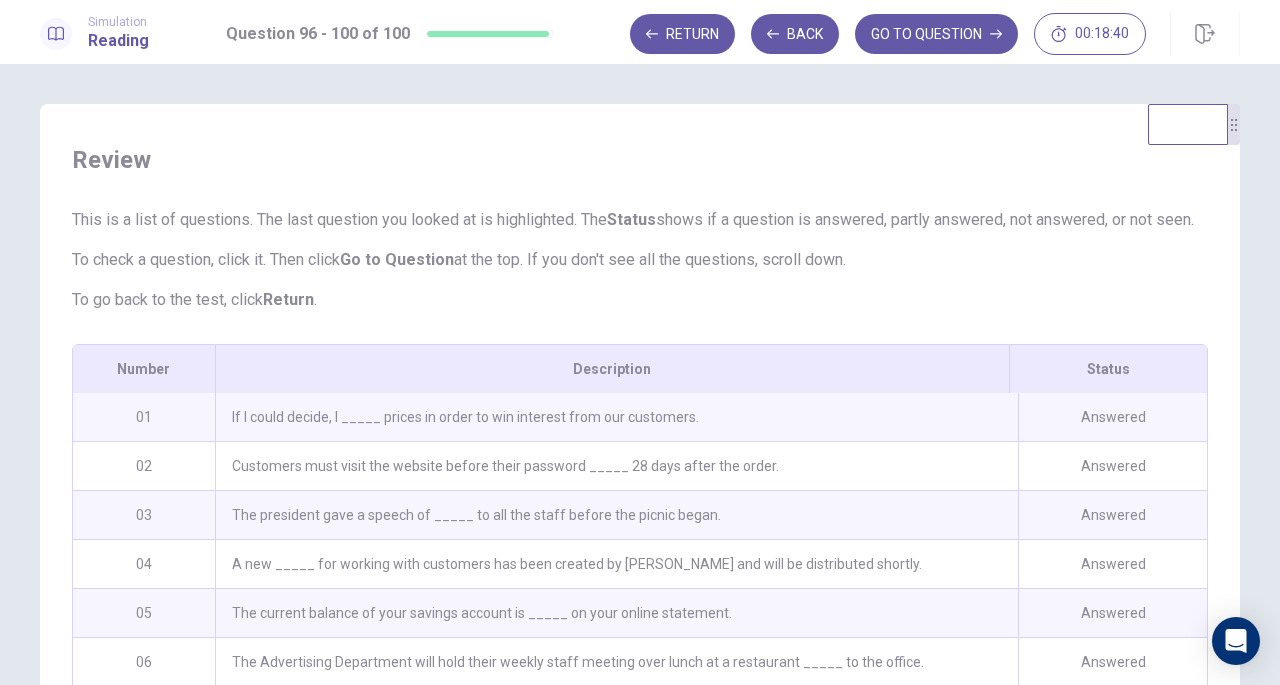 scroll, scrollTop: 211, scrollLeft: 0, axis: vertical 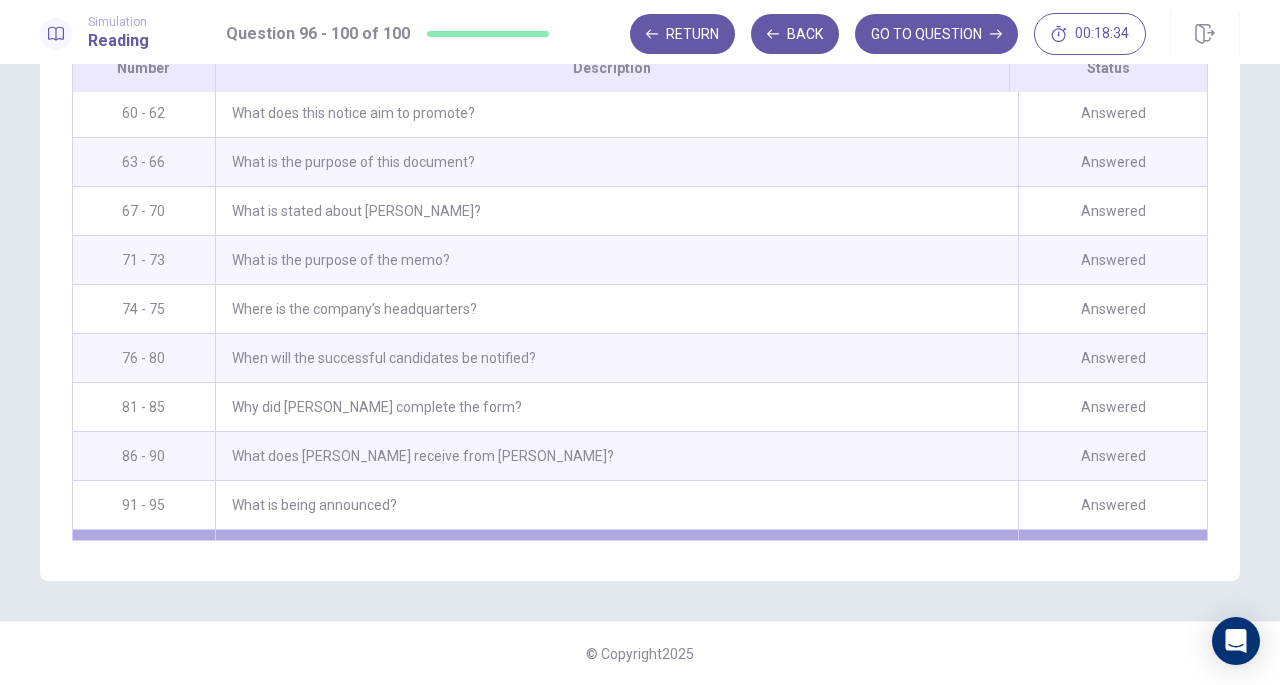 click on "What is the purpose of Ms. Hart’s letter?" at bounding box center (616, 554) 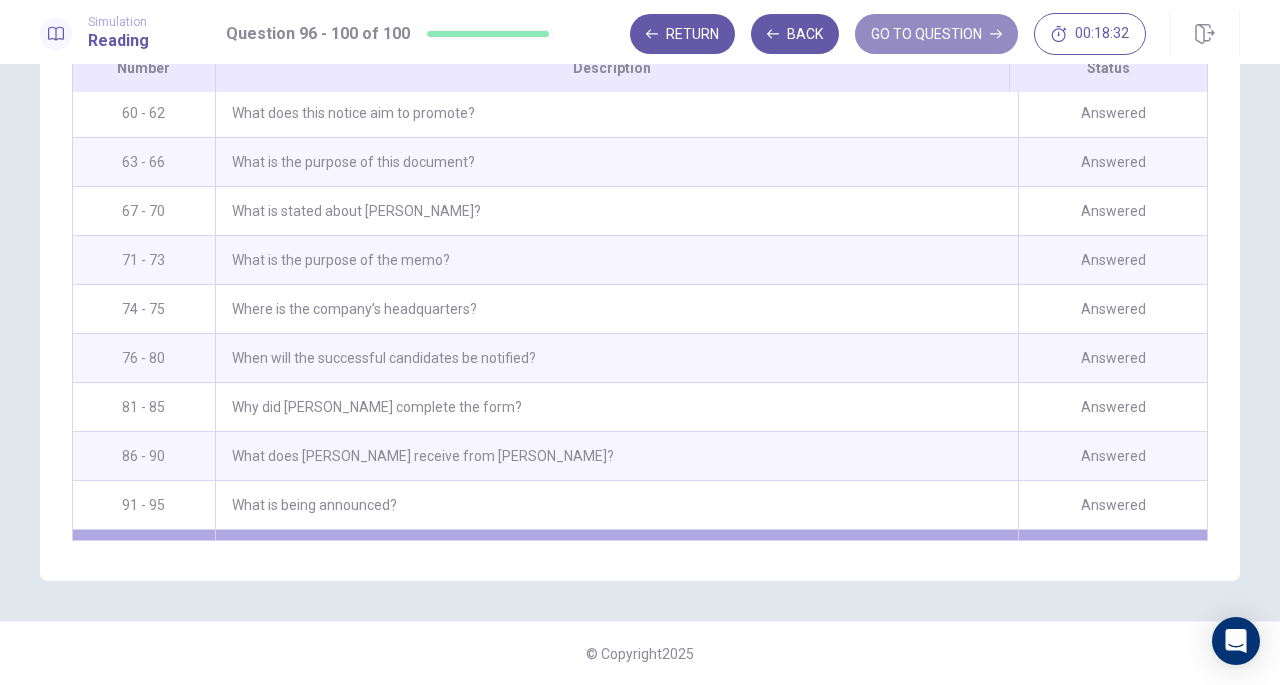 click on "GO TO QUESTION" at bounding box center (936, 34) 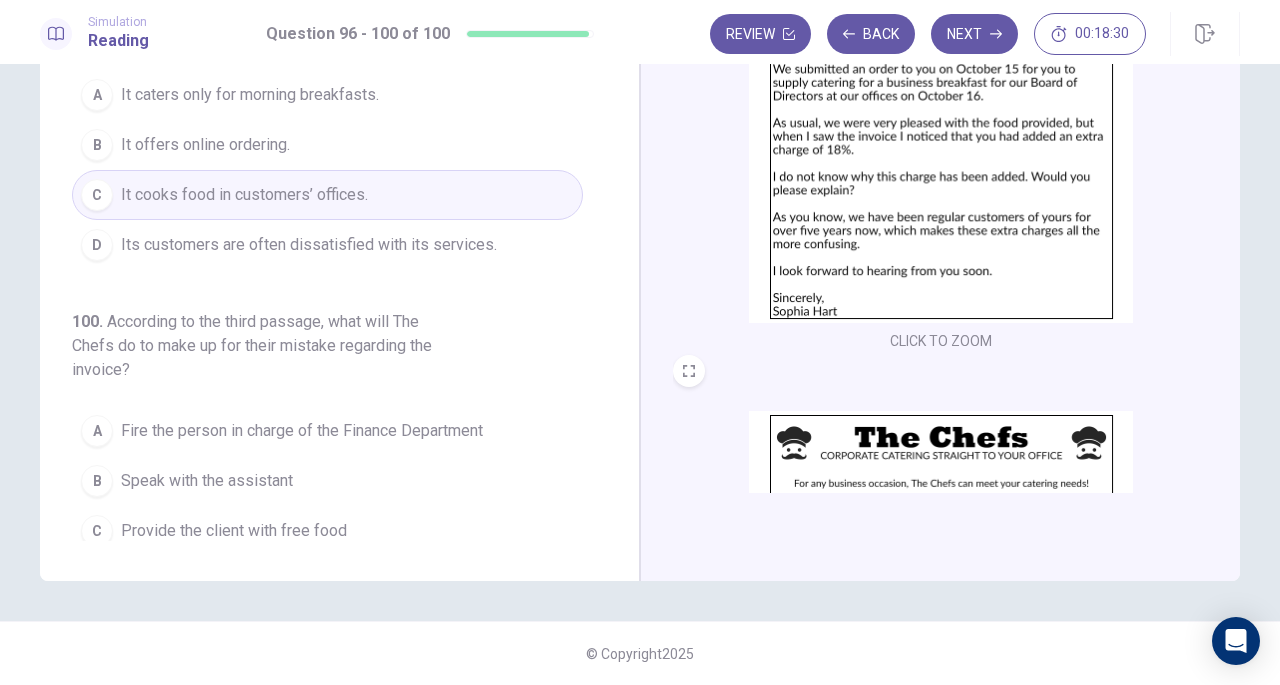 scroll, scrollTop: 843, scrollLeft: 0, axis: vertical 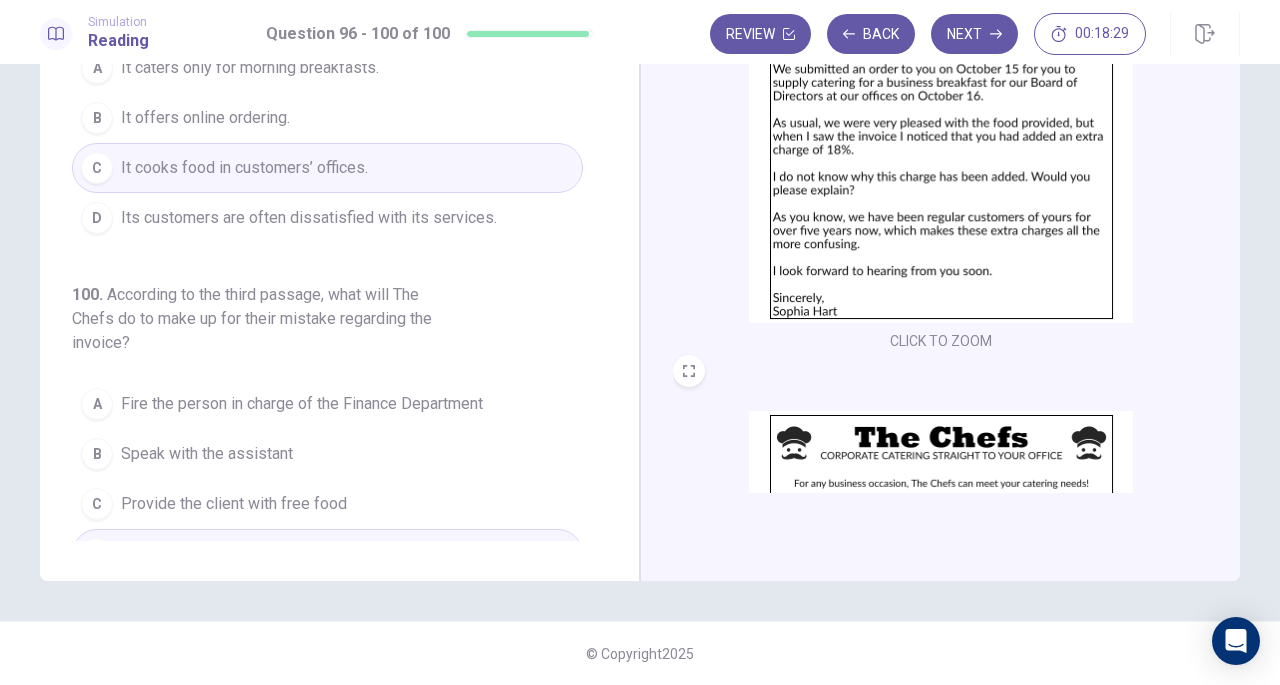 click on "Next" at bounding box center (974, 34) 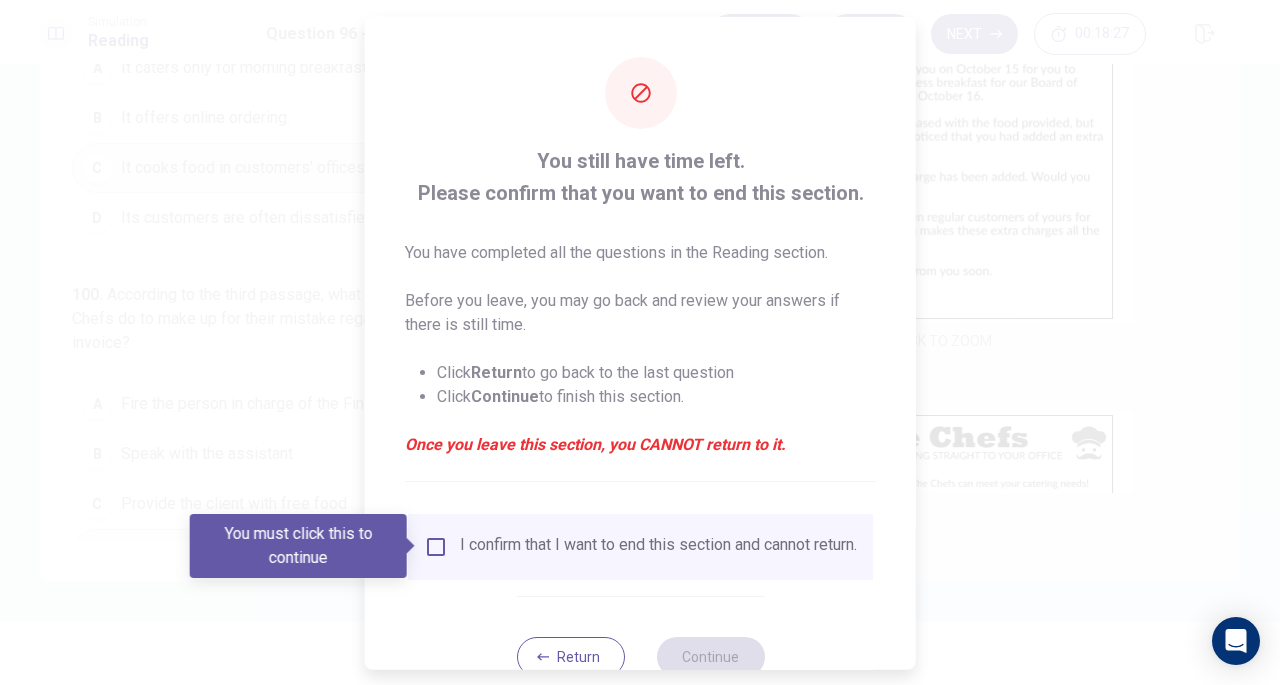 click on "You must click this to continue" at bounding box center (305, 546) 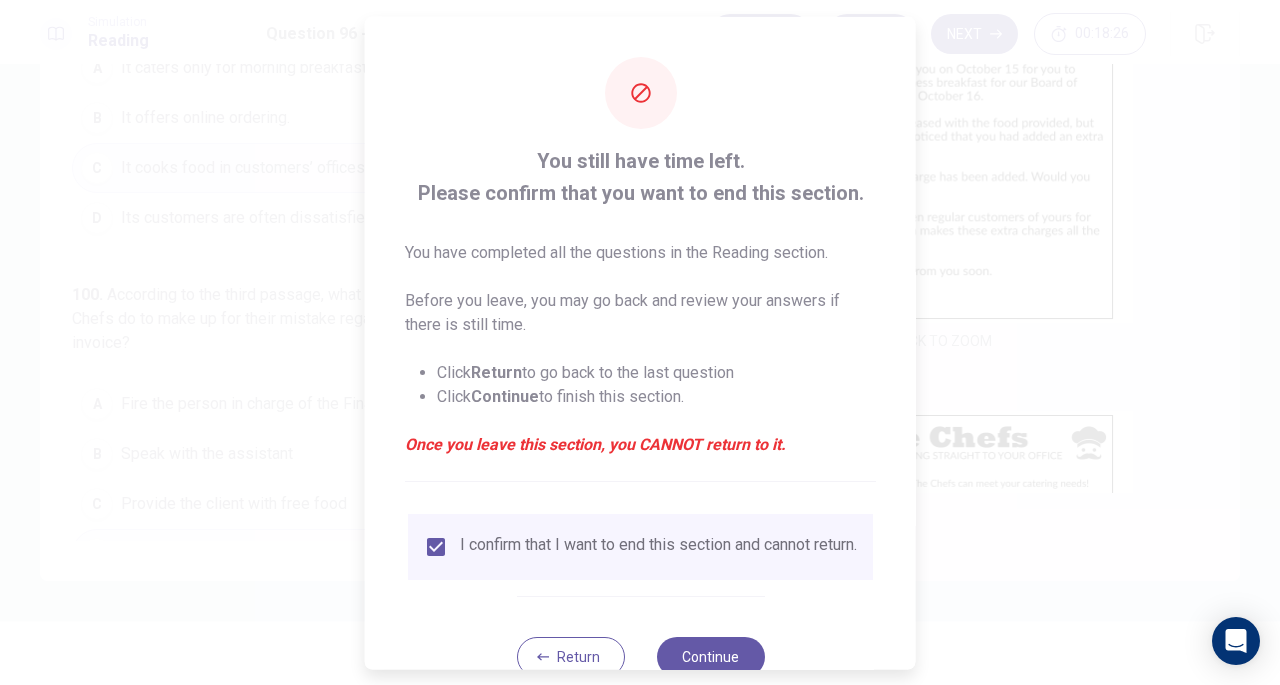 scroll, scrollTop: 60, scrollLeft: 0, axis: vertical 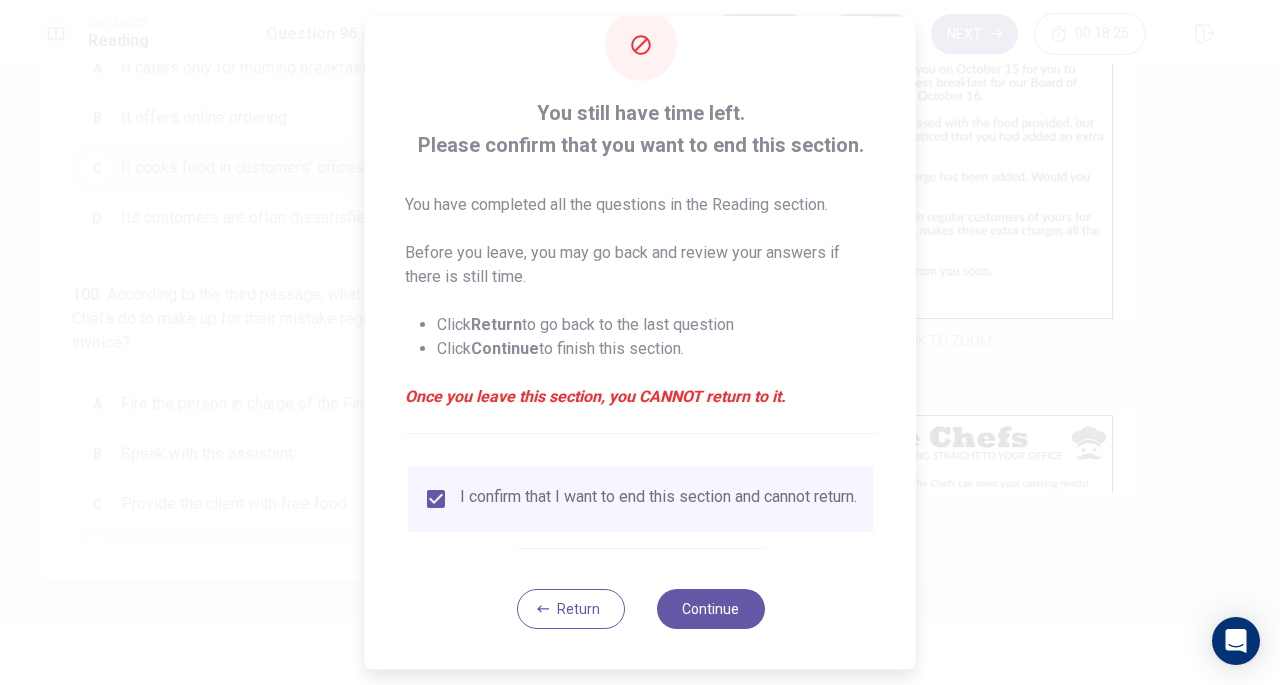 click on "Continue" at bounding box center [710, 609] 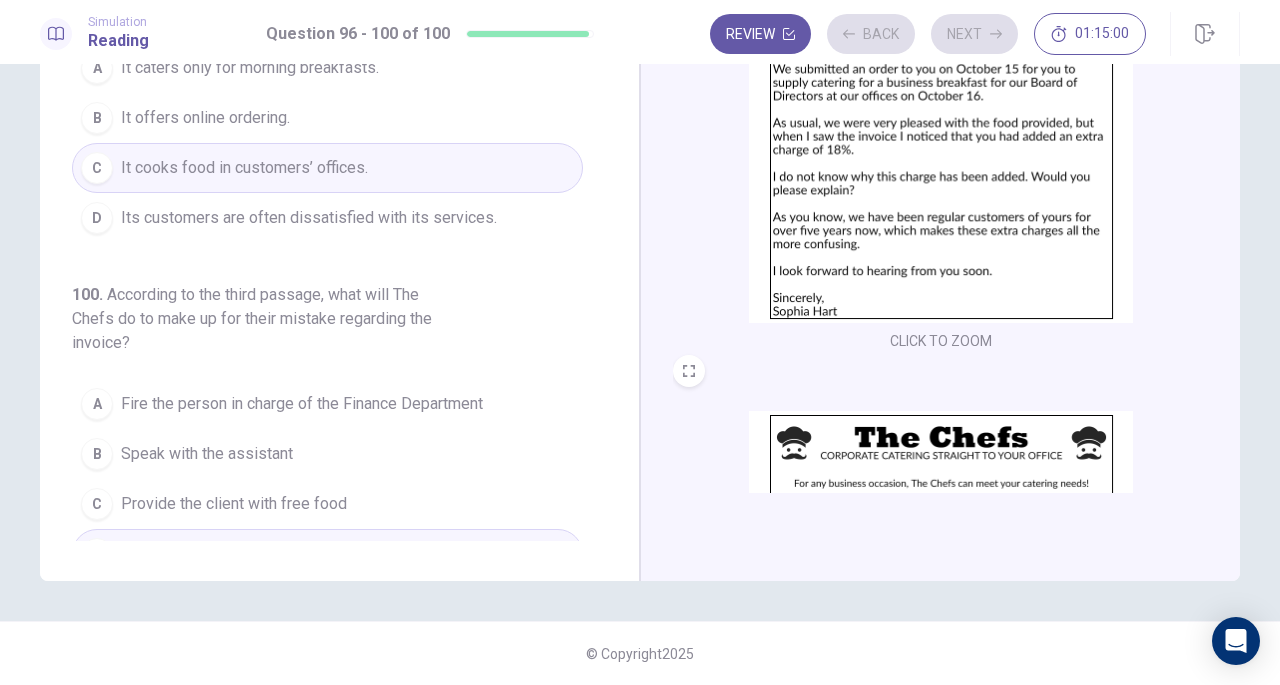 scroll, scrollTop: 42, scrollLeft: 0, axis: vertical 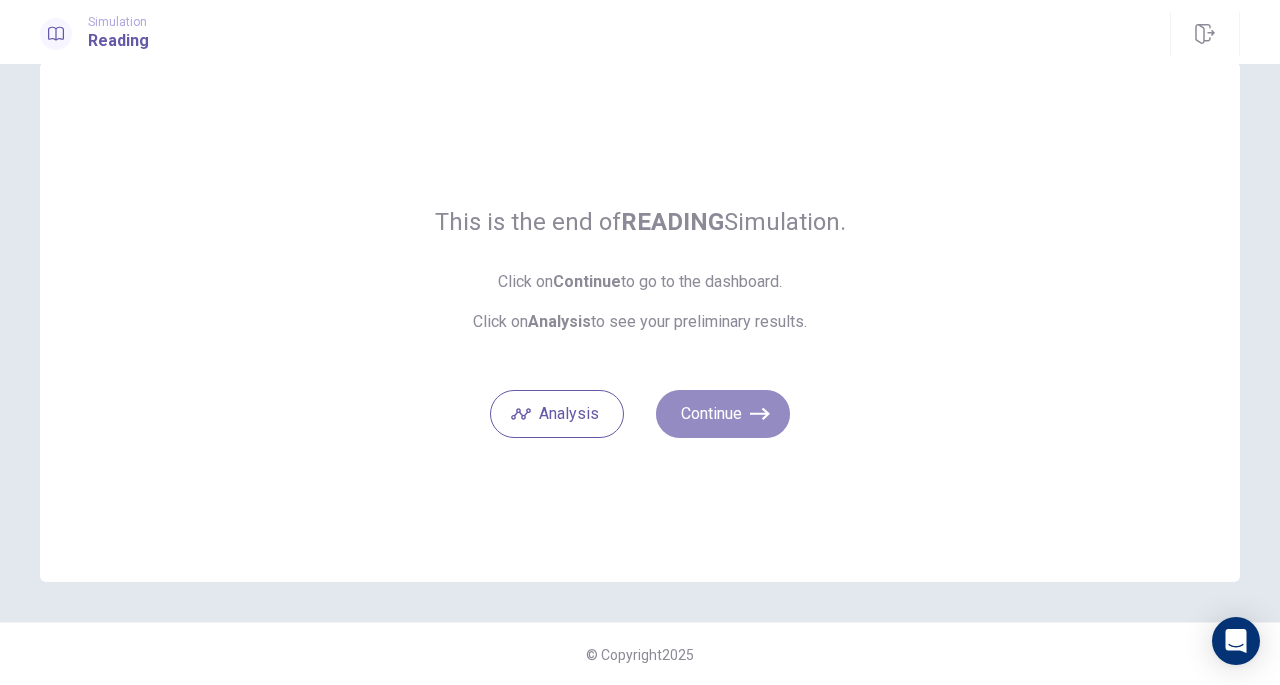 click on "Continue" at bounding box center [723, 414] 